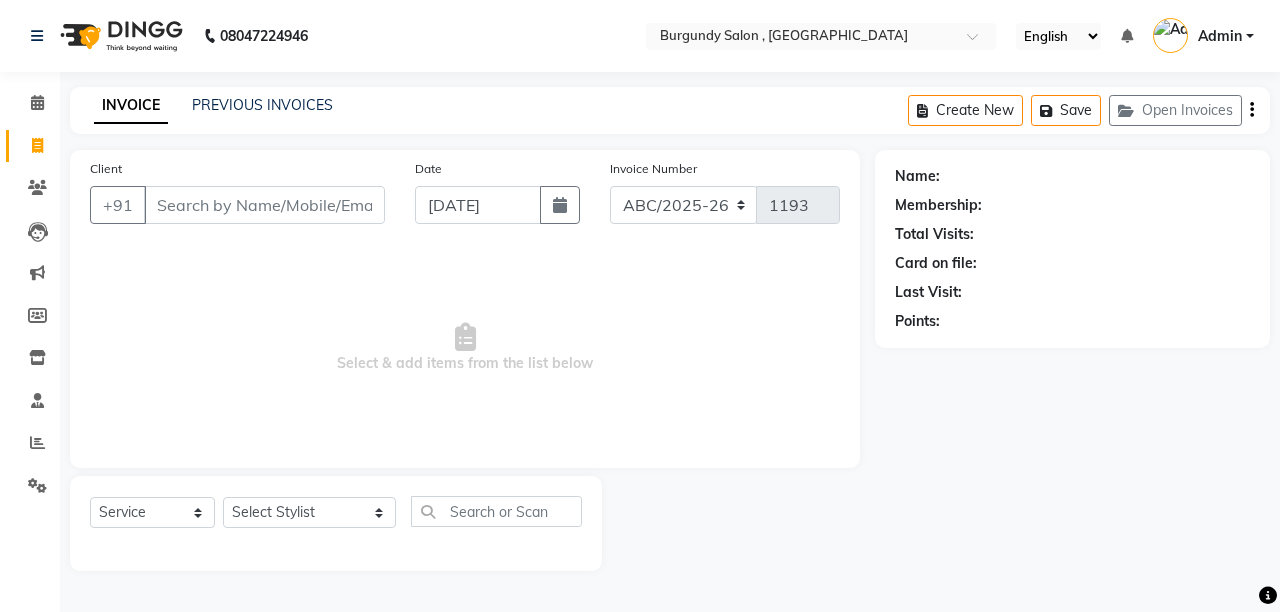 select on "service" 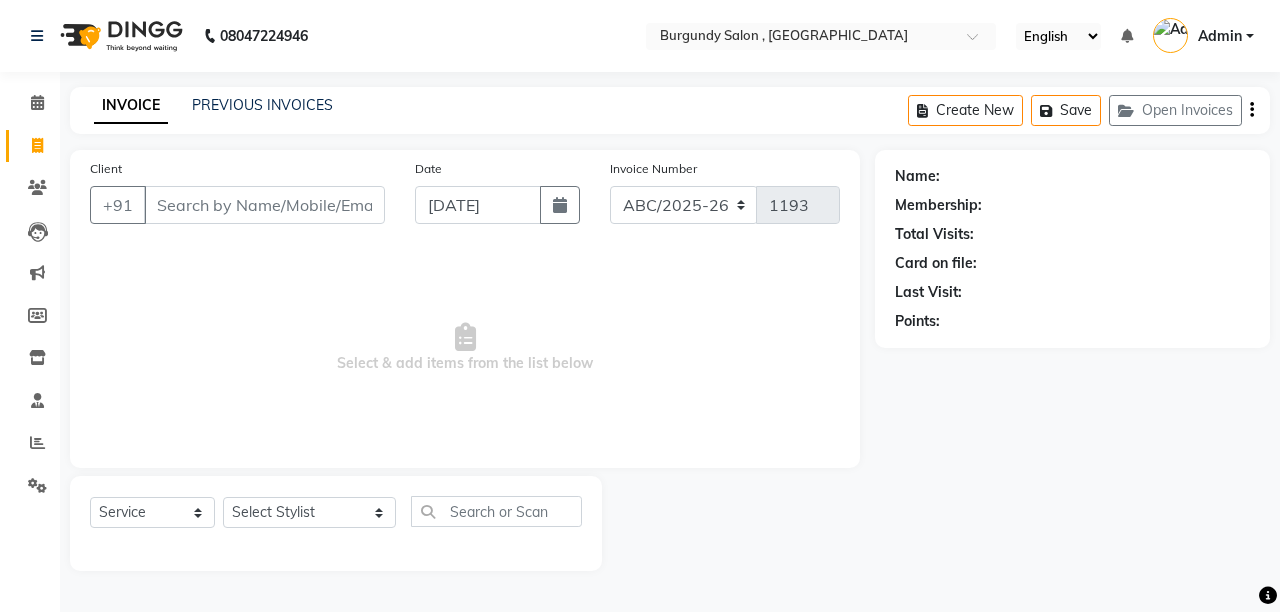 scroll, scrollTop: 0, scrollLeft: 0, axis: both 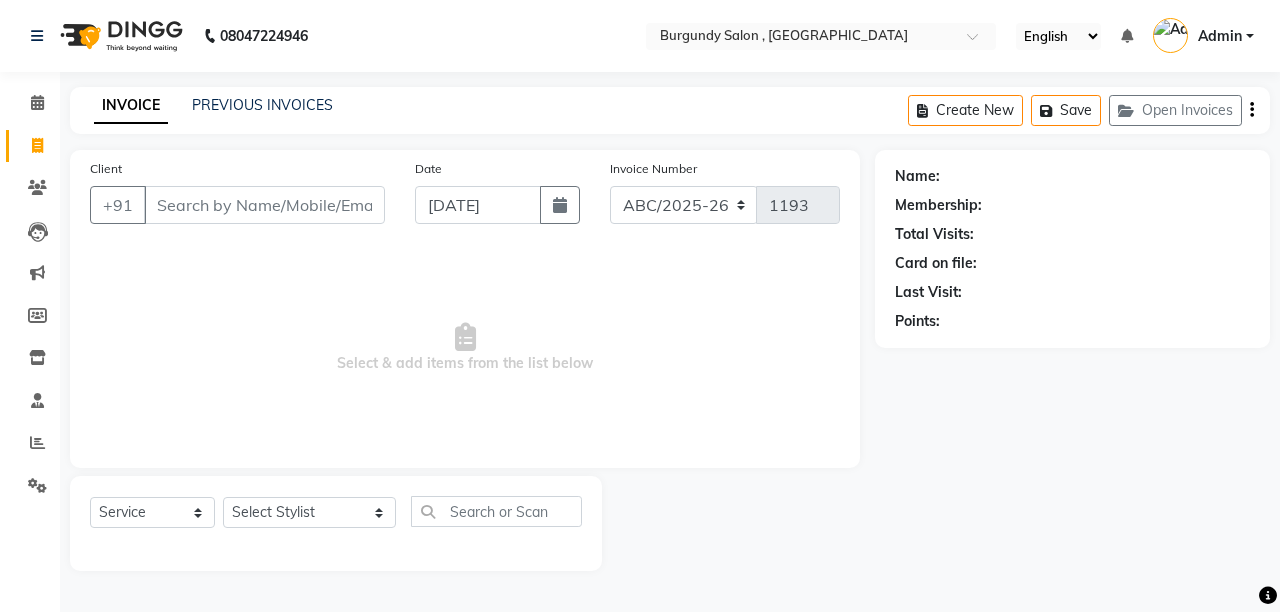 click on "Client" at bounding box center (264, 205) 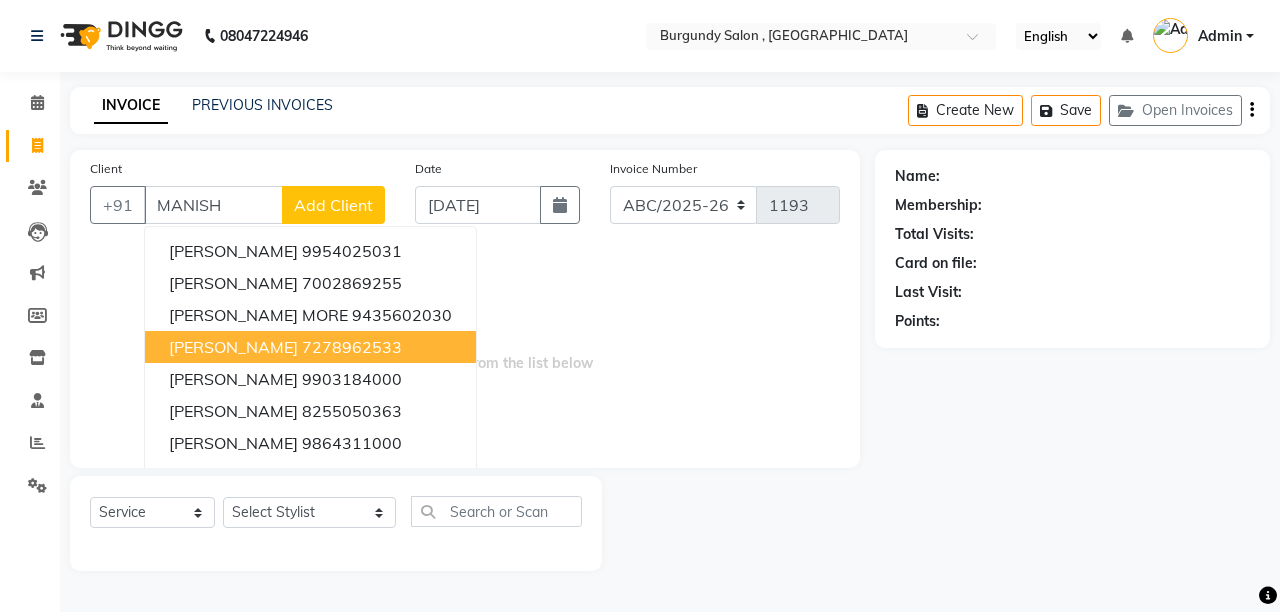 click on "[PERSON_NAME]" at bounding box center [233, 347] 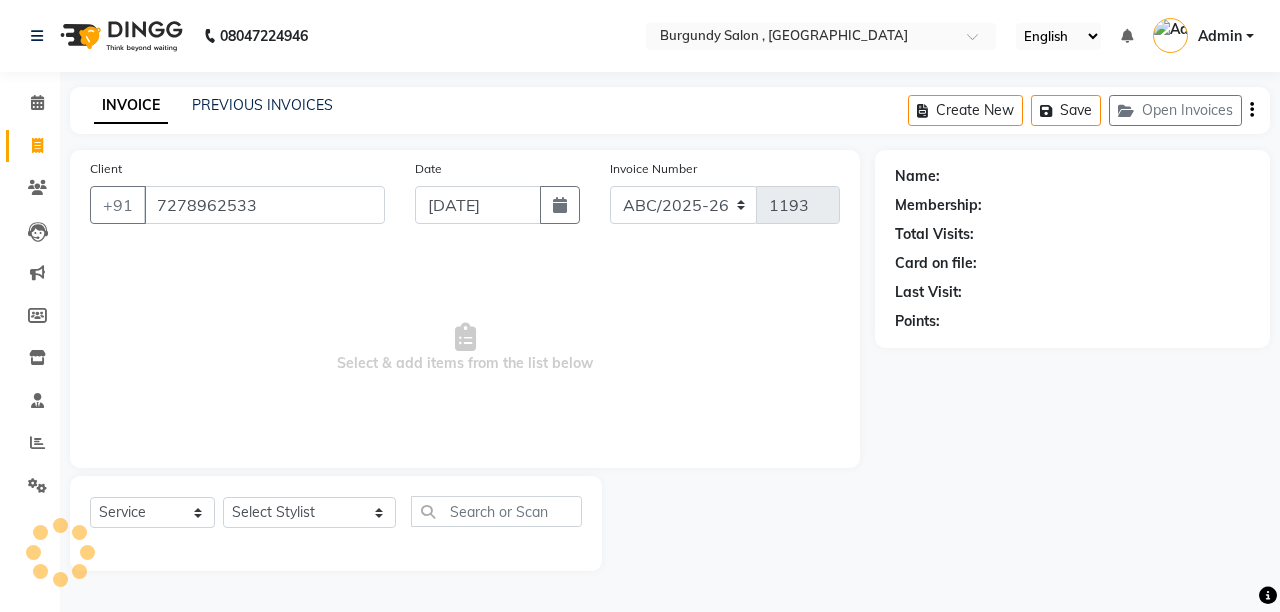 type on "7278962533" 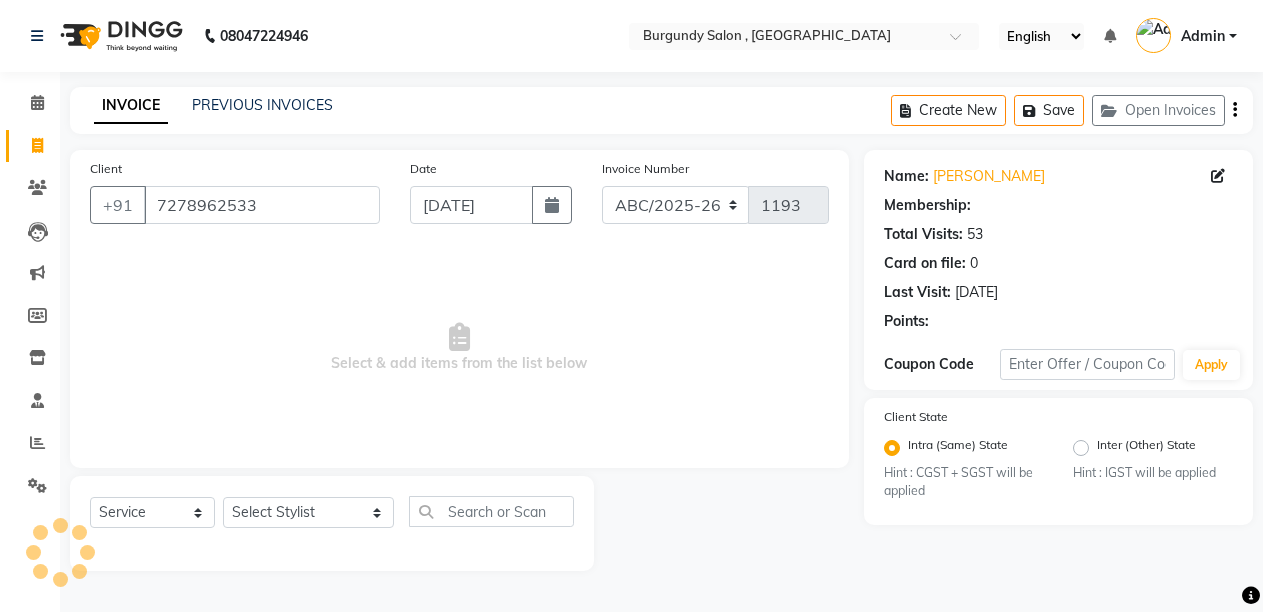 select on "1: Object" 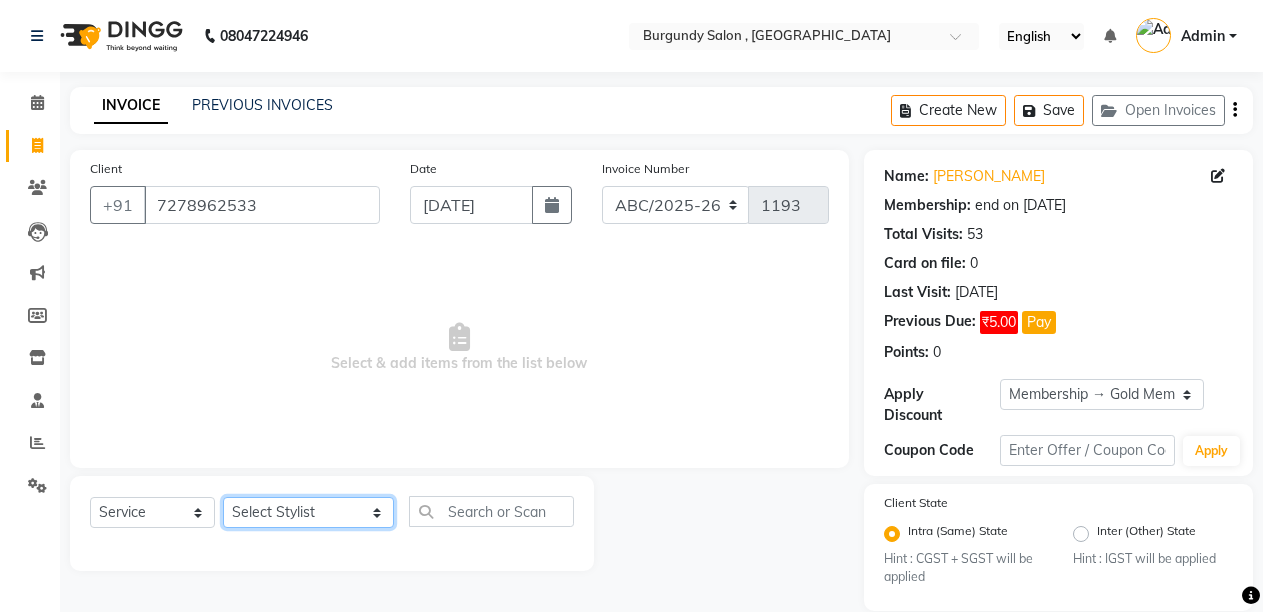 click on "Select Stylist ANIL  [PERSON_NAME] [PERSON_NAME]  DHON DAS DHON / [PERSON_NAME] [PERSON_NAME] [PERSON_NAME]/ [PERSON_NAME] [PERSON_NAME] LAXI / [PERSON_NAME] LITTLE MAAM MINTUL [PERSON_NAME] [PERSON_NAME] [PERSON_NAME] [PERSON_NAME]/POJA/ [PERSON_NAME] / [PERSON_NAME] [PERSON_NAME]/ [PERSON_NAME] PUJAA [PERSON_NAME] / [PERSON_NAME]  [PERSON_NAME] / [PERSON_NAME] [PERSON_NAME] / [PERSON_NAME] / [PERSON_NAME] [PERSON_NAME]/ [PERSON_NAME]/[PERSON_NAME]/[PERSON_NAME]/ [PERSON_NAME]/[PERSON_NAME]/ [PERSON_NAME] [PERSON_NAME]/ [PERSON_NAME] [PERSON_NAME] [PERSON_NAME] [PERSON_NAME] SOPEM staff 1 staff 1 TANU" 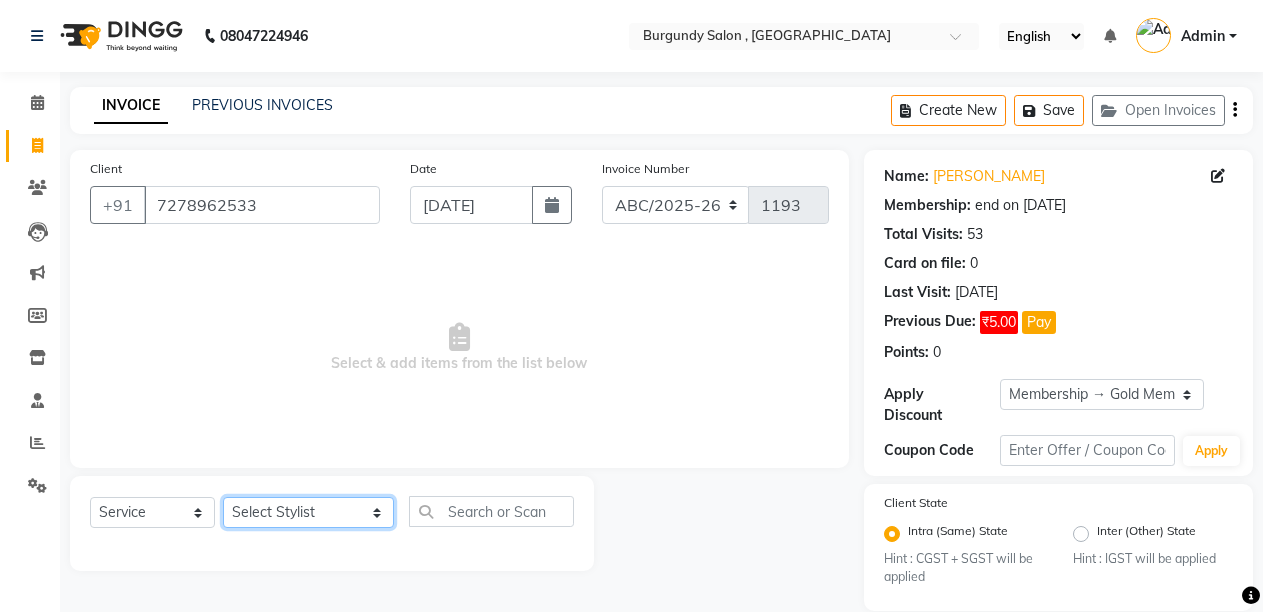 select on "32568" 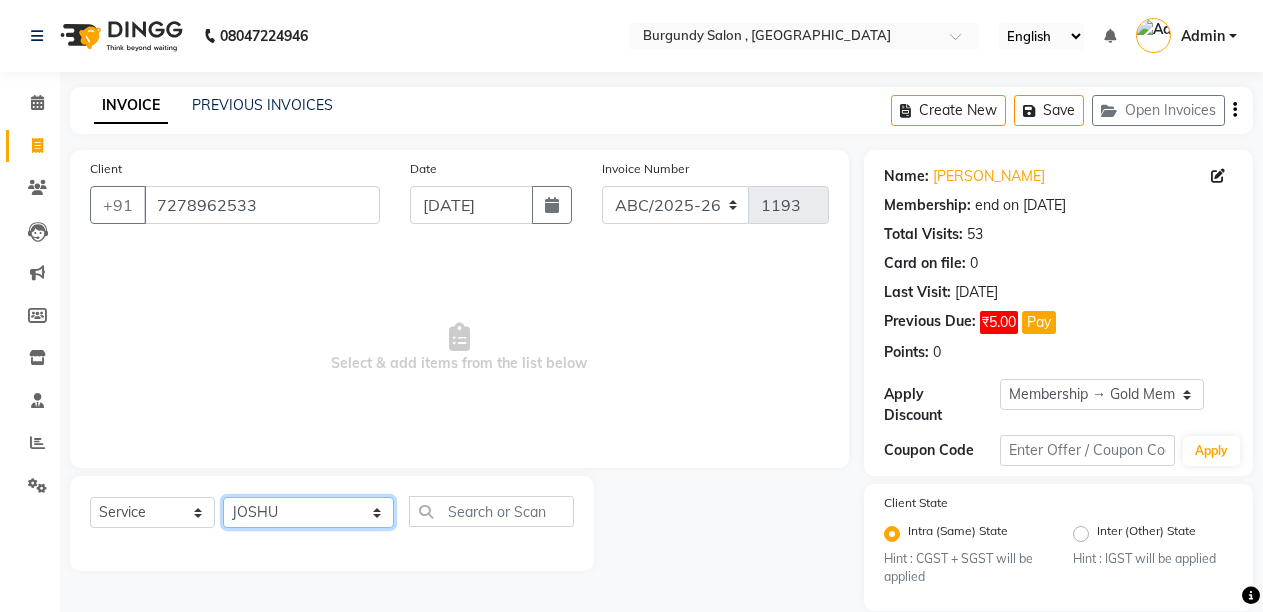 click on "Select Stylist ANIL  [PERSON_NAME] [PERSON_NAME]  DHON DAS DHON / [PERSON_NAME] [PERSON_NAME] [PERSON_NAME]/ [PERSON_NAME] [PERSON_NAME] LAXI / [PERSON_NAME] LITTLE MAAM MINTUL [PERSON_NAME] [PERSON_NAME] [PERSON_NAME] [PERSON_NAME]/POJA/ [PERSON_NAME] / [PERSON_NAME] [PERSON_NAME]/ [PERSON_NAME] PUJAA [PERSON_NAME] / [PERSON_NAME]  [PERSON_NAME] / [PERSON_NAME] [PERSON_NAME] / [PERSON_NAME] / [PERSON_NAME] [PERSON_NAME]/ [PERSON_NAME]/[PERSON_NAME]/[PERSON_NAME]/ [PERSON_NAME]/[PERSON_NAME]/ [PERSON_NAME] [PERSON_NAME]/ [PERSON_NAME] [PERSON_NAME] [PERSON_NAME] [PERSON_NAME] SOPEM staff 1 staff 1 TANU" 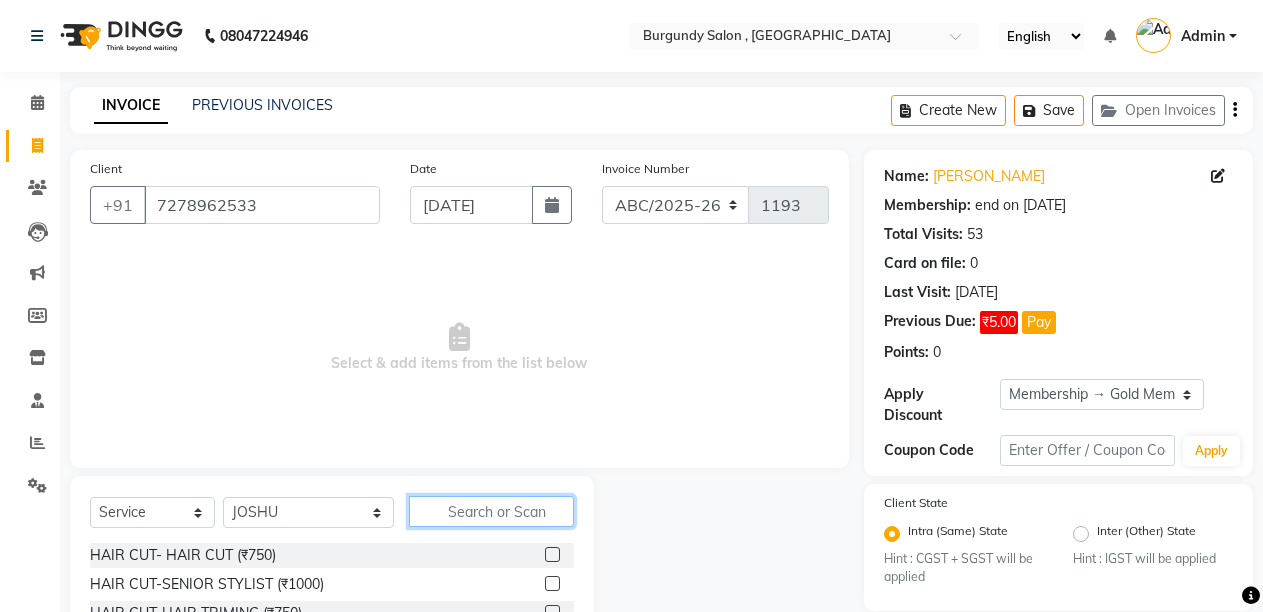 click 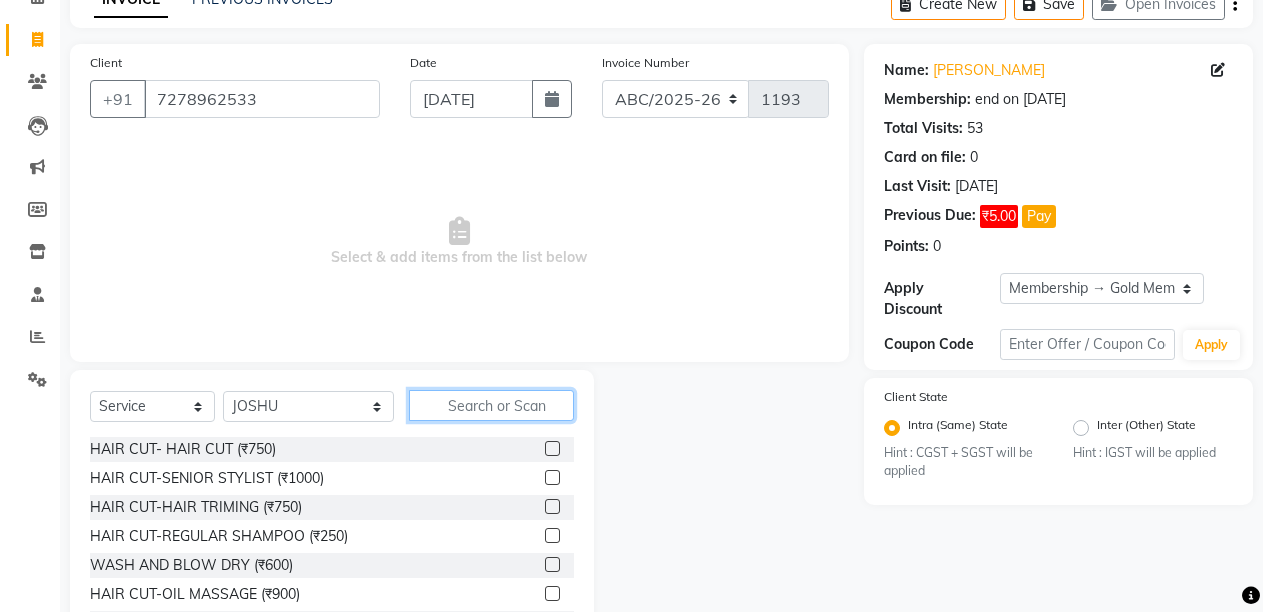 scroll, scrollTop: 120, scrollLeft: 0, axis: vertical 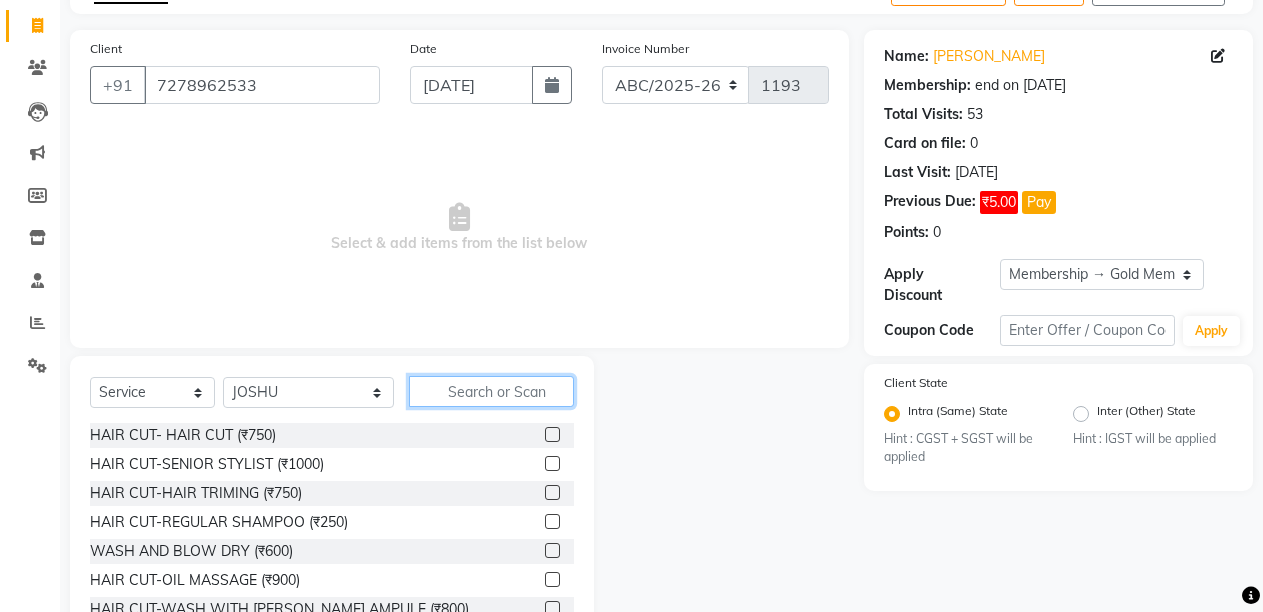 click 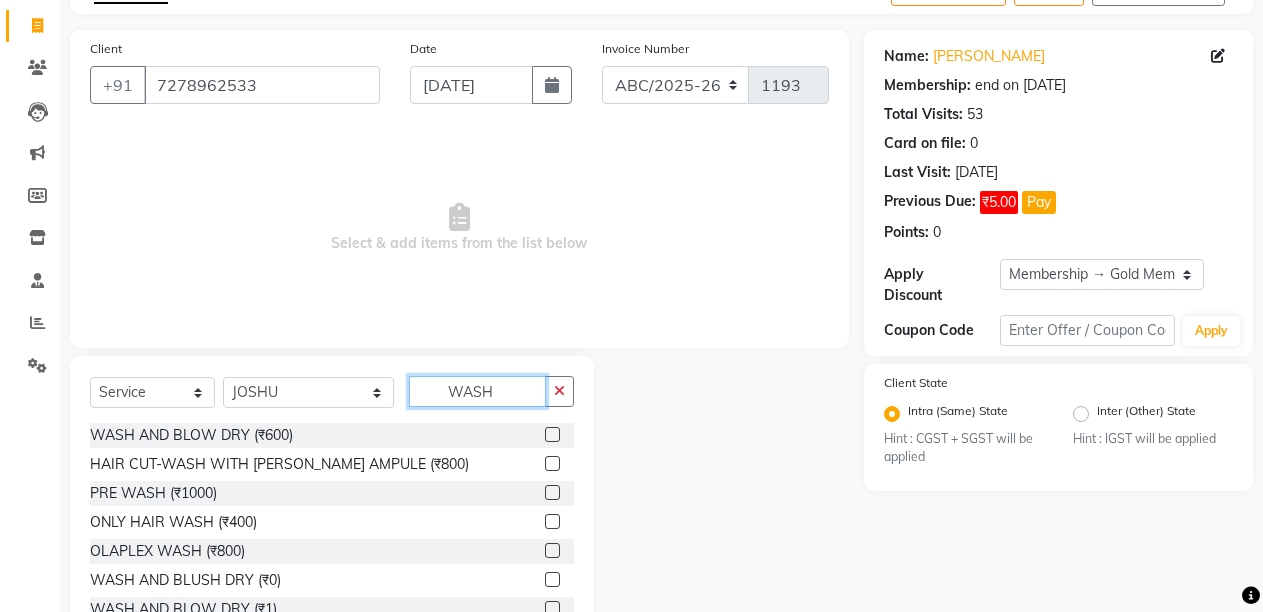 type on "WASH" 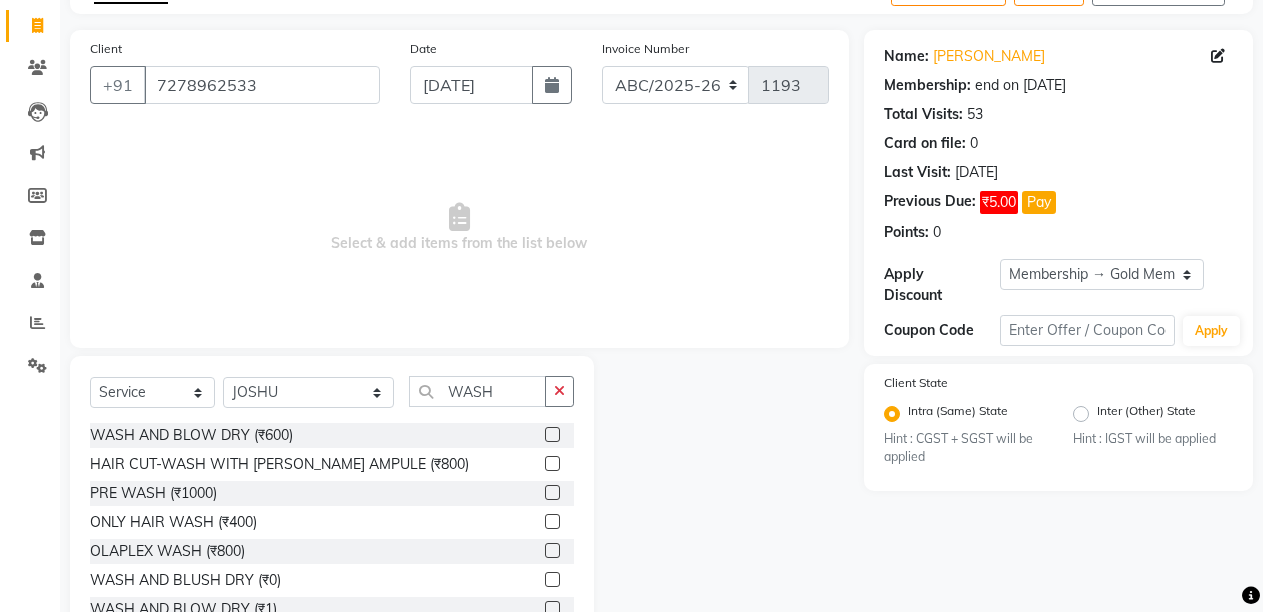 click 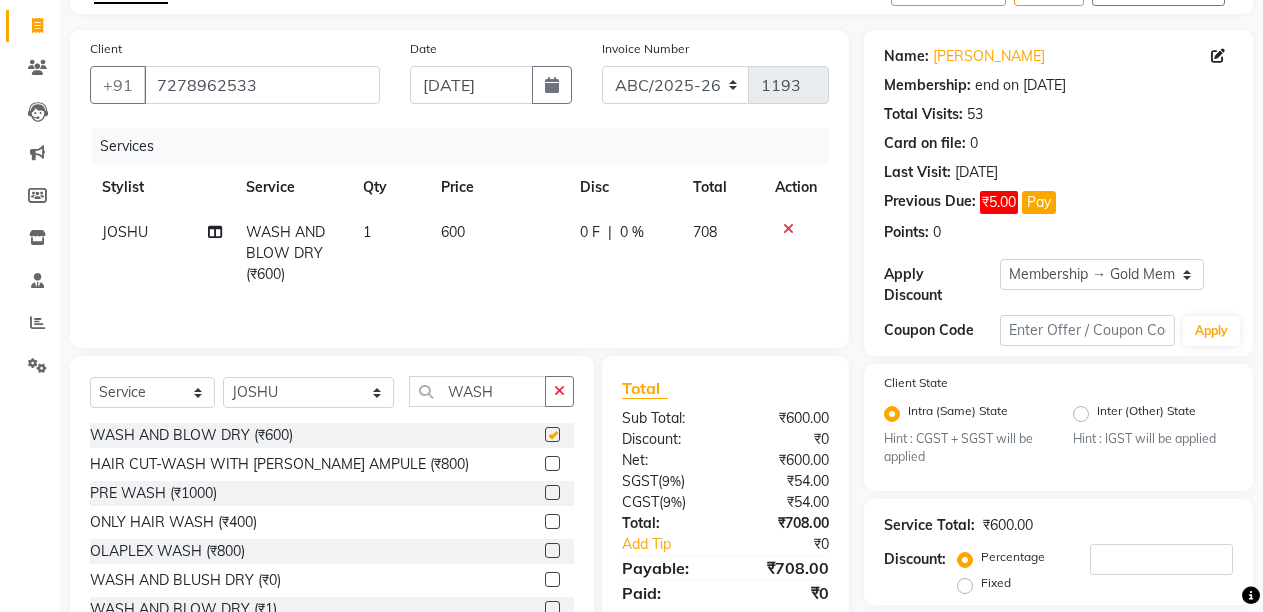 checkbox on "false" 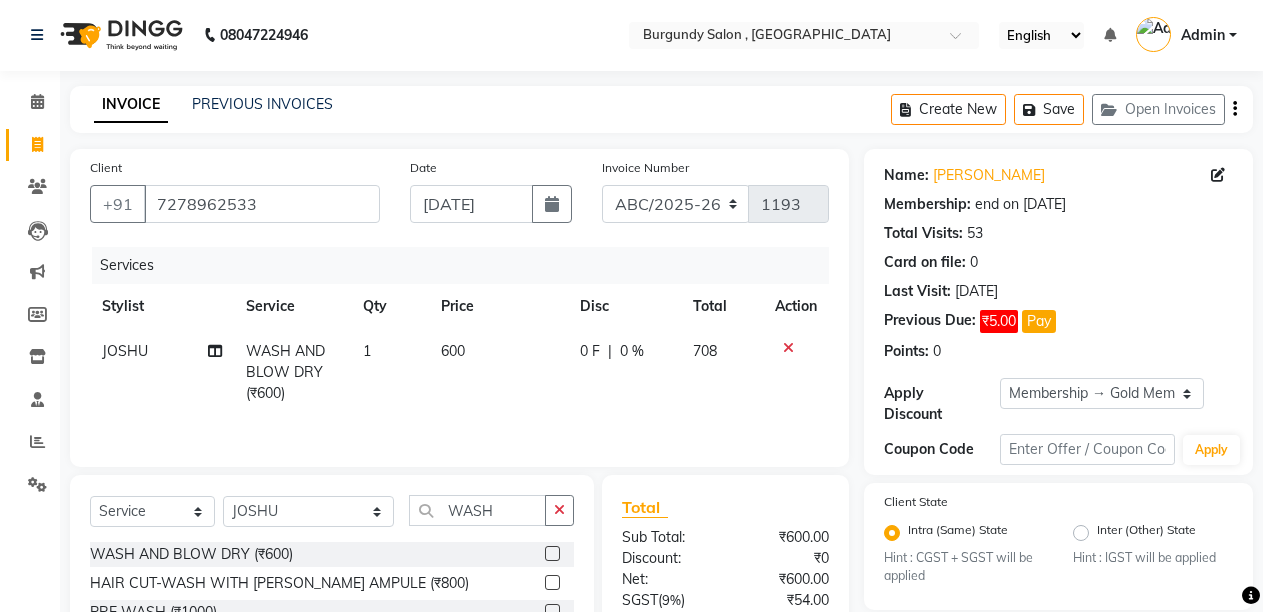 scroll, scrollTop: 0, scrollLeft: 0, axis: both 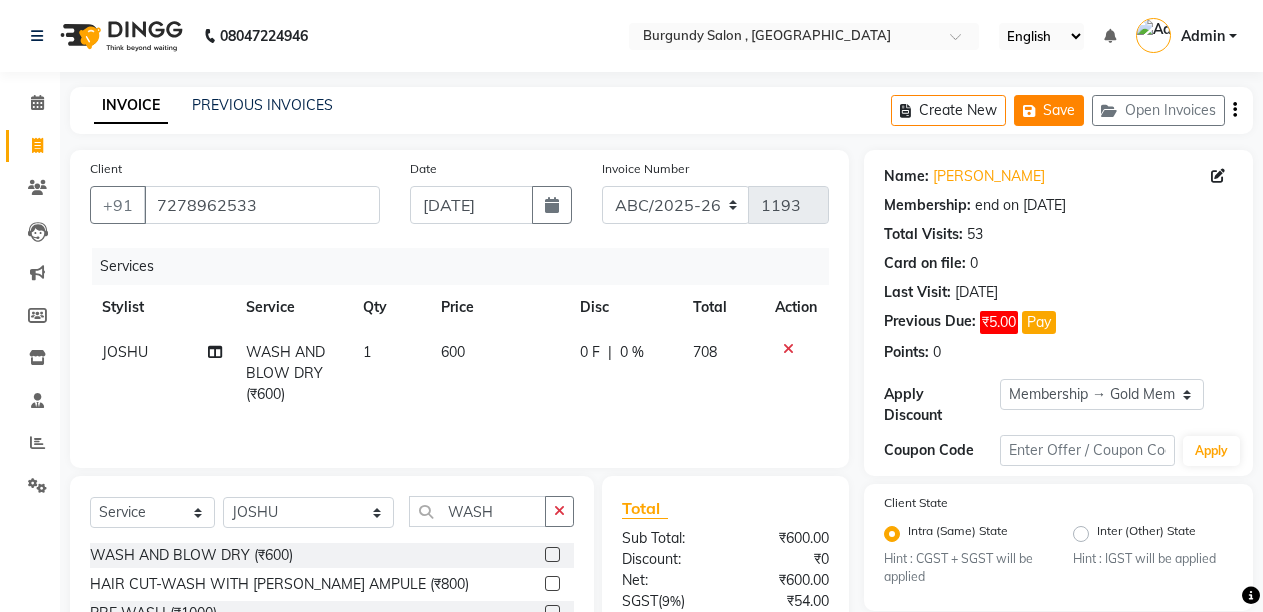 click on "Save" 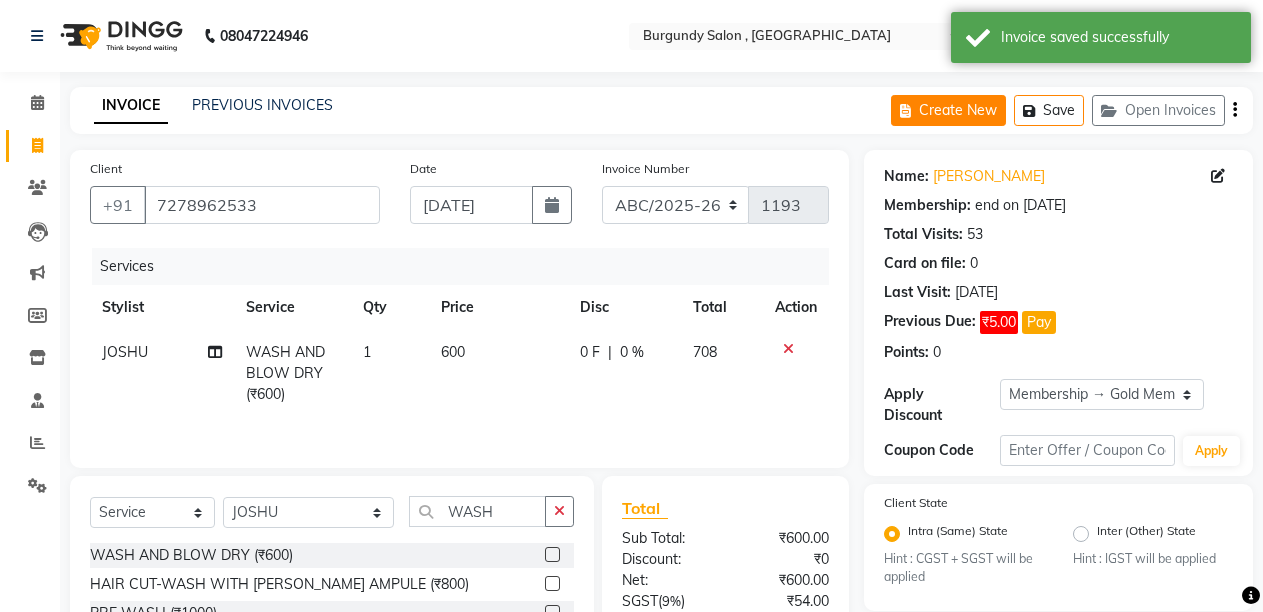 click on "Create New" 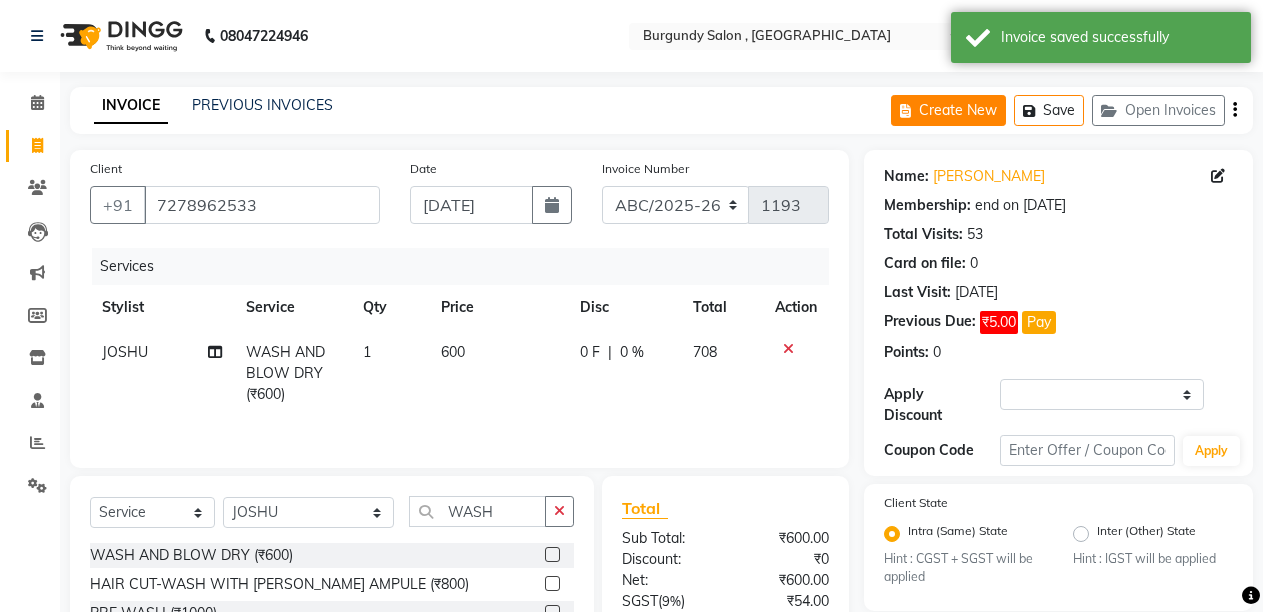 select on "service" 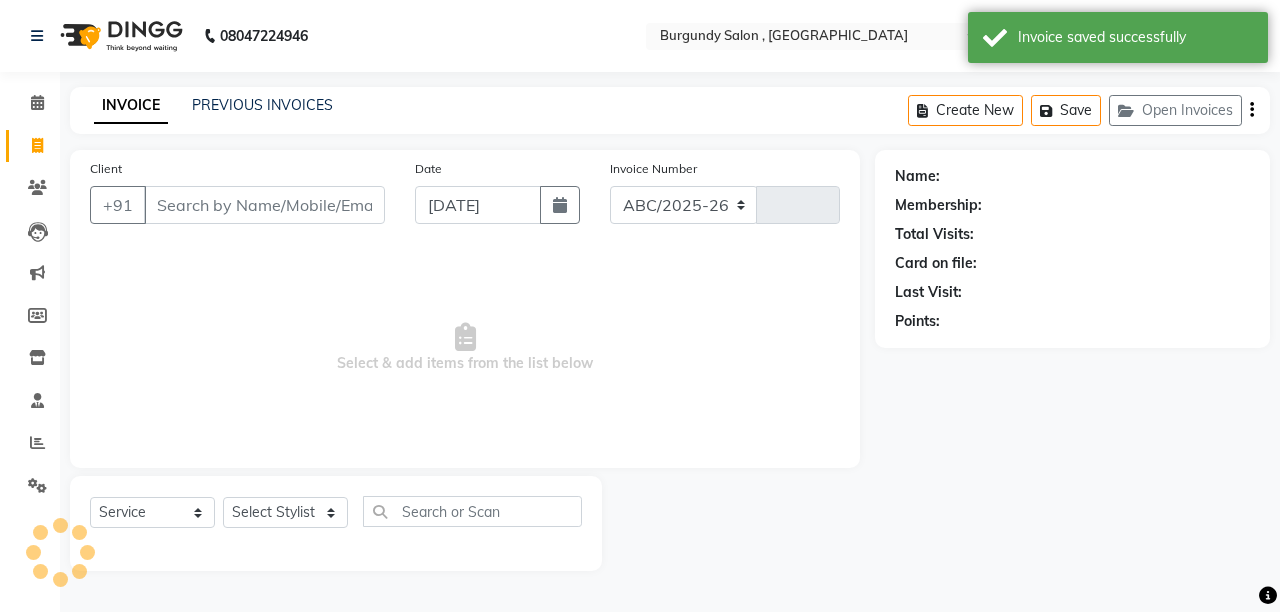 select on "5345" 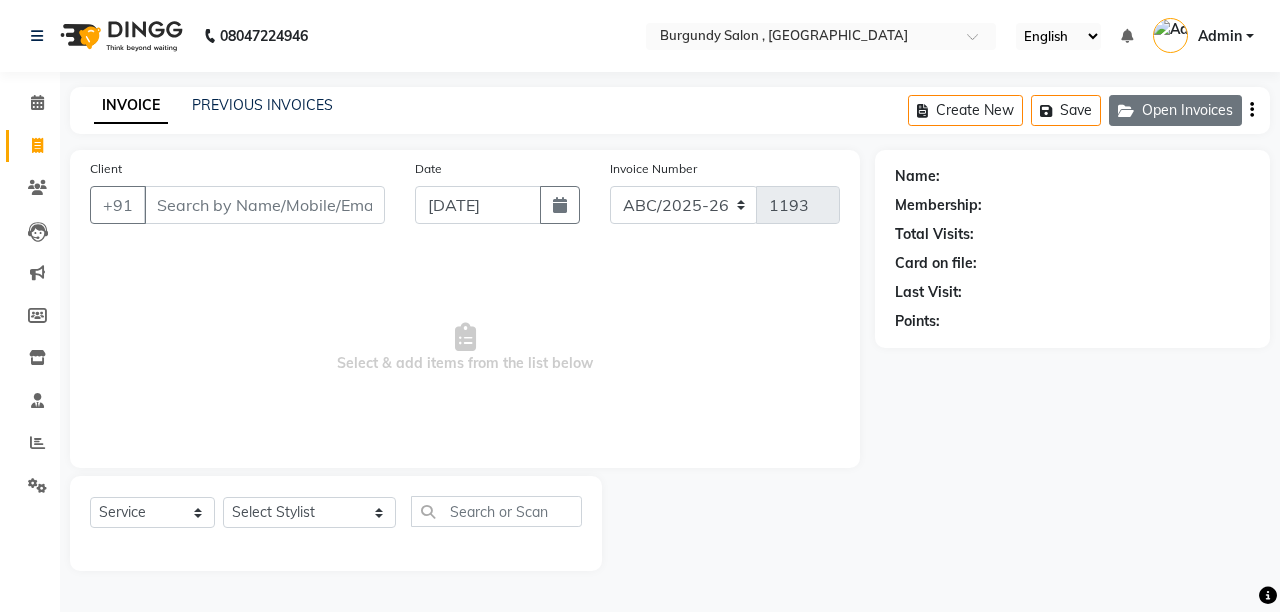 click on "Open Invoices" 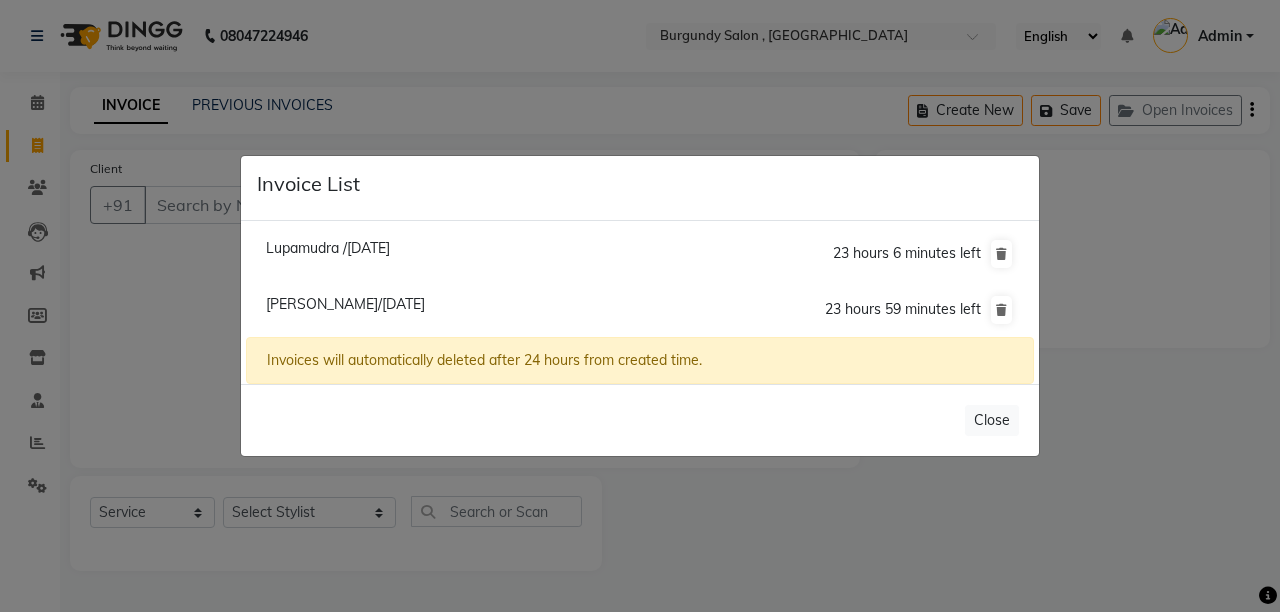 click on "Invoice List  Lupamudra /[DATE]  23 hours 6 minutes left  [PERSON_NAME]/[DATE]  23 hours 59 minutes left  Invoices will automatically deleted after 24 hours from created time.   Close" 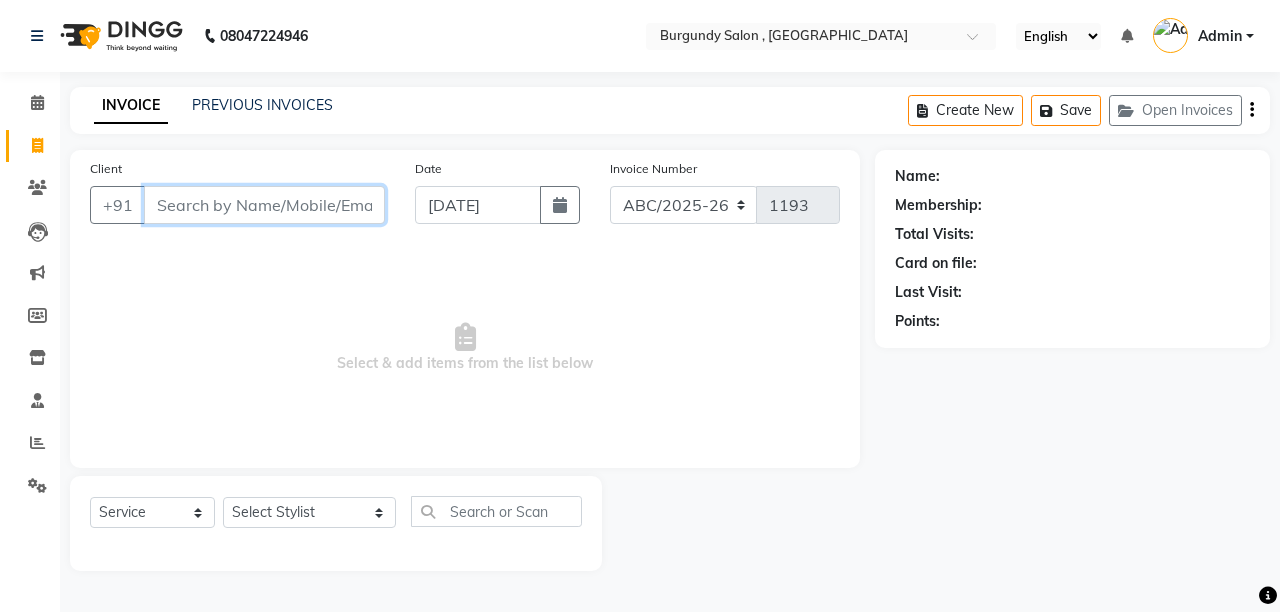 click on "Client" at bounding box center [264, 205] 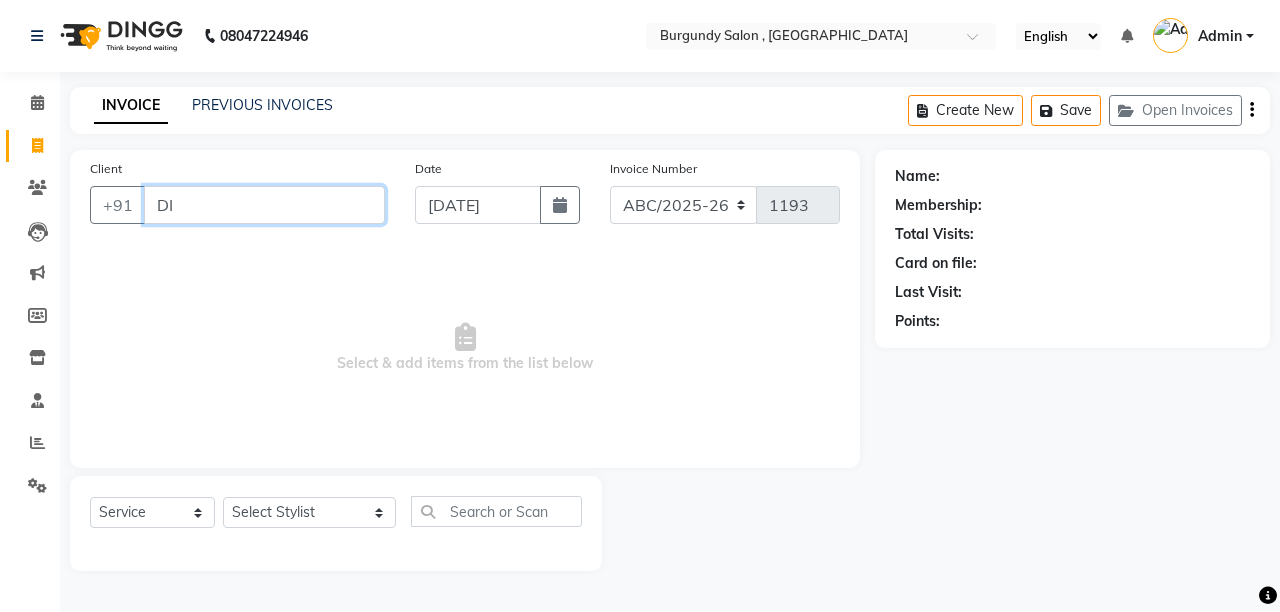 type on "D" 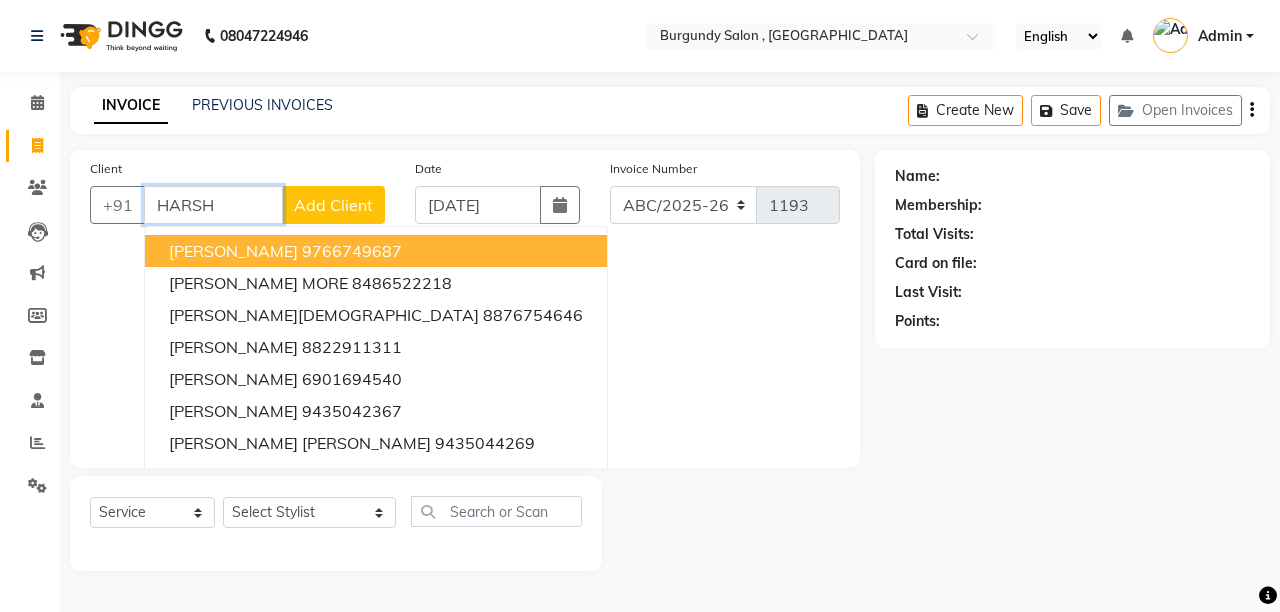 click on "HARSH" at bounding box center [213, 205] 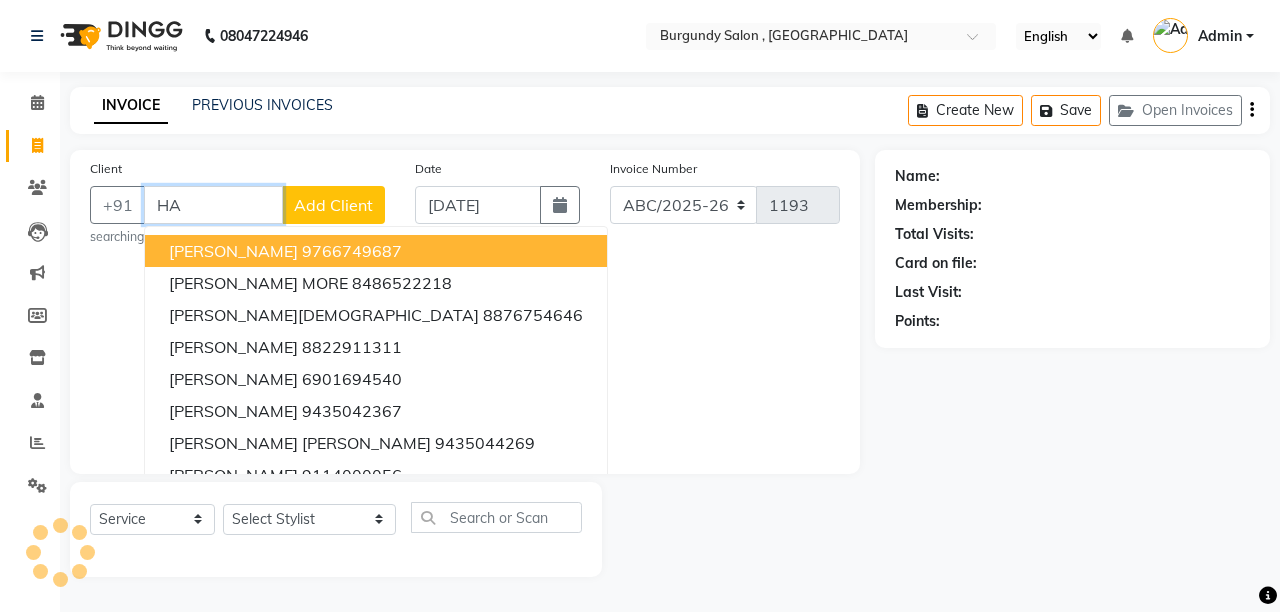 type on "H" 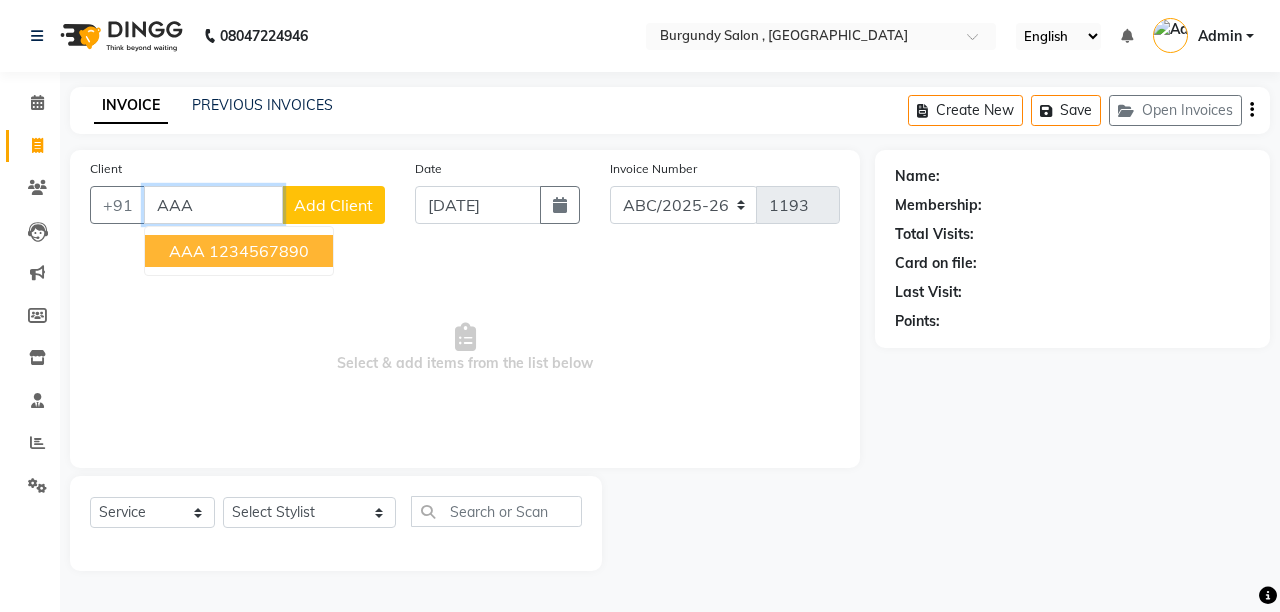 click on "1234567890" at bounding box center [259, 251] 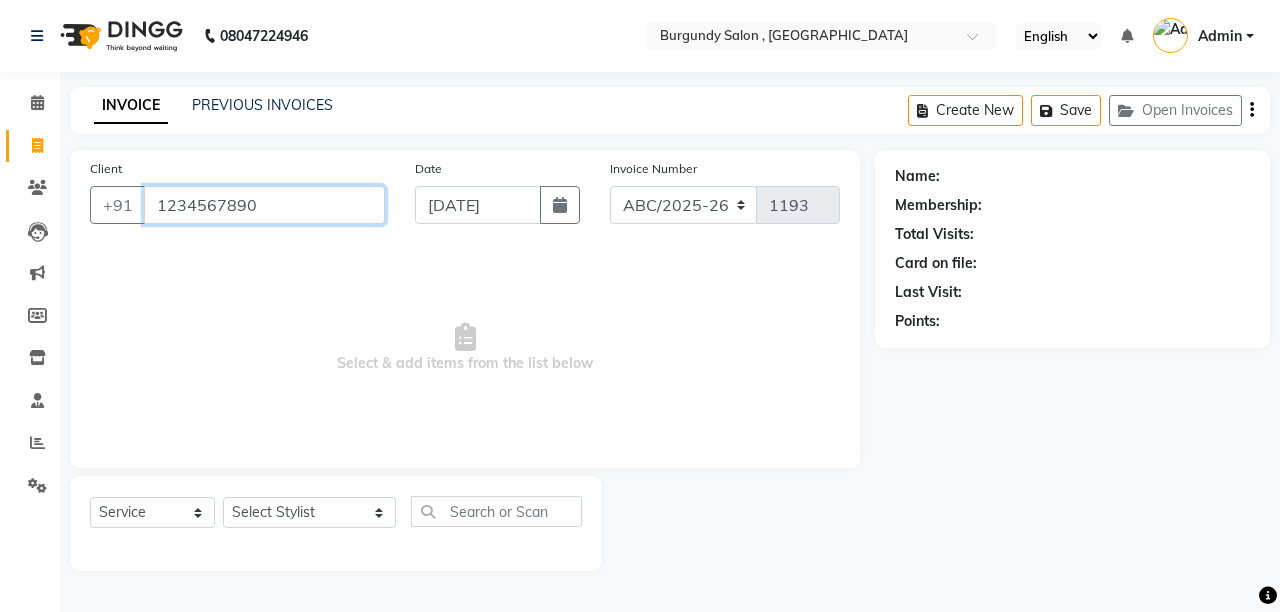 type on "1234567890" 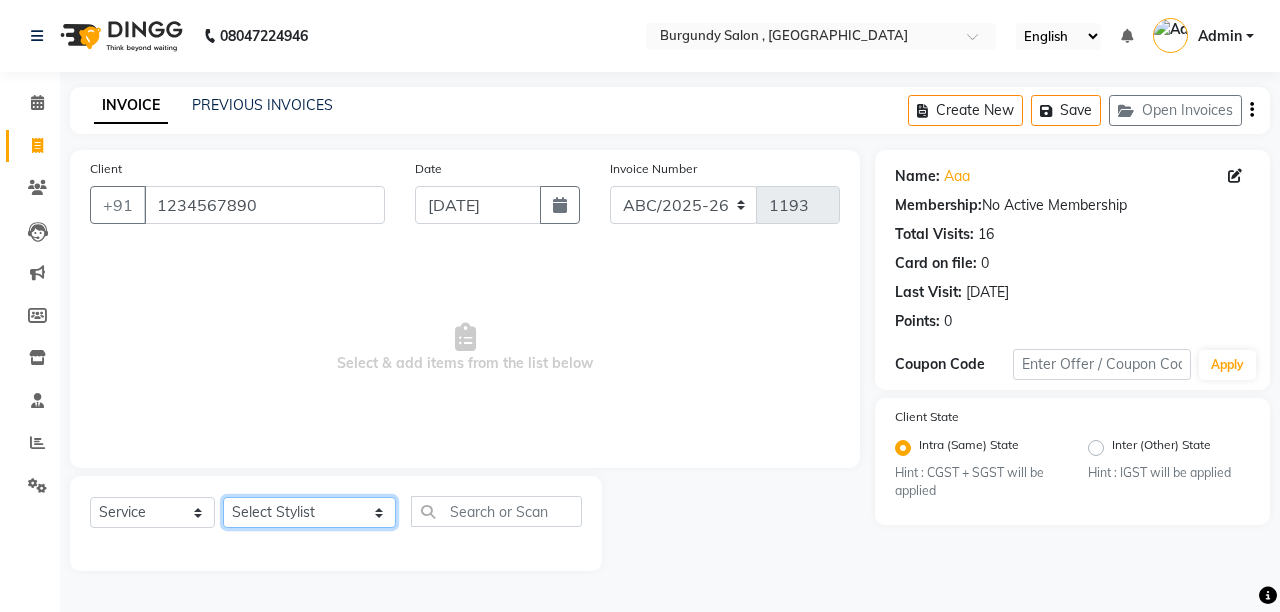 click on "Select Stylist ANIL  [PERSON_NAME] [PERSON_NAME]  DHON DAS DHON / [PERSON_NAME] [PERSON_NAME] [PERSON_NAME]/ [PERSON_NAME] [PERSON_NAME] LAXI / [PERSON_NAME] LITTLE MAAM MINTUL [PERSON_NAME] [PERSON_NAME] [PERSON_NAME] [PERSON_NAME]/POJA/ [PERSON_NAME] / [PERSON_NAME] [PERSON_NAME]/ [PERSON_NAME] PUJAA [PERSON_NAME] / [PERSON_NAME]  [PERSON_NAME] / [PERSON_NAME] [PERSON_NAME] / [PERSON_NAME] / [PERSON_NAME] [PERSON_NAME]/ [PERSON_NAME]/[PERSON_NAME]/[PERSON_NAME]/ [PERSON_NAME]/[PERSON_NAME]/ [PERSON_NAME] [PERSON_NAME]/ [PERSON_NAME] [PERSON_NAME] [PERSON_NAME] [PERSON_NAME] SOPEM staff 1 staff 1 TANU" 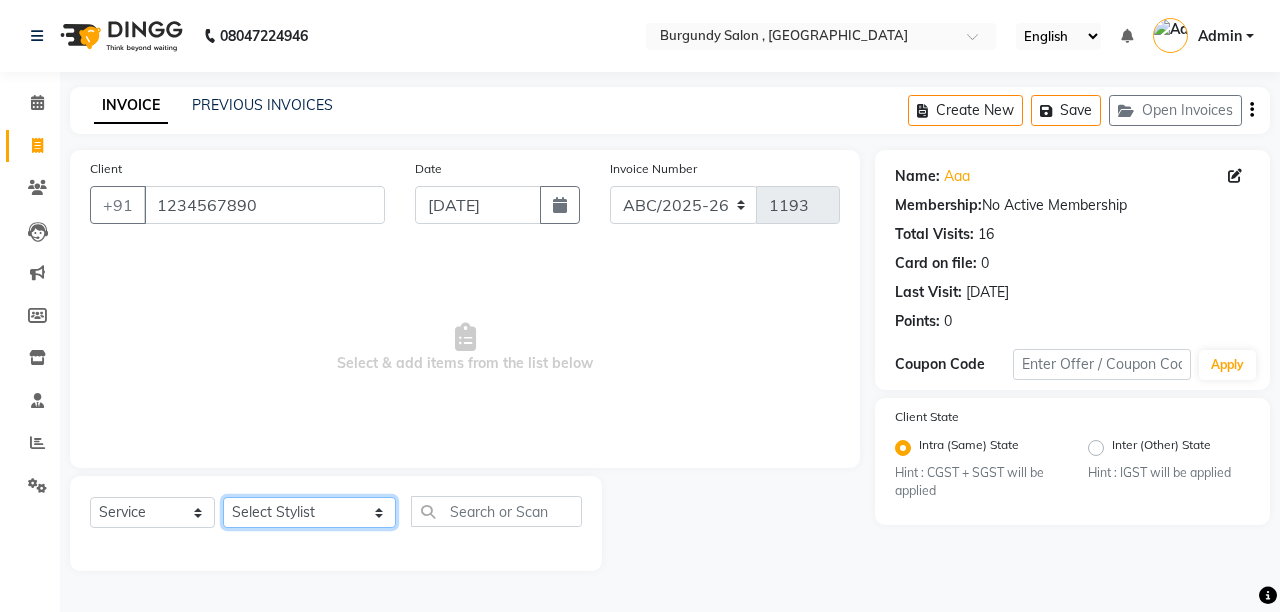 select on "80179" 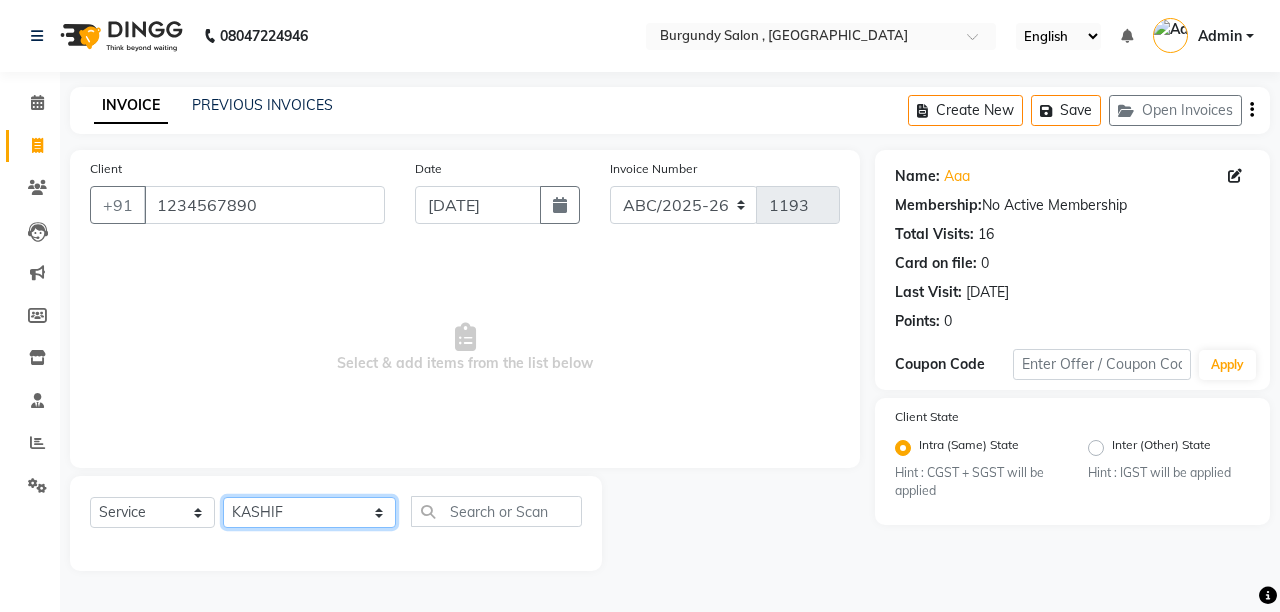click on "Select Stylist ANIL  [PERSON_NAME] [PERSON_NAME]  DHON DAS DHON / [PERSON_NAME] [PERSON_NAME] [PERSON_NAME]/ [PERSON_NAME] [PERSON_NAME] LAXI / [PERSON_NAME] LITTLE MAAM MINTUL [PERSON_NAME] [PERSON_NAME] [PERSON_NAME] [PERSON_NAME]/POJA/ [PERSON_NAME] / [PERSON_NAME] [PERSON_NAME]/ [PERSON_NAME] PUJAA [PERSON_NAME] / [PERSON_NAME]  [PERSON_NAME] / [PERSON_NAME] [PERSON_NAME] / [PERSON_NAME] / [PERSON_NAME] [PERSON_NAME]/ [PERSON_NAME]/[PERSON_NAME]/[PERSON_NAME]/ [PERSON_NAME]/[PERSON_NAME]/ [PERSON_NAME] [PERSON_NAME]/ [PERSON_NAME] [PERSON_NAME] [PERSON_NAME] [PERSON_NAME] SOPEM staff 1 staff 1 TANU" 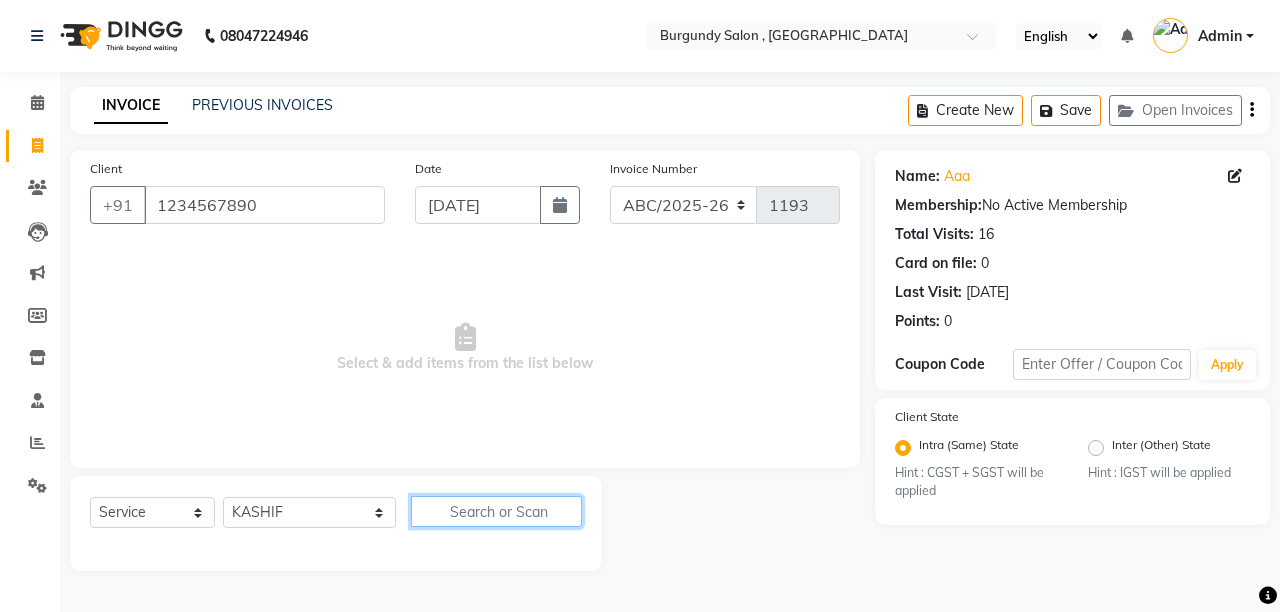 click 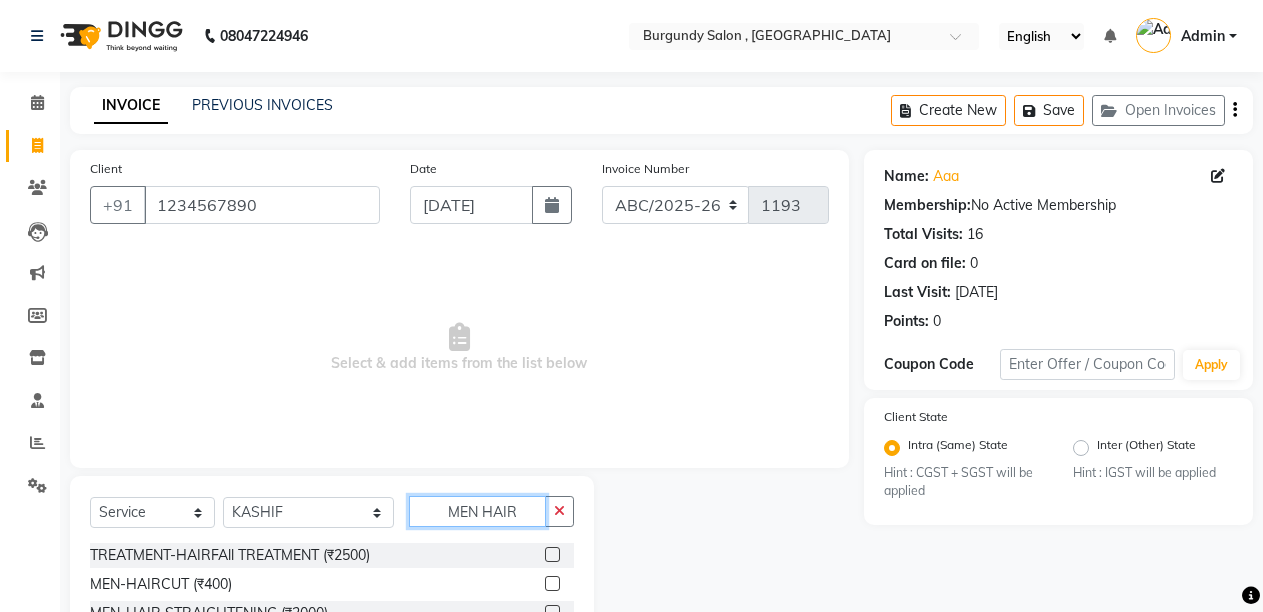 type on "MEN HAIR" 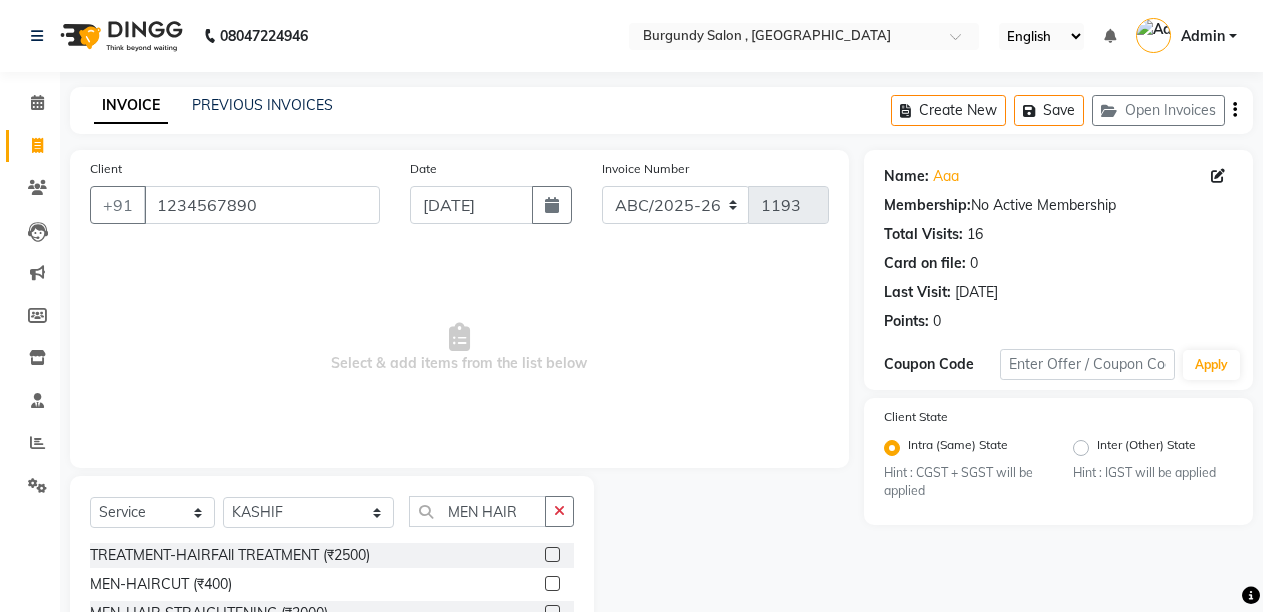 drag, startPoint x: 549, startPoint y: 579, endPoint x: 537, endPoint y: 569, distance: 15.6205 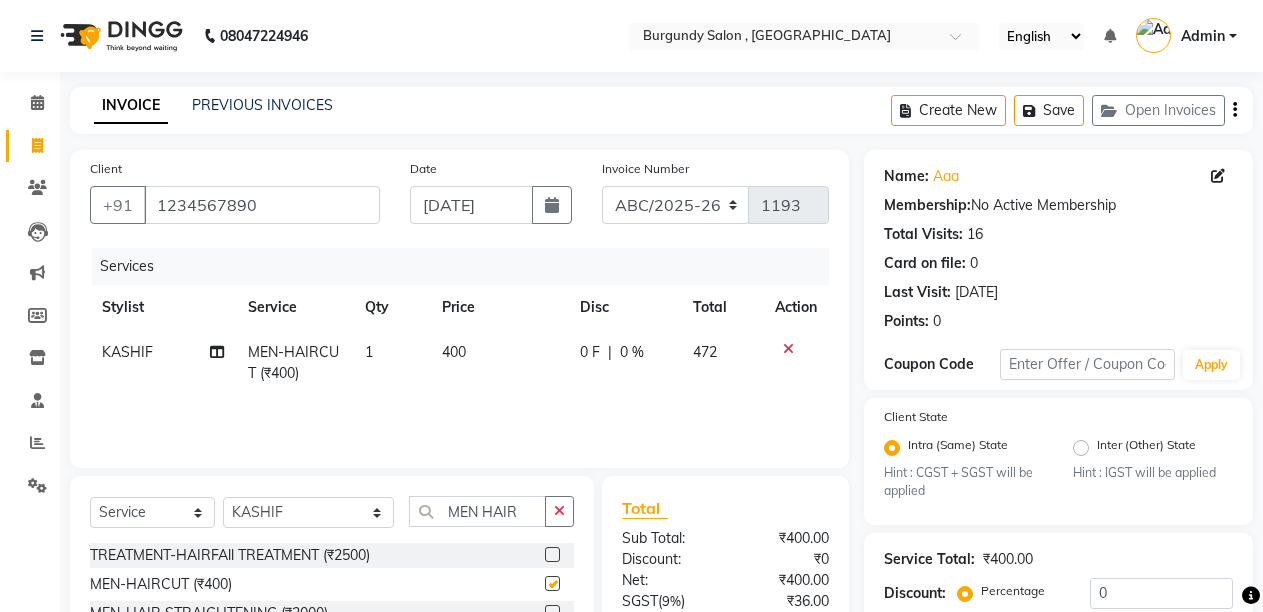 checkbox on "false" 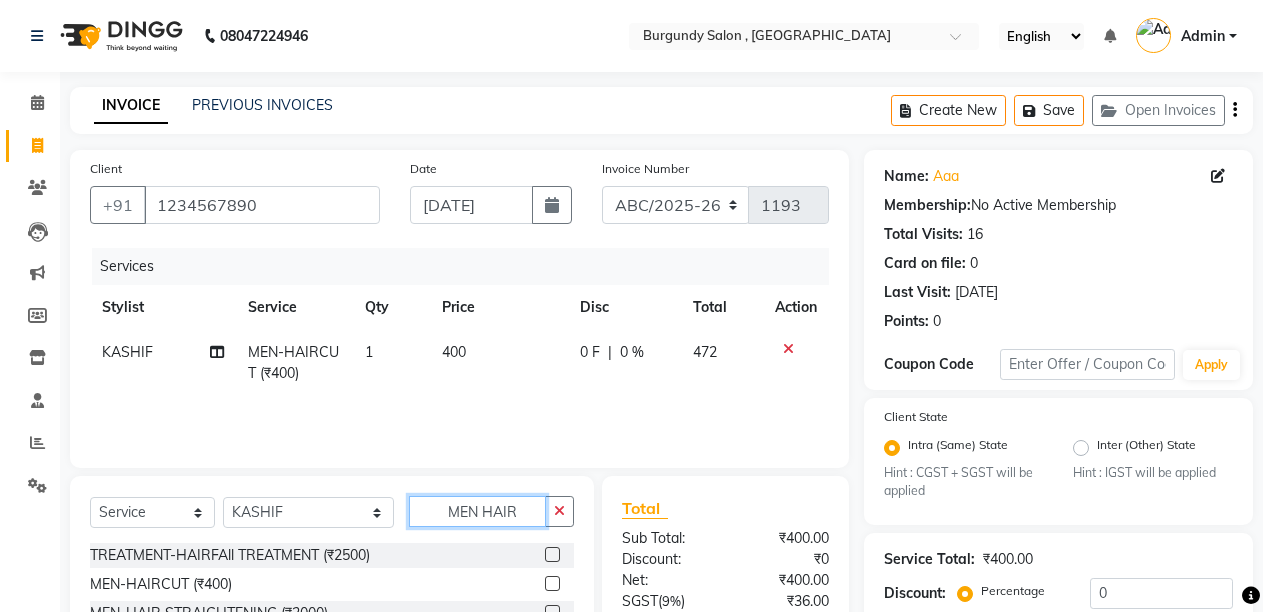 click on "MEN HAIR" 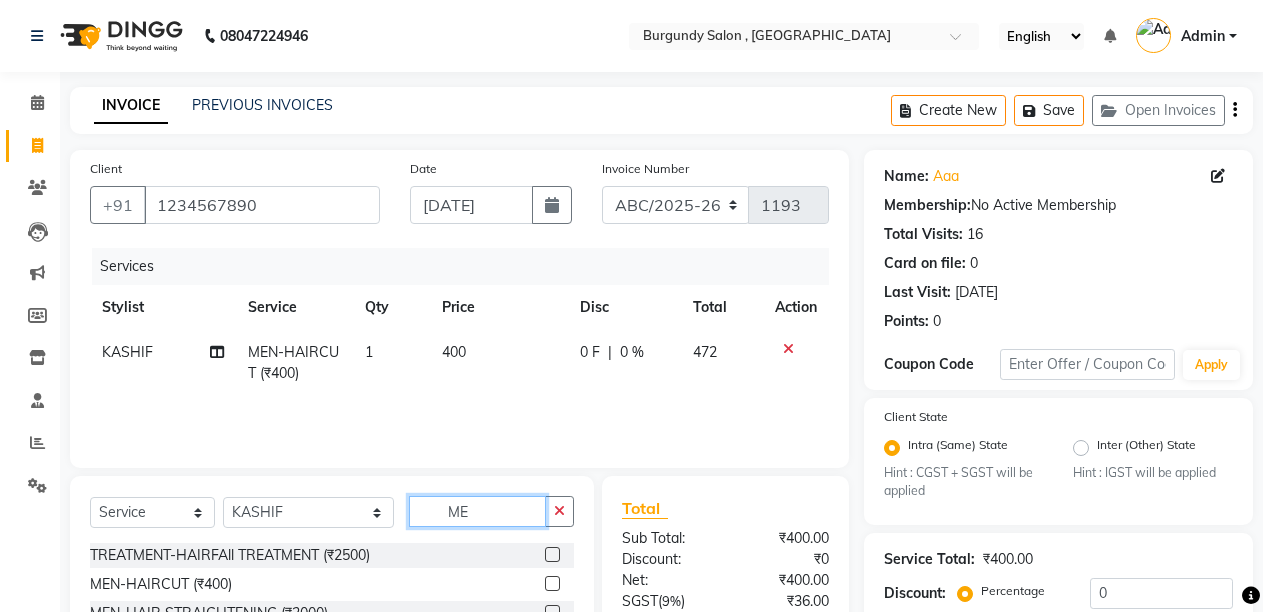 type on "M" 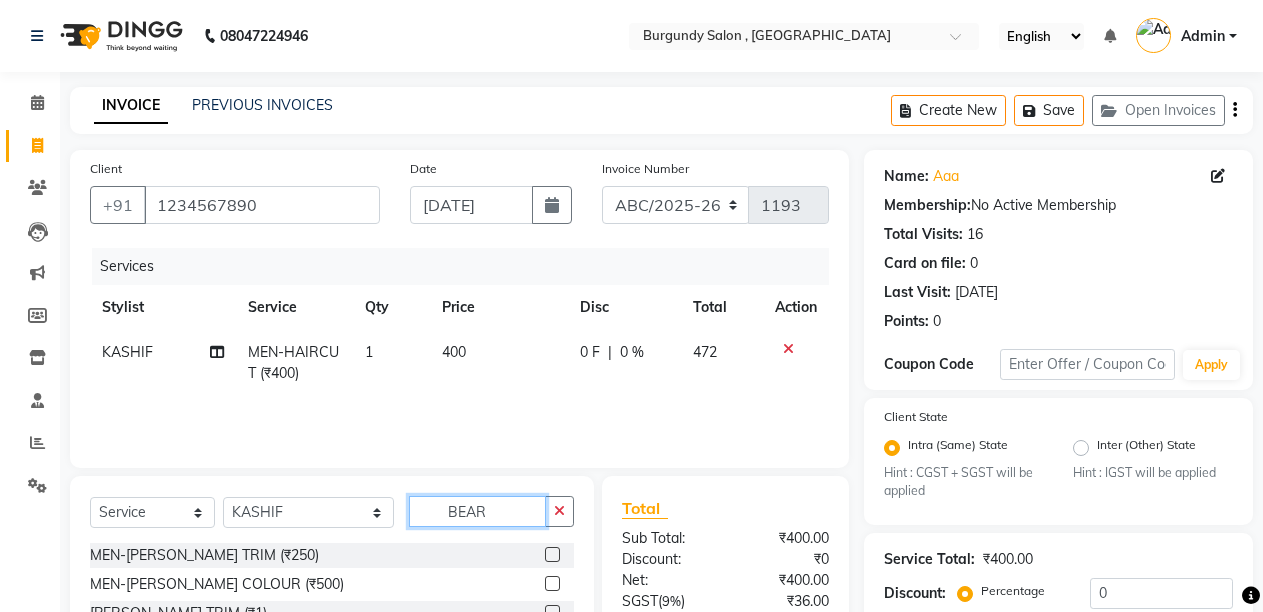 type on "BEAR" 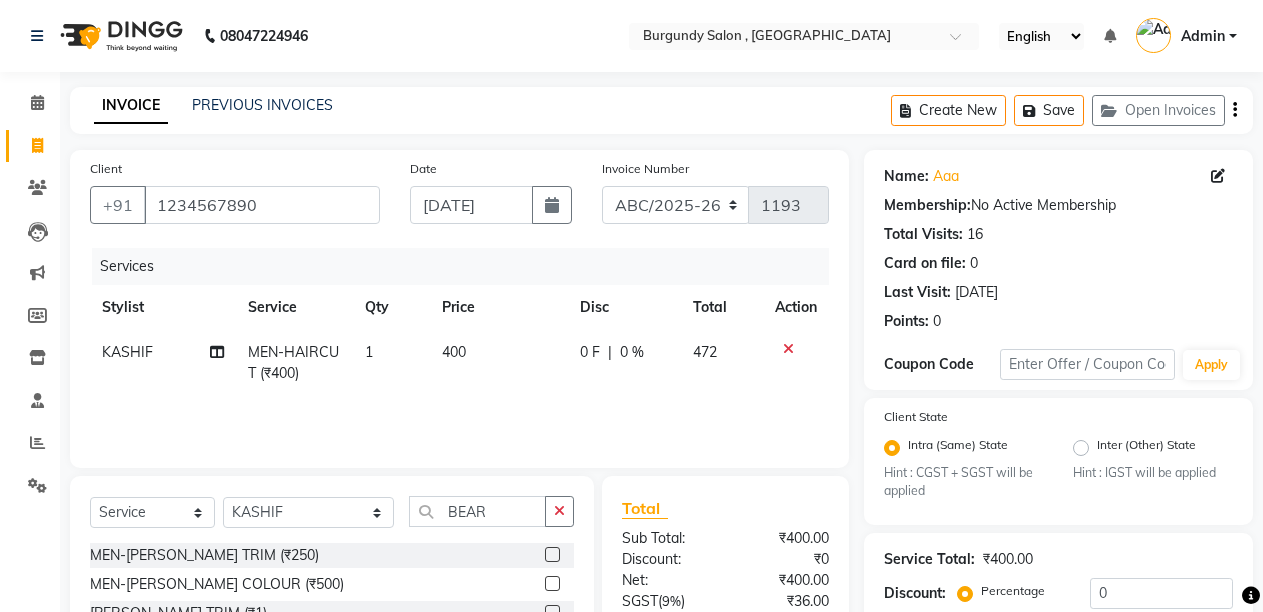 click 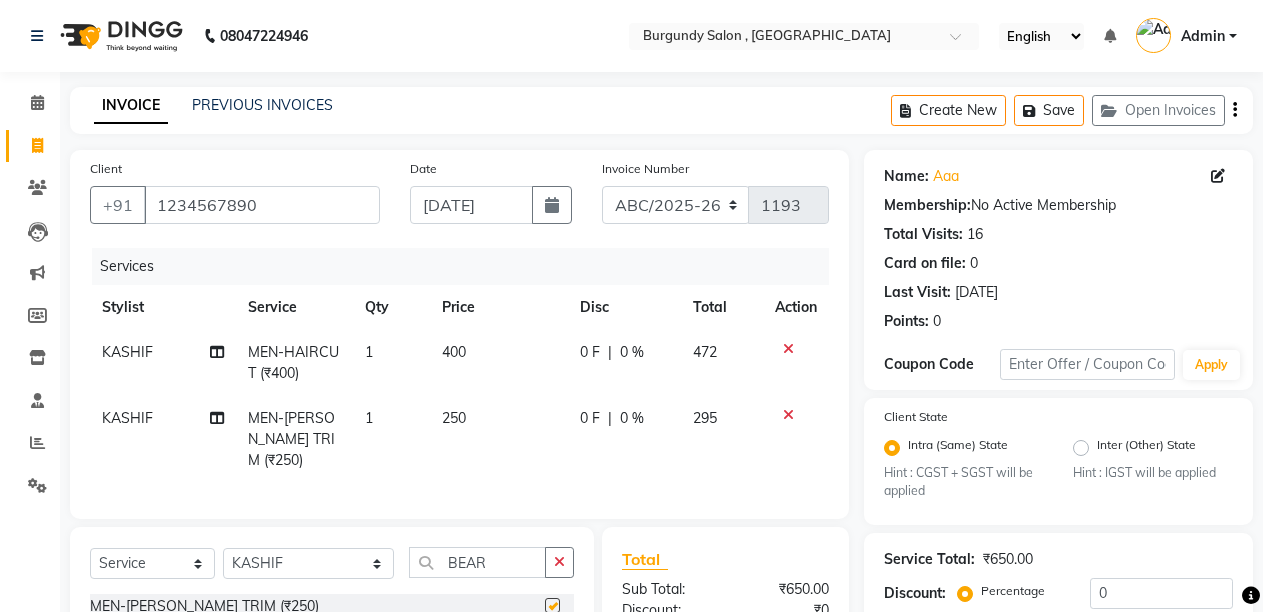 checkbox on "false" 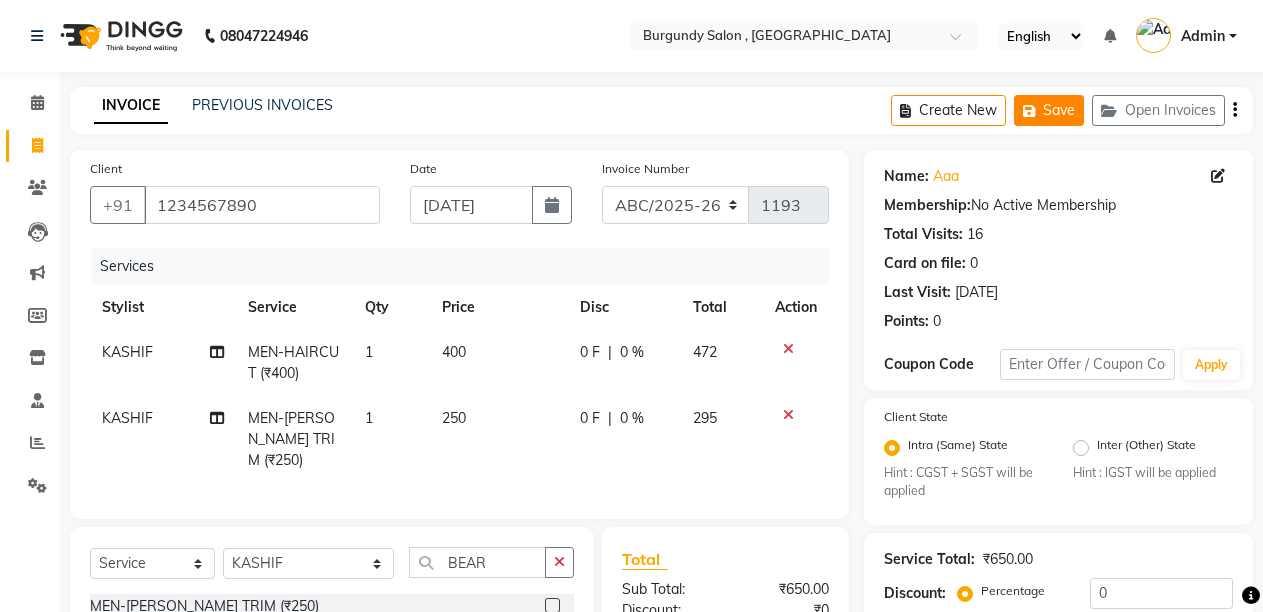 click on "Save" 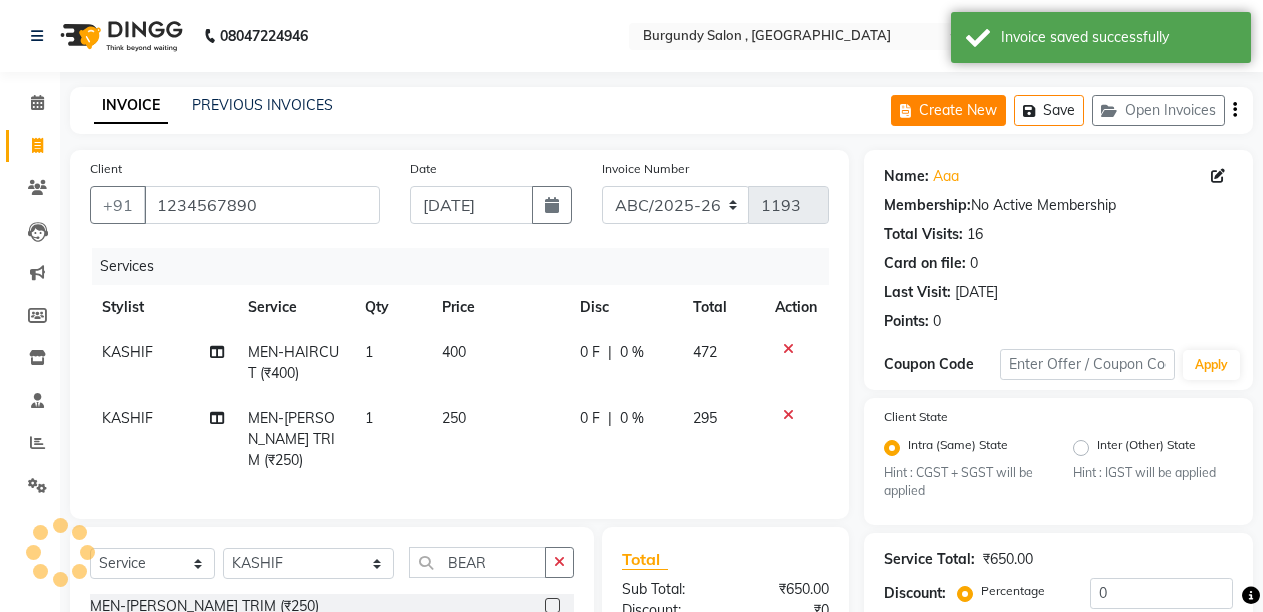 click on "Create New" 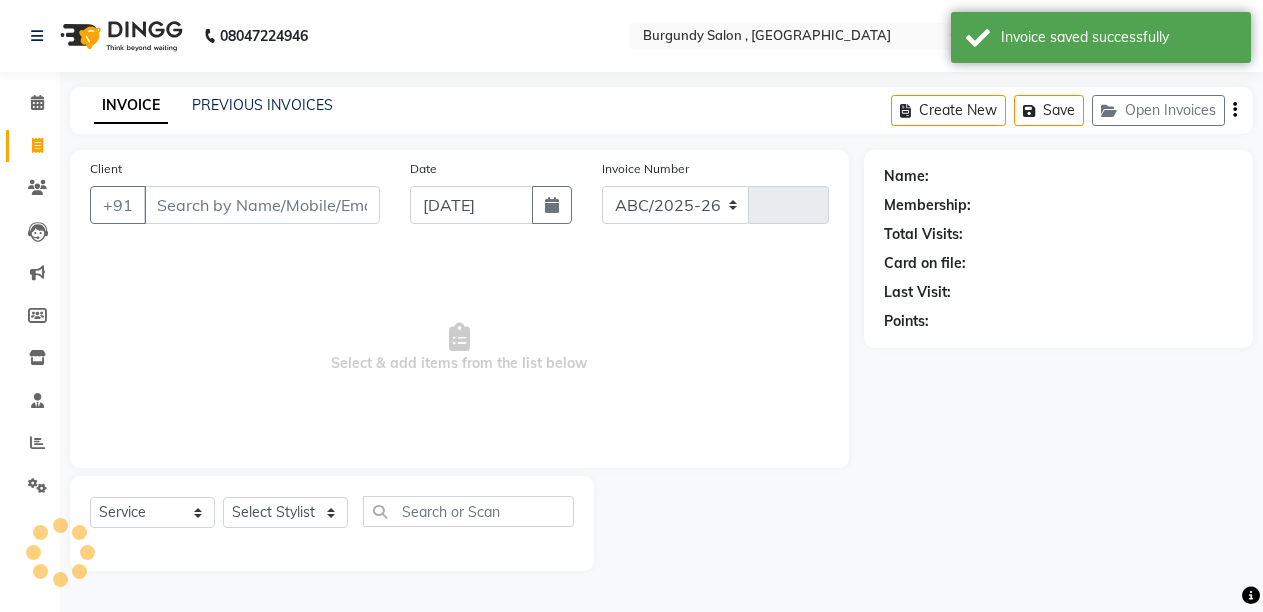 select on "5345" 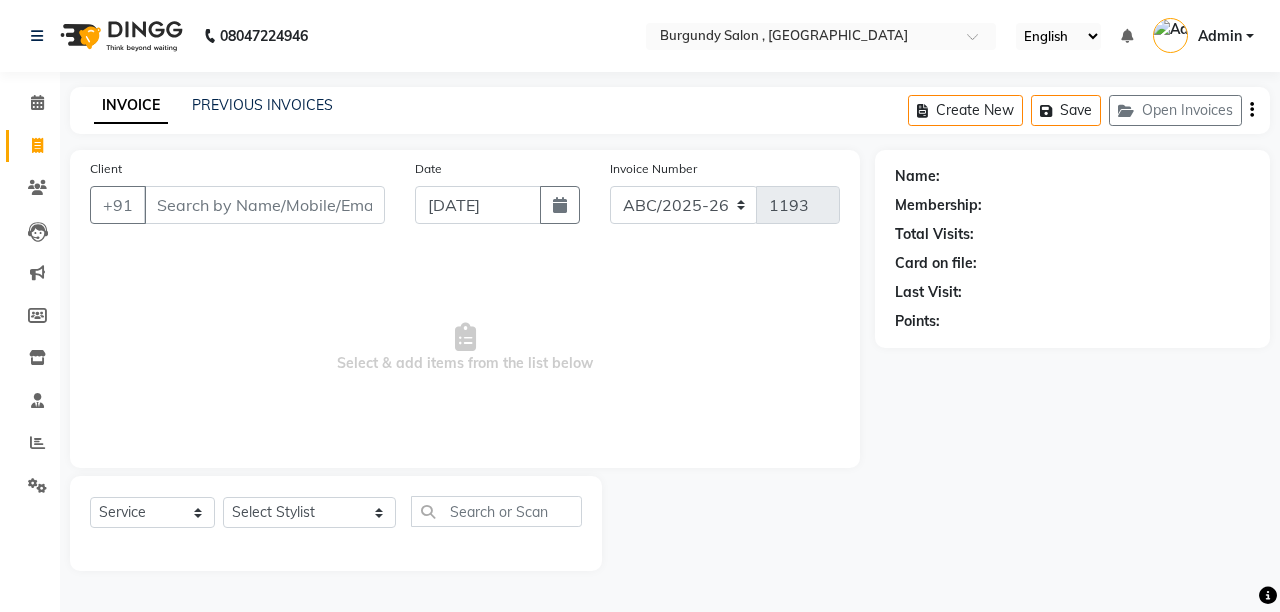click on "Client" at bounding box center (264, 205) 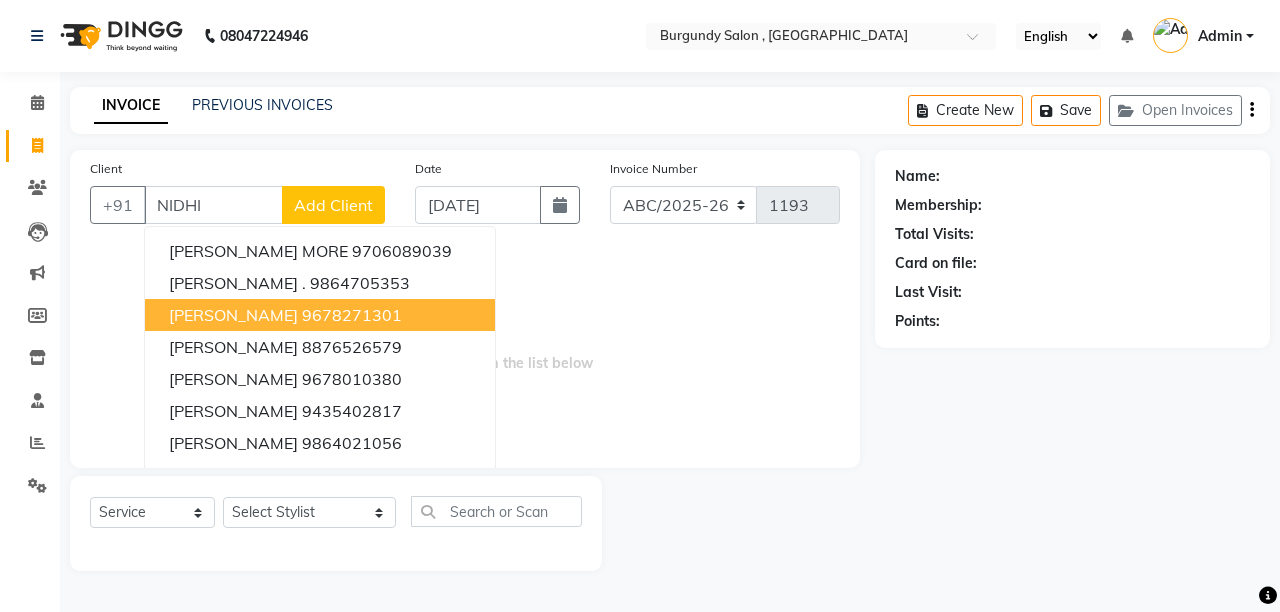 click on "[PERSON_NAME]" at bounding box center (233, 315) 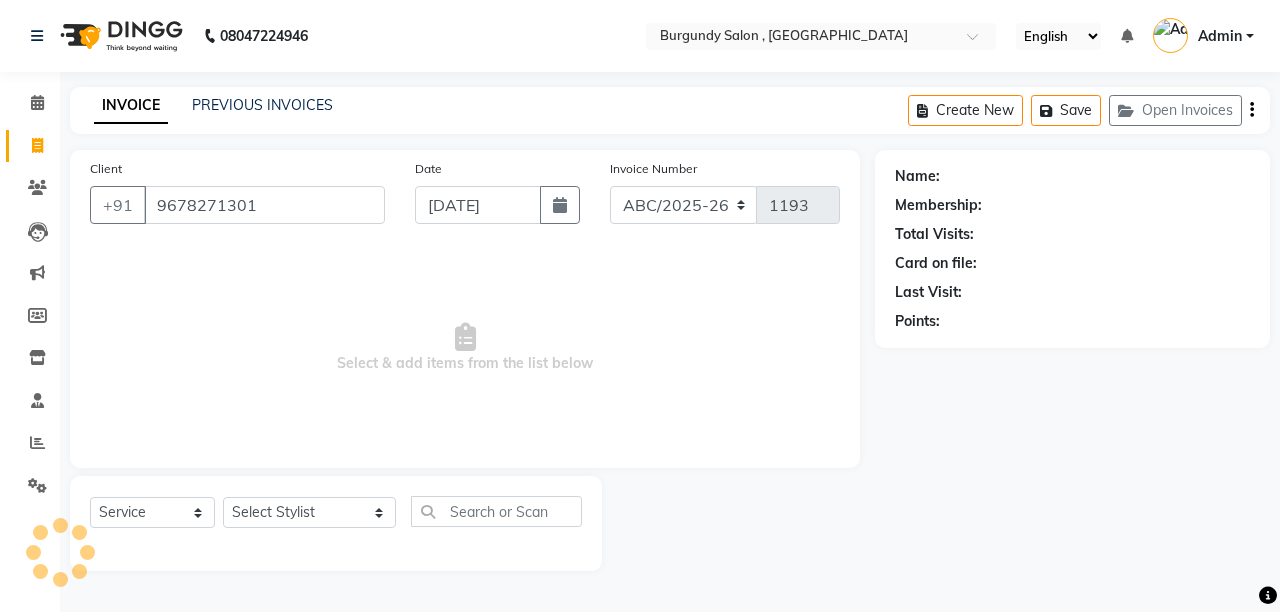 type on "9678271301" 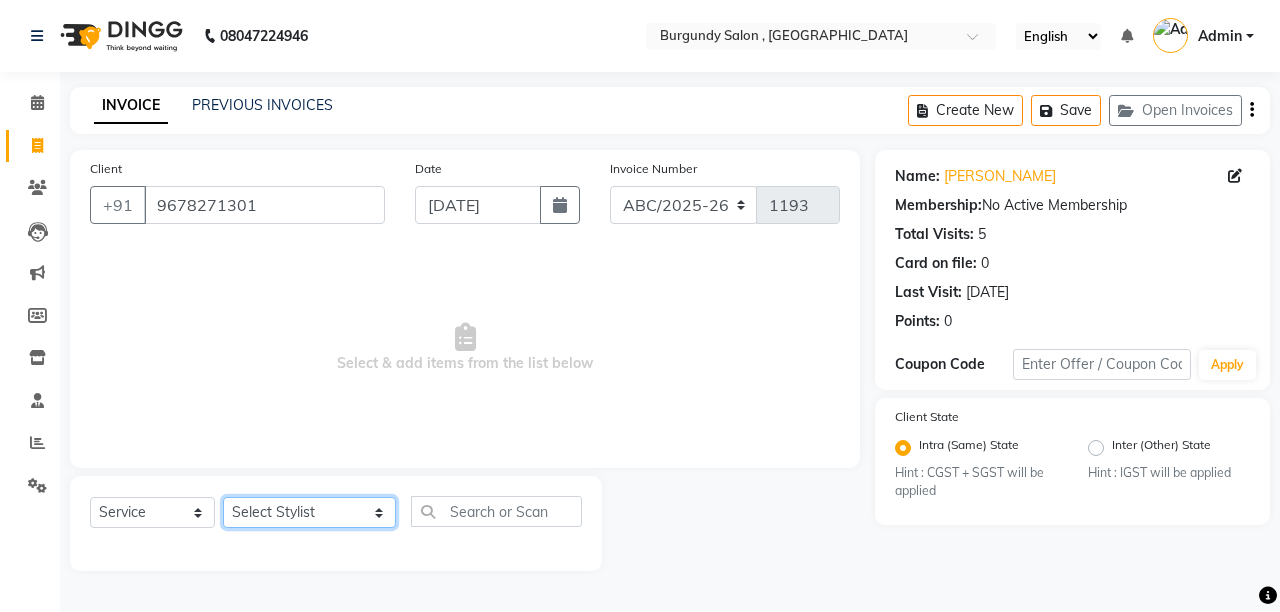 click on "Select Stylist ANIL  [PERSON_NAME] [PERSON_NAME]  DHON DAS DHON / [PERSON_NAME] [PERSON_NAME] [PERSON_NAME]/ [PERSON_NAME] [PERSON_NAME] LAXI / [PERSON_NAME] LITTLE MAAM MINTUL [PERSON_NAME] [PERSON_NAME] [PERSON_NAME] [PERSON_NAME]/POJA/ [PERSON_NAME] / [PERSON_NAME] [PERSON_NAME]/ [PERSON_NAME] PUJAA [PERSON_NAME] / [PERSON_NAME]  [PERSON_NAME] / [PERSON_NAME] [PERSON_NAME] / [PERSON_NAME] / [PERSON_NAME] [PERSON_NAME]/ [PERSON_NAME]/[PERSON_NAME]/[PERSON_NAME]/ [PERSON_NAME]/[PERSON_NAME]/ [PERSON_NAME] [PERSON_NAME]/ [PERSON_NAME] [PERSON_NAME] [PERSON_NAME] [PERSON_NAME] SOPEM staff 1 staff 1 TANU" 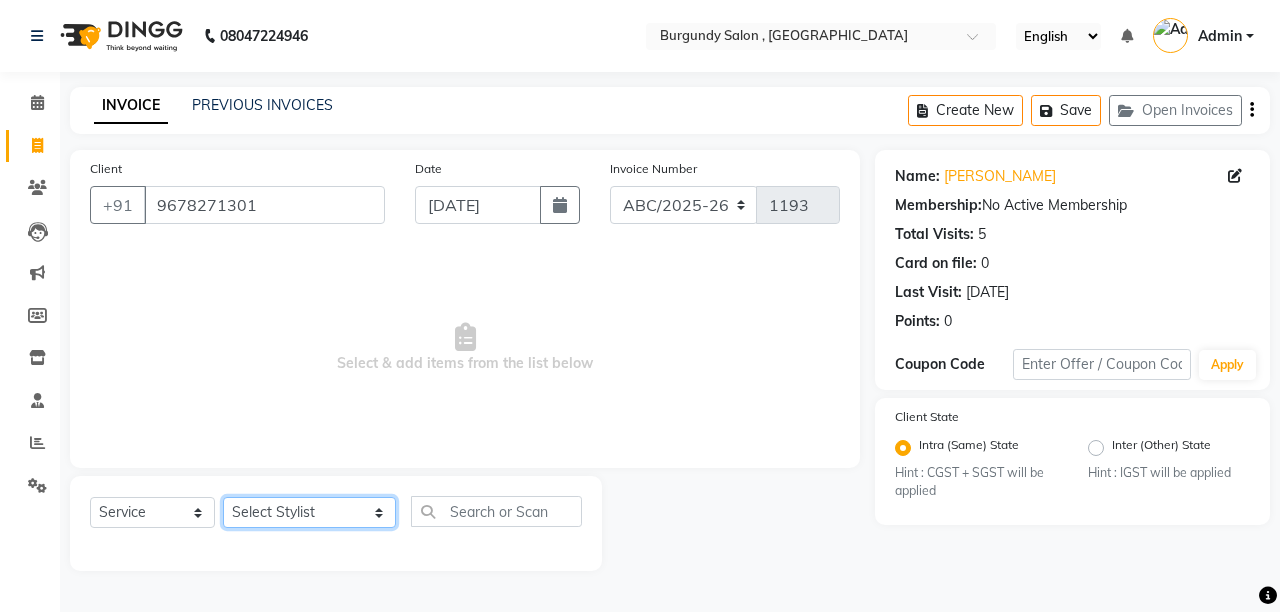 select on "82301" 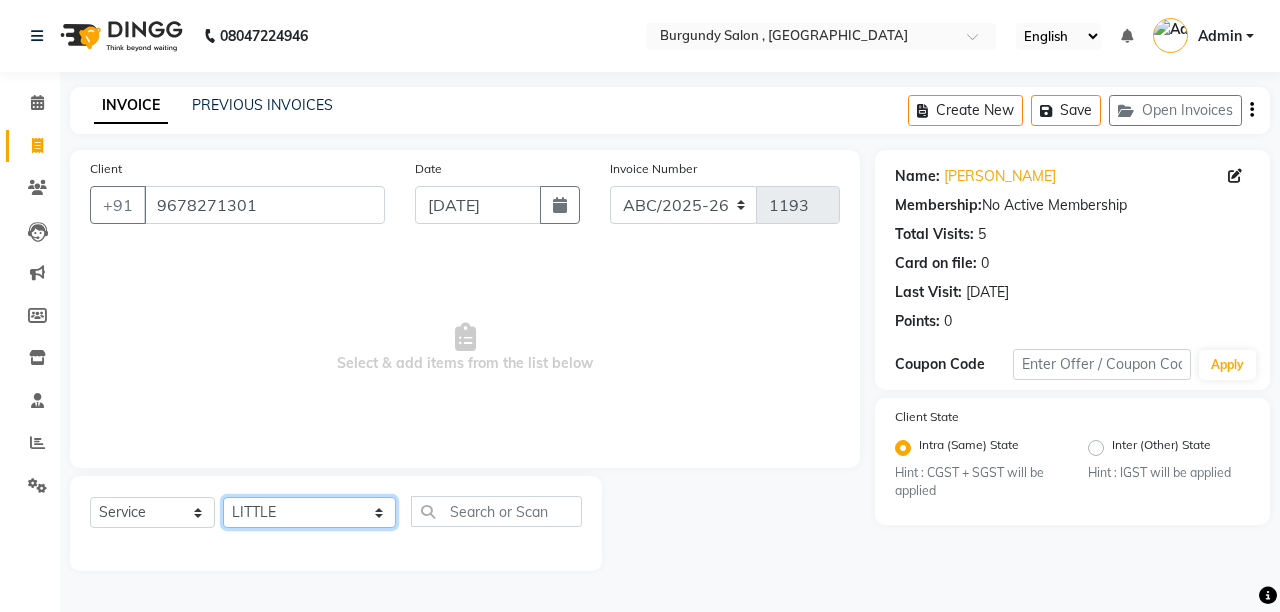 click on "Select Stylist ANIL  [PERSON_NAME] [PERSON_NAME]  DHON DAS DHON / [PERSON_NAME] [PERSON_NAME] [PERSON_NAME]/ [PERSON_NAME] [PERSON_NAME] LAXI / [PERSON_NAME] LITTLE MAAM MINTUL [PERSON_NAME] [PERSON_NAME] [PERSON_NAME] [PERSON_NAME]/POJA/ [PERSON_NAME] / [PERSON_NAME] [PERSON_NAME]/ [PERSON_NAME] PUJAA [PERSON_NAME] / [PERSON_NAME]  [PERSON_NAME] / [PERSON_NAME] [PERSON_NAME] / [PERSON_NAME] / [PERSON_NAME] [PERSON_NAME]/ [PERSON_NAME]/[PERSON_NAME]/[PERSON_NAME]/ [PERSON_NAME]/[PERSON_NAME]/ [PERSON_NAME] [PERSON_NAME]/ [PERSON_NAME] [PERSON_NAME] [PERSON_NAME] [PERSON_NAME] SOPEM staff 1 staff 1 TANU" 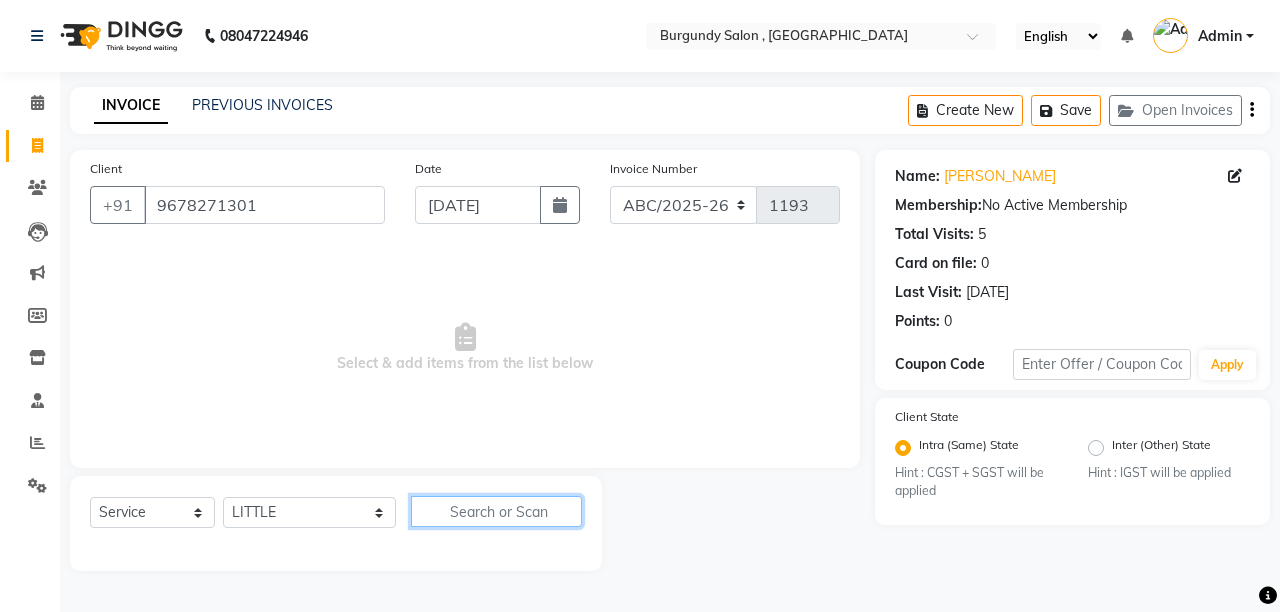 click 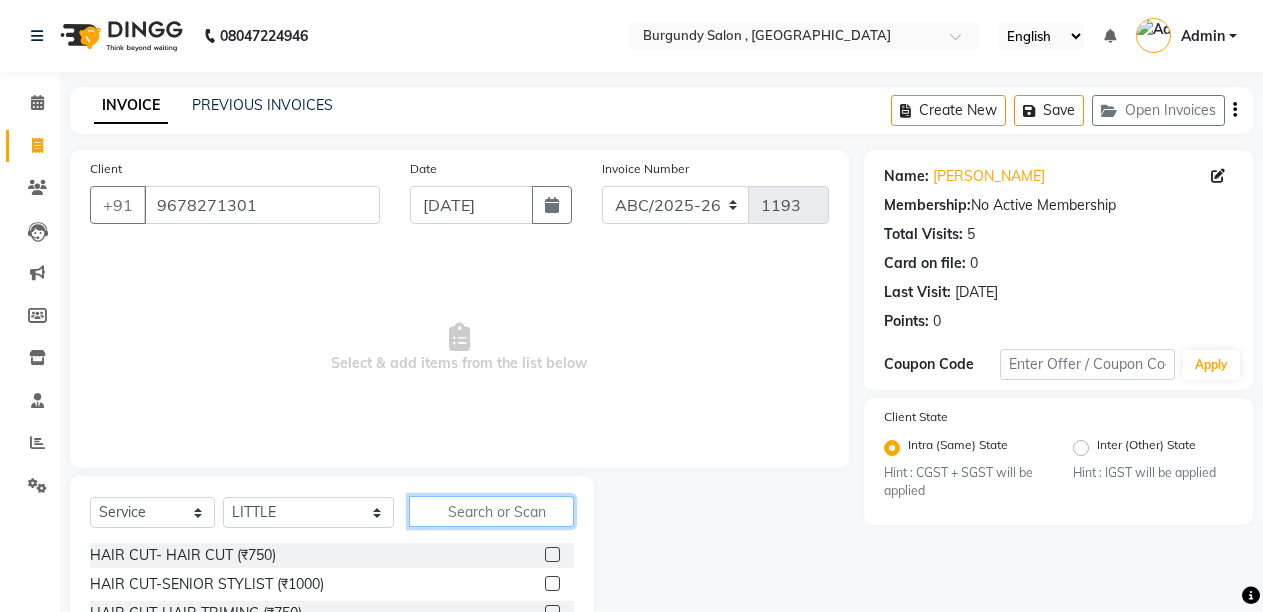 type on "S" 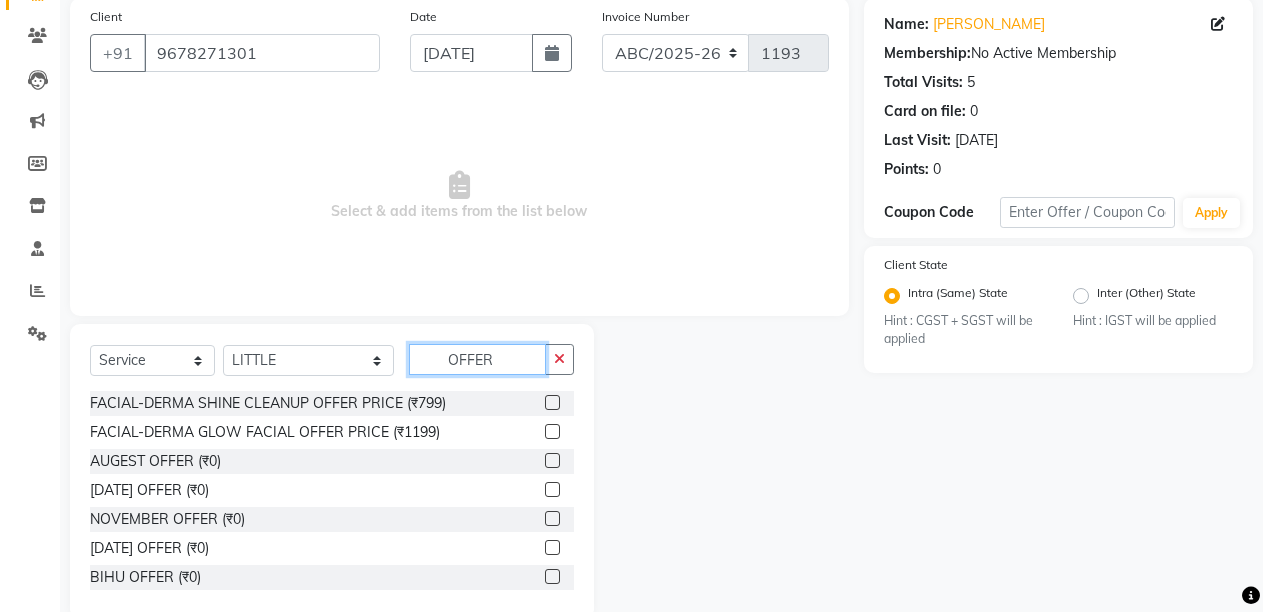 scroll, scrollTop: 189, scrollLeft: 0, axis: vertical 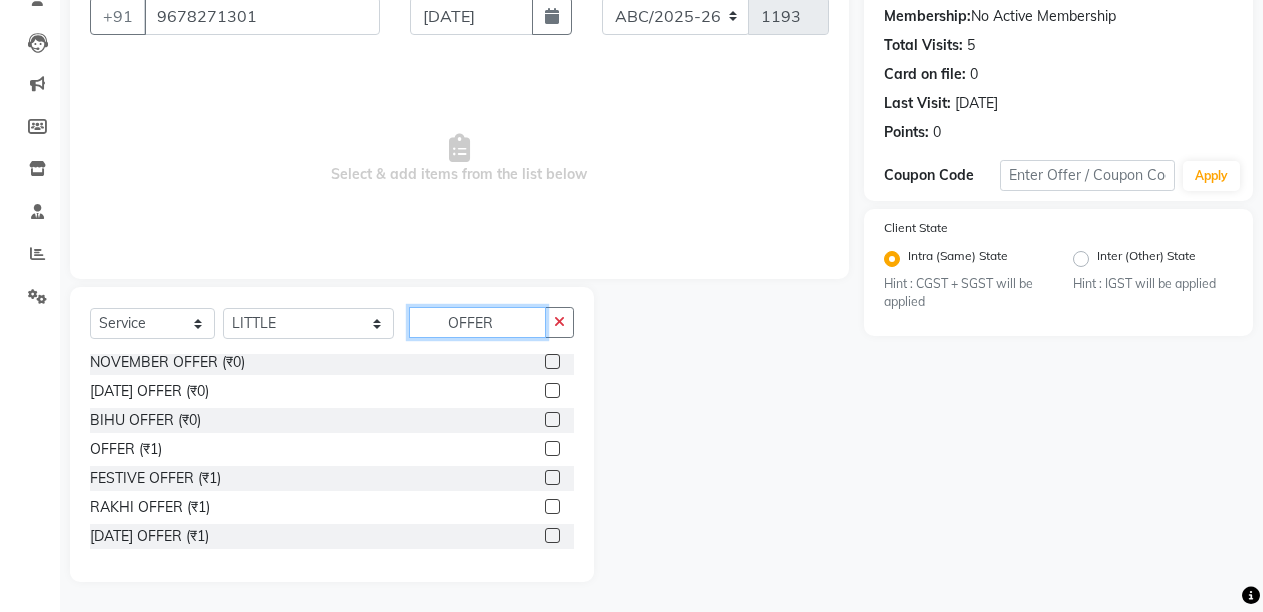 type on "OFFER" 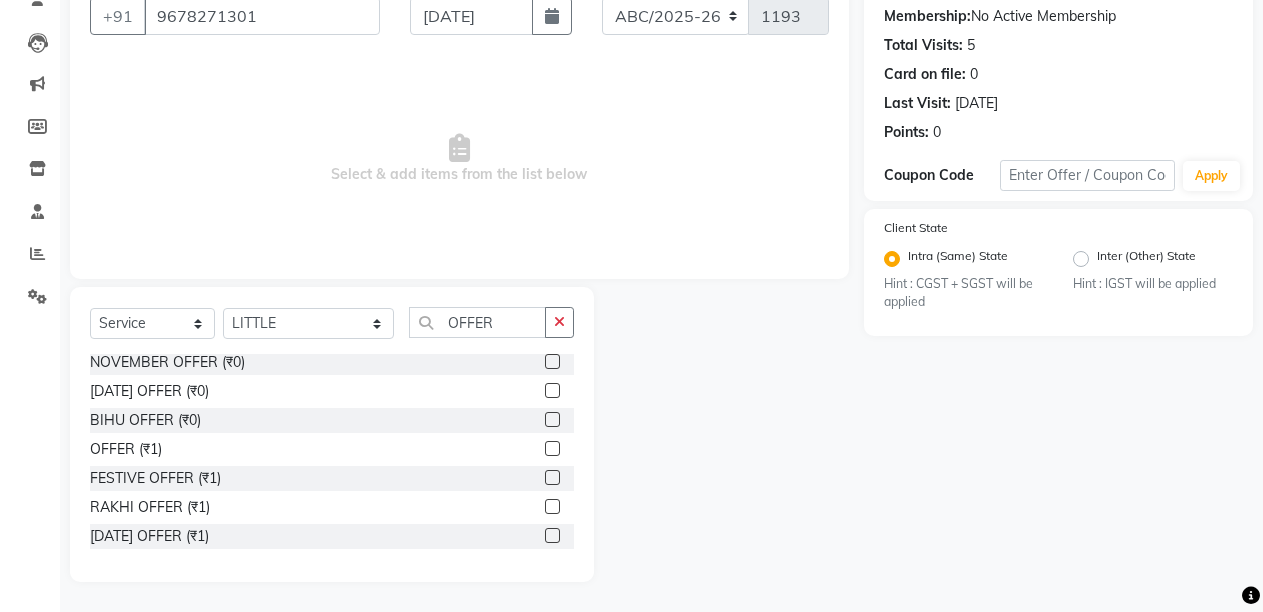 click 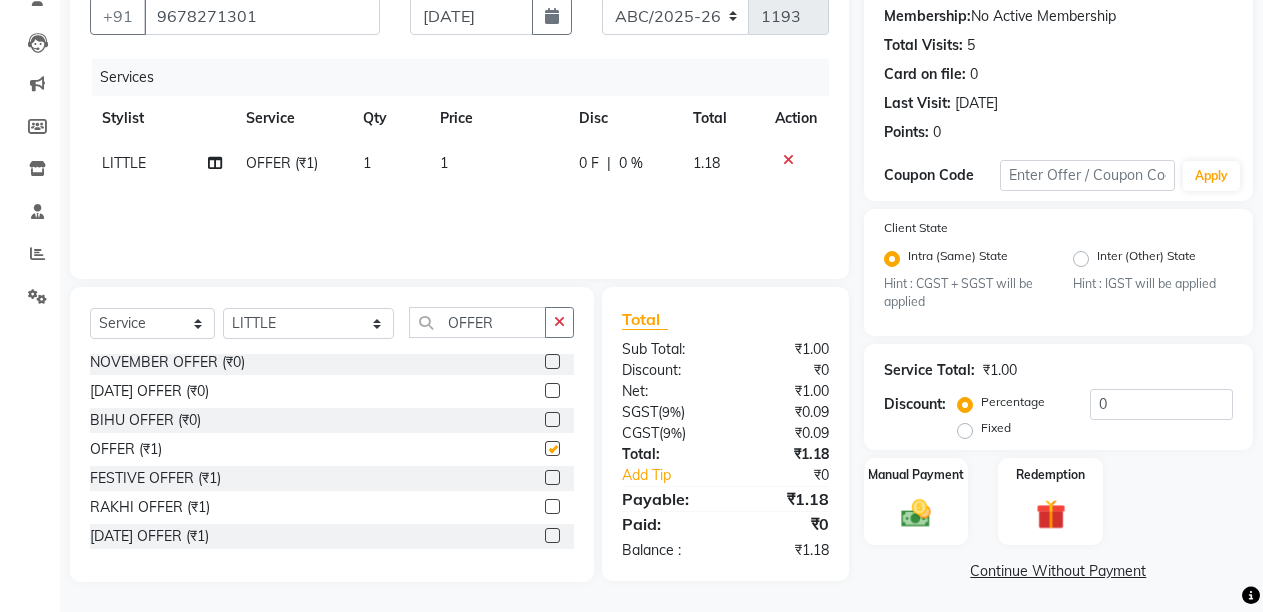 checkbox on "false" 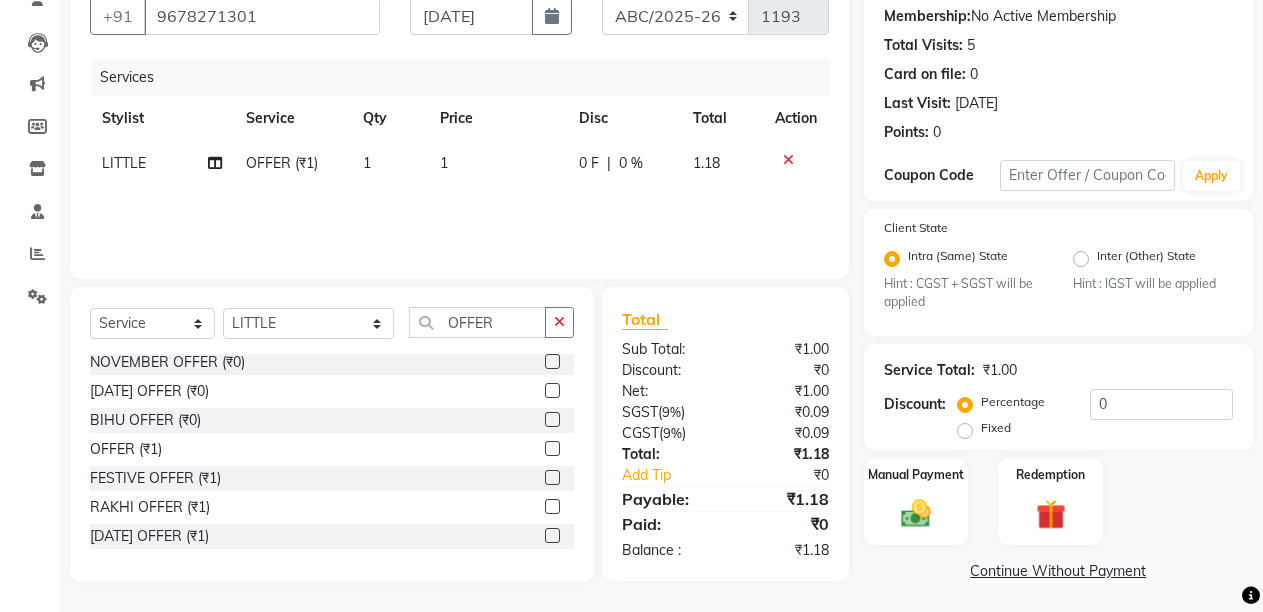 click on "1" 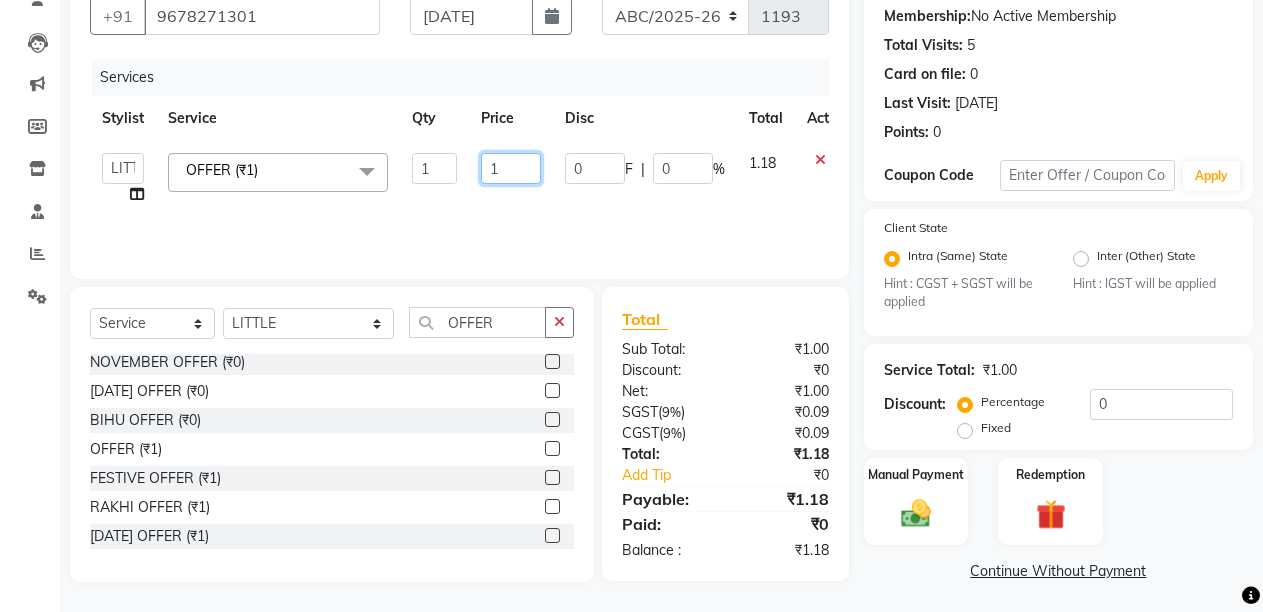click on "1" 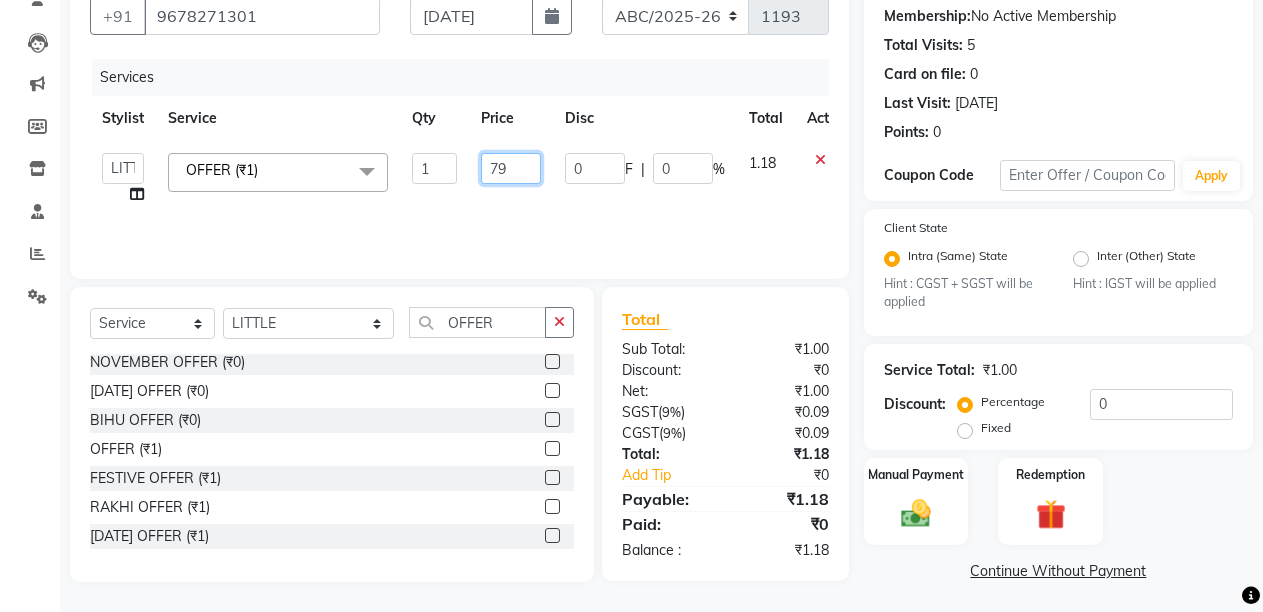 type on "799" 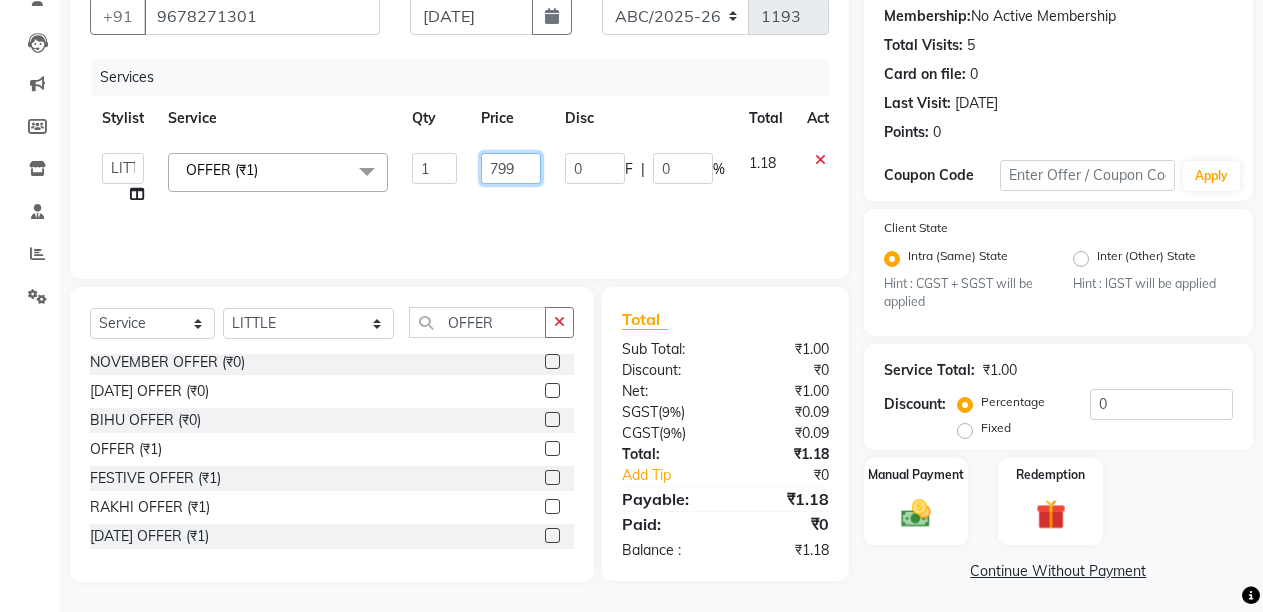 scroll, scrollTop: 0, scrollLeft: 0, axis: both 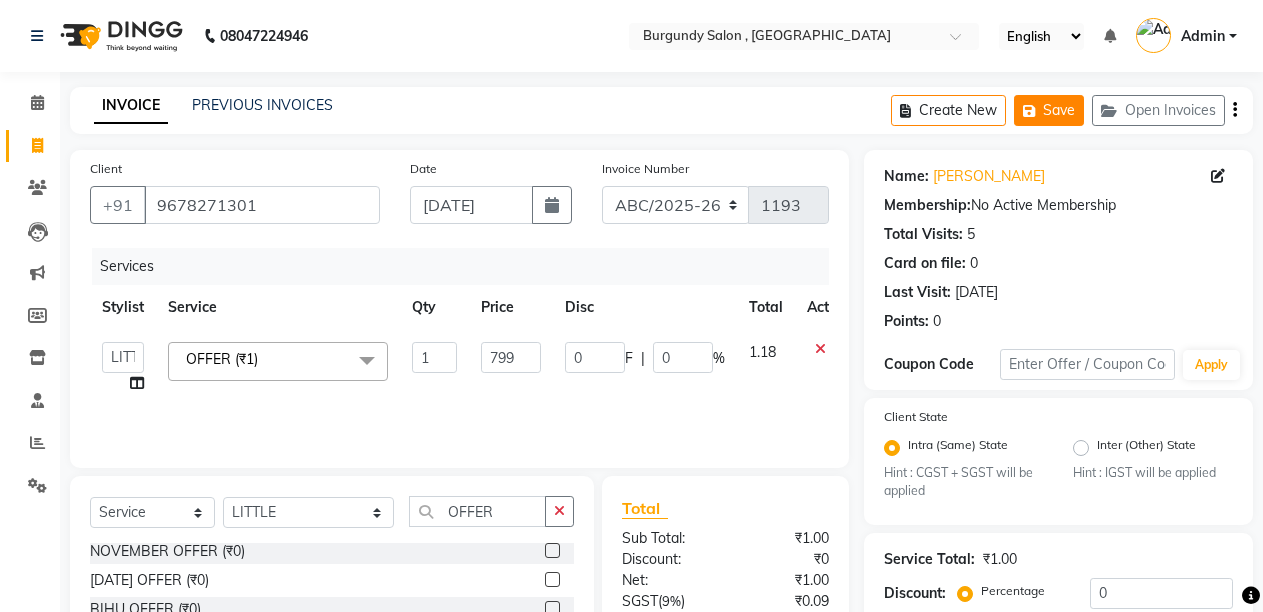 click on "Save" 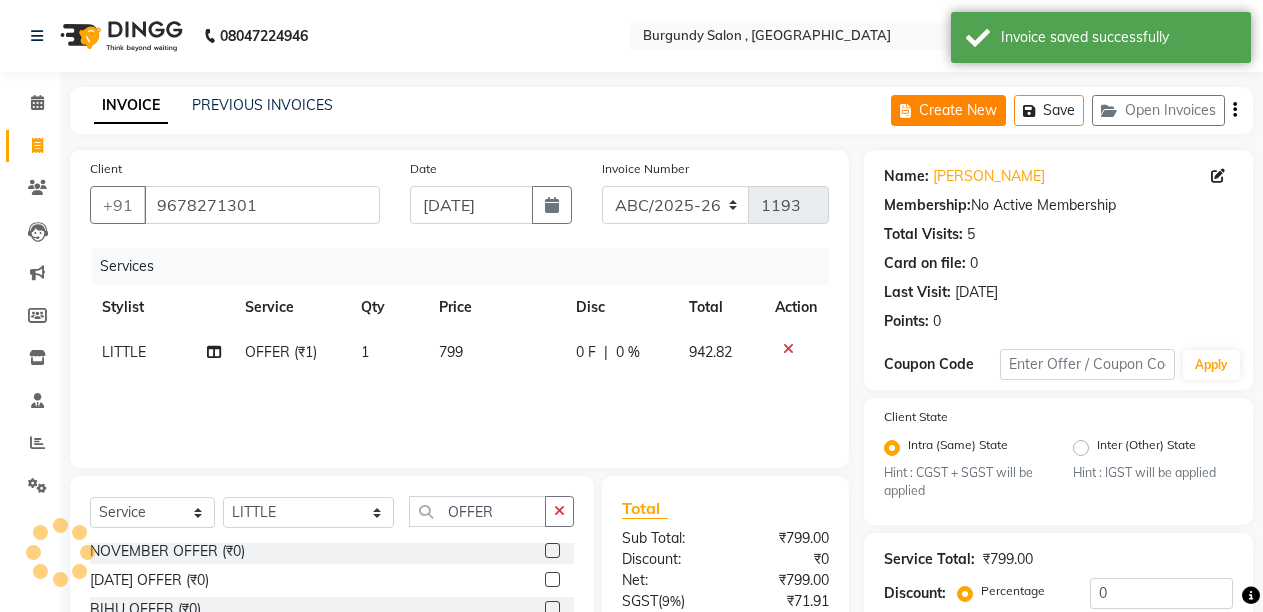 click on "Create New" 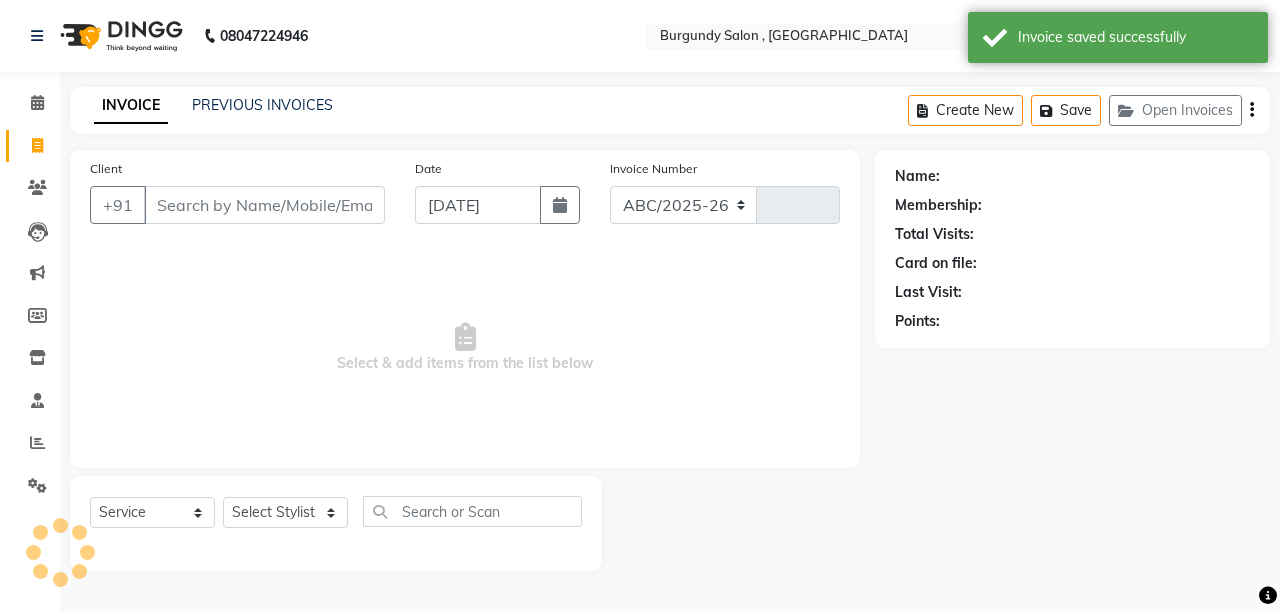 select on "5345" 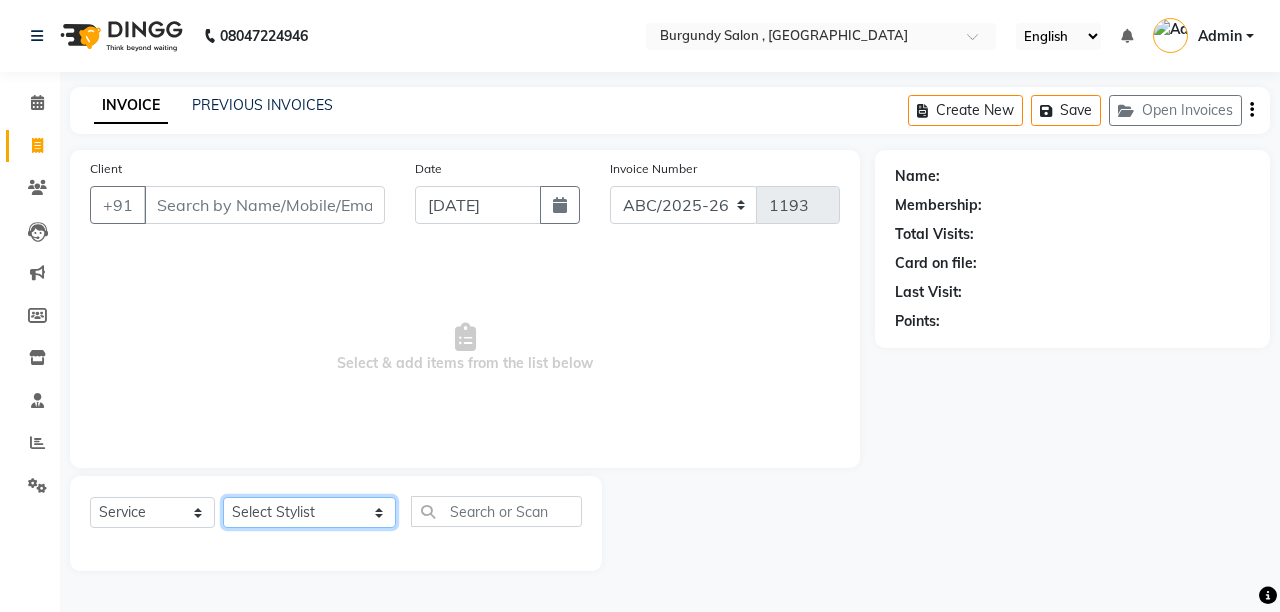 click on "Select Stylist ANIL  [PERSON_NAME] [PERSON_NAME]  DHON DAS DHON / [PERSON_NAME] [PERSON_NAME] [PERSON_NAME]/ [PERSON_NAME] [PERSON_NAME] LAXI / [PERSON_NAME] LITTLE MAAM MINTUL [PERSON_NAME] [PERSON_NAME] [PERSON_NAME] [PERSON_NAME]/POJA/ [PERSON_NAME] / [PERSON_NAME] [PERSON_NAME]/ [PERSON_NAME] PUJAA [PERSON_NAME] / [PERSON_NAME]  [PERSON_NAME] / [PERSON_NAME] [PERSON_NAME] / [PERSON_NAME] / [PERSON_NAME] [PERSON_NAME]/ [PERSON_NAME]/[PERSON_NAME]/[PERSON_NAME]/ [PERSON_NAME]/[PERSON_NAME]/ [PERSON_NAME] [PERSON_NAME]/ [PERSON_NAME] [PERSON_NAME] [PERSON_NAME] [PERSON_NAME] SOPEM staff 1 staff 1 TANU" 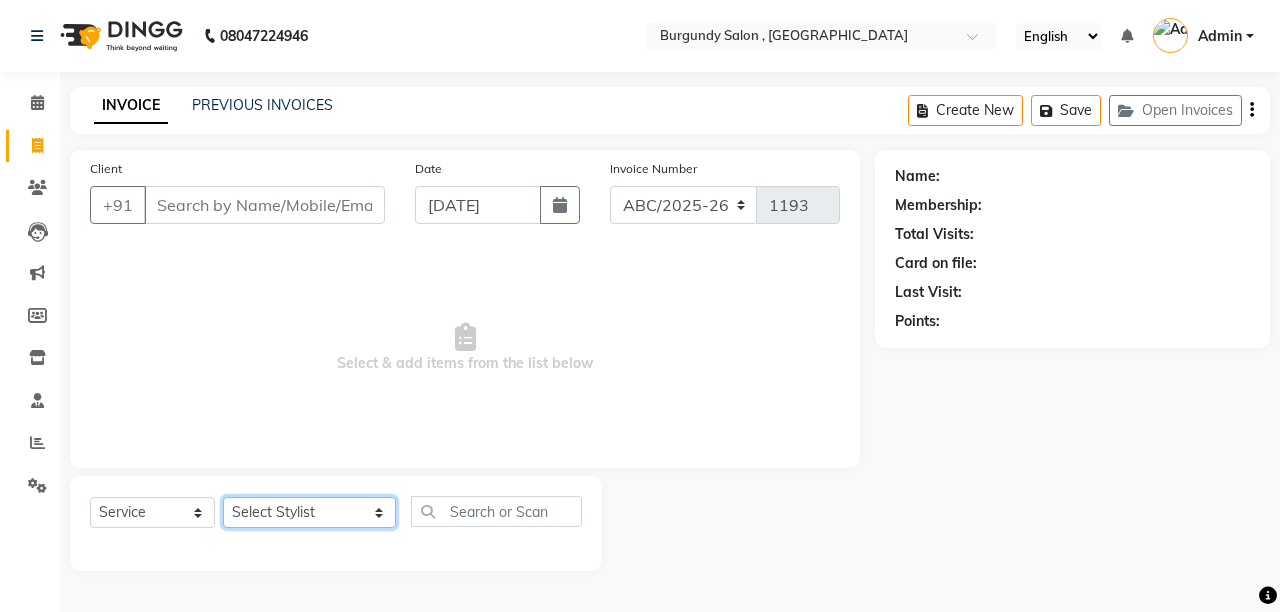 select on "54266" 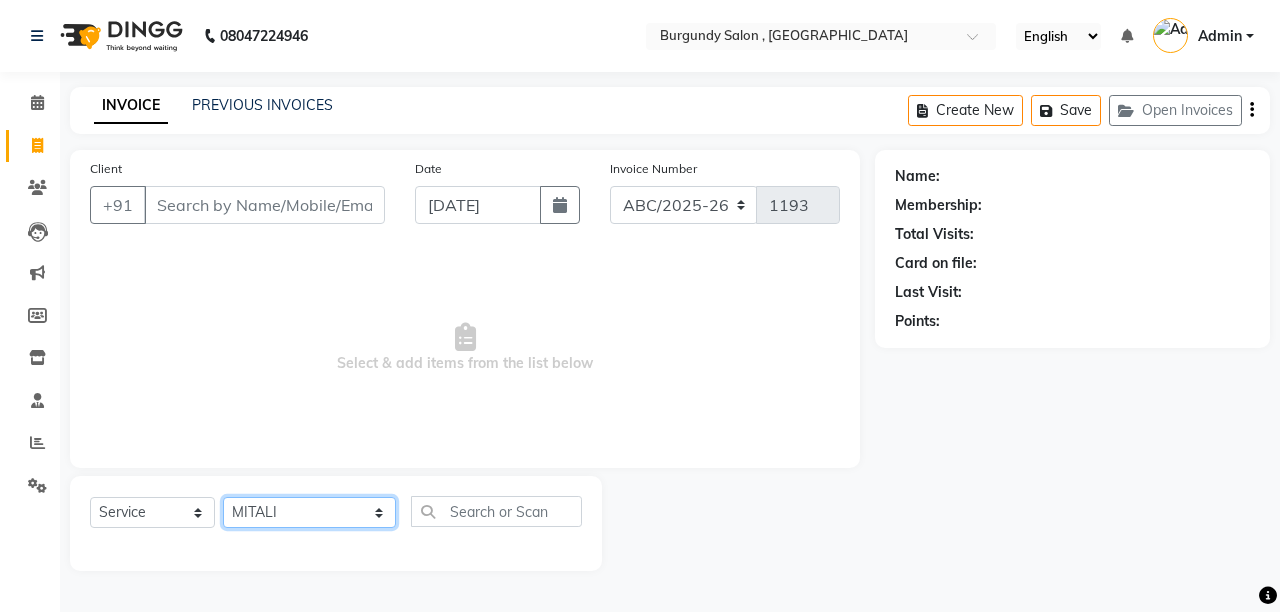 click on "Select Stylist ANIL  [PERSON_NAME] [PERSON_NAME]  DHON DAS DHON / [PERSON_NAME] [PERSON_NAME] [PERSON_NAME]/ [PERSON_NAME] [PERSON_NAME] LAXI / [PERSON_NAME] LITTLE MAAM MINTUL [PERSON_NAME] [PERSON_NAME] [PERSON_NAME] [PERSON_NAME]/POJA/ [PERSON_NAME] / [PERSON_NAME] [PERSON_NAME]/ [PERSON_NAME] PUJAA [PERSON_NAME] / [PERSON_NAME]  [PERSON_NAME] / [PERSON_NAME] [PERSON_NAME] / [PERSON_NAME] / [PERSON_NAME] [PERSON_NAME]/ [PERSON_NAME]/[PERSON_NAME]/[PERSON_NAME]/ [PERSON_NAME]/[PERSON_NAME]/ [PERSON_NAME] [PERSON_NAME]/ [PERSON_NAME] [PERSON_NAME] [PERSON_NAME] [PERSON_NAME] SOPEM staff 1 staff 1 TANU" 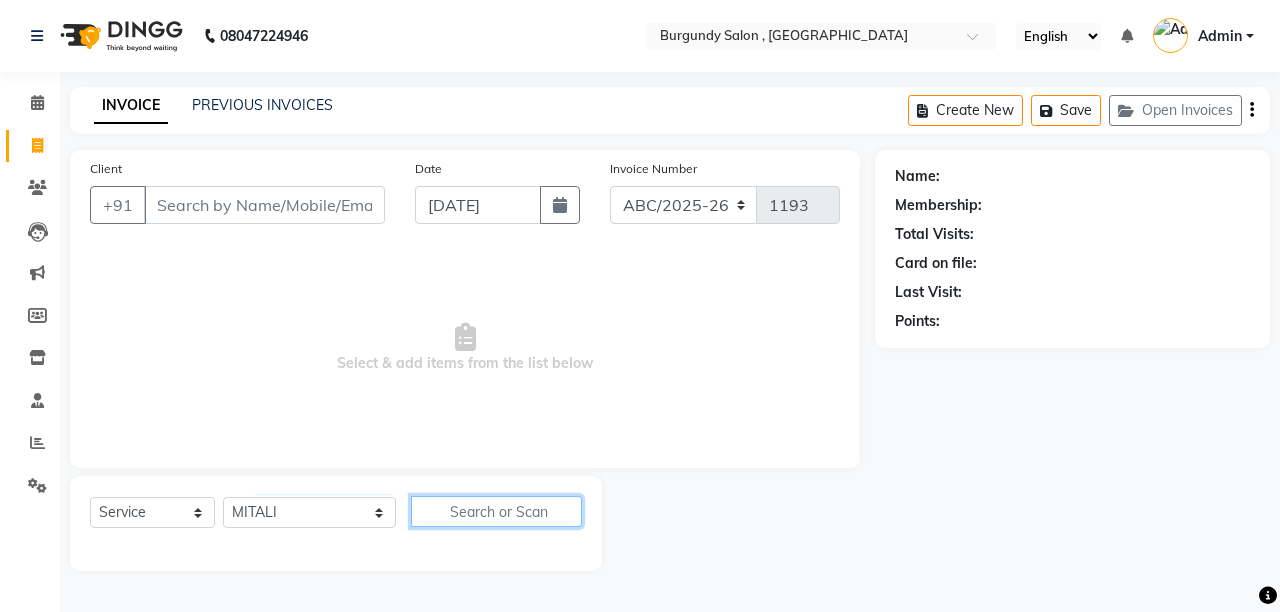 click 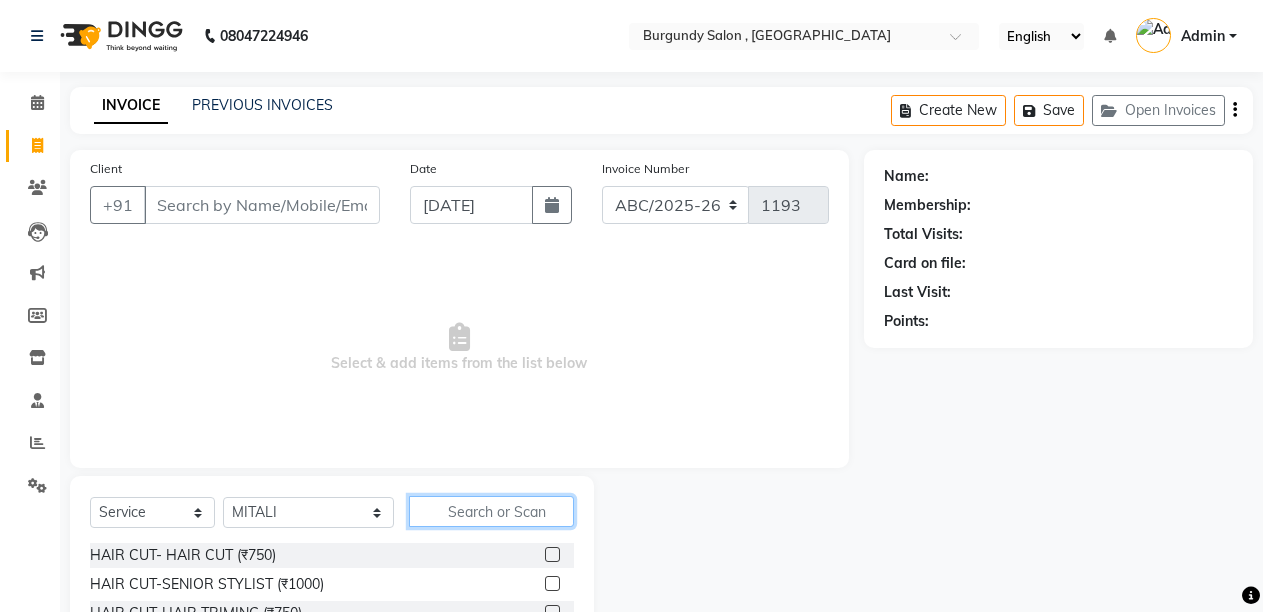 click 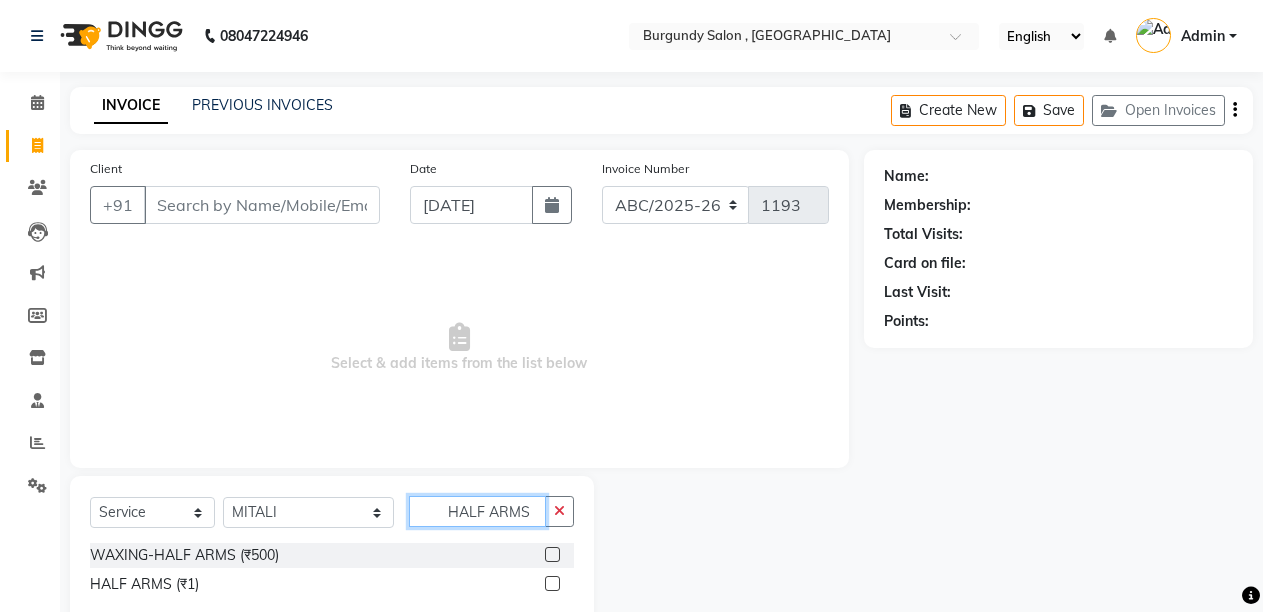 click on "HALF ARMS" 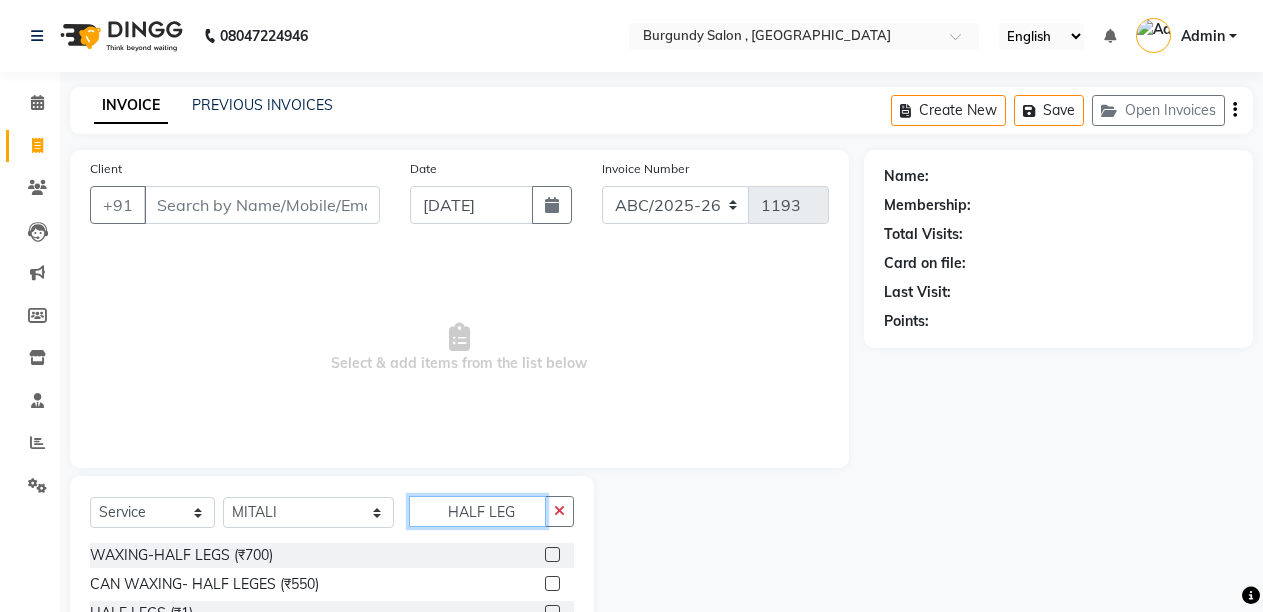 type on "HALF LEG" 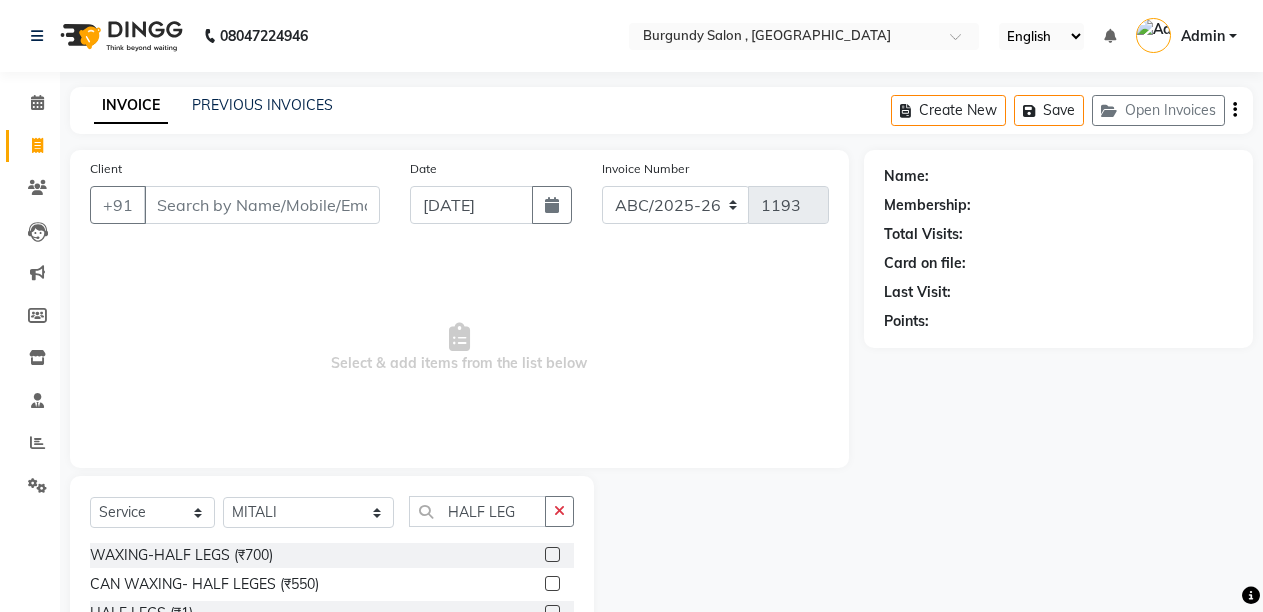 click 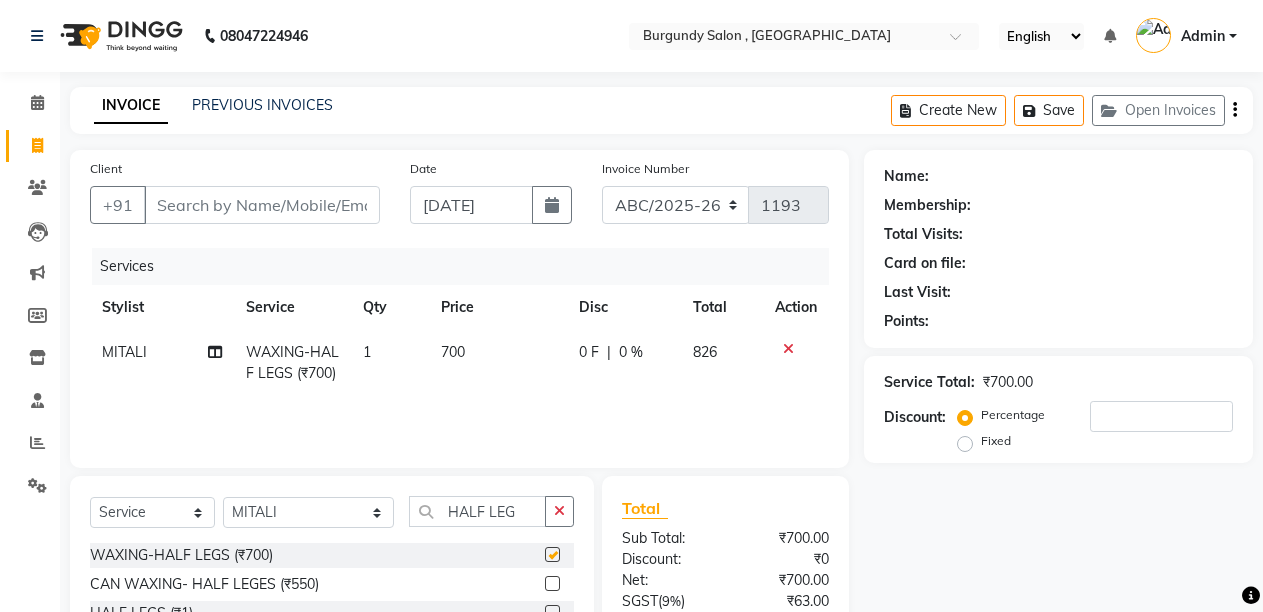 checkbox on "false" 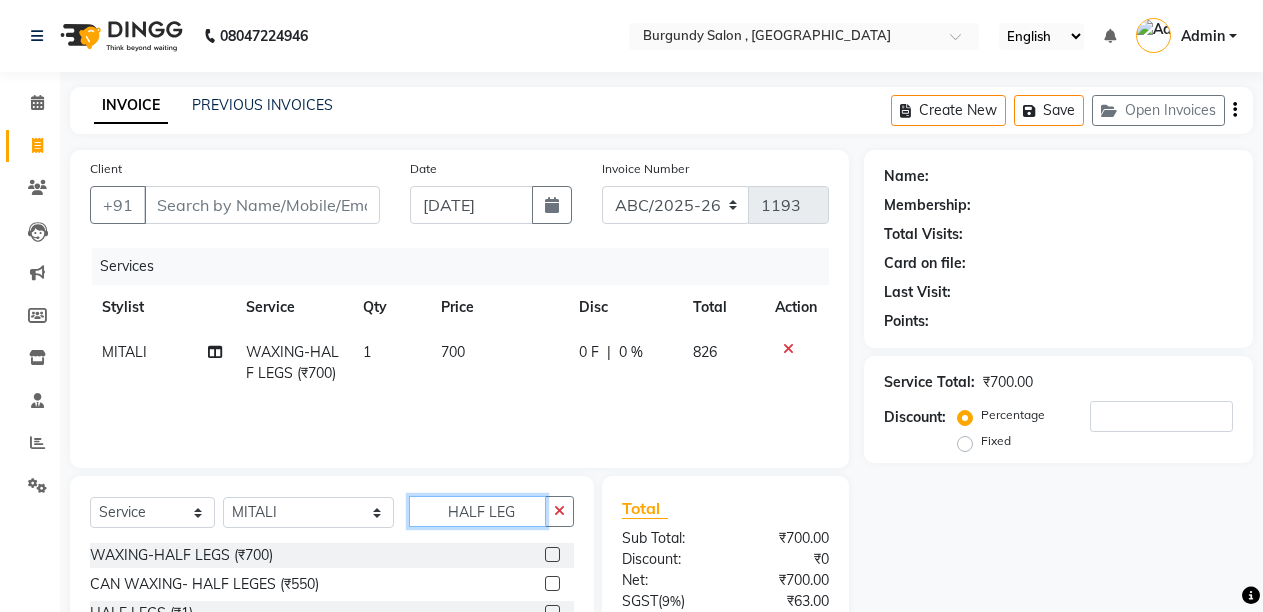 click on "HALF LEG" 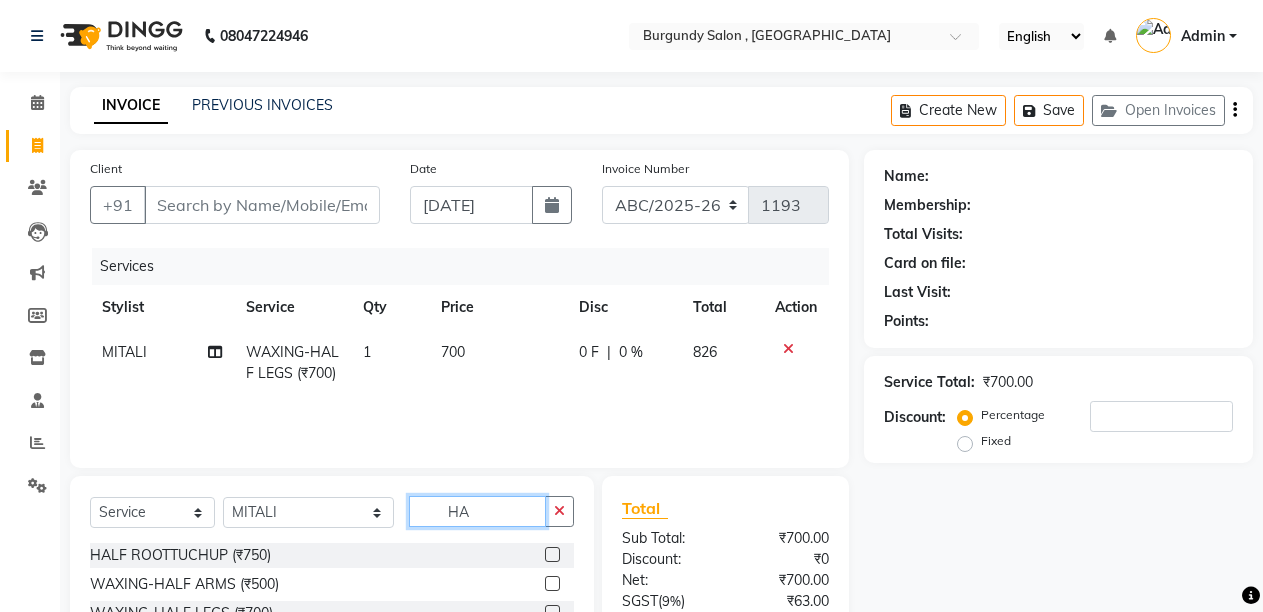 type on "H" 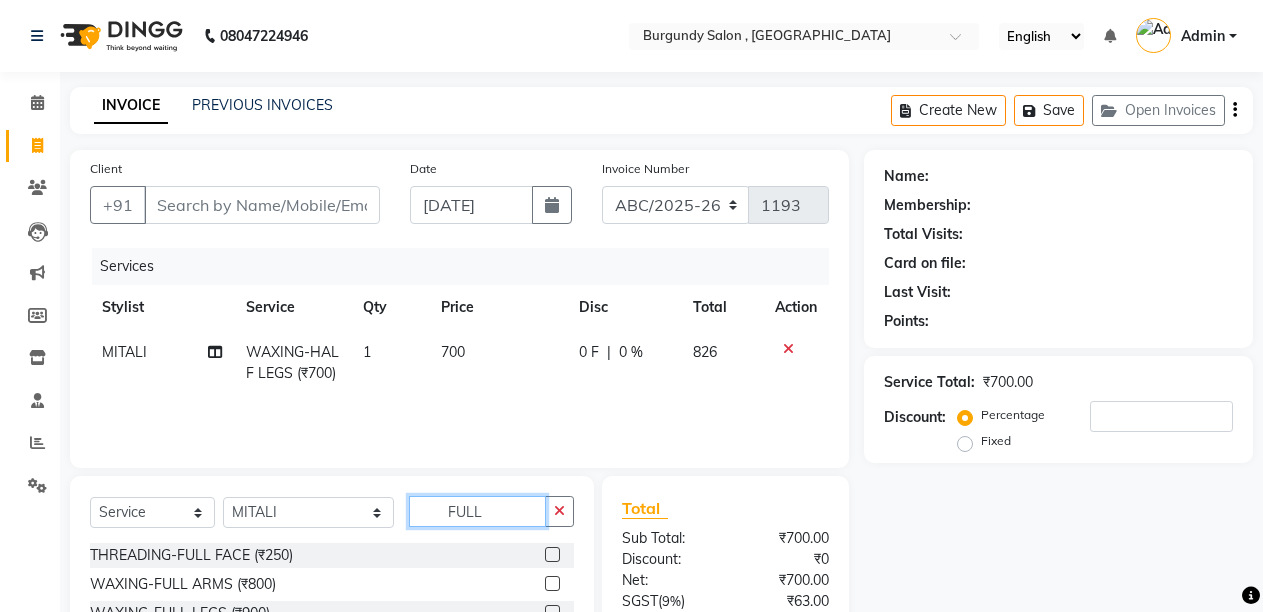 type on "FULL" 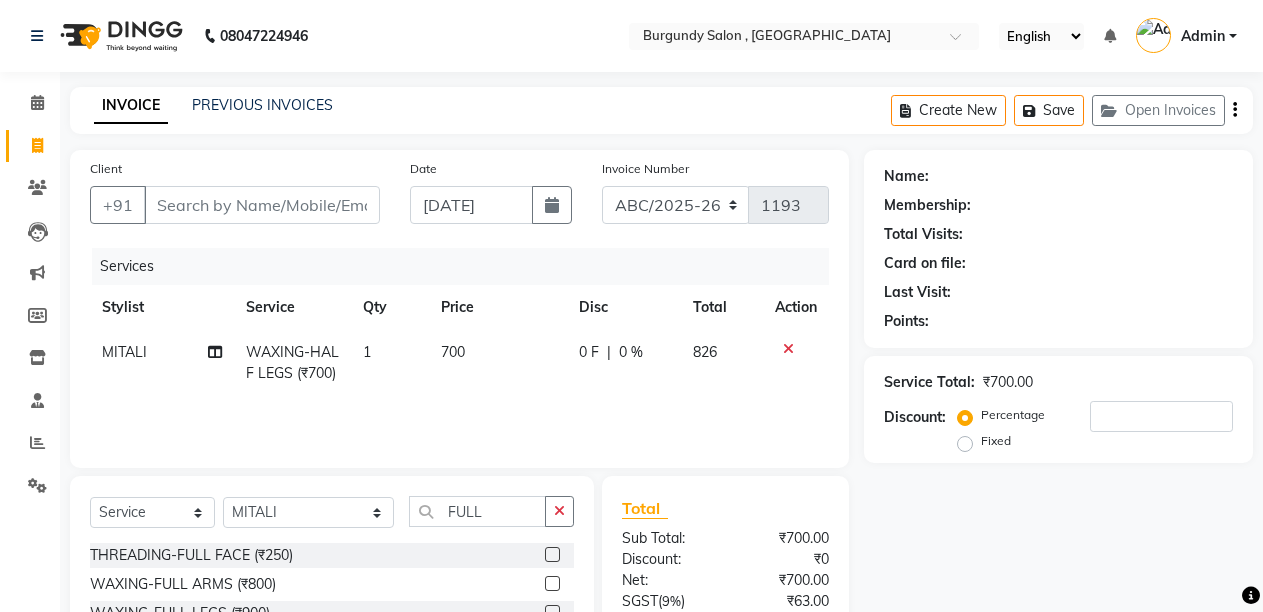 click 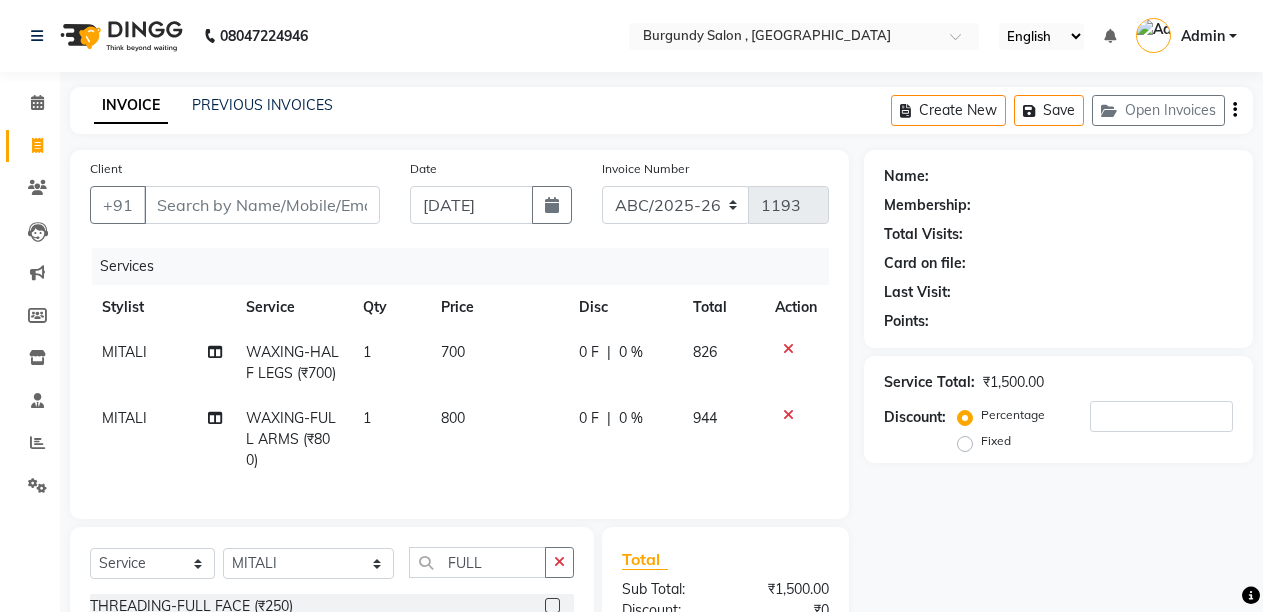 checkbox on "false" 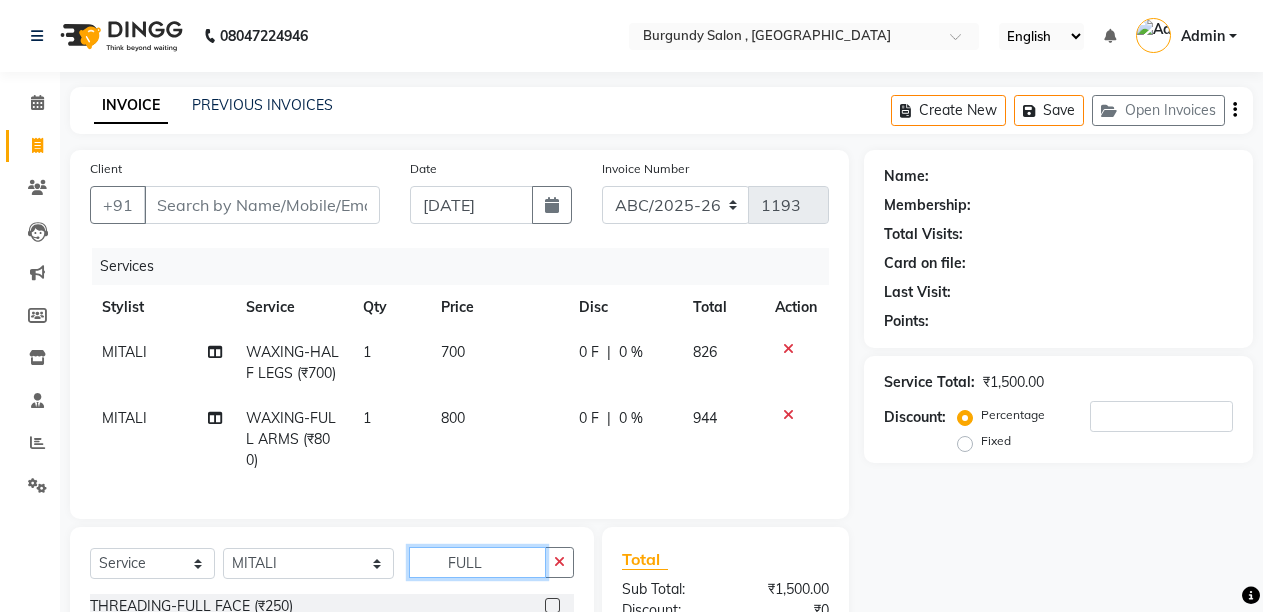 click on "FULL" 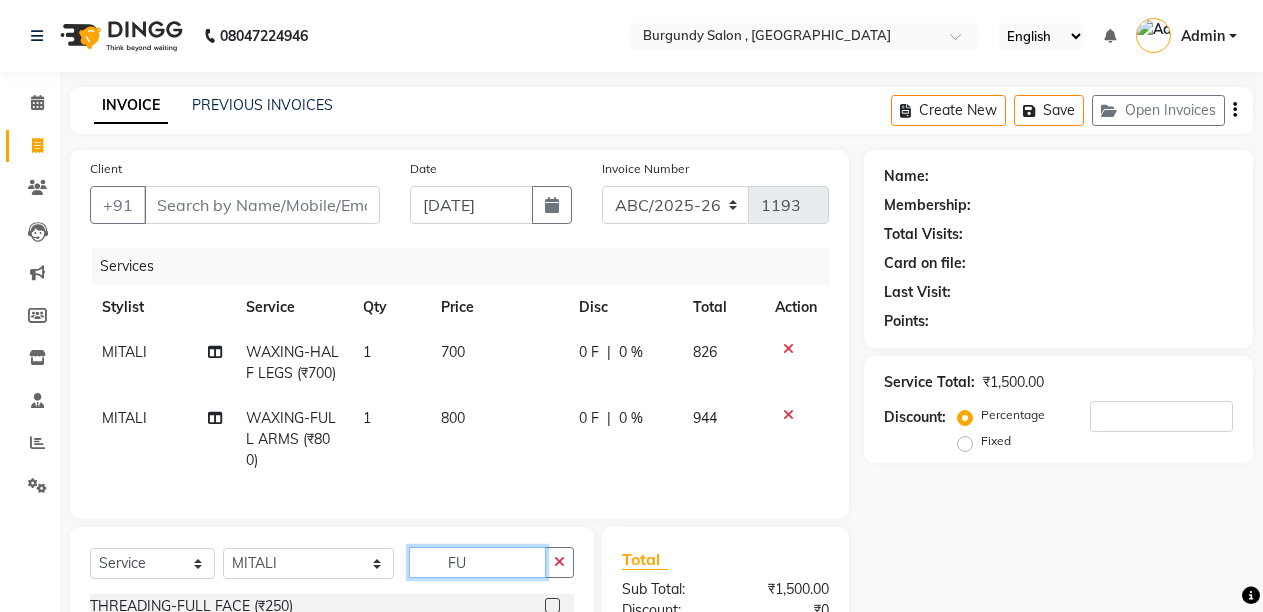 type on "F" 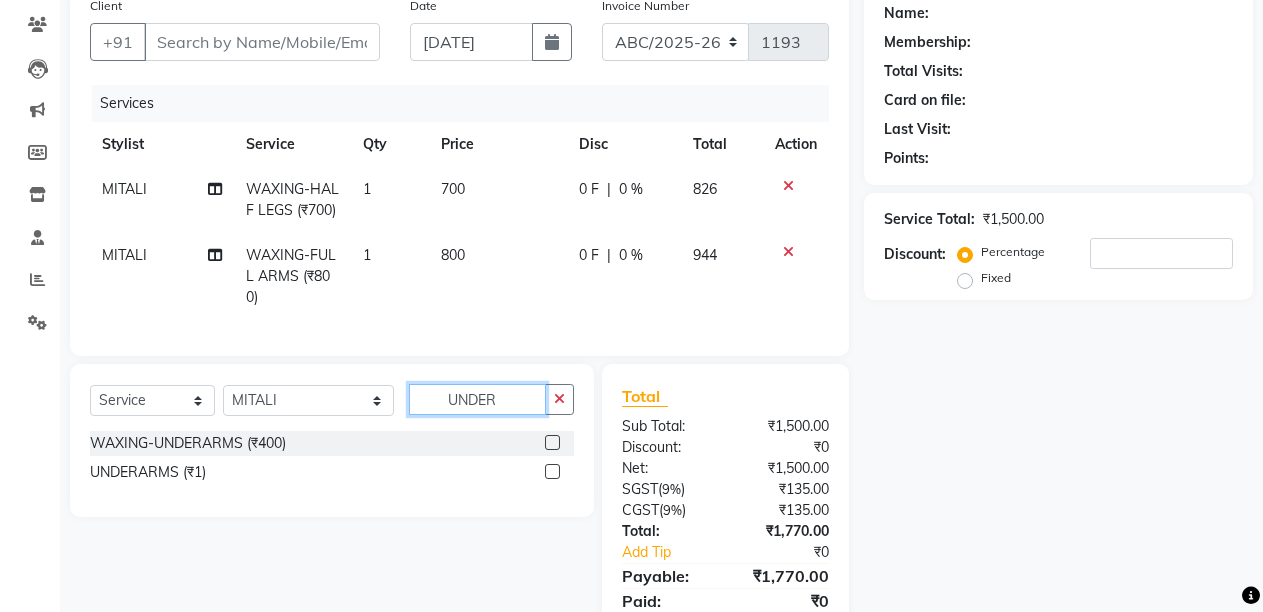 scroll, scrollTop: 187, scrollLeft: 0, axis: vertical 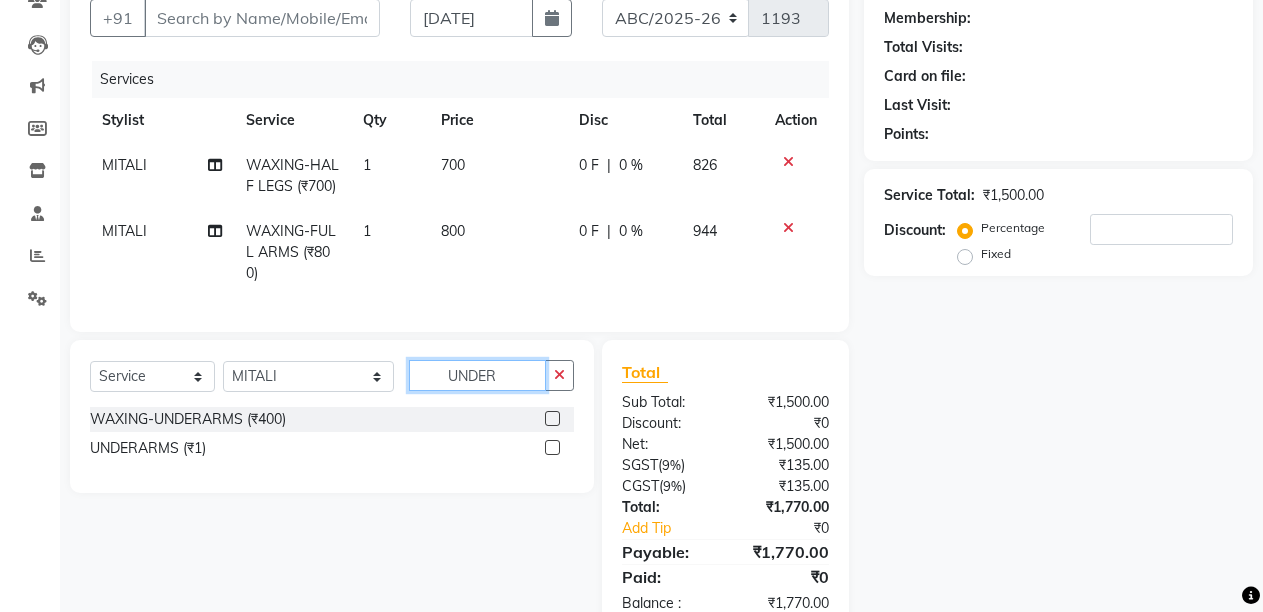 type on "UNDER" 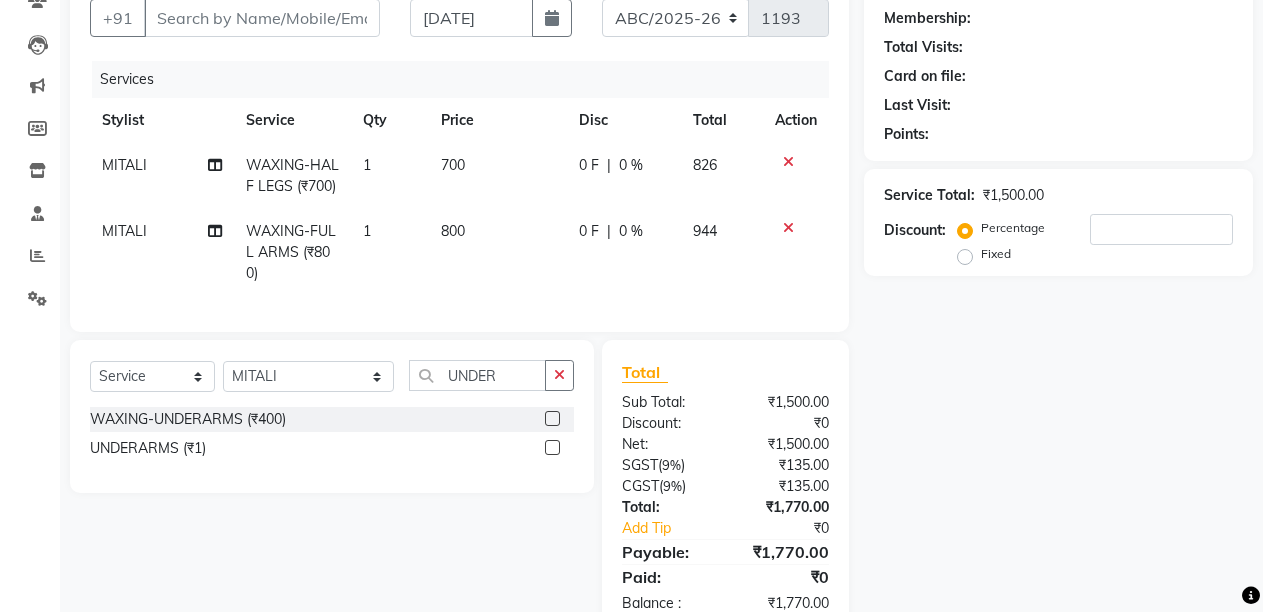 drag, startPoint x: 552, startPoint y: 463, endPoint x: 198, endPoint y: 240, distance: 418.3838 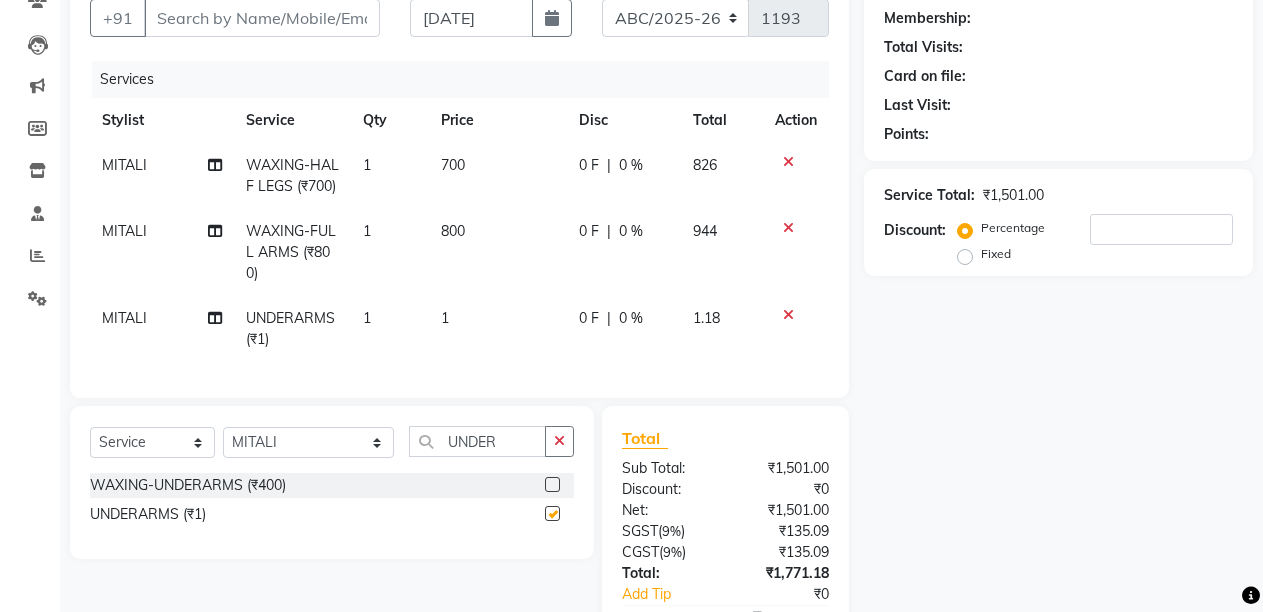 checkbox on "false" 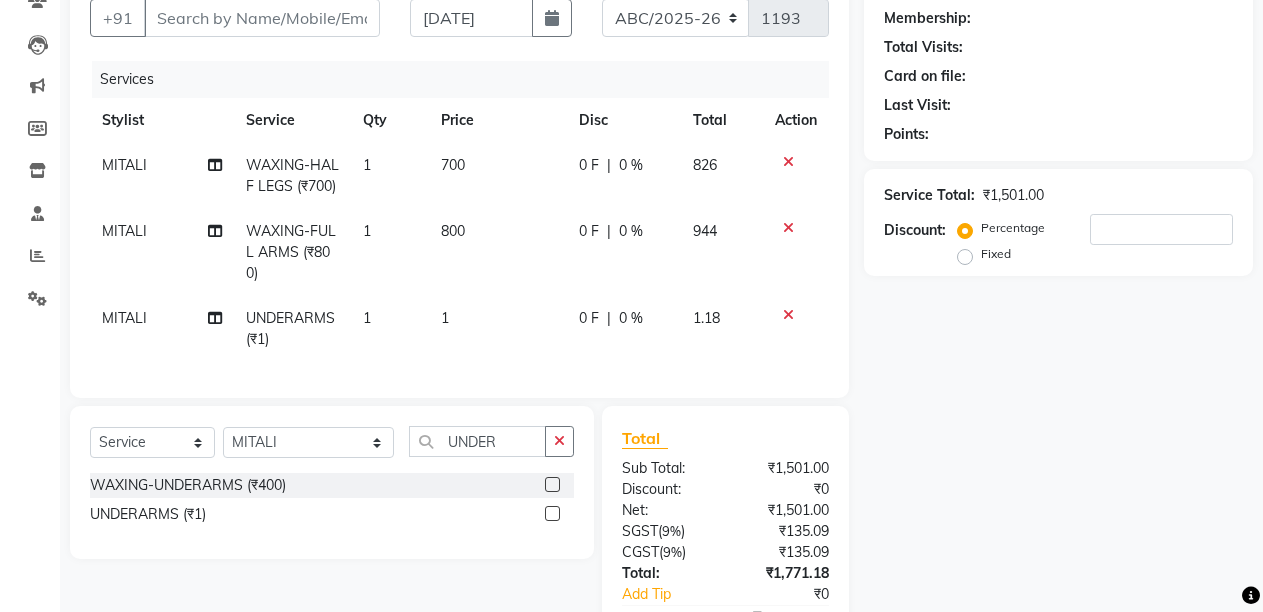 click on "MITALI" 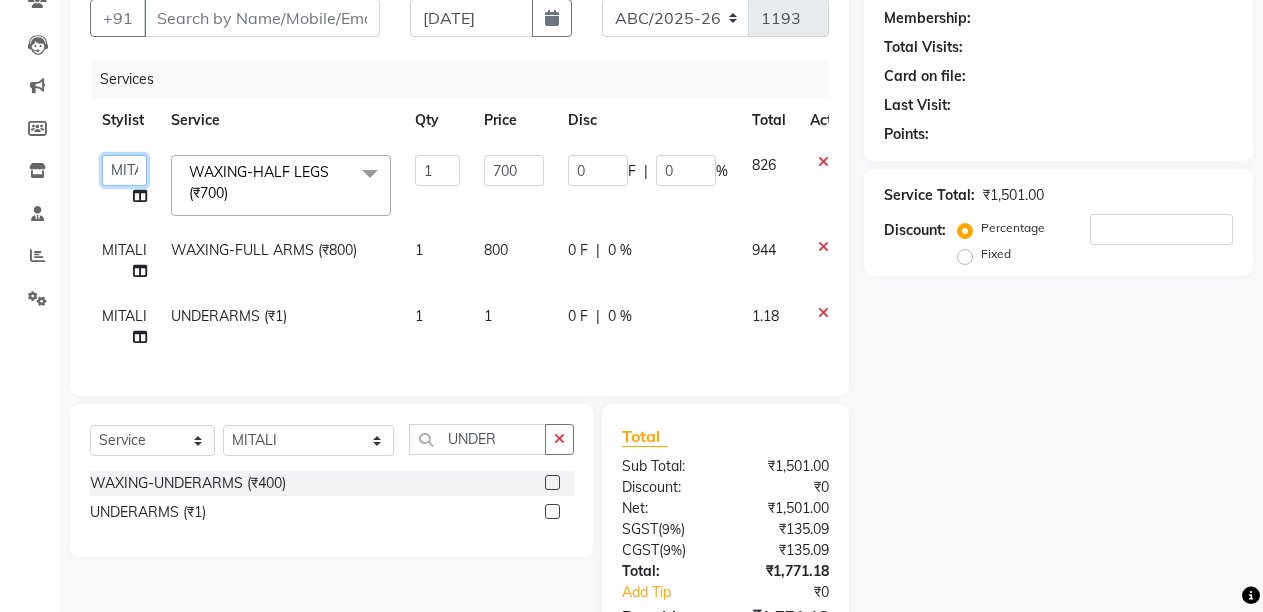 click on "ANIL    [PERSON_NAME]   [PERSON_NAME]    DHON DAS   DHON / [PERSON_NAME]   [PERSON_NAME]   [PERSON_NAME]/ [PERSON_NAME]   [PERSON_NAME]   LAXI / [PERSON_NAME]   LITTLE   MAAM   MINTUL   [PERSON_NAME]   [PERSON_NAME]   [PERSON_NAME]   [PERSON_NAME]/POJA/ [PERSON_NAME] / [PERSON_NAME]   [PERSON_NAME]/ [PERSON_NAME]   PUJAA   [PERSON_NAME] / [PERSON_NAME]    [PERSON_NAME] / [PERSON_NAME]   [PERSON_NAME] / [PERSON_NAME] / [PERSON_NAME]   [PERSON_NAME]/ [PERSON_NAME]/[PERSON_NAME]/[PERSON_NAME]/ [PERSON_NAME]/[PERSON_NAME]/ [PERSON_NAME]   [PERSON_NAME]/ [PERSON_NAME]   [PERSON_NAME]   [PERSON_NAME]   [PERSON_NAME]   SOPEM   staff 1   staff 1   TANU" 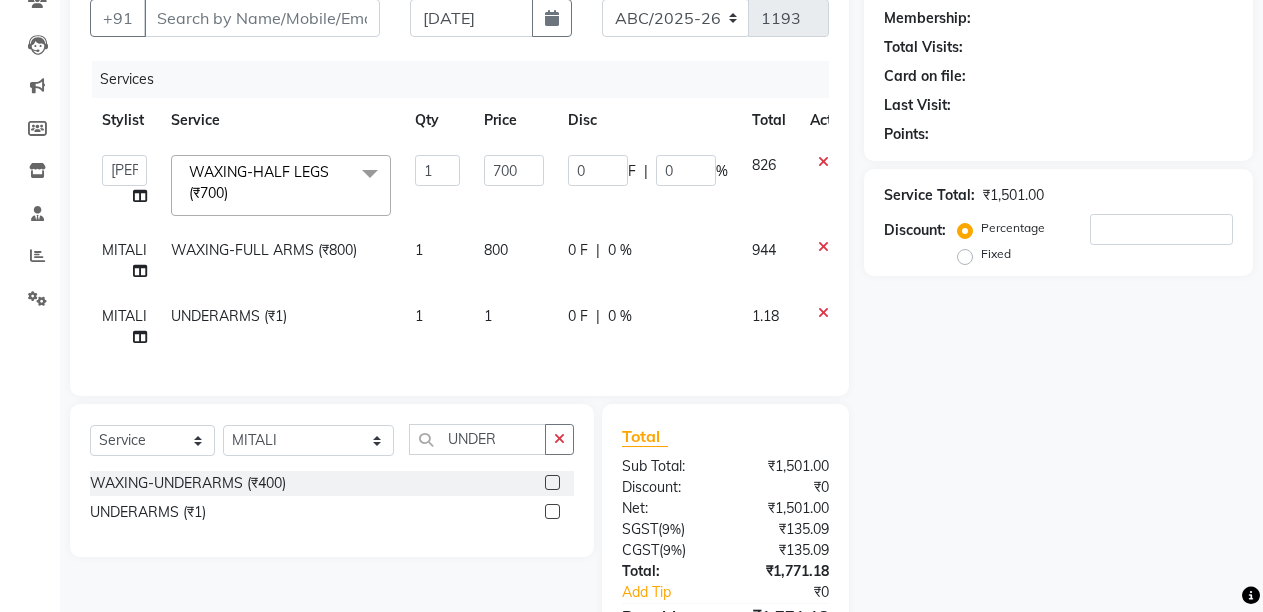 select on "32580" 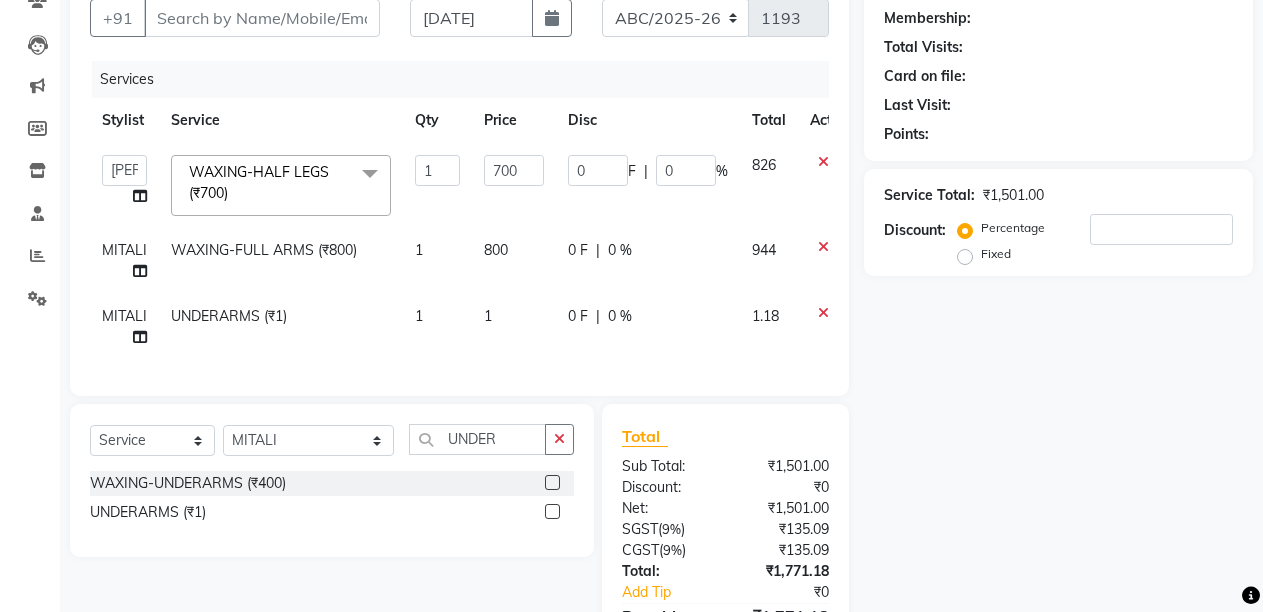 click on "MITALI" 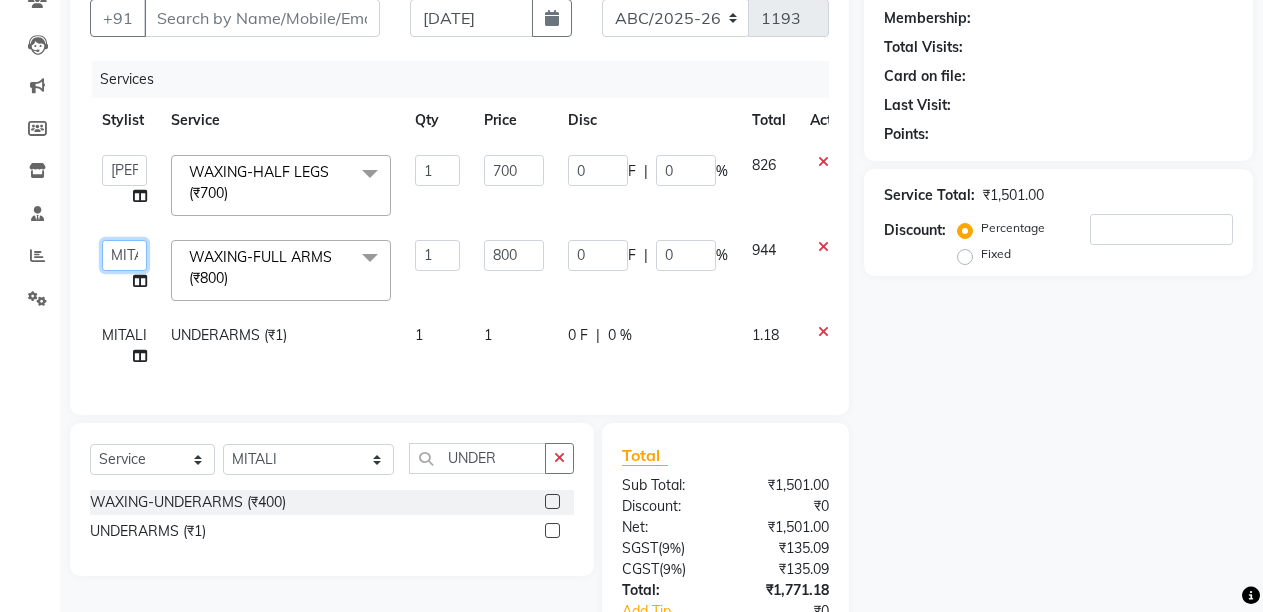 click on "ANIL    [PERSON_NAME]   [PERSON_NAME]    DHON DAS   DHON / [PERSON_NAME]   [PERSON_NAME]   [PERSON_NAME]/ [PERSON_NAME]   [PERSON_NAME]   LAXI / [PERSON_NAME]   LITTLE   MAAM   MINTUL   [PERSON_NAME]   [PERSON_NAME]   [PERSON_NAME]   [PERSON_NAME]/POJA/ [PERSON_NAME] / [PERSON_NAME]   [PERSON_NAME]/ [PERSON_NAME]   PUJAA   [PERSON_NAME] / [PERSON_NAME]    [PERSON_NAME] / [PERSON_NAME]   [PERSON_NAME] / [PERSON_NAME] / [PERSON_NAME]   [PERSON_NAME]/ [PERSON_NAME]/[PERSON_NAME]/[PERSON_NAME]/ [PERSON_NAME]/[PERSON_NAME]/ [PERSON_NAME]   [PERSON_NAME]/ [PERSON_NAME]   [PERSON_NAME]   [PERSON_NAME]   [PERSON_NAME]   SOPEM   staff 1   staff 1   TANU" 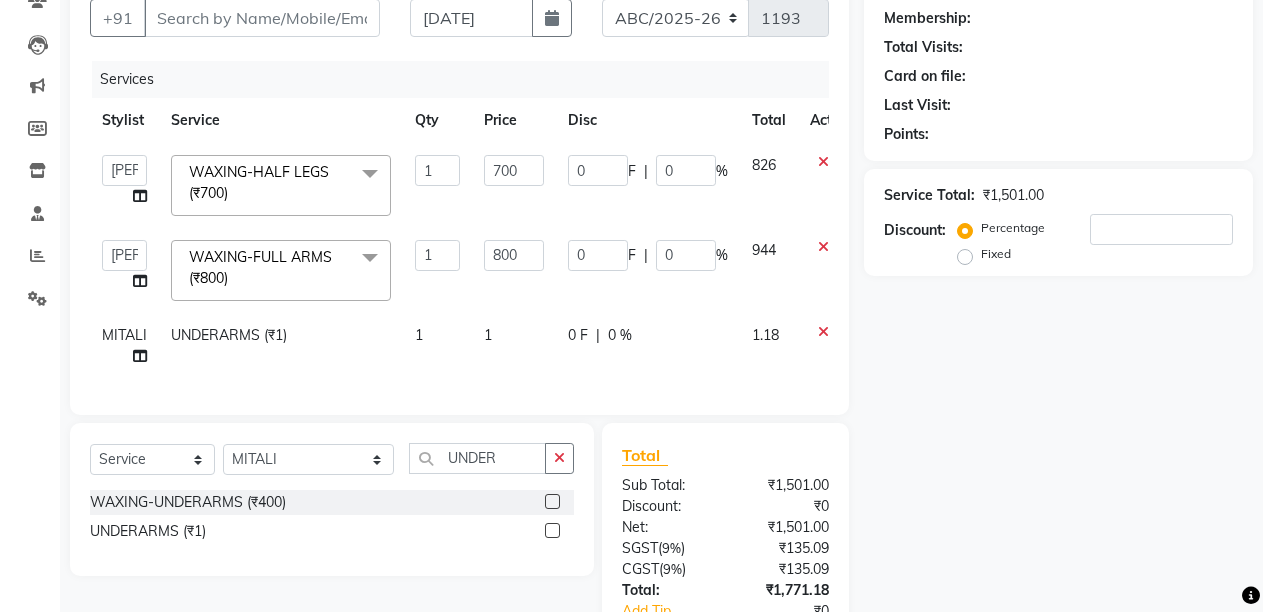 select on "32580" 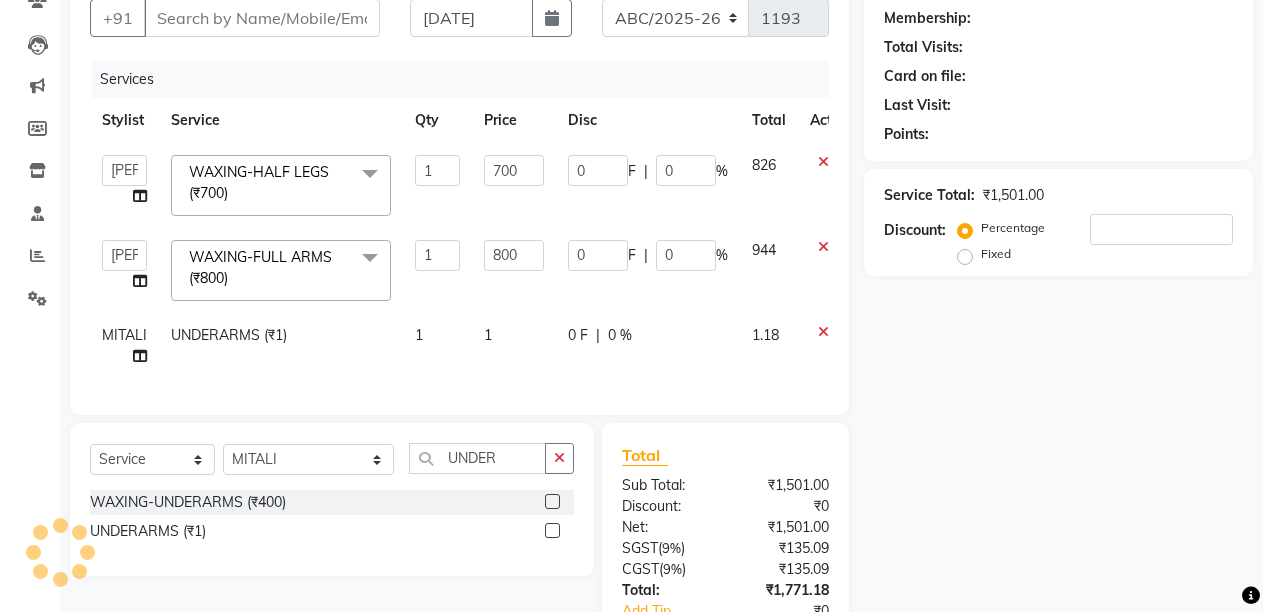 click on "MITALI" 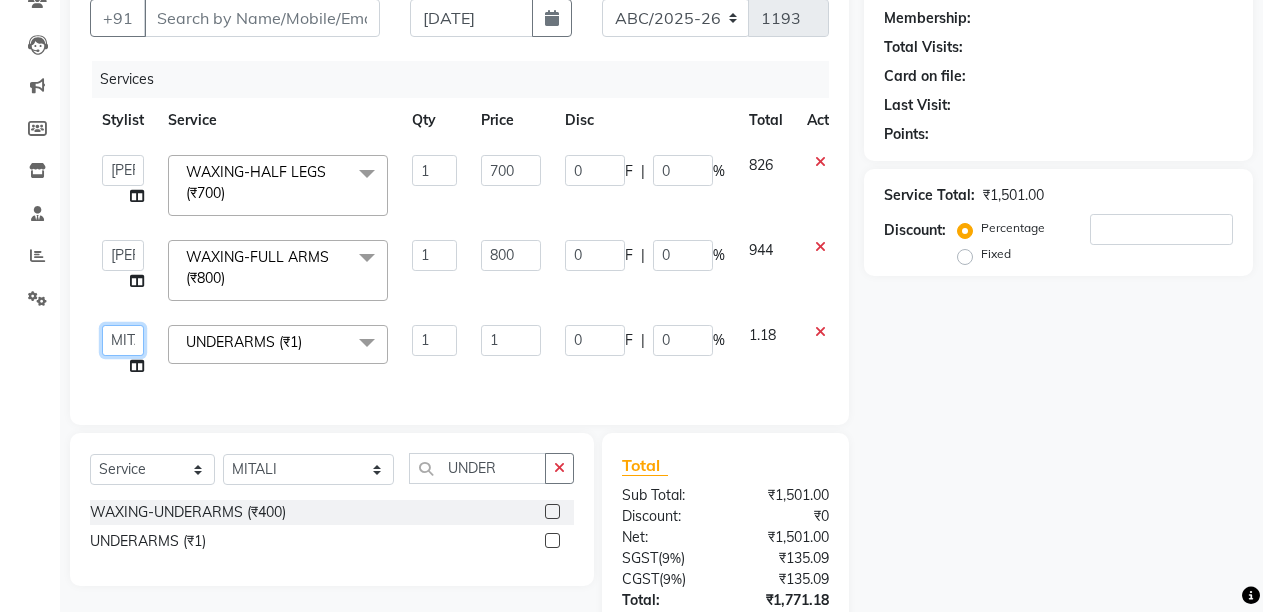 click on "ANIL    [PERSON_NAME]   [PERSON_NAME]    DHON DAS   DHON / [PERSON_NAME]   [PERSON_NAME]   [PERSON_NAME]/ [PERSON_NAME]   [PERSON_NAME]   LAXI / [PERSON_NAME]   LITTLE   MAAM   MINTUL   [PERSON_NAME]   [PERSON_NAME]   [PERSON_NAME]   [PERSON_NAME]/POJA/ [PERSON_NAME] / [PERSON_NAME]   [PERSON_NAME]/ [PERSON_NAME]   PUJAA   [PERSON_NAME] / [PERSON_NAME]    [PERSON_NAME] / [PERSON_NAME]   [PERSON_NAME] / [PERSON_NAME] / [PERSON_NAME]   [PERSON_NAME]/ [PERSON_NAME]/[PERSON_NAME]/[PERSON_NAME]/ [PERSON_NAME]/[PERSON_NAME]/ [PERSON_NAME]   [PERSON_NAME]/ [PERSON_NAME]   [PERSON_NAME]   [PERSON_NAME]   [PERSON_NAME]   SOPEM   staff 1   staff 1   TANU" 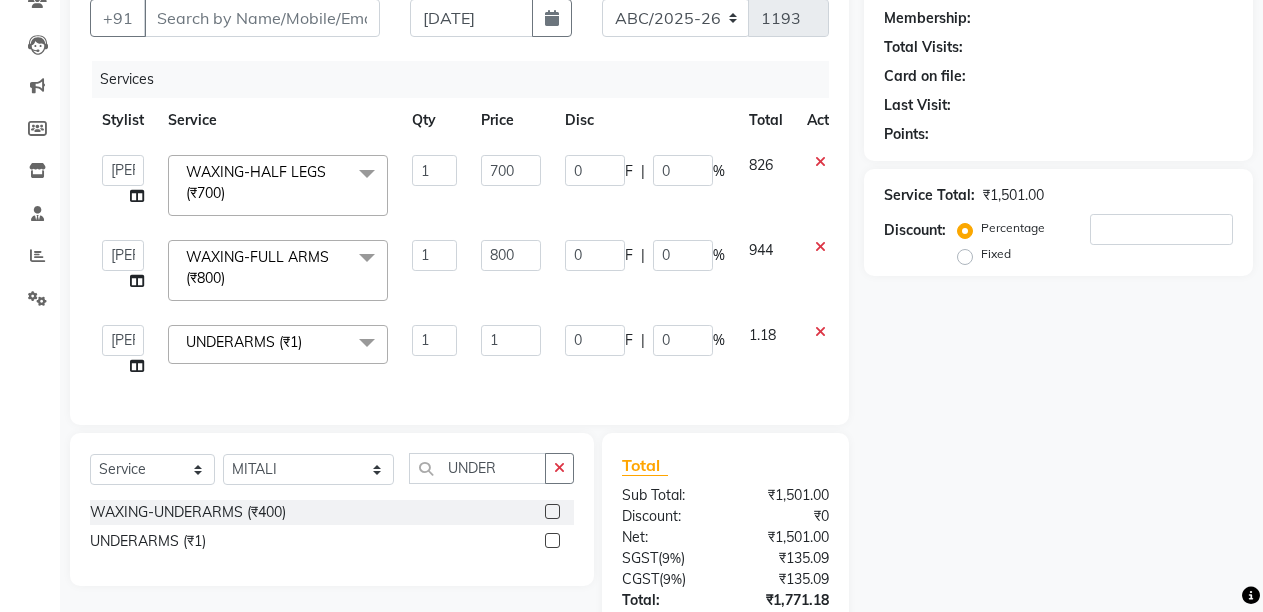 select on "32580" 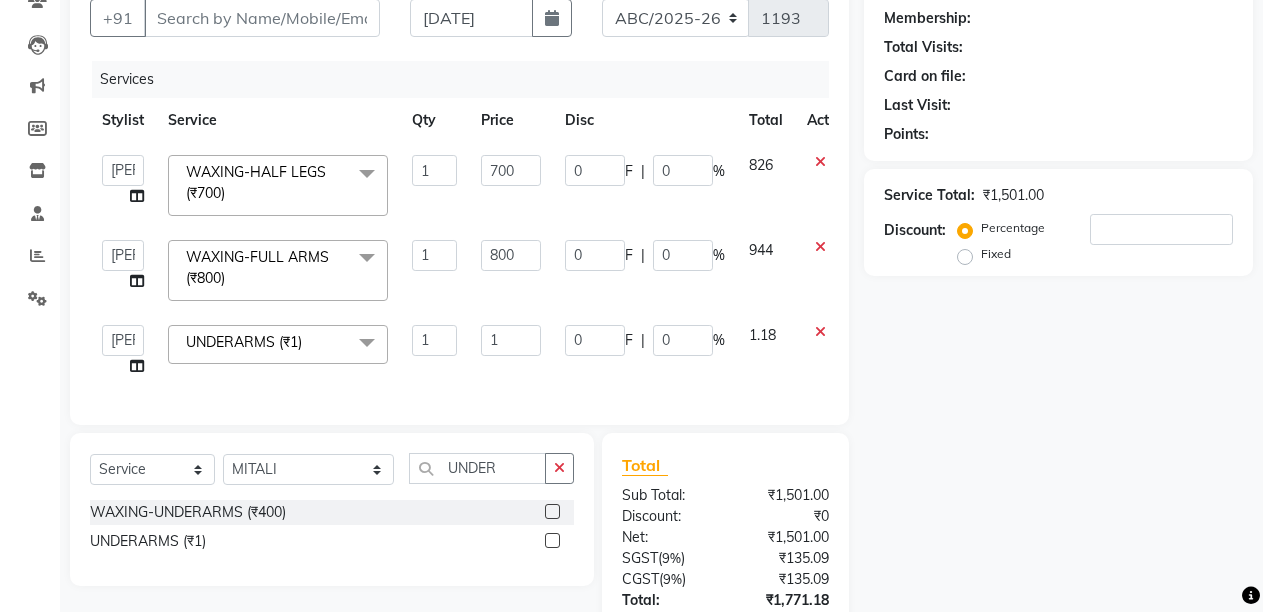click on "Services Stylist Service Qty Price Disc Total Action  ANIL    [PERSON_NAME]   [PERSON_NAME]    DHON DAS   DHON / [PERSON_NAME]   [PERSON_NAME]   [PERSON_NAME]/ [PERSON_NAME]   [PERSON_NAME]   LAXI / [PERSON_NAME]   LITTLE   MAAM   MINTUL   [PERSON_NAME]   [PERSON_NAME]   [PERSON_NAME]   [PERSON_NAME]/POJA/ [PERSON_NAME] / [PERSON_NAME]   [PERSON_NAME]/ [PERSON_NAME]   PUJAA   [PERSON_NAME] / [PERSON_NAME]    [PERSON_NAME] / [PERSON_NAME]   [PERSON_NAME] / [PERSON_NAME] / [PERSON_NAME]   [PERSON_NAME]/ [PERSON_NAME]/[PERSON_NAME]/PRAKASH/ [PERSON_NAME]/[PERSON_NAME]/ [PERSON_NAME]   [PERSON_NAME]/ [PERSON_NAME]   [PERSON_NAME]   [PERSON_NAME]   [PERSON_NAME]   SOPEM   staff 1   staff 1   TANU  WAXING-HALF LEGS (₹700)  x HAIR CUT- HAIR CUT HAIR CUT-SENIOR STYLIST HAIR CUT-HAIR TRIMING HAIR CUT-REGULAR SHAMPOO WASH AND BLOW DRY HAIR CUT-OIL MASSAGE HAIR CUT-WASH WITH [MEDICAL_DATA] AMPULE HAIR CUT-IRONING HAIR CUT-[PERSON_NAME] HAIR CUT-HAIR DO HAIR CUT-KERATIN SHAMPOO HAIR CUT-BOTOPLEXX TREATMENT HAIR CUT-REGULAR CONDITIONER ONLY-BLOW DRY HAIR CUT-NATURICA SHAMPOO HAIR CUT-NATURICA CONDITIONER HAIR FRANCH CUT DOUBLE TUCHUP" 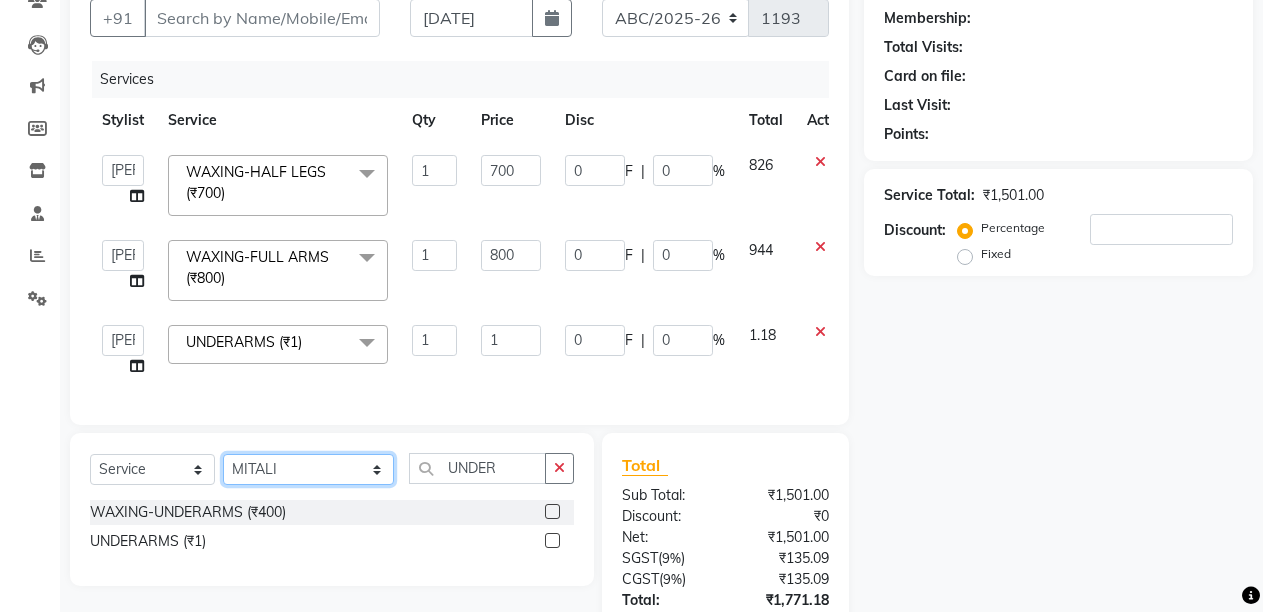 click on "Select Stylist ANIL  [PERSON_NAME] [PERSON_NAME]  DHON DAS DHON / [PERSON_NAME] [PERSON_NAME] [PERSON_NAME]/ [PERSON_NAME] [PERSON_NAME] LAXI / [PERSON_NAME] LITTLE MAAM MINTUL [PERSON_NAME] [PERSON_NAME] [PERSON_NAME] [PERSON_NAME]/POJA/ [PERSON_NAME] / [PERSON_NAME] [PERSON_NAME]/ [PERSON_NAME] PUJAA [PERSON_NAME] / [PERSON_NAME]  [PERSON_NAME] / [PERSON_NAME] [PERSON_NAME] / [PERSON_NAME] / [PERSON_NAME] [PERSON_NAME]/ [PERSON_NAME]/[PERSON_NAME]/[PERSON_NAME]/ [PERSON_NAME]/[PERSON_NAME]/ [PERSON_NAME] [PERSON_NAME]/ [PERSON_NAME] [PERSON_NAME] [PERSON_NAME] [PERSON_NAME] SOPEM staff 1 staff 1 TANU" 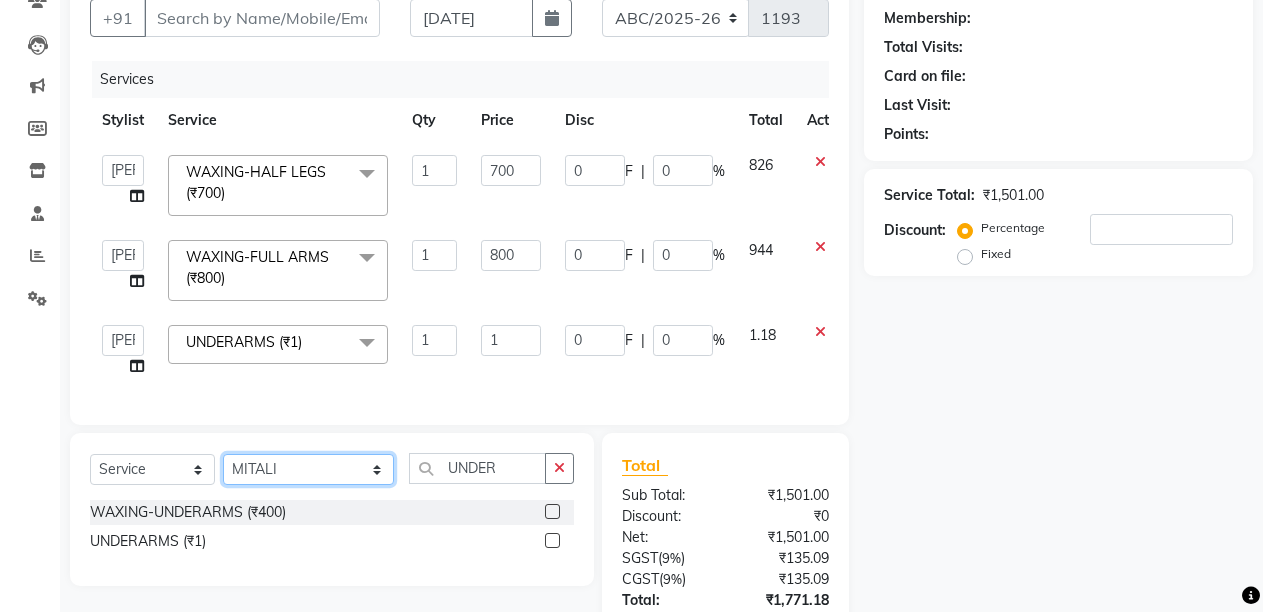 select on "33278" 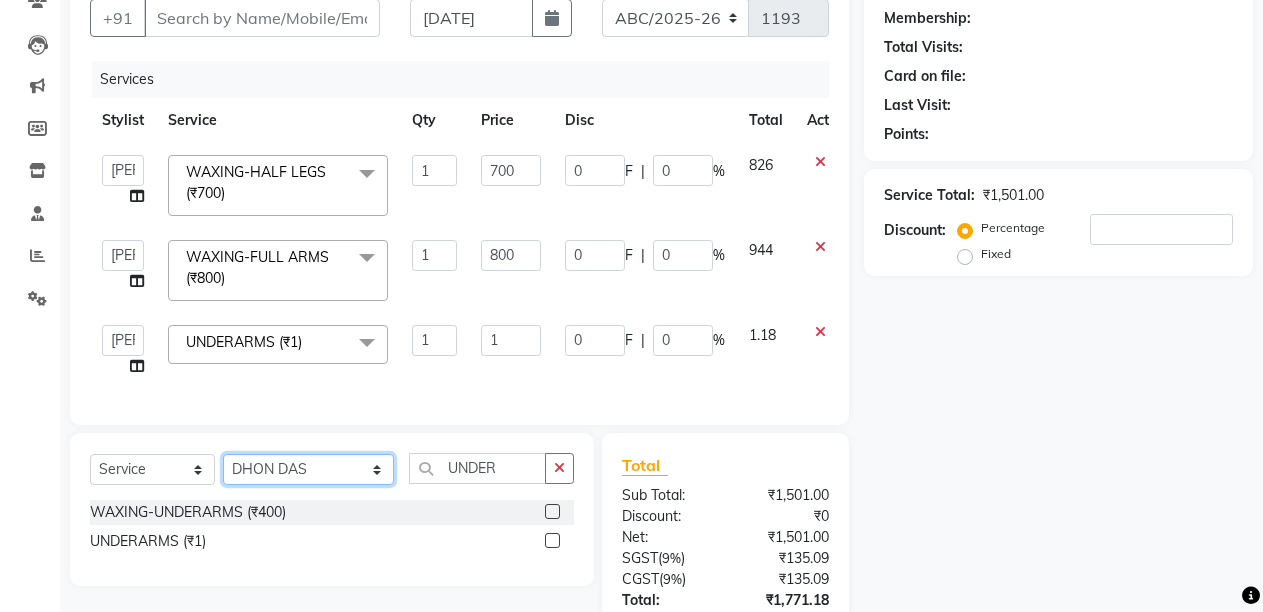 click on "Select Stylist ANIL  [PERSON_NAME] [PERSON_NAME]  DHON DAS DHON / [PERSON_NAME] [PERSON_NAME] [PERSON_NAME]/ [PERSON_NAME] [PERSON_NAME] LAXI / [PERSON_NAME] LITTLE MAAM MINTUL [PERSON_NAME] [PERSON_NAME] [PERSON_NAME] [PERSON_NAME]/POJA/ [PERSON_NAME] / [PERSON_NAME] [PERSON_NAME]/ [PERSON_NAME] PUJAA [PERSON_NAME] / [PERSON_NAME]  [PERSON_NAME] / [PERSON_NAME] [PERSON_NAME] / [PERSON_NAME] / [PERSON_NAME] [PERSON_NAME]/ [PERSON_NAME]/[PERSON_NAME]/[PERSON_NAME]/ [PERSON_NAME]/[PERSON_NAME]/ [PERSON_NAME] [PERSON_NAME]/ [PERSON_NAME] [PERSON_NAME] [PERSON_NAME] [PERSON_NAME] SOPEM staff 1 staff 1 TANU" 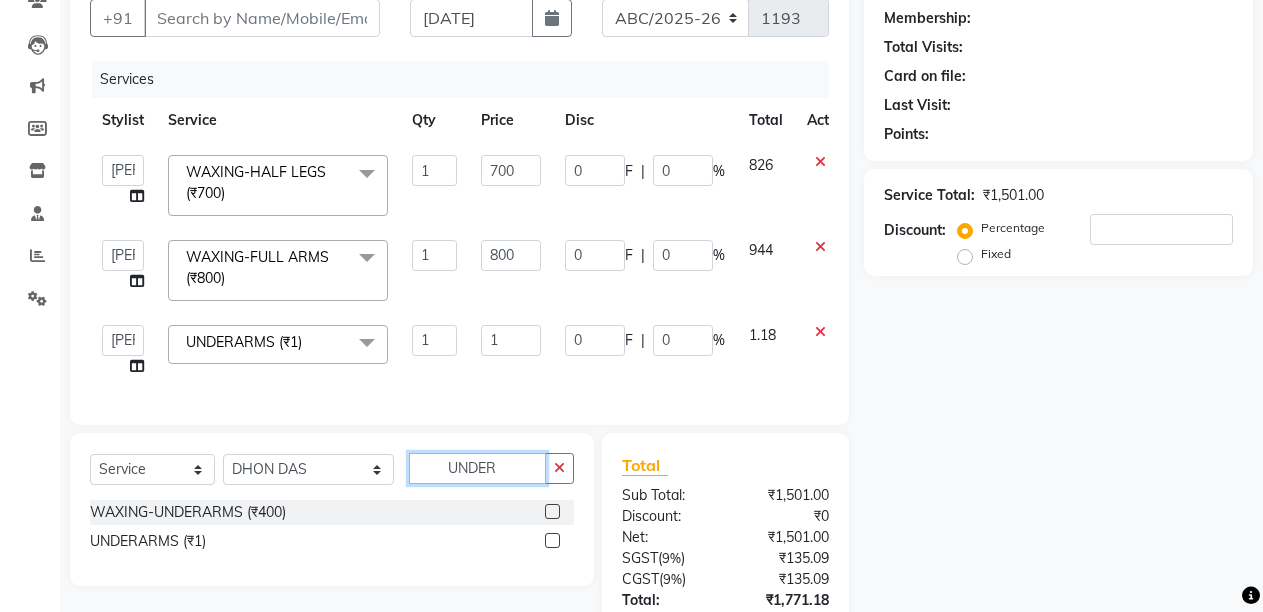 click on "UNDER" 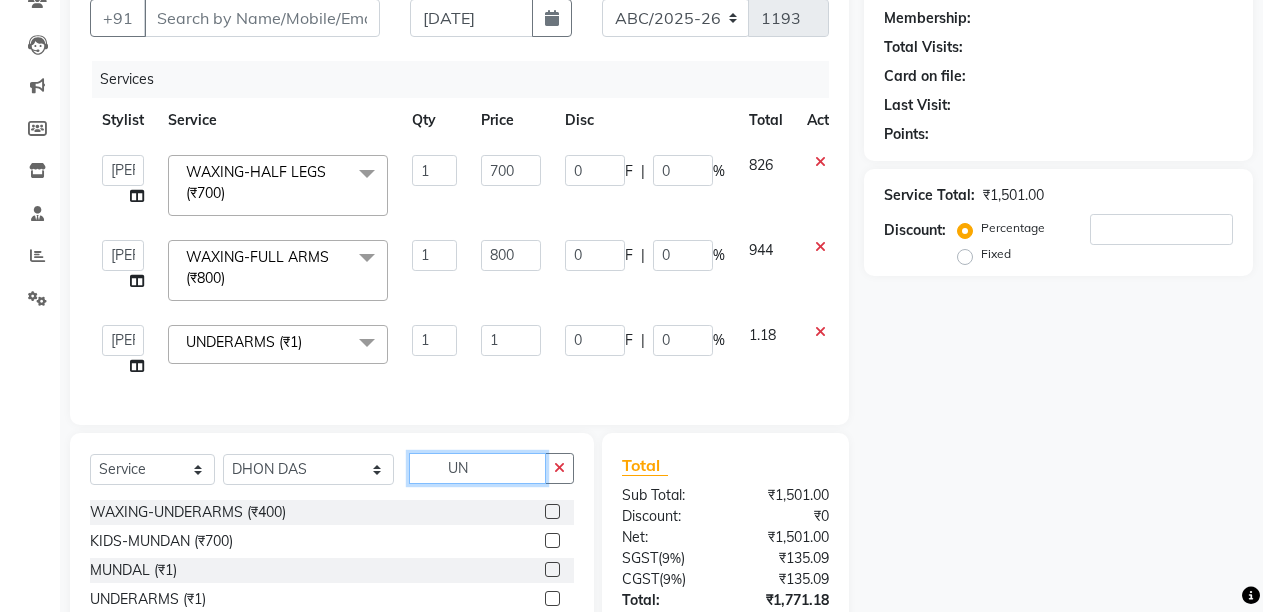 type on "U" 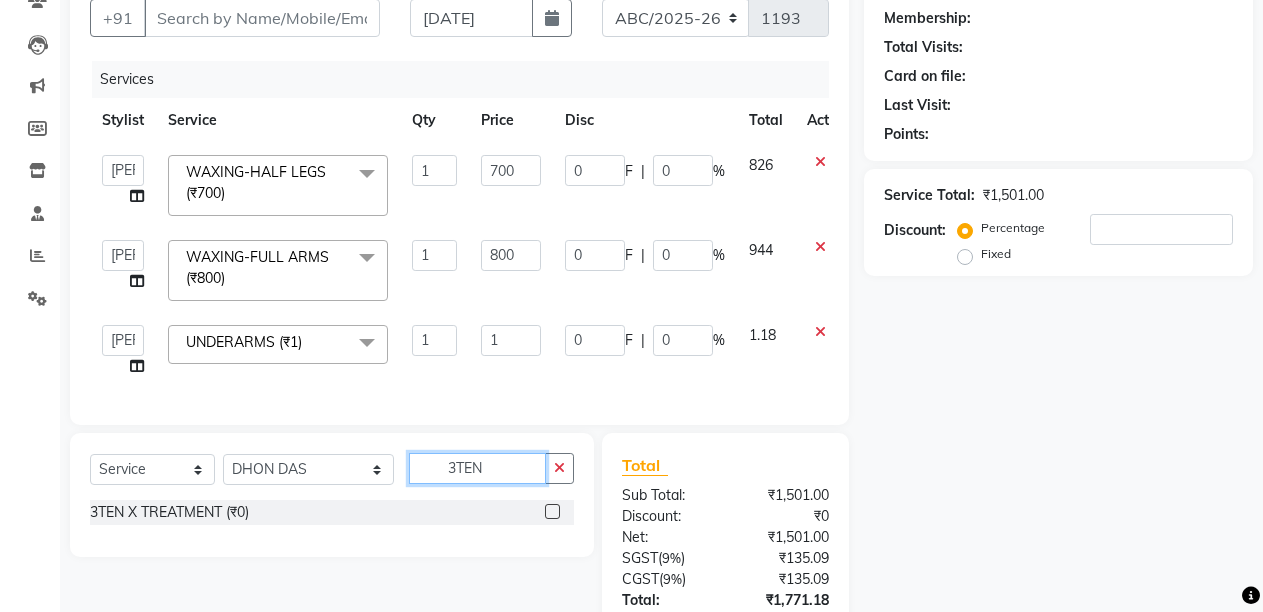 type on "3TEN" 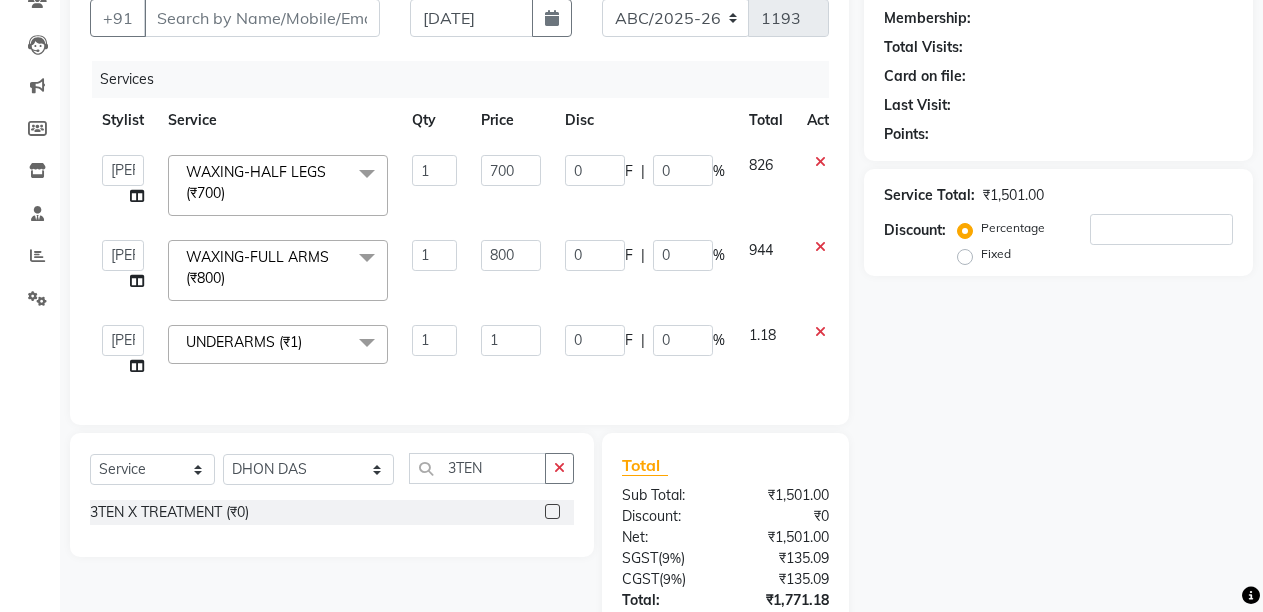 click 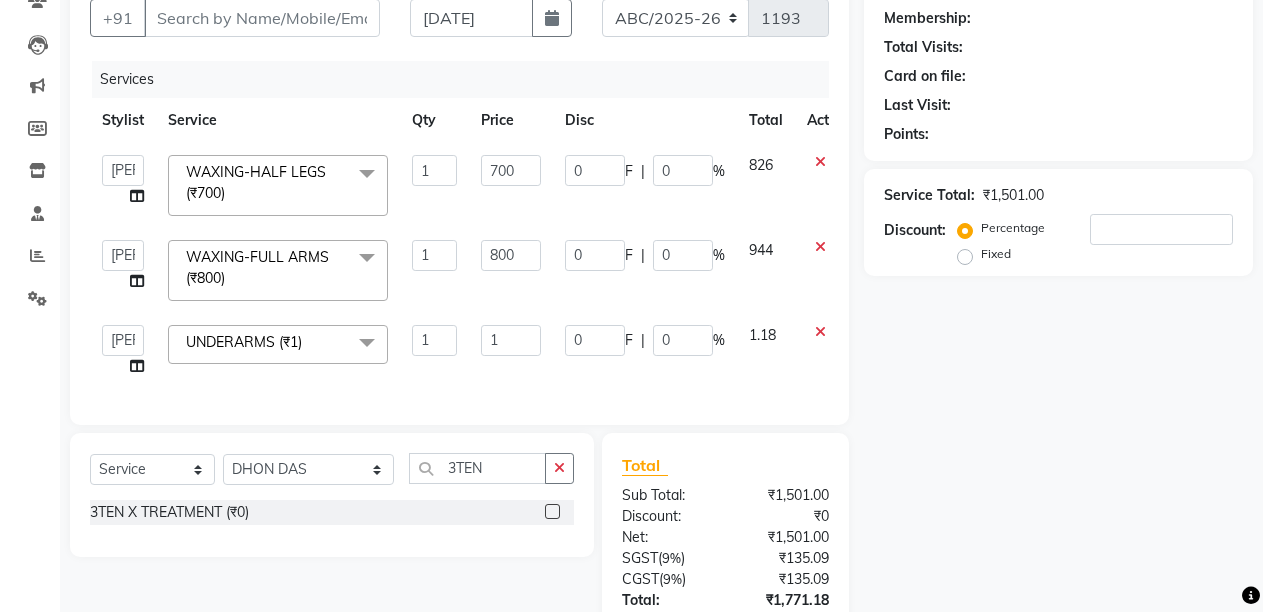 click at bounding box center (551, 512) 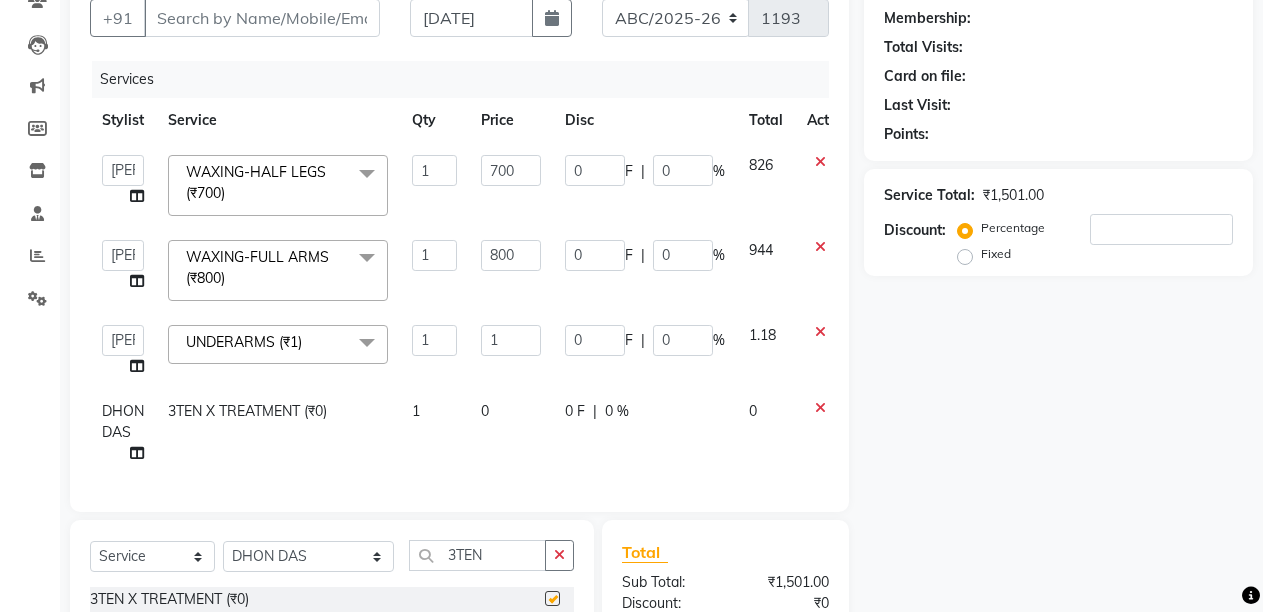 checkbox on "false" 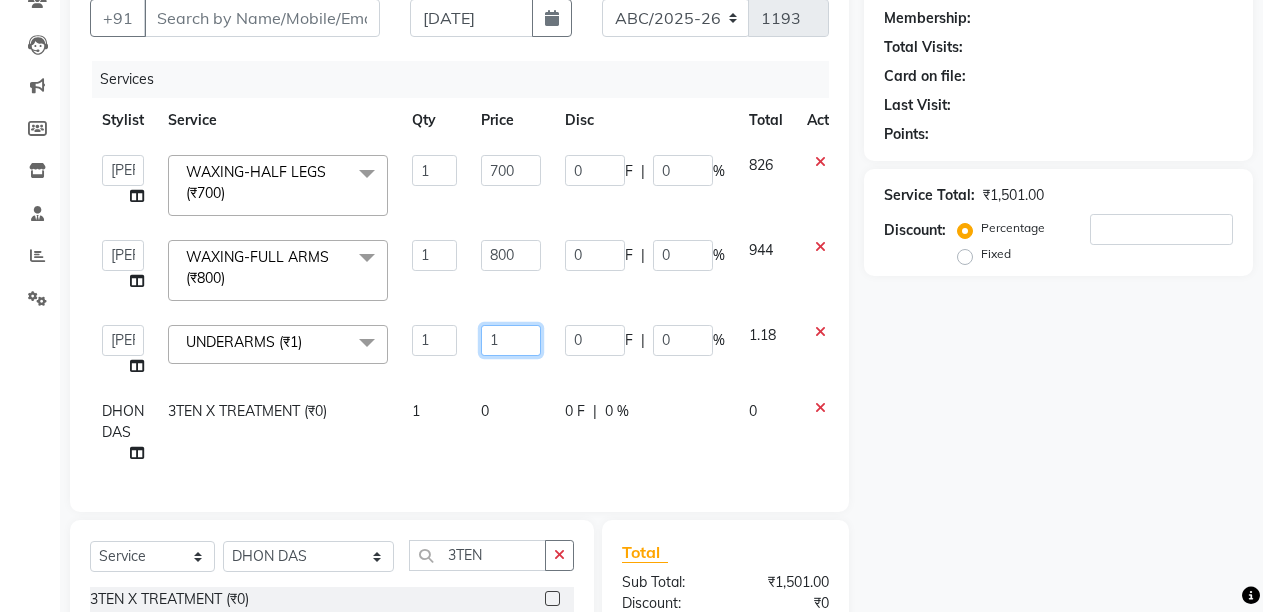 click on "1" 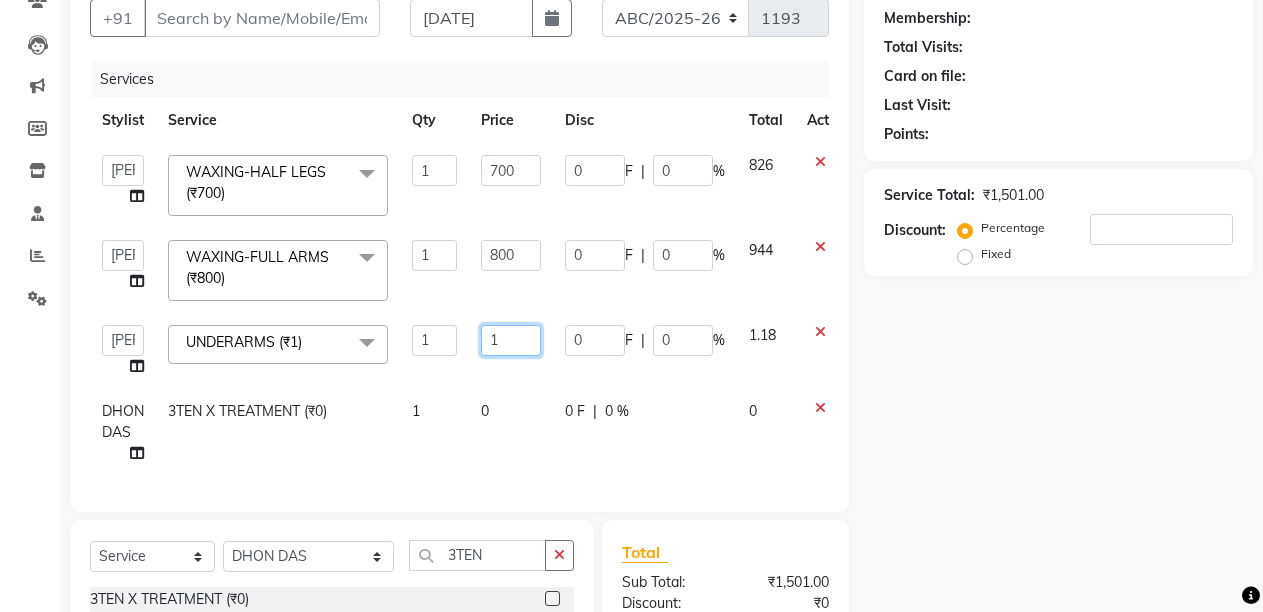 click on "1" 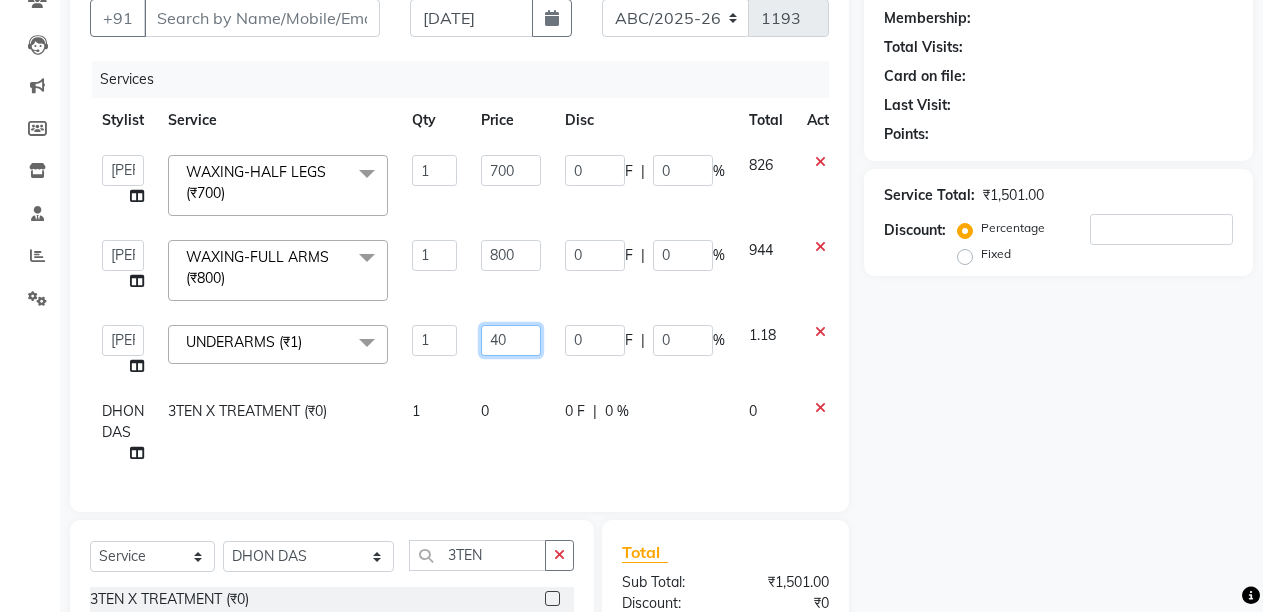 type on "400" 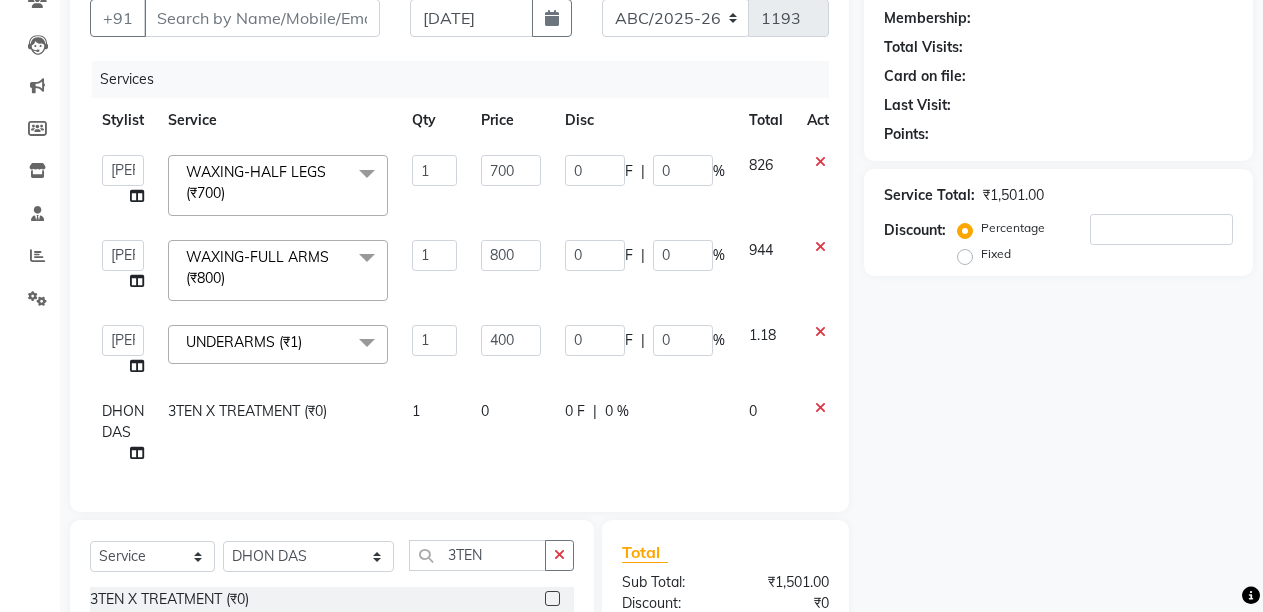 click on "0" 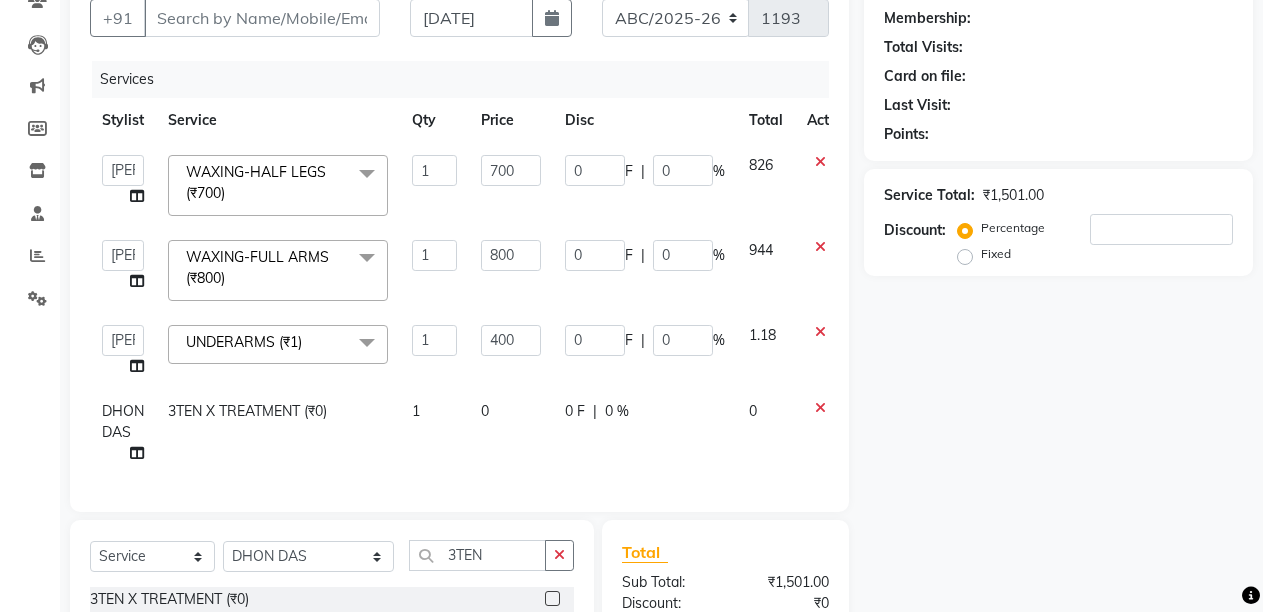 select on "33278" 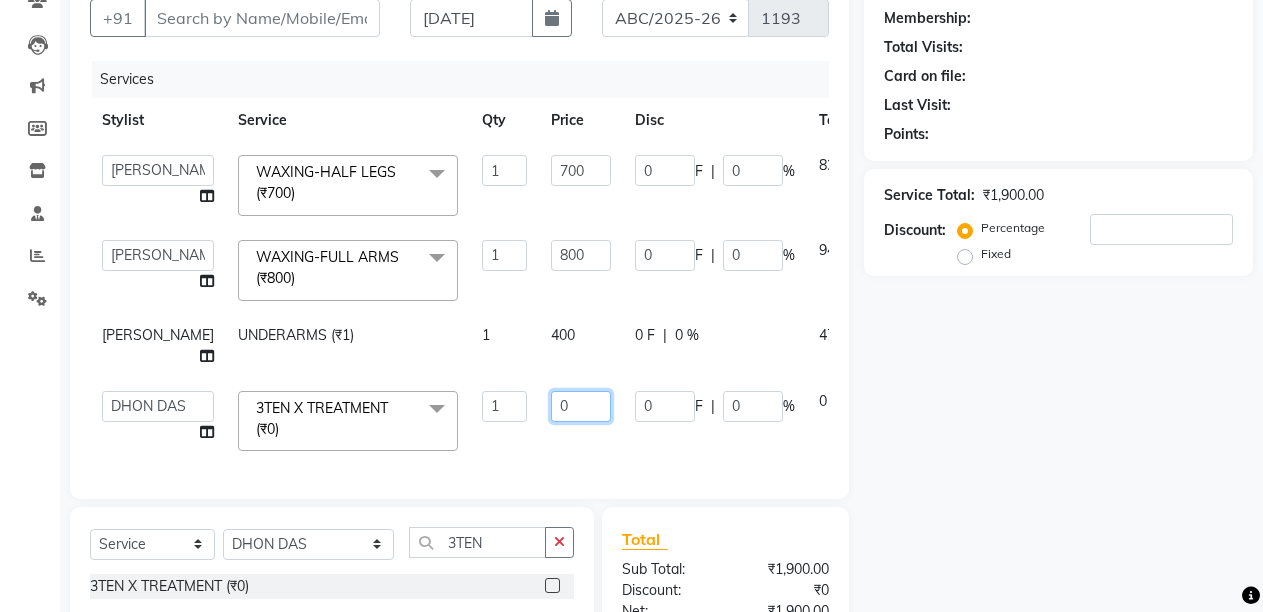 click on "0" 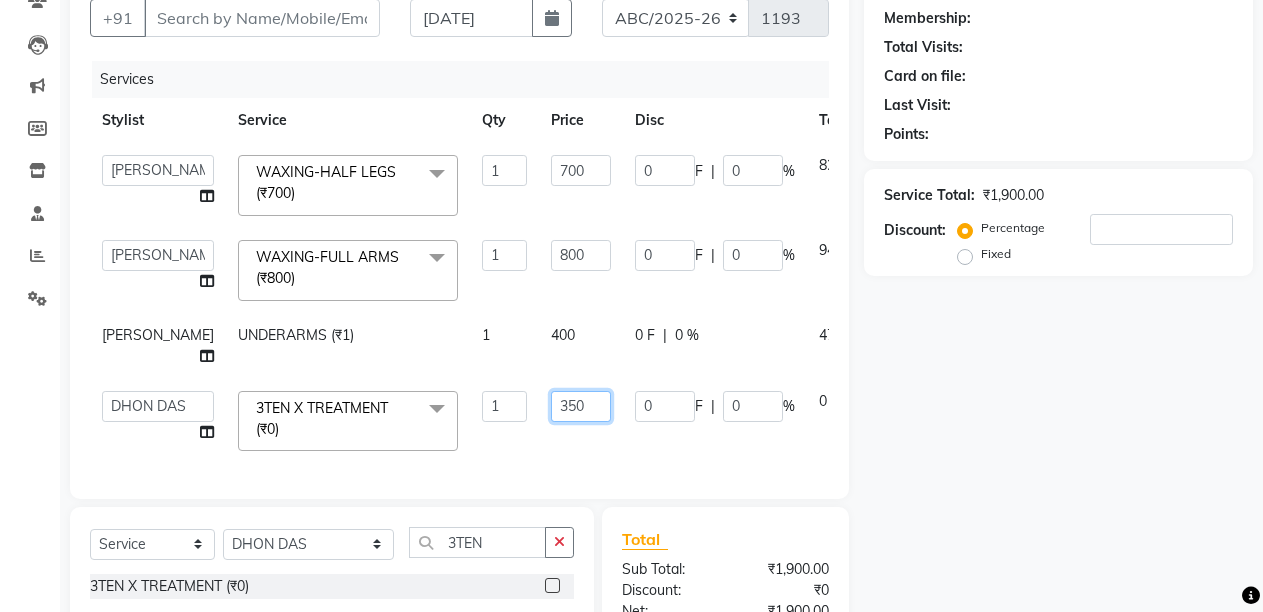 type on "3500" 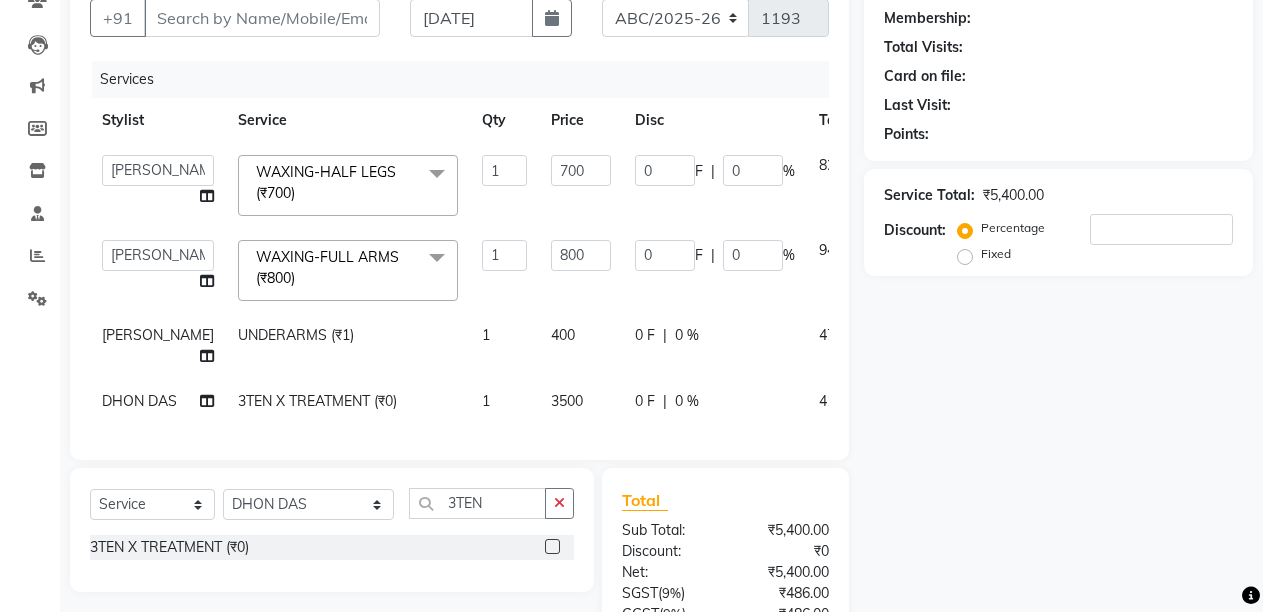 click on "Services Stylist Service Qty Price Disc Total Action  ANIL    [PERSON_NAME]   [PERSON_NAME]    DHON DAS   DHON / [PERSON_NAME]   [PERSON_NAME]   [PERSON_NAME]/ [PERSON_NAME]   [PERSON_NAME]   LAXI / [PERSON_NAME]   LITTLE   MAAM   MINTUL   [PERSON_NAME]   [PERSON_NAME]   [PERSON_NAME]   [PERSON_NAME]/POJA/ [PERSON_NAME] / [PERSON_NAME]   [PERSON_NAME]/ [PERSON_NAME]   PUJAA   [PERSON_NAME] / [PERSON_NAME]    [PERSON_NAME] / [PERSON_NAME]   [PERSON_NAME] / [PERSON_NAME] / [PERSON_NAME]   [PERSON_NAME]/ [PERSON_NAME]/[PERSON_NAME]/PRAKASH/ [PERSON_NAME]/[PERSON_NAME]/ [PERSON_NAME]   [PERSON_NAME]/ [PERSON_NAME]   [PERSON_NAME]   [PERSON_NAME]   [PERSON_NAME]   SOPEM   staff 1   staff 1   TANU  WAXING-HALF LEGS (₹700)  x HAIR CUT- HAIR CUT HAIR CUT-SENIOR STYLIST HAIR CUT-HAIR TRIMING HAIR CUT-REGULAR SHAMPOO WASH AND BLOW DRY HAIR CUT-OIL MASSAGE HAIR CUT-WASH WITH [MEDICAL_DATA] AMPULE HAIR CUT-IRONING HAIR CUT-[PERSON_NAME] HAIR CUT-HAIR DO HAIR CUT-KERATIN SHAMPOO HAIR CUT-BOTOPLEXX TREATMENT HAIR CUT-REGULAR CONDITIONER ONLY-BLOW DRY HAIR CUT-NATURICA SHAMPOO HAIR CUT-NATURICA CONDITIONER HAIR FRANCH CUT DOUBLE TUCHUP" 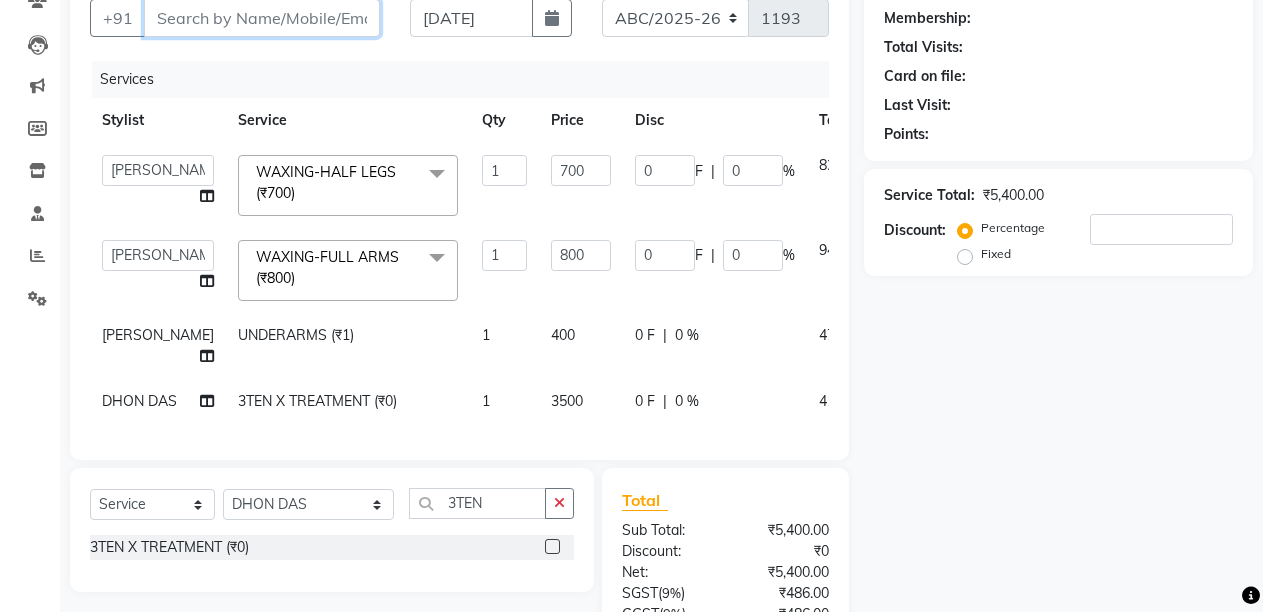 click on "Client" at bounding box center [262, 18] 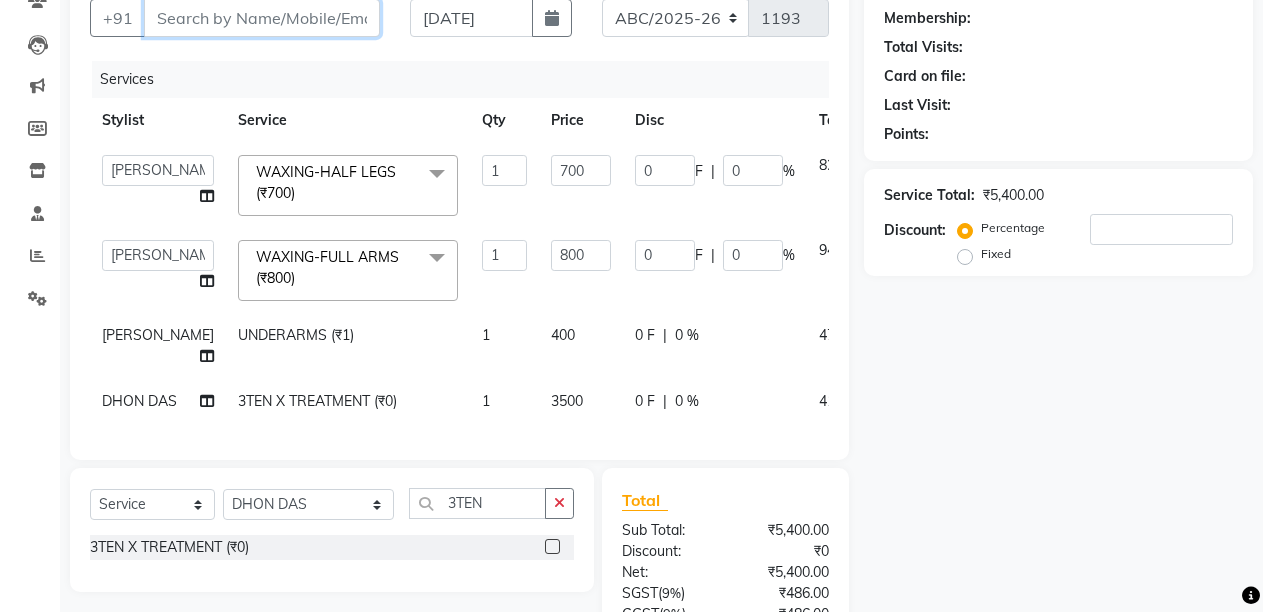 type on "7" 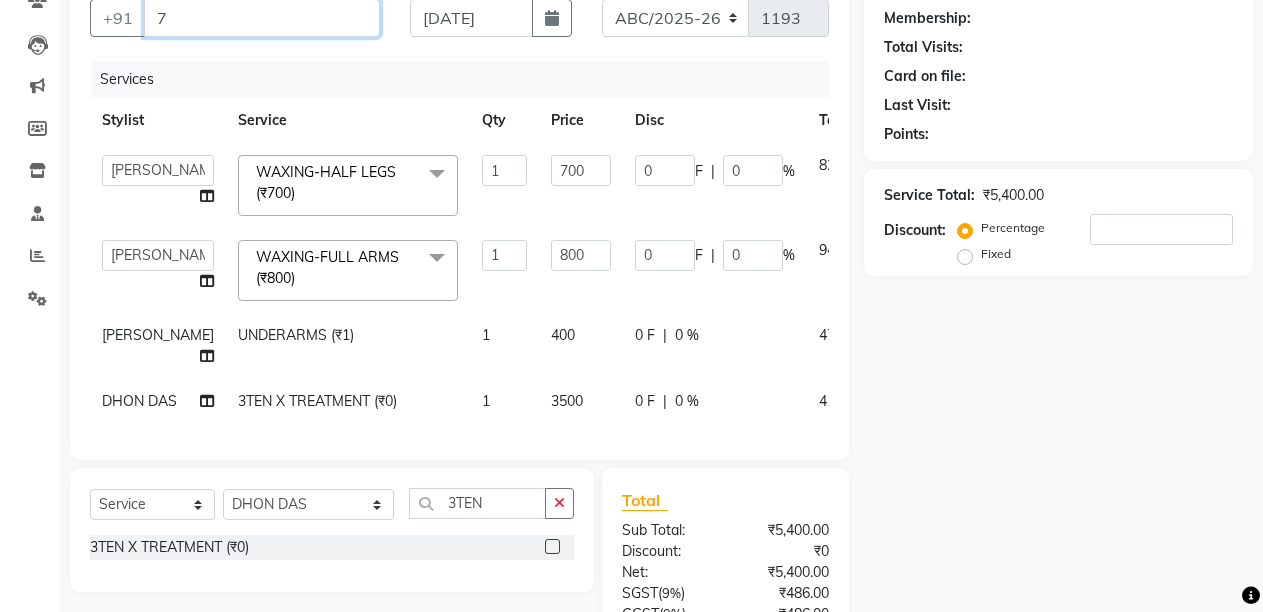 type on "0" 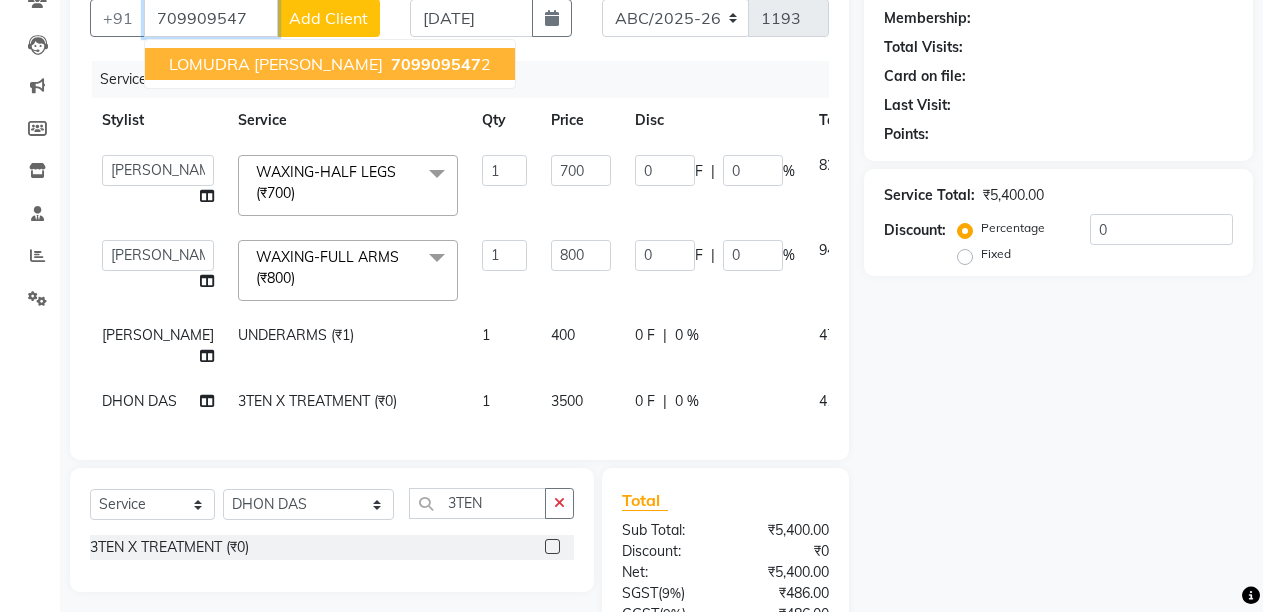 click on "709909547" at bounding box center (436, 64) 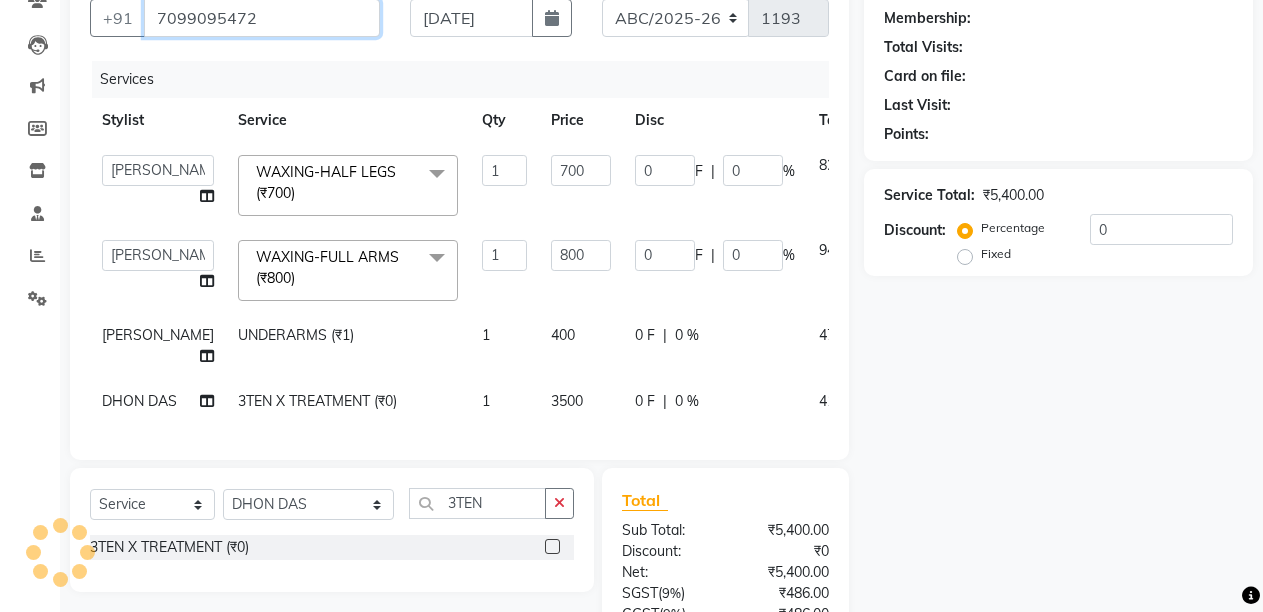 type on "7099095472" 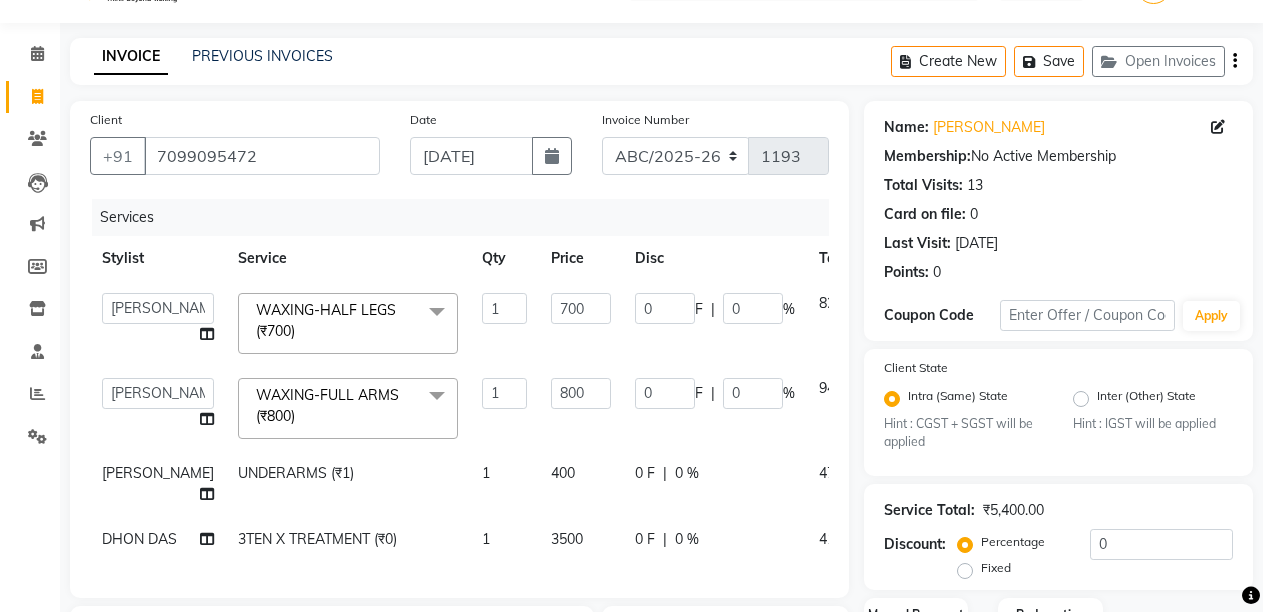 scroll, scrollTop: 0, scrollLeft: 0, axis: both 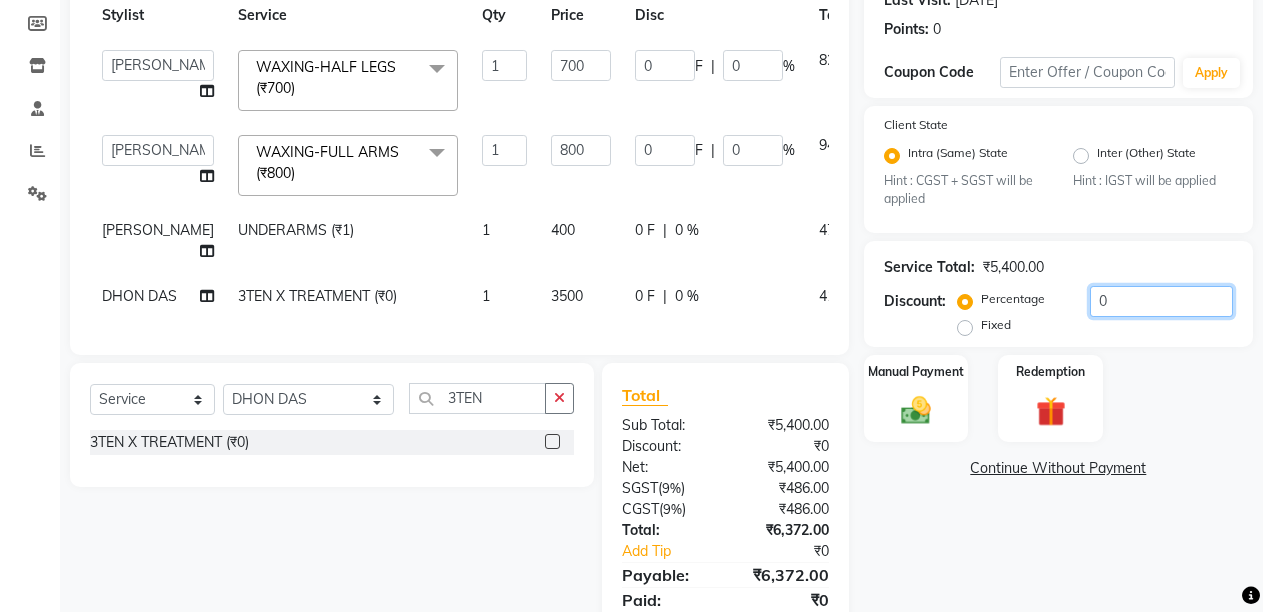 click on "0" 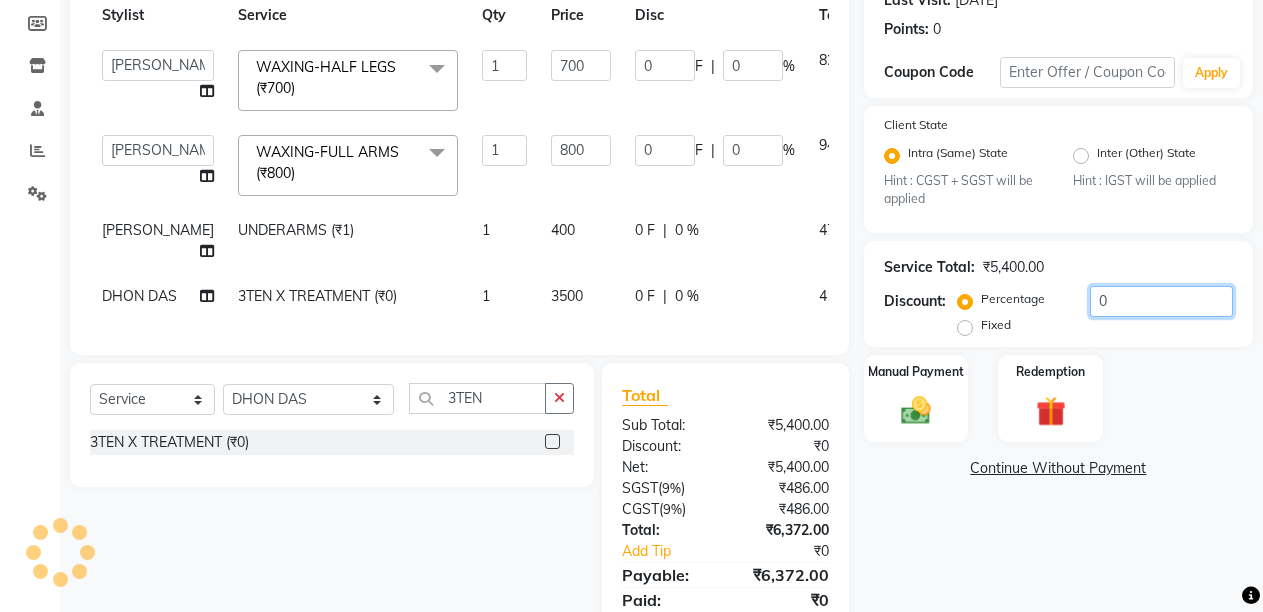 type on "30" 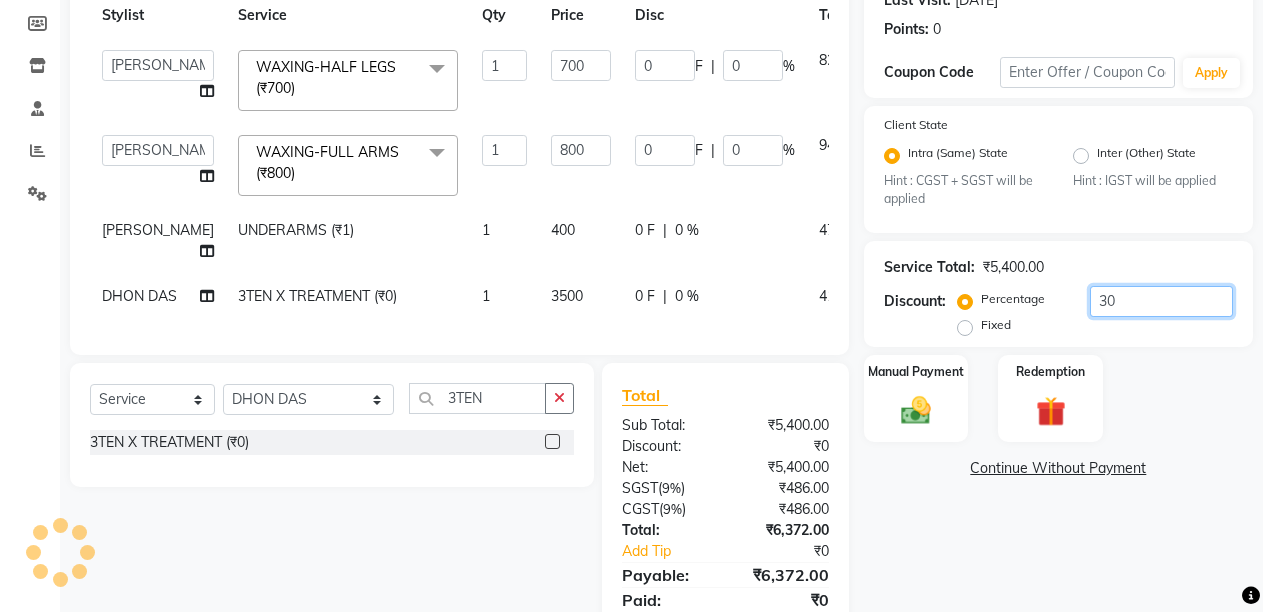 type on "210" 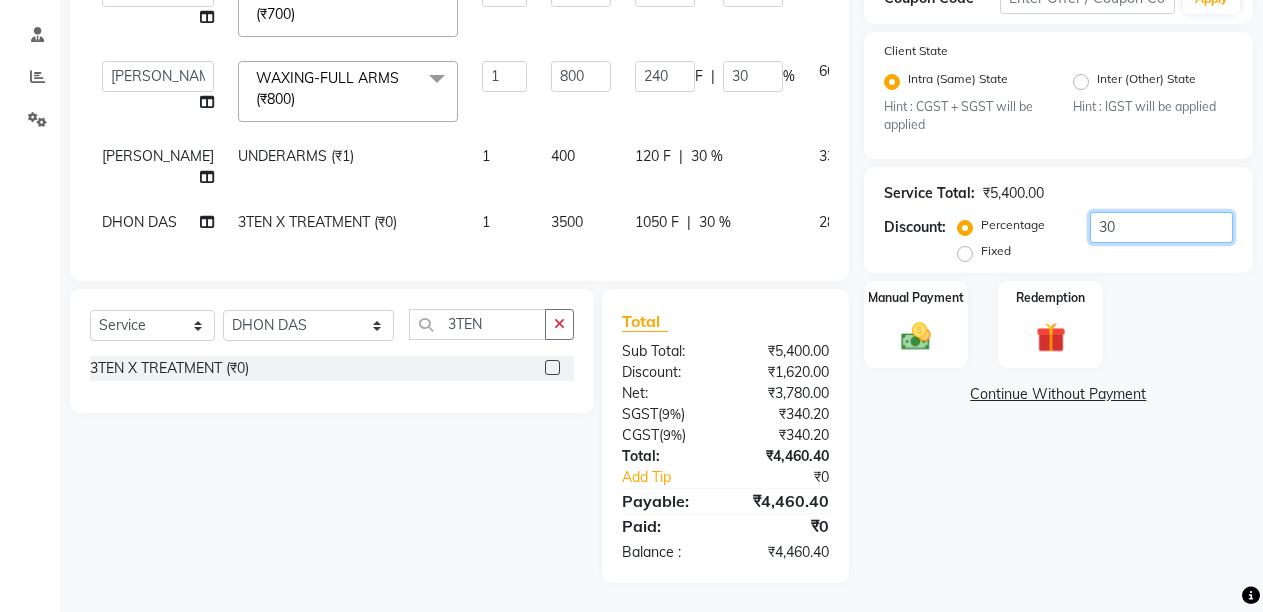 scroll, scrollTop: 405, scrollLeft: 0, axis: vertical 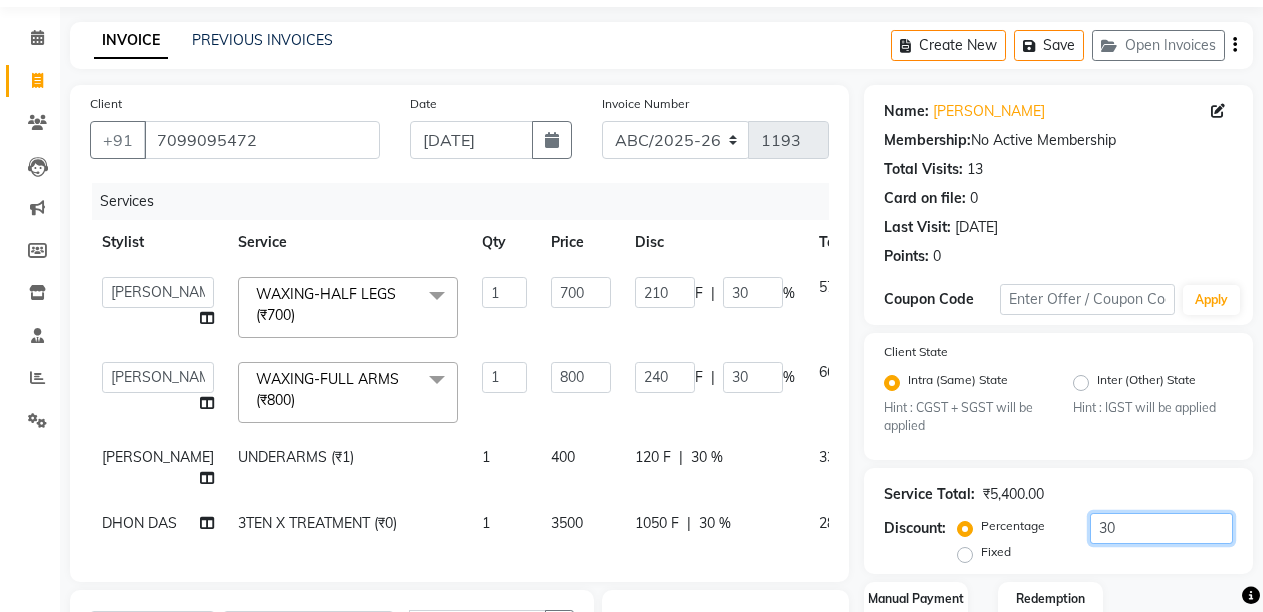 type on "30" 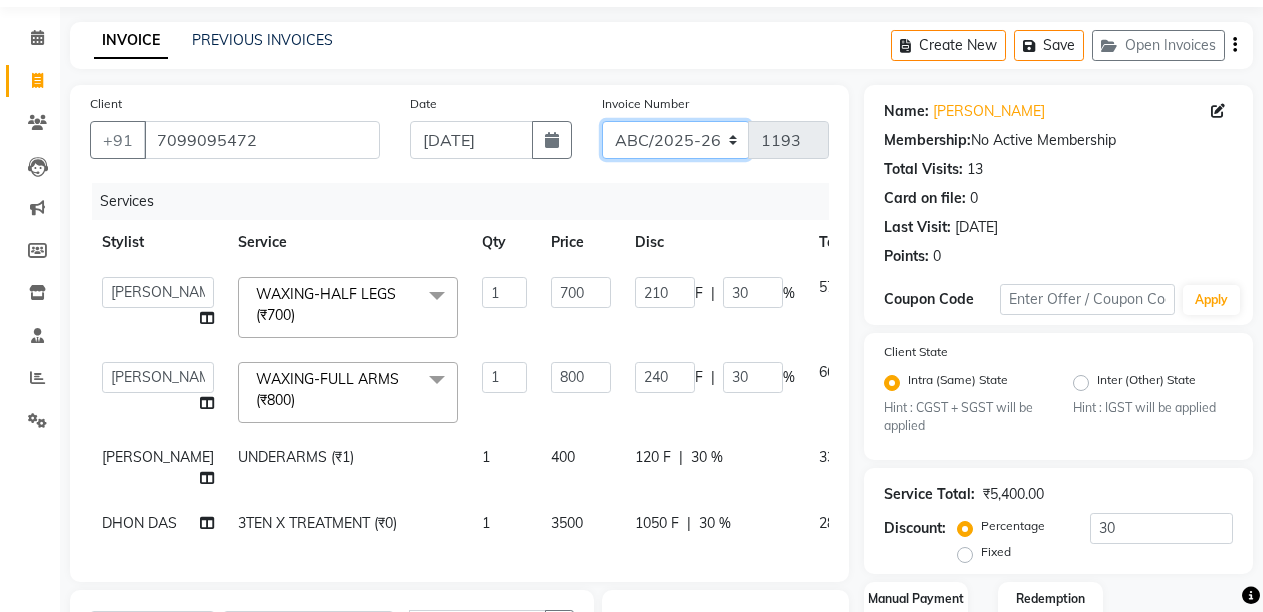 click on "ABC/2025-26 SER/24-25 V/2025-26" 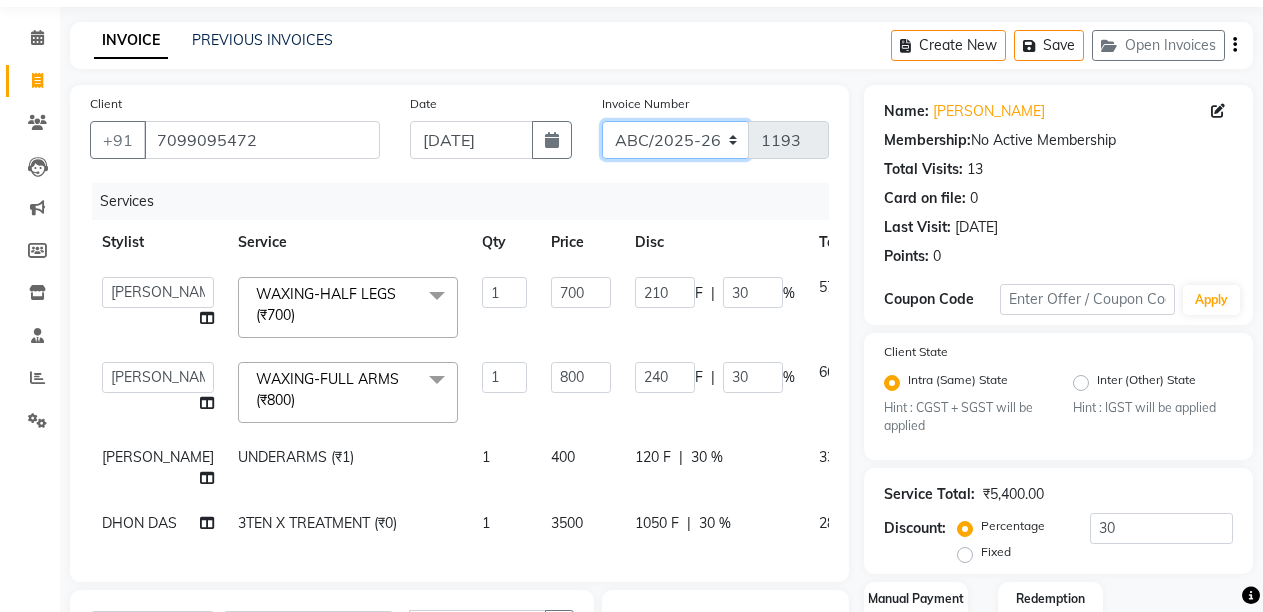 select on "5334" 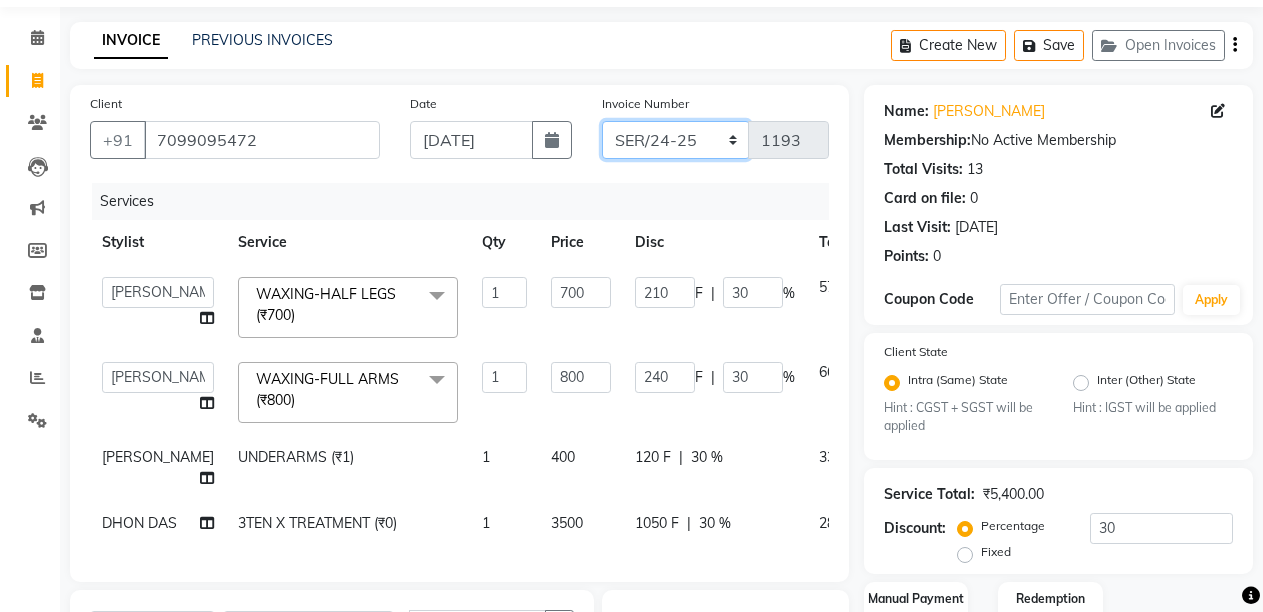 click on "ABC/2025-26 SER/24-25 V/2025-26" 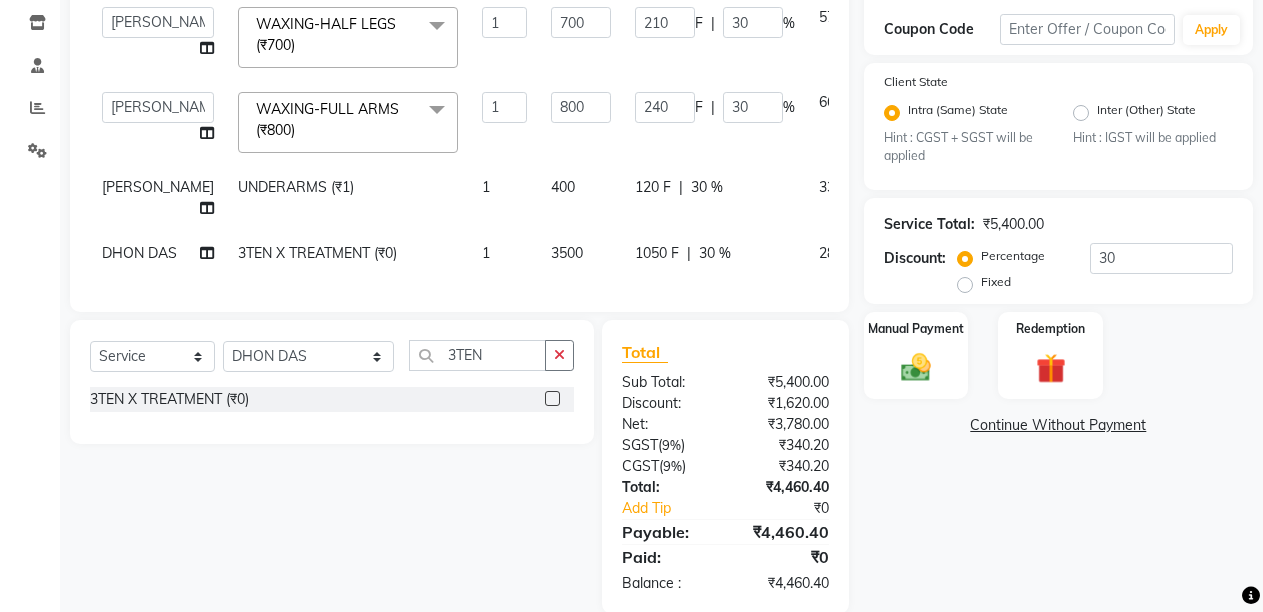 scroll, scrollTop: 405, scrollLeft: 0, axis: vertical 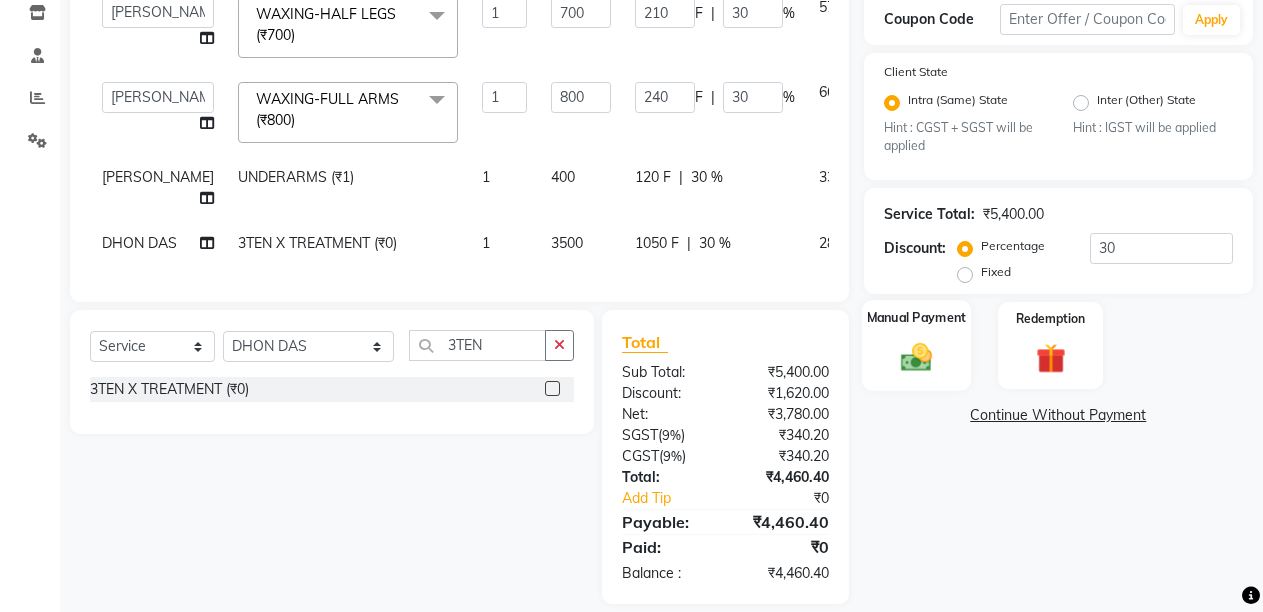 click 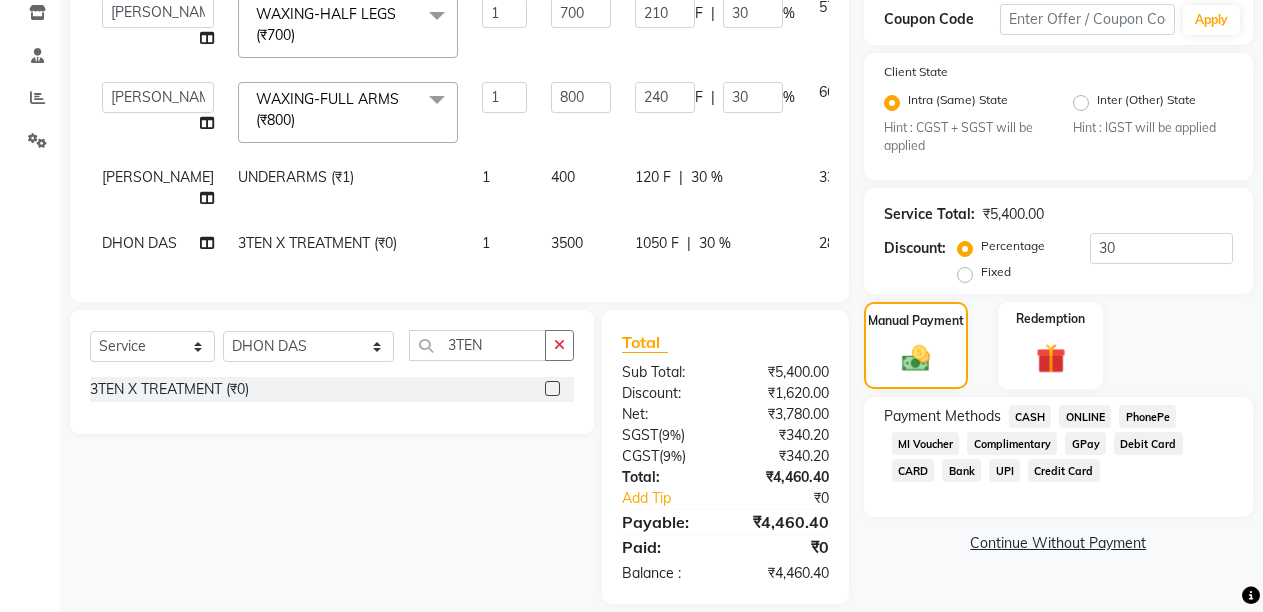 click on "CARD" 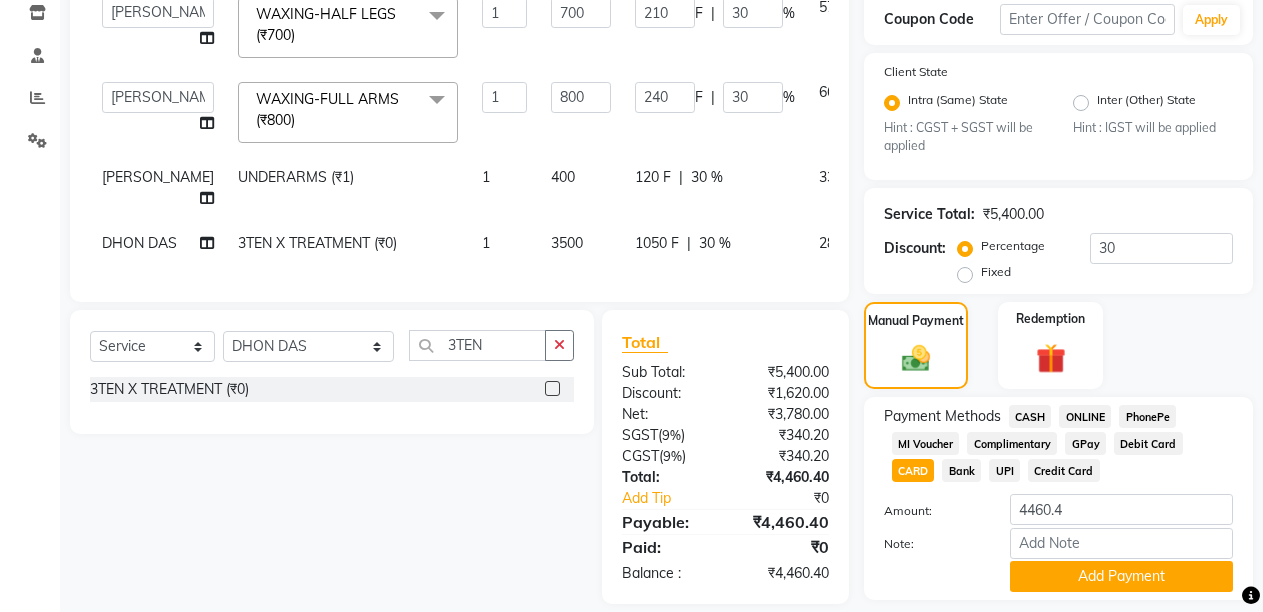 scroll, scrollTop: 398, scrollLeft: 0, axis: vertical 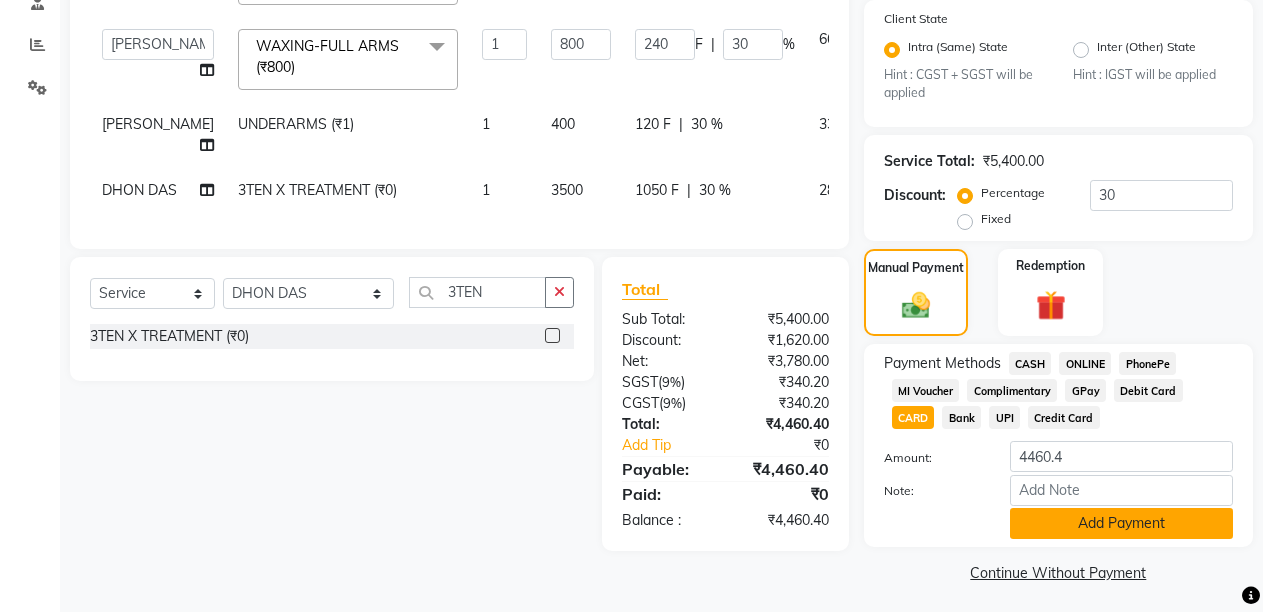 click on "Add Payment" 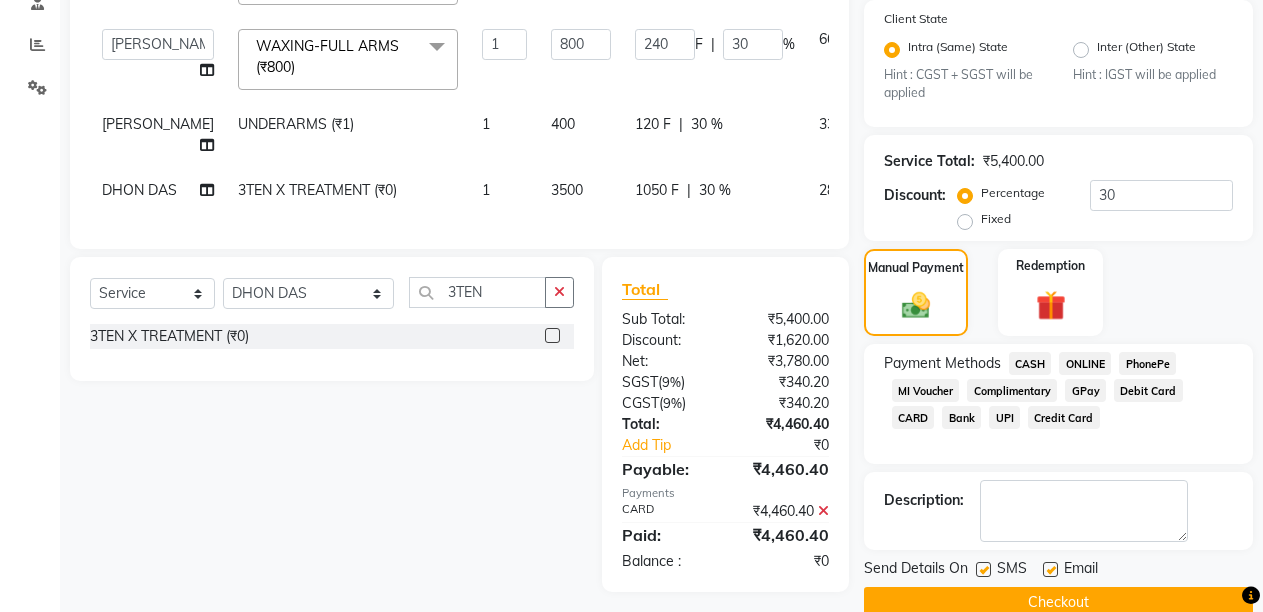 click 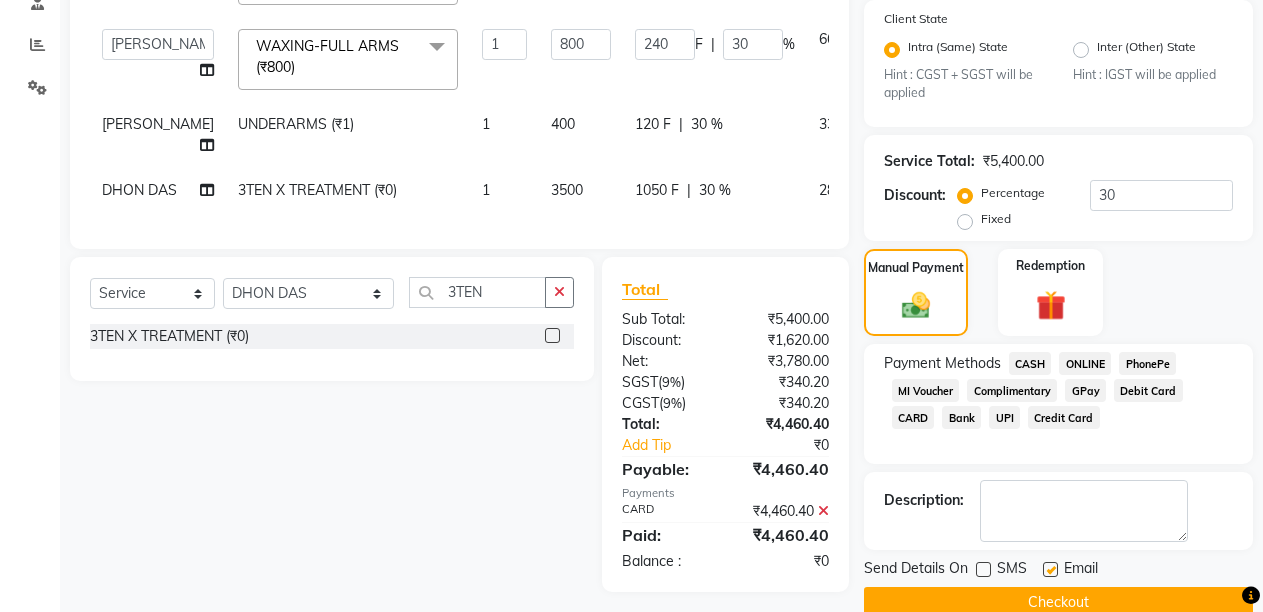 click 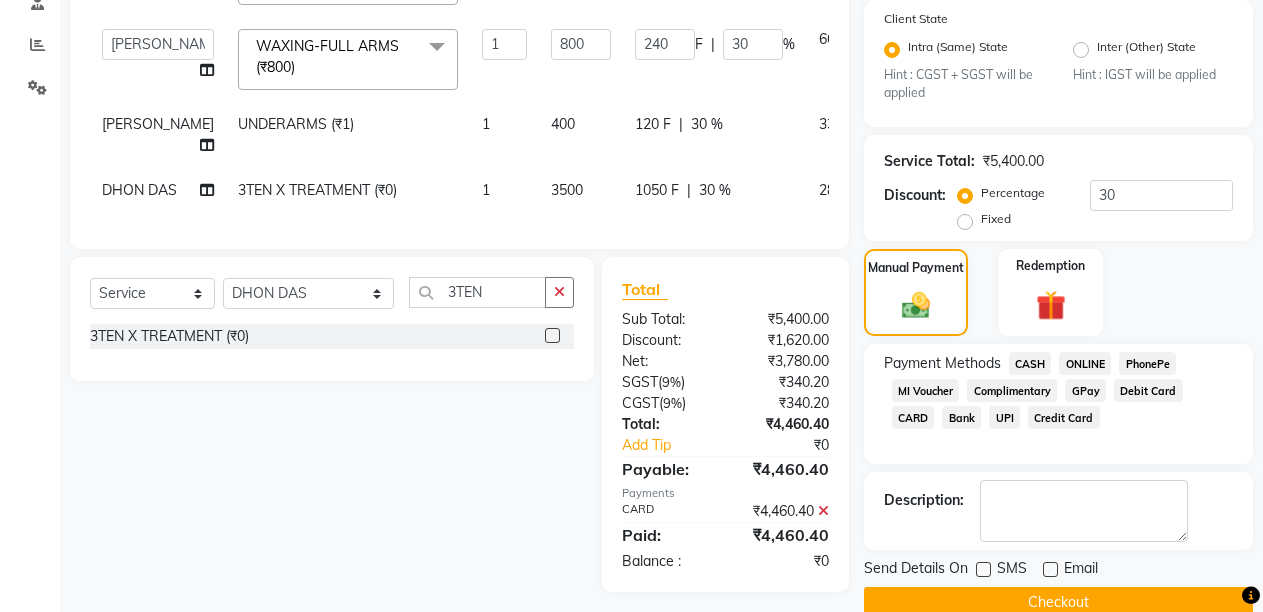 click on "Checkout" 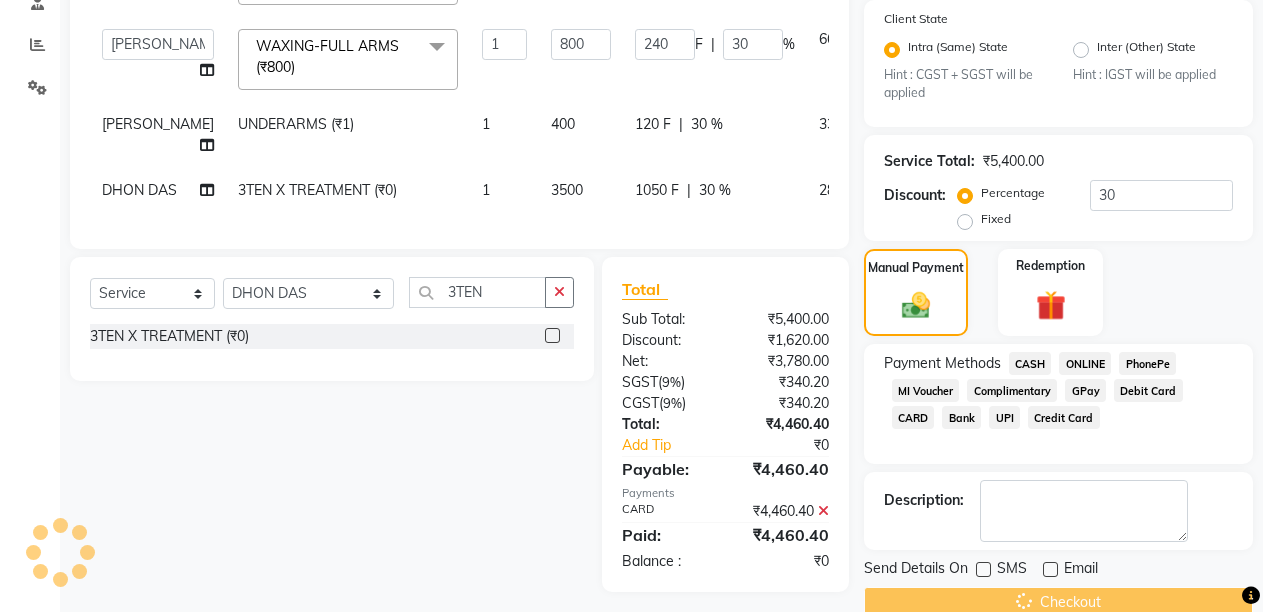 click at bounding box center [1251, 596] 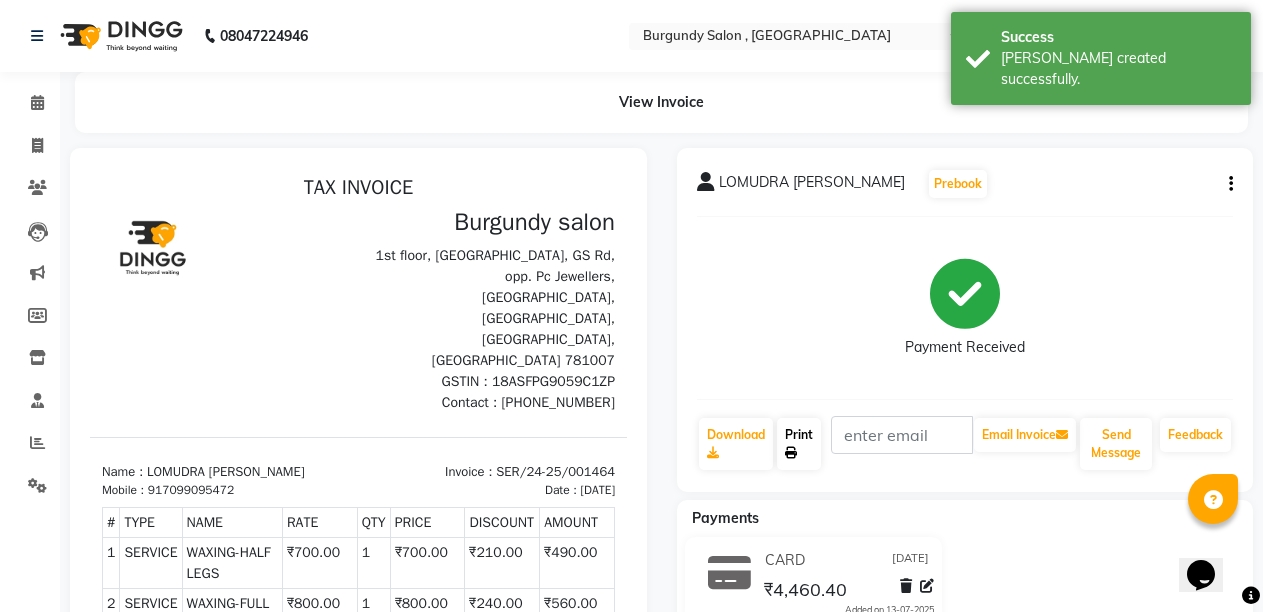 scroll, scrollTop: 0, scrollLeft: 0, axis: both 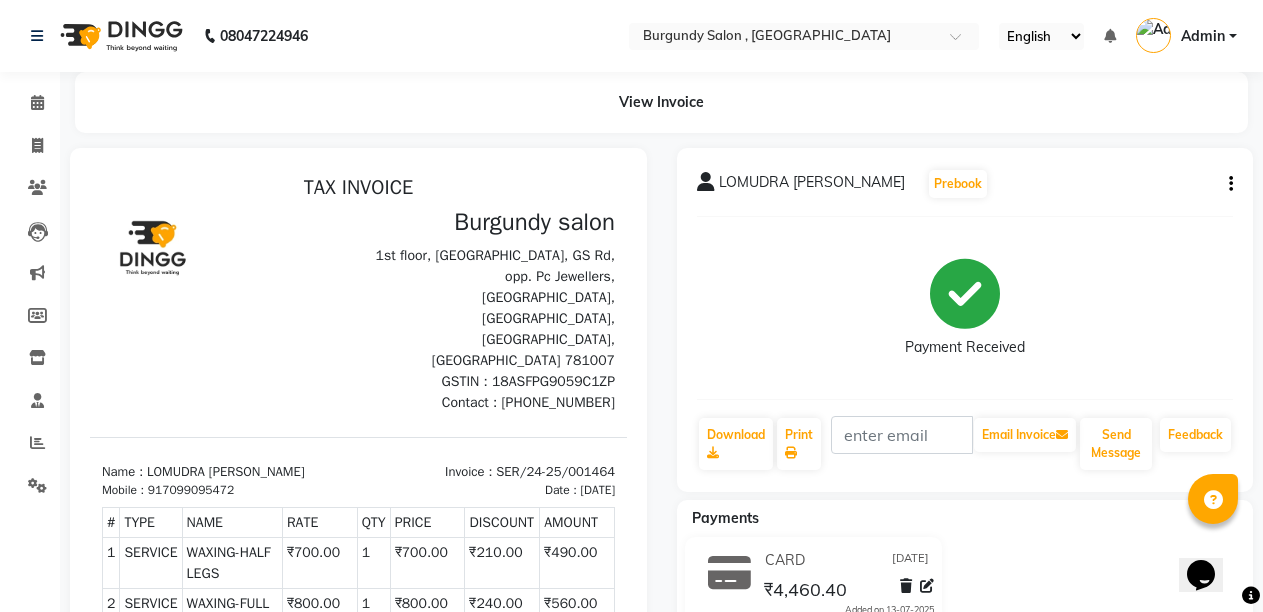 click on "1" at bounding box center (373, 614) 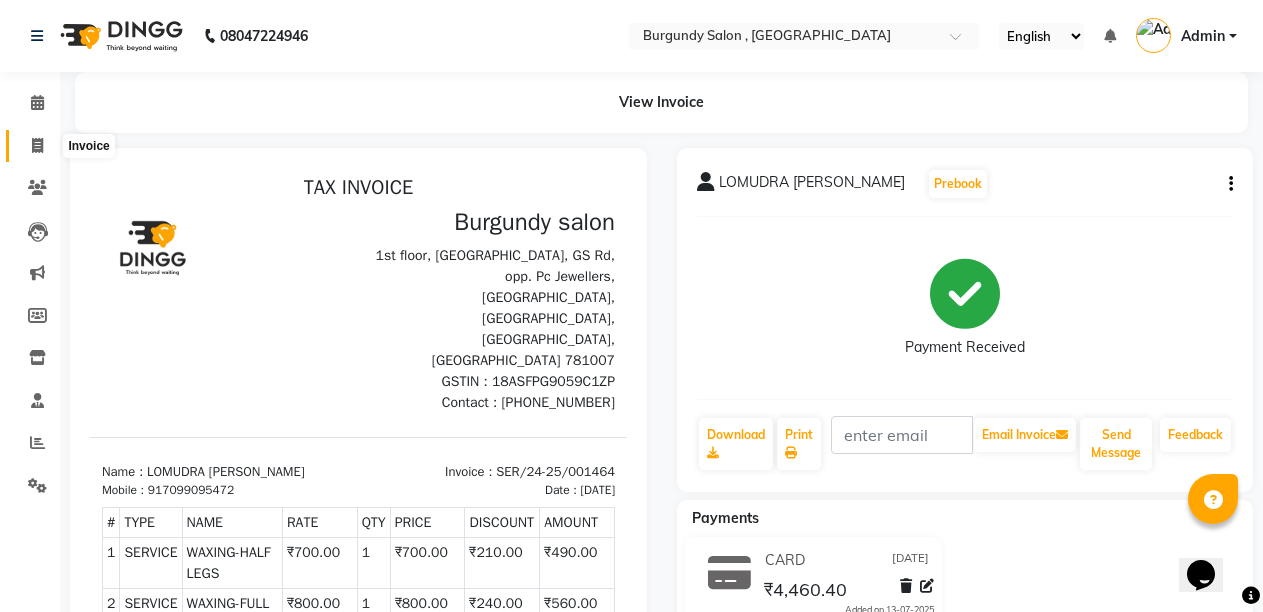 click 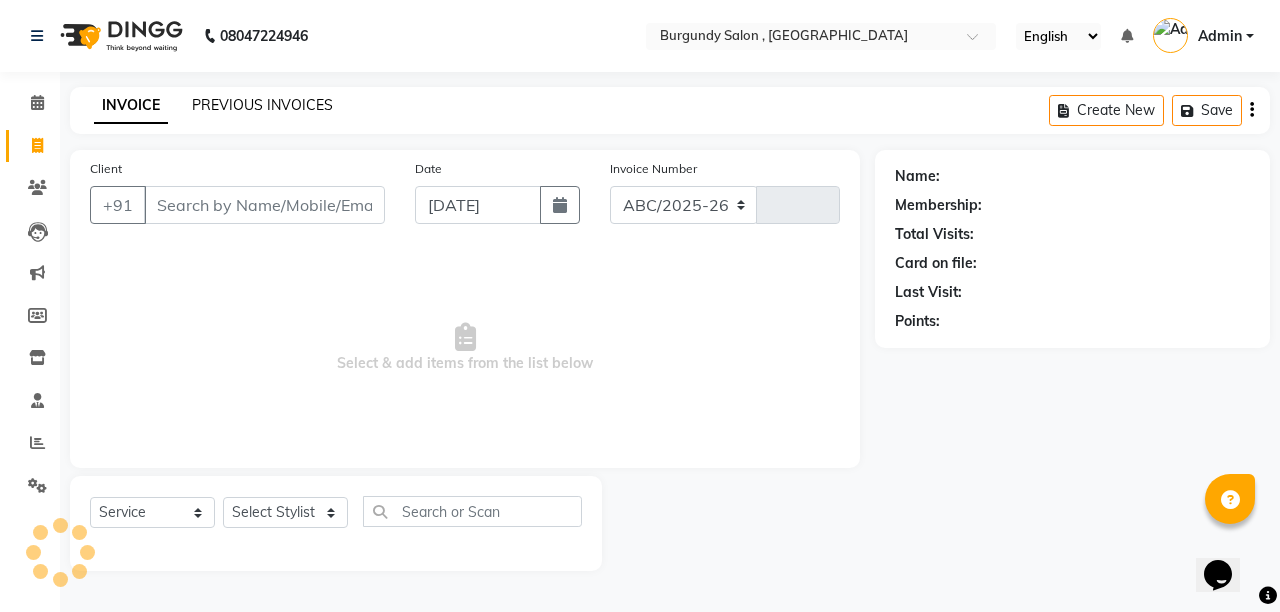 select on "5345" 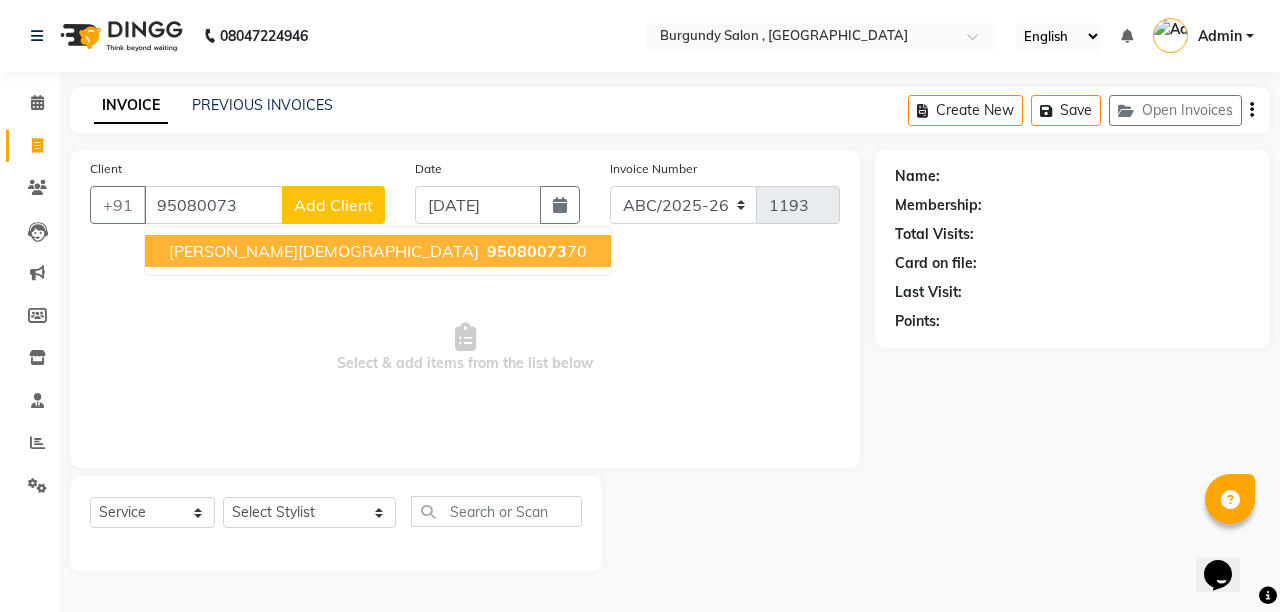 click on "[PERSON_NAME]   95080073 70" at bounding box center (378, 251) 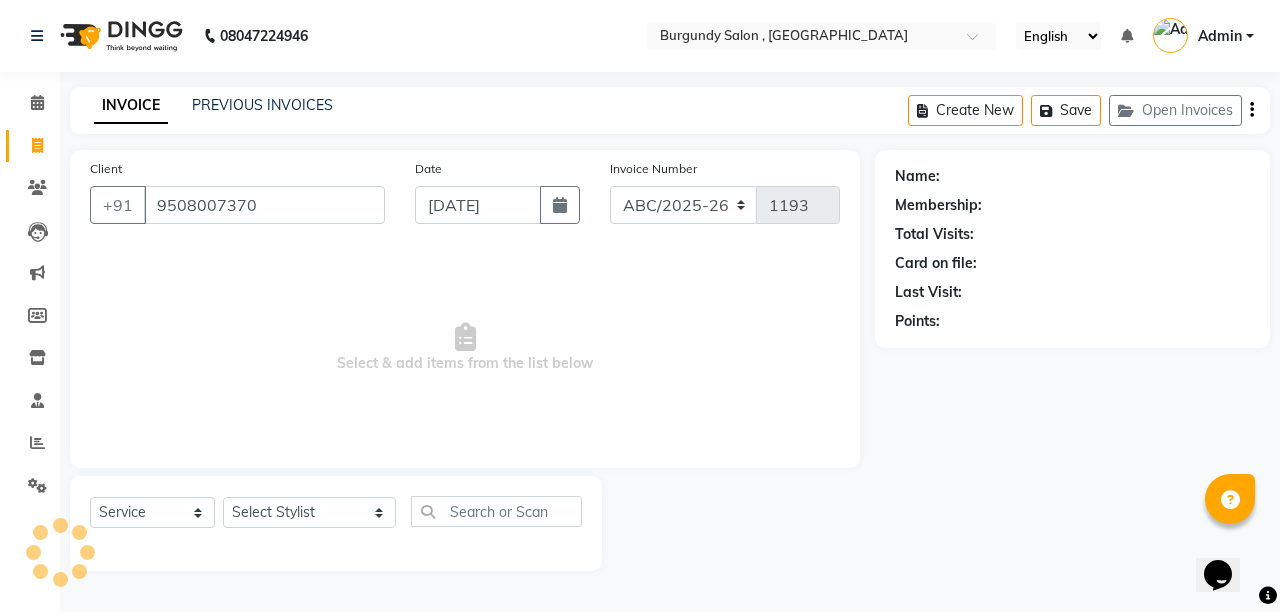 type on "9508007370" 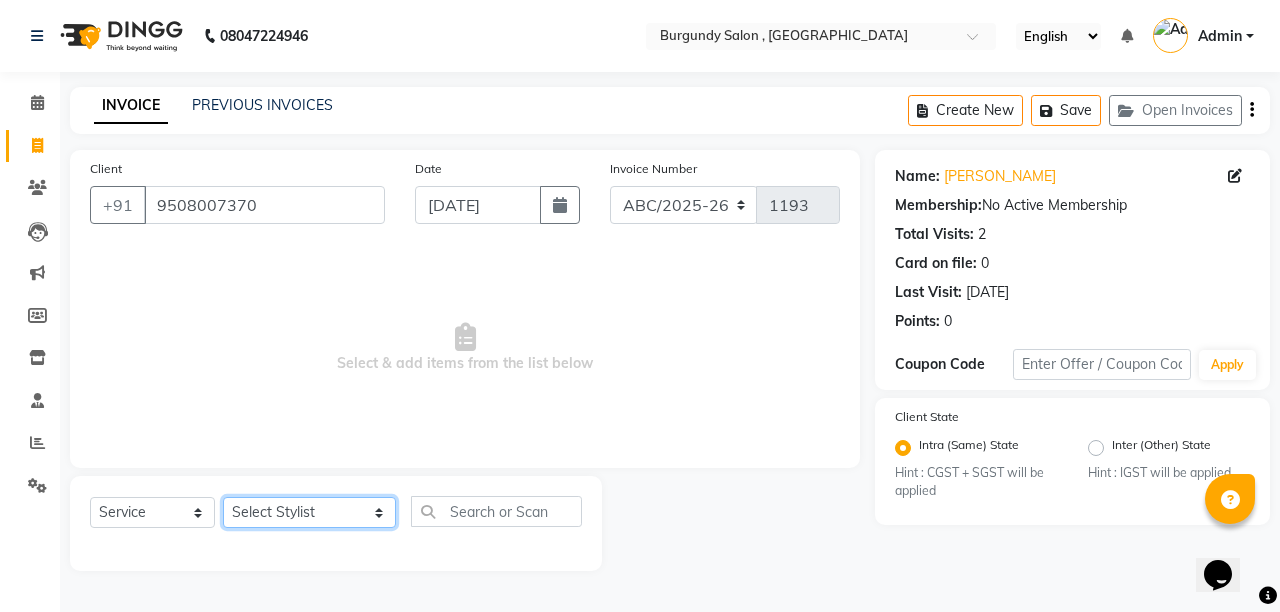 click on "Select Stylist ANIL  [PERSON_NAME] [PERSON_NAME]  DHON DAS DHON / [PERSON_NAME] [PERSON_NAME] [PERSON_NAME]/ [PERSON_NAME] [PERSON_NAME] LAXI / [PERSON_NAME] LITTLE MAAM MINTUL [PERSON_NAME] [PERSON_NAME] [PERSON_NAME] [PERSON_NAME]/POJA/ [PERSON_NAME] / [PERSON_NAME] [PERSON_NAME]/ [PERSON_NAME] PUJAA [PERSON_NAME] / [PERSON_NAME]  [PERSON_NAME] / [PERSON_NAME] [PERSON_NAME] / [PERSON_NAME] / [PERSON_NAME] [PERSON_NAME]/ [PERSON_NAME]/[PERSON_NAME]/[PERSON_NAME]/ [PERSON_NAME]/[PERSON_NAME]/ [PERSON_NAME] [PERSON_NAME]/ [PERSON_NAME] [PERSON_NAME] [PERSON_NAME] [PERSON_NAME] SOPEM staff 1 staff 1 TANU" 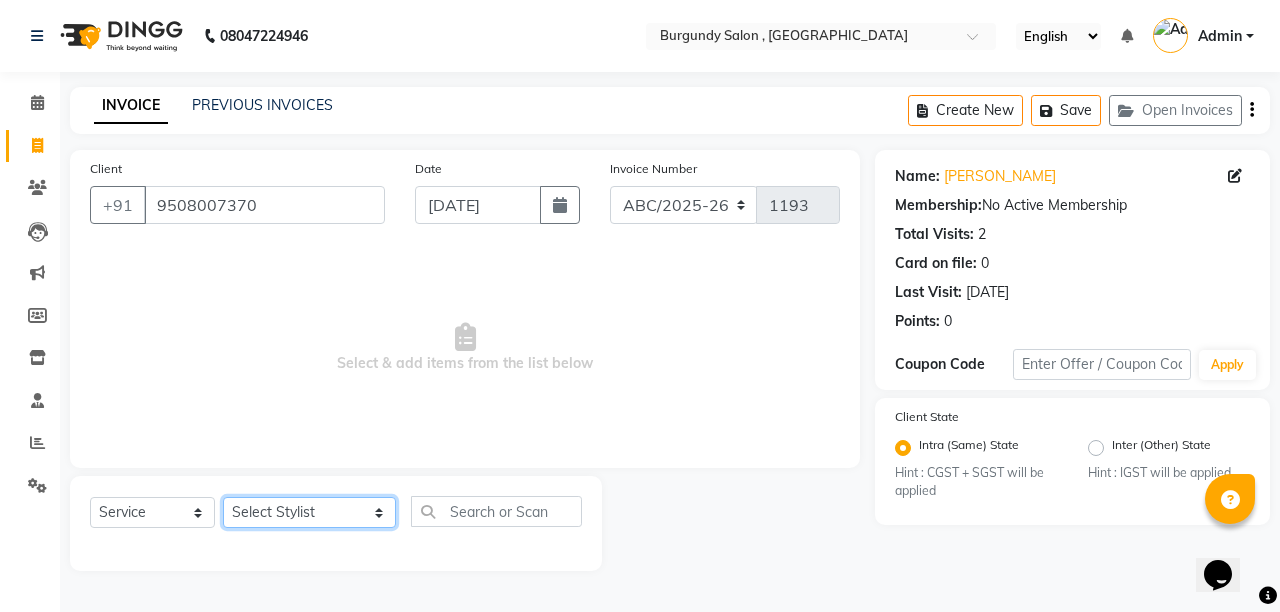select on "80179" 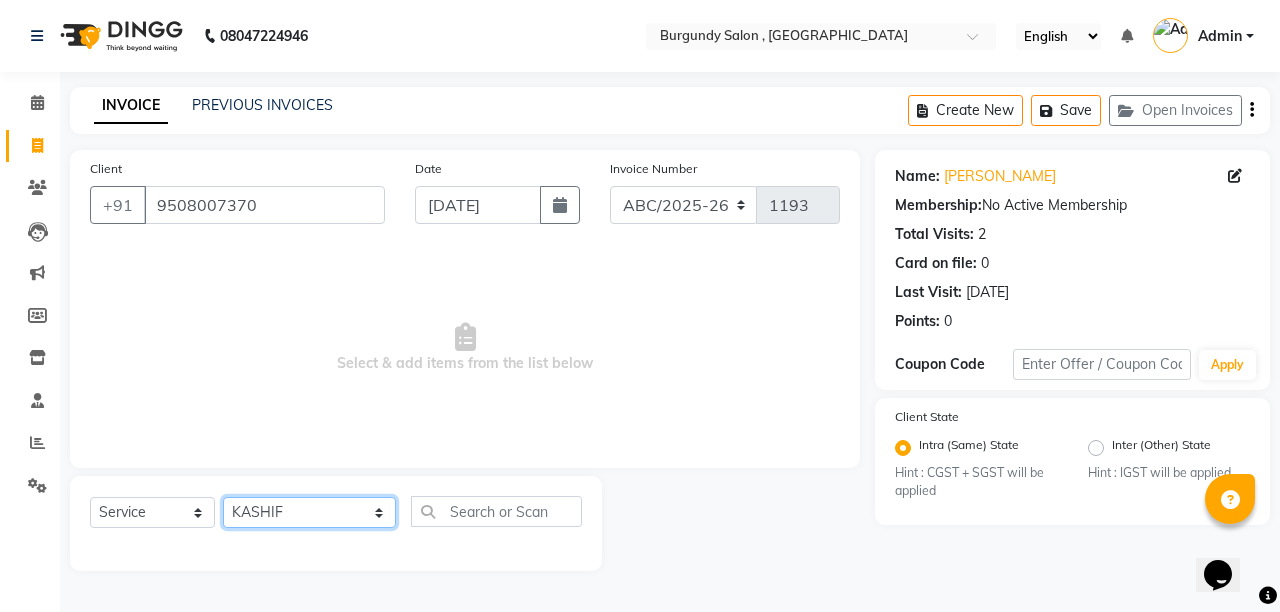 click on "Select Stylist ANIL  [PERSON_NAME] [PERSON_NAME]  DHON DAS DHON / [PERSON_NAME] [PERSON_NAME] [PERSON_NAME]/ [PERSON_NAME] [PERSON_NAME] LAXI / [PERSON_NAME] LITTLE MAAM MINTUL [PERSON_NAME] [PERSON_NAME] [PERSON_NAME] [PERSON_NAME]/POJA/ [PERSON_NAME] / [PERSON_NAME] [PERSON_NAME]/ [PERSON_NAME] PUJAA [PERSON_NAME] / [PERSON_NAME]  [PERSON_NAME] / [PERSON_NAME] [PERSON_NAME] / [PERSON_NAME] / [PERSON_NAME] [PERSON_NAME]/ [PERSON_NAME]/[PERSON_NAME]/[PERSON_NAME]/ [PERSON_NAME]/[PERSON_NAME]/ [PERSON_NAME] [PERSON_NAME]/ [PERSON_NAME] [PERSON_NAME] [PERSON_NAME] [PERSON_NAME] SOPEM staff 1 staff 1 TANU" 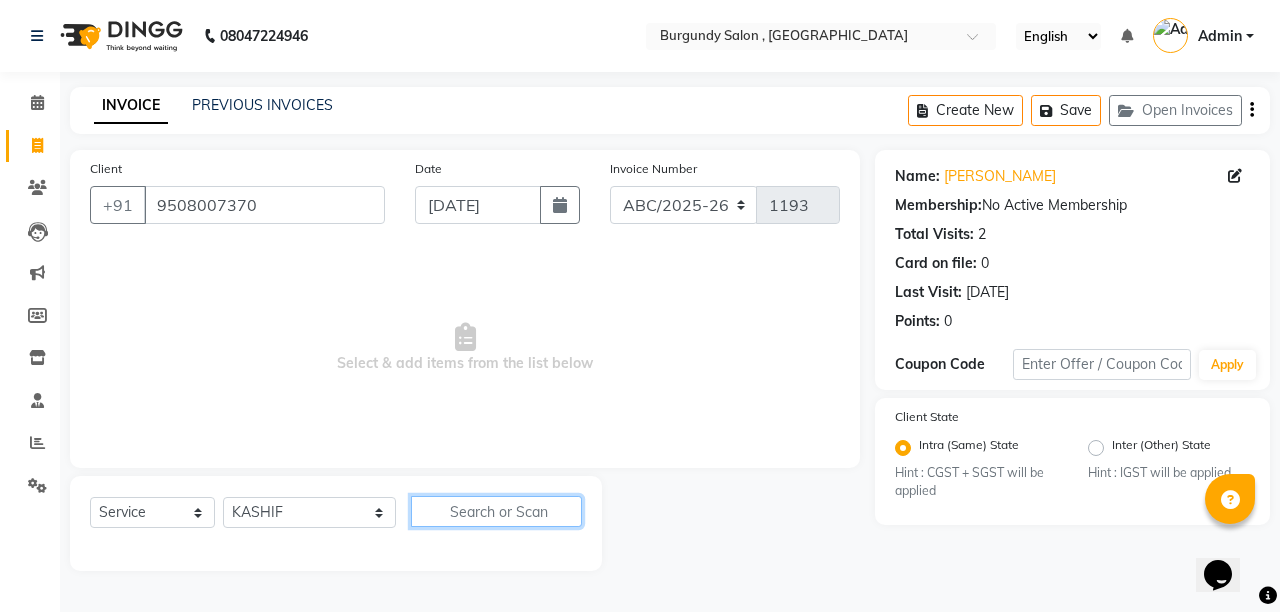 click 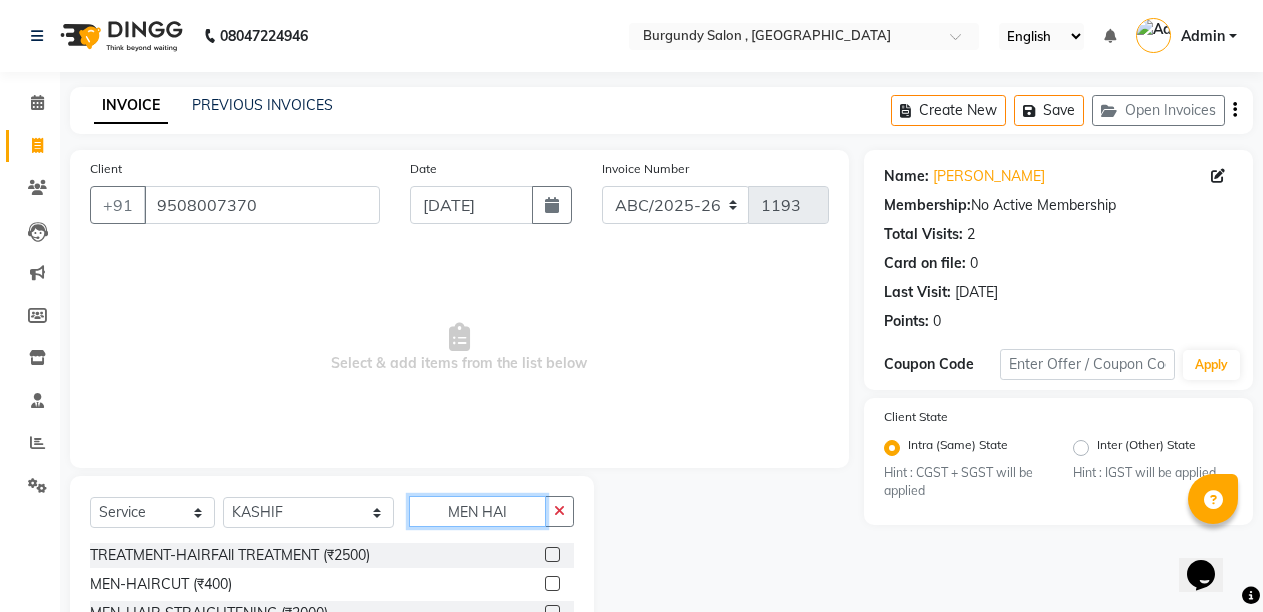 type on "MEN HAI" 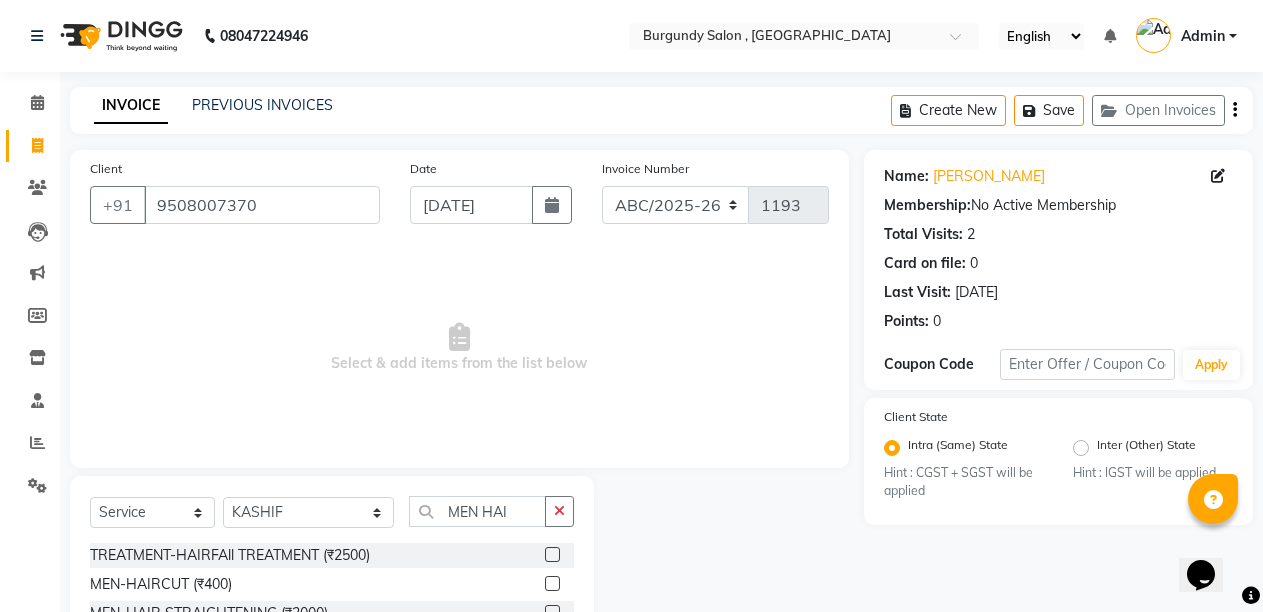 click 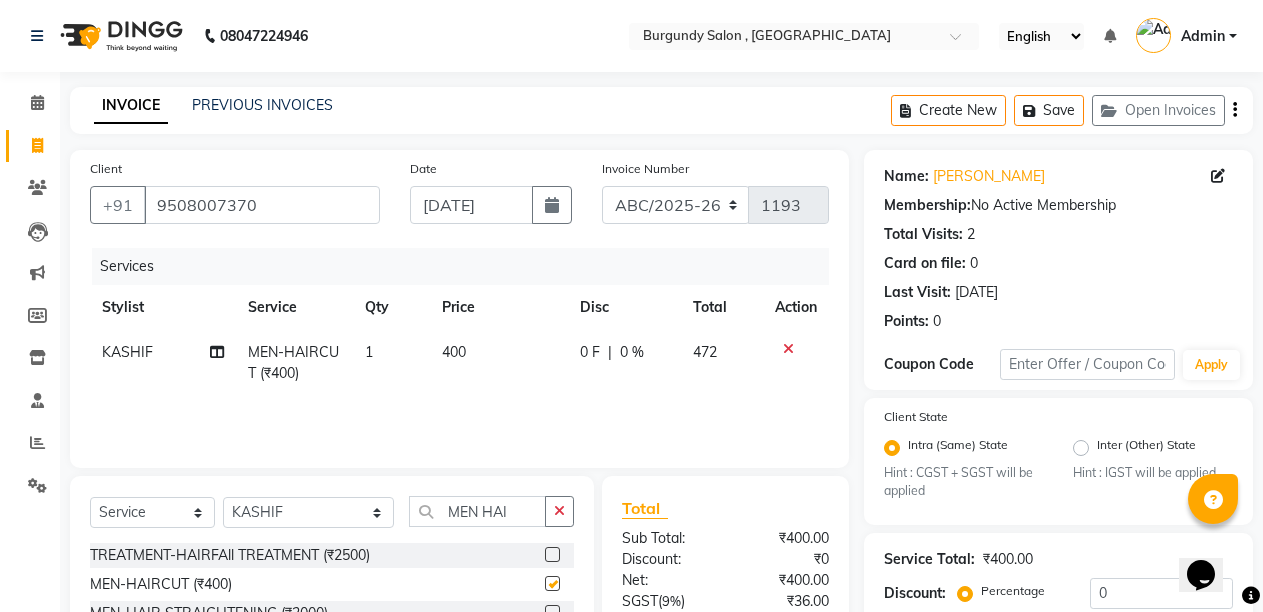 checkbox on "false" 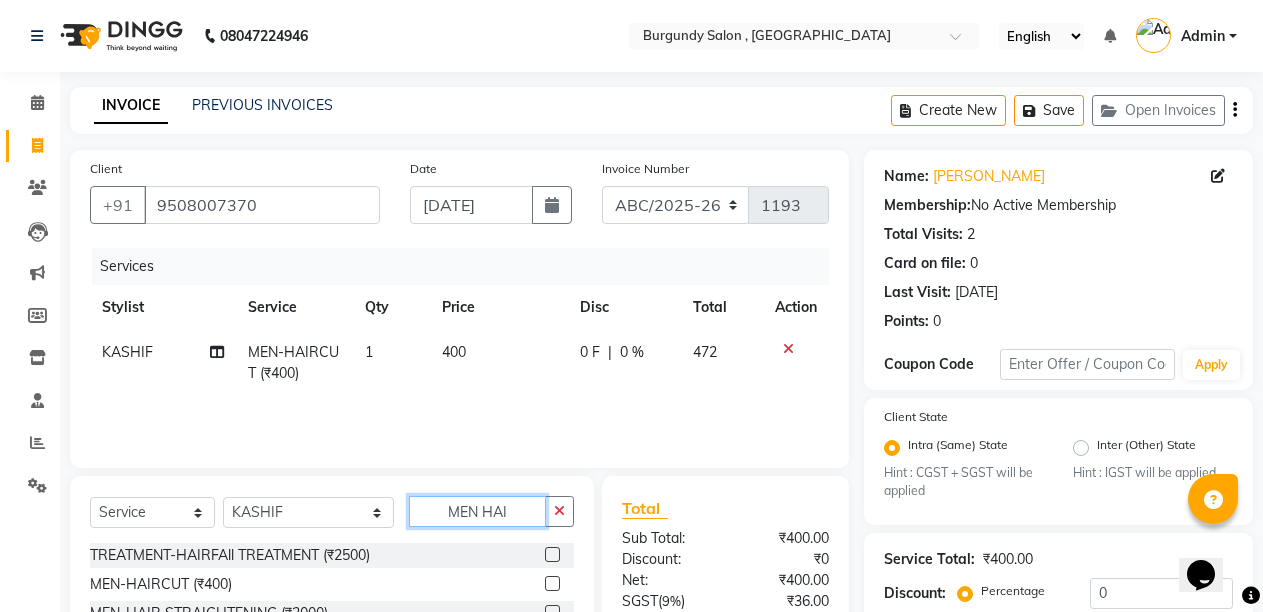 click on "MEN HAI" 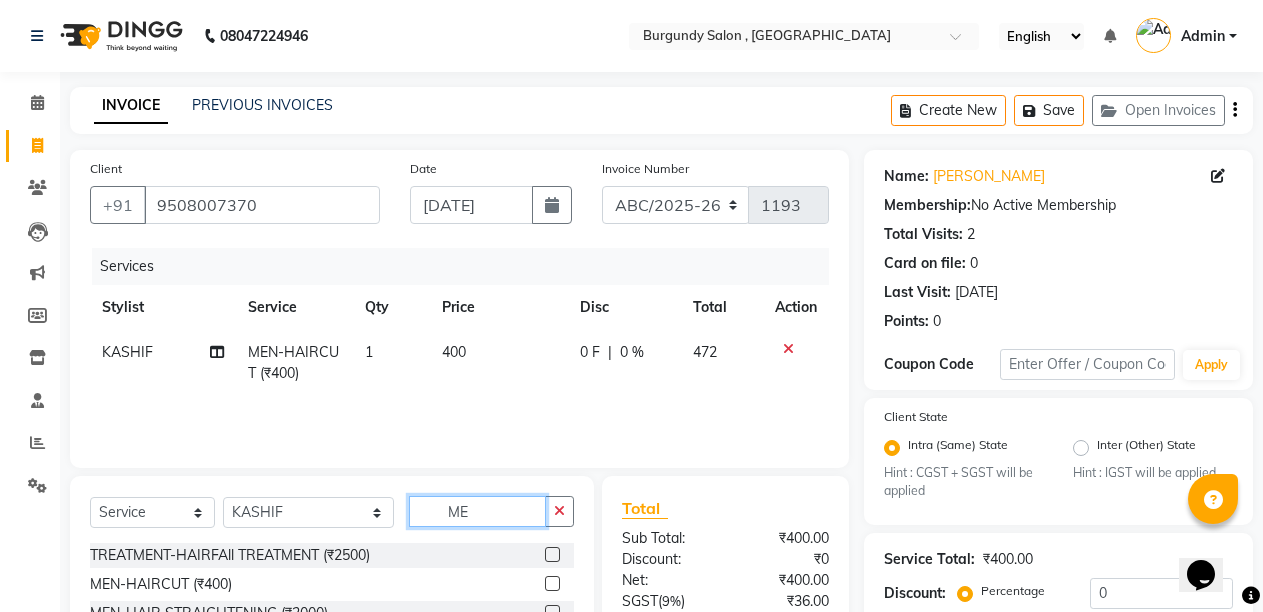 type on "M" 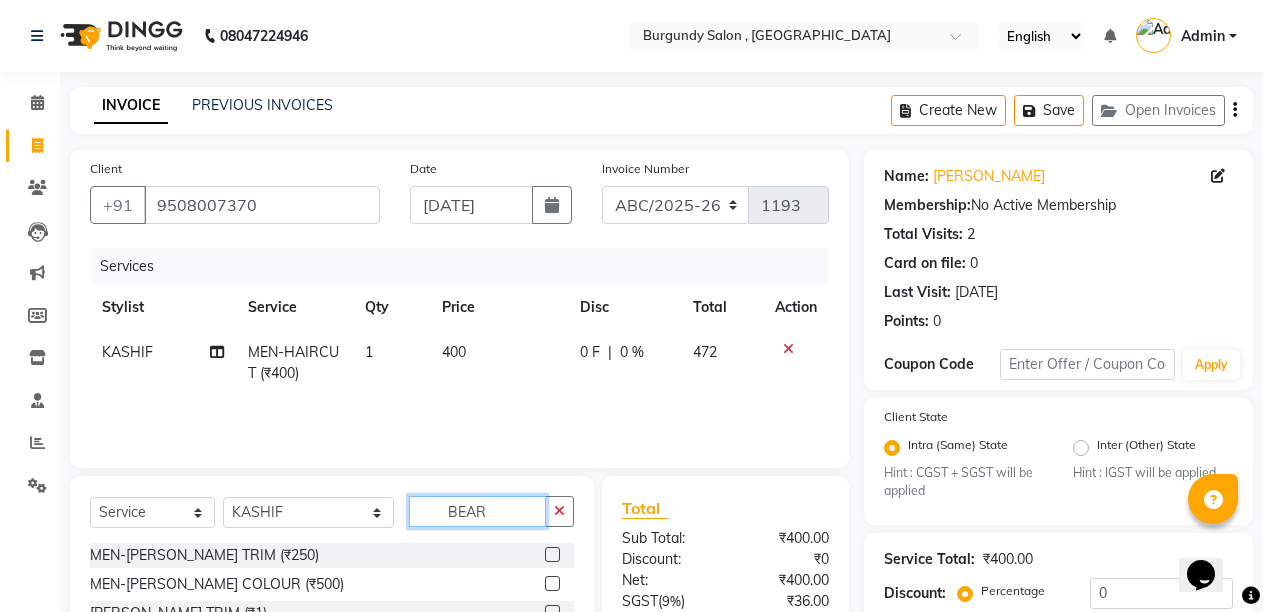 type on "BEAR" 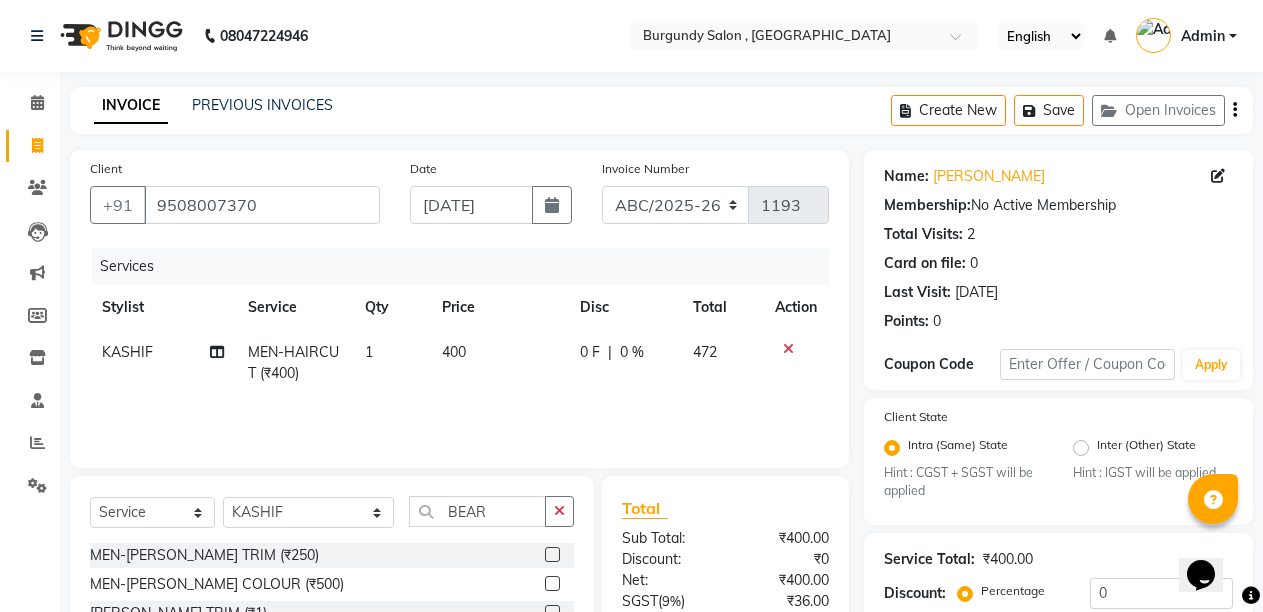 click 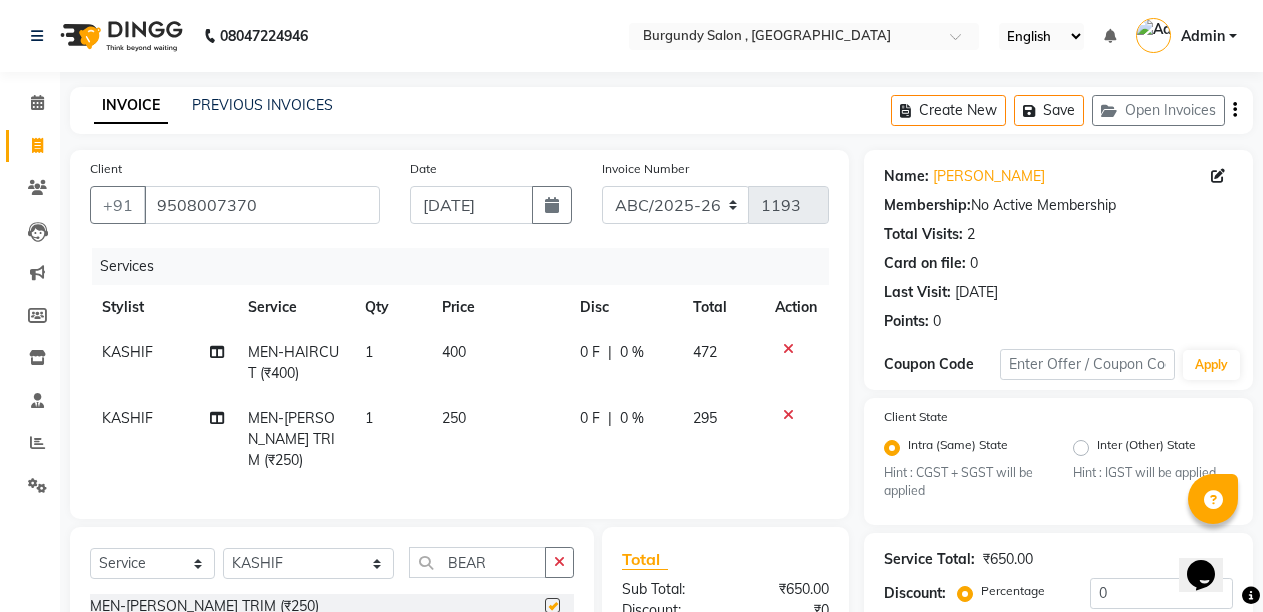 checkbox on "false" 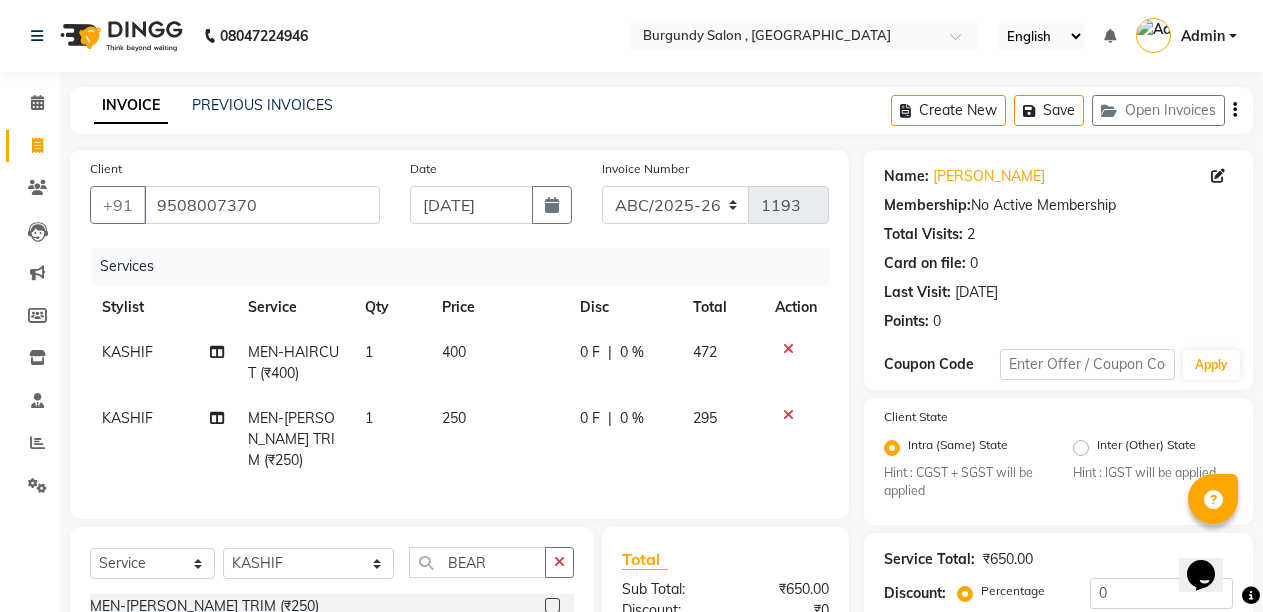 click on "400" 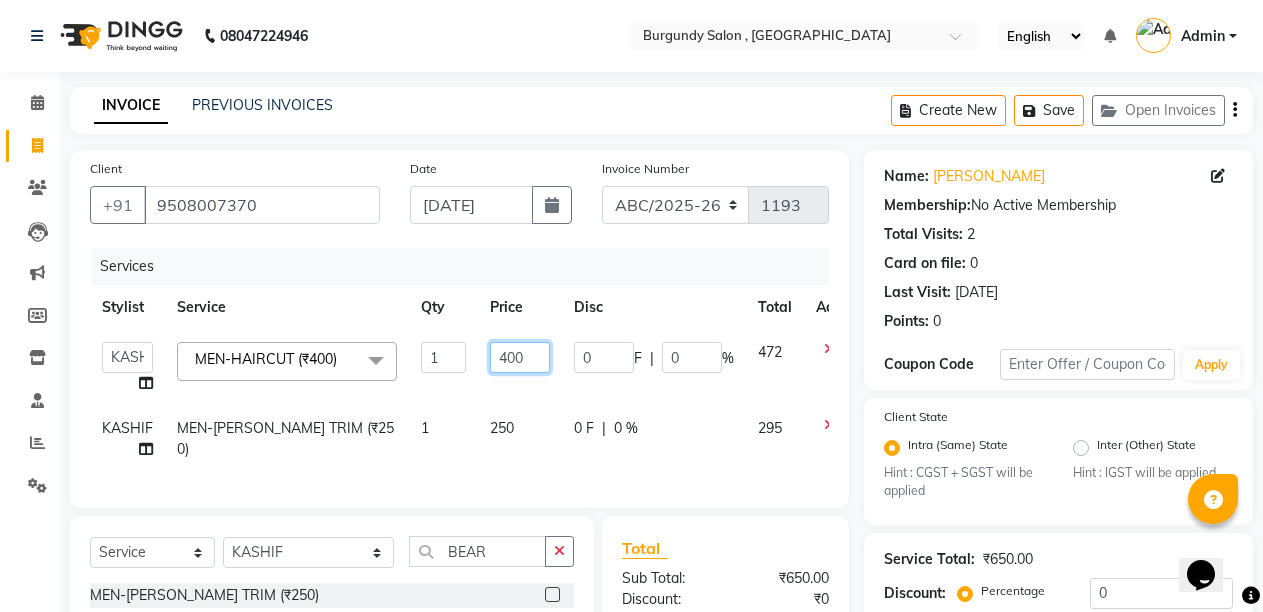 click on "400" 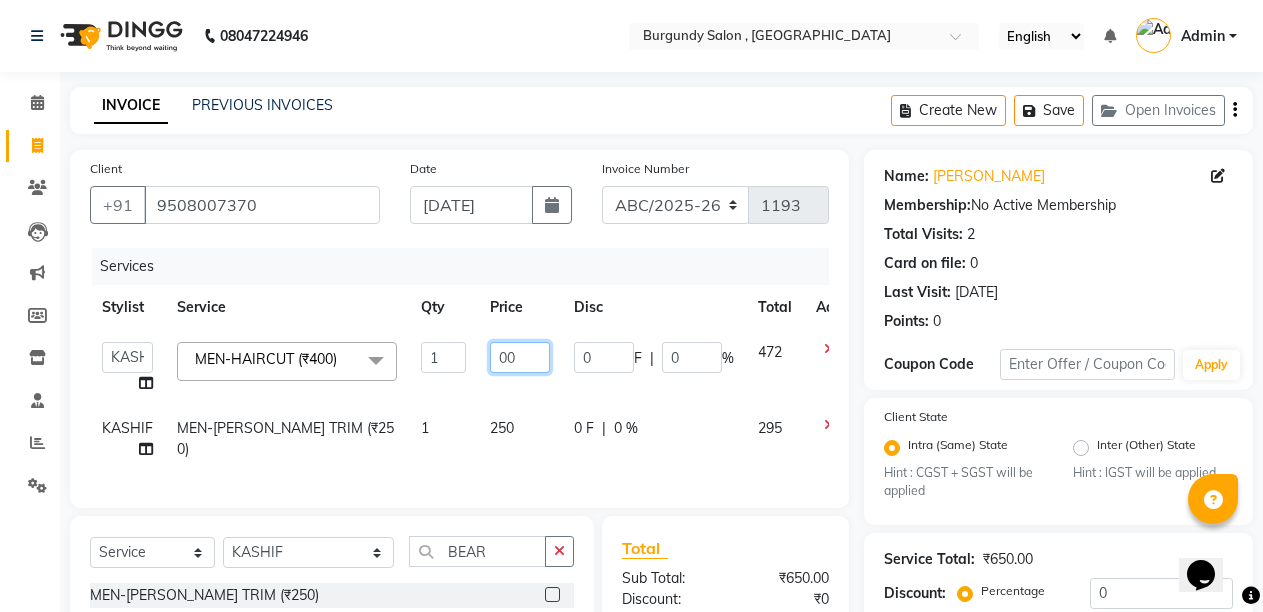 type on "500" 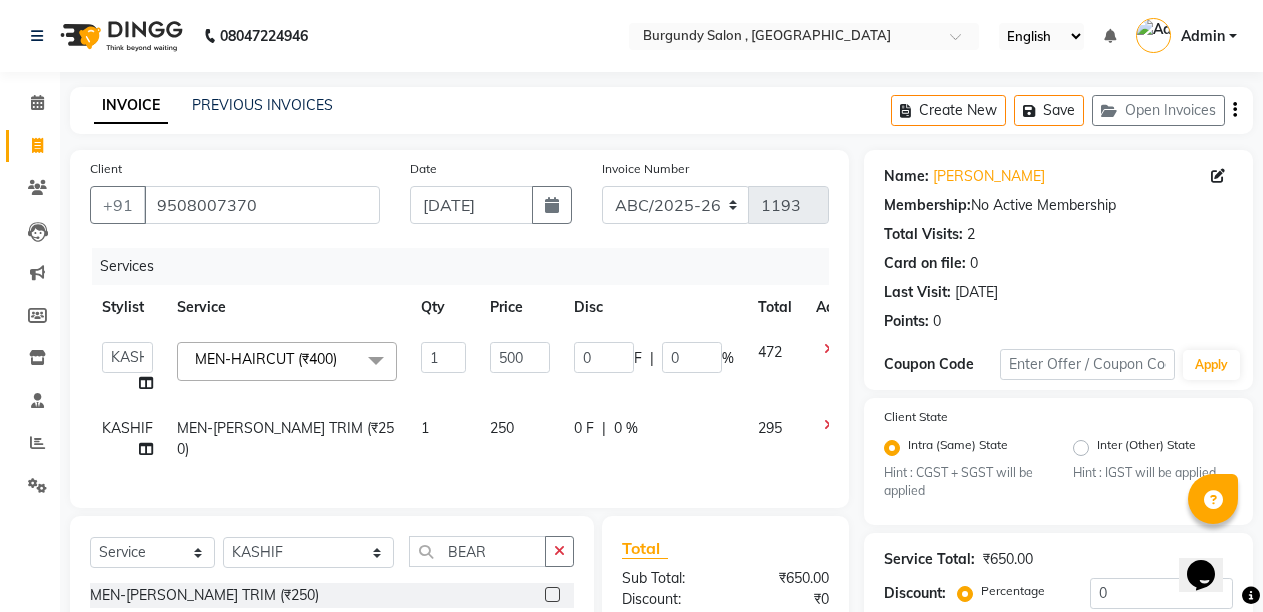 click on "250" 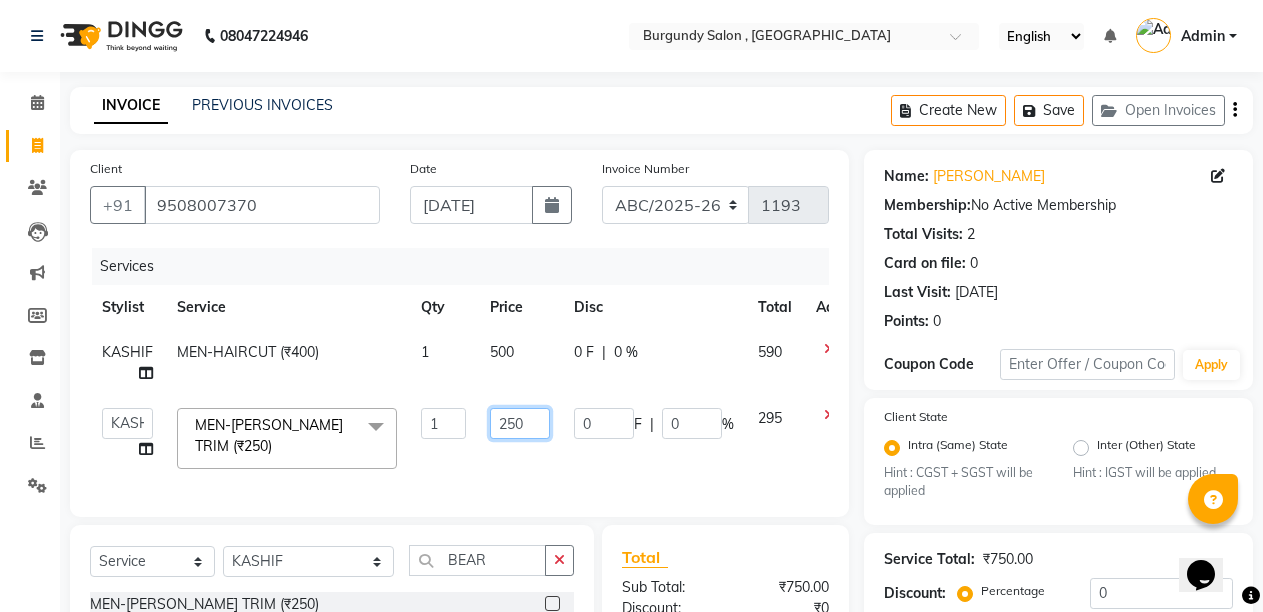 click on "250" 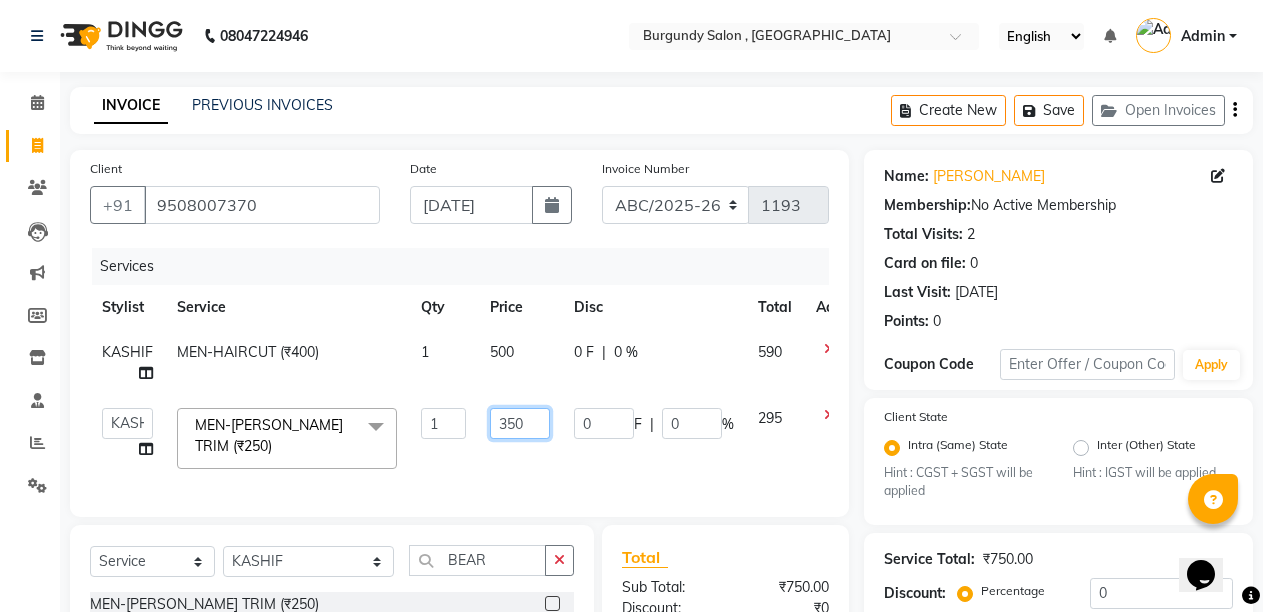 click on "350" 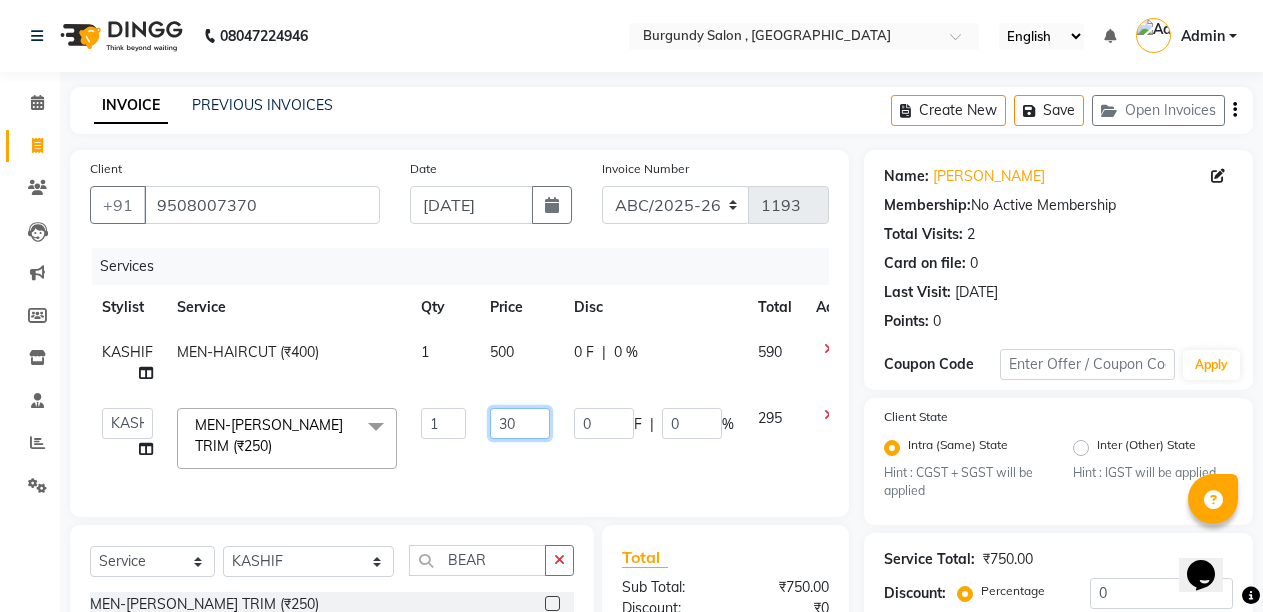 type on "300" 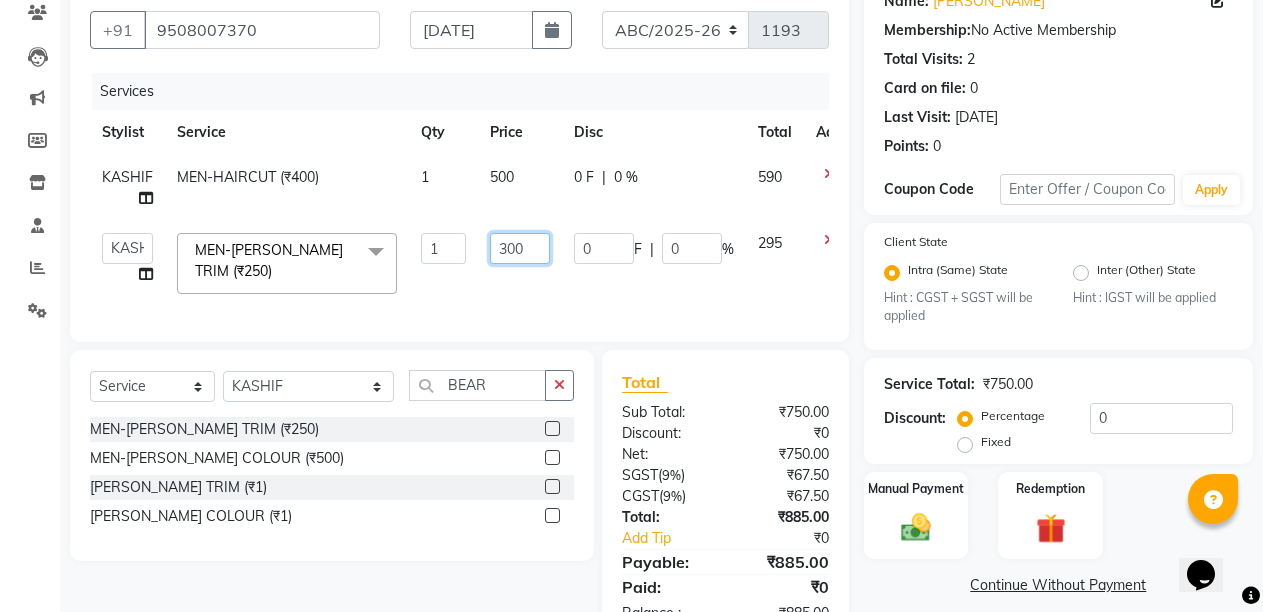 scroll, scrollTop: 254, scrollLeft: 0, axis: vertical 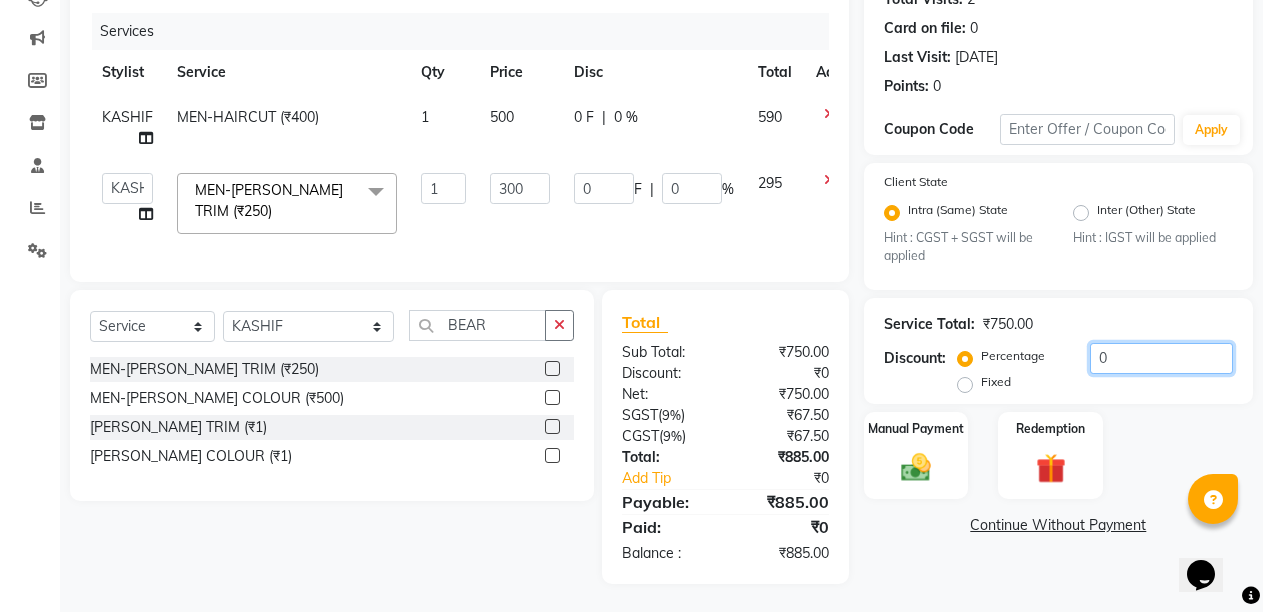 click on "Service Total:  ₹750.00  Discount:  Percentage   Fixed  0" 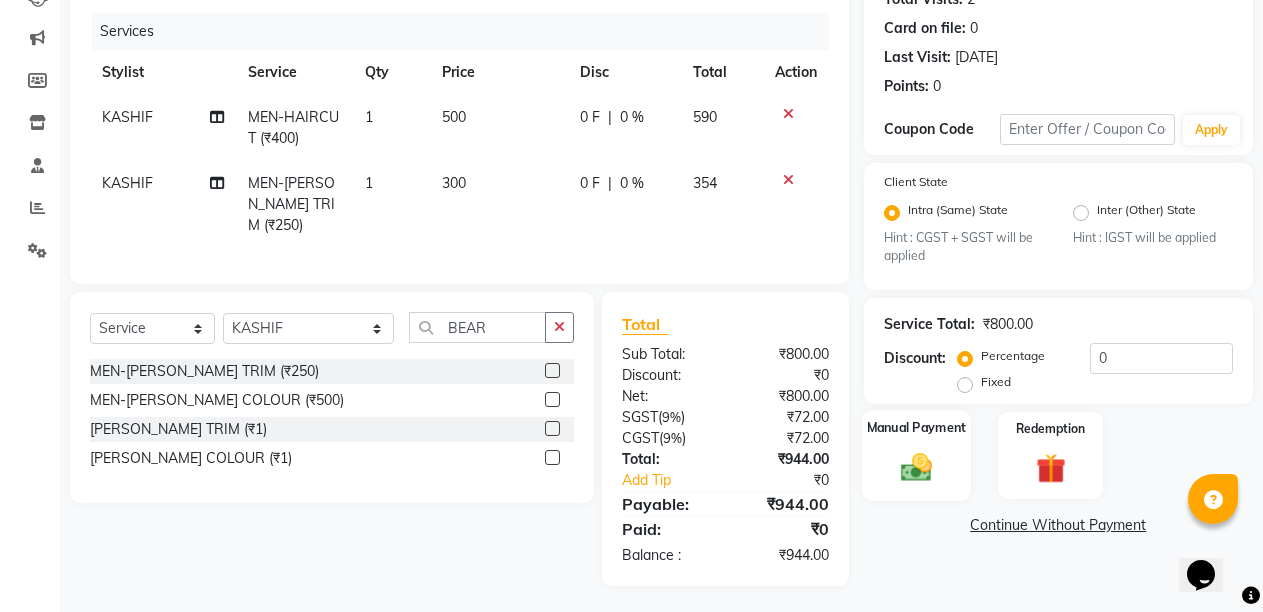 click on "Manual Payment" 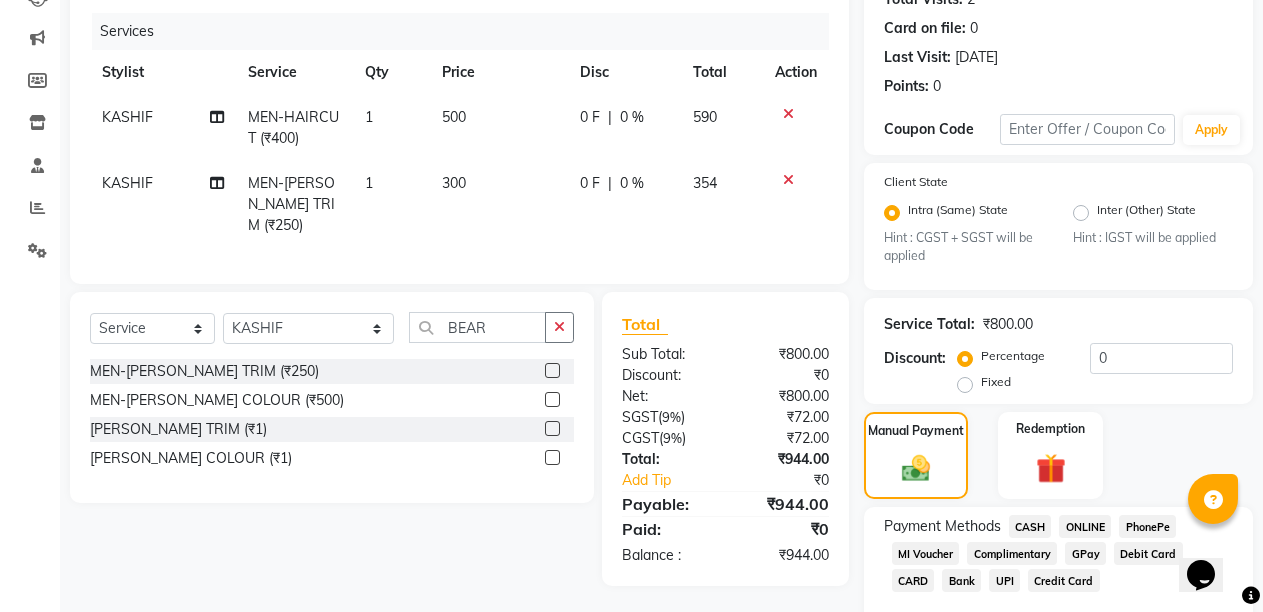 click on "CASH" 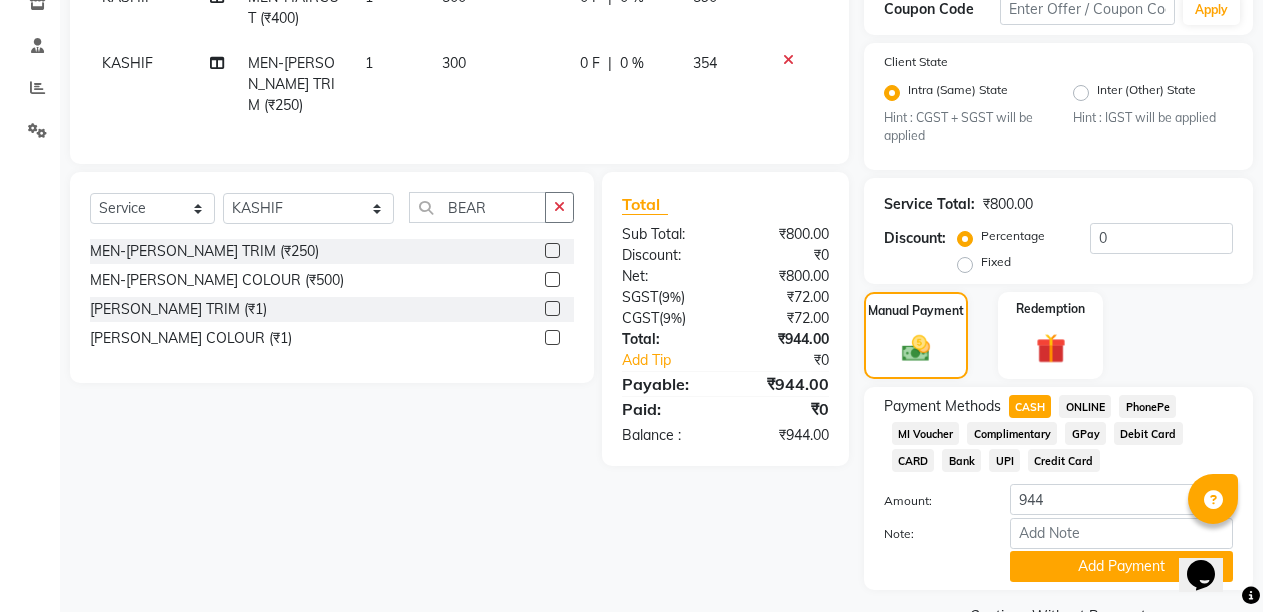 scroll, scrollTop: 404, scrollLeft: 0, axis: vertical 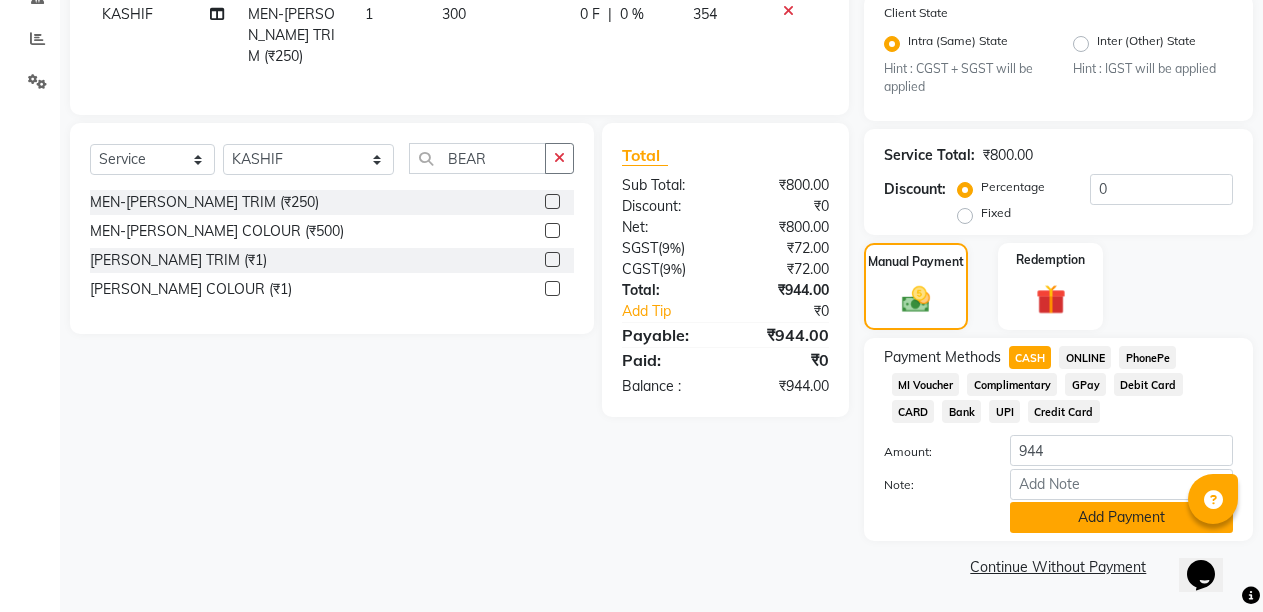 click on "Add Payment" 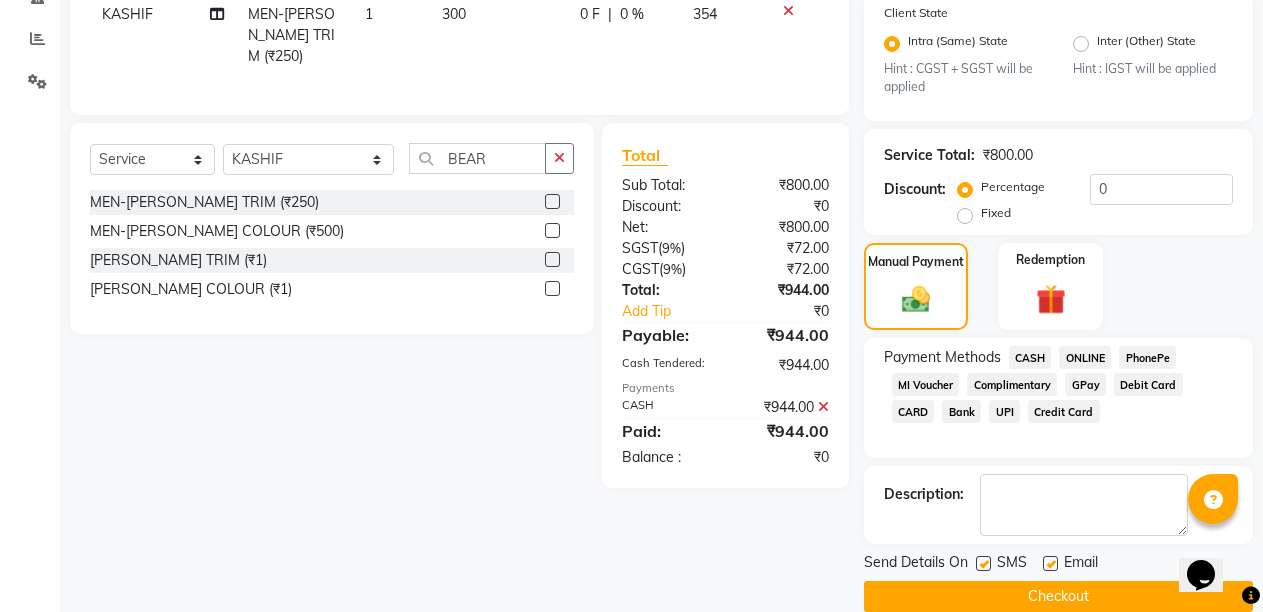 click 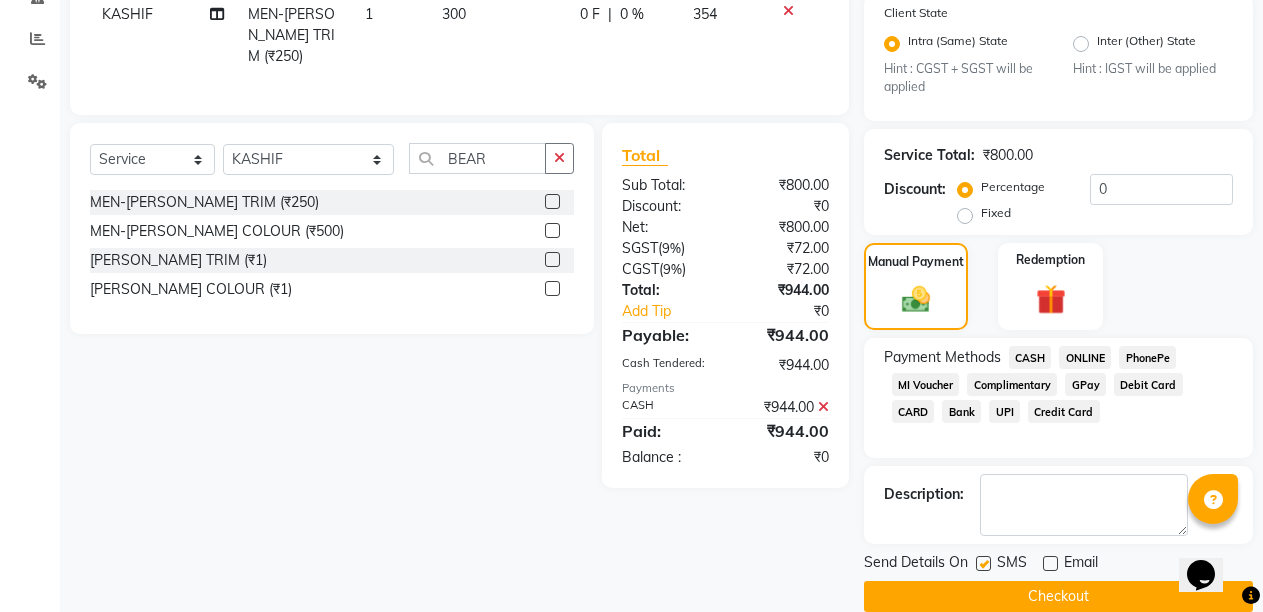 click 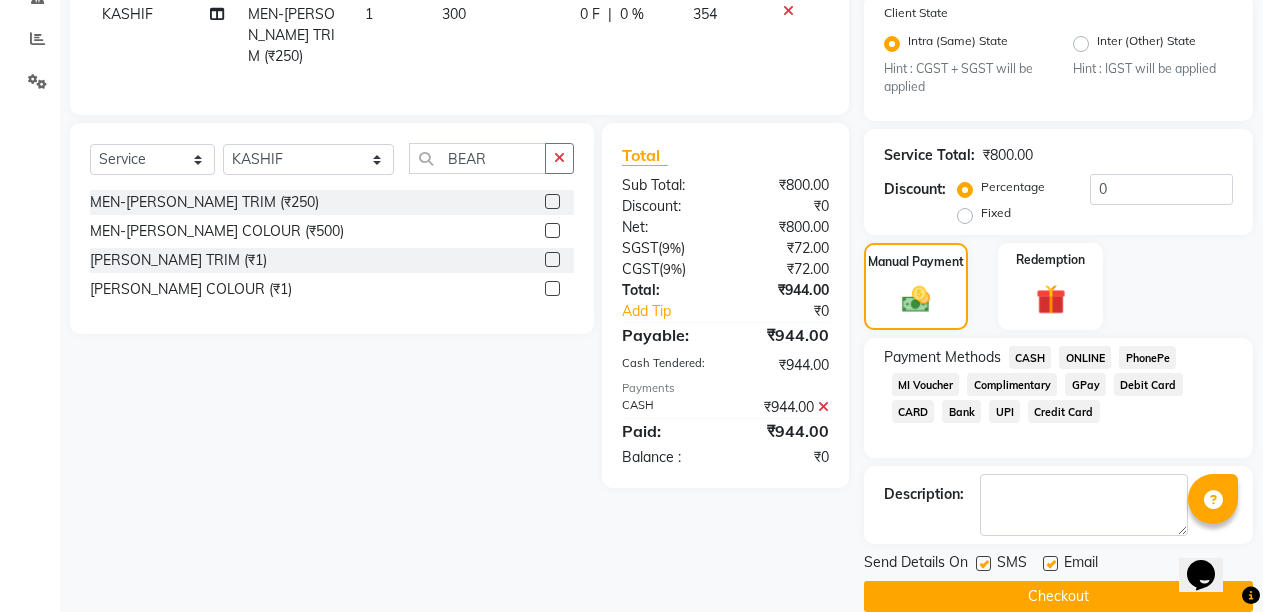 click on "Checkout" 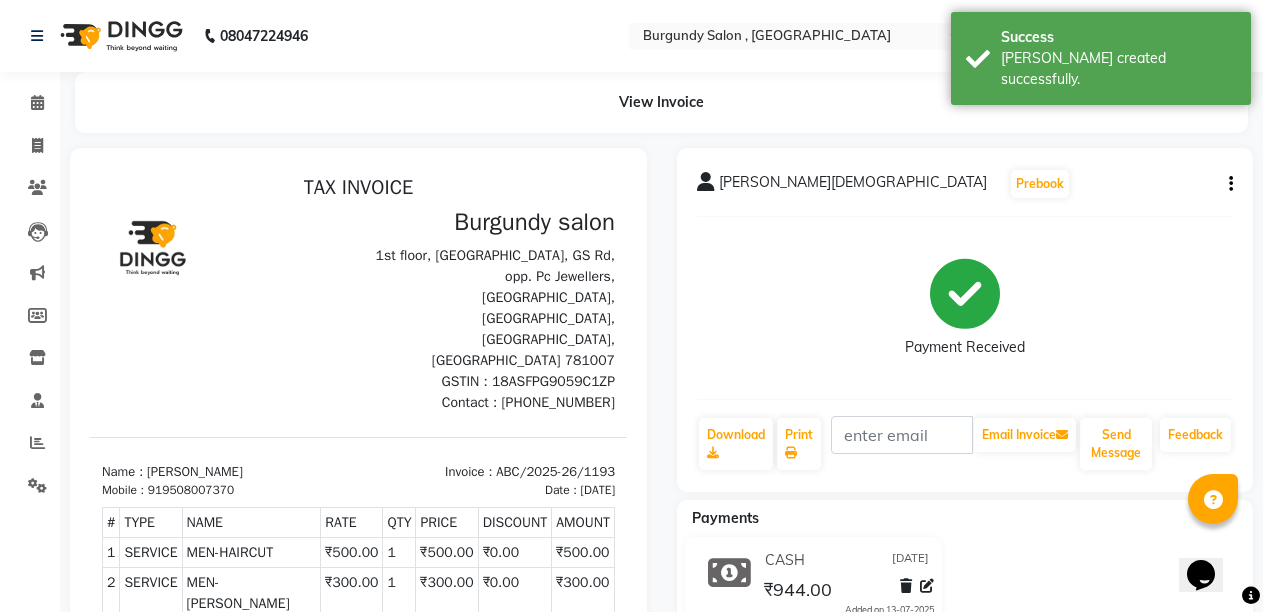 scroll, scrollTop: 0, scrollLeft: 0, axis: both 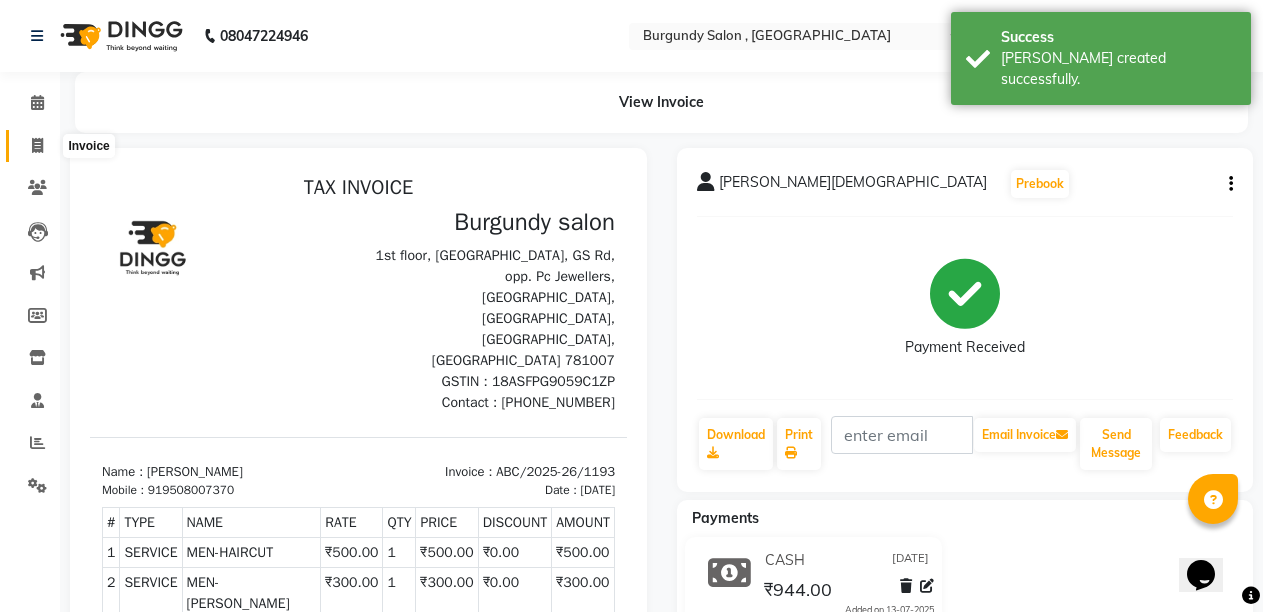 click 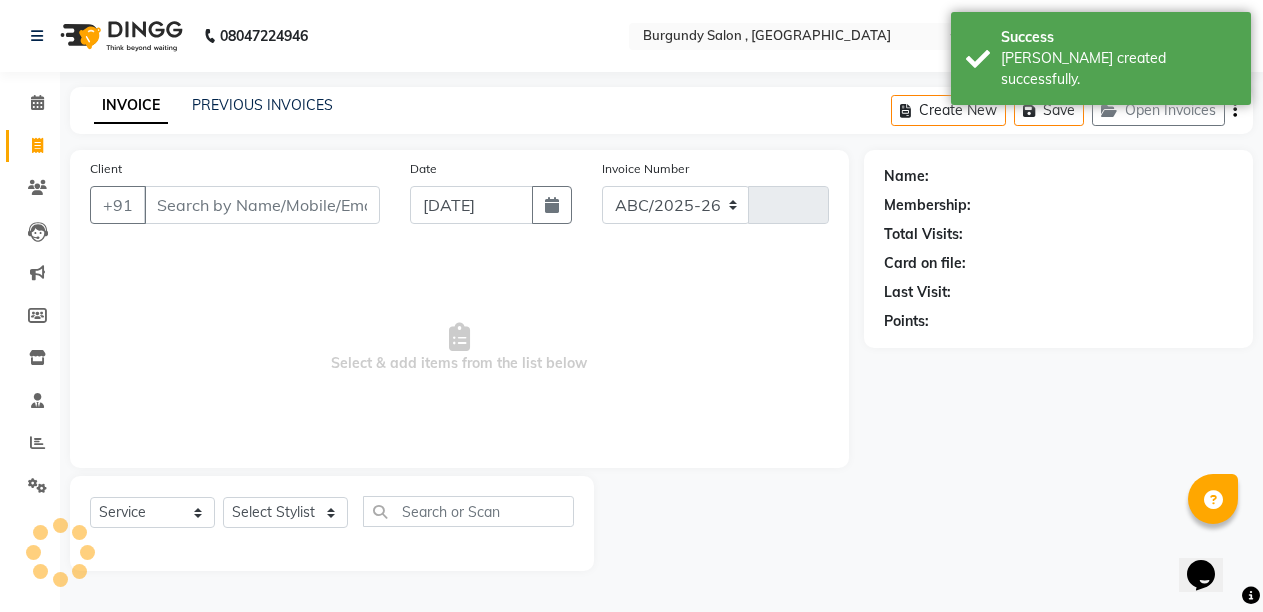 select on "5345" 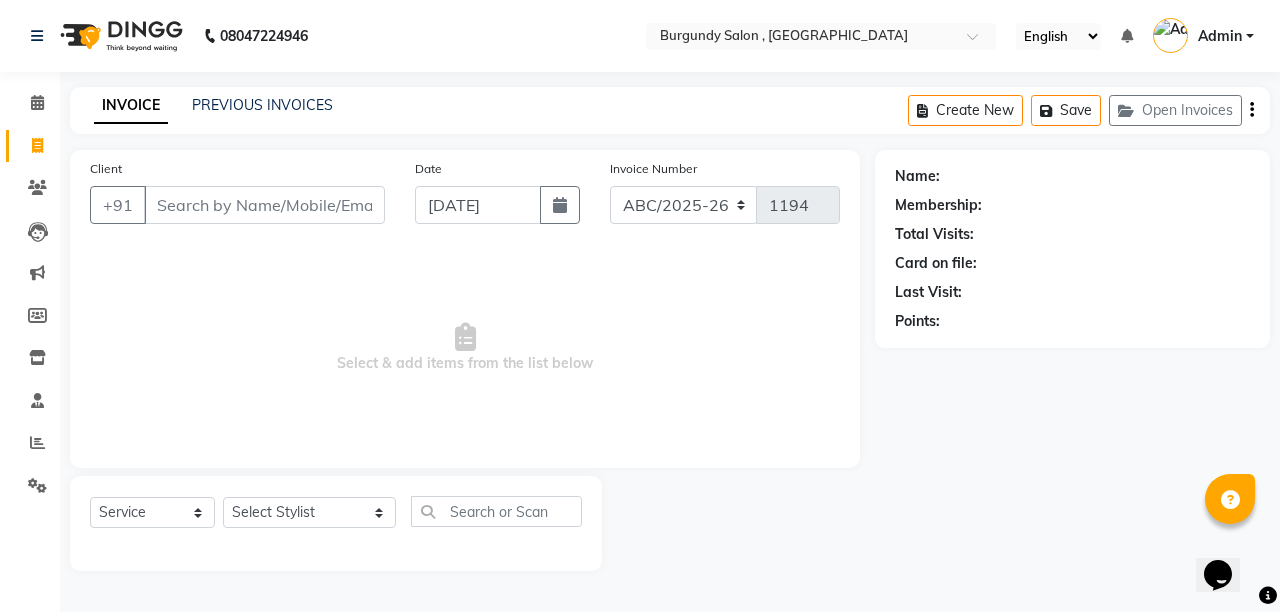click on "Client" at bounding box center (264, 205) 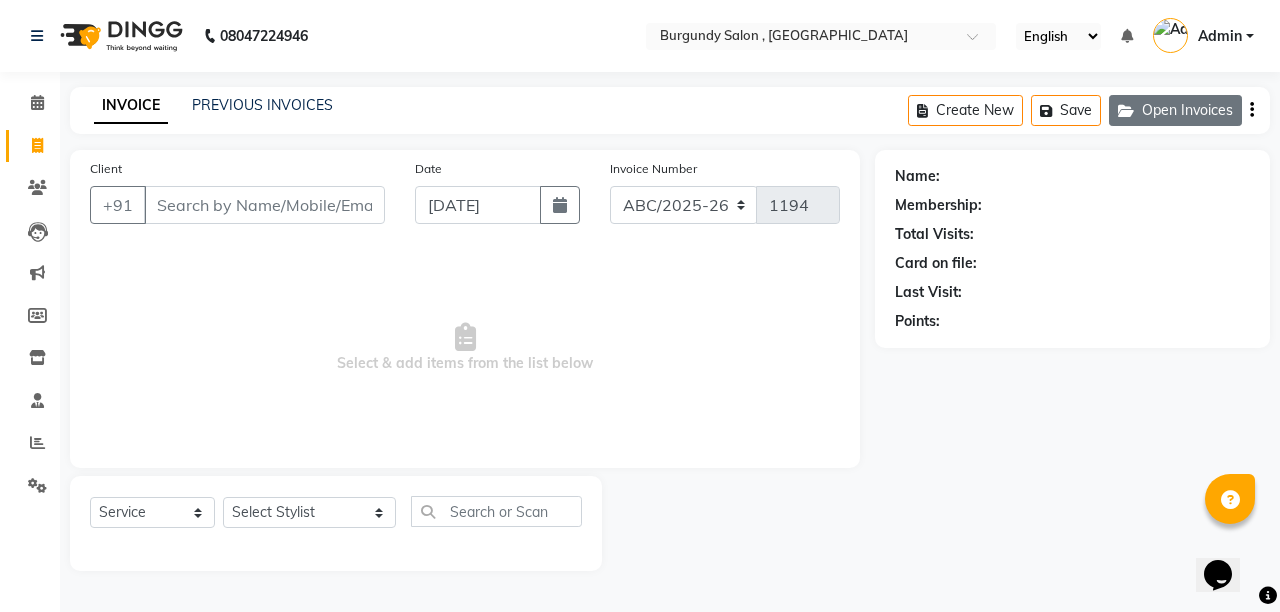 click on "Open Invoices" 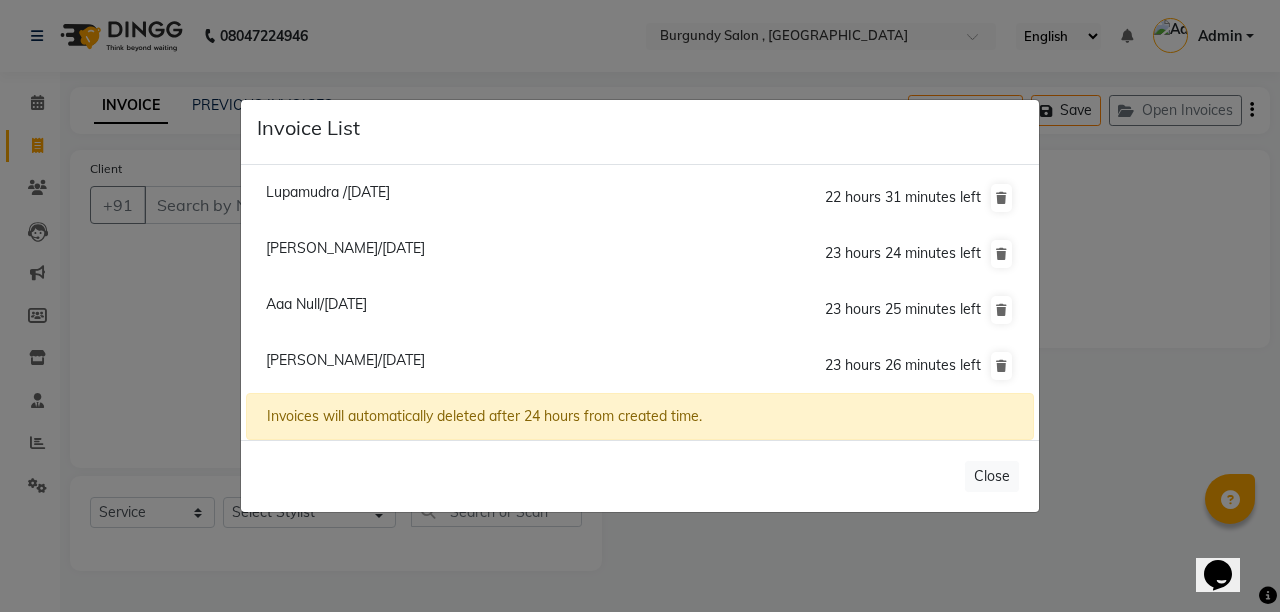 click on "Invoice List  Lupamudra /[DATE]  22 hours 31 minutes left  [PERSON_NAME]/[DATE]  23 hours 24 minutes left  [GEOGRAPHIC_DATA]/[DATE]  23 hours 25 minutes left  [PERSON_NAME]/[DATE]  23 hours 26 minutes left  Invoices will automatically deleted after 24 hours from created time.   Close" 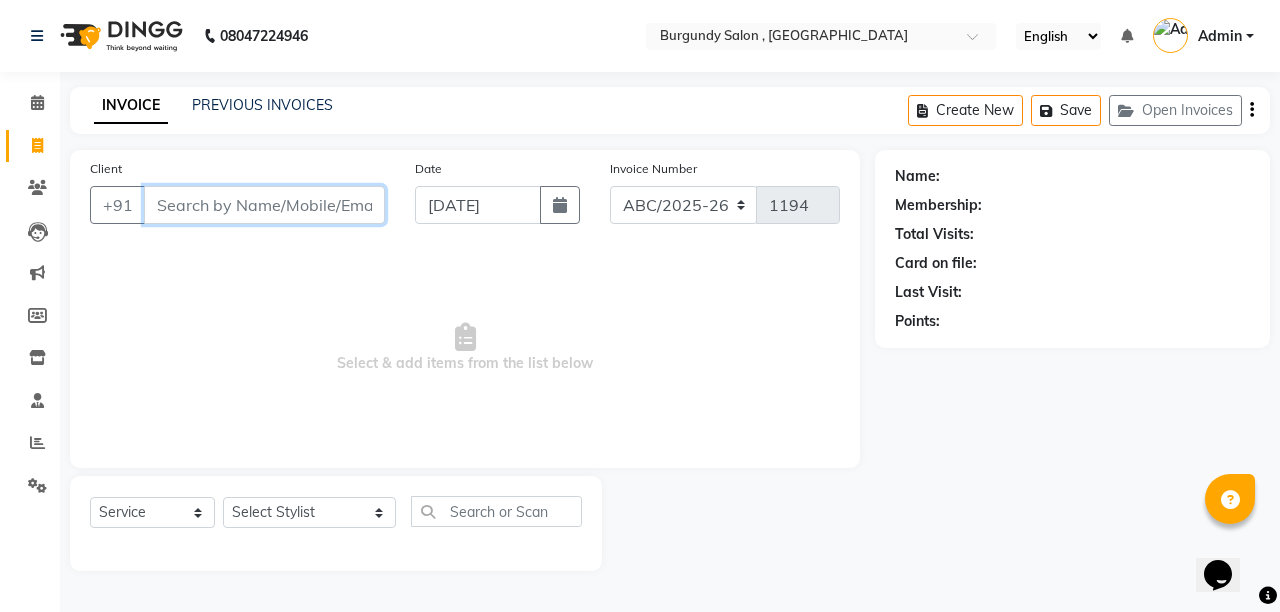 click on "Client" at bounding box center (264, 205) 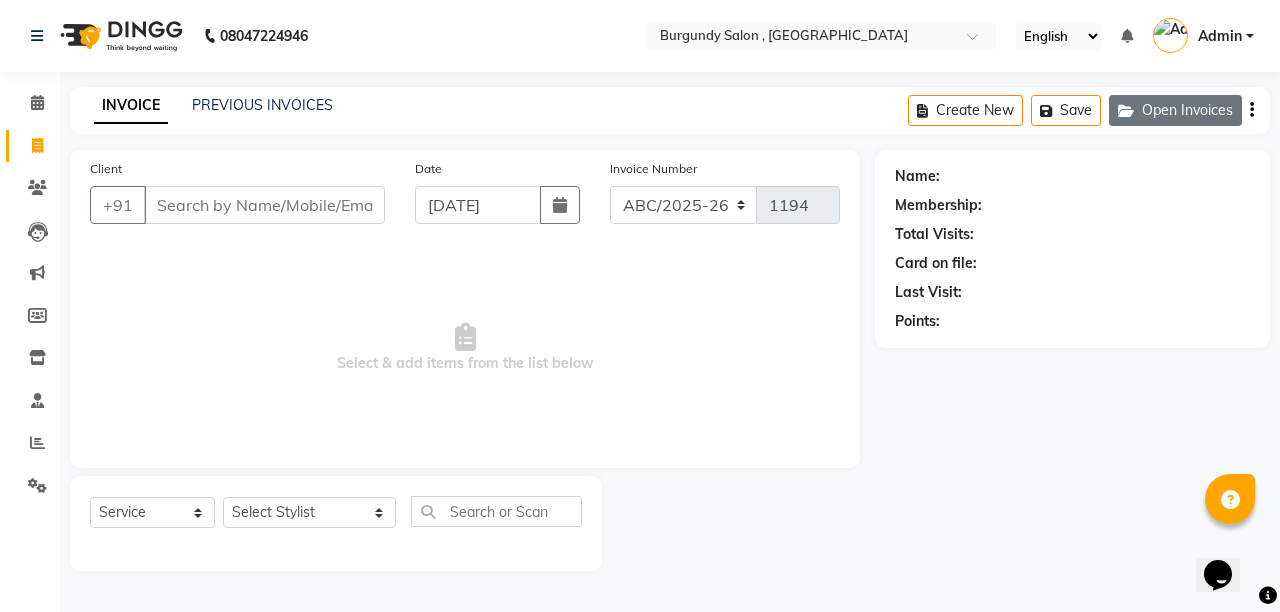 click on "Open Invoices" 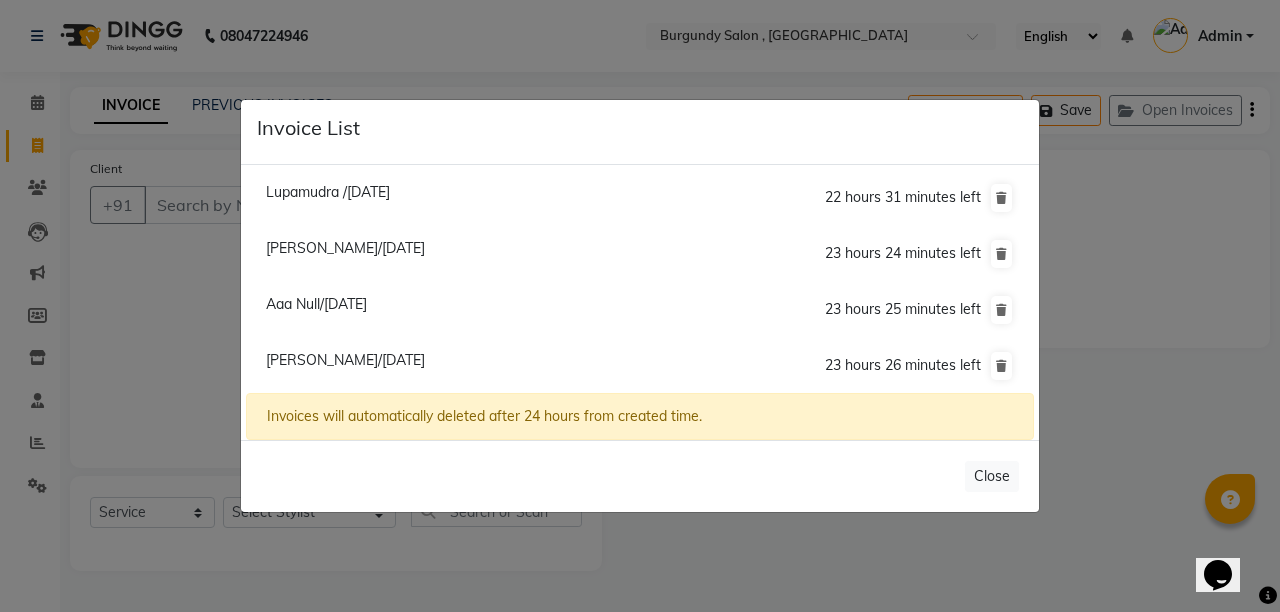 click on "Invoice List  Lupamudra /[DATE]  22 hours 31 minutes left  [PERSON_NAME]/[DATE]  23 hours 24 minutes left  [GEOGRAPHIC_DATA]/[DATE]  23 hours 25 minutes left  [PERSON_NAME]/[DATE]  23 hours 26 minutes left  Invoices will automatically deleted after 24 hours from created time.   Close" 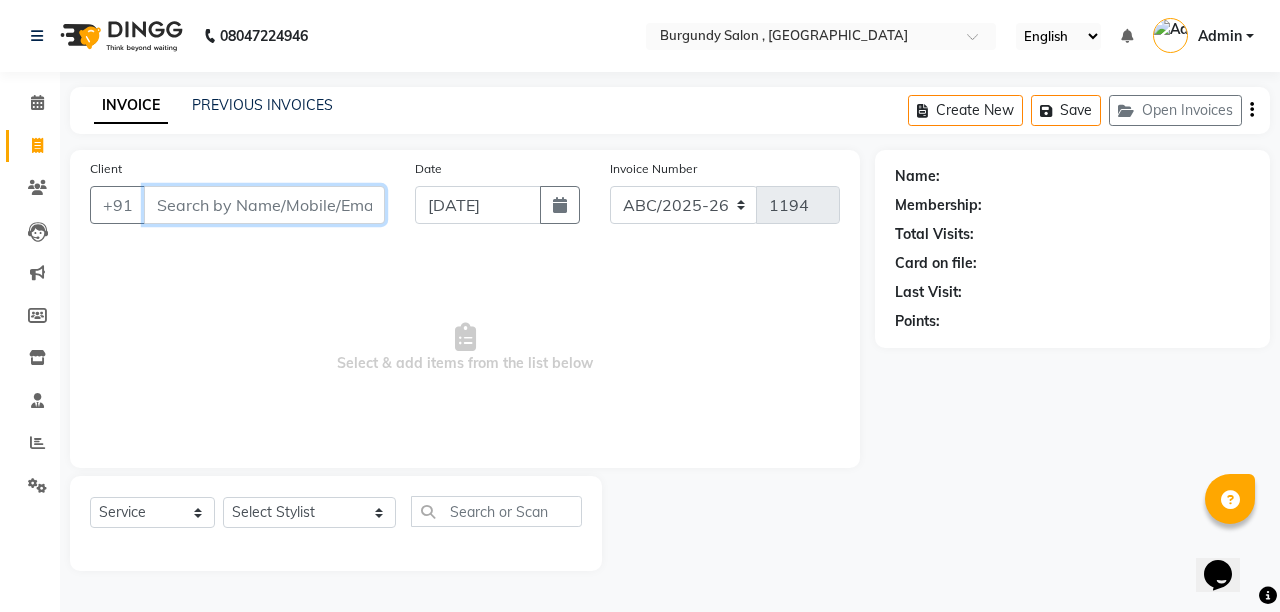 click on "Client" at bounding box center [264, 205] 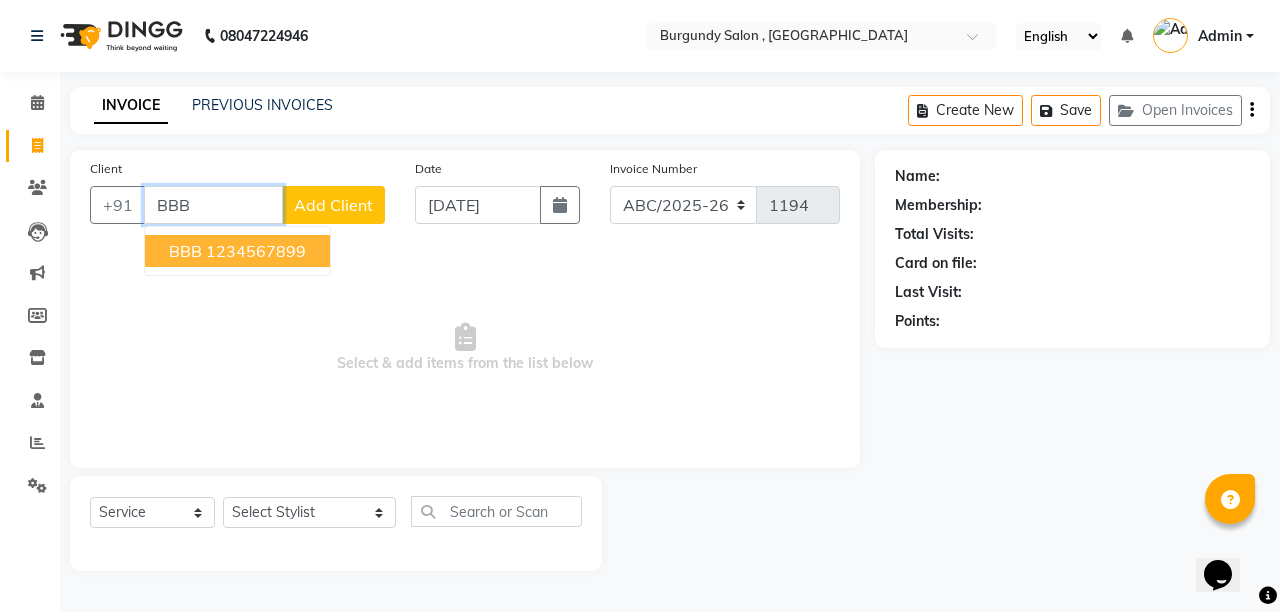 click on "1234567899" at bounding box center (256, 251) 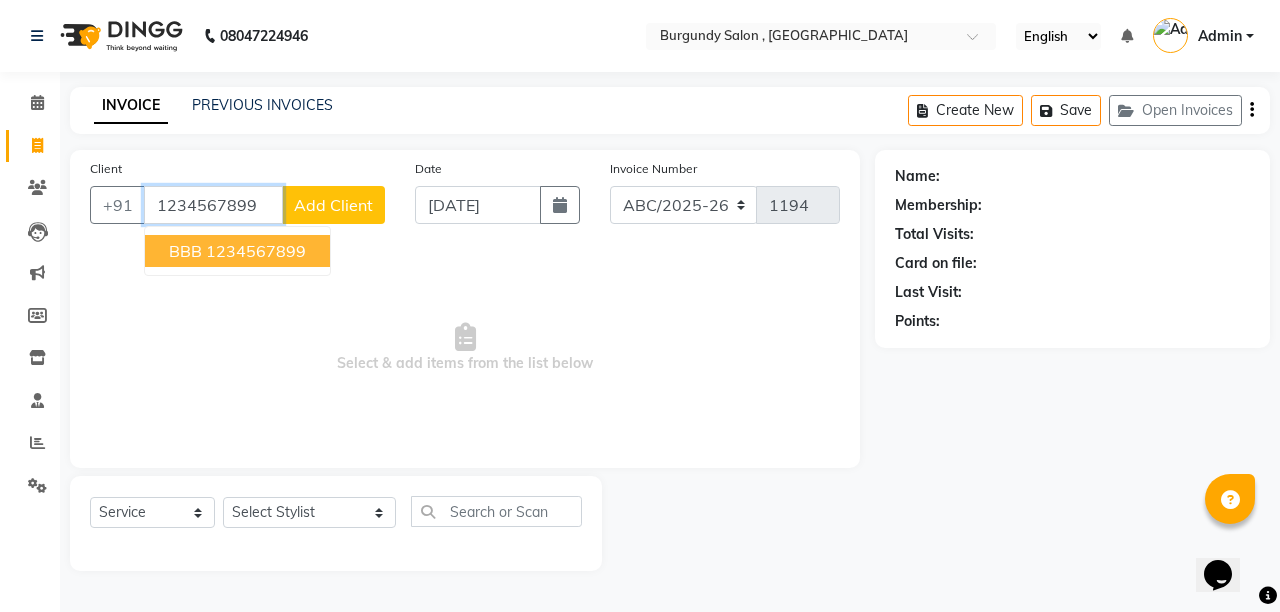 type on "1234567899" 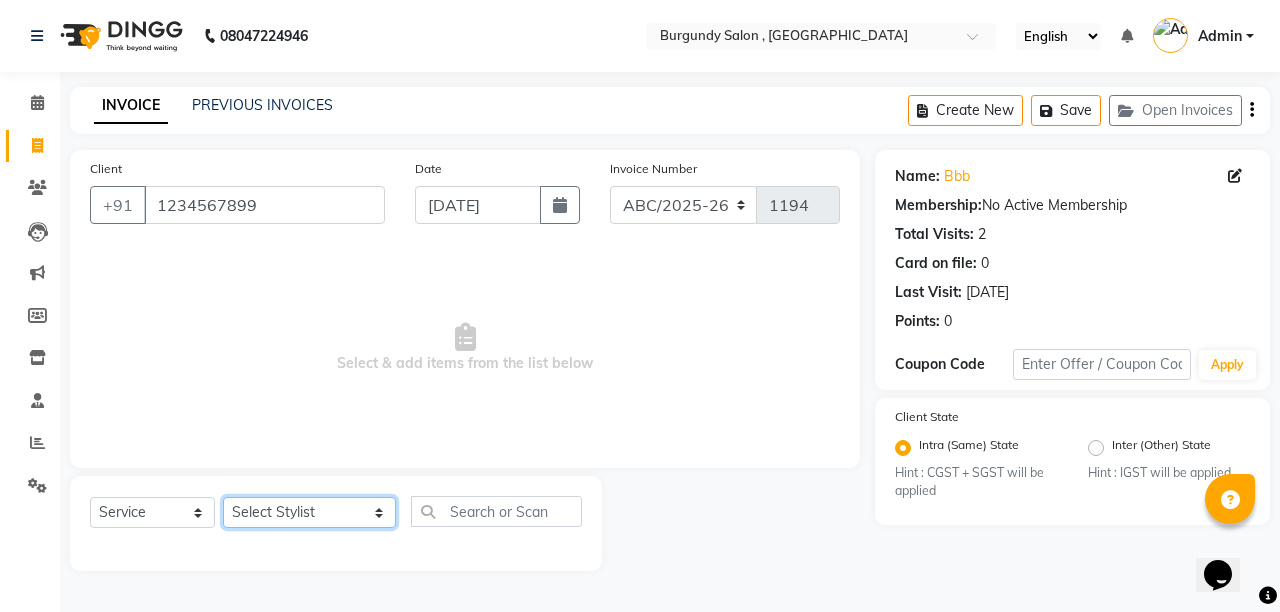 click on "Select Stylist ANIL  [PERSON_NAME] [PERSON_NAME]  DHON DAS DHON / [PERSON_NAME] [PERSON_NAME] [PERSON_NAME]/ [PERSON_NAME] [PERSON_NAME] LAXI / [PERSON_NAME] LITTLE MAAM MINTUL [PERSON_NAME] [PERSON_NAME] [PERSON_NAME] [PERSON_NAME]/POJA/ [PERSON_NAME] / [PERSON_NAME] [PERSON_NAME]/ [PERSON_NAME] PUJAA [PERSON_NAME] / [PERSON_NAME]  [PERSON_NAME] / [PERSON_NAME] [PERSON_NAME] / [PERSON_NAME] / [PERSON_NAME] [PERSON_NAME]/ [PERSON_NAME]/[PERSON_NAME]/[PERSON_NAME]/ [PERSON_NAME]/[PERSON_NAME]/ [PERSON_NAME] [PERSON_NAME]/ [PERSON_NAME] [PERSON_NAME] [PERSON_NAME] [PERSON_NAME] SOPEM staff 1 staff 1 TANU" 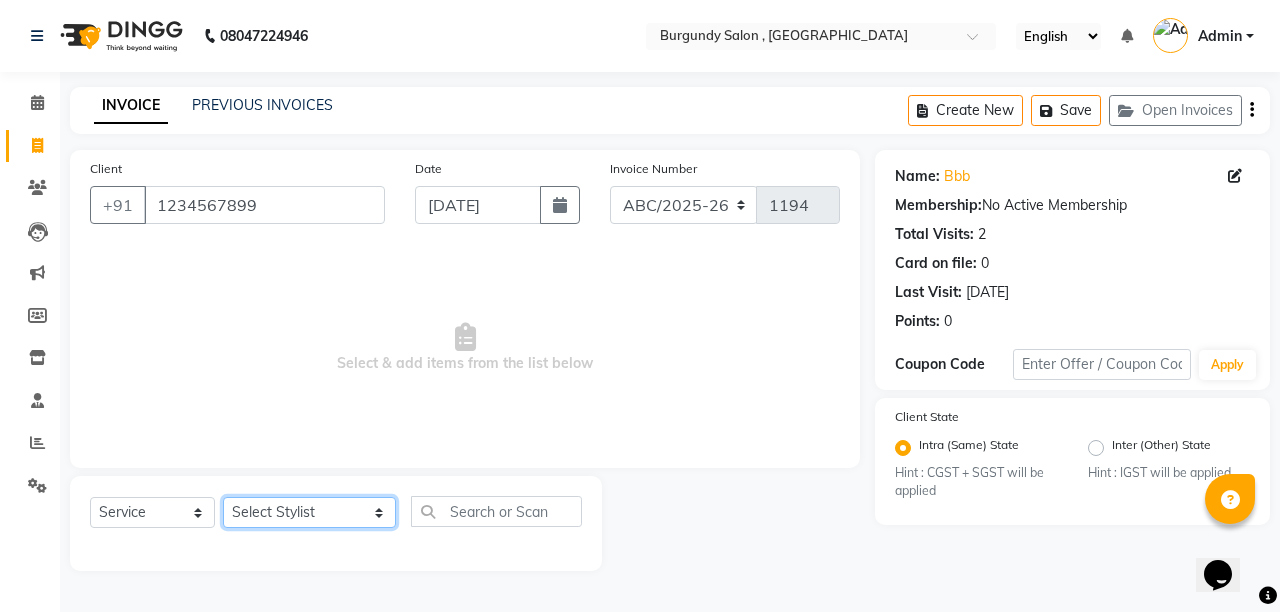 select on "47575" 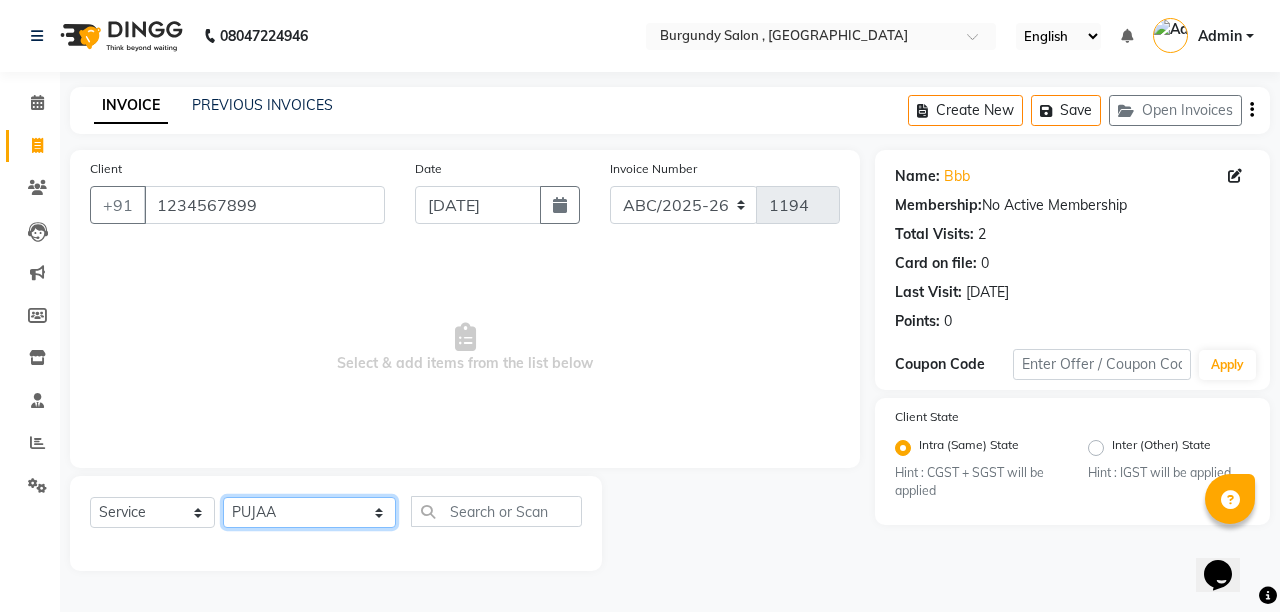 click on "Select Stylist ANIL  [PERSON_NAME] [PERSON_NAME]  DHON DAS DHON / [PERSON_NAME] [PERSON_NAME] [PERSON_NAME]/ [PERSON_NAME] [PERSON_NAME] LAXI / [PERSON_NAME] LITTLE MAAM MINTUL [PERSON_NAME] [PERSON_NAME] [PERSON_NAME] [PERSON_NAME]/POJA/ [PERSON_NAME] / [PERSON_NAME] [PERSON_NAME]/ [PERSON_NAME] PUJAA [PERSON_NAME] / [PERSON_NAME]  [PERSON_NAME] / [PERSON_NAME] [PERSON_NAME] / [PERSON_NAME] / [PERSON_NAME] [PERSON_NAME]/ [PERSON_NAME]/[PERSON_NAME]/[PERSON_NAME]/ [PERSON_NAME]/[PERSON_NAME]/ [PERSON_NAME] [PERSON_NAME]/ [PERSON_NAME] [PERSON_NAME] [PERSON_NAME] [PERSON_NAME] SOPEM staff 1 staff 1 TANU" 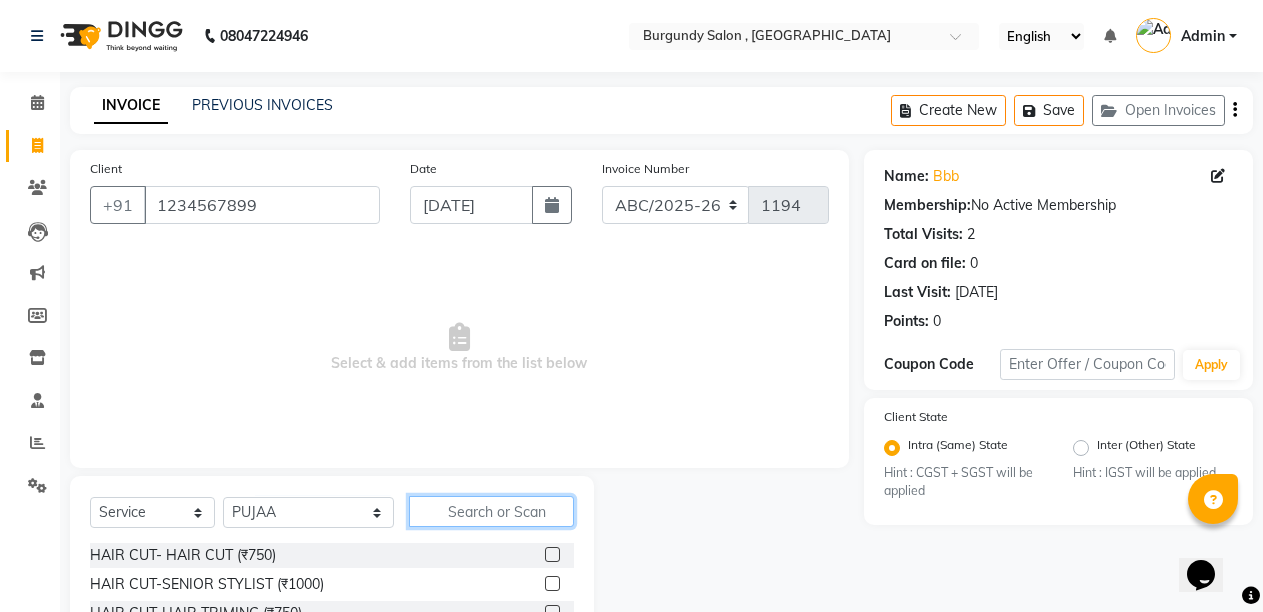 click 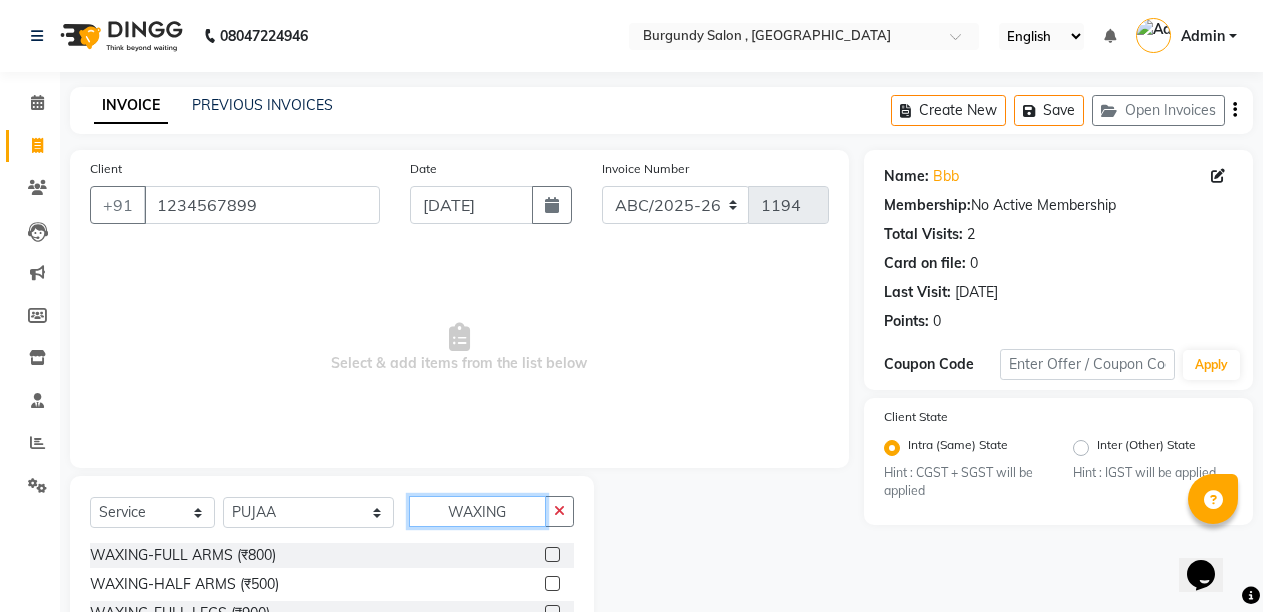 scroll, scrollTop: 189, scrollLeft: 0, axis: vertical 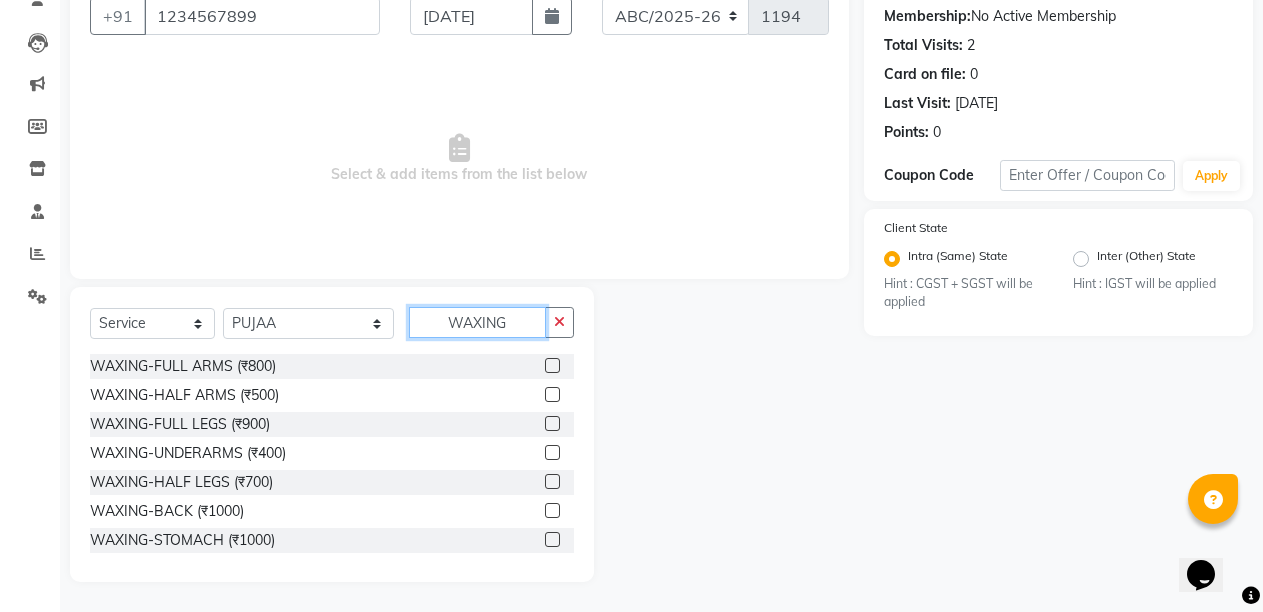 type on "WAXING" 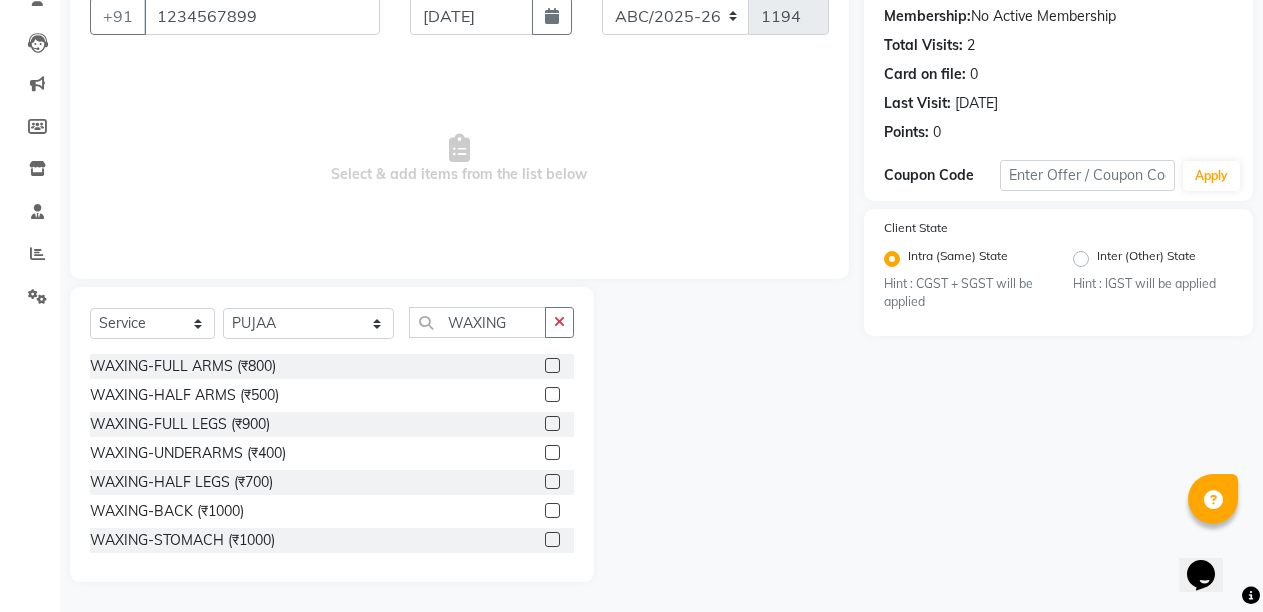 click 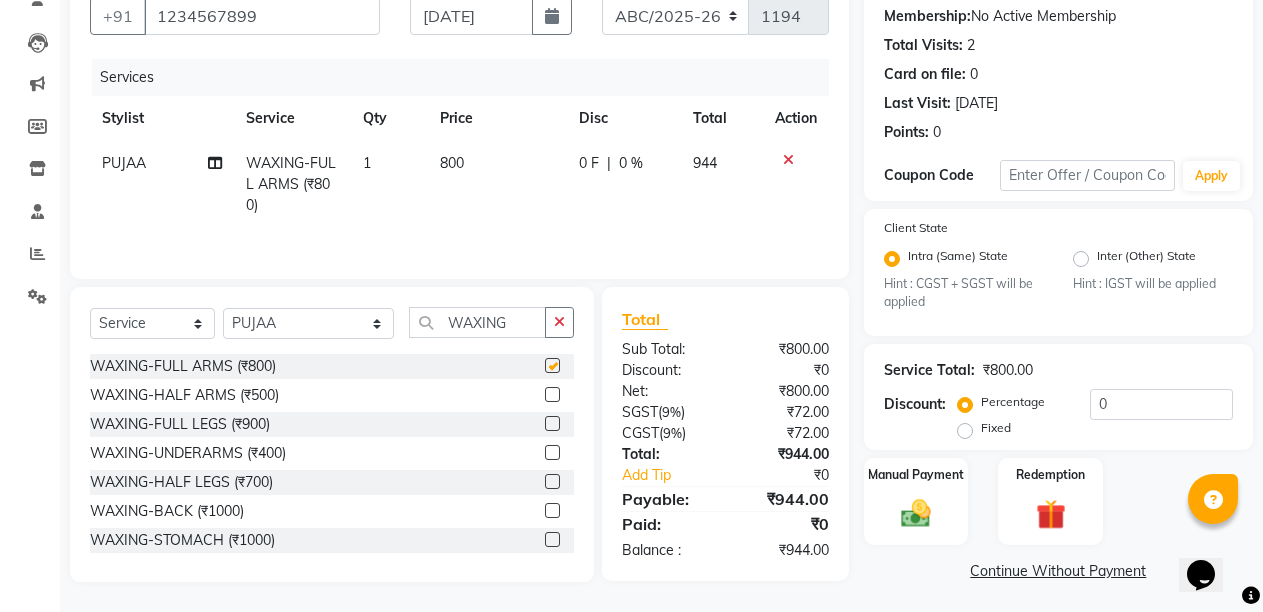 checkbox on "false" 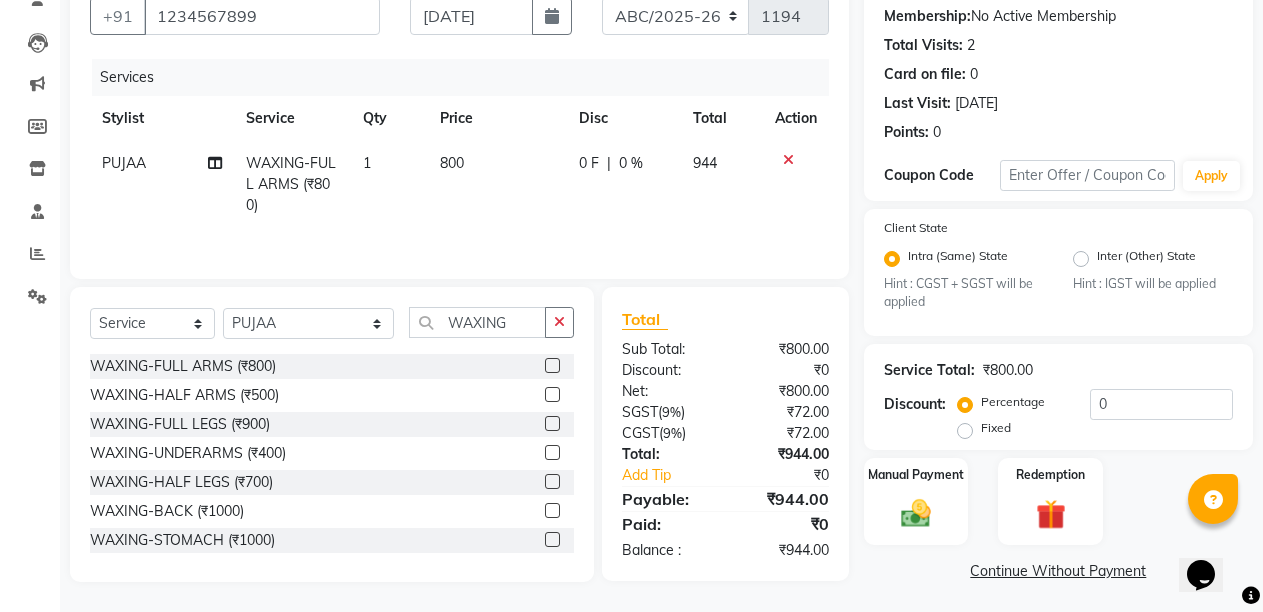 click 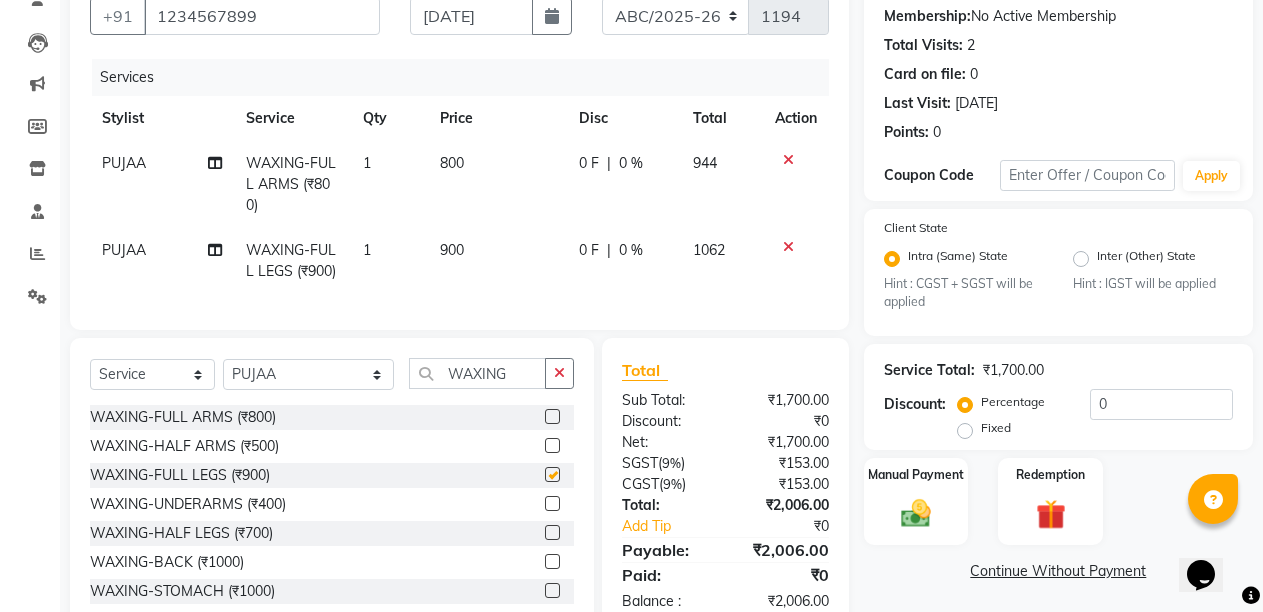checkbox on "false" 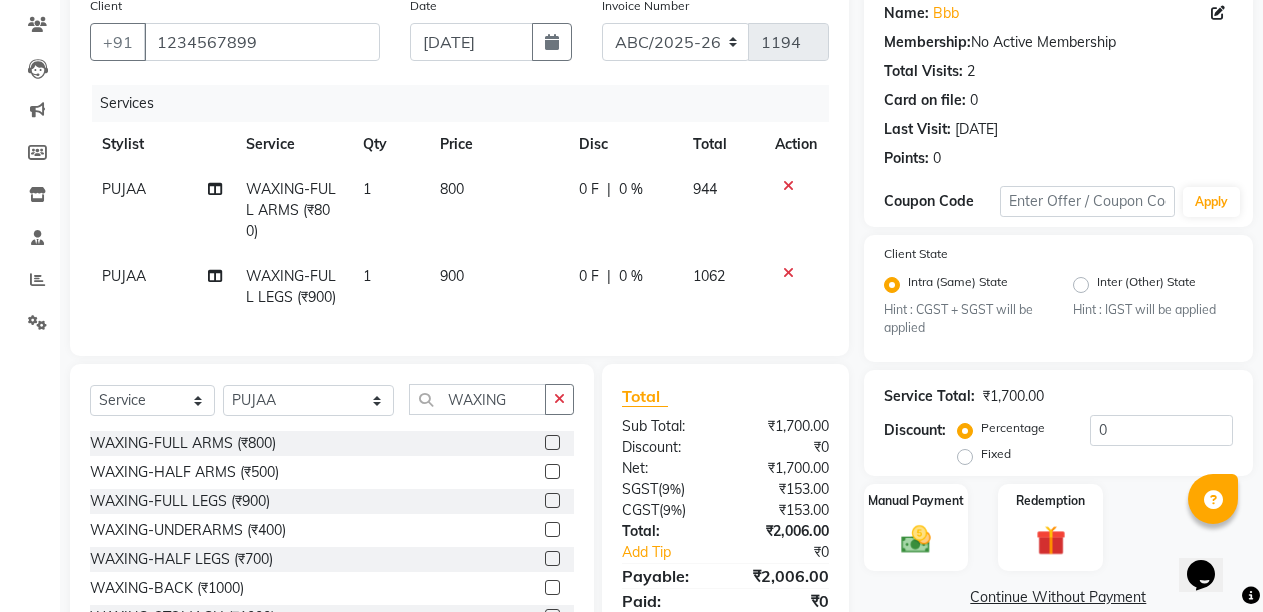 scroll, scrollTop: 149, scrollLeft: 0, axis: vertical 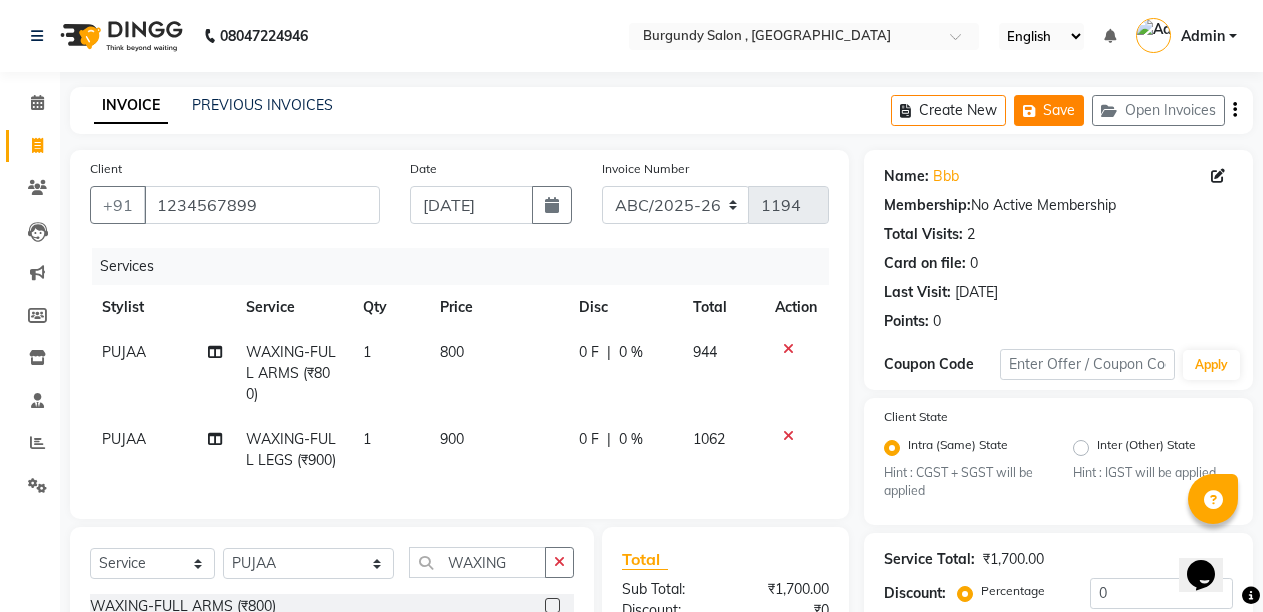 click on "Save" 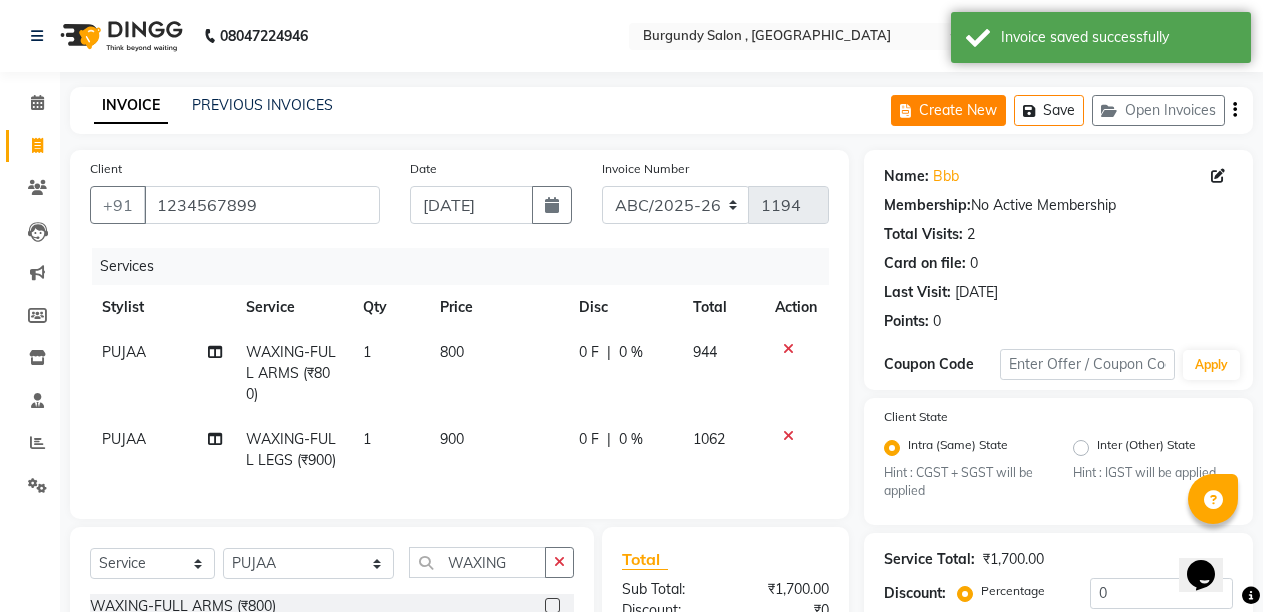 click on "Create New" 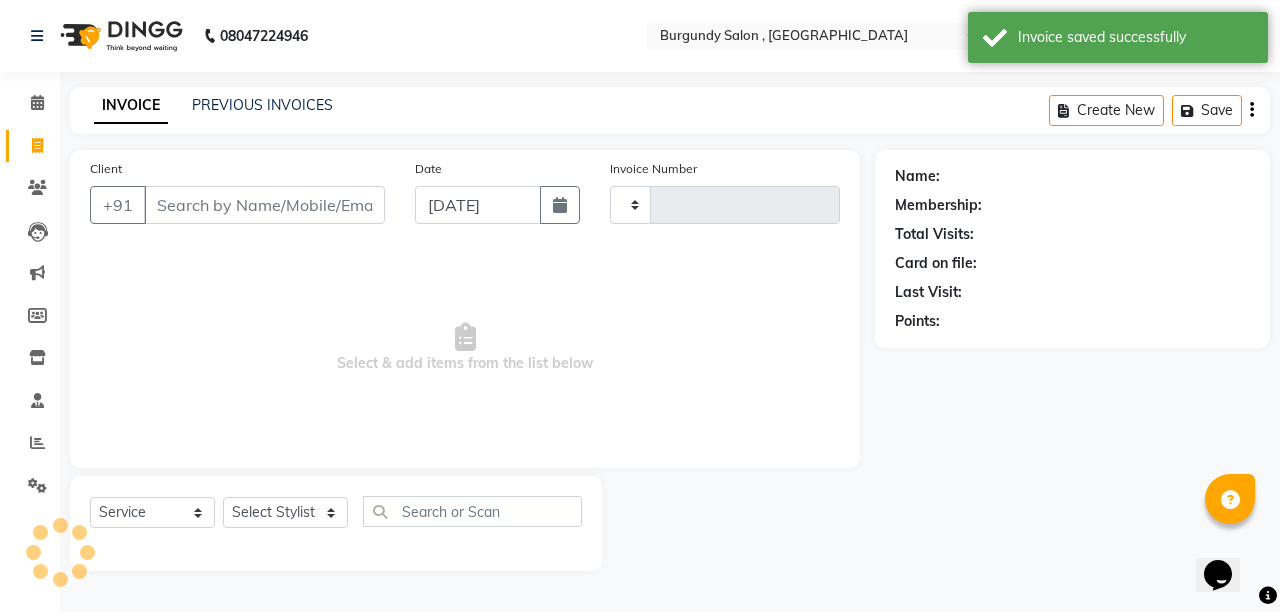type on "1194" 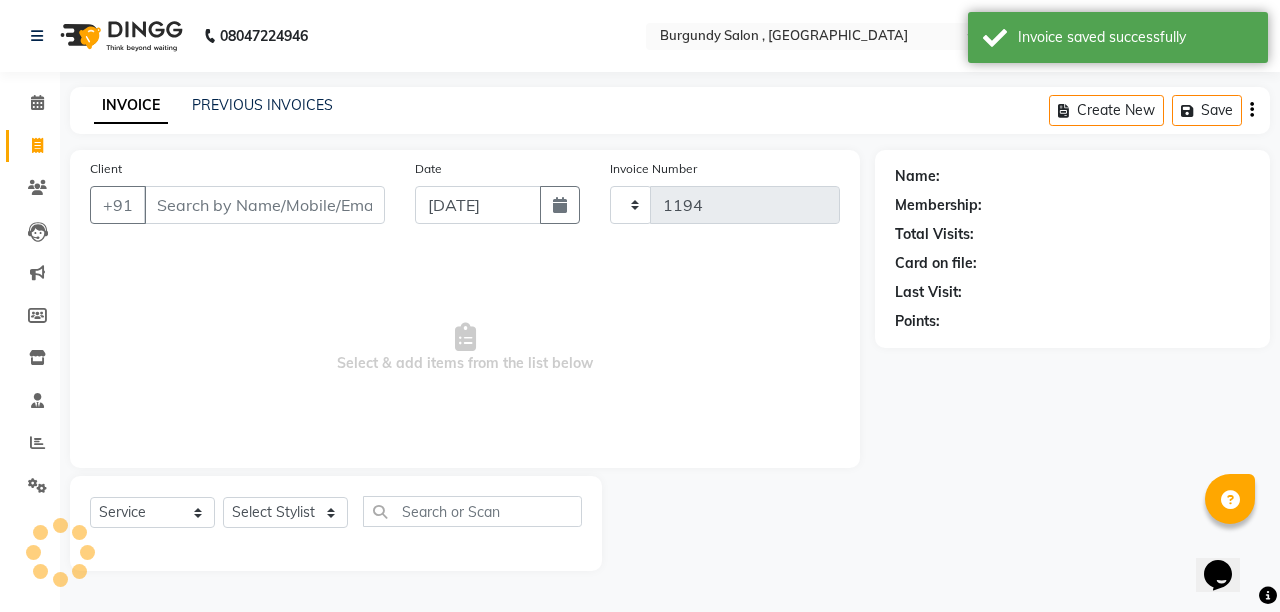 select on "5345" 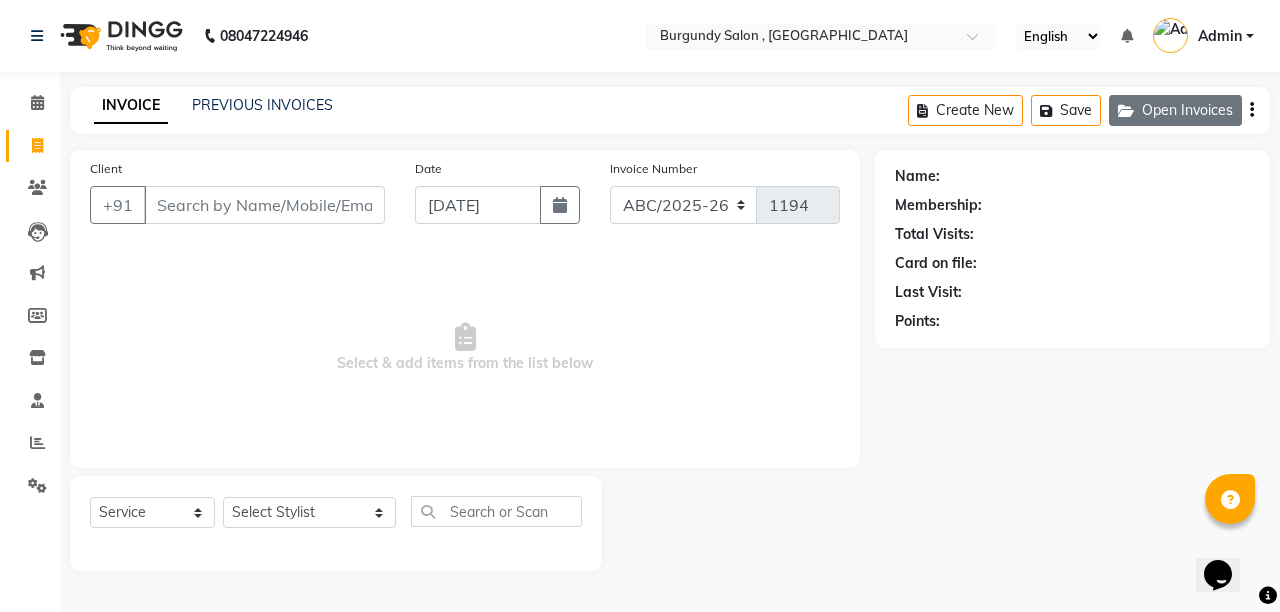 click on "Open Invoices" 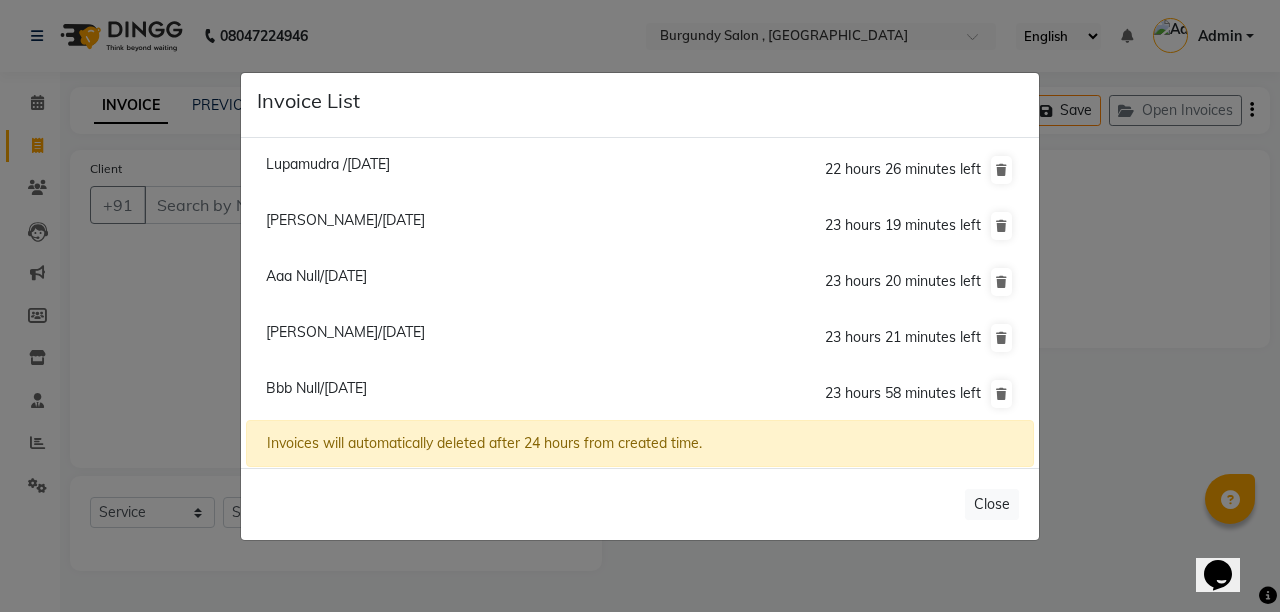 click on "[PERSON_NAME]/[DATE]" 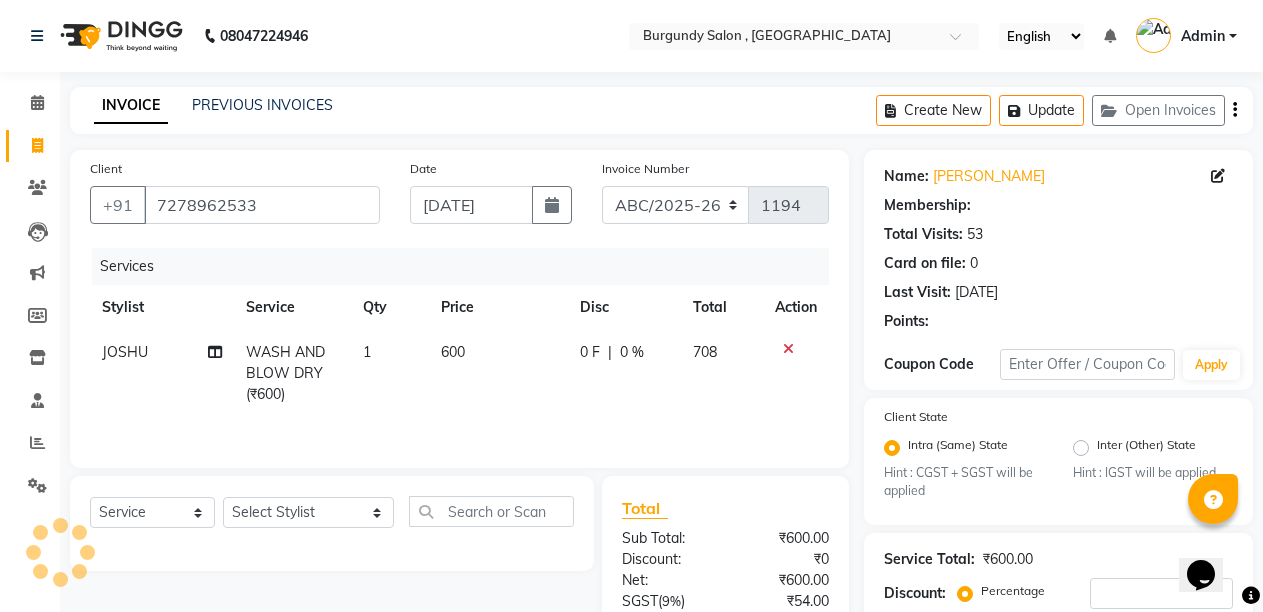 type on "0" 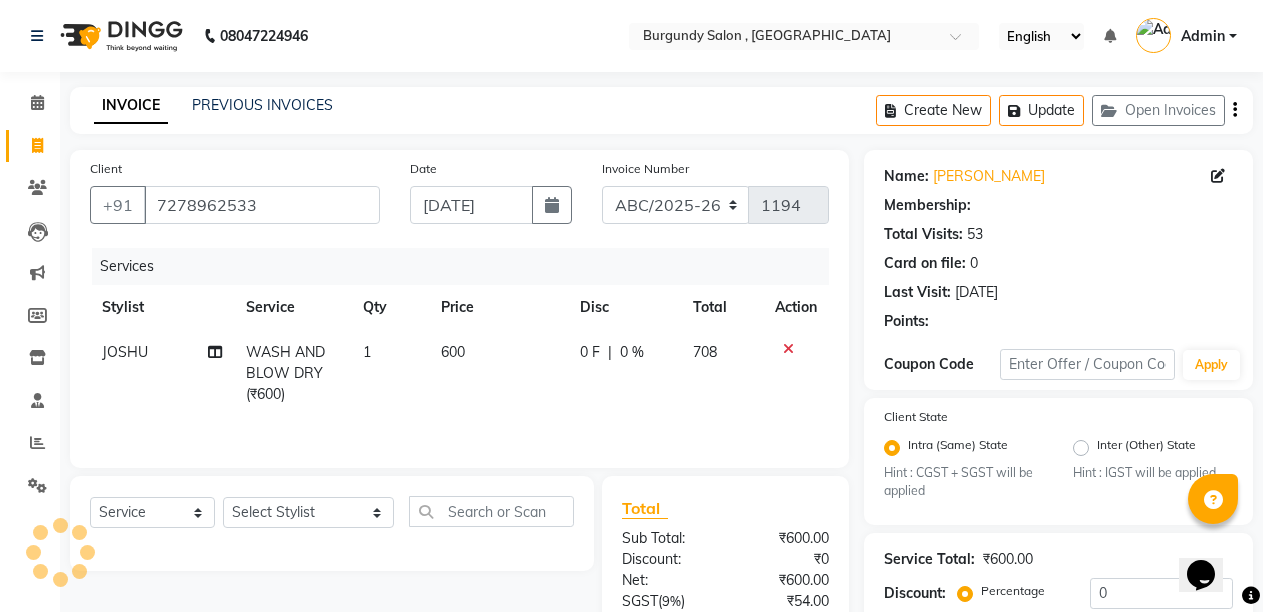 select on "1: Object" 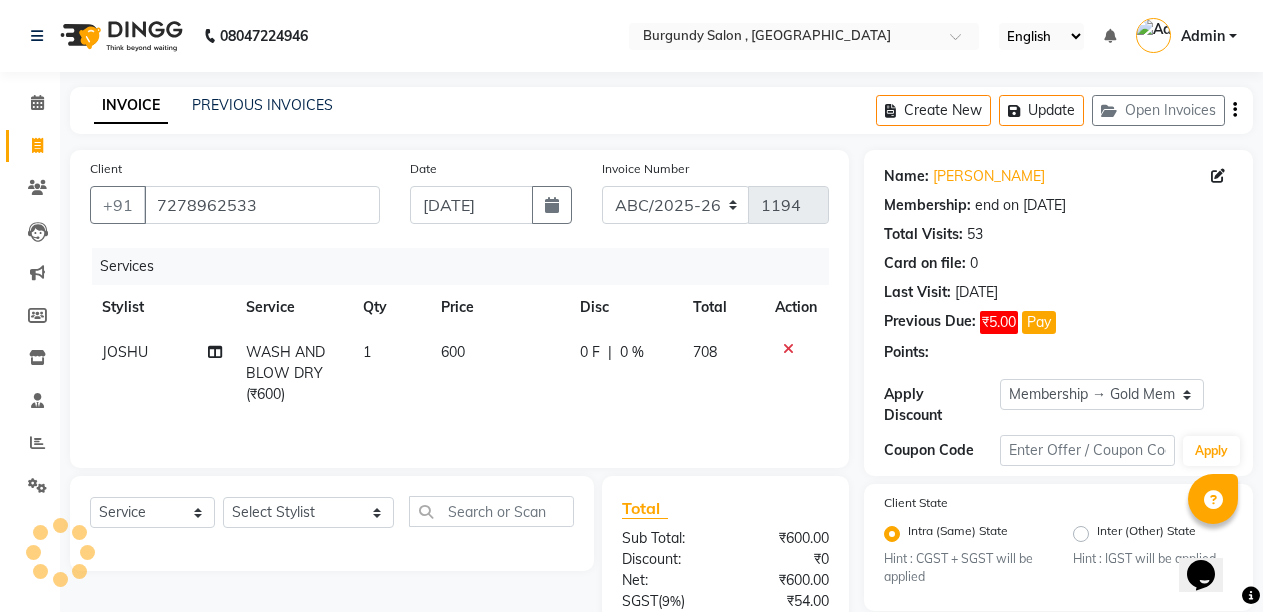 type 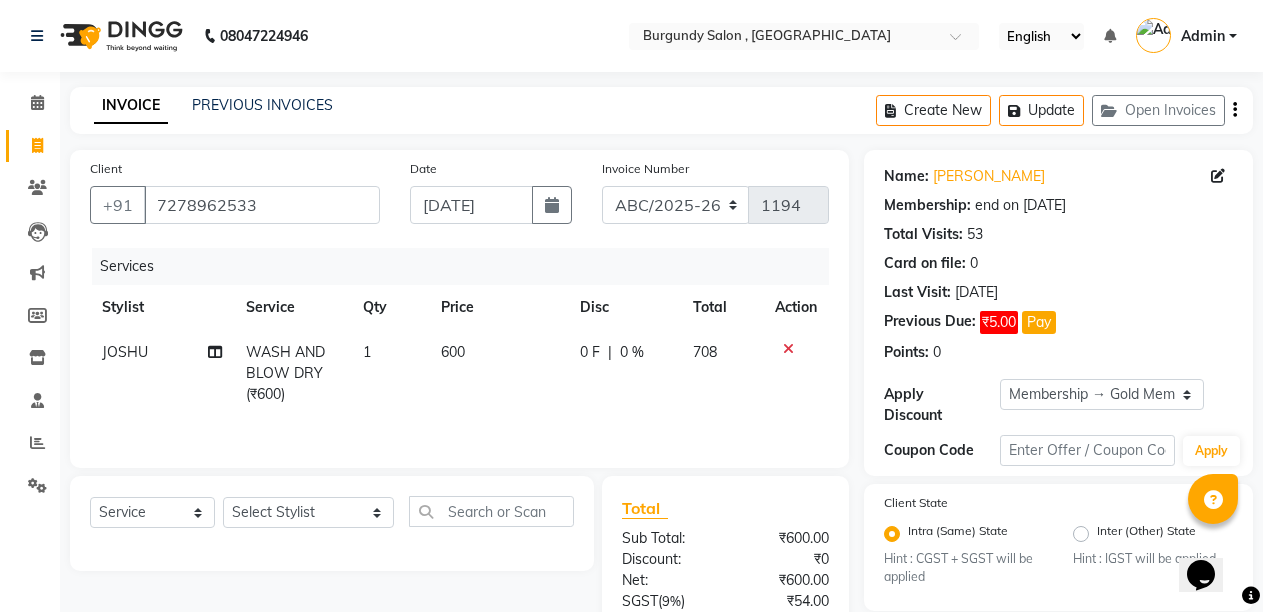 click 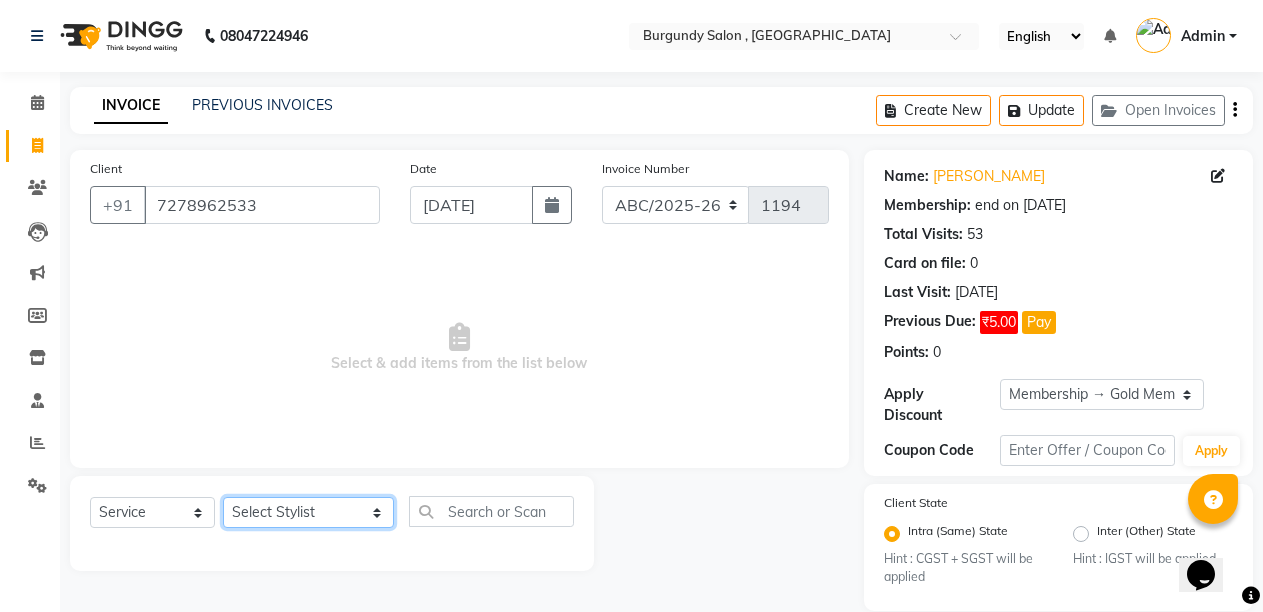 click on "Select Stylist ANIL  [PERSON_NAME] [PERSON_NAME]  DHON DAS DHON / [PERSON_NAME] [PERSON_NAME] [PERSON_NAME]/ [PERSON_NAME] [PERSON_NAME] LAXI / [PERSON_NAME] LITTLE MAAM MINTUL [PERSON_NAME] [PERSON_NAME] [PERSON_NAME] [PERSON_NAME]/POJA/ [PERSON_NAME] / [PERSON_NAME] [PERSON_NAME]/ [PERSON_NAME] PUJAA [PERSON_NAME] / [PERSON_NAME]  [PERSON_NAME] / [PERSON_NAME] [PERSON_NAME] / [PERSON_NAME] / [PERSON_NAME] [PERSON_NAME]/ [PERSON_NAME]/[PERSON_NAME]/[PERSON_NAME]/ [PERSON_NAME]/[PERSON_NAME]/ [PERSON_NAME] [PERSON_NAME]/ [PERSON_NAME] [PERSON_NAME] [PERSON_NAME] [PERSON_NAME] SOPEM staff 1 staff 1 TANU" 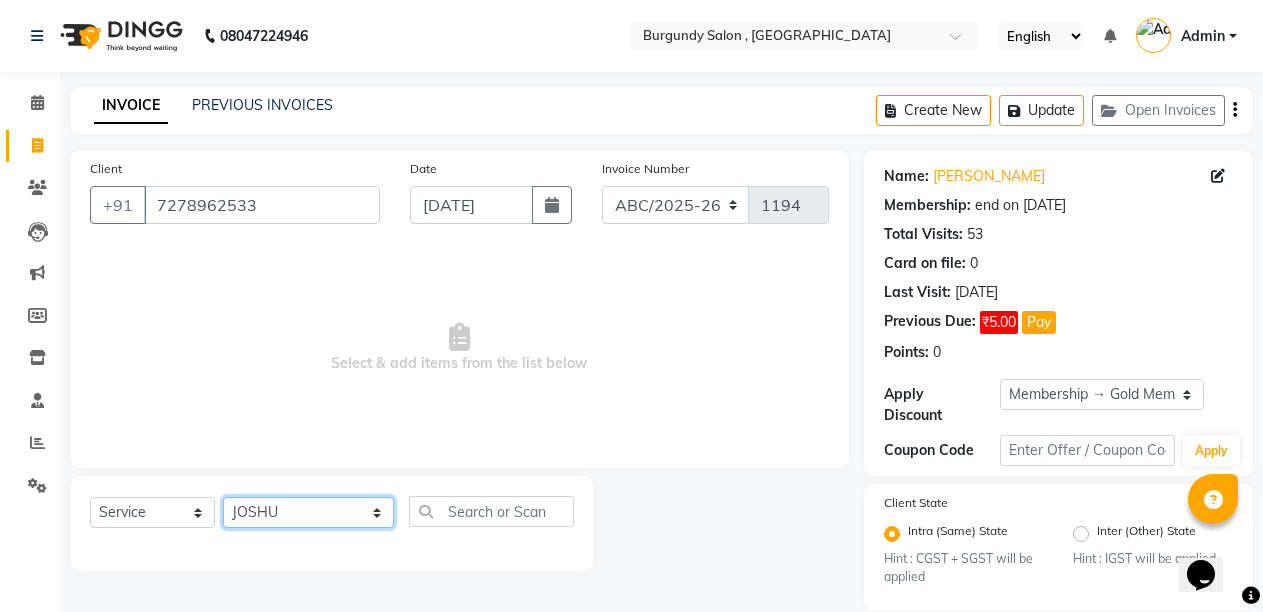 click on "Select Stylist ANIL  [PERSON_NAME] [PERSON_NAME]  DHON DAS DHON / [PERSON_NAME] [PERSON_NAME] [PERSON_NAME]/ [PERSON_NAME] [PERSON_NAME] LAXI / [PERSON_NAME] LITTLE MAAM MINTUL [PERSON_NAME] [PERSON_NAME] [PERSON_NAME] [PERSON_NAME]/POJA/ [PERSON_NAME] / [PERSON_NAME] [PERSON_NAME]/ [PERSON_NAME] PUJAA [PERSON_NAME] / [PERSON_NAME]  [PERSON_NAME] / [PERSON_NAME] [PERSON_NAME] / [PERSON_NAME] / [PERSON_NAME] [PERSON_NAME]/ [PERSON_NAME]/[PERSON_NAME]/[PERSON_NAME]/ [PERSON_NAME]/[PERSON_NAME]/ [PERSON_NAME] [PERSON_NAME]/ [PERSON_NAME] [PERSON_NAME] [PERSON_NAME] [PERSON_NAME] SOPEM staff 1 staff 1 TANU" 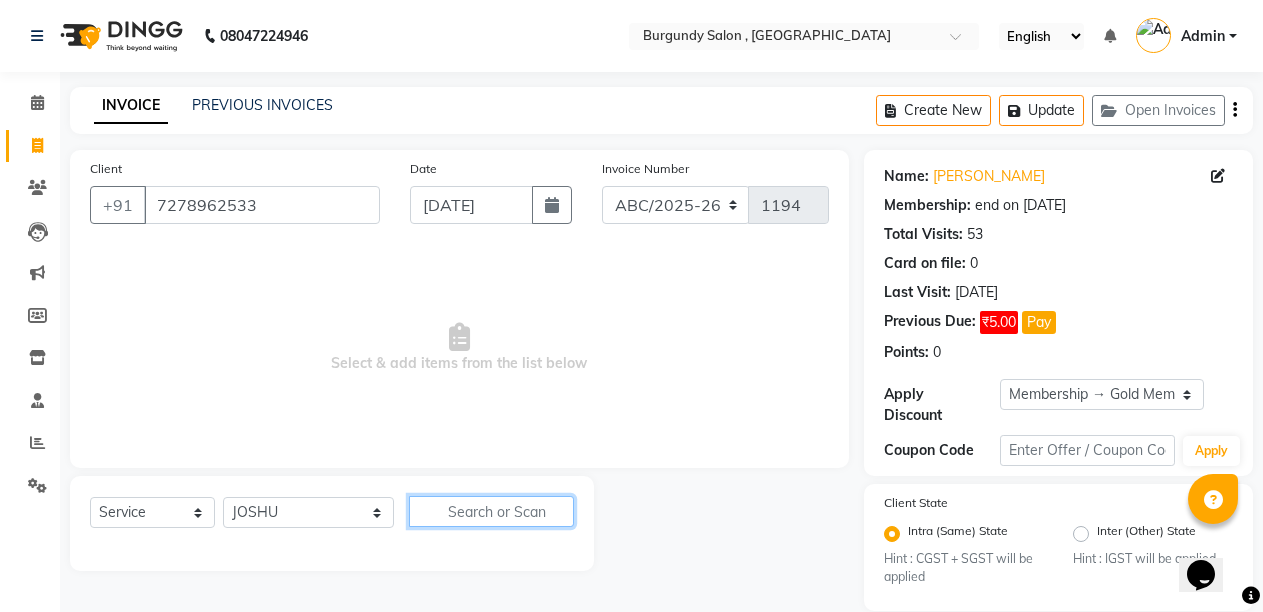 click 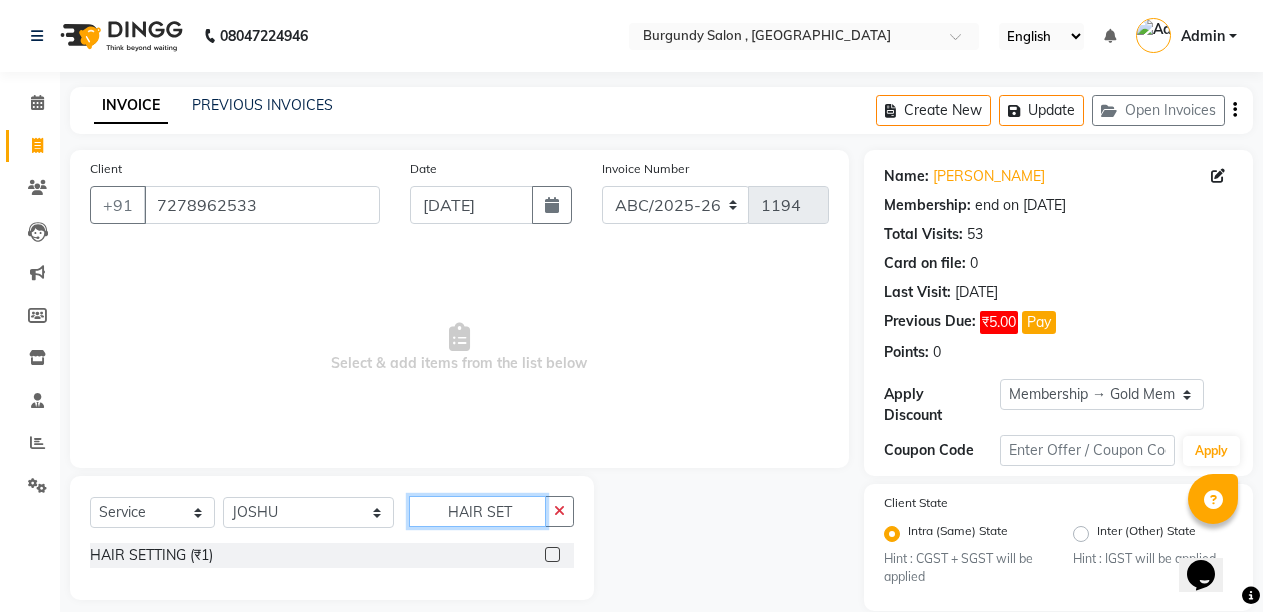 type on "HAIR SET" 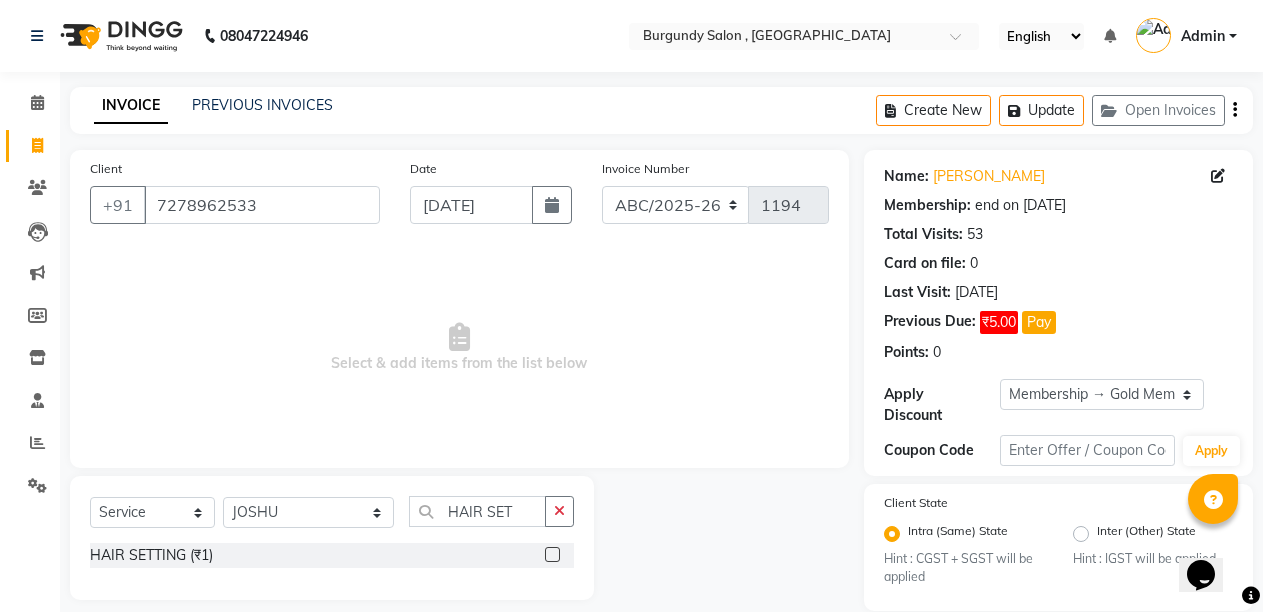 click 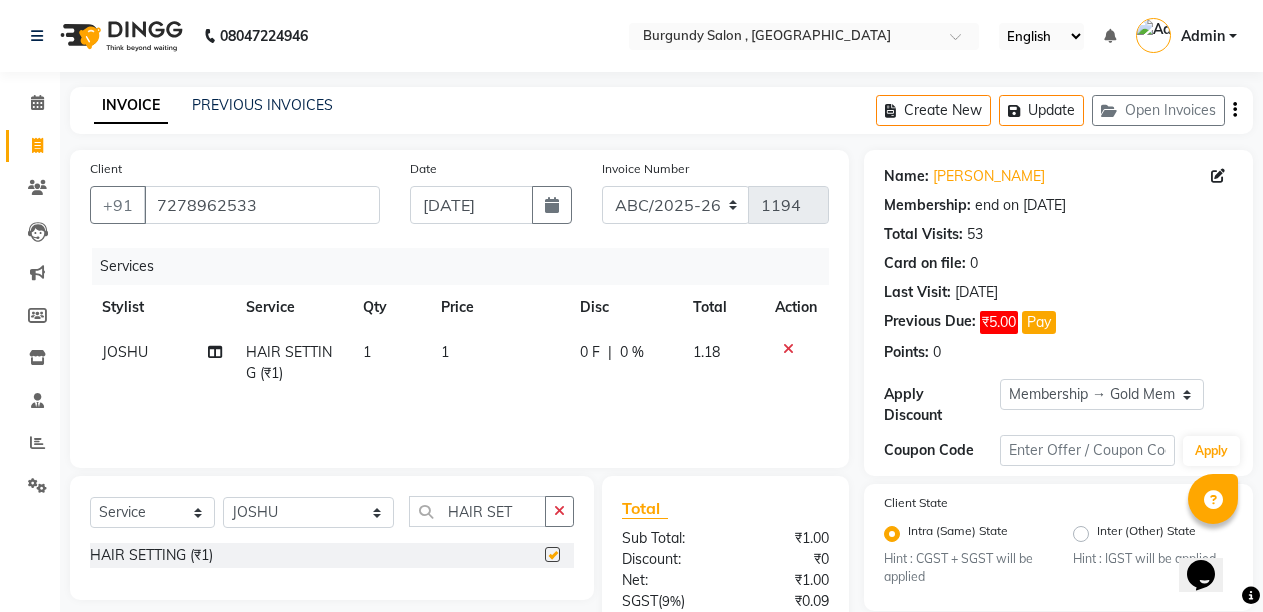 checkbox on "false" 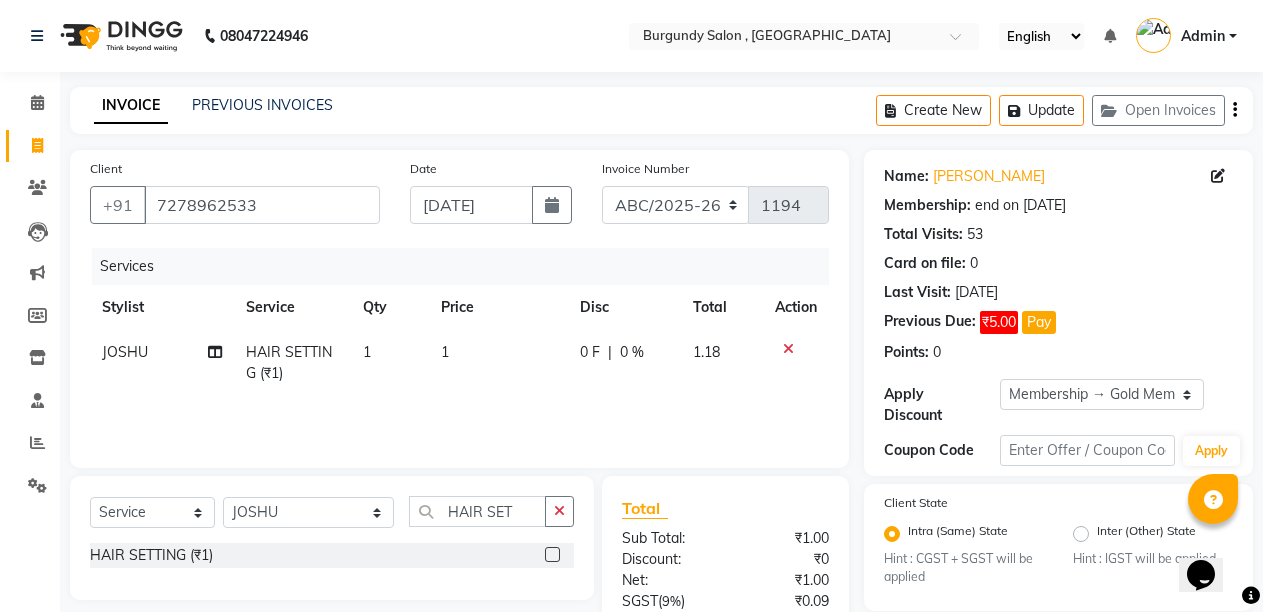 click on "1" 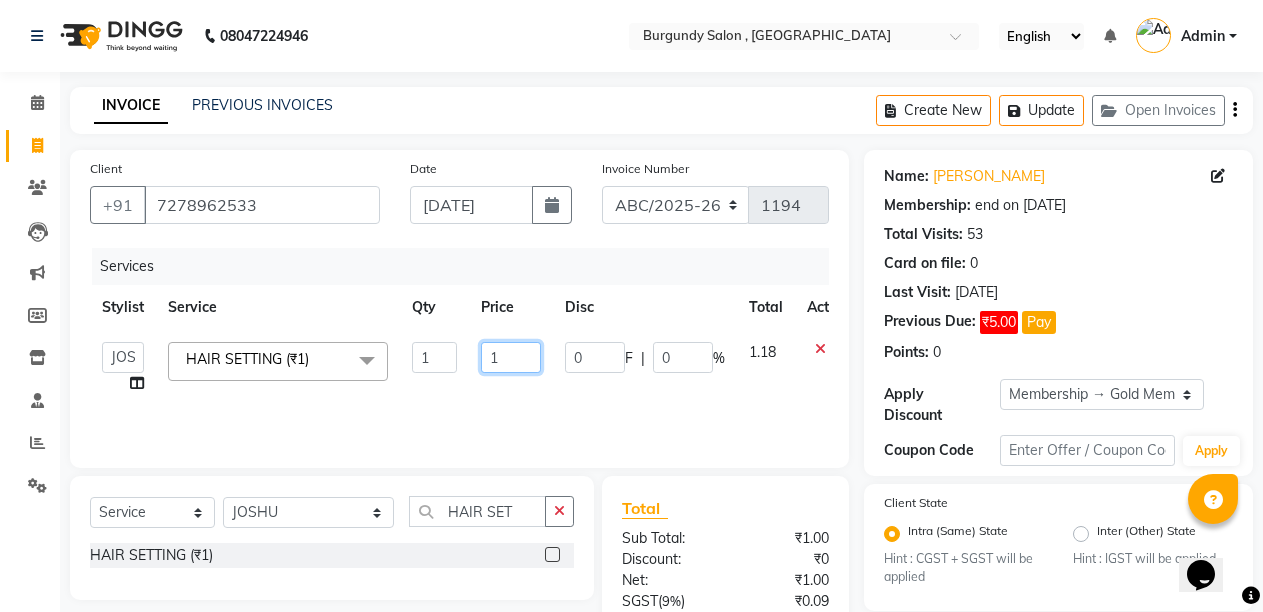 click on "1" 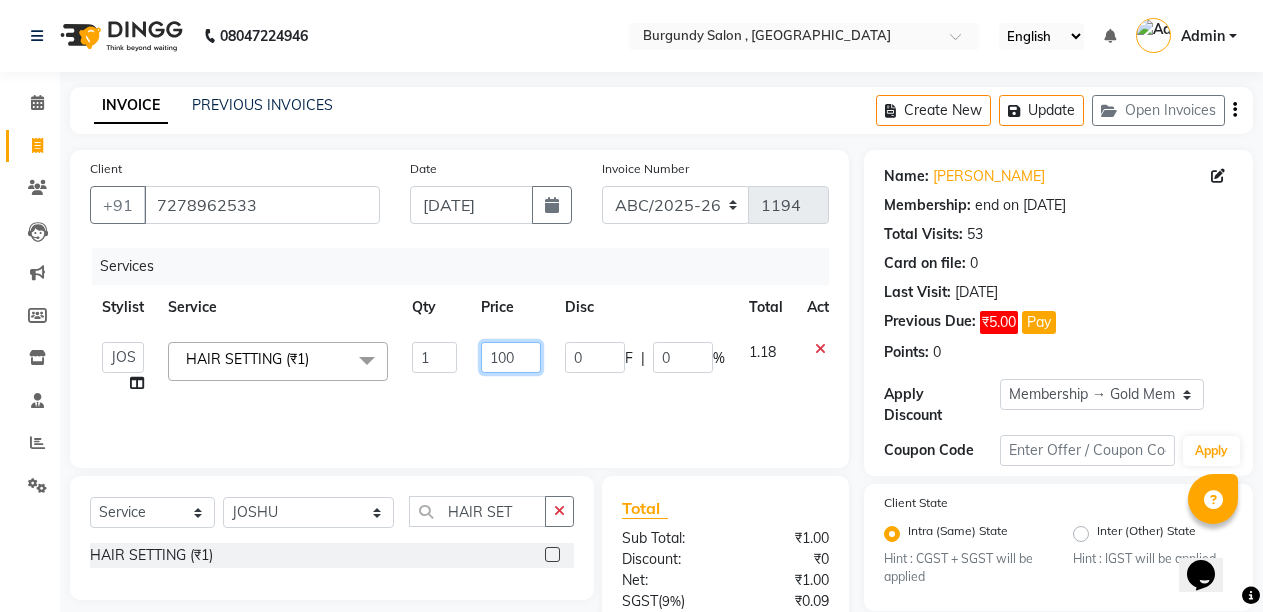 type on "1000" 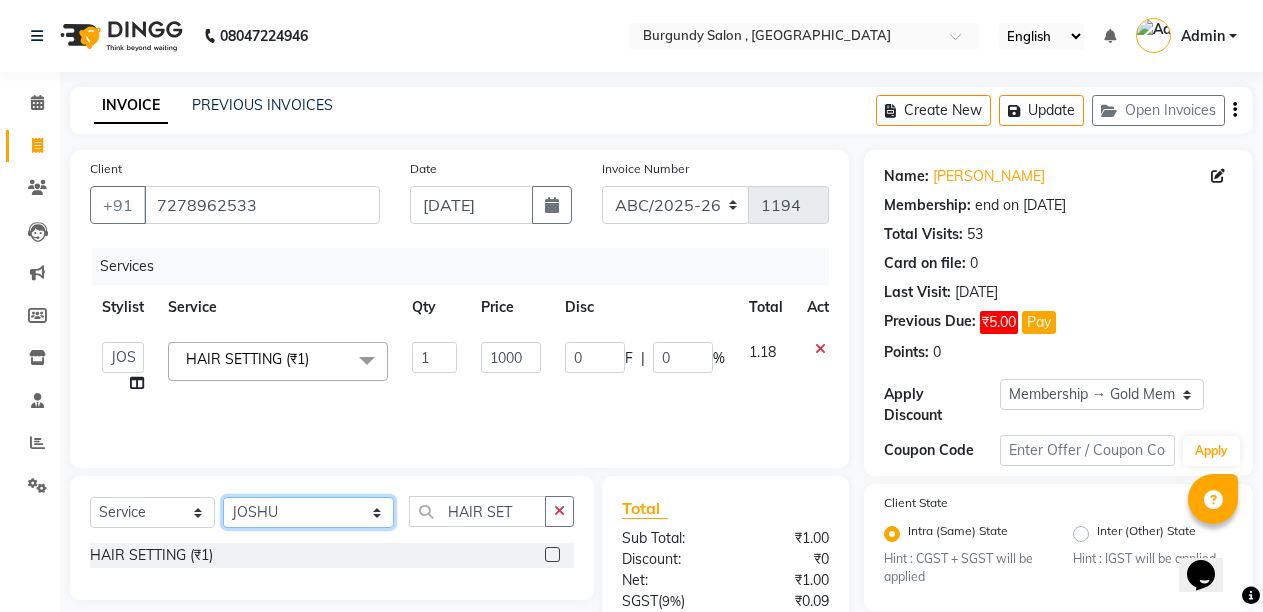 click on "Select Stylist ANIL  [PERSON_NAME] [PERSON_NAME]  DHON DAS DHON / [PERSON_NAME] [PERSON_NAME] [PERSON_NAME]/ [PERSON_NAME] [PERSON_NAME] LAXI / [PERSON_NAME] LITTLE MAAM MINTUL [PERSON_NAME] [PERSON_NAME] [PERSON_NAME] [PERSON_NAME]/POJA/ [PERSON_NAME] / [PERSON_NAME] [PERSON_NAME]/ [PERSON_NAME] PUJAA [PERSON_NAME] / [PERSON_NAME]  [PERSON_NAME] / [PERSON_NAME] [PERSON_NAME] / [PERSON_NAME] / [PERSON_NAME] [PERSON_NAME]/ [PERSON_NAME]/[PERSON_NAME]/[PERSON_NAME]/ [PERSON_NAME]/[PERSON_NAME]/ [PERSON_NAME] [PERSON_NAME]/ [PERSON_NAME] [PERSON_NAME] [PERSON_NAME] [PERSON_NAME] SOPEM staff 1 staff 1 TANU" 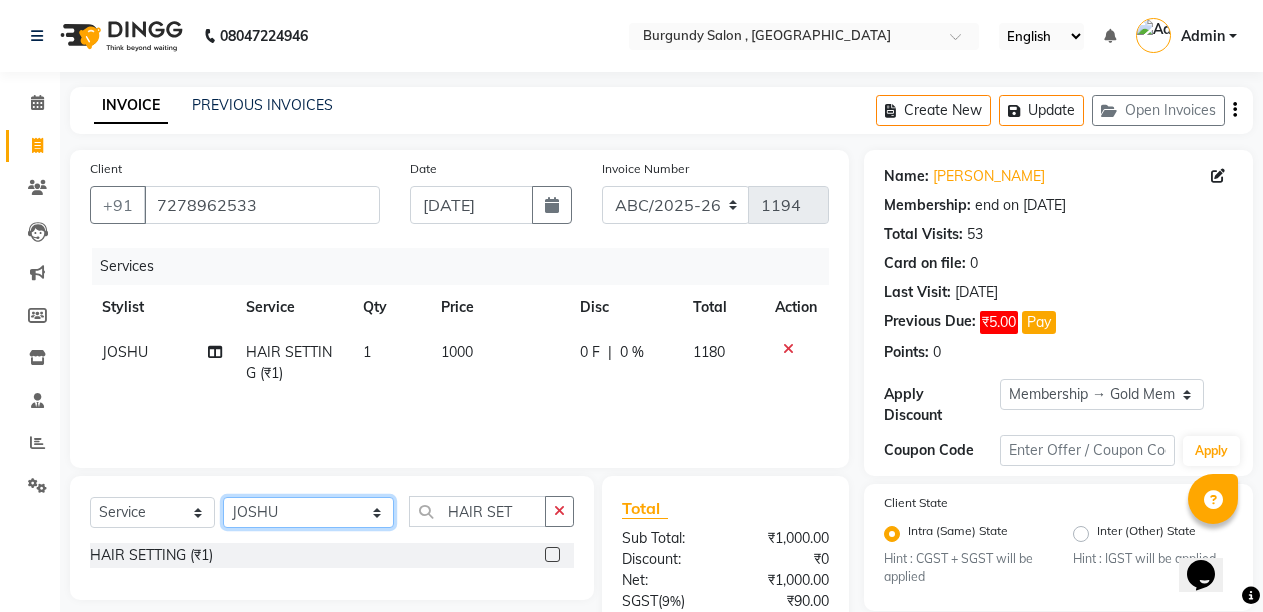select on "32580" 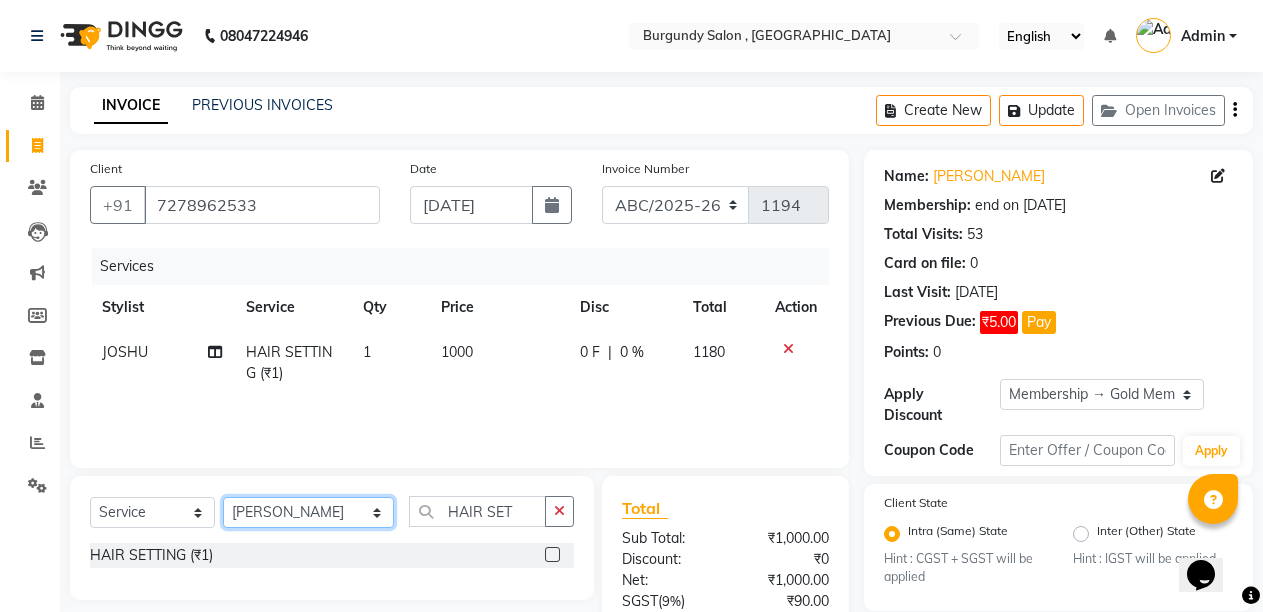 click on "Select Stylist ANIL  [PERSON_NAME] [PERSON_NAME]  DHON DAS DHON / [PERSON_NAME] [PERSON_NAME] [PERSON_NAME]/ [PERSON_NAME] [PERSON_NAME] LAXI / [PERSON_NAME] LITTLE MAAM MINTUL [PERSON_NAME] [PERSON_NAME] [PERSON_NAME] [PERSON_NAME]/POJA/ [PERSON_NAME] / [PERSON_NAME] [PERSON_NAME]/ [PERSON_NAME] PUJAA [PERSON_NAME] / [PERSON_NAME]  [PERSON_NAME] / [PERSON_NAME] [PERSON_NAME] / [PERSON_NAME] / [PERSON_NAME] [PERSON_NAME]/ [PERSON_NAME]/[PERSON_NAME]/[PERSON_NAME]/ [PERSON_NAME]/[PERSON_NAME]/ [PERSON_NAME] [PERSON_NAME]/ [PERSON_NAME] [PERSON_NAME] [PERSON_NAME] [PERSON_NAME] SOPEM staff 1 staff 1 TANU" 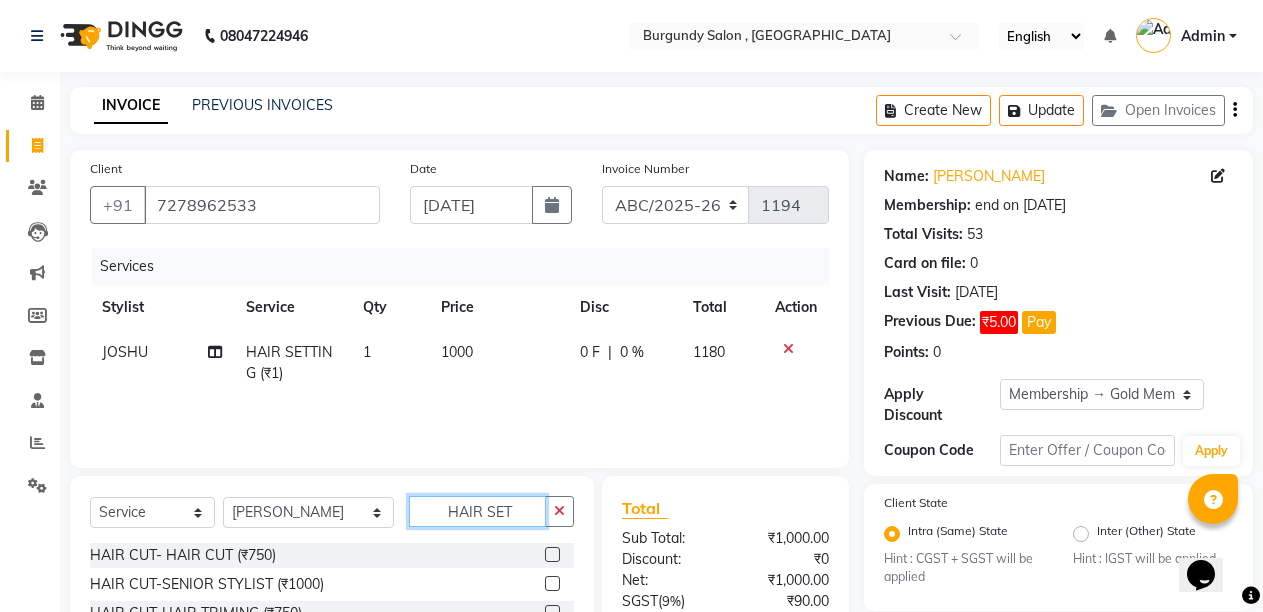 click on "HAIR SET" 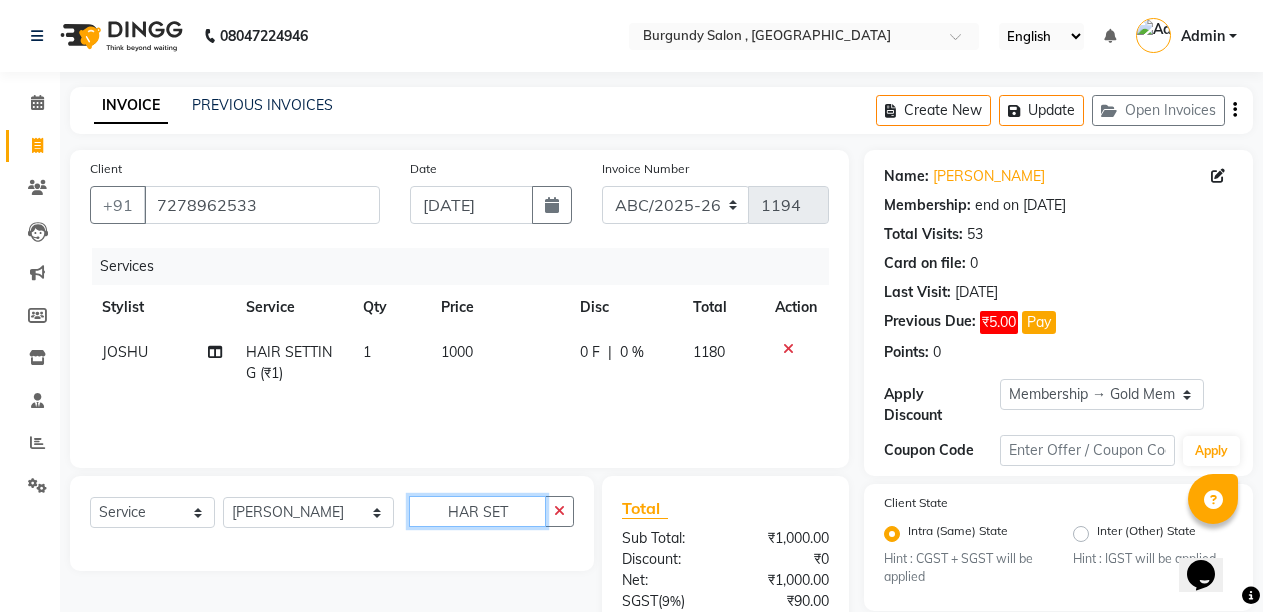 click on "HAR SET" 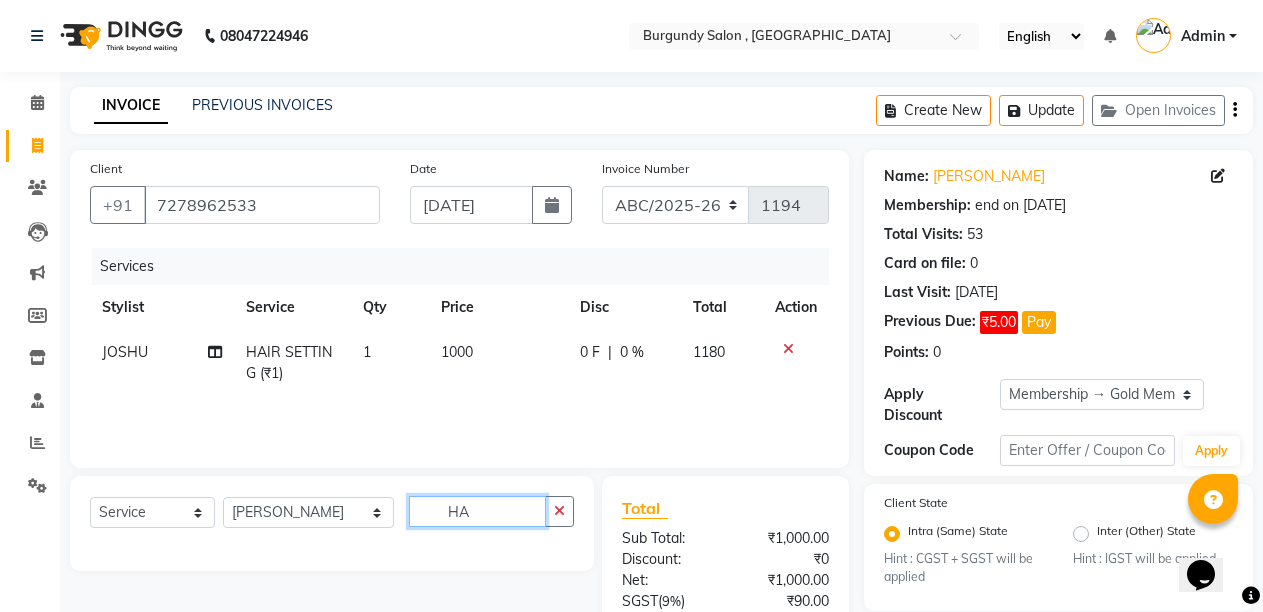 type on "H" 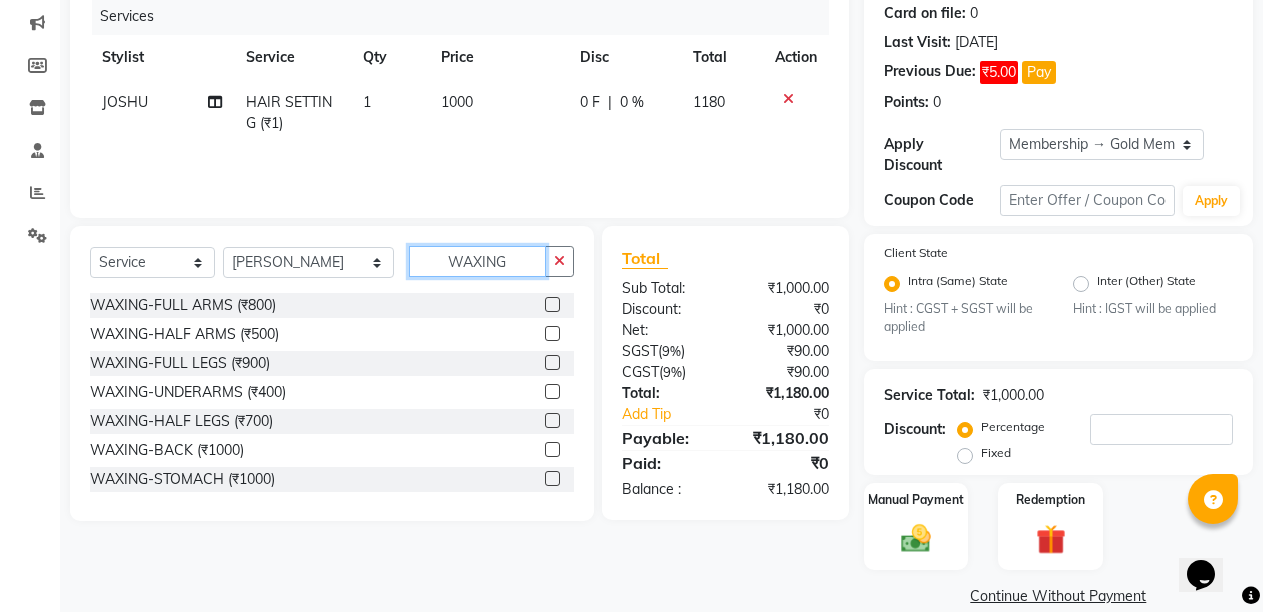 scroll, scrollTop: 279, scrollLeft: 0, axis: vertical 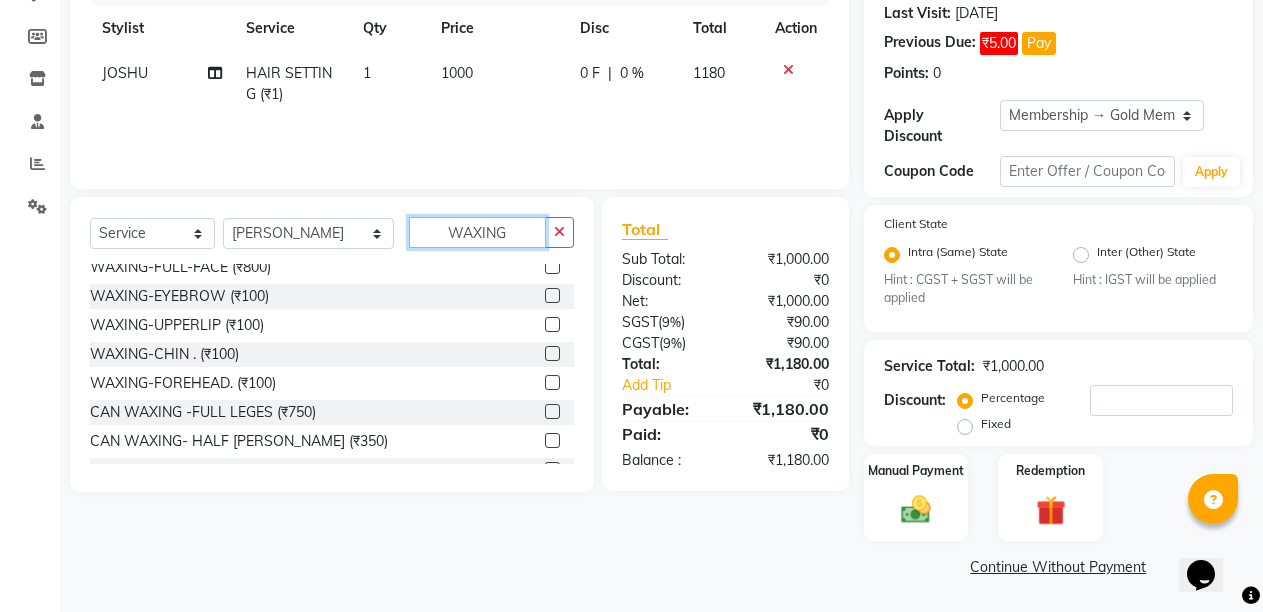 type on "WAXING" 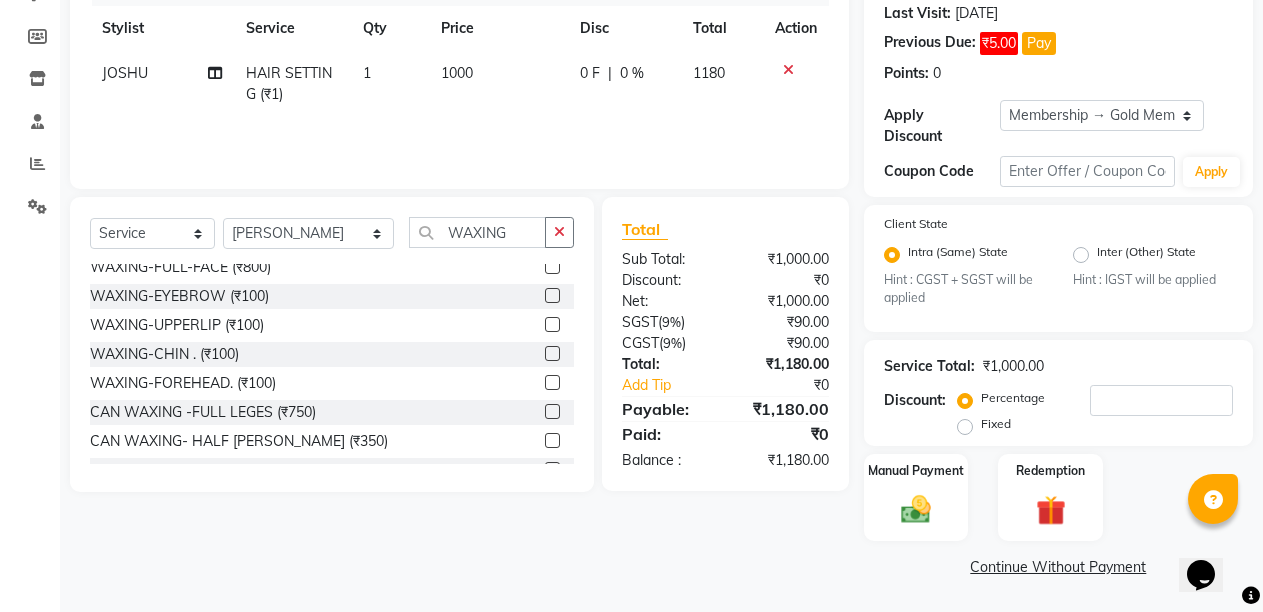 click 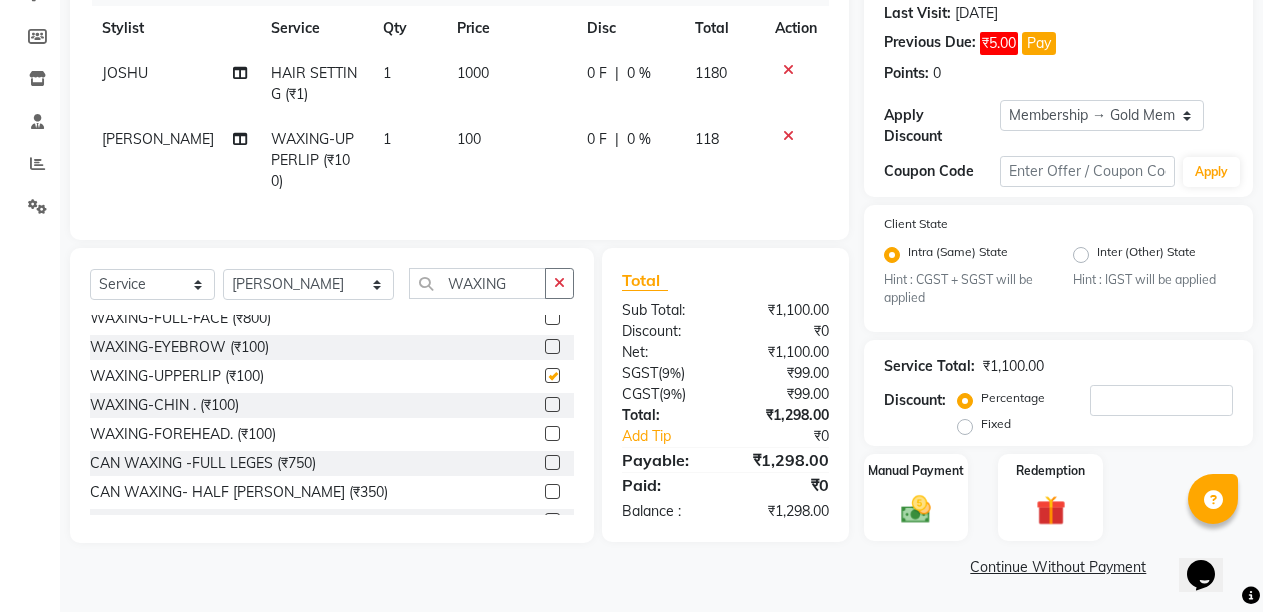 checkbox on "false" 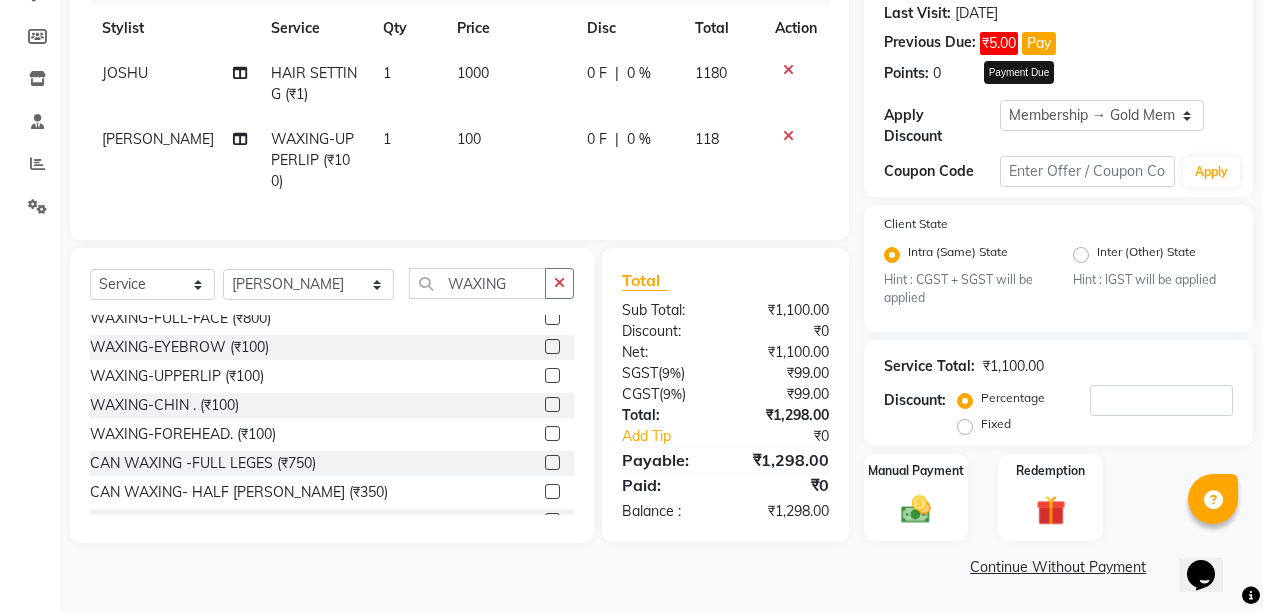 click on "Pay" 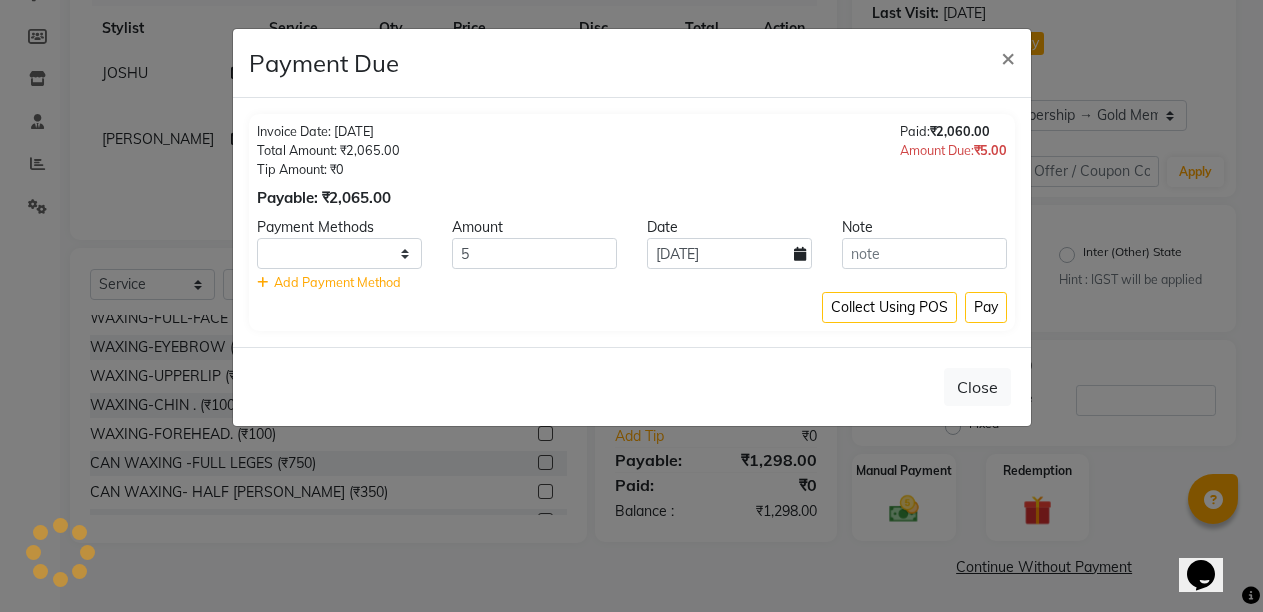 select on "1" 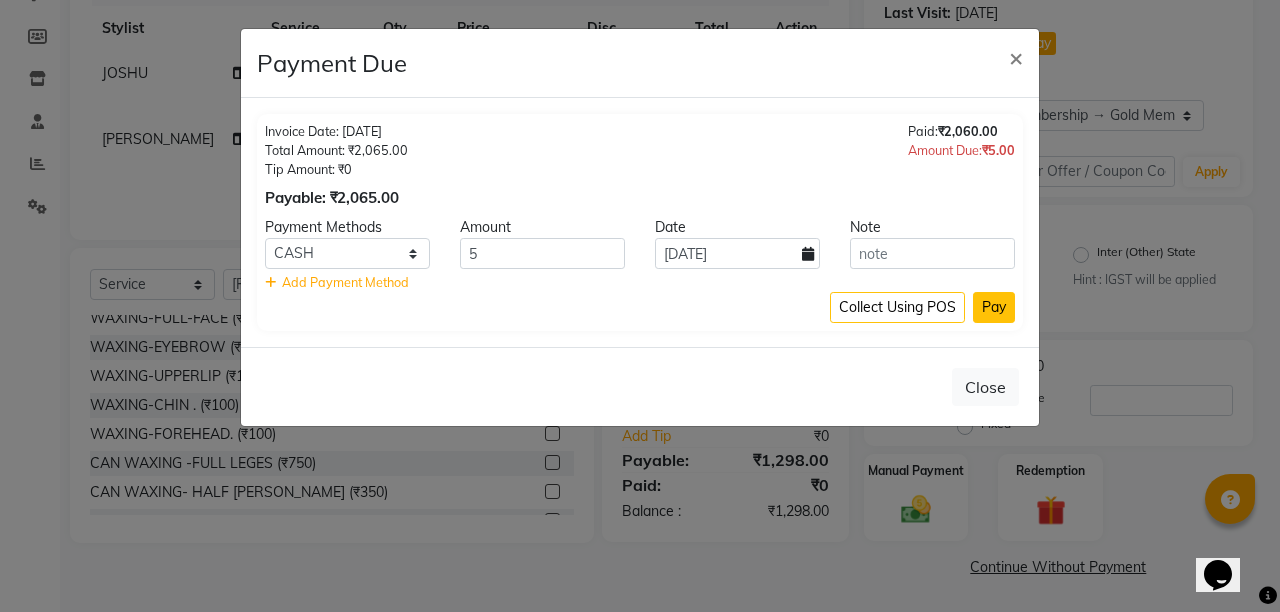 click on "Pay" 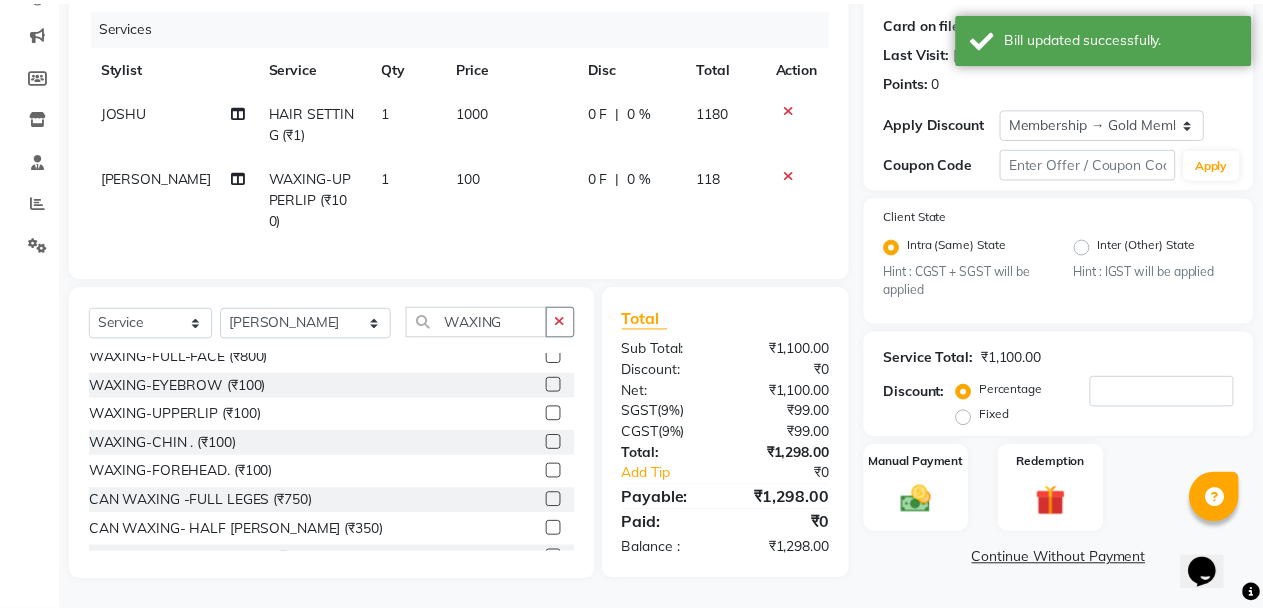 scroll, scrollTop: 236, scrollLeft: 0, axis: vertical 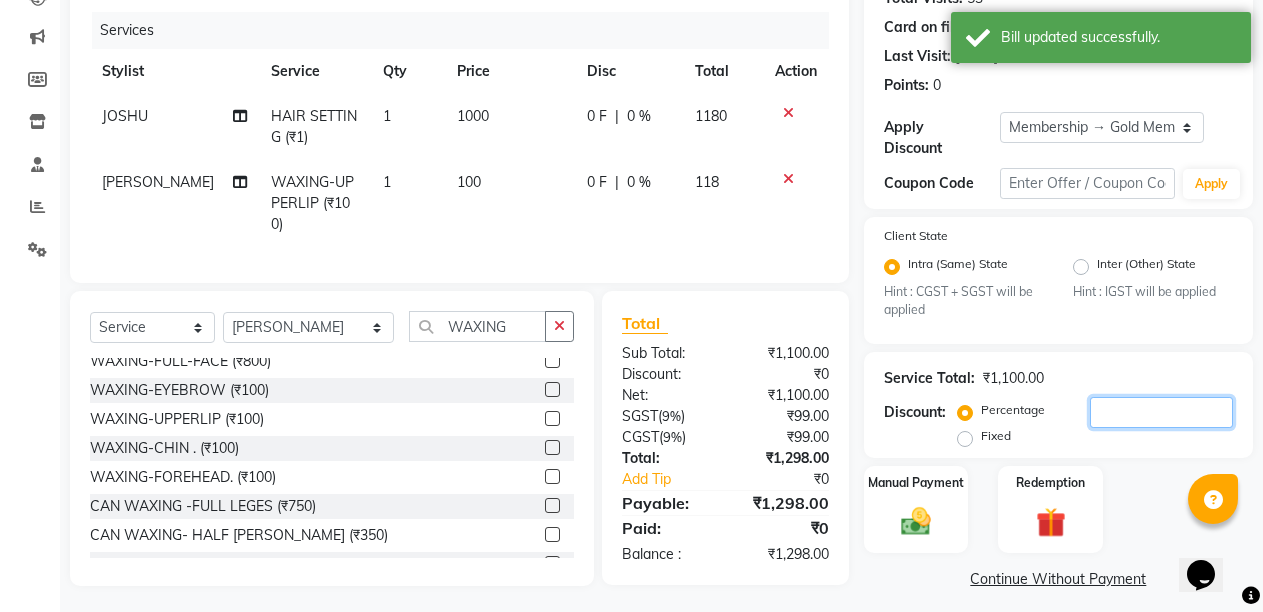 click 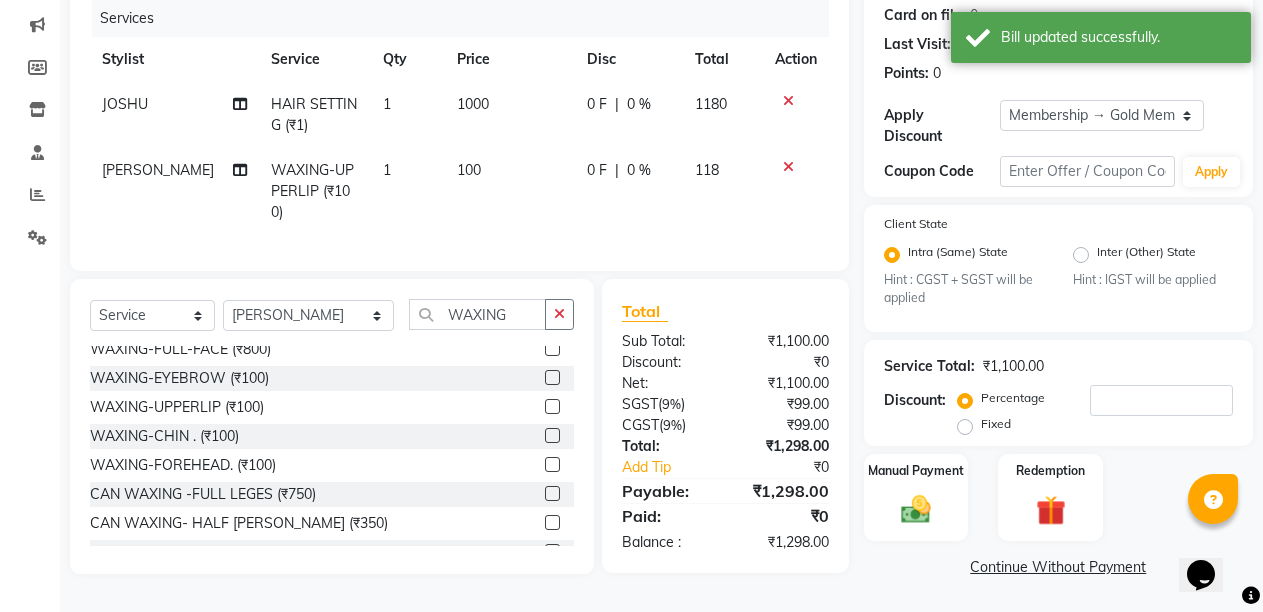 click on "Service Total:  ₹1,100.00" 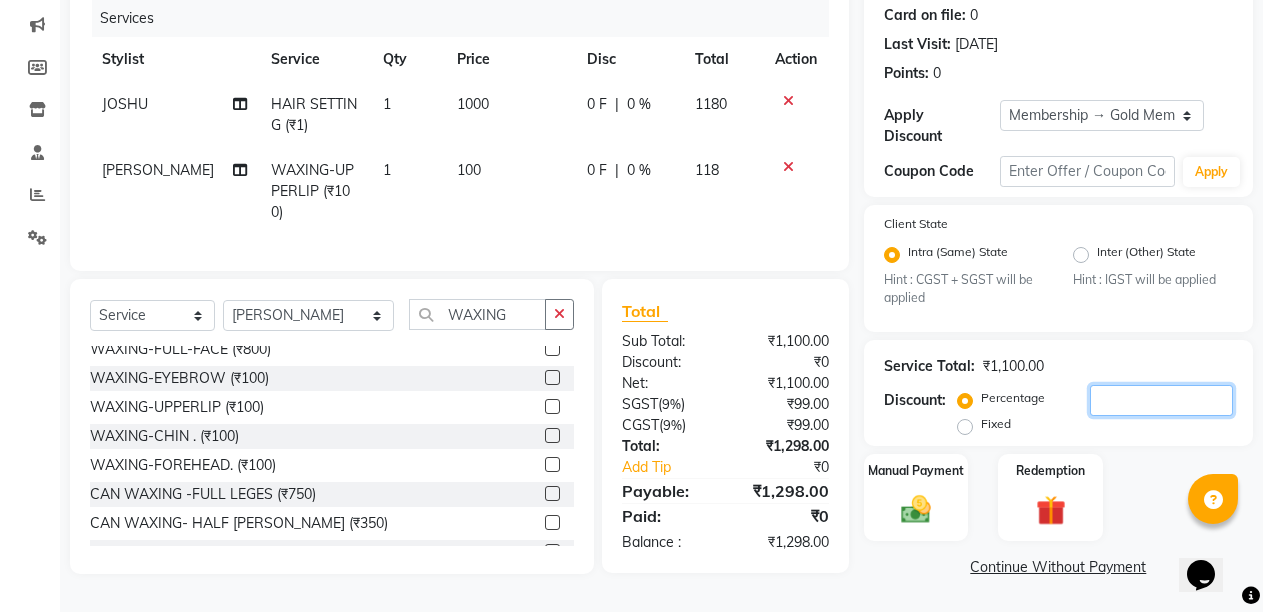 click 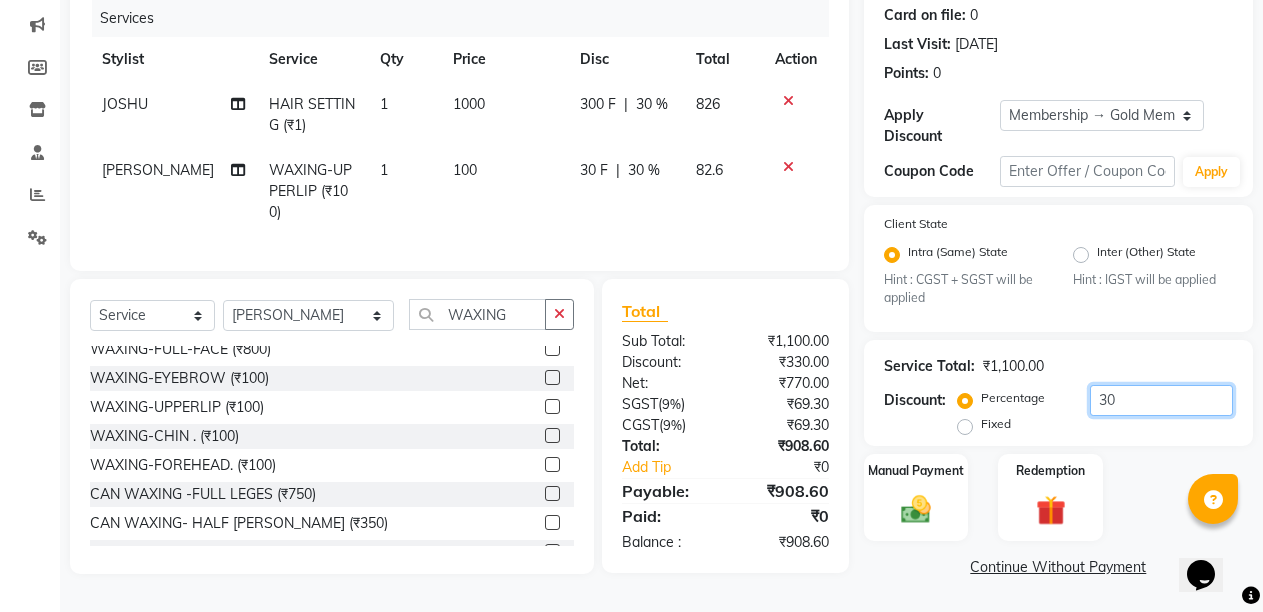 type on "30" 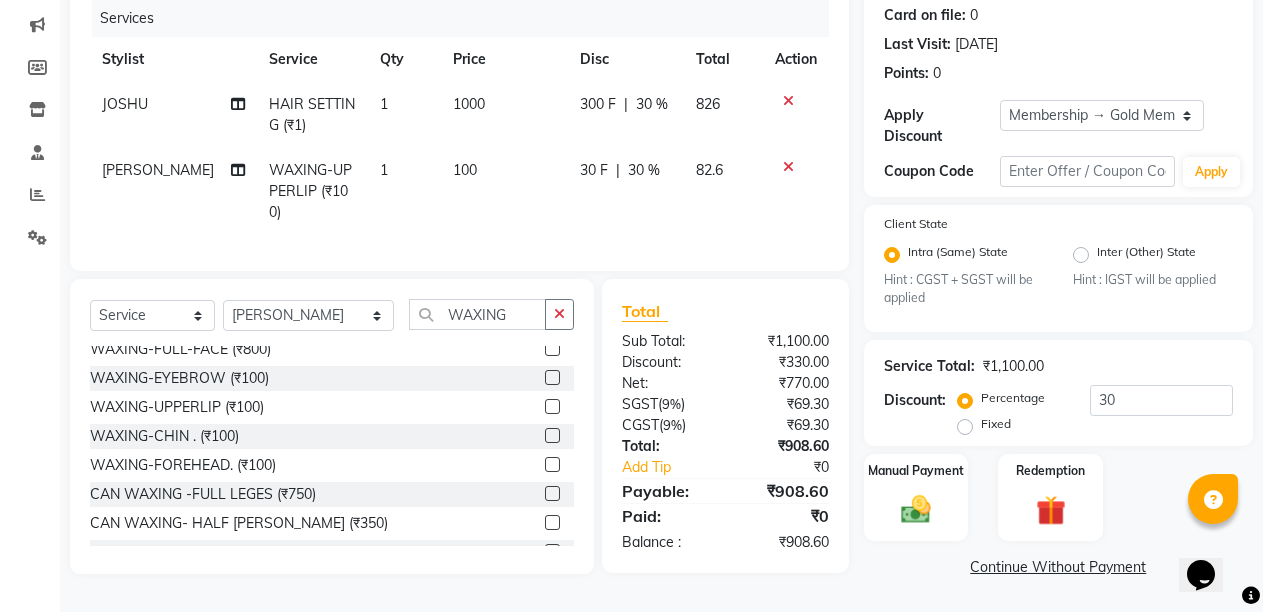 click on "1" 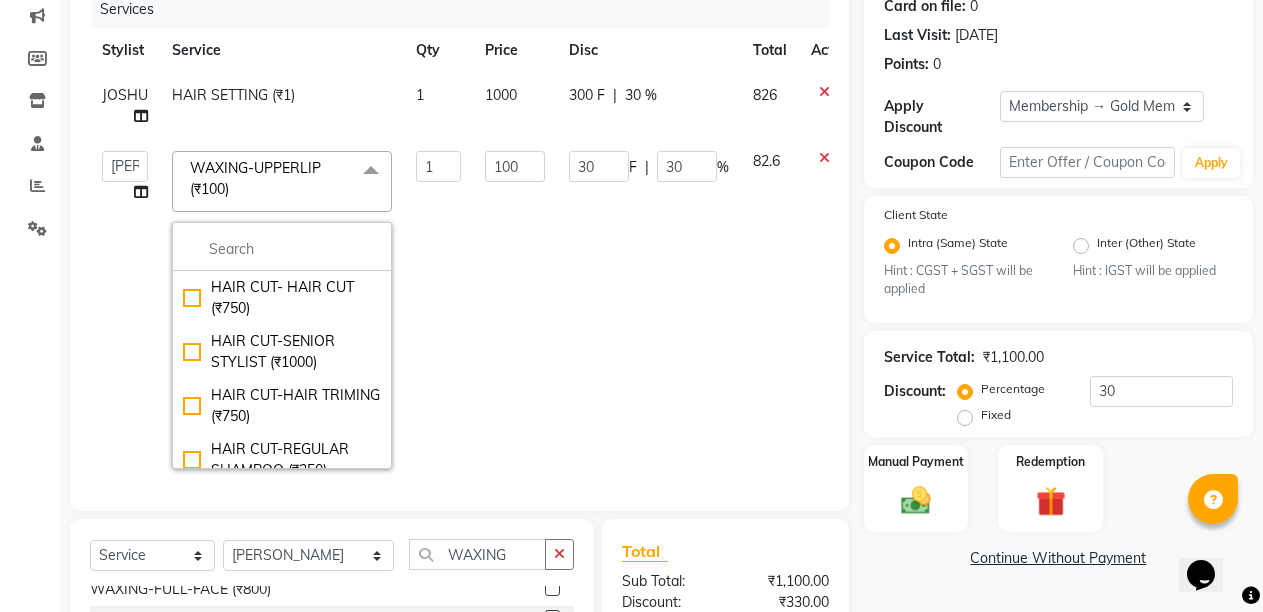 scroll, scrollTop: 255, scrollLeft: 0, axis: vertical 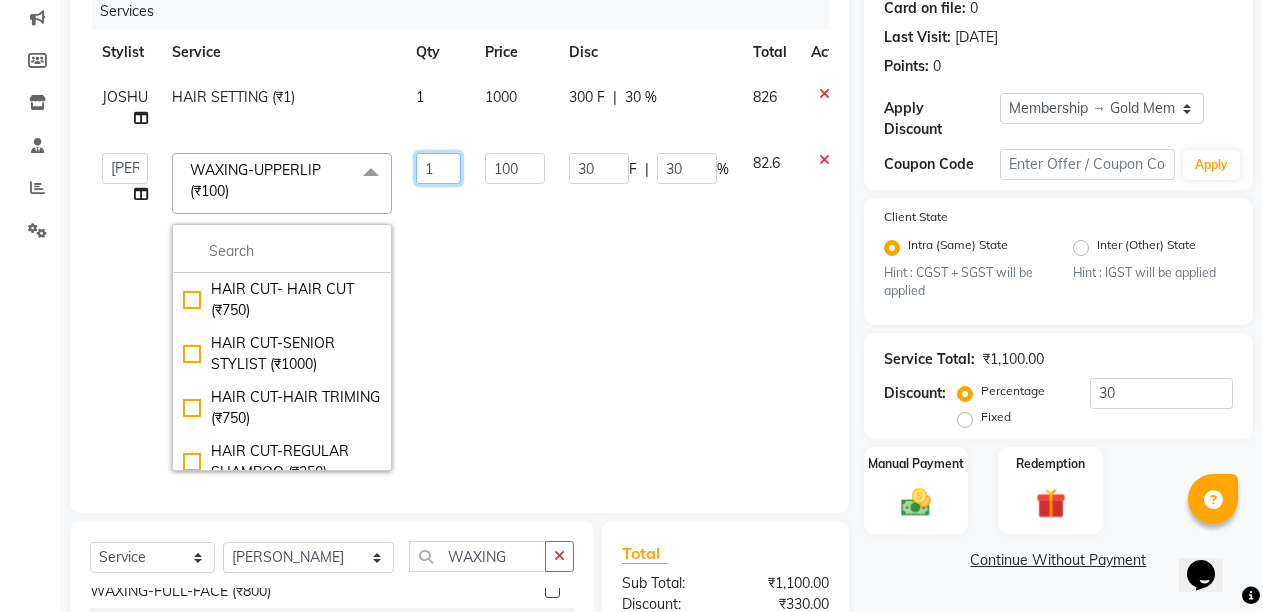 click on "1" 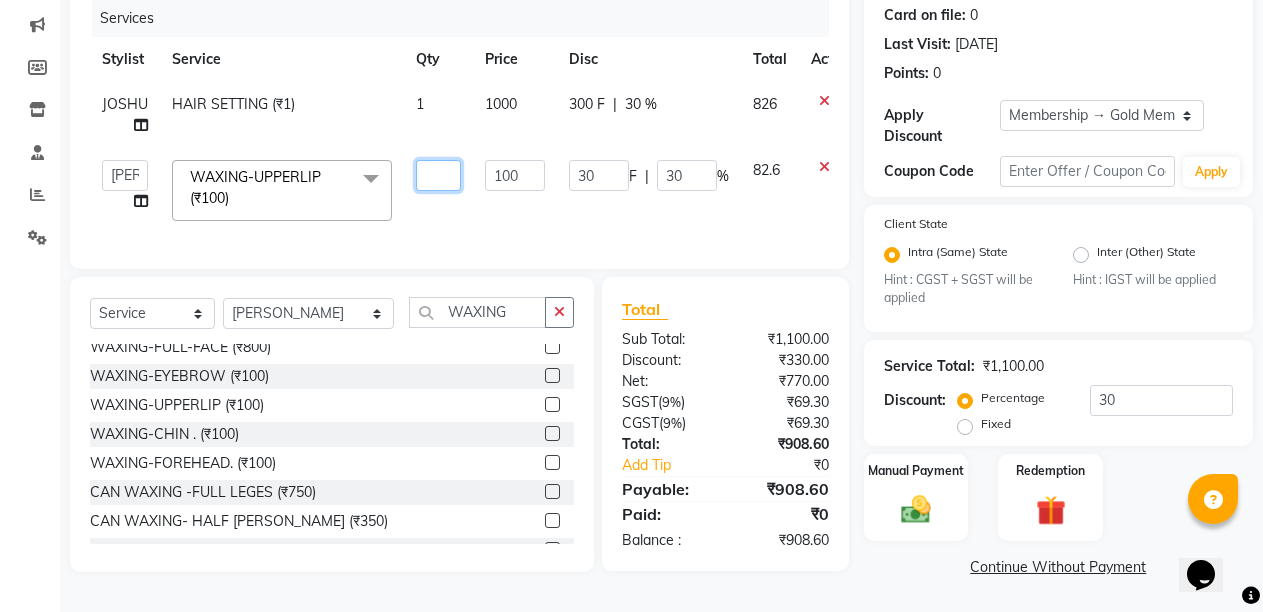 type on "2" 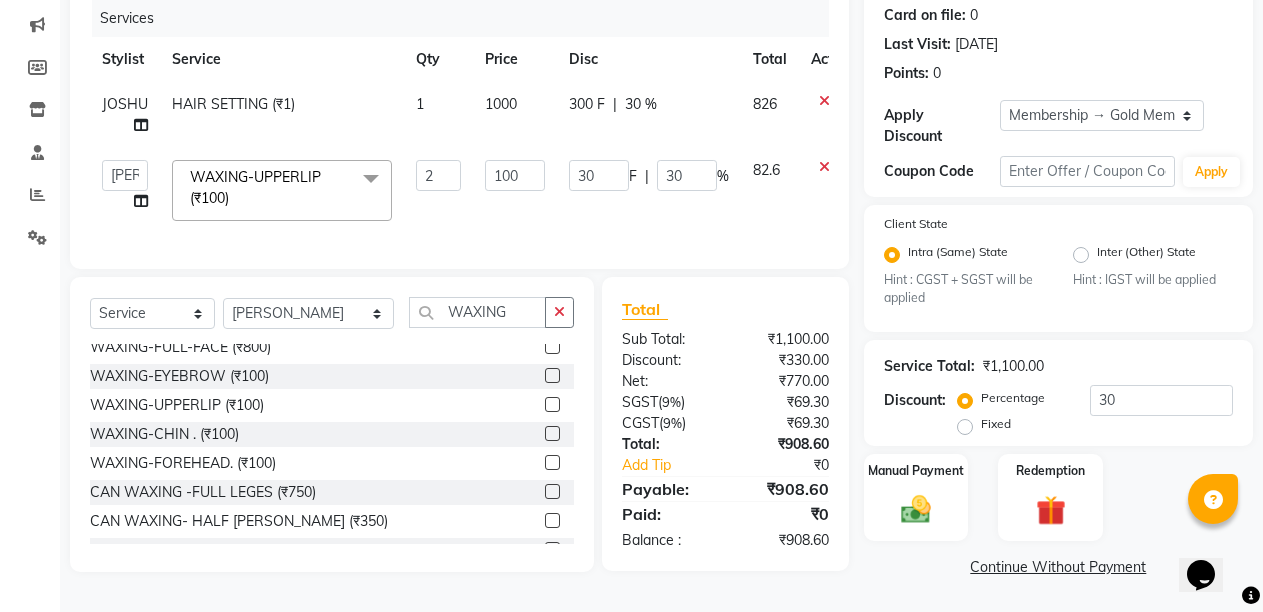 click on "ANIL    [PERSON_NAME]   [PERSON_NAME]    DHON DAS   DHON / [PERSON_NAME]   [PERSON_NAME]   [PERSON_NAME]/ [PERSON_NAME]   [PERSON_NAME]   LAXI / [PERSON_NAME]   LITTLE   MAAM   MINTUL   [PERSON_NAME]   [PERSON_NAME]   [PERSON_NAME]   [PERSON_NAME]/POJA/ [PERSON_NAME] / [PERSON_NAME]   [PERSON_NAME]/ [PERSON_NAME]   PUJAA   [PERSON_NAME] / [PERSON_NAME]    [PERSON_NAME] / [PERSON_NAME]   [PERSON_NAME] / [PERSON_NAME] / [PERSON_NAME]   [PERSON_NAME]/ [PERSON_NAME]/[PERSON_NAME]/PRAKASH/ [PERSON_NAME]/[PERSON_NAME]/ [PERSON_NAME]   [PERSON_NAME]/ [PERSON_NAME]   [PERSON_NAME]   [PERSON_NAME]   [PERSON_NAME]   SOPEM   staff 1   staff 1   TANU  WAXING-UPPERLIP (₹100)  x HAIR CUT- HAIR CUT (₹750) HAIR CUT-SENIOR STYLIST (₹1000) HAIR CUT-HAIR TRIMING (₹750) HAIR CUT-REGULAR SHAMPOO (₹250) WASH AND BLOW DRY (₹600) HAIR CUT-OIL MASSAGE (₹900) HAIR CUT-WASH WITH [MEDICAL_DATA] AMPULE (₹800) HAIR CUT-IRONING (₹1000) HAIR CUT-[PERSON_NAME] (₹1000) HAIR CUT-HAIR DO (₹1000) HAIR CUT-KERATIN SHAMPOO (₹750) HAIR CUT-BOTOPLEXX TREATMENT (₹7500) HAIR CUT-REGULAR CONDITIONER (₹250) ONLY-BLOW DRY (₹300) 2 100 30" 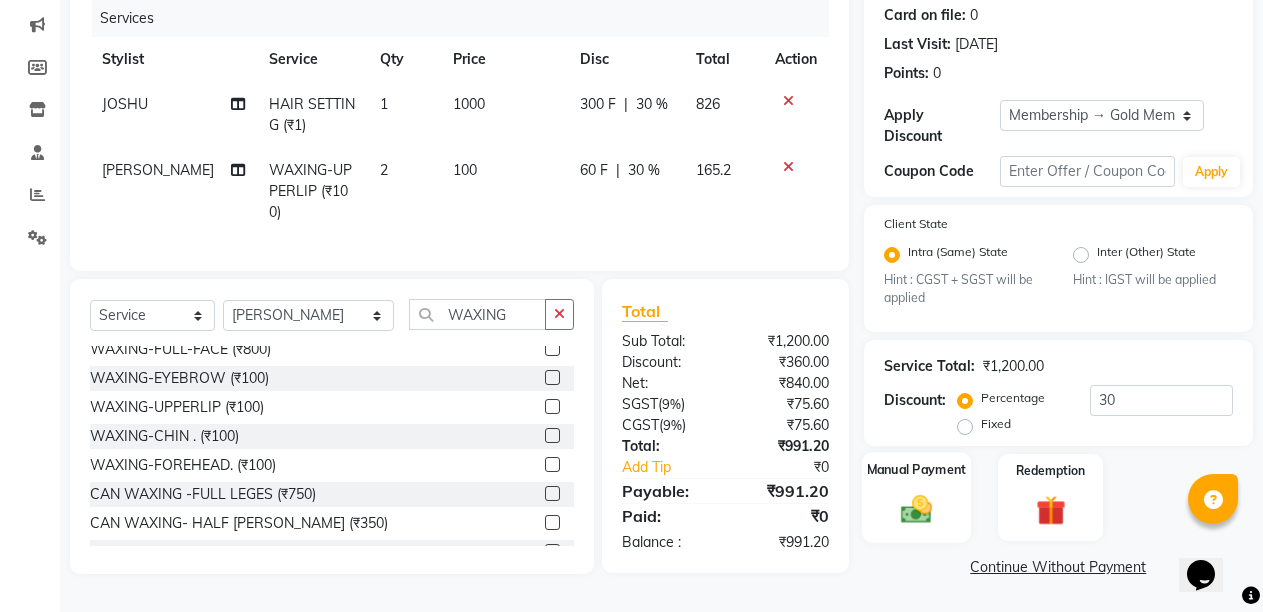 click 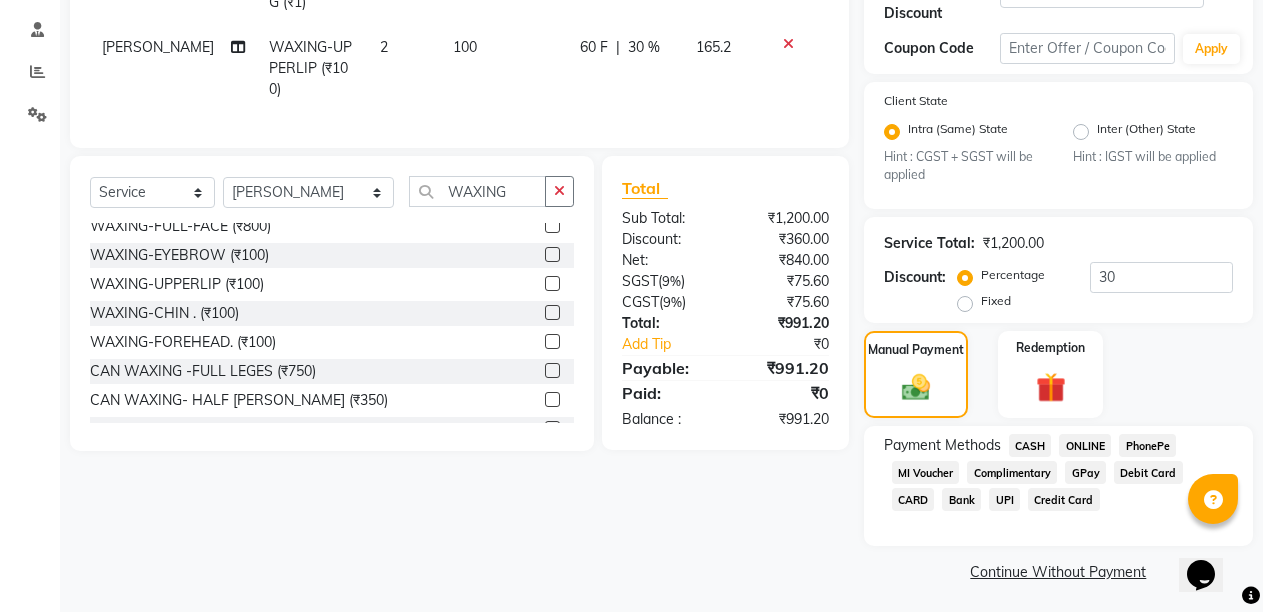 scroll, scrollTop: 376, scrollLeft: 0, axis: vertical 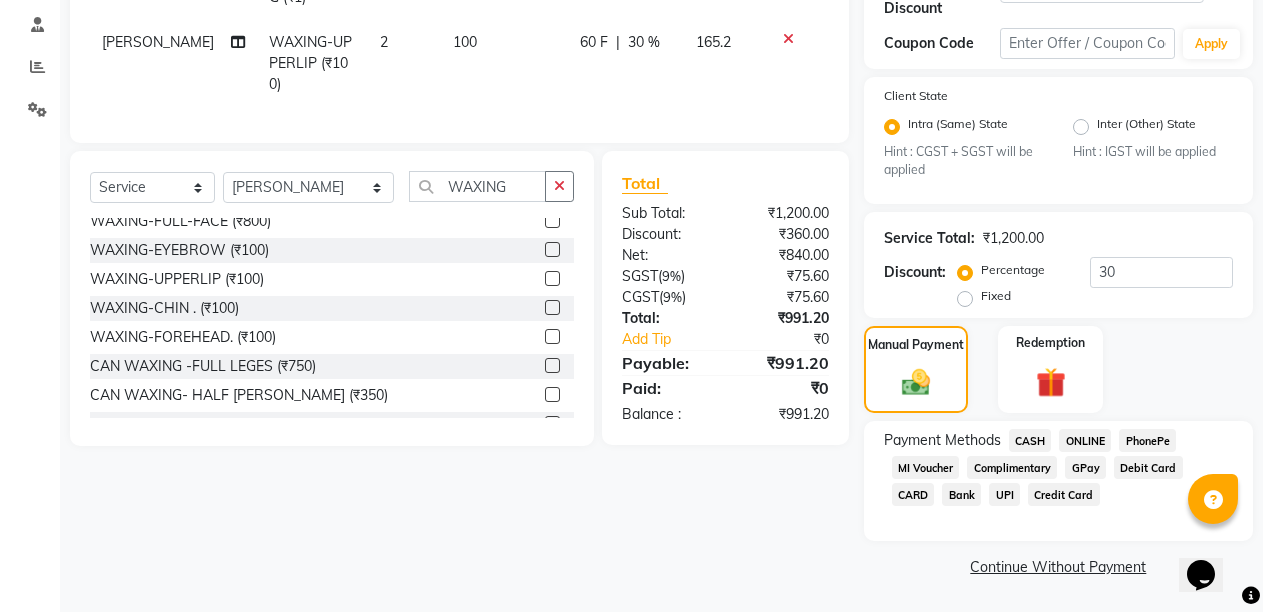 click on "ONLINE" 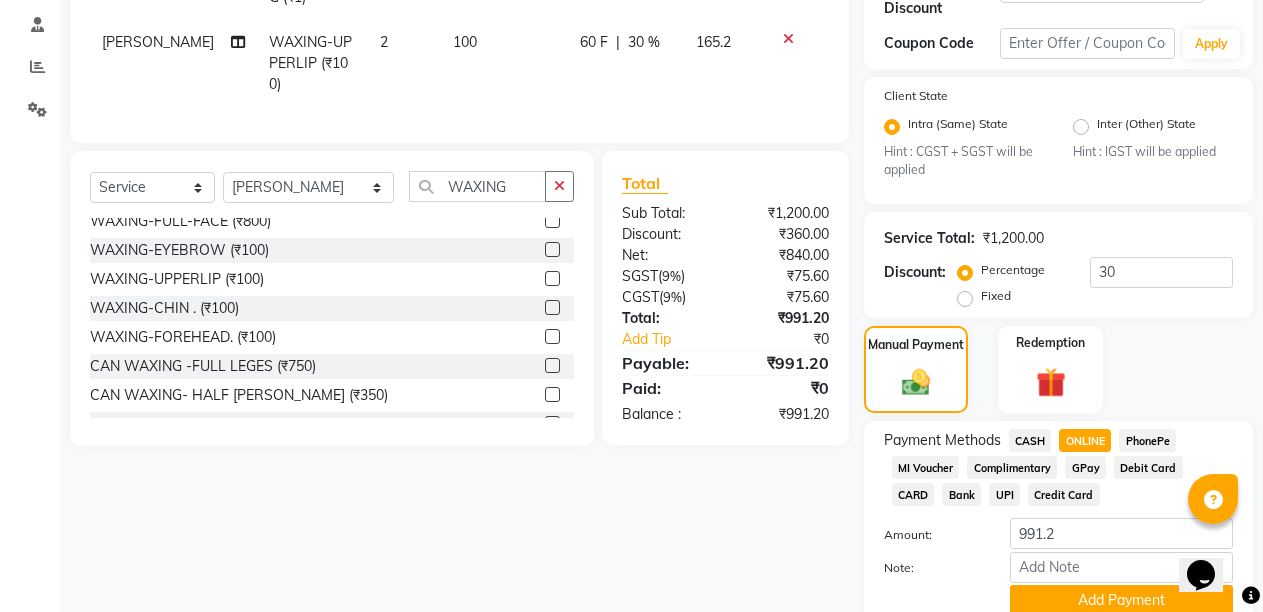 click on "CASH" 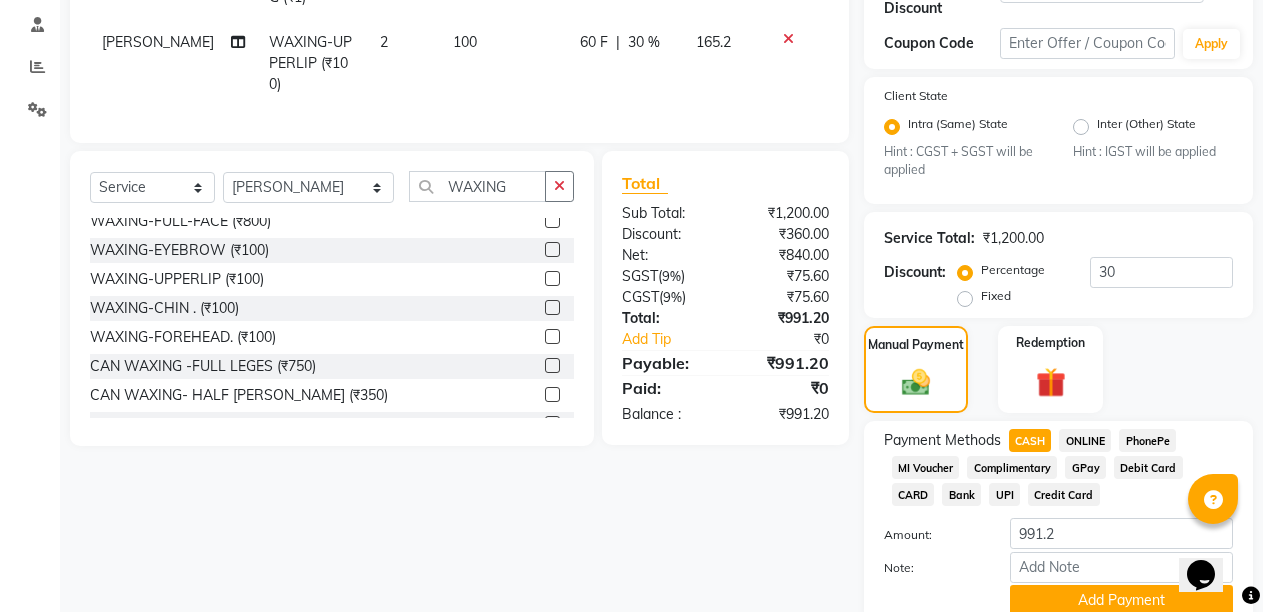 scroll, scrollTop: 457, scrollLeft: 0, axis: vertical 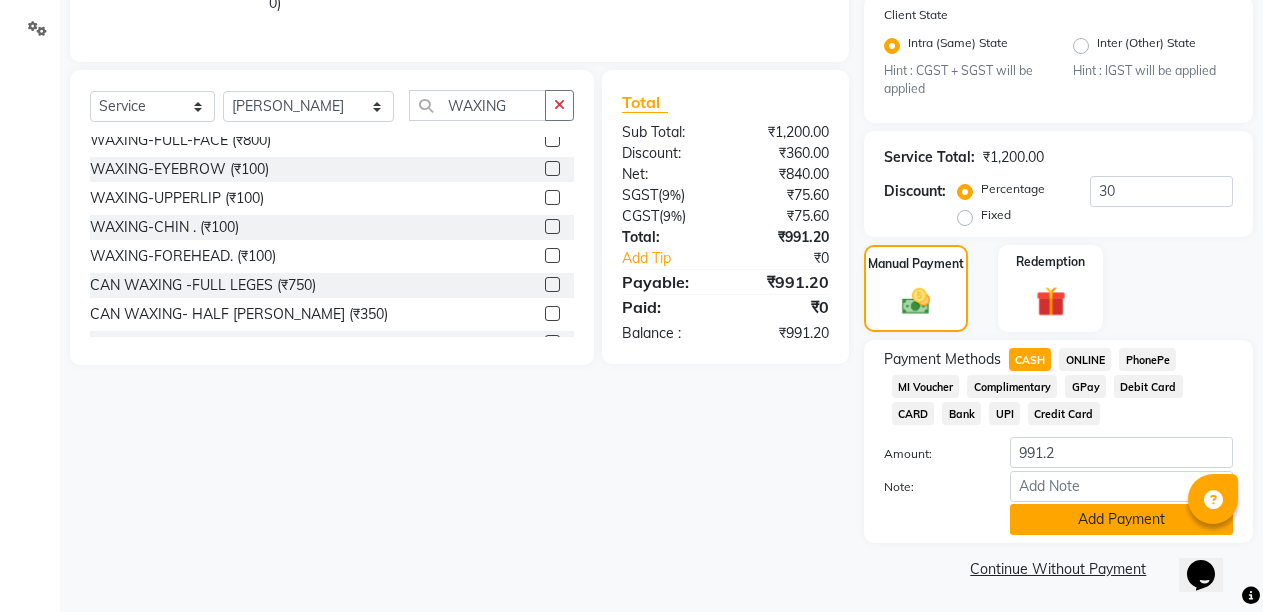 click on "Add Payment" 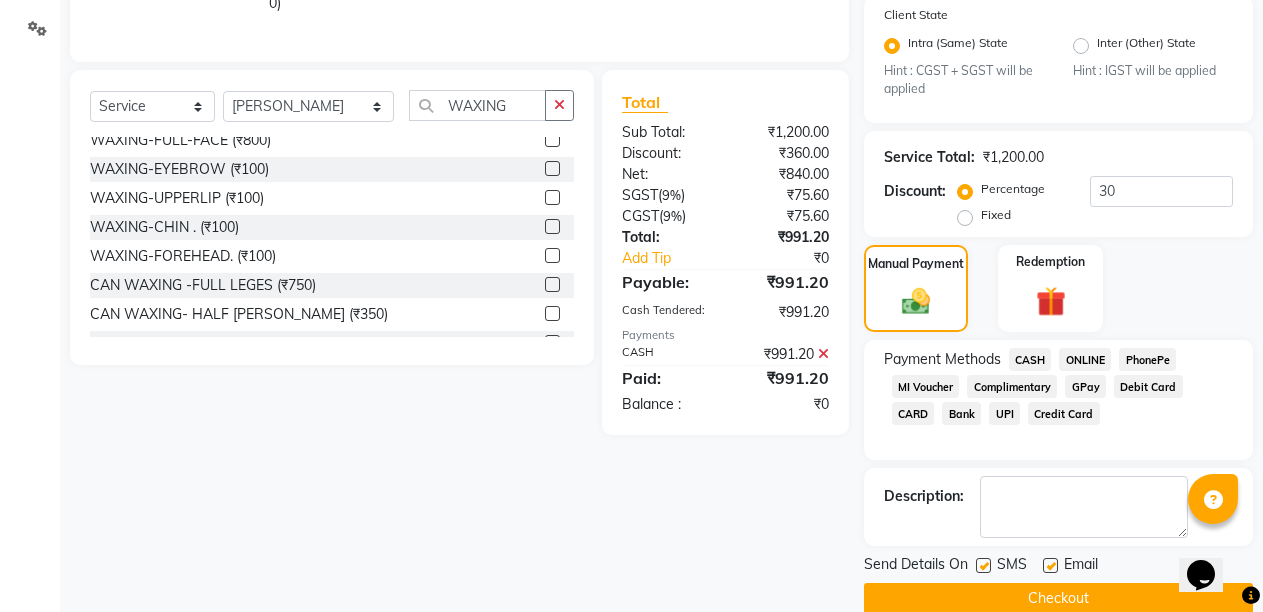 click 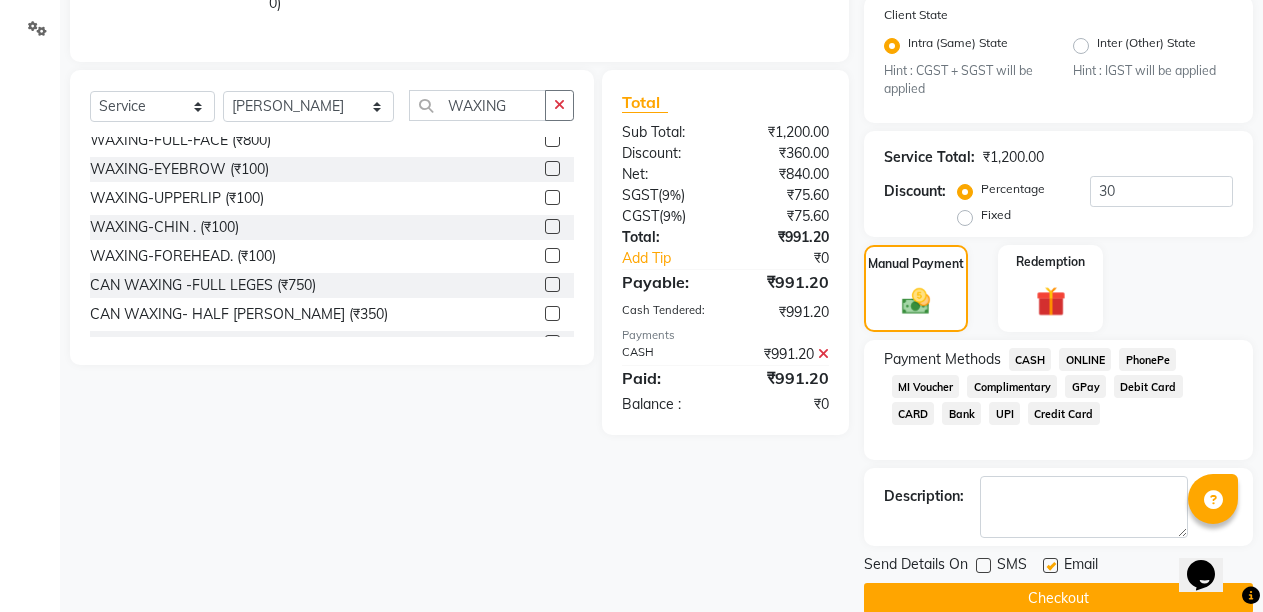 click 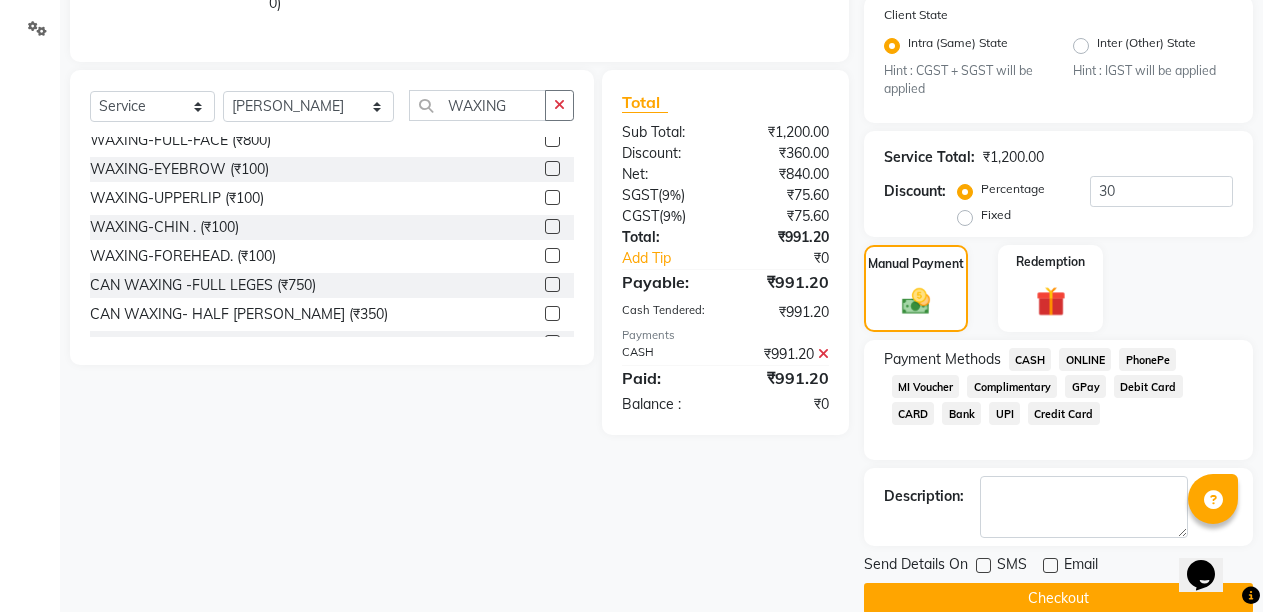click on "Checkout" 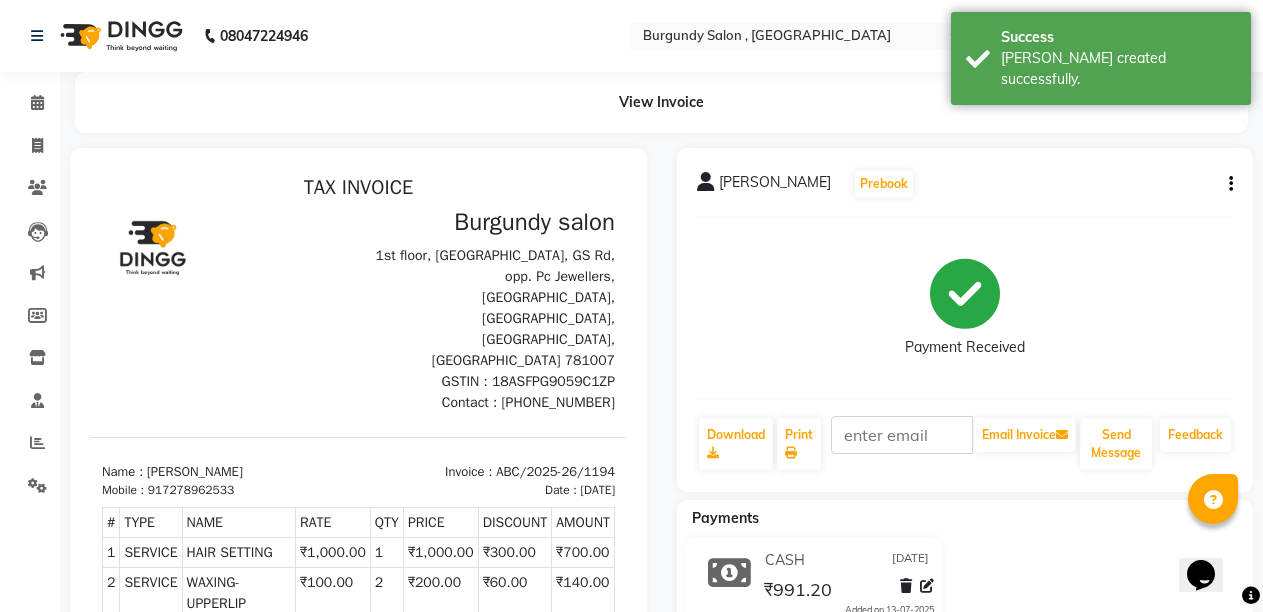 scroll, scrollTop: 0, scrollLeft: 0, axis: both 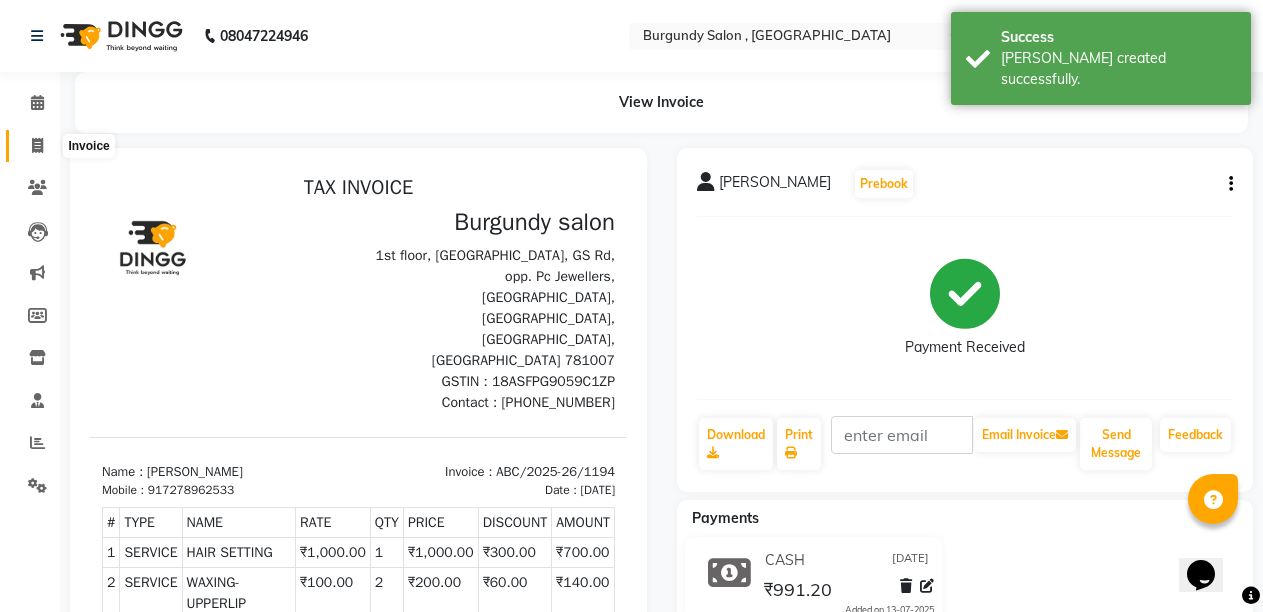 click 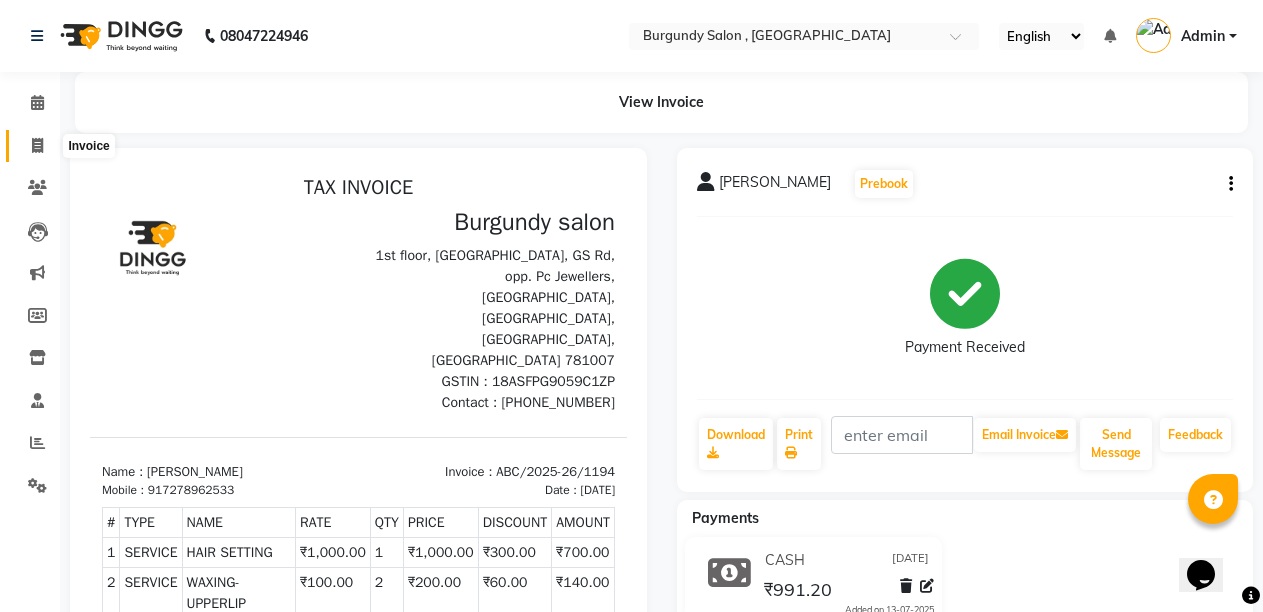 select on "service" 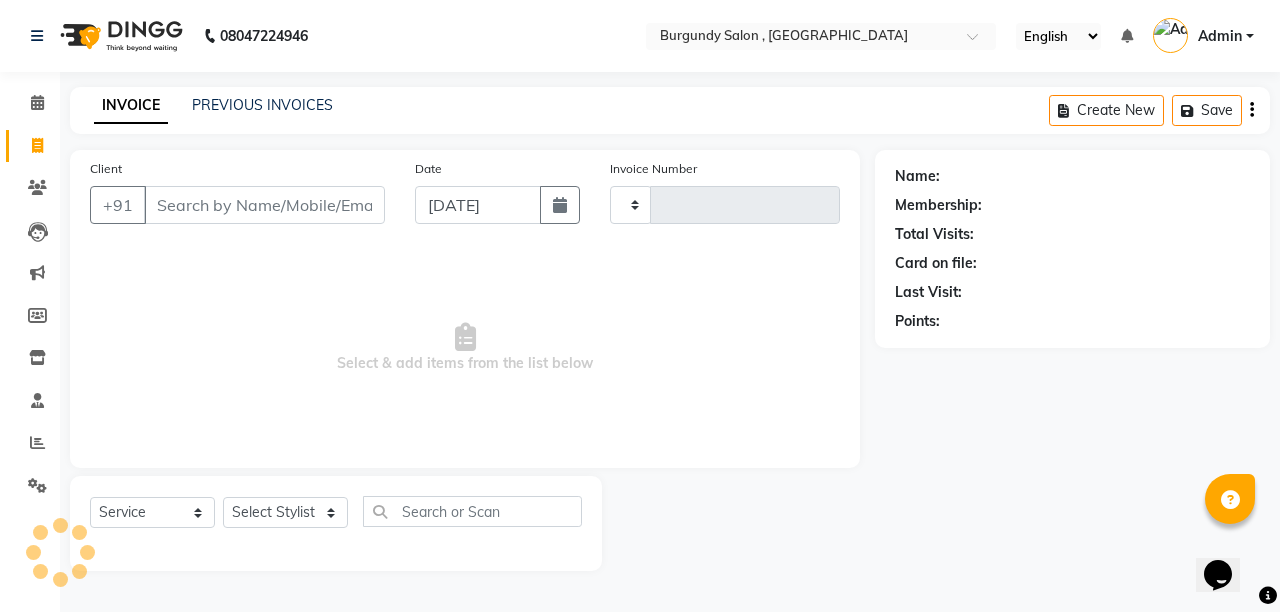 click on "Client" at bounding box center [264, 205] 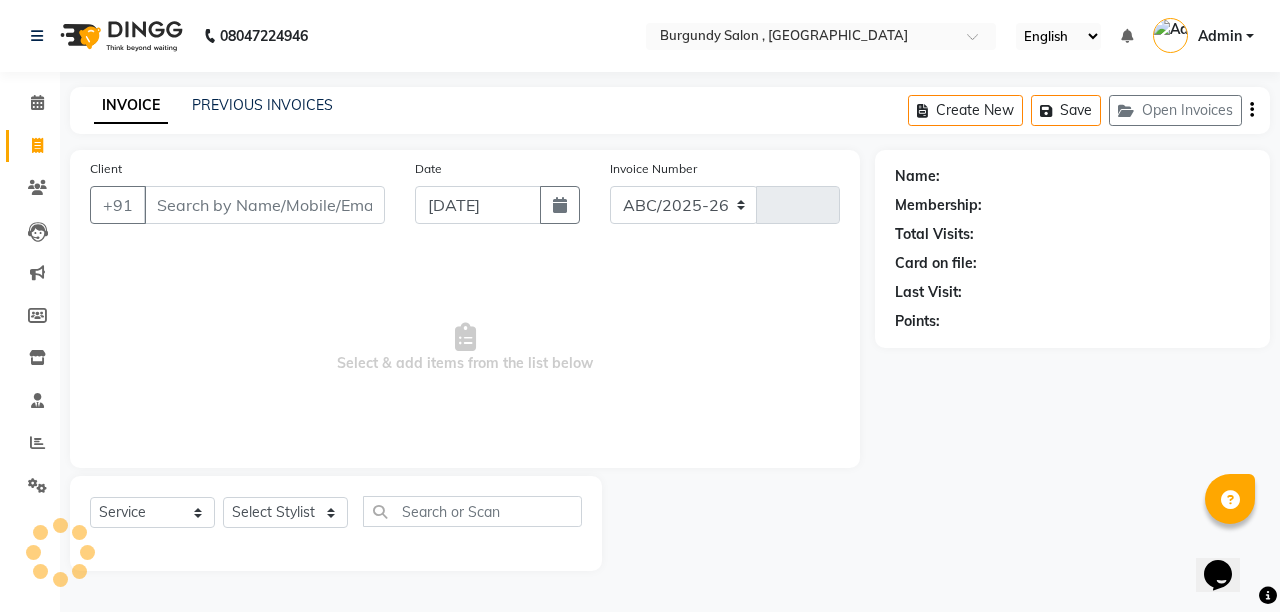 select on "5345" 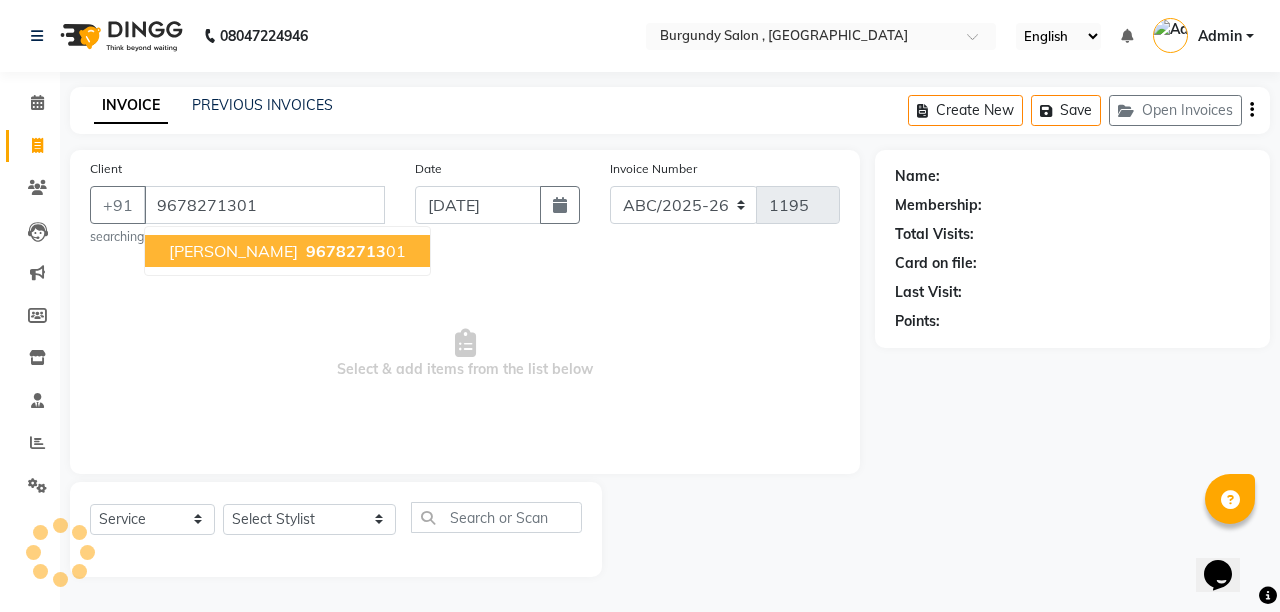 type on "9678271301" 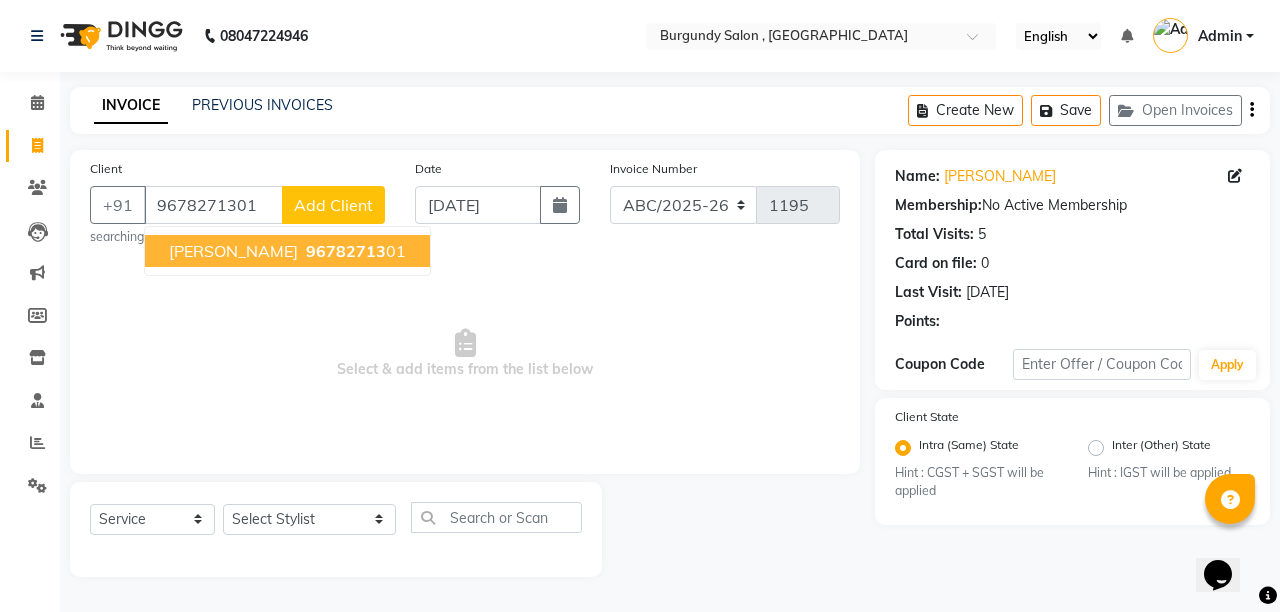 click on "[PERSON_NAME]" at bounding box center [233, 251] 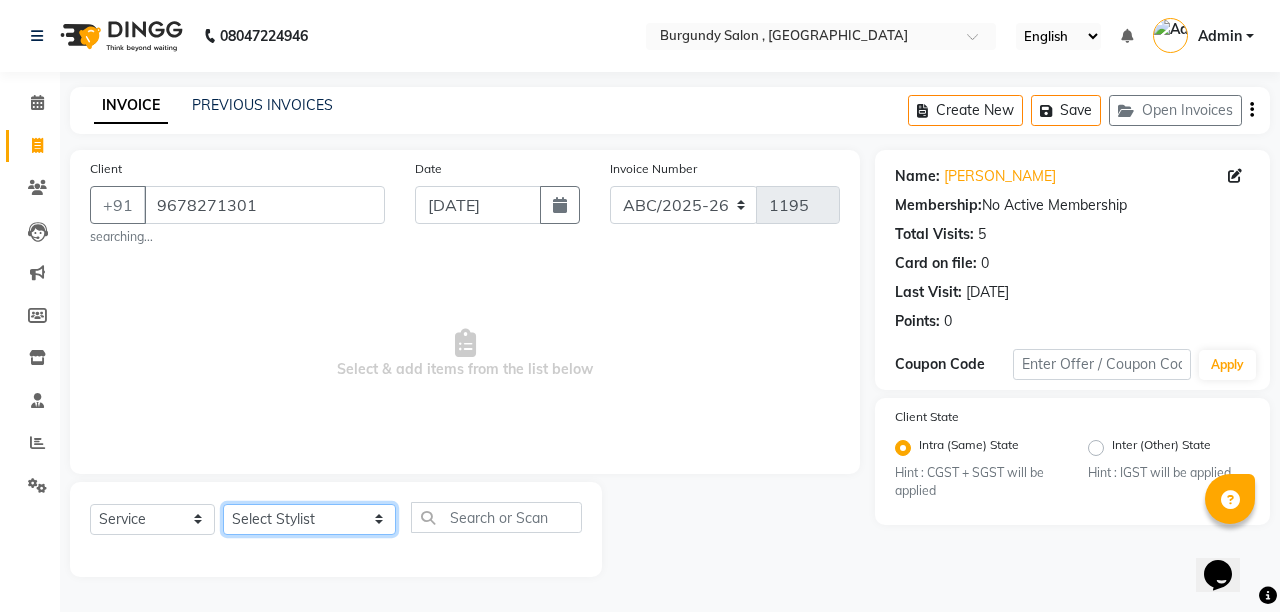 click on "Select Stylist ANIL  [PERSON_NAME] [PERSON_NAME]  DHON DAS DHON / [PERSON_NAME] [PERSON_NAME] [PERSON_NAME]/ [PERSON_NAME] [PERSON_NAME] LAXI / [PERSON_NAME] LITTLE MAAM MINTUL [PERSON_NAME] [PERSON_NAME] [PERSON_NAME] [PERSON_NAME]/POJA/ [PERSON_NAME] / [PERSON_NAME] [PERSON_NAME]/ [PERSON_NAME] PUJAA [PERSON_NAME] / [PERSON_NAME]  [PERSON_NAME] / [PERSON_NAME] [PERSON_NAME] / [PERSON_NAME] / [PERSON_NAME] [PERSON_NAME]/ [PERSON_NAME]/[PERSON_NAME]/[PERSON_NAME]/ [PERSON_NAME]/[PERSON_NAME]/ [PERSON_NAME] [PERSON_NAME]/ [PERSON_NAME] [PERSON_NAME] [PERSON_NAME] [PERSON_NAME] SOPEM staff 1 staff 1 TANU" 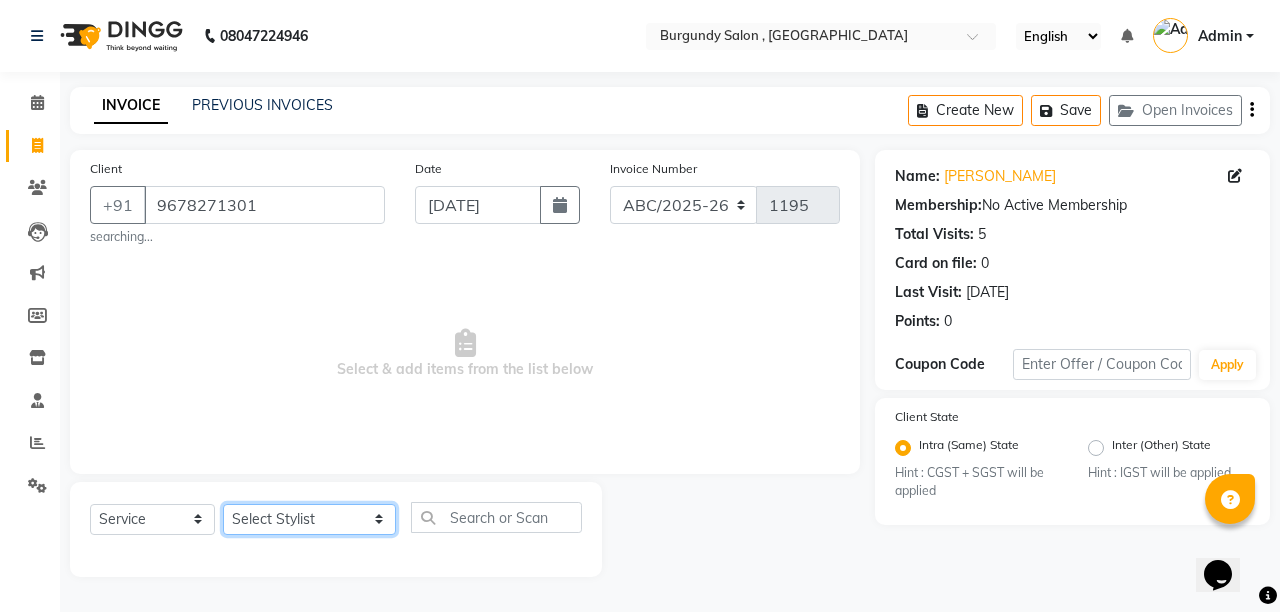 select on "82301" 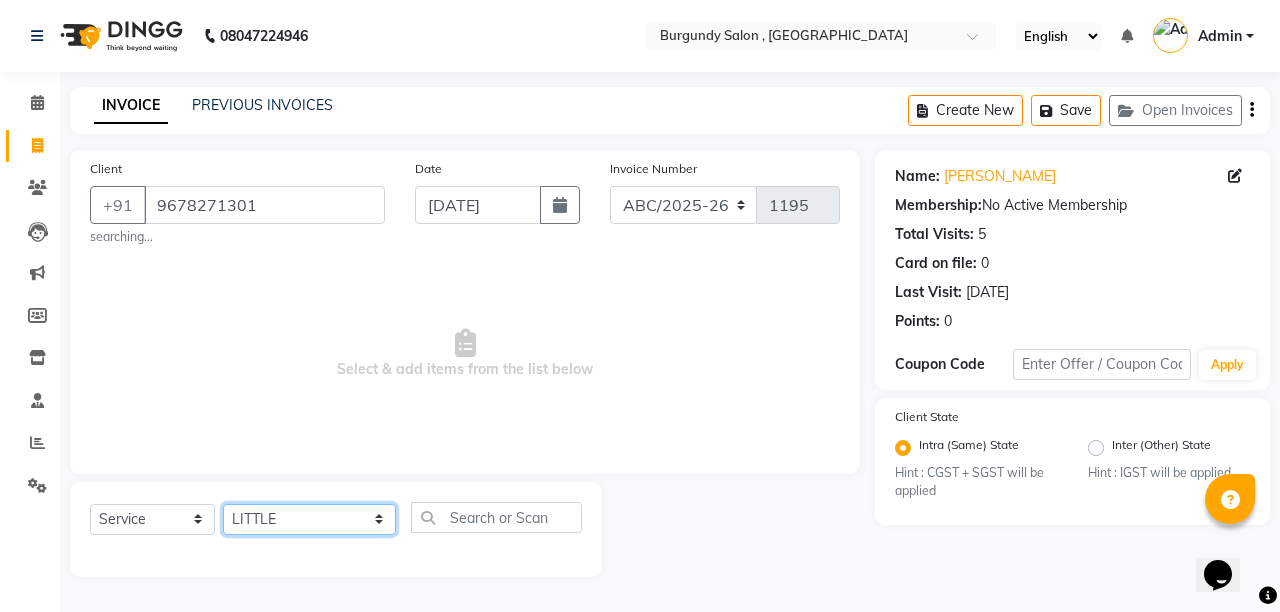 click on "Select Stylist ANIL  [PERSON_NAME] [PERSON_NAME]  DHON DAS DHON / [PERSON_NAME] [PERSON_NAME] [PERSON_NAME]/ [PERSON_NAME] [PERSON_NAME] LAXI / [PERSON_NAME] LITTLE MAAM MINTUL [PERSON_NAME] [PERSON_NAME] [PERSON_NAME] [PERSON_NAME]/POJA/ [PERSON_NAME] / [PERSON_NAME] [PERSON_NAME]/ [PERSON_NAME] PUJAA [PERSON_NAME] / [PERSON_NAME]  [PERSON_NAME] / [PERSON_NAME] [PERSON_NAME] / [PERSON_NAME] / [PERSON_NAME] [PERSON_NAME]/ [PERSON_NAME]/[PERSON_NAME]/[PERSON_NAME]/ [PERSON_NAME]/[PERSON_NAME]/ [PERSON_NAME] [PERSON_NAME]/ [PERSON_NAME] [PERSON_NAME] [PERSON_NAME] [PERSON_NAME] SOPEM staff 1 staff 1 TANU" 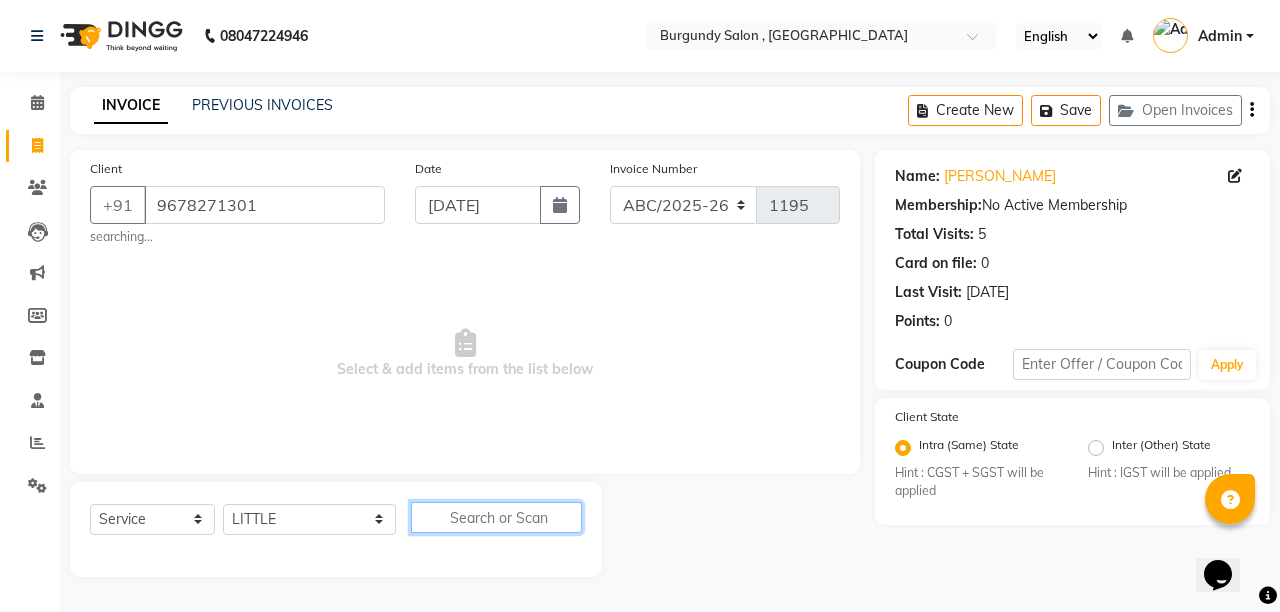 click 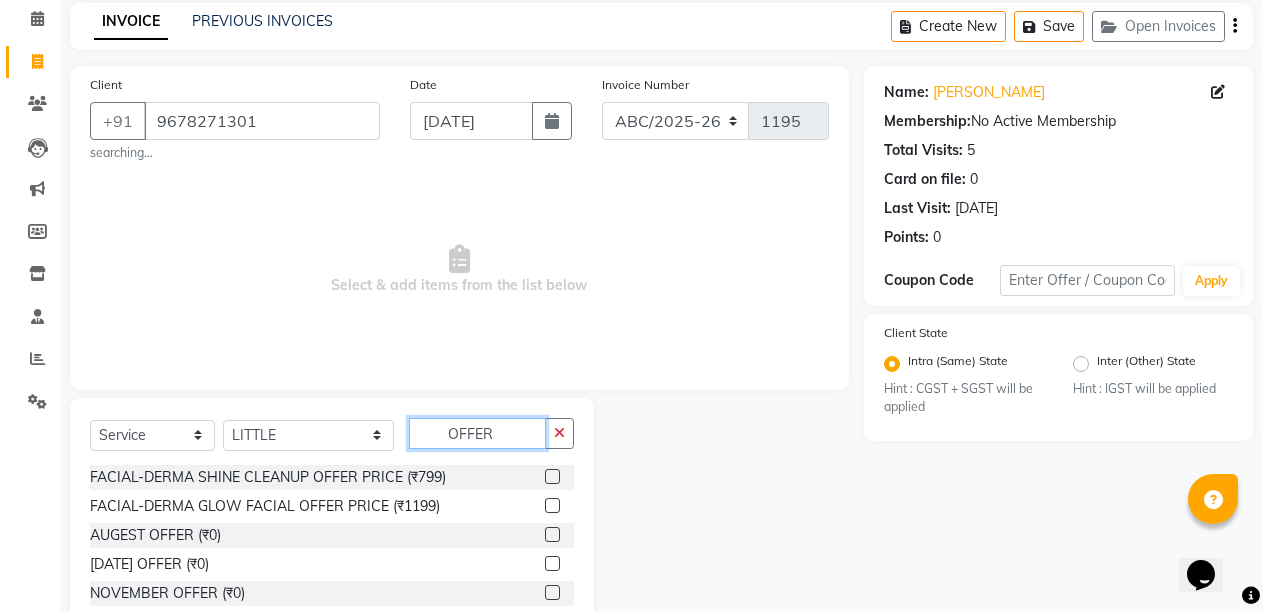 scroll, scrollTop: 195, scrollLeft: 0, axis: vertical 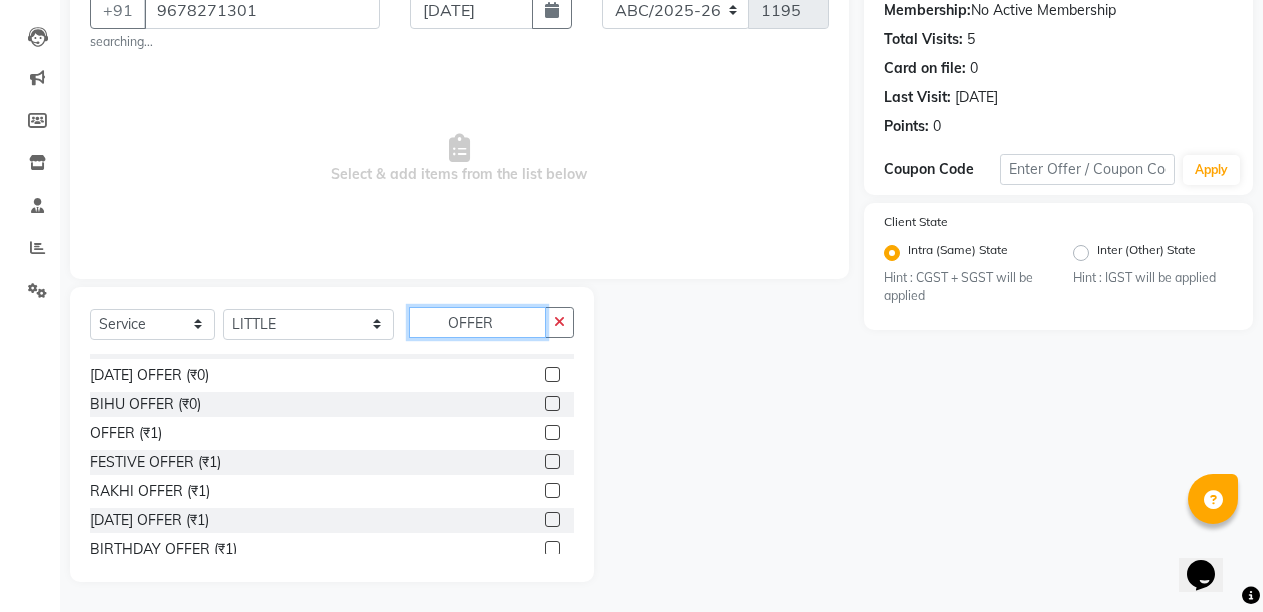 type on "OFFER" 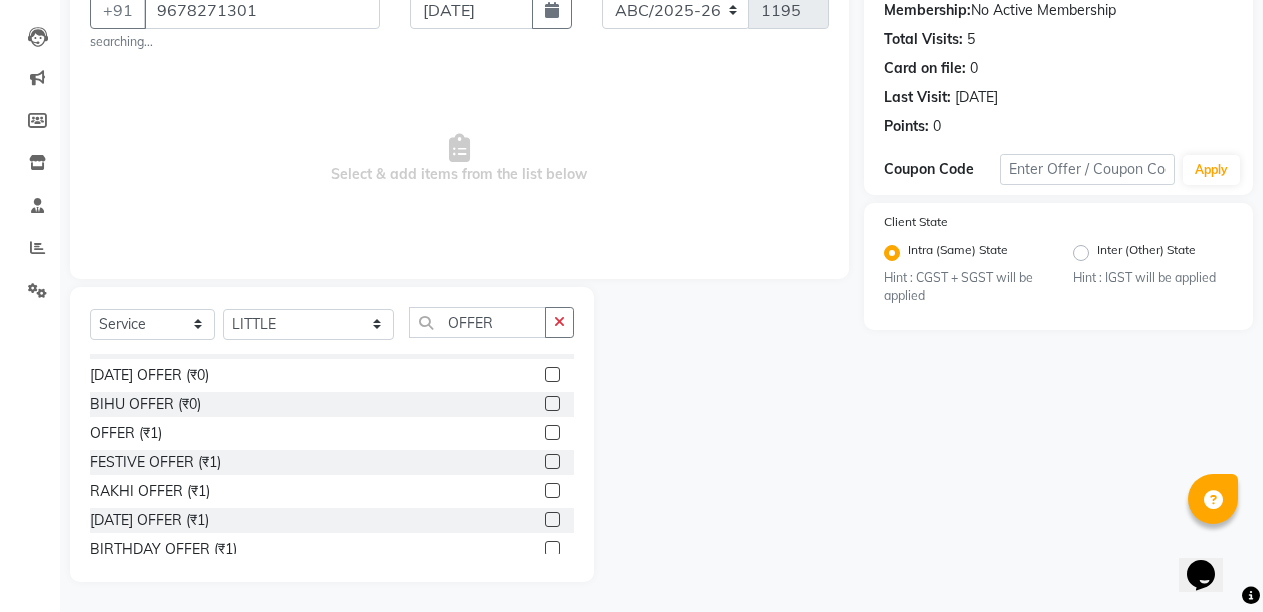 click 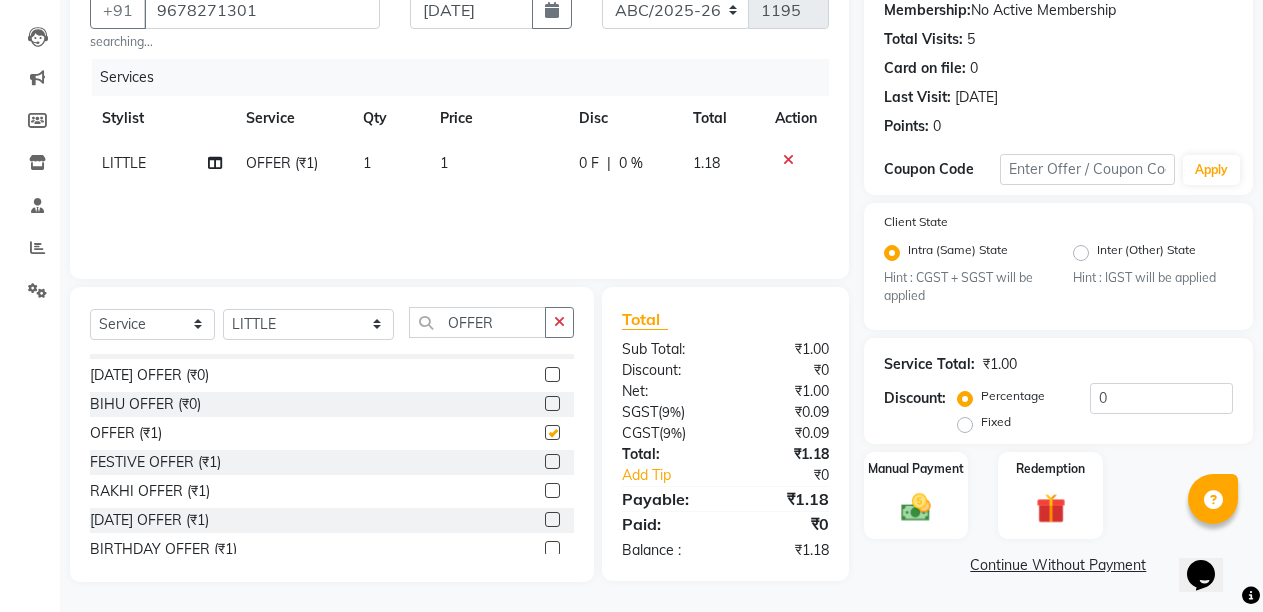 checkbox on "false" 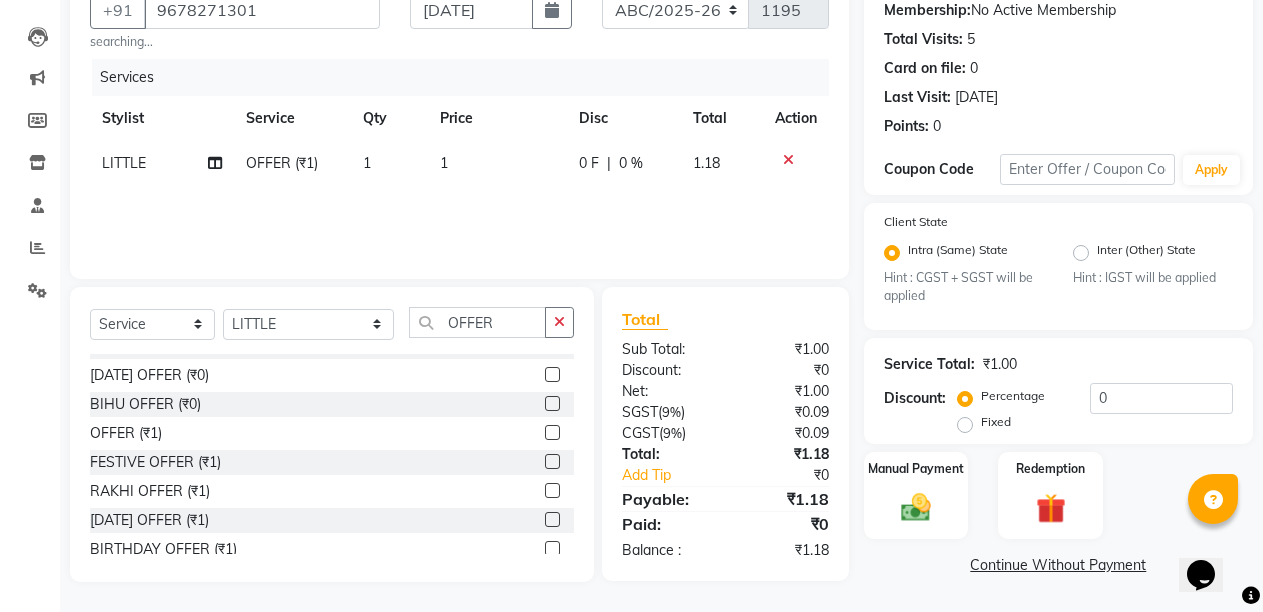 click on "1" 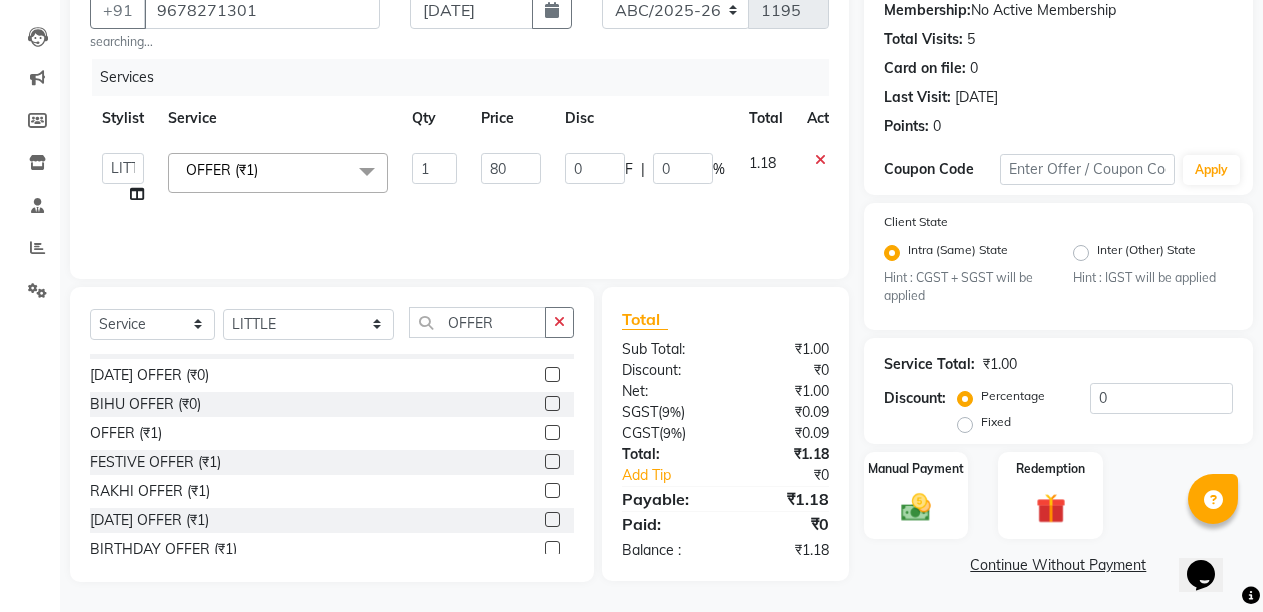 type on "800" 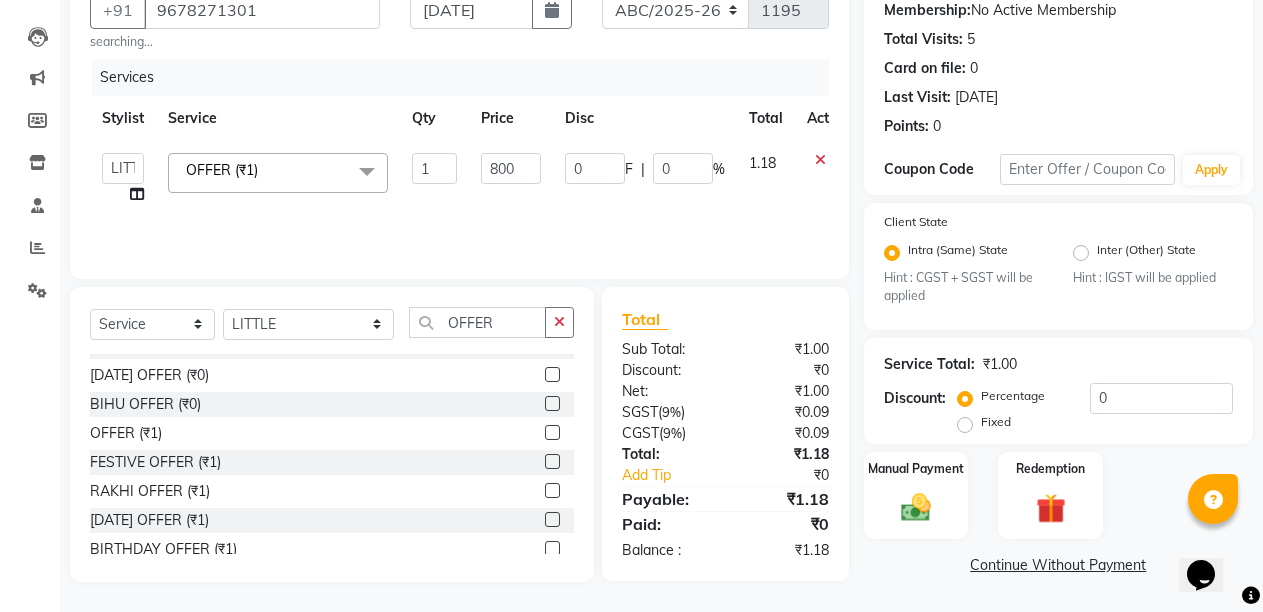 click on "Services Stylist Service Qty Price Disc Total Action  ANIL    [PERSON_NAME]   [PERSON_NAME]    DHON DAS   DHON / [PERSON_NAME]   [PERSON_NAME]   [PERSON_NAME]/ [PERSON_NAME]   [PERSON_NAME]   LAXI / [PERSON_NAME]   LITTLE   MAAM   MINTUL   [PERSON_NAME]   [PERSON_NAME]   [PERSON_NAME]   [PERSON_NAME]/POJA/ [PERSON_NAME] / [PERSON_NAME]   [PERSON_NAME]/ [PERSON_NAME]   PUJAA   [PERSON_NAME] / [PERSON_NAME]    [PERSON_NAME] / [PERSON_NAME]   [PERSON_NAME] / [PERSON_NAME] / [PERSON_NAME]   [PERSON_NAME]/ [PERSON_NAME]/[PERSON_NAME]/PRAKASH/ [PERSON_NAME]/[PERSON_NAME]/ [PERSON_NAME]   [PERSON_NAME]/ [PERSON_NAME]   [PERSON_NAME]   [PERSON_NAME]   [PERSON_NAME]   SOPEM   staff 1   staff 1   TANU  OFFER (₹1)  x HAIR CUT- HAIR CUT (₹750) HAIR CUT-SENIOR STYLIST (₹1000) HAIR CUT-HAIR TRIMING (₹750) HAIR CUT-REGULAR SHAMPOO (₹250) WASH AND BLOW DRY (₹600) HAIR CUT-OIL MASSAGE (₹900) HAIR CUT-WASH WITH [MEDICAL_DATA] AMPULE (₹800) HAIR CUT-IRONING (₹1000) HAIR CUT-[PERSON_NAME] (₹1000) HAIR CUT-HAIR DO (₹1000) HAIR CUT-KERATIN SHAMPOO (₹750) HAIR CUT-BOTOPLEXX TREATMENT (₹7500) ONLY-BLOW DRY (₹300) 1 800" 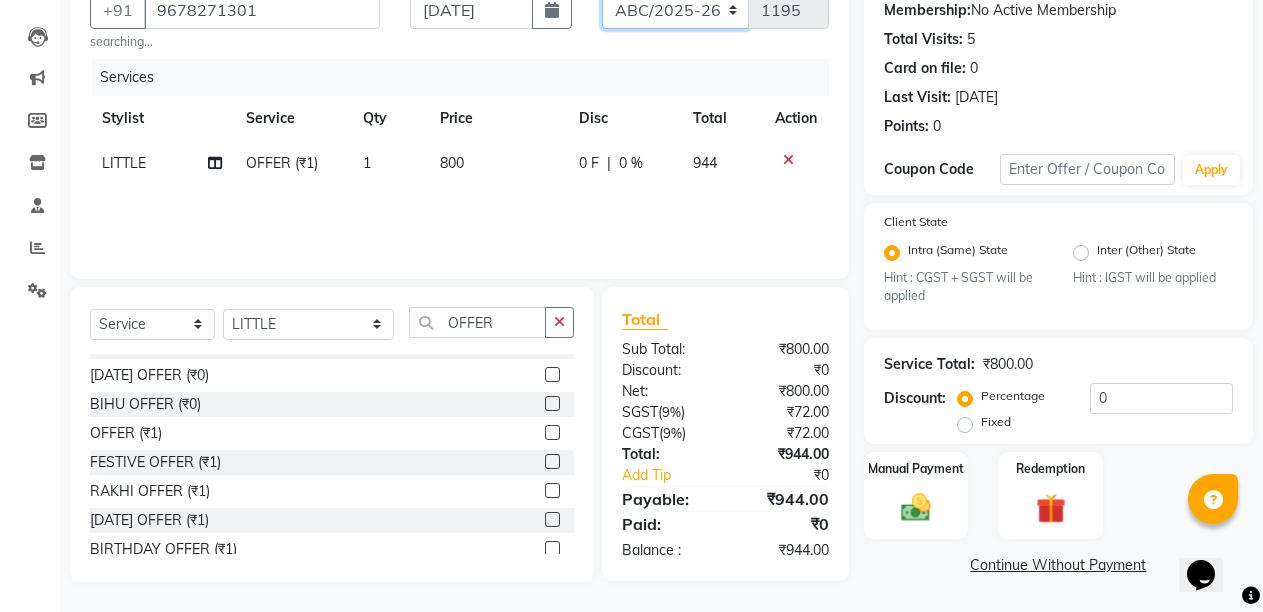 click on "ABC/2025-26 SER/24-25 V/2025-26" 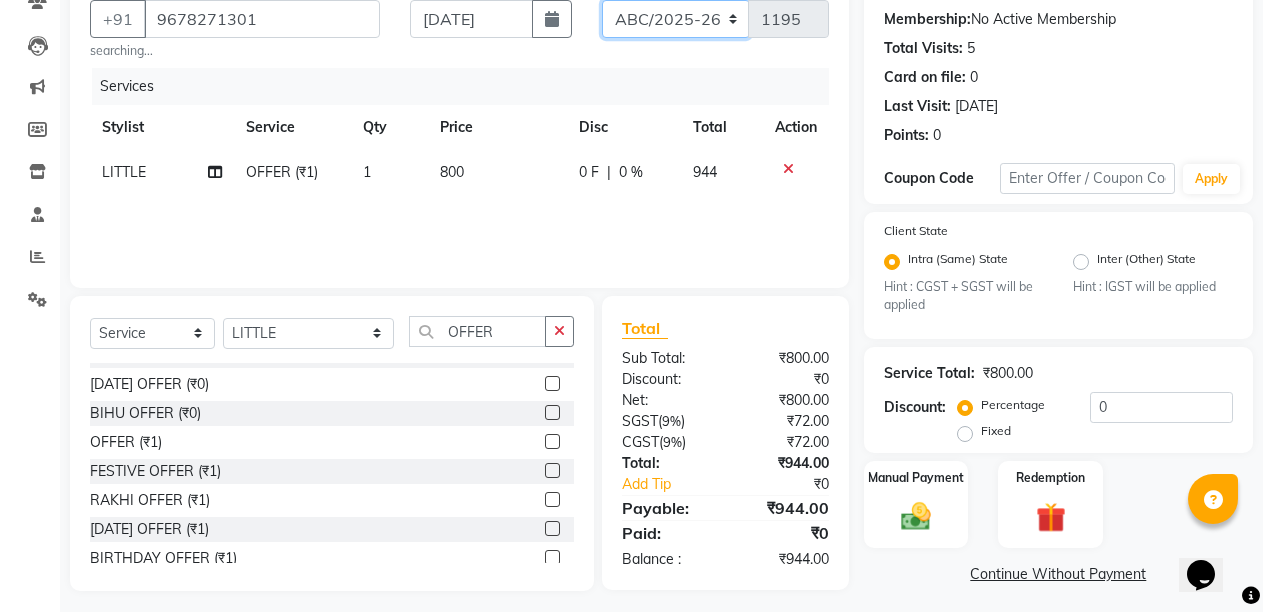select on "5334" 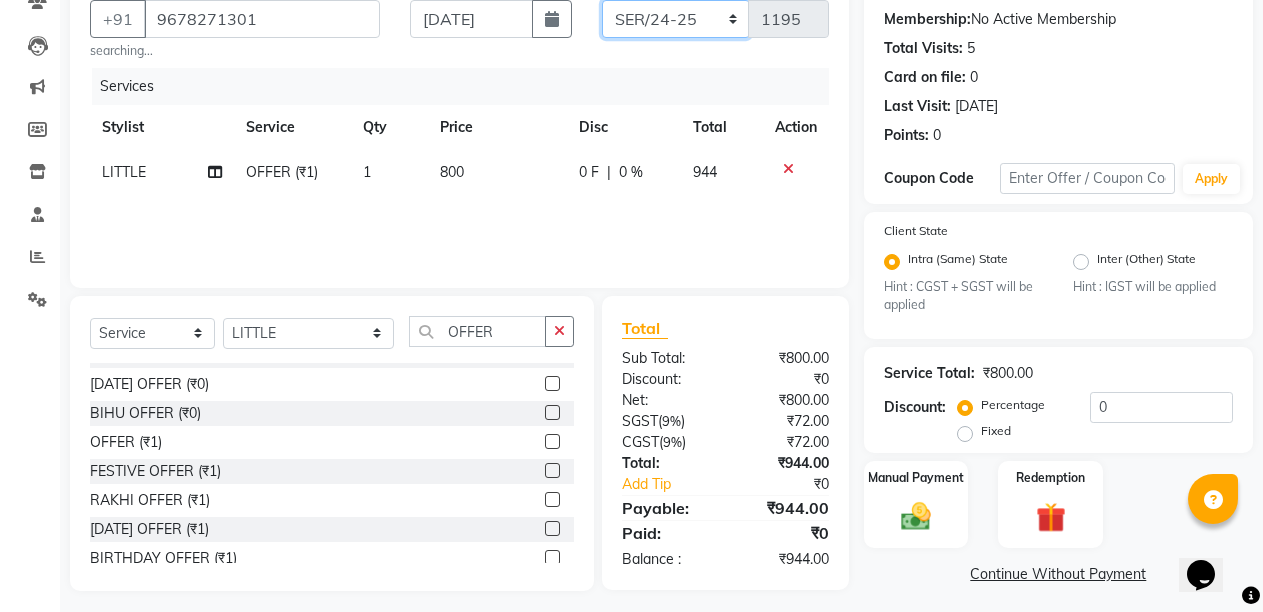 click on "ABC/2025-26 SER/24-25 V/2025-26" 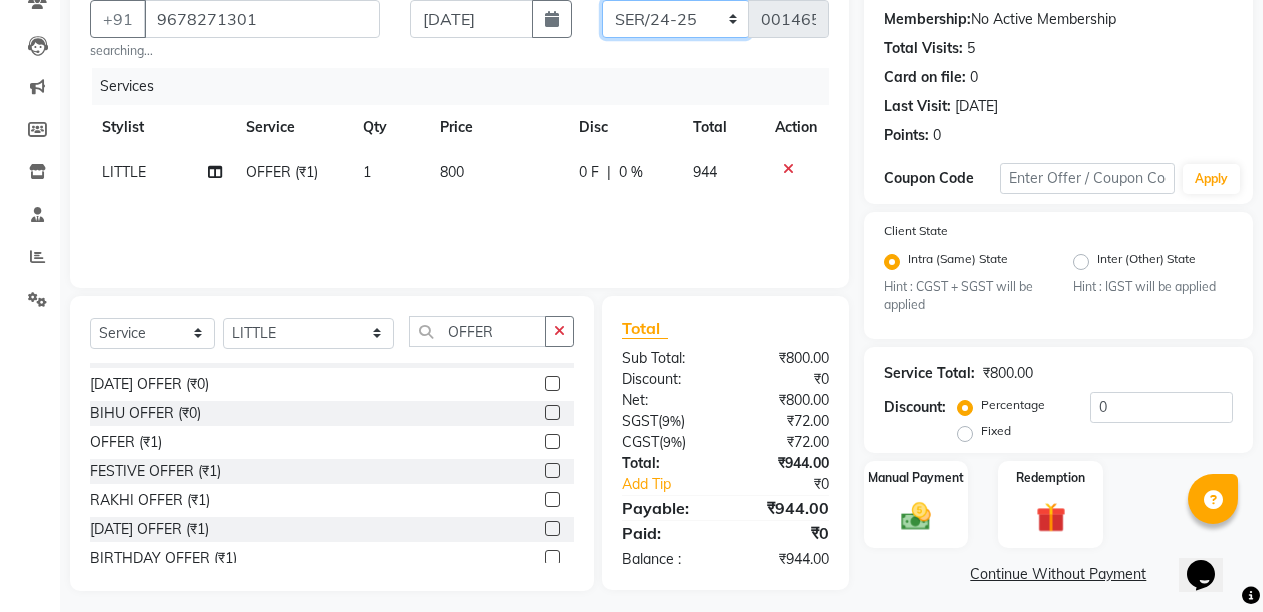 scroll, scrollTop: 195, scrollLeft: 0, axis: vertical 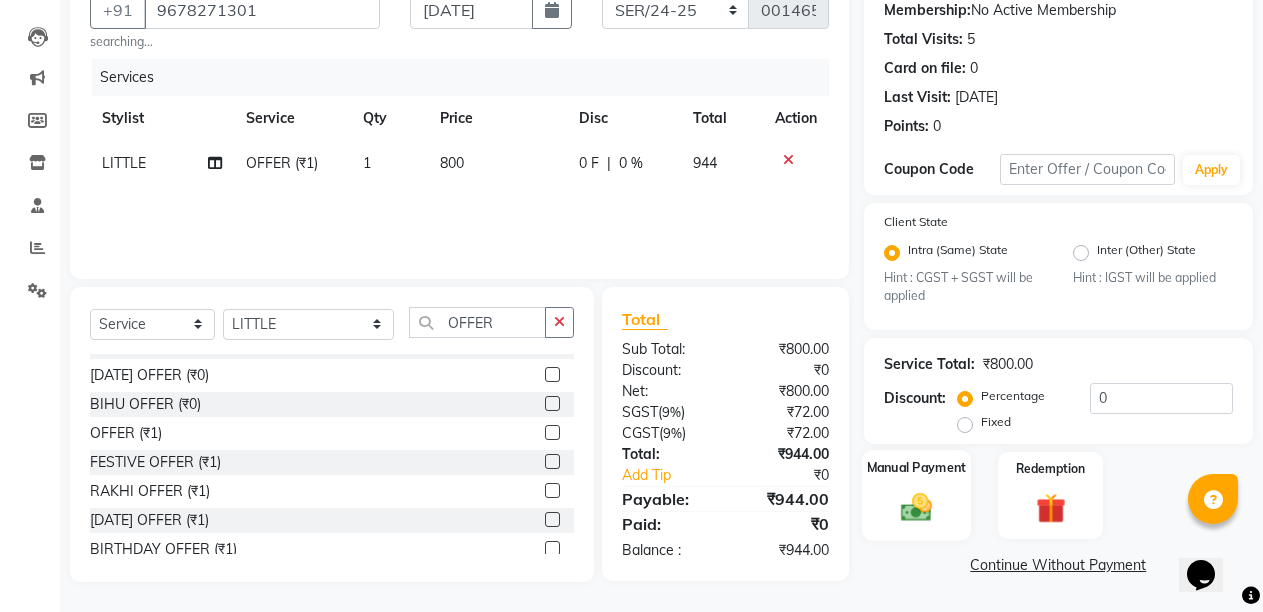 click 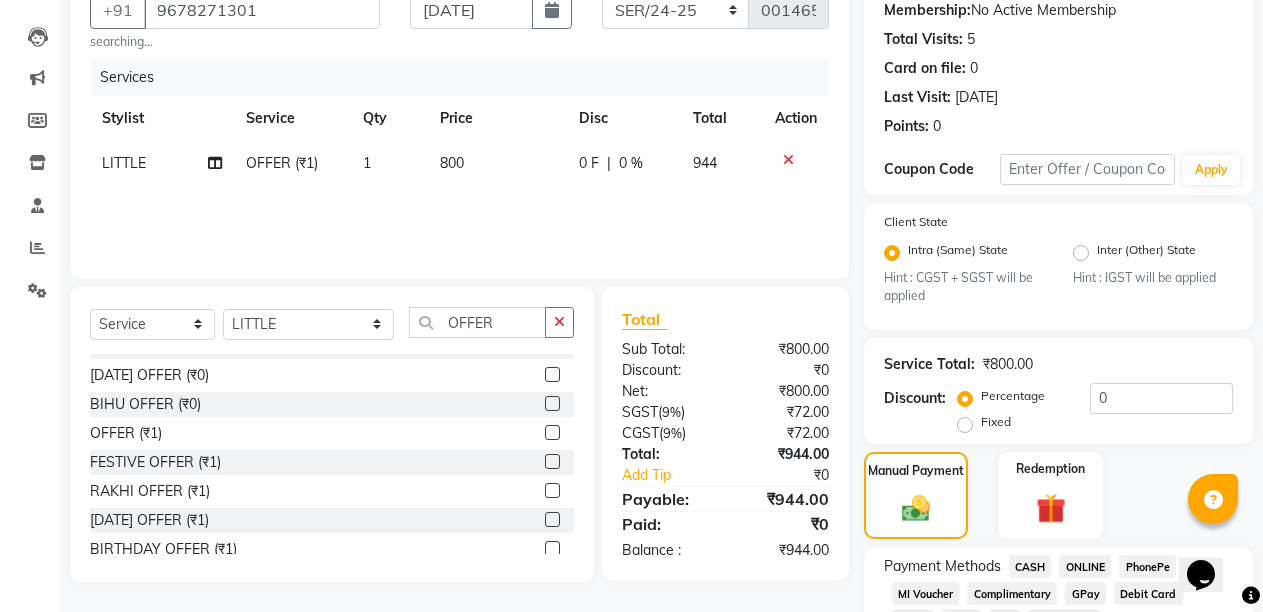 click on "ONLINE" 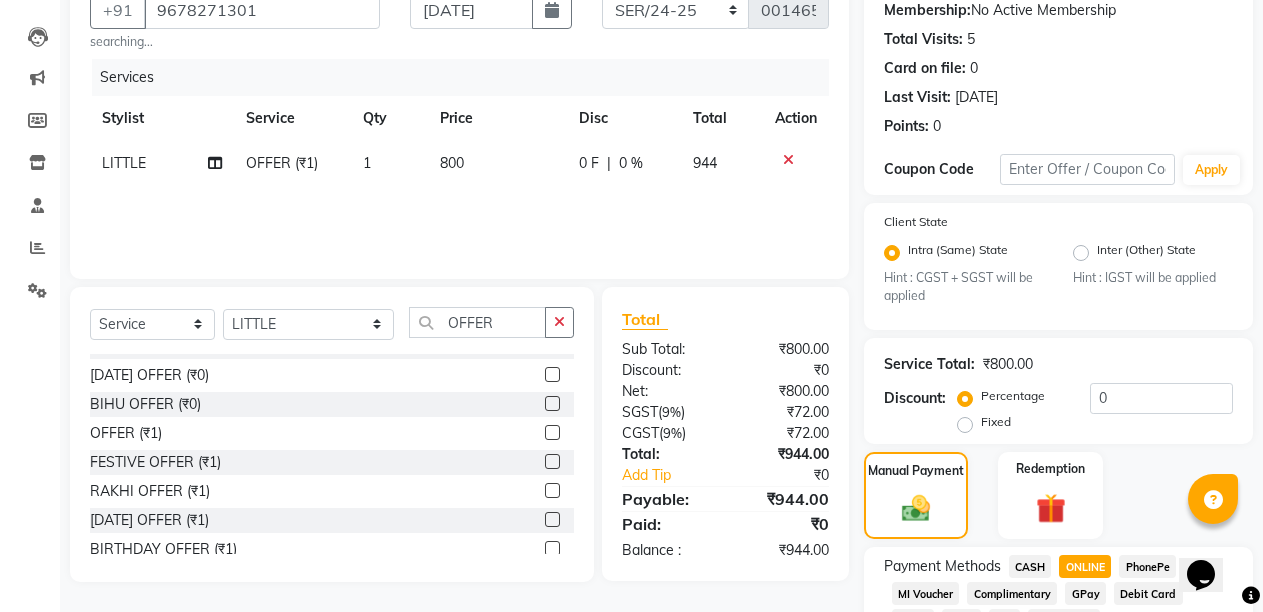 drag, startPoint x: 1255, startPoint y: 598, endPoint x: 1278, endPoint y: 567, distance: 38.600517 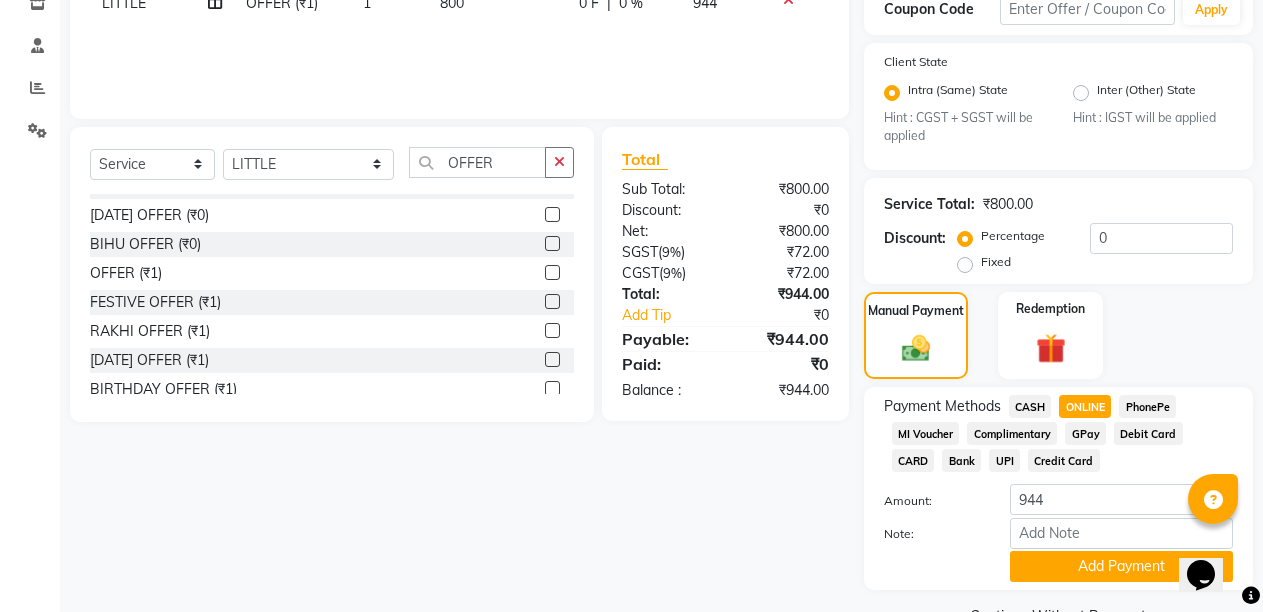 scroll, scrollTop: 404, scrollLeft: 0, axis: vertical 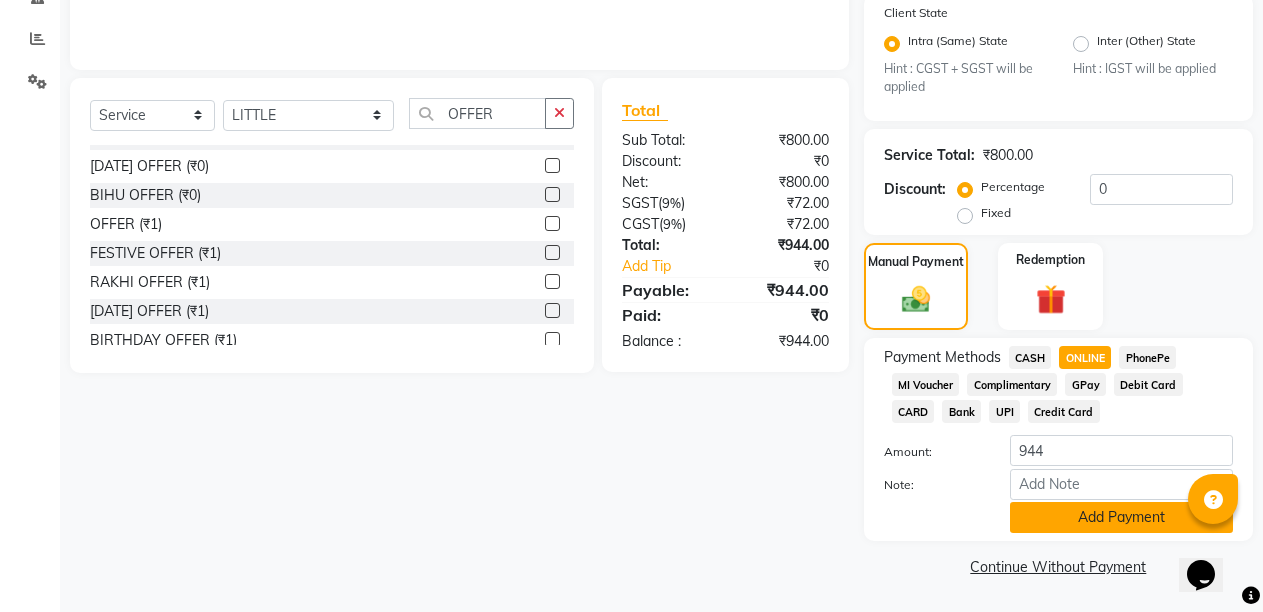 click on "Add Payment" 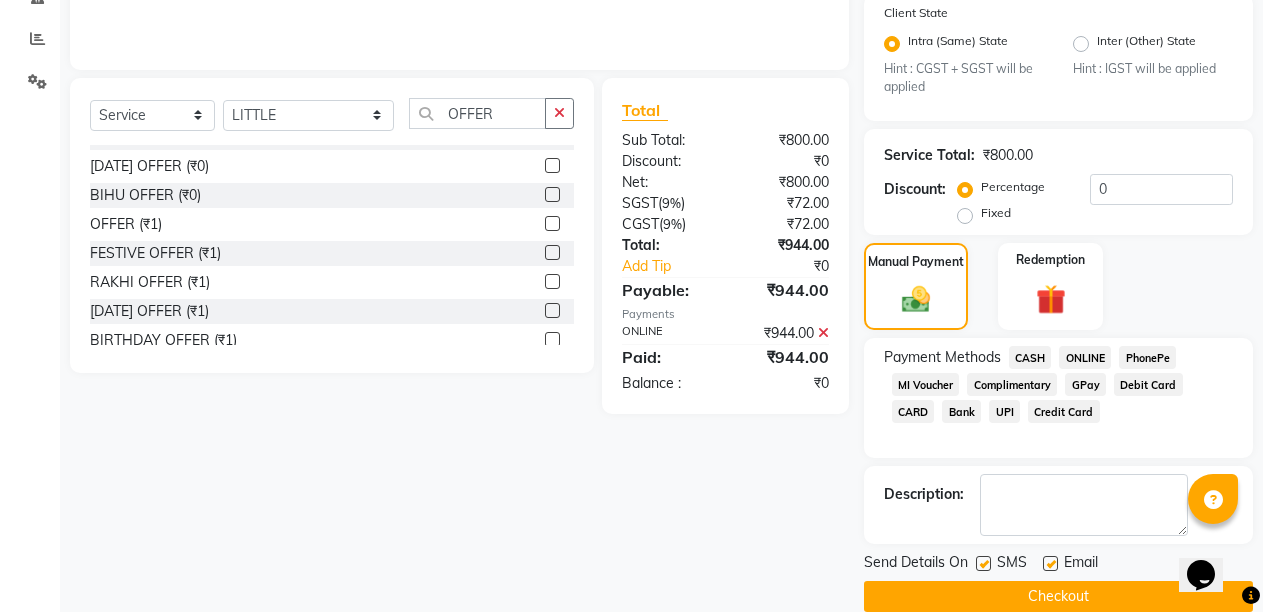click on "Checkout" 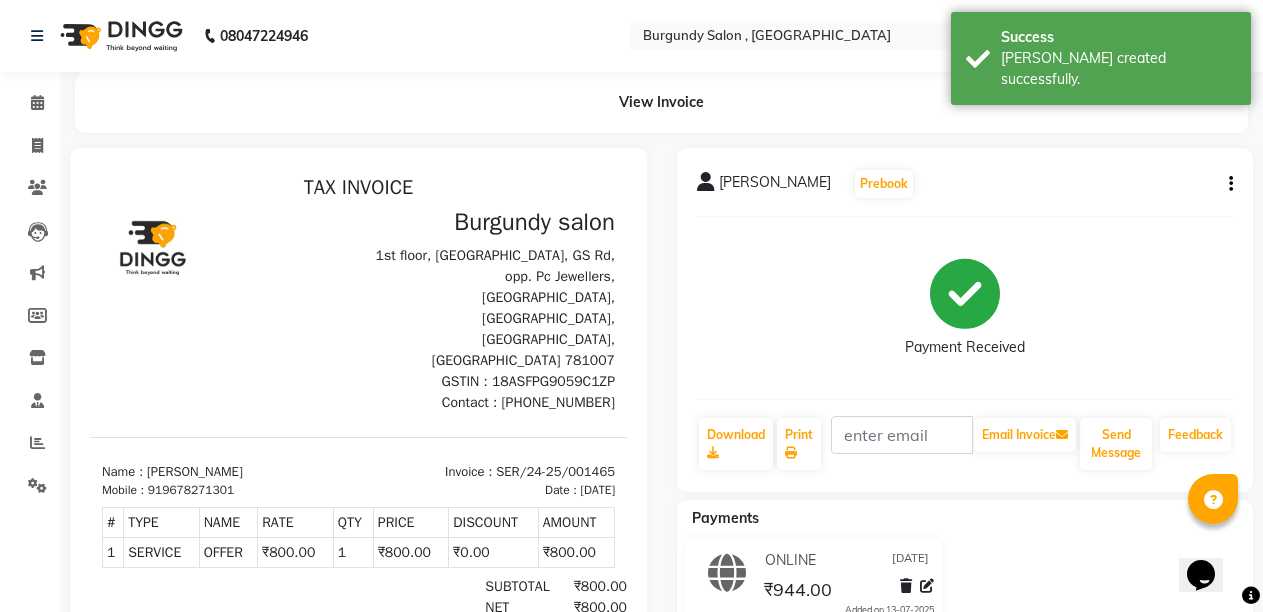 scroll, scrollTop: 0, scrollLeft: 0, axis: both 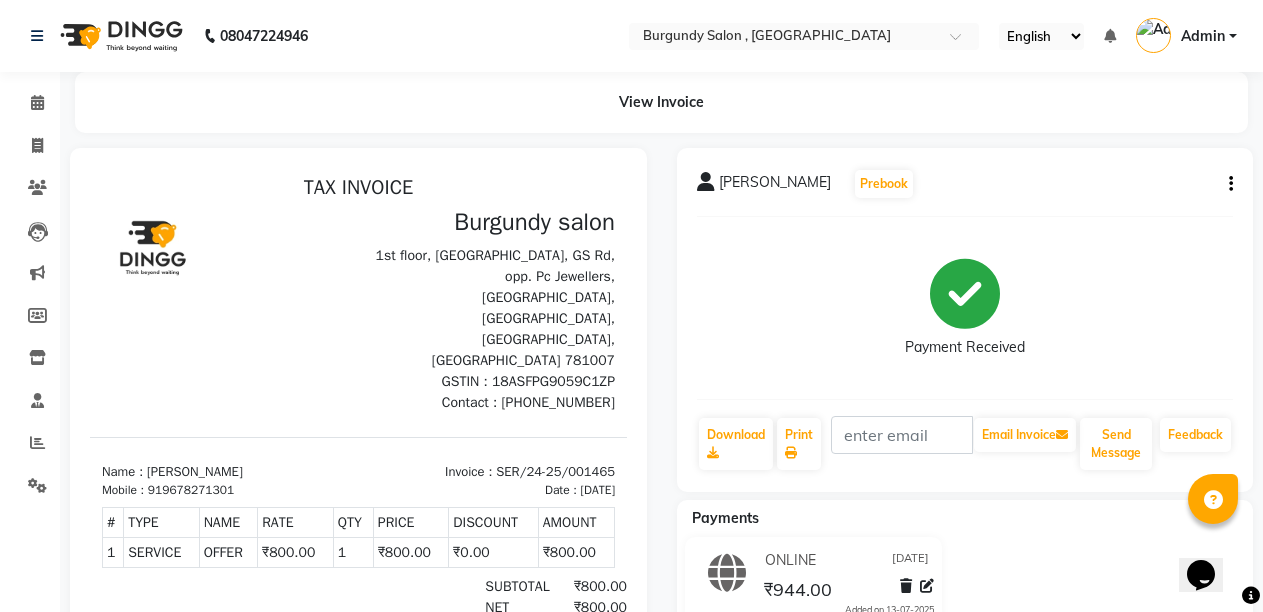 click on "Payment Received" 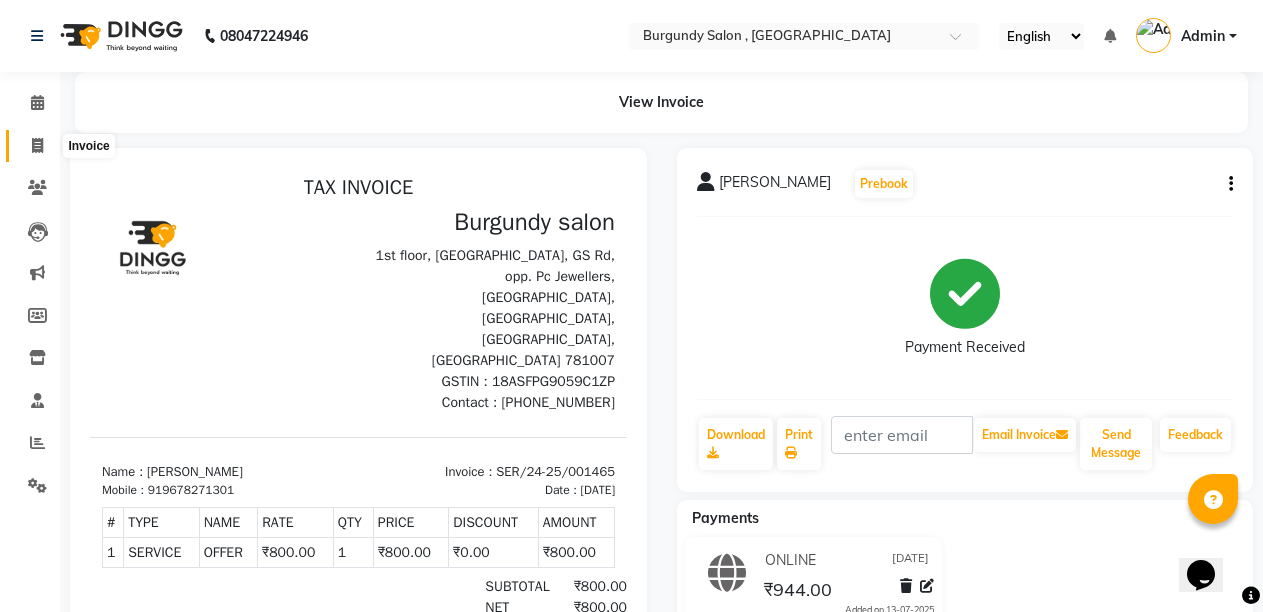 click 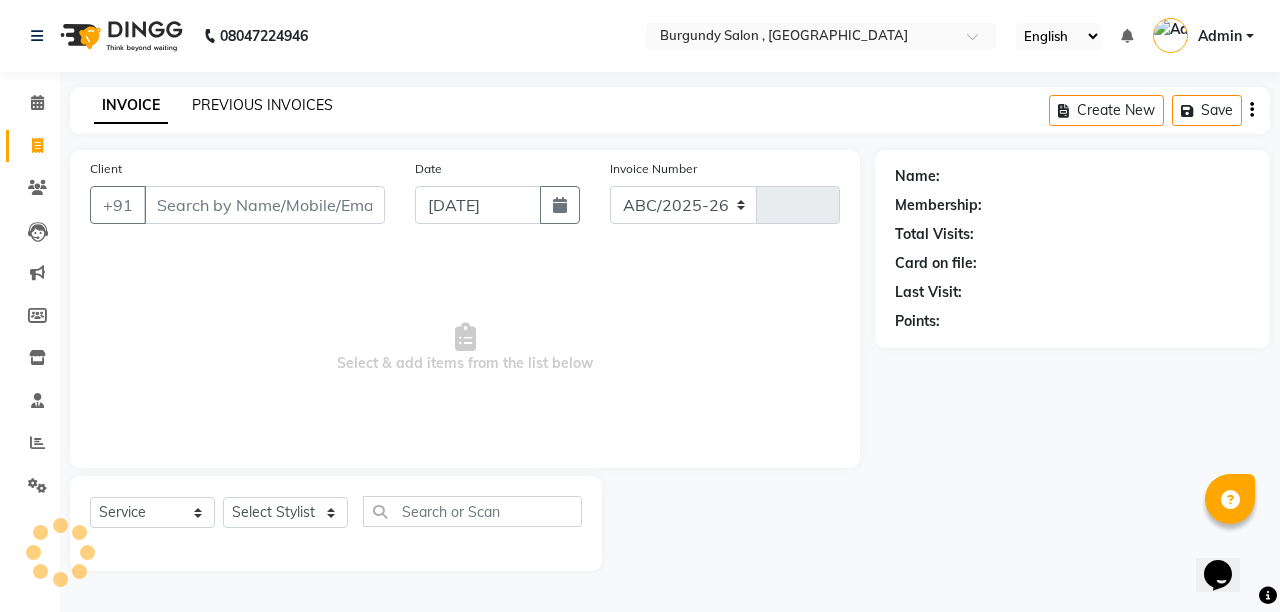 select on "5345" 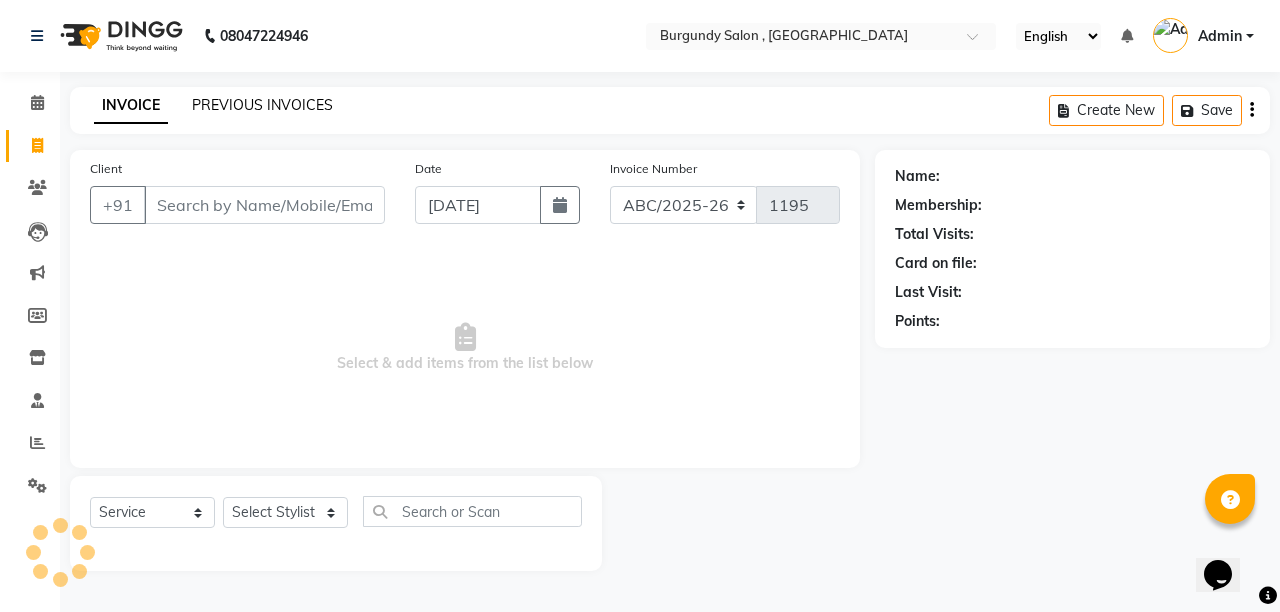 click on "PREVIOUS INVOICES" 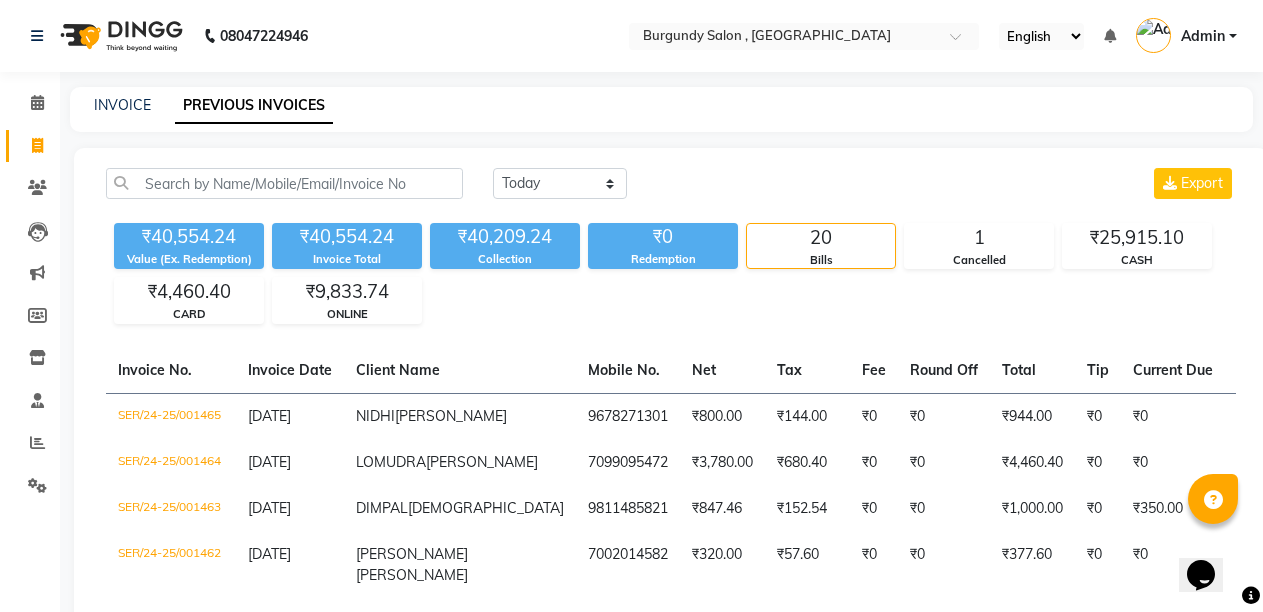 click on "INVOICE" 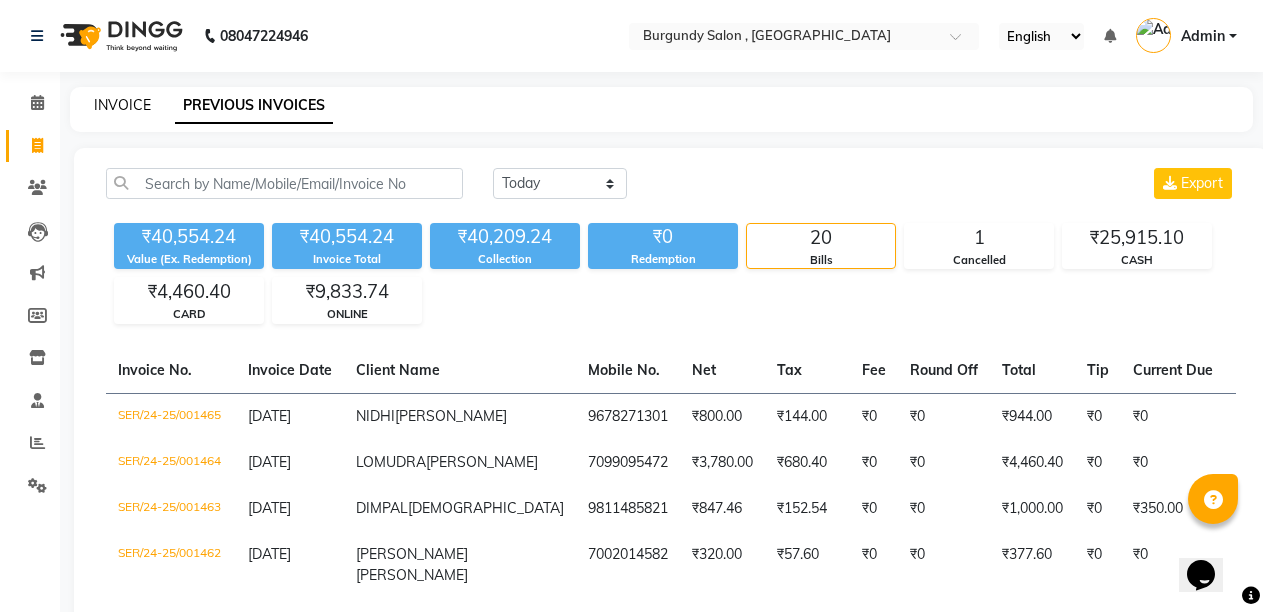 click on "INVOICE" 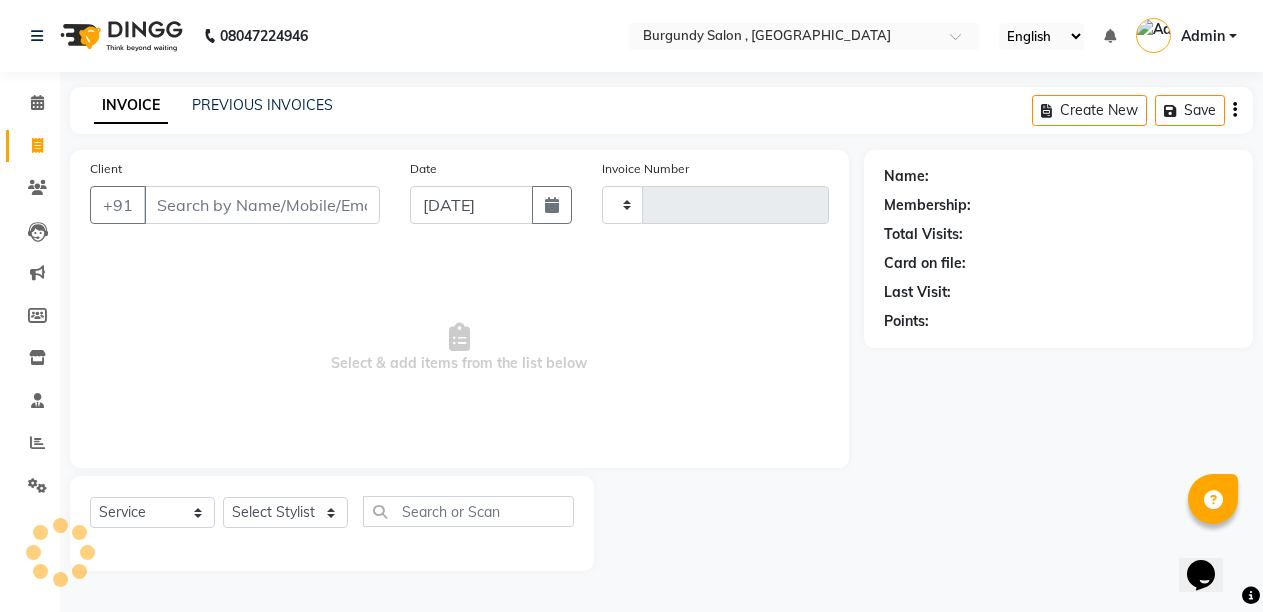 type on "1195" 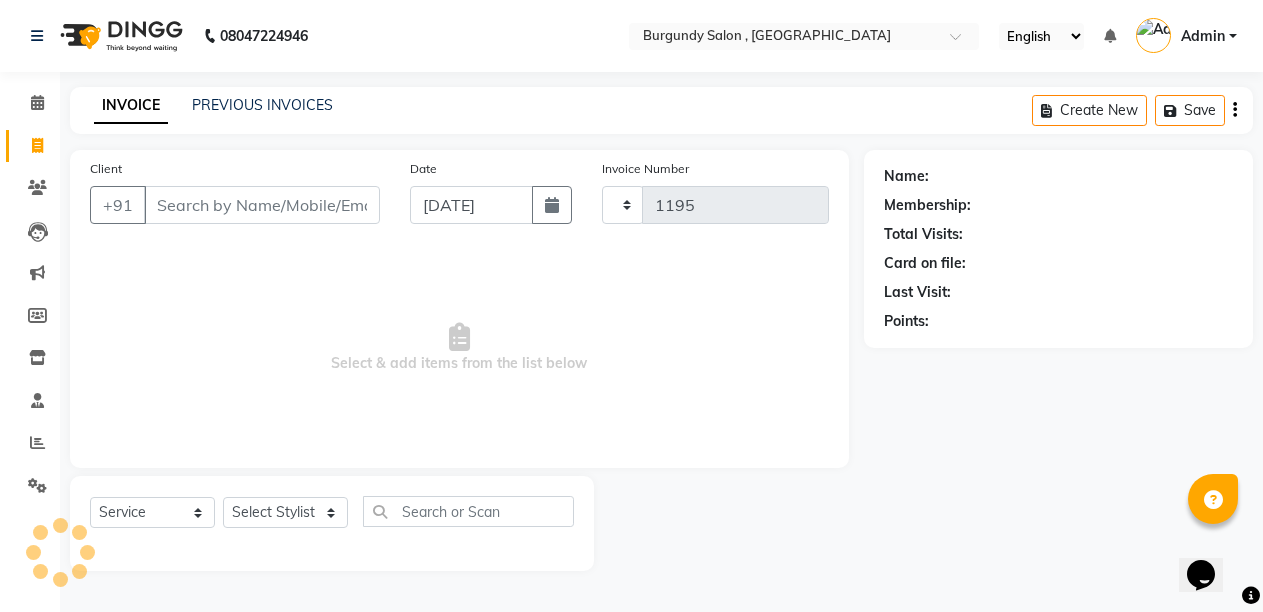 select on "5345" 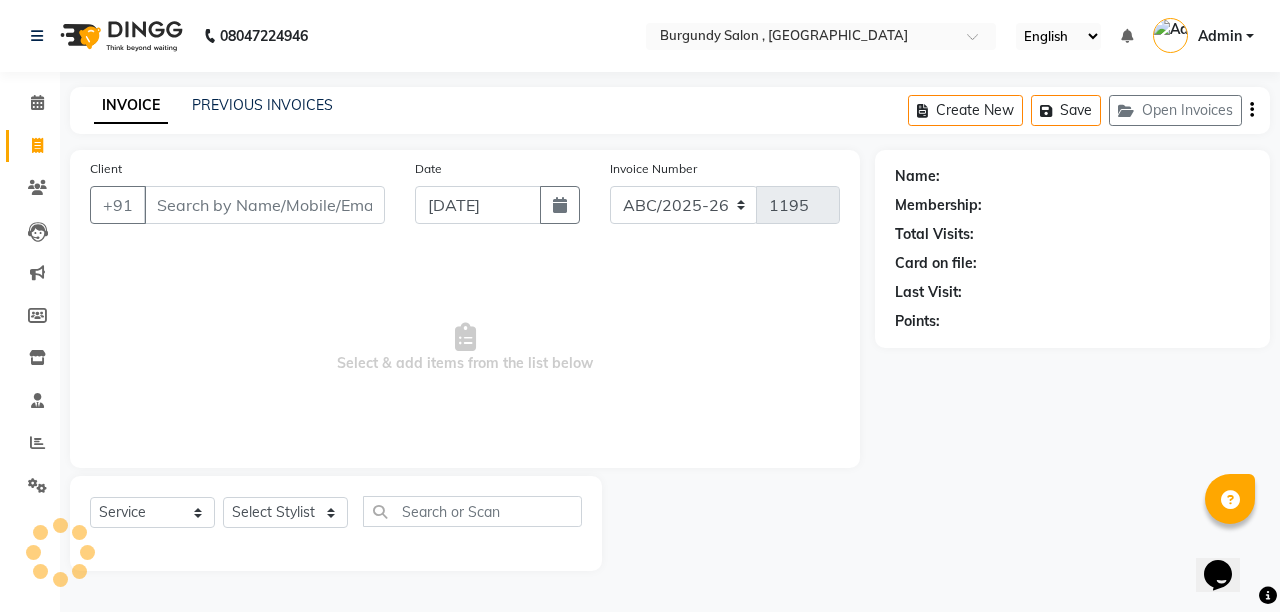 click on "Client" at bounding box center (264, 205) 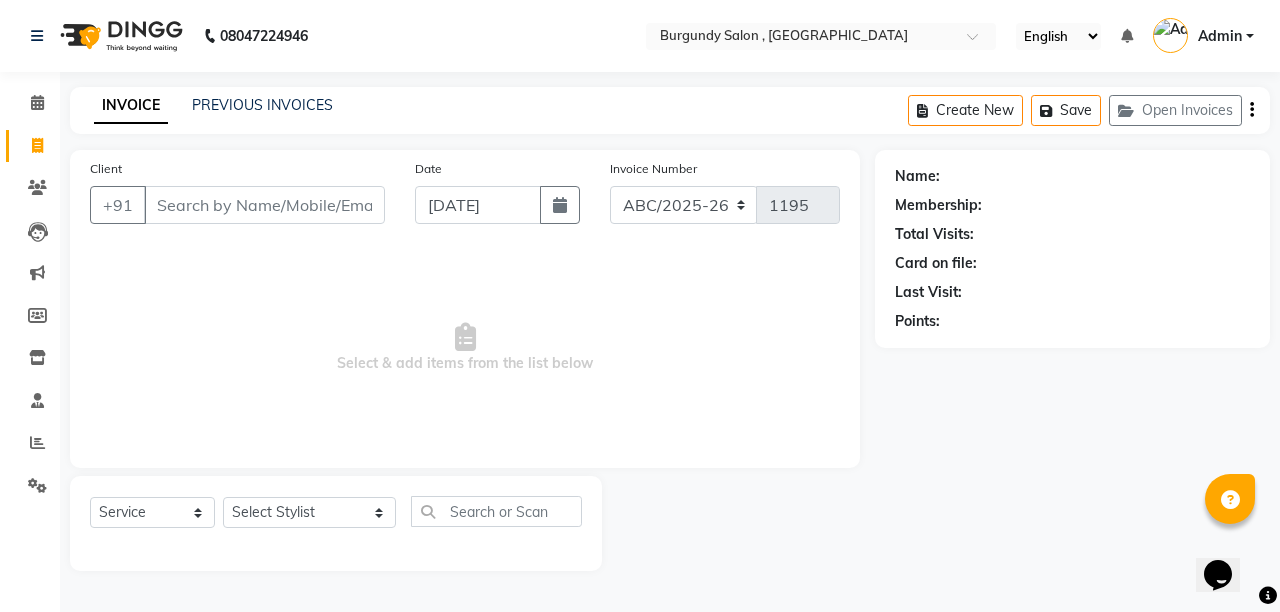 click on "Client" at bounding box center (264, 205) 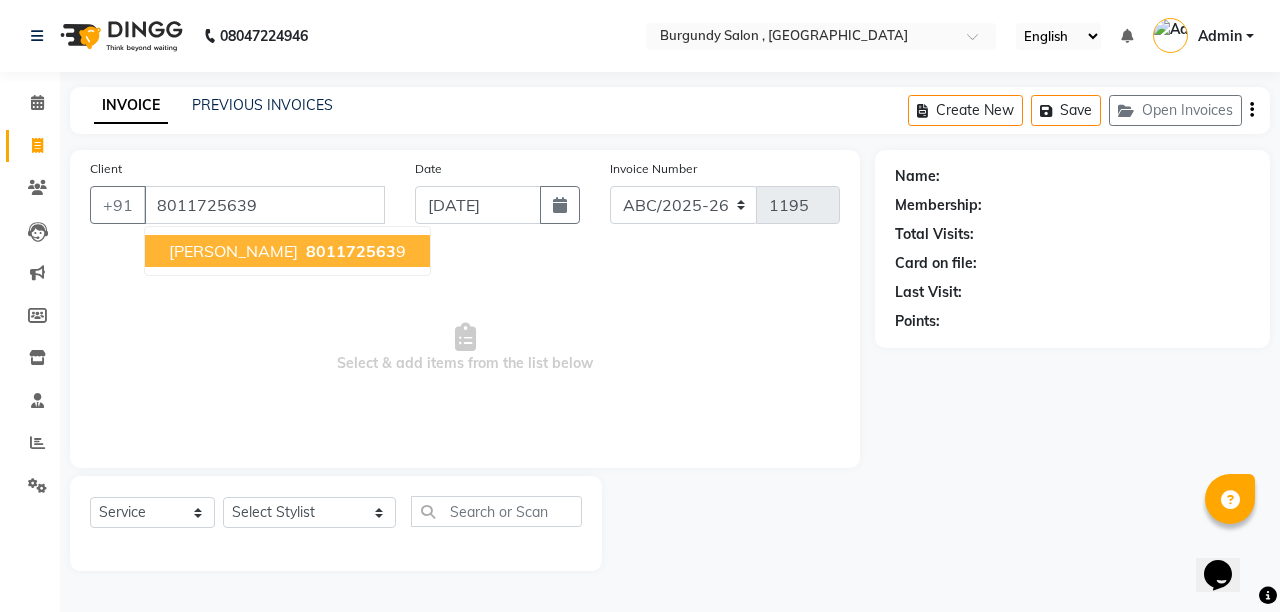 type on "8011725639" 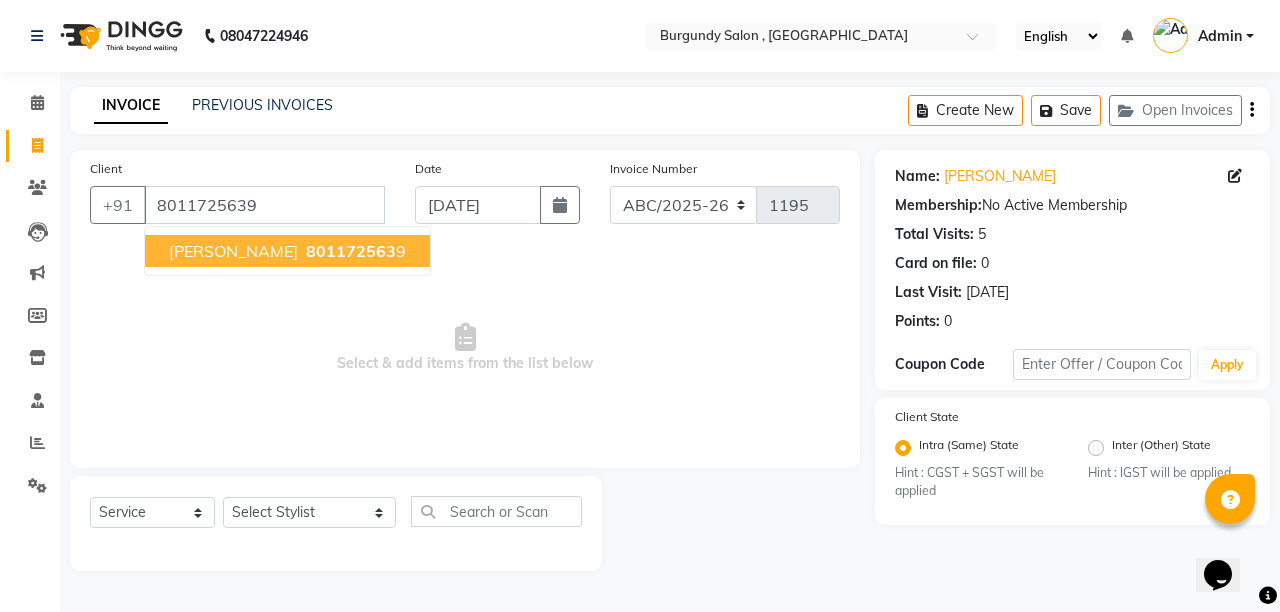 click on "[PERSON_NAME]" at bounding box center [233, 251] 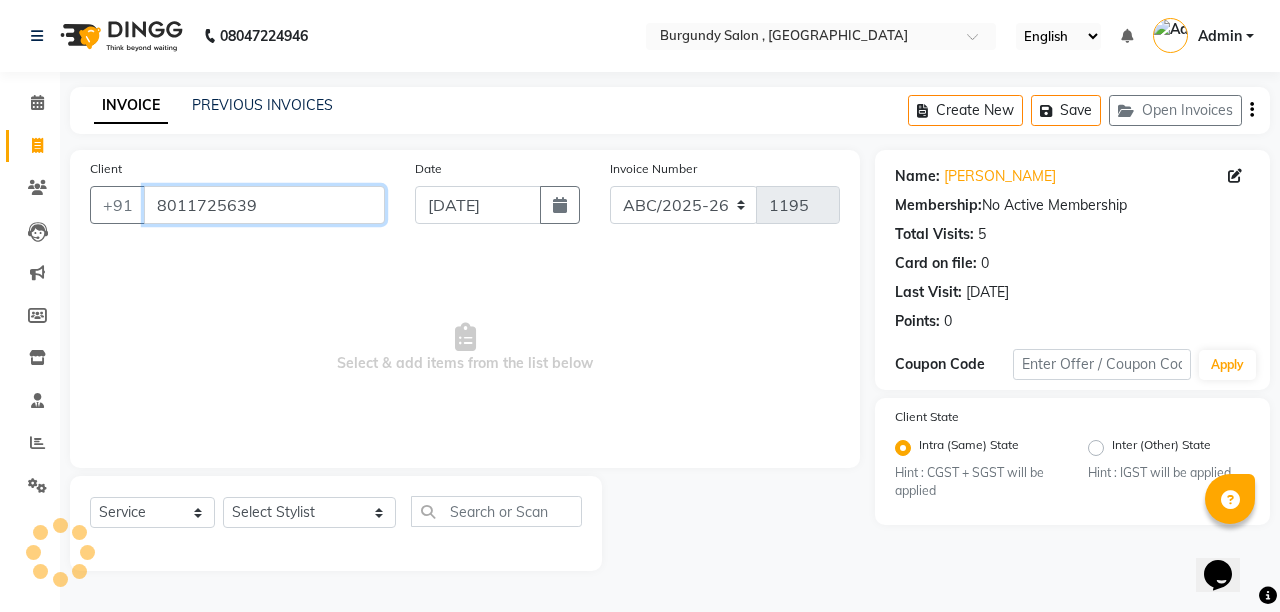 drag, startPoint x: 154, startPoint y: 206, endPoint x: 274, endPoint y: 213, distance: 120.203995 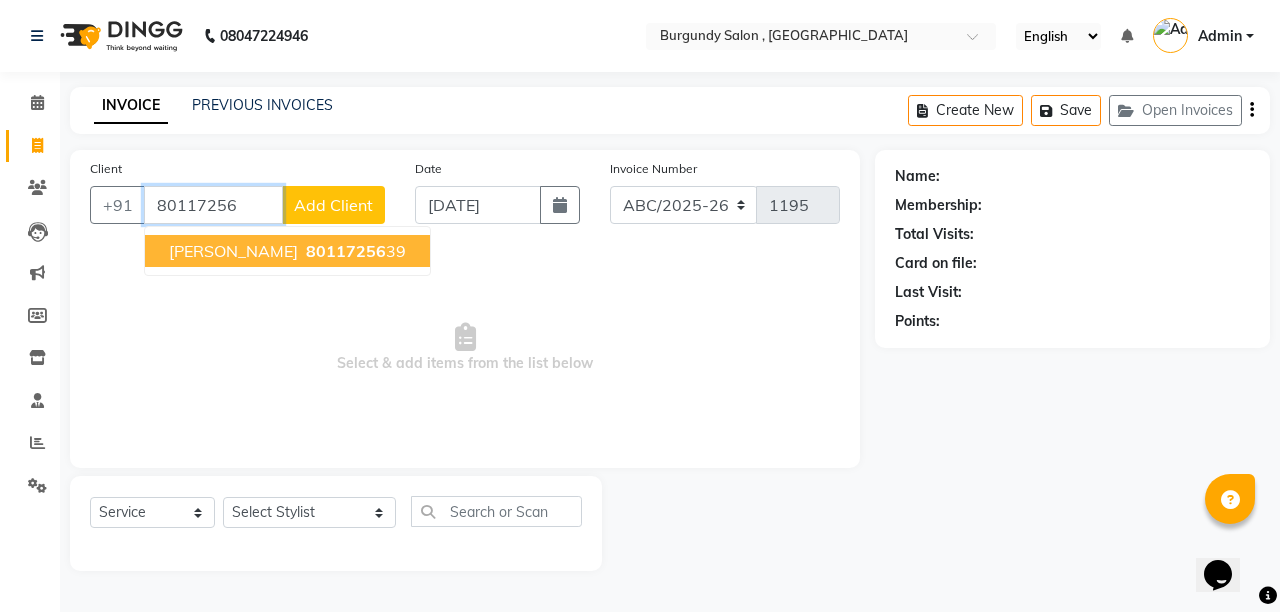 click on "[PERSON_NAME]" at bounding box center [233, 251] 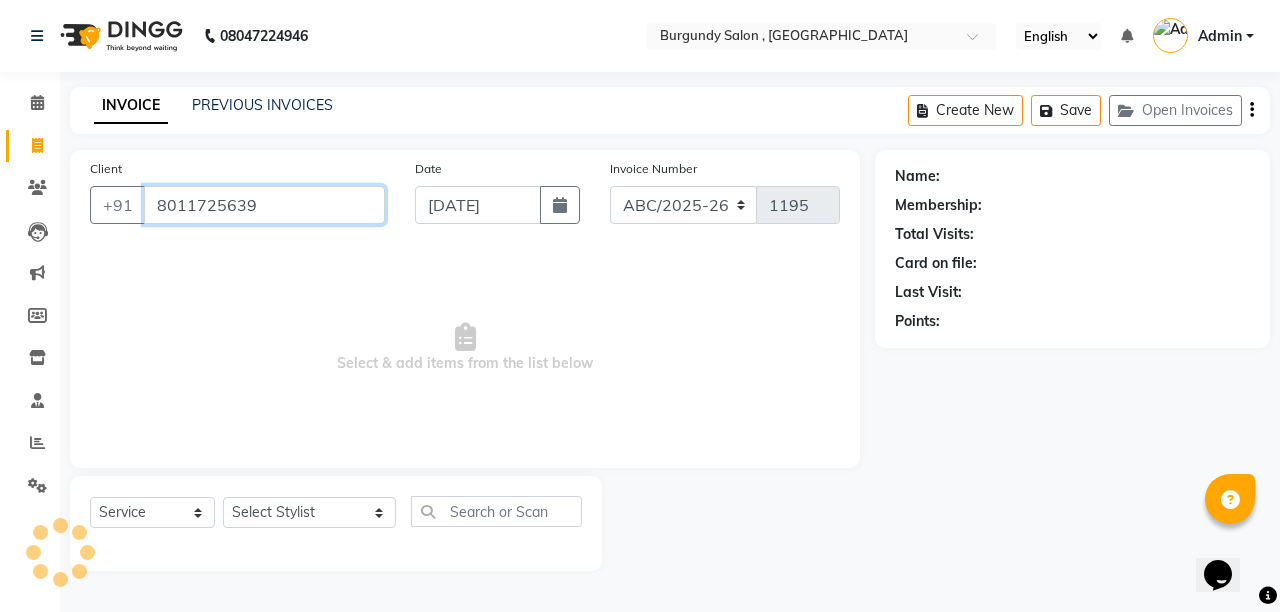 type on "8011725639" 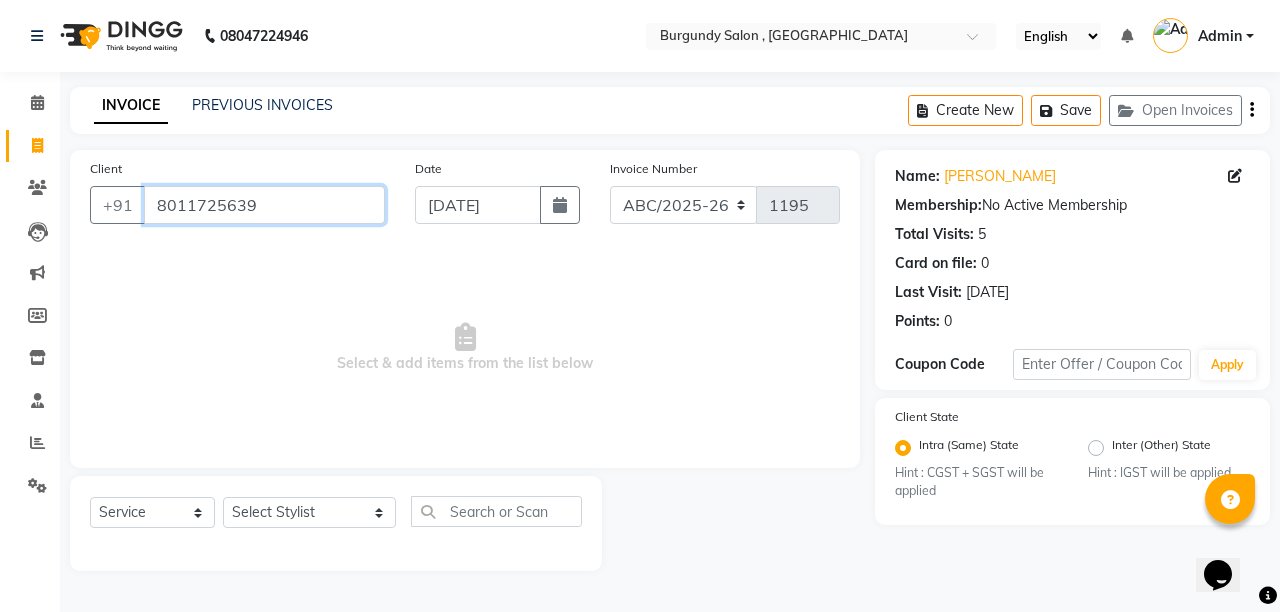 drag, startPoint x: 158, startPoint y: 205, endPoint x: 269, endPoint y: 211, distance: 111.16204 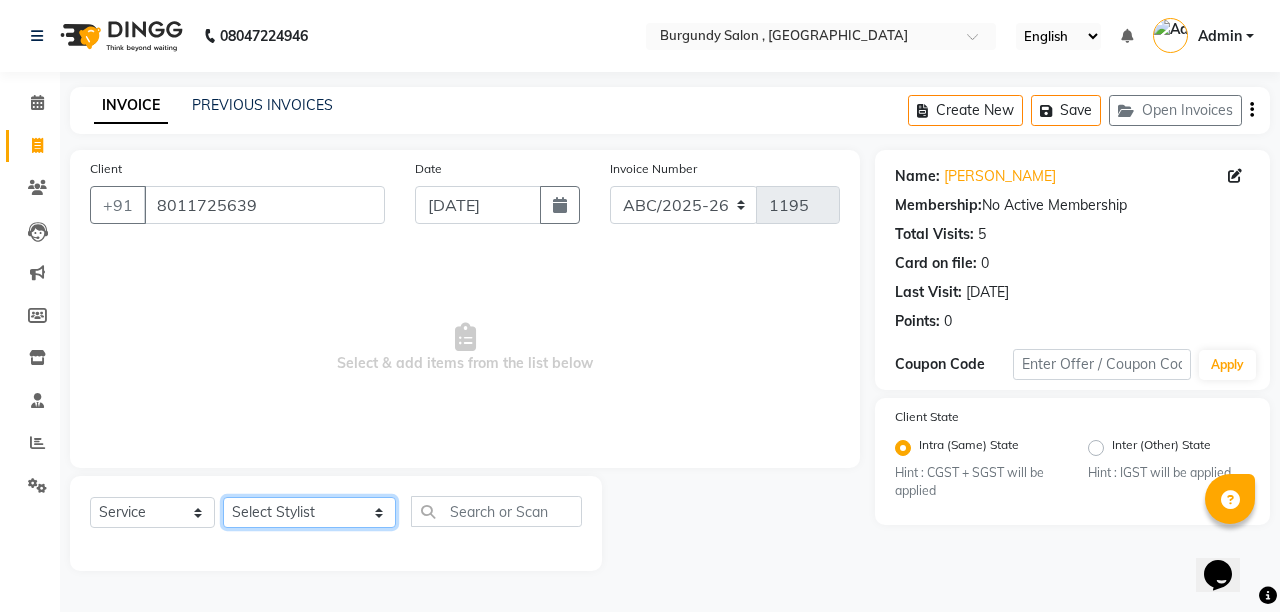 click on "Select Stylist ANIL  [PERSON_NAME] [PERSON_NAME]  DHON DAS DHON / [PERSON_NAME] [PERSON_NAME] [PERSON_NAME]/ [PERSON_NAME] [PERSON_NAME] LAXI / [PERSON_NAME] LITTLE MAAM MINTUL [PERSON_NAME] [PERSON_NAME] [PERSON_NAME] [PERSON_NAME]/POJA/ [PERSON_NAME] / [PERSON_NAME] [PERSON_NAME]/ [PERSON_NAME] PUJAA [PERSON_NAME] / [PERSON_NAME]  [PERSON_NAME] / [PERSON_NAME] [PERSON_NAME] / [PERSON_NAME] / [PERSON_NAME] [PERSON_NAME]/ [PERSON_NAME]/[PERSON_NAME]/[PERSON_NAME]/ [PERSON_NAME]/[PERSON_NAME]/ [PERSON_NAME] [PERSON_NAME]/ [PERSON_NAME] [PERSON_NAME] [PERSON_NAME] [PERSON_NAME] SOPEM staff 1 staff 1 TANU" 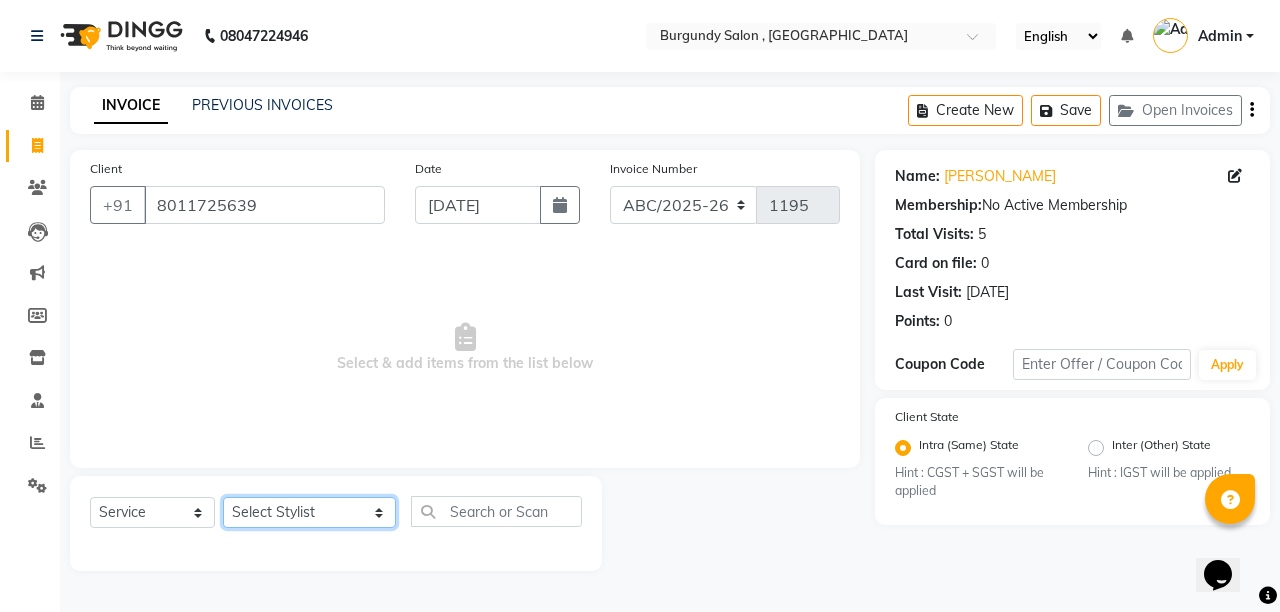 select on "32580" 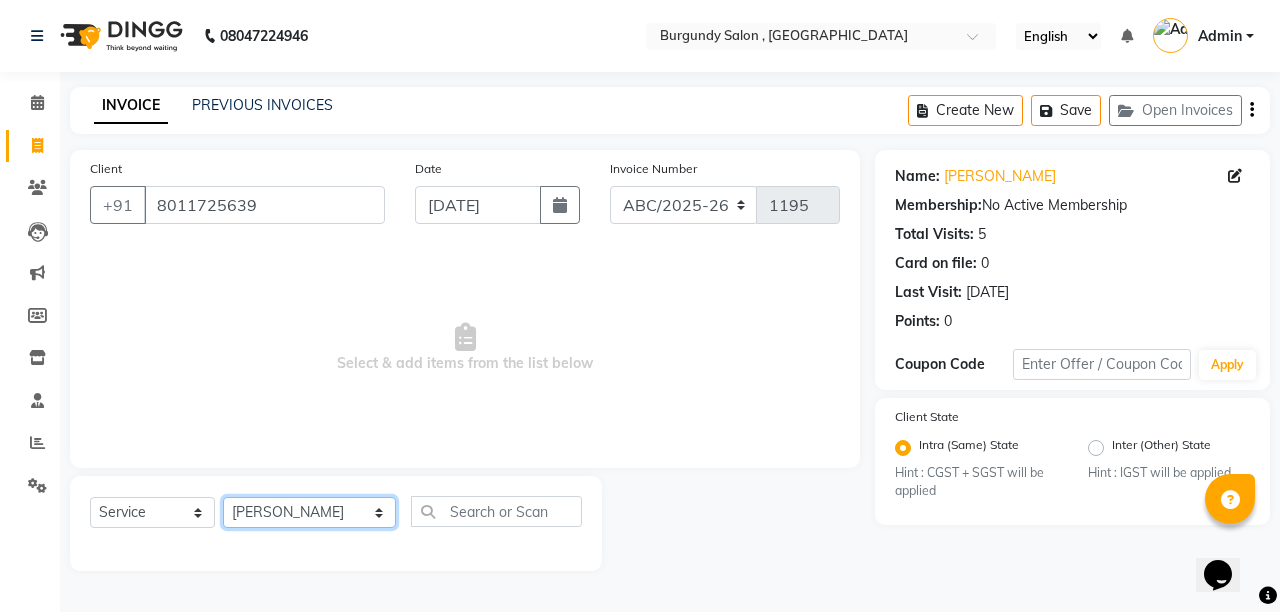 click on "Select Stylist ANIL  [PERSON_NAME] [PERSON_NAME]  DHON DAS DHON / [PERSON_NAME] [PERSON_NAME] [PERSON_NAME]/ [PERSON_NAME] [PERSON_NAME] LAXI / [PERSON_NAME] LITTLE MAAM MINTUL [PERSON_NAME] [PERSON_NAME] [PERSON_NAME] [PERSON_NAME]/POJA/ [PERSON_NAME] / [PERSON_NAME] [PERSON_NAME]/ [PERSON_NAME] PUJAA [PERSON_NAME] / [PERSON_NAME]  [PERSON_NAME] / [PERSON_NAME] [PERSON_NAME] / [PERSON_NAME] / [PERSON_NAME] [PERSON_NAME]/ [PERSON_NAME]/[PERSON_NAME]/[PERSON_NAME]/ [PERSON_NAME]/[PERSON_NAME]/ [PERSON_NAME] [PERSON_NAME]/ [PERSON_NAME] [PERSON_NAME] [PERSON_NAME] [PERSON_NAME] SOPEM staff 1 staff 1 TANU" 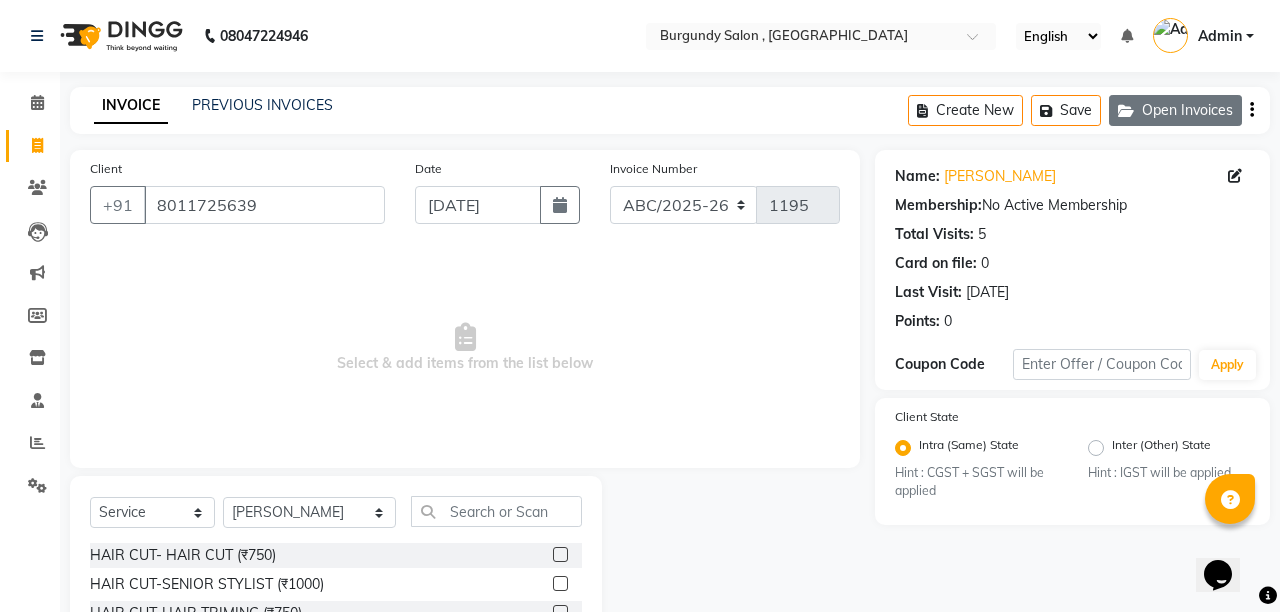 click on "Open Invoices" 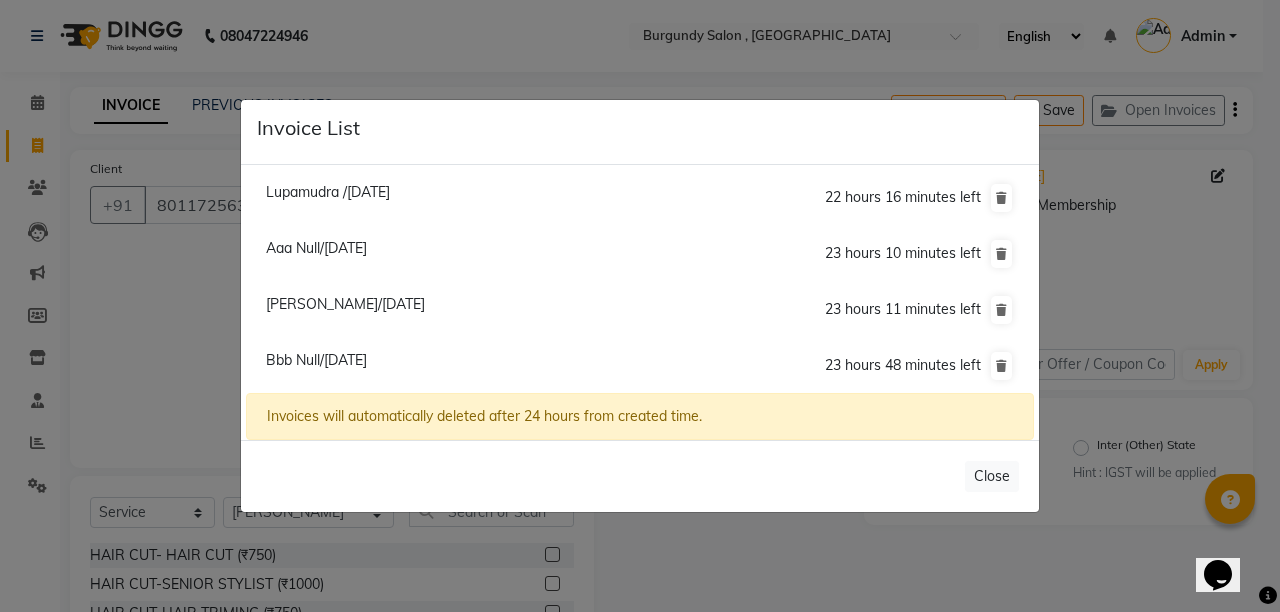 click on "Bbb Null/[DATE]" 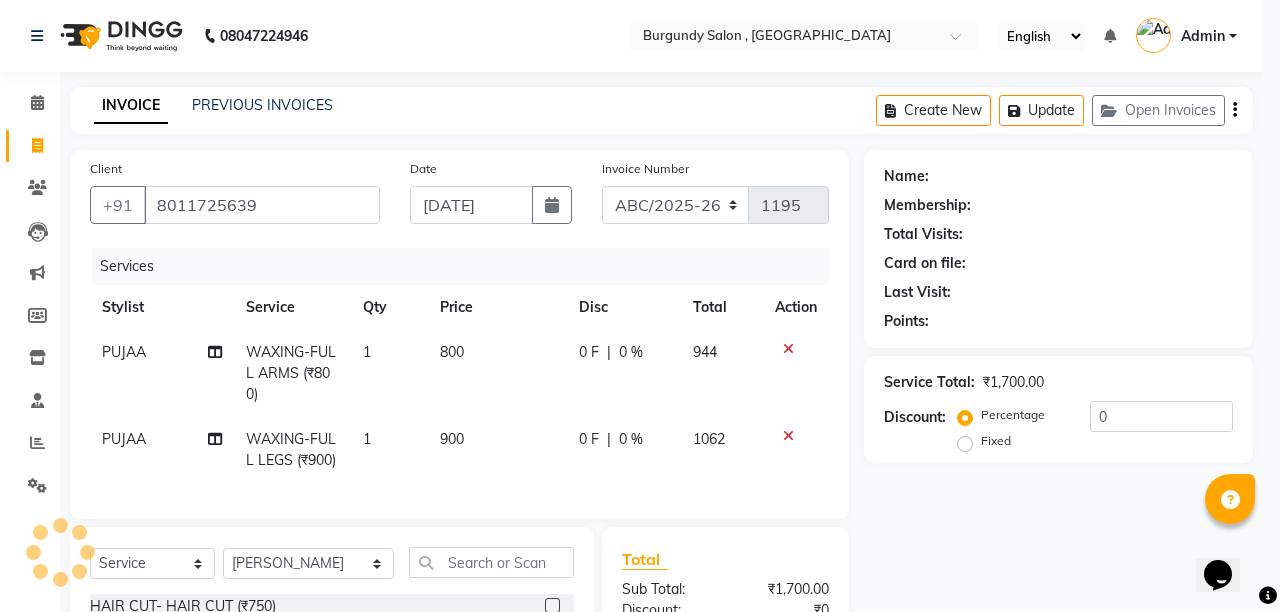 type on "1234567899" 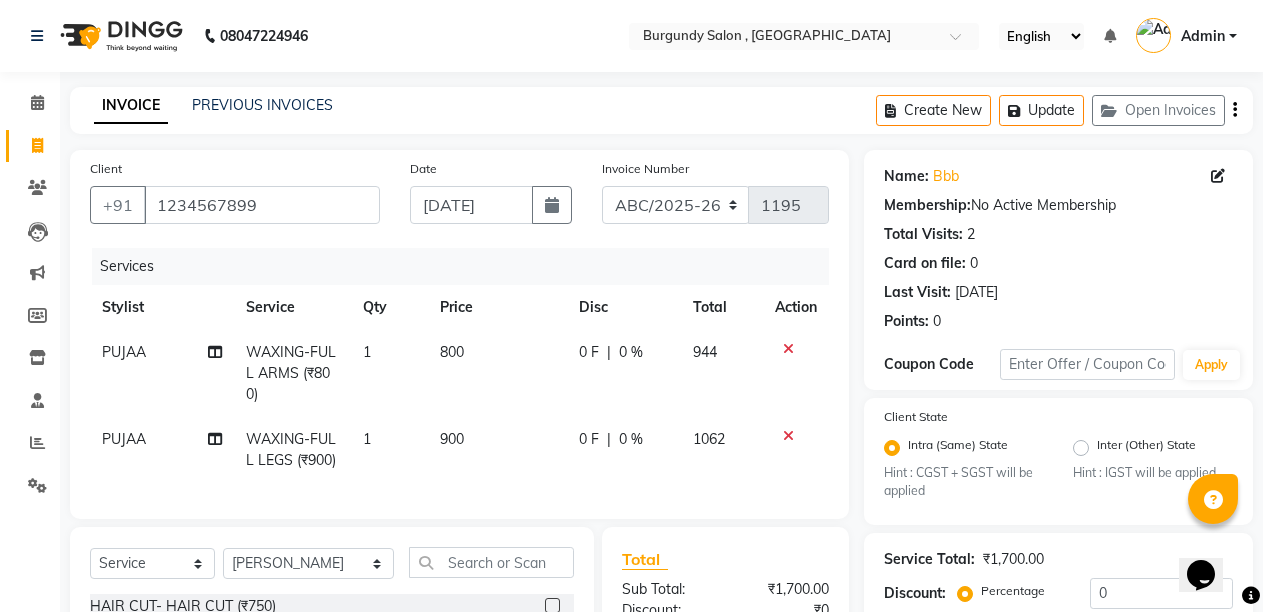 select 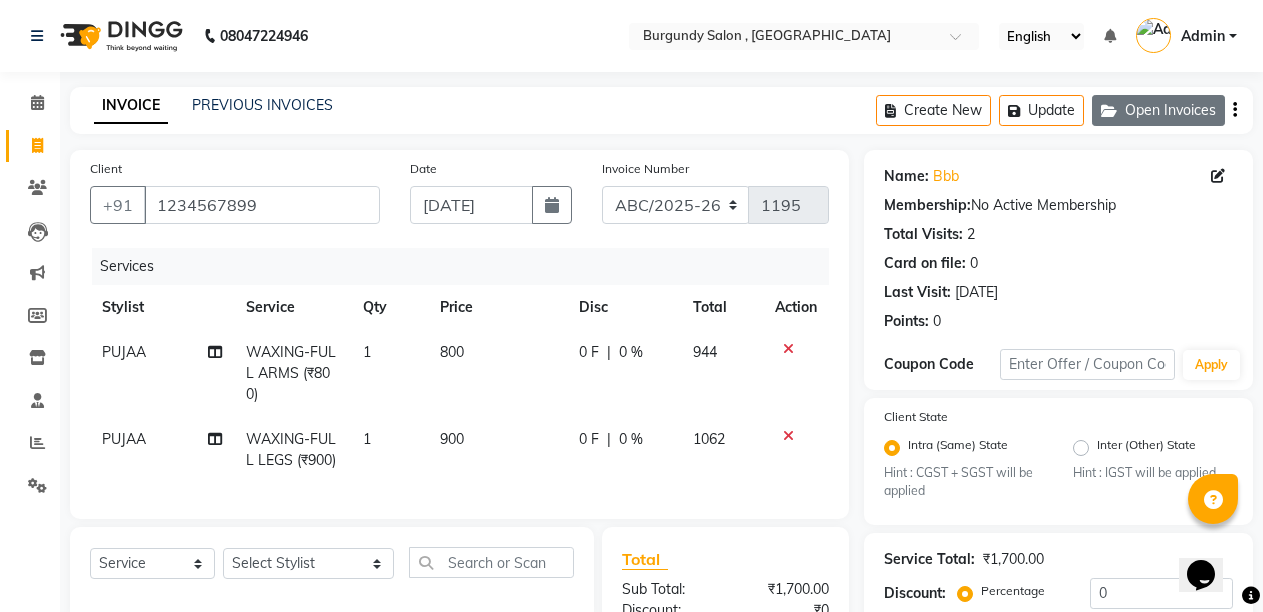 click on "Open Invoices" 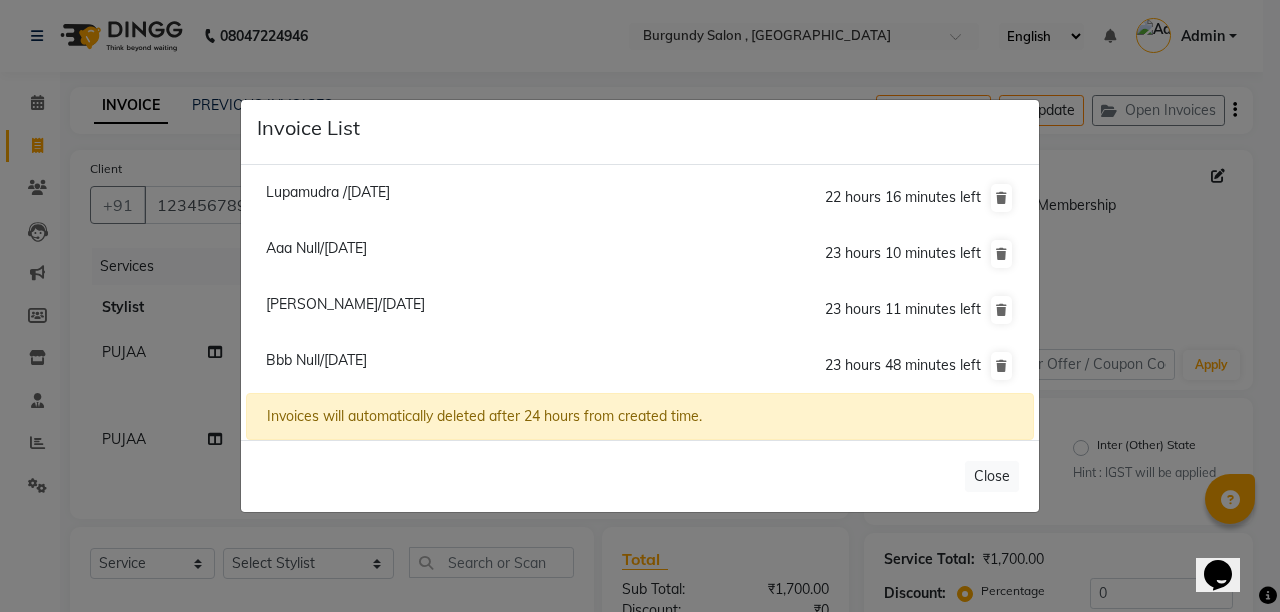 click on "Aaa Null/[DATE]" 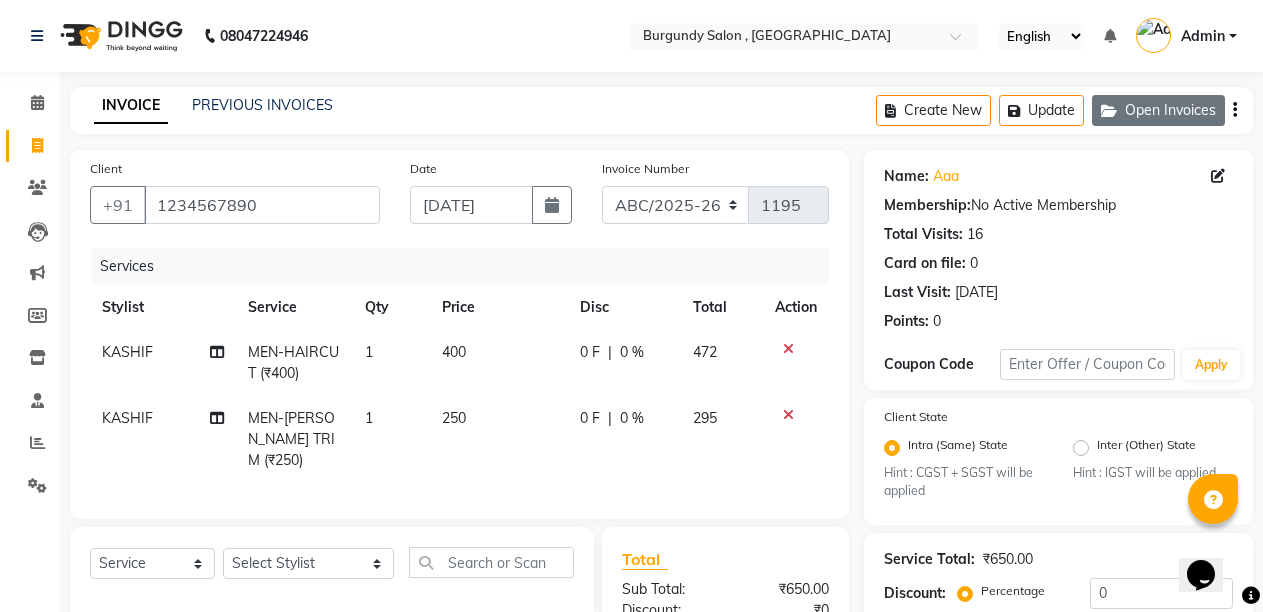 click on "Open Invoices" 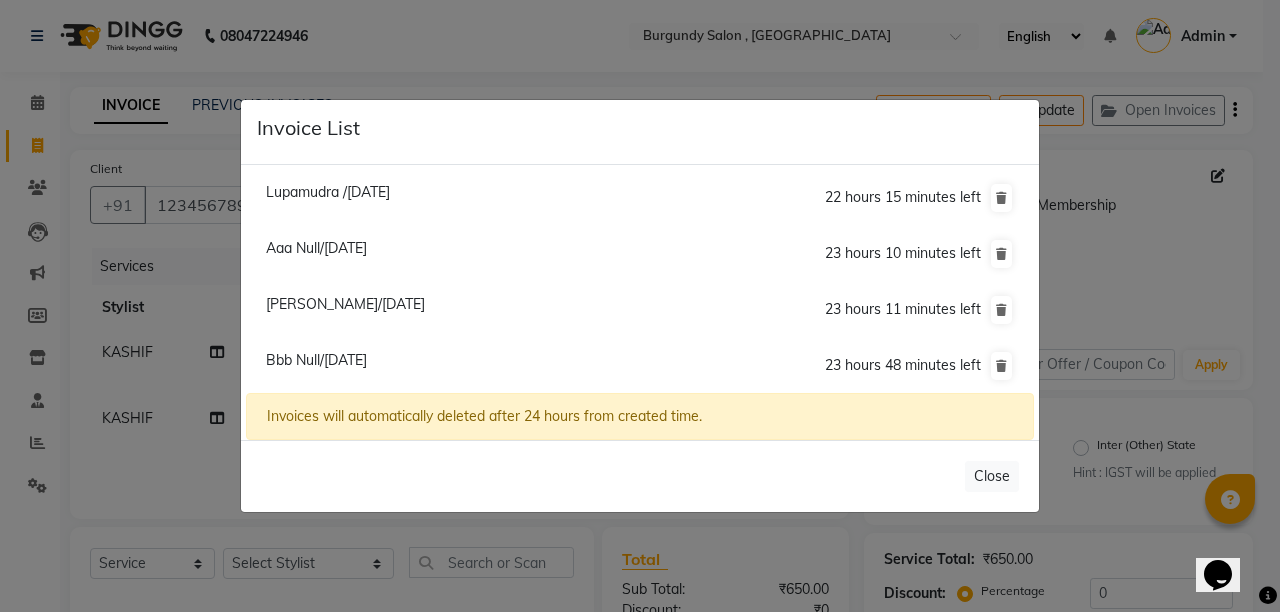 click on "Bbb Null/[DATE]" 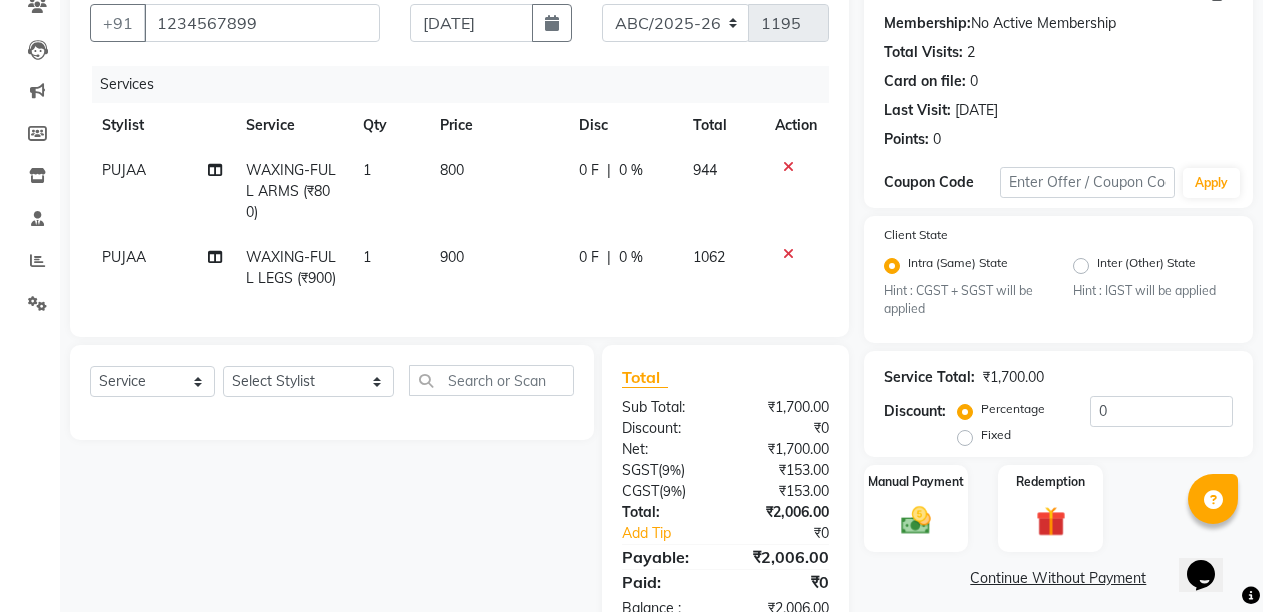 scroll, scrollTop: 256, scrollLeft: 0, axis: vertical 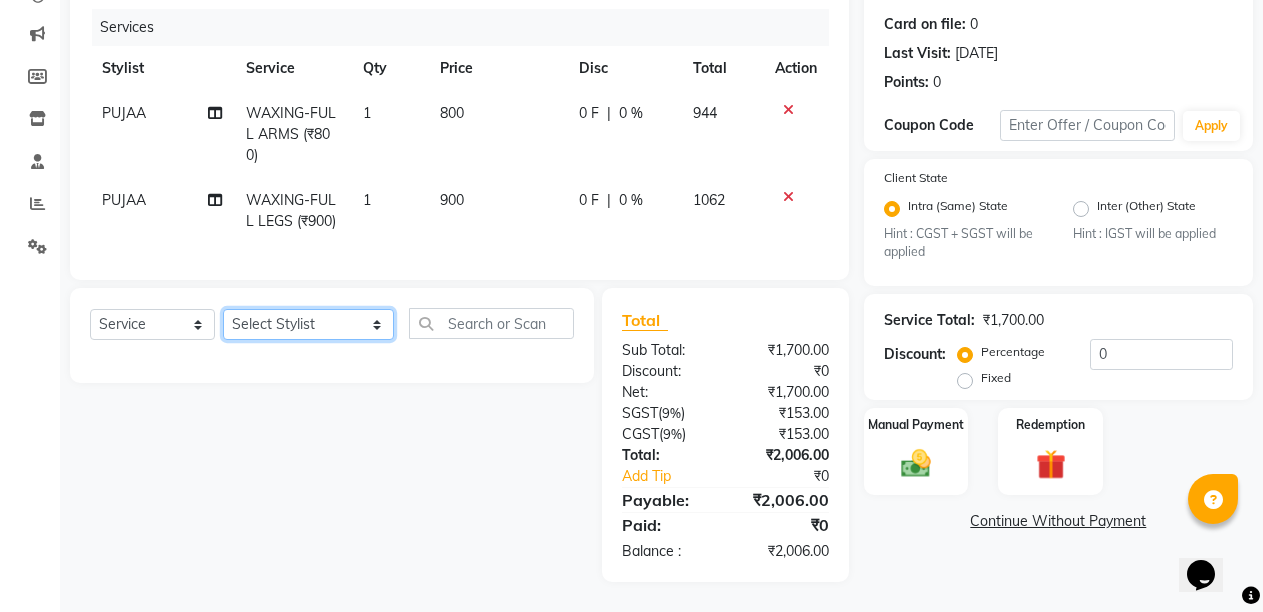 click on "Select Stylist ANIL  [PERSON_NAME] [PERSON_NAME]  DHON DAS DHON / [PERSON_NAME] [PERSON_NAME] [PERSON_NAME]/ [PERSON_NAME] [PERSON_NAME] LAXI / [PERSON_NAME] LITTLE MAAM MINTUL [PERSON_NAME] [PERSON_NAME] [PERSON_NAME] [PERSON_NAME]/POJA/ [PERSON_NAME] / [PERSON_NAME] [PERSON_NAME]/ [PERSON_NAME] PUJAA [PERSON_NAME] / [PERSON_NAME]  [PERSON_NAME] / [PERSON_NAME] [PERSON_NAME] / [PERSON_NAME] / [PERSON_NAME] [PERSON_NAME]/ [PERSON_NAME]/[PERSON_NAME]/[PERSON_NAME]/ [PERSON_NAME]/[PERSON_NAME]/ [PERSON_NAME] [PERSON_NAME]/ [PERSON_NAME] [PERSON_NAME] [PERSON_NAME] [PERSON_NAME] SOPEM staff 1 staff 1 TANU" 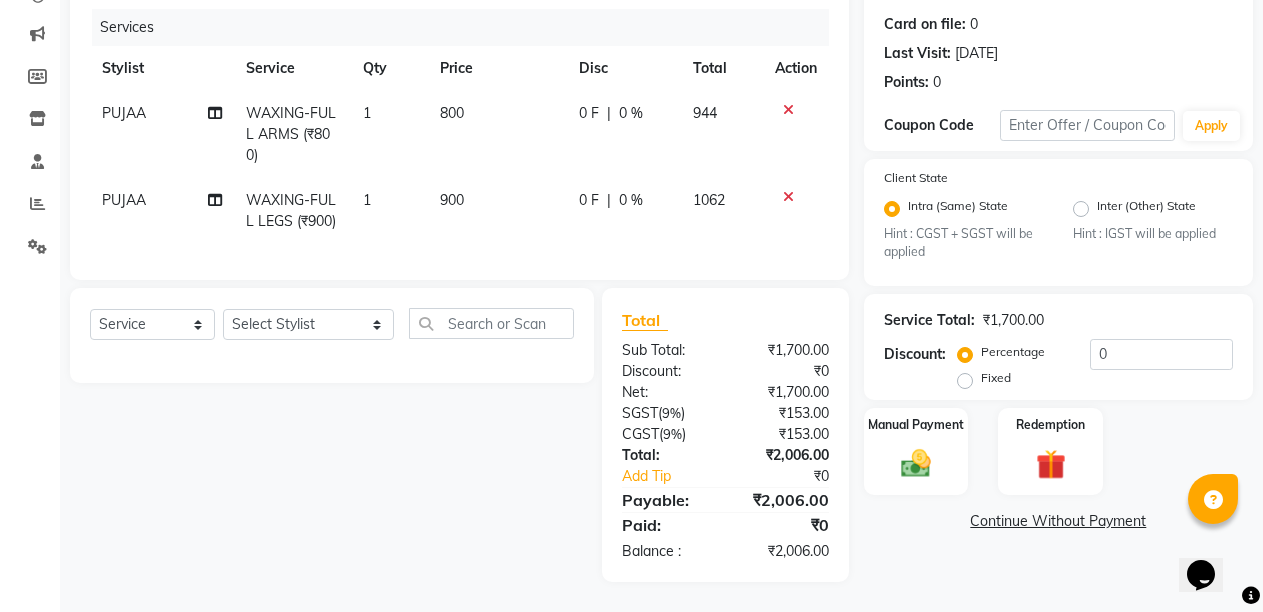 click 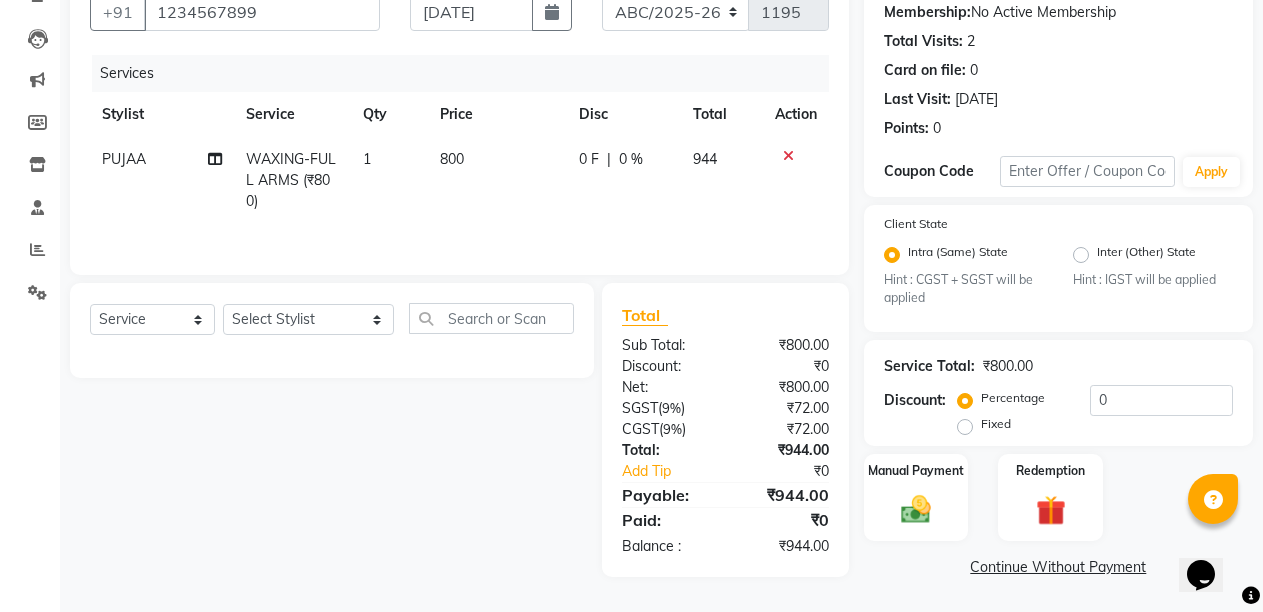 scroll, scrollTop: 193, scrollLeft: 0, axis: vertical 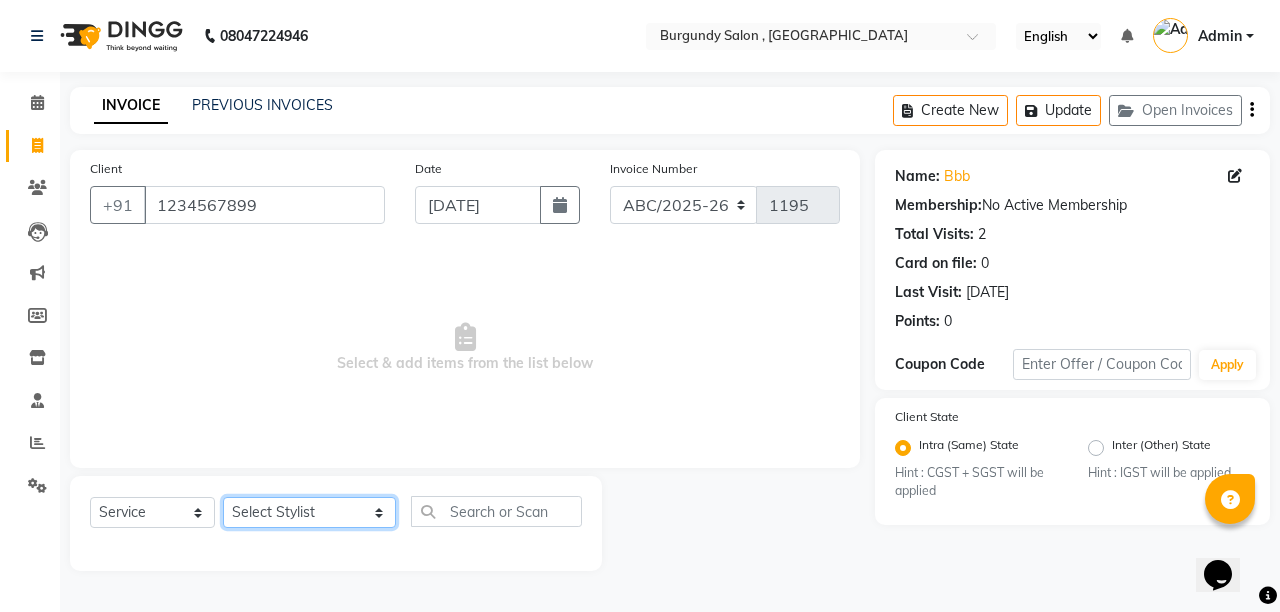 click on "Select Stylist ANIL  [PERSON_NAME] [PERSON_NAME]  DHON DAS DHON / [PERSON_NAME] [PERSON_NAME] [PERSON_NAME]/ [PERSON_NAME] [PERSON_NAME] LAXI / [PERSON_NAME] LITTLE MAAM MINTUL [PERSON_NAME] [PERSON_NAME] [PERSON_NAME] [PERSON_NAME]/POJA/ [PERSON_NAME] / [PERSON_NAME] [PERSON_NAME]/ [PERSON_NAME] PUJAA [PERSON_NAME] / [PERSON_NAME]  [PERSON_NAME] / [PERSON_NAME] [PERSON_NAME] / [PERSON_NAME] / [PERSON_NAME] [PERSON_NAME]/ [PERSON_NAME]/[PERSON_NAME]/[PERSON_NAME]/ [PERSON_NAME]/[PERSON_NAME]/ [PERSON_NAME] [PERSON_NAME]/ [PERSON_NAME] [PERSON_NAME] [PERSON_NAME] [PERSON_NAME] SOPEM staff 1 staff 1 TANU" 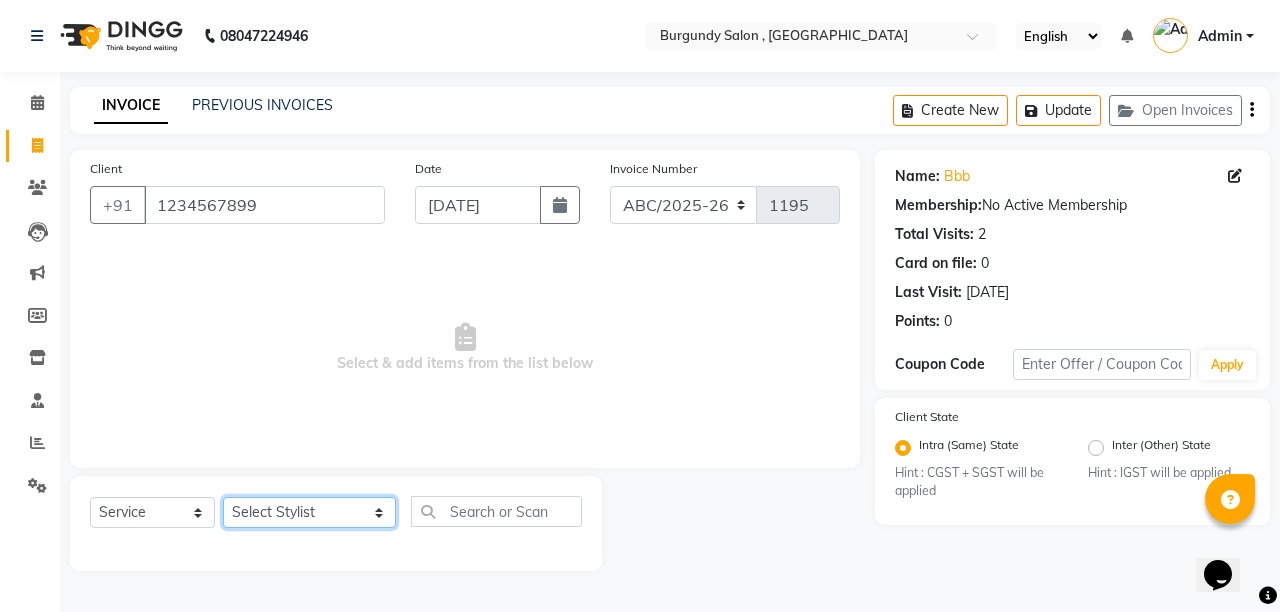 select on "32592" 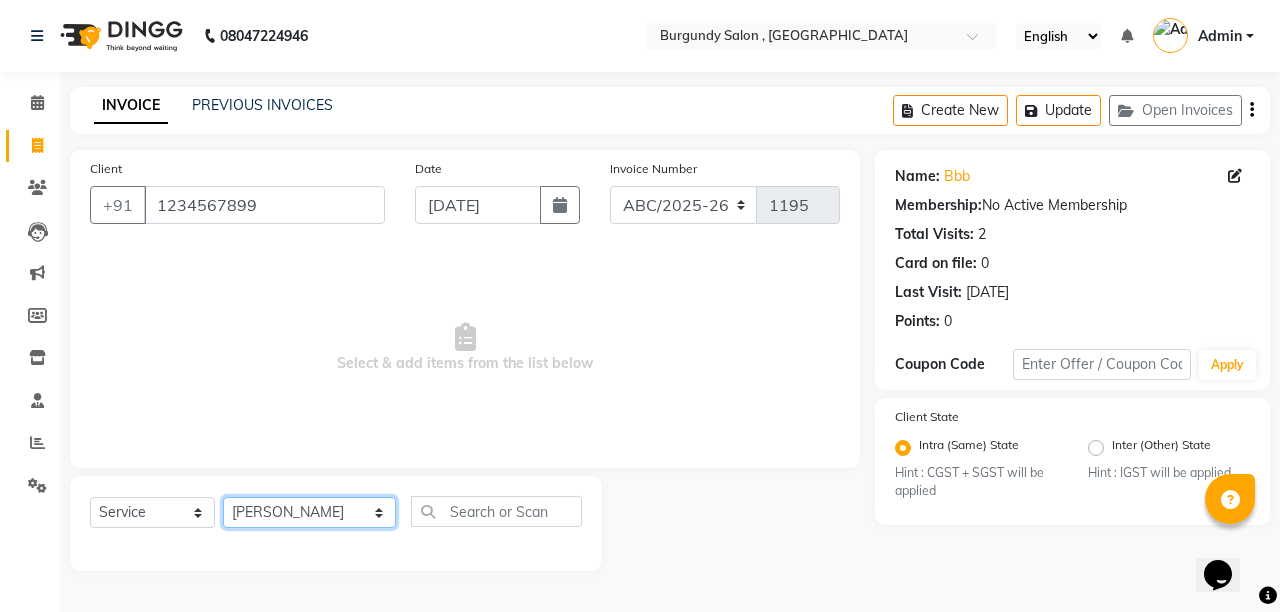 click on "Select Stylist ANIL  [PERSON_NAME] [PERSON_NAME]  DHON DAS DHON / [PERSON_NAME] [PERSON_NAME] [PERSON_NAME]/ [PERSON_NAME] [PERSON_NAME] LAXI / [PERSON_NAME] LITTLE MAAM MINTUL [PERSON_NAME] [PERSON_NAME] [PERSON_NAME] [PERSON_NAME]/POJA/ [PERSON_NAME] / [PERSON_NAME] [PERSON_NAME]/ [PERSON_NAME] PUJAA [PERSON_NAME] / [PERSON_NAME]  [PERSON_NAME] / [PERSON_NAME] [PERSON_NAME] / [PERSON_NAME] / [PERSON_NAME] [PERSON_NAME]/ [PERSON_NAME]/[PERSON_NAME]/[PERSON_NAME]/ [PERSON_NAME]/[PERSON_NAME]/ [PERSON_NAME] [PERSON_NAME]/ [PERSON_NAME] [PERSON_NAME] [PERSON_NAME] [PERSON_NAME] SOPEM staff 1 staff 1 TANU" 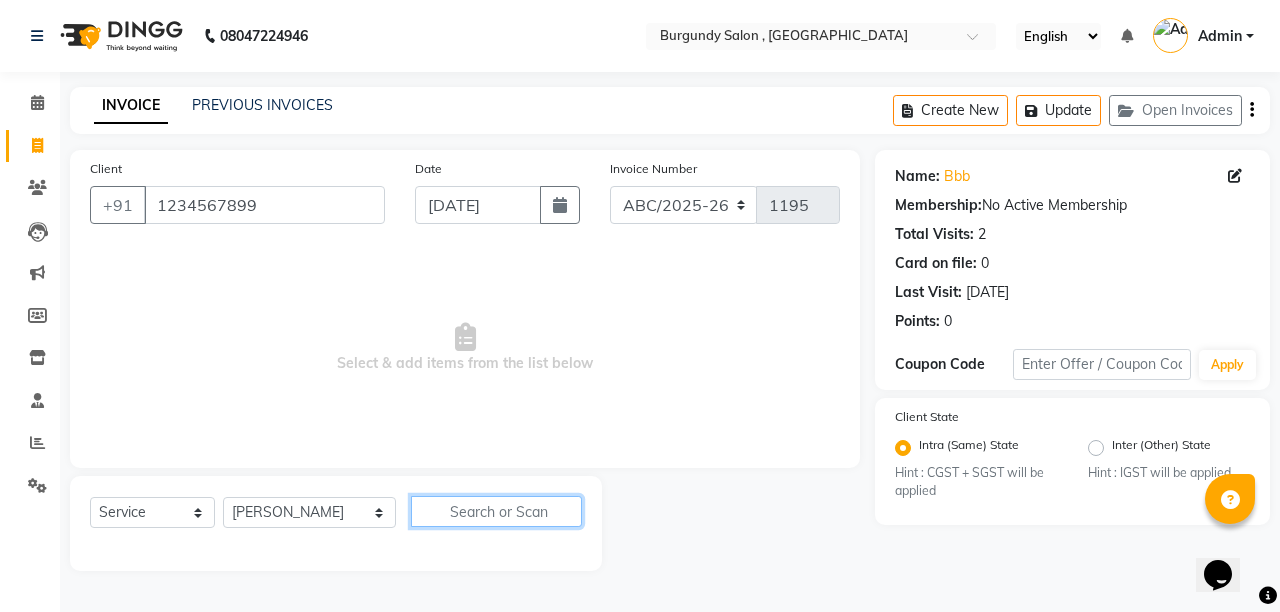 click 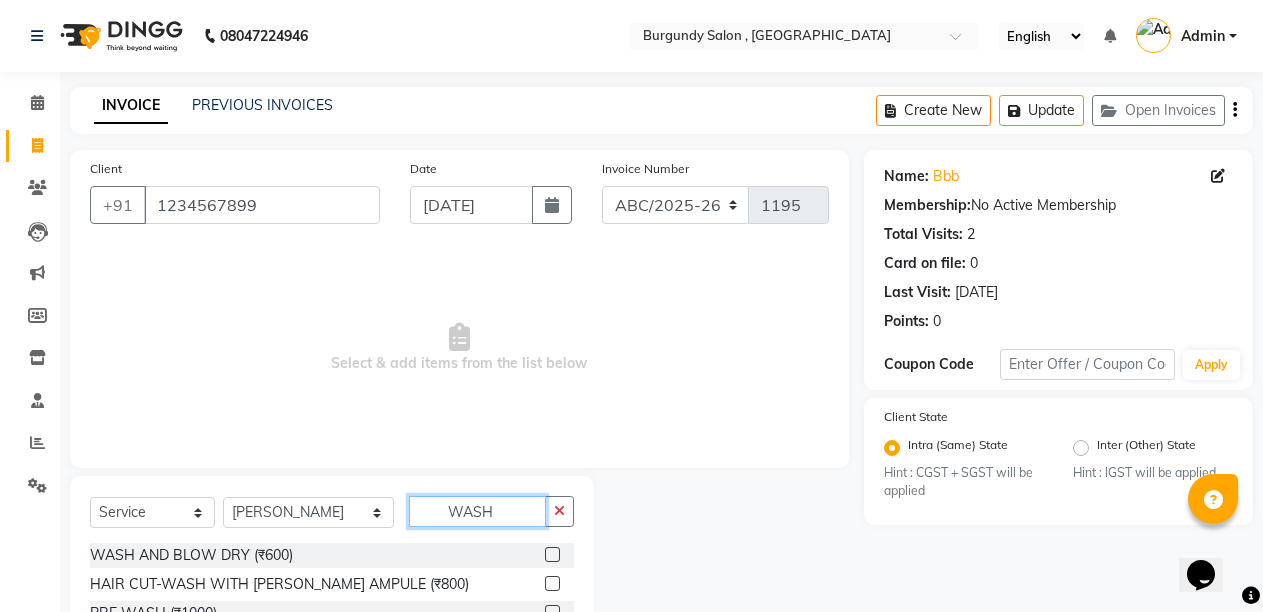 type on "WASH" 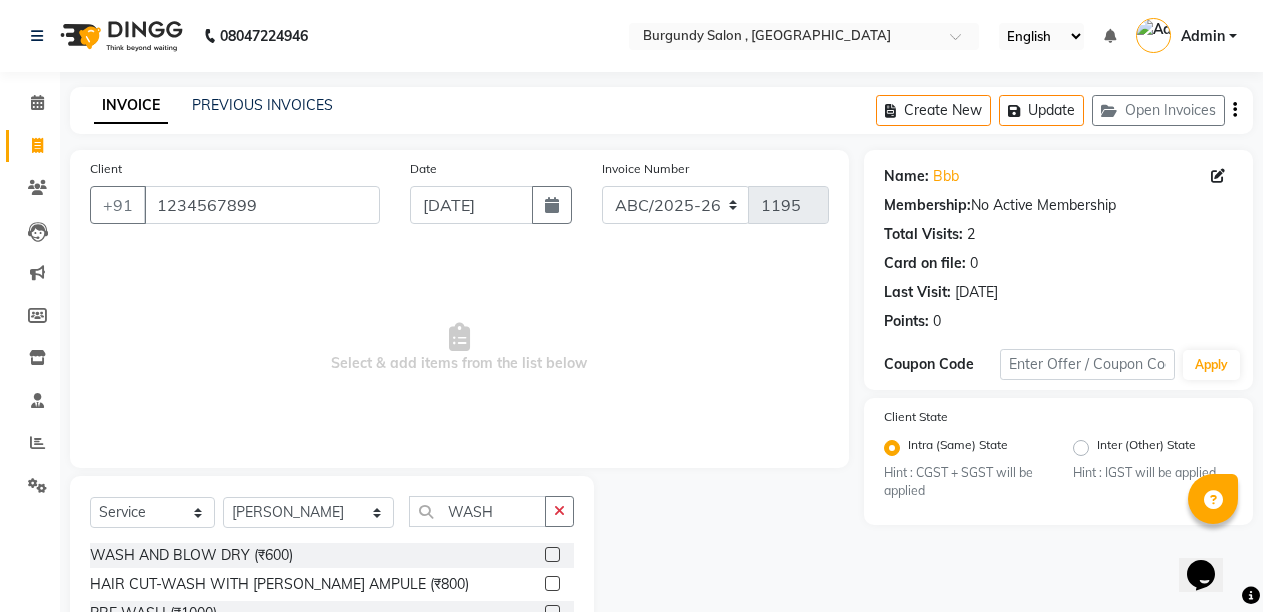 click 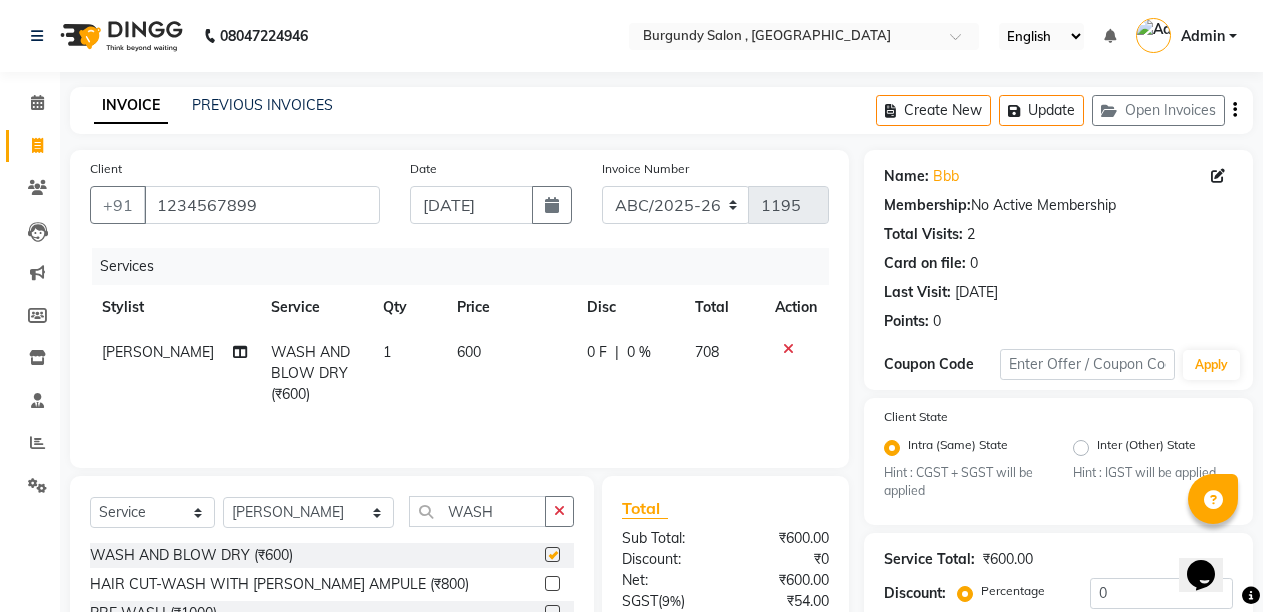 checkbox on "false" 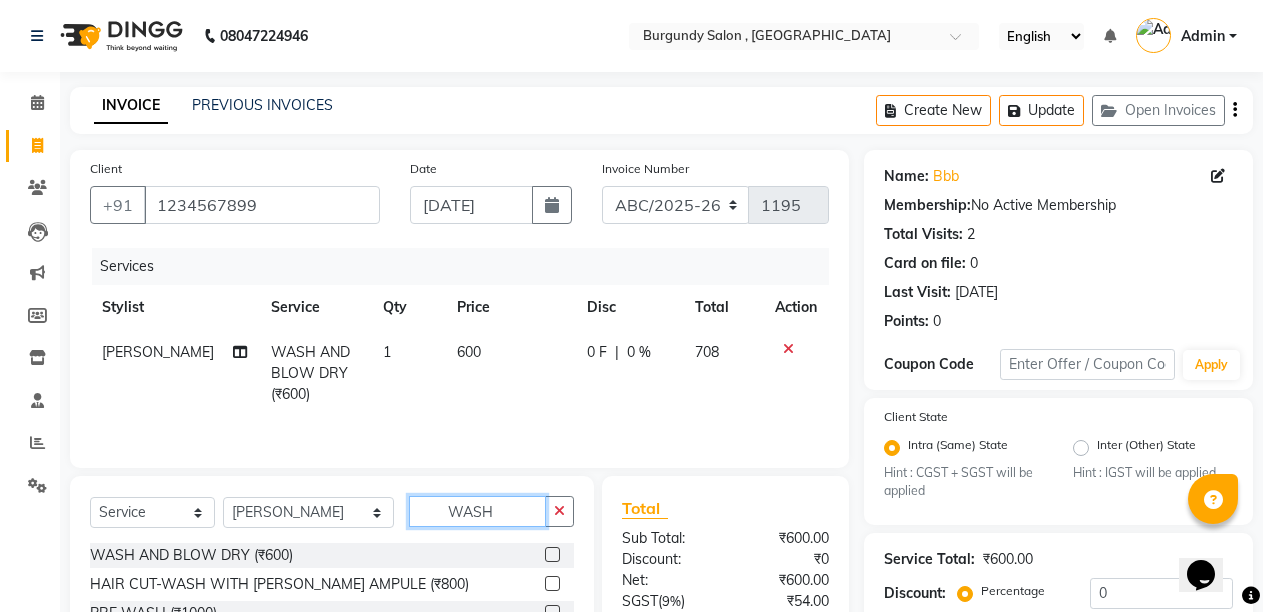 click on "WASH" 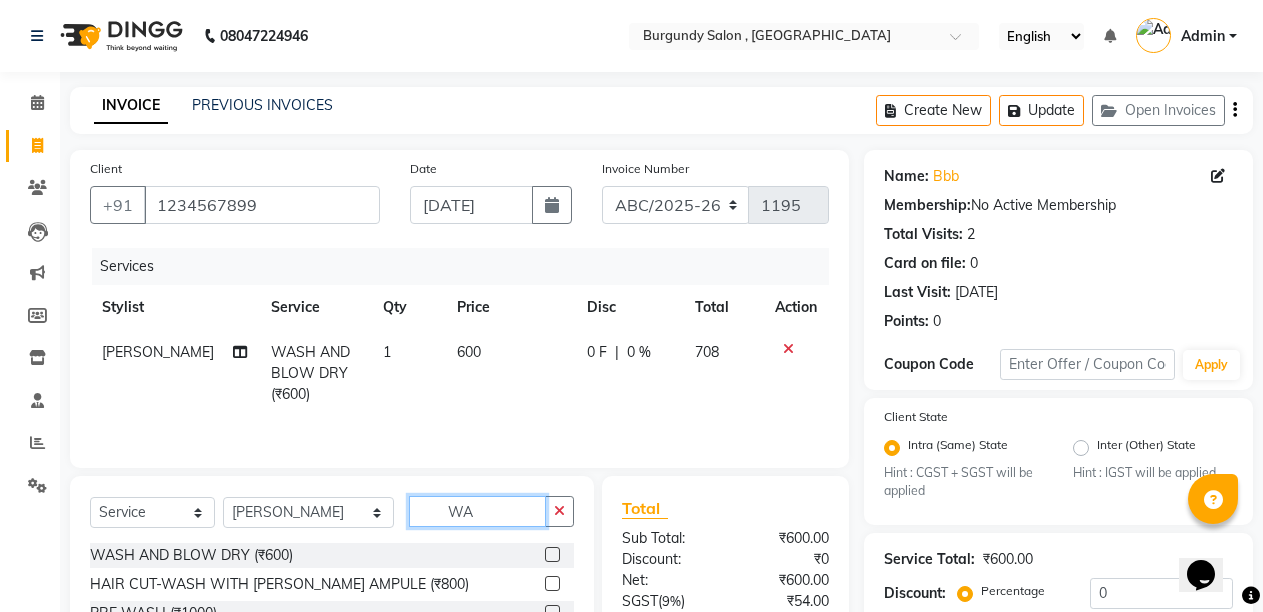type on "W" 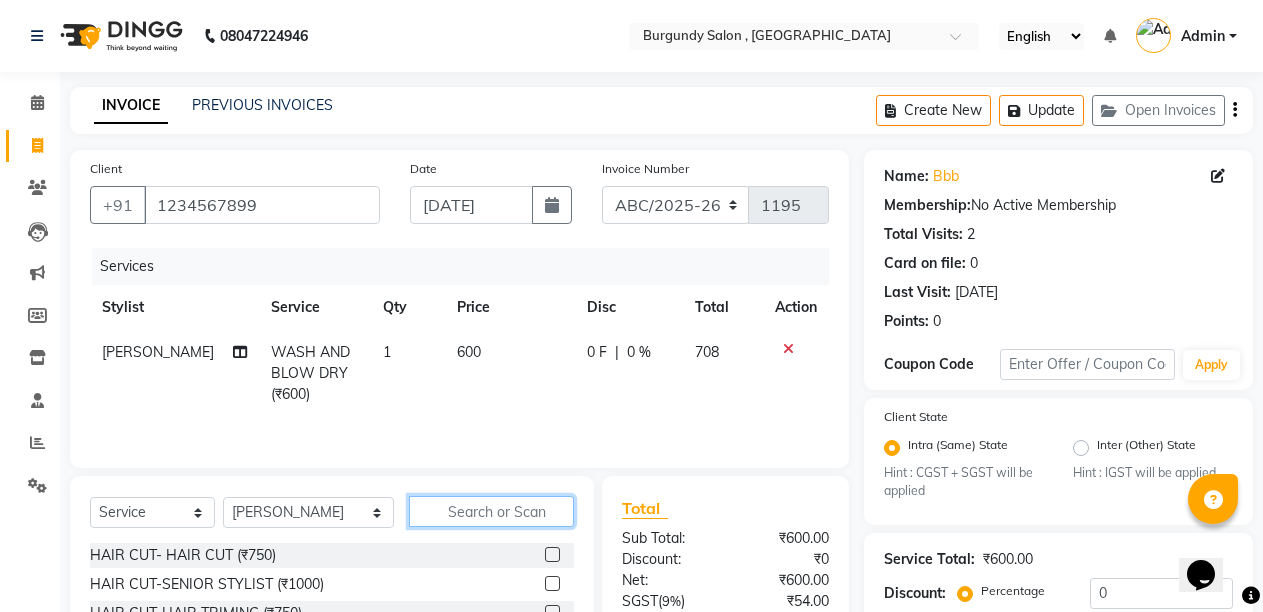 type 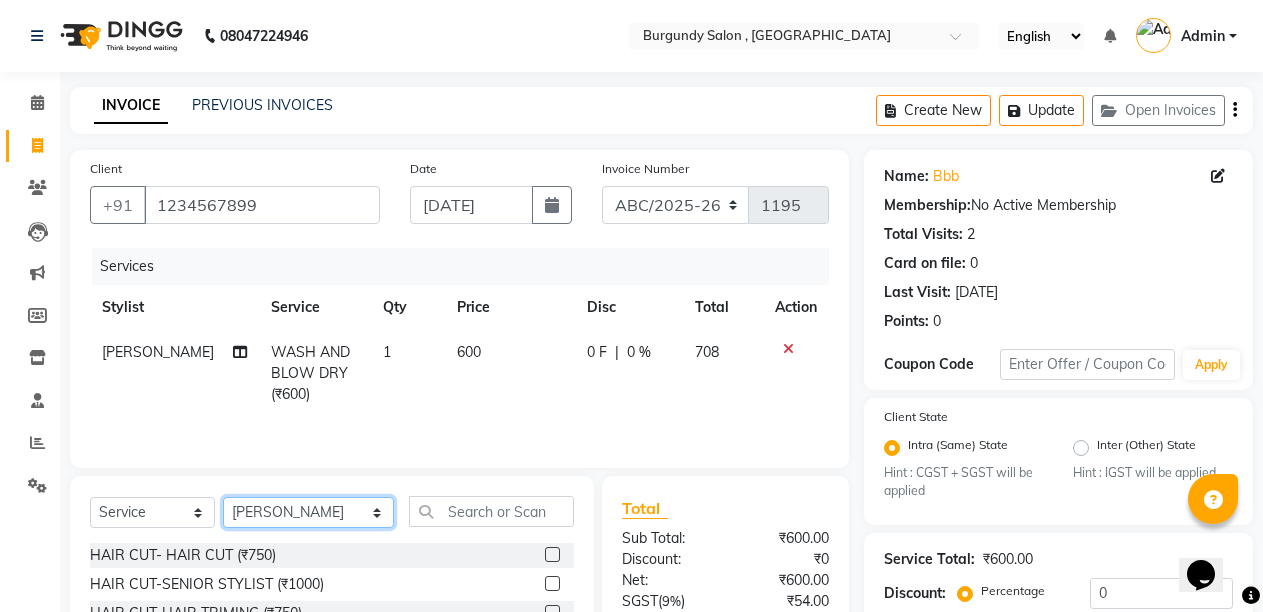 click on "Select Stylist ANIL  [PERSON_NAME] [PERSON_NAME]  DHON DAS DHON / [PERSON_NAME] [PERSON_NAME] [PERSON_NAME]/ [PERSON_NAME] [PERSON_NAME] LAXI / [PERSON_NAME] LITTLE MAAM MINTUL [PERSON_NAME] [PERSON_NAME] [PERSON_NAME] [PERSON_NAME]/POJA/ [PERSON_NAME] / [PERSON_NAME] [PERSON_NAME]/ [PERSON_NAME] PUJAA [PERSON_NAME] / [PERSON_NAME]  [PERSON_NAME] / [PERSON_NAME] [PERSON_NAME] / [PERSON_NAME] / [PERSON_NAME] [PERSON_NAME]/ [PERSON_NAME]/[PERSON_NAME]/[PERSON_NAME]/ [PERSON_NAME]/[PERSON_NAME]/ [PERSON_NAME] [PERSON_NAME]/ [PERSON_NAME] [PERSON_NAME] [PERSON_NAME] [PERSON_NAME] SOPEM staff 1 staff 1 TANU" 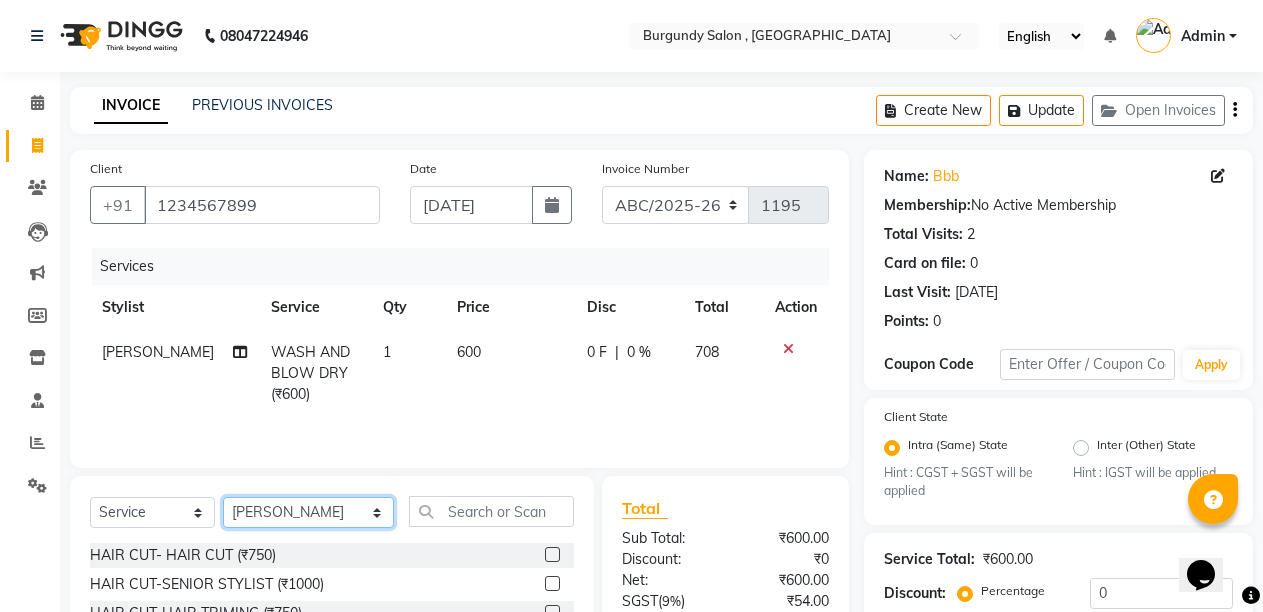 select on "32580" 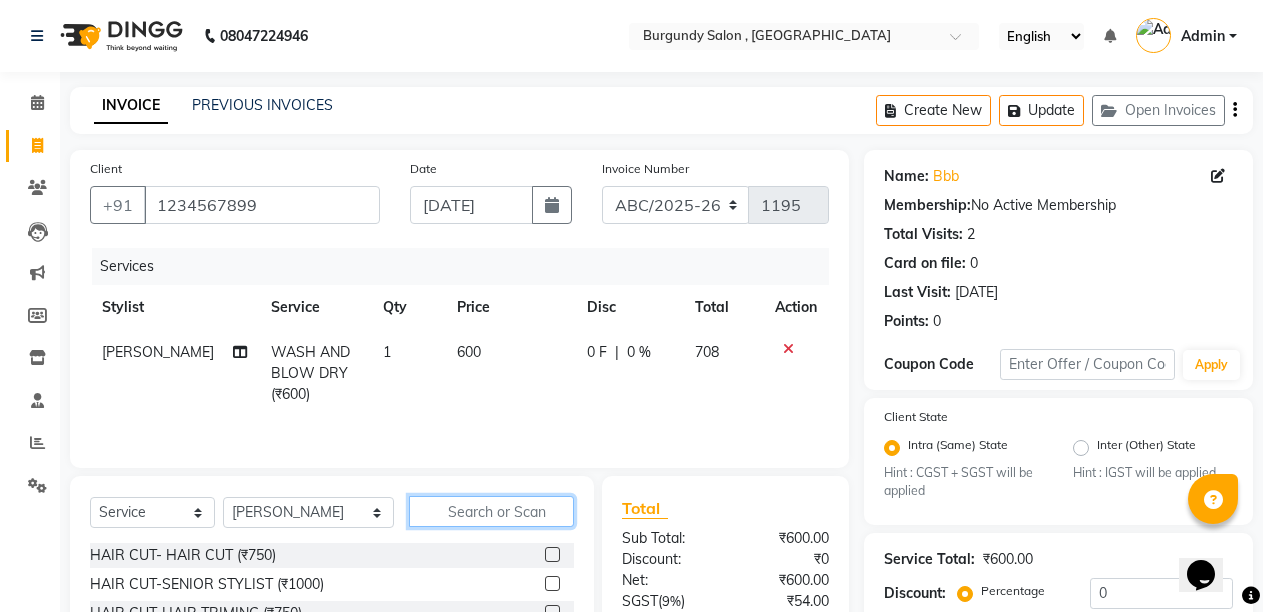 click 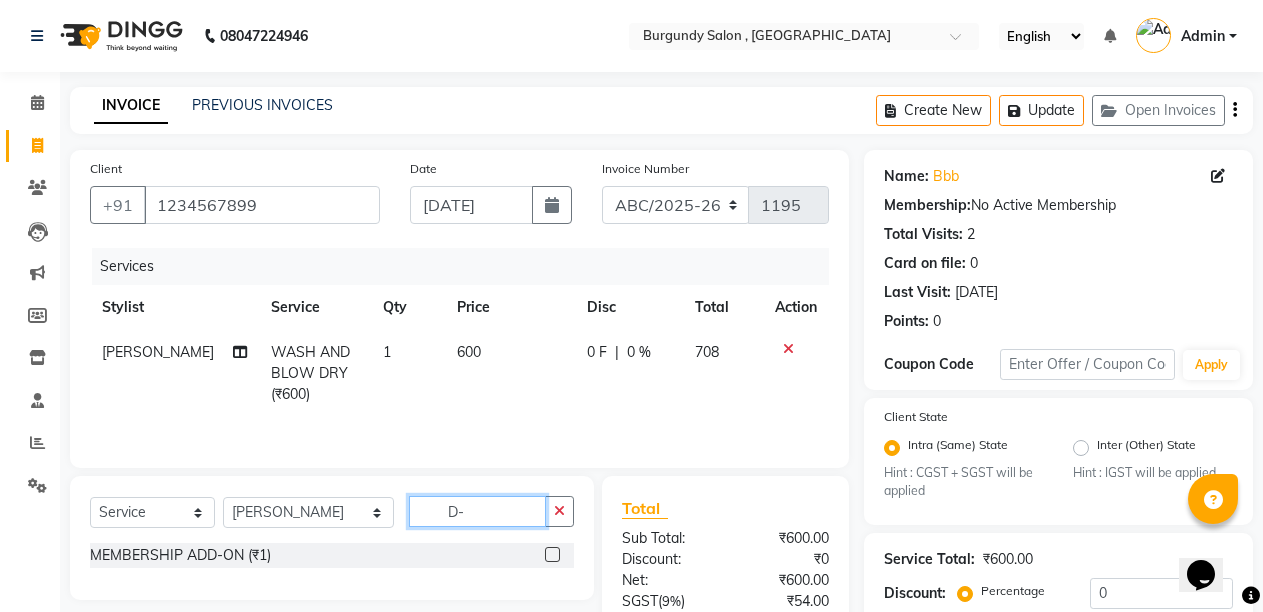 type on "D" 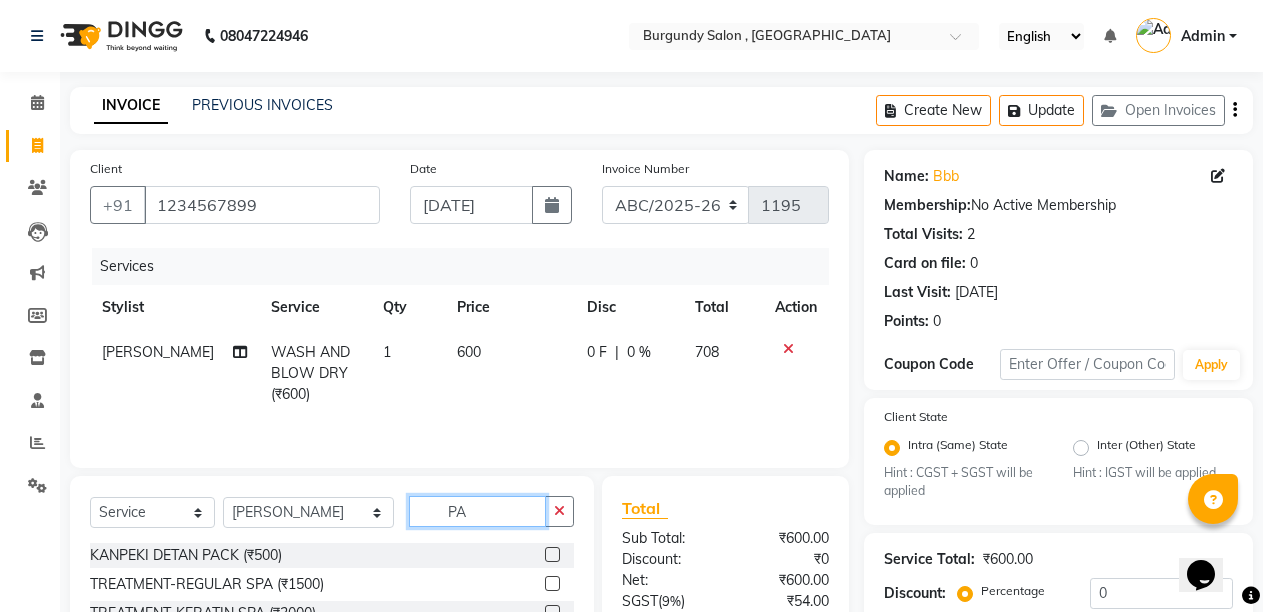 type on "P" 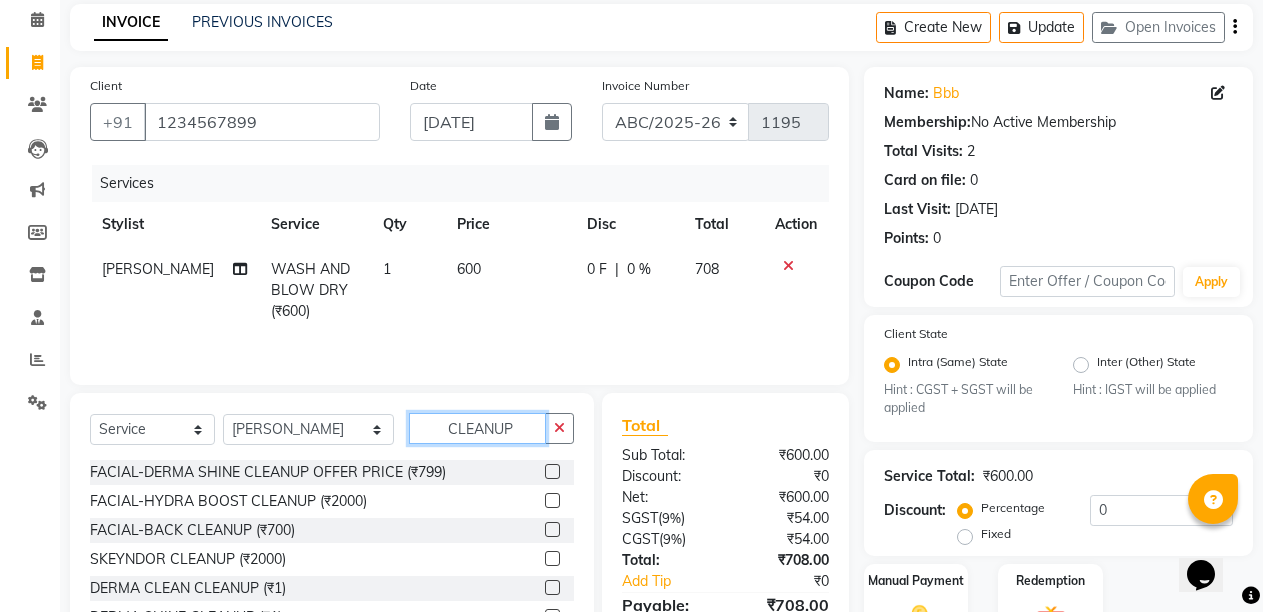 scroll, scrollTop: 193, scrollLeft: 0, axis: vertical 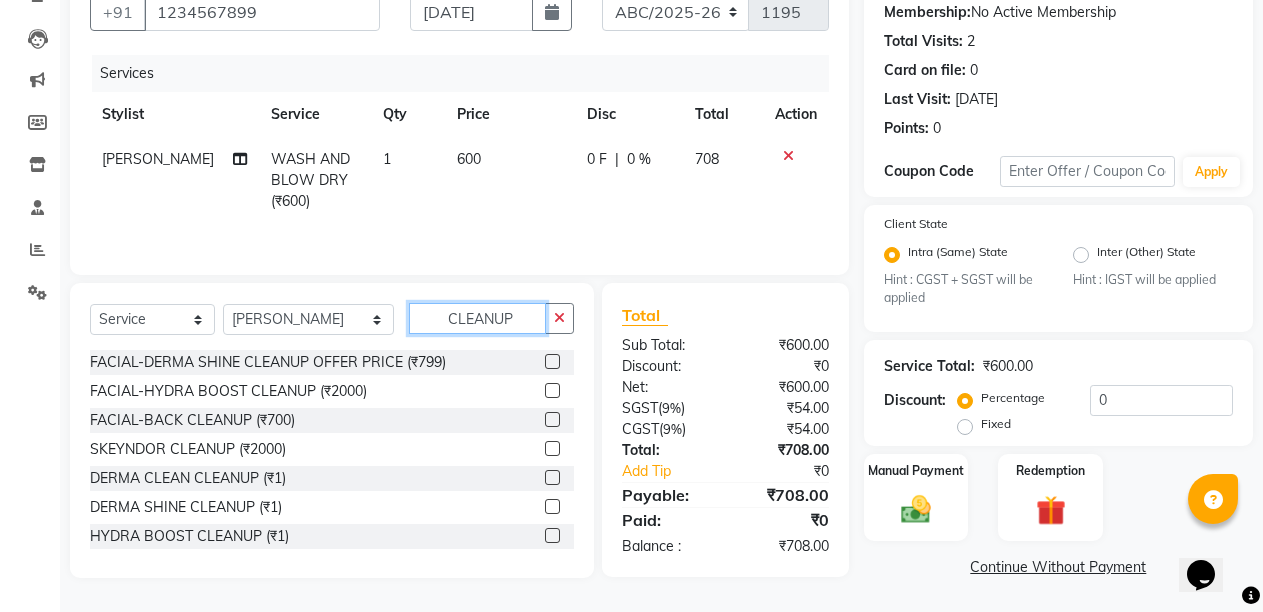 type on "CLEANUP" 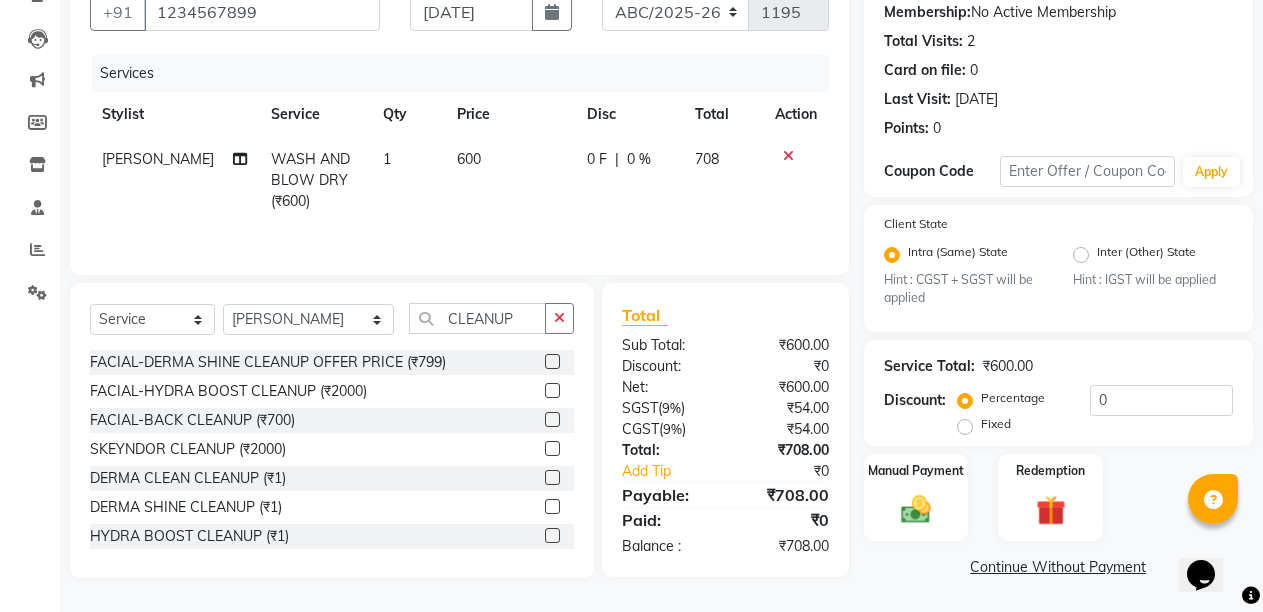 click 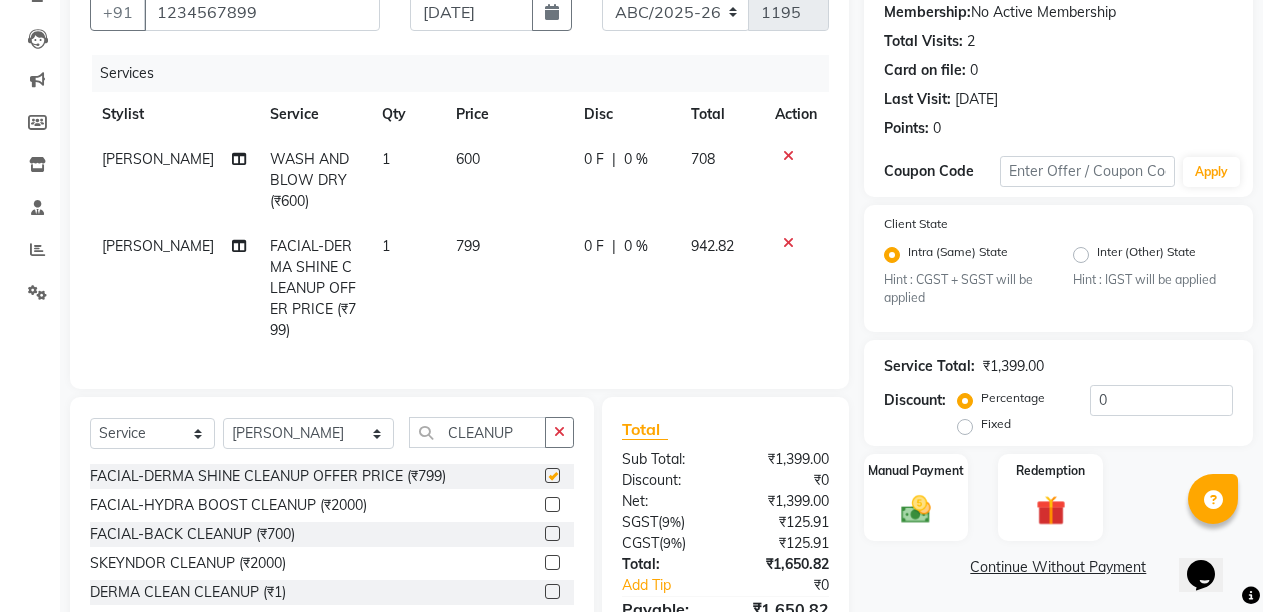 checkbox on "false" 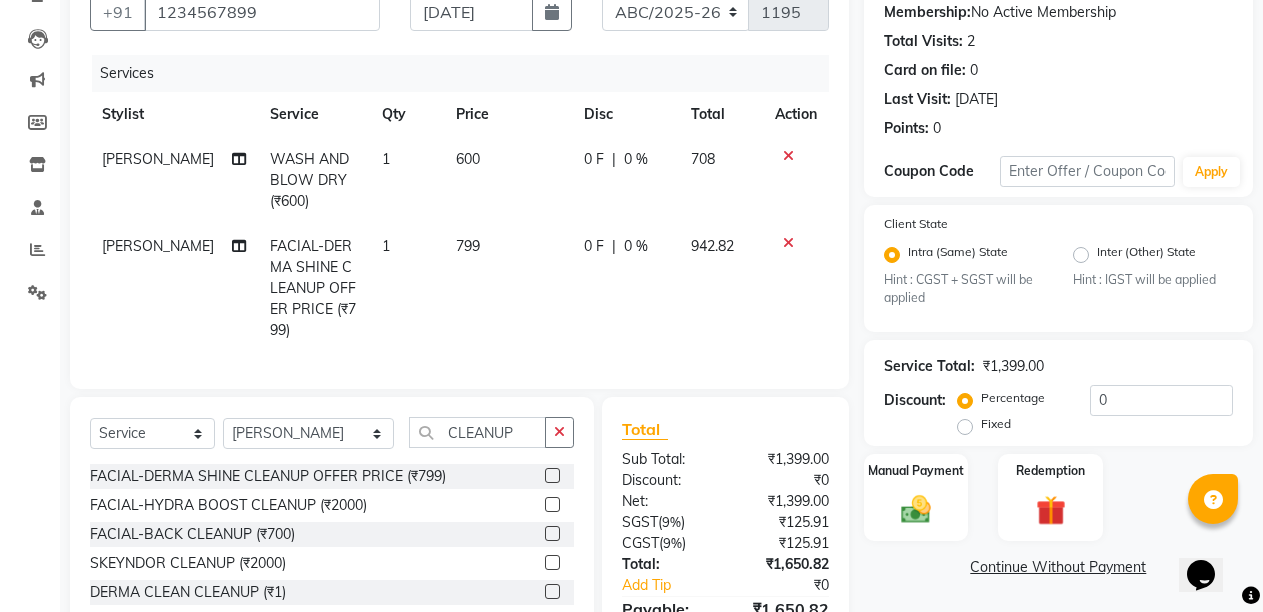 click on "799" 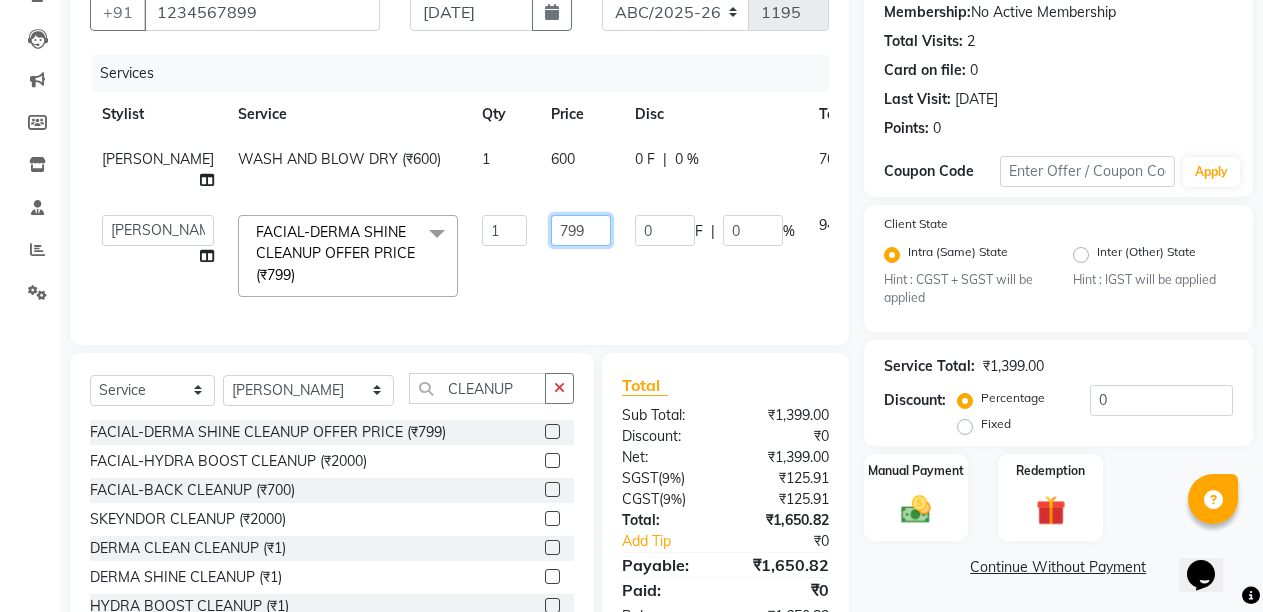 click on "799" 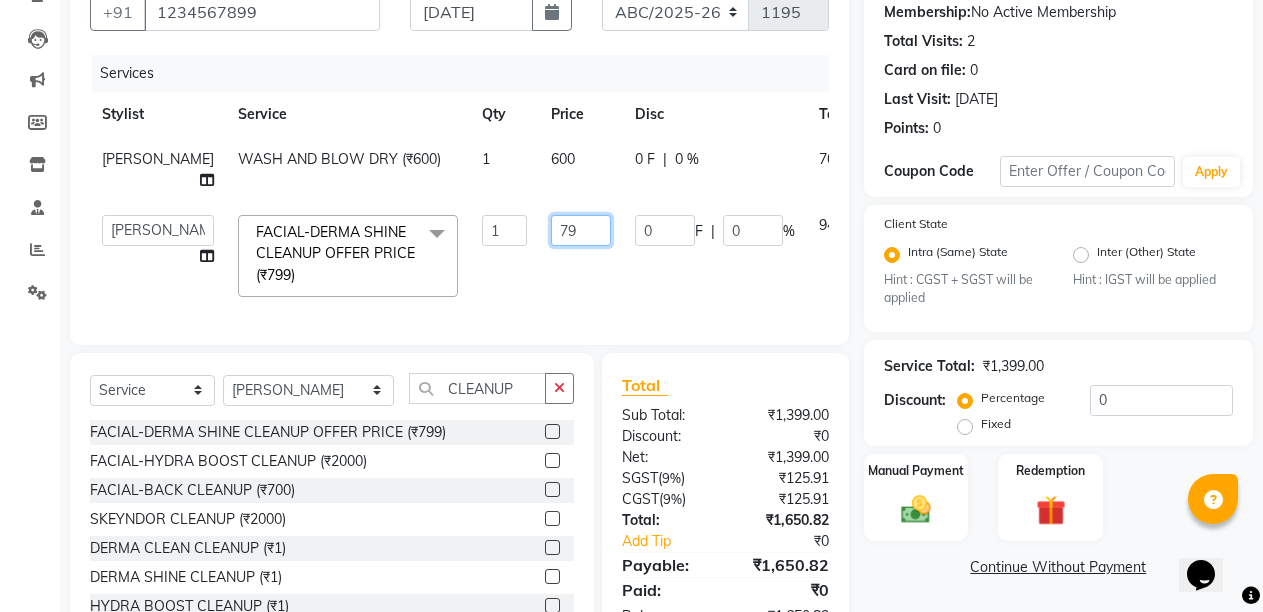 type on "7" 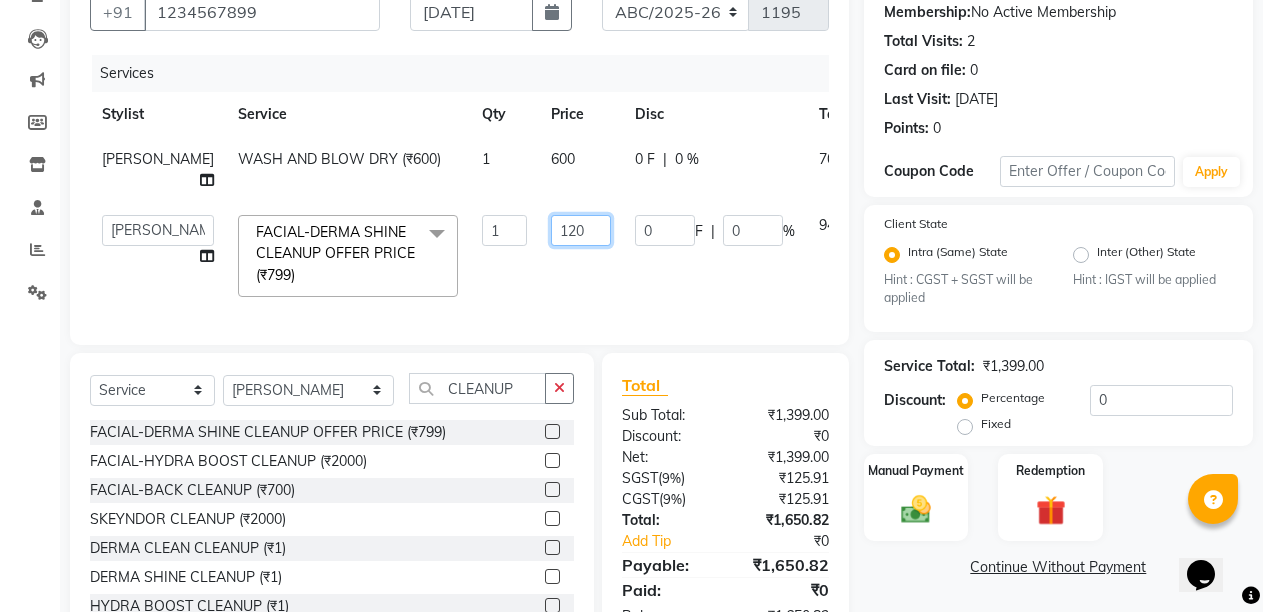type on "1200" 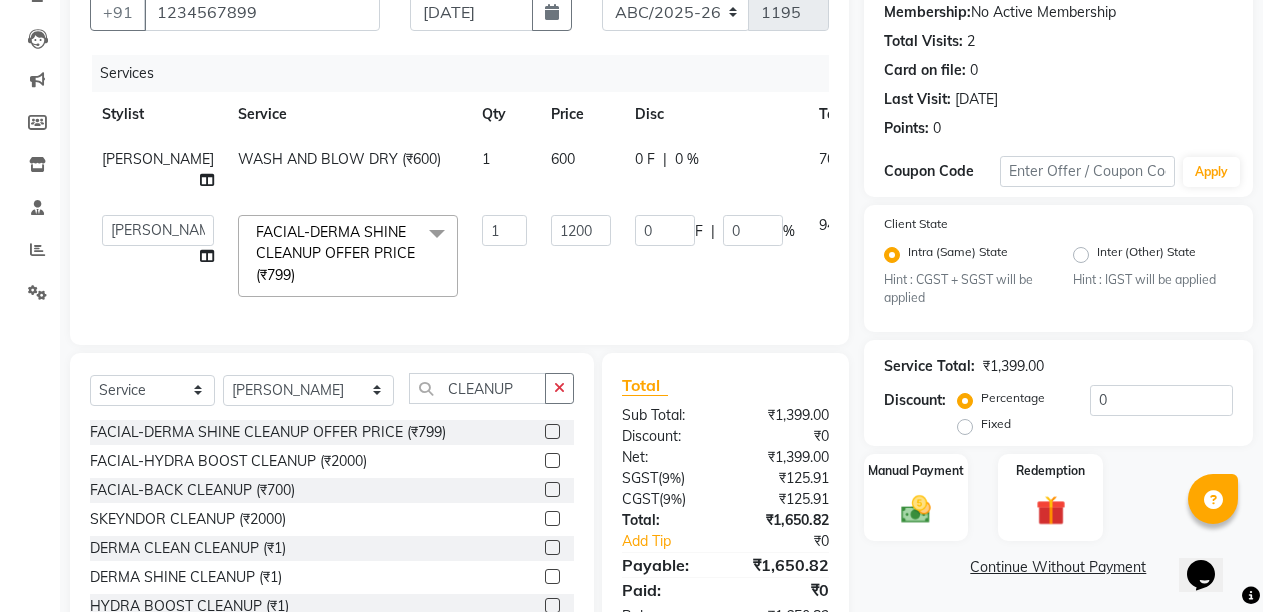 click on "1200" 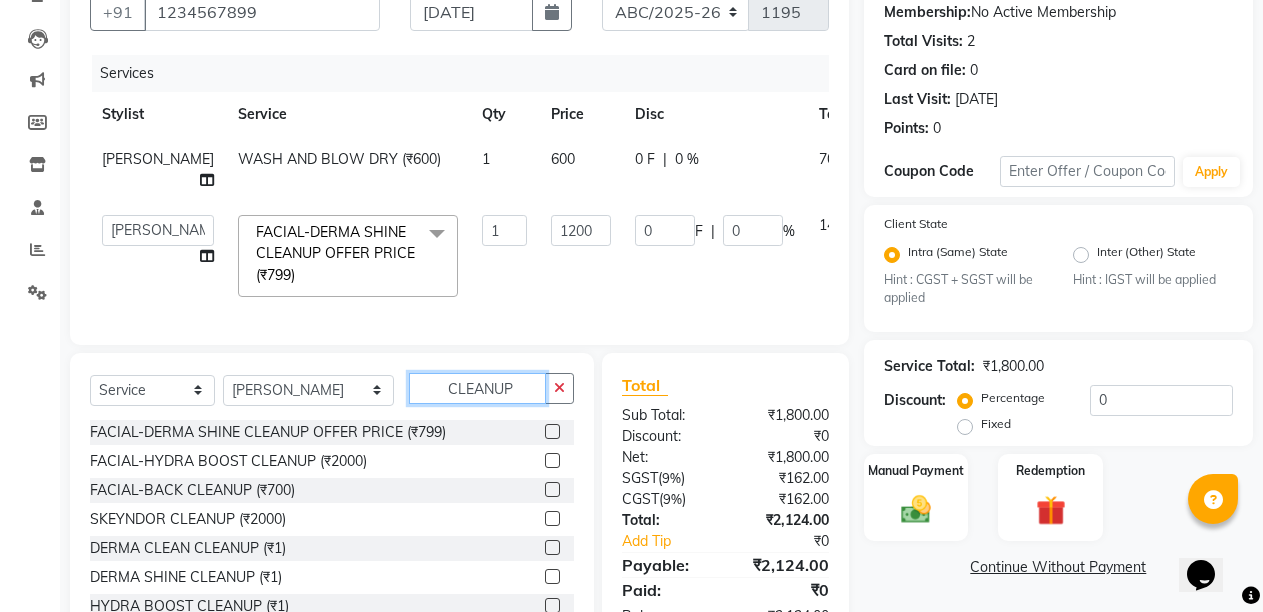 click on "CLEANUP" 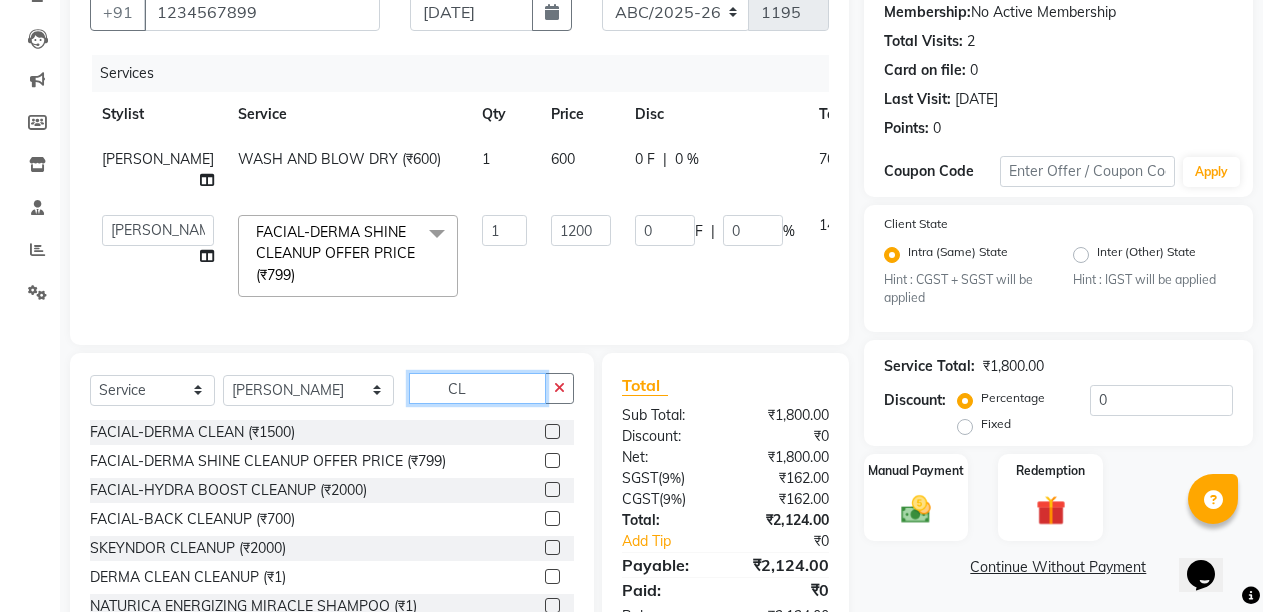 type on "C" 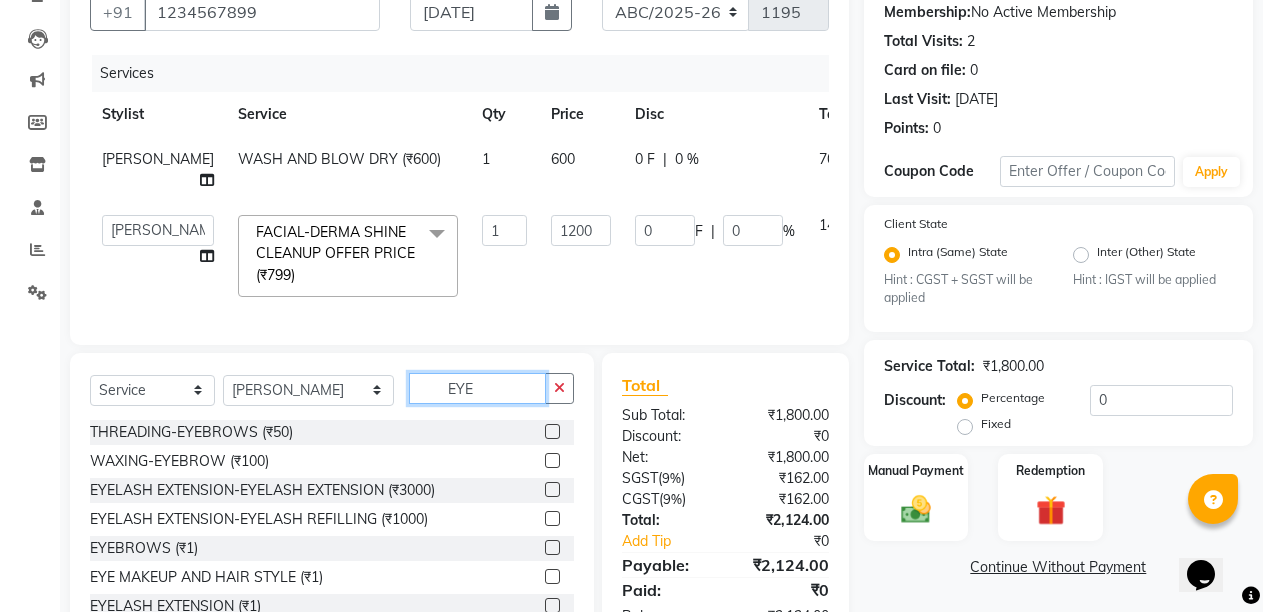 type on "EYE" 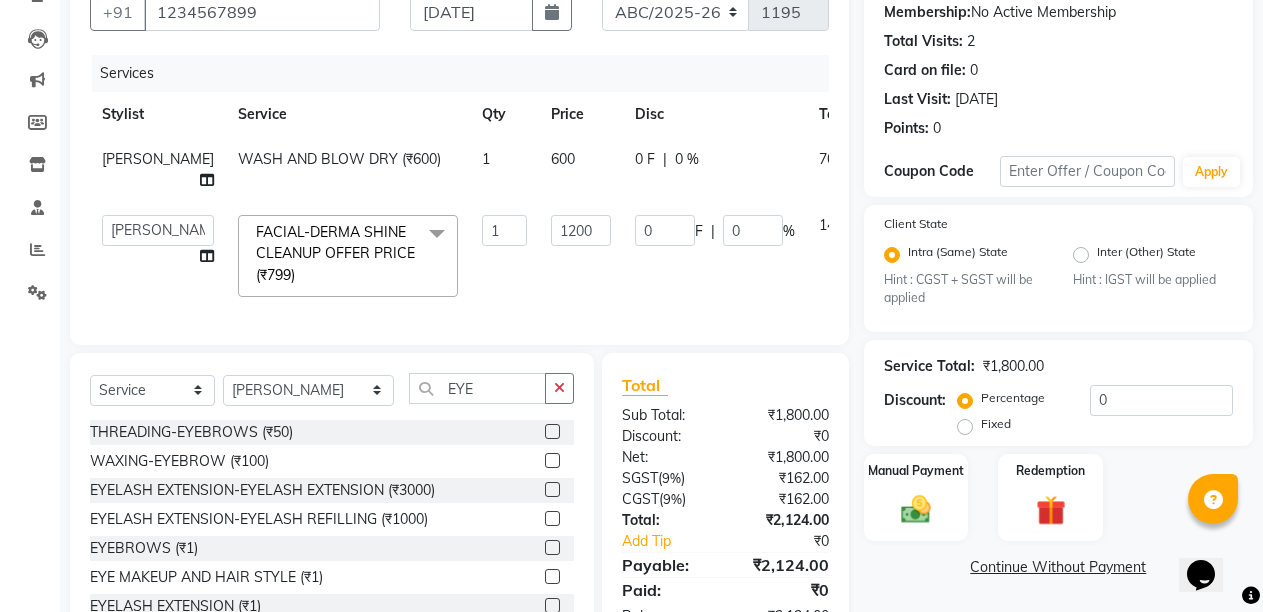click 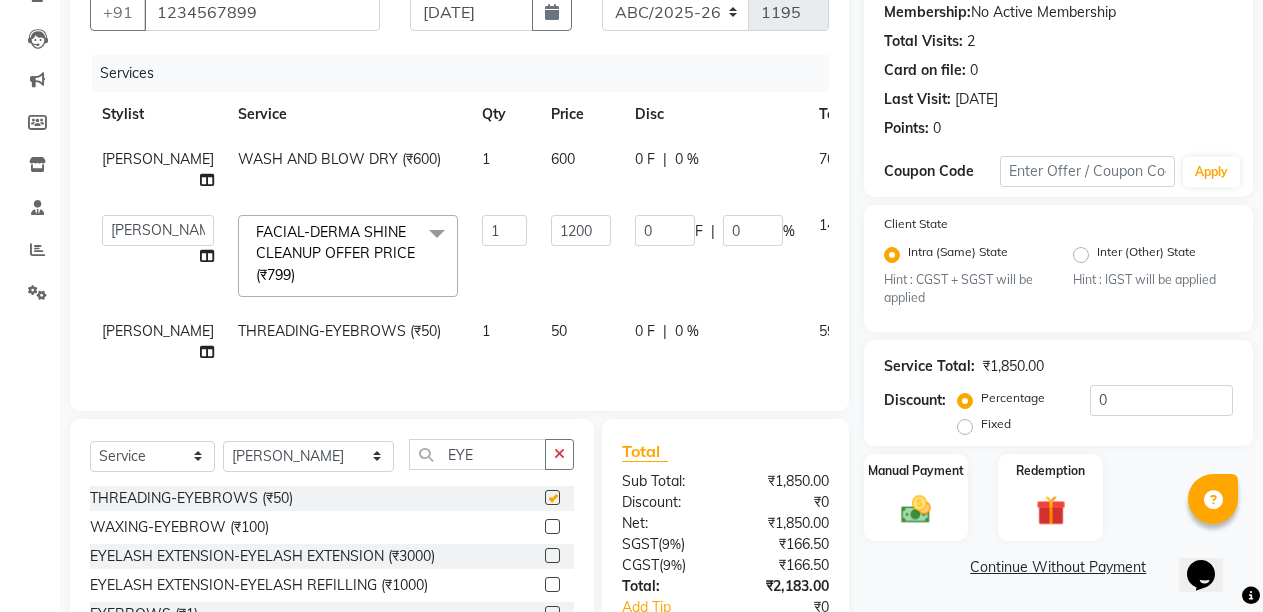 checkbox on "false" 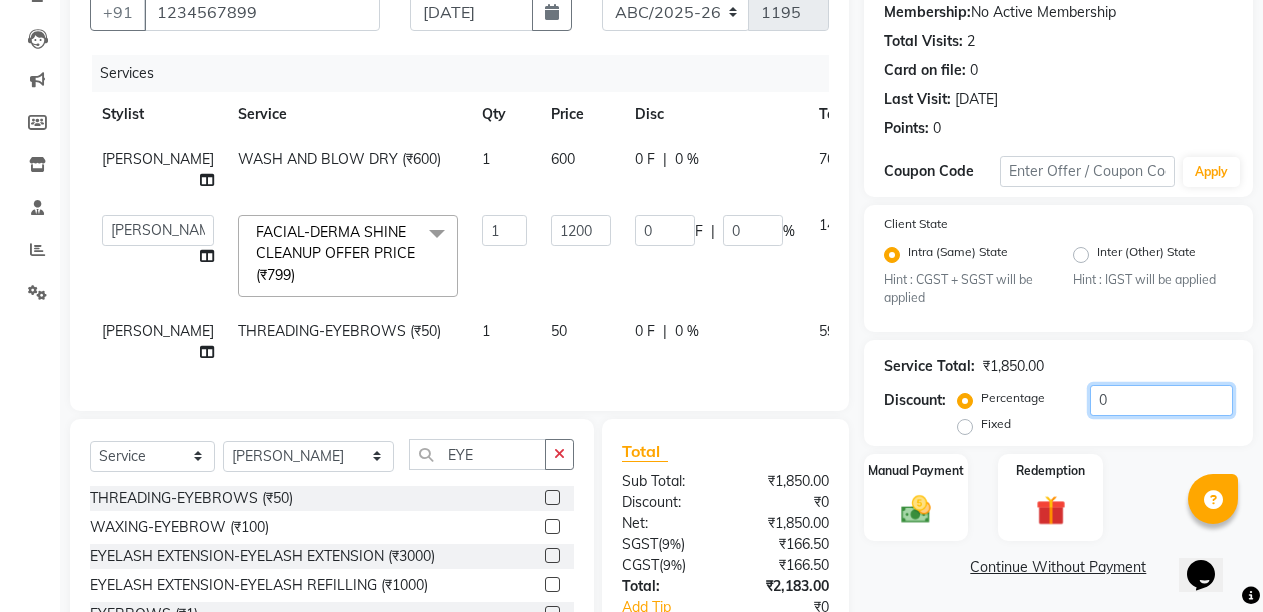 click on "0" 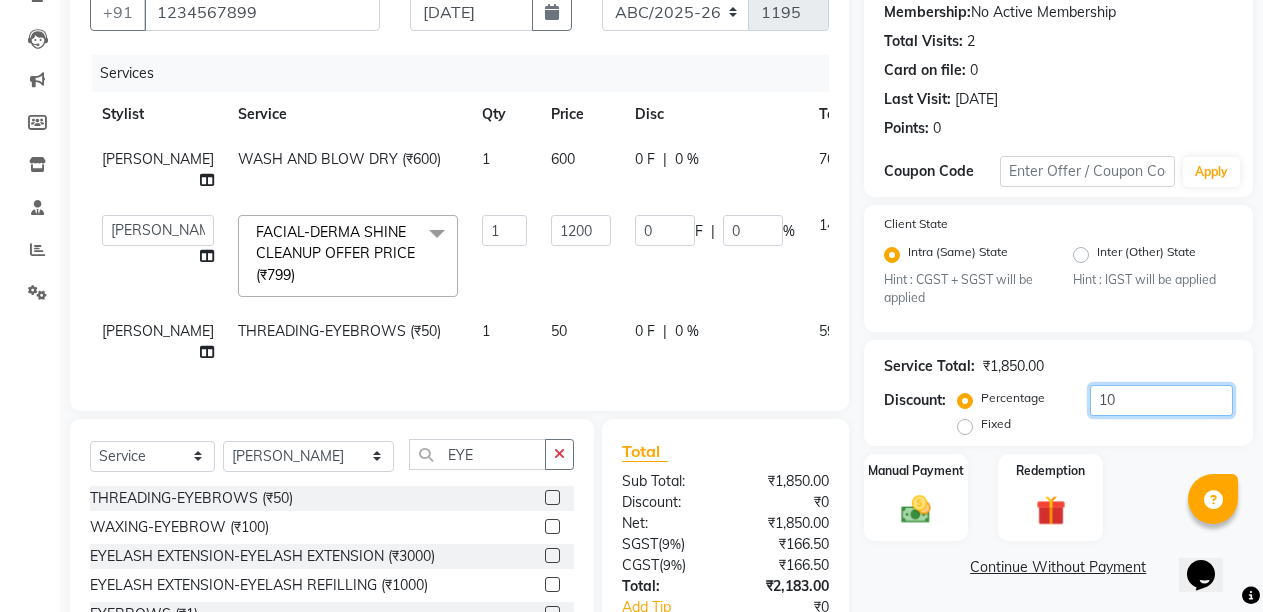 type on "120" 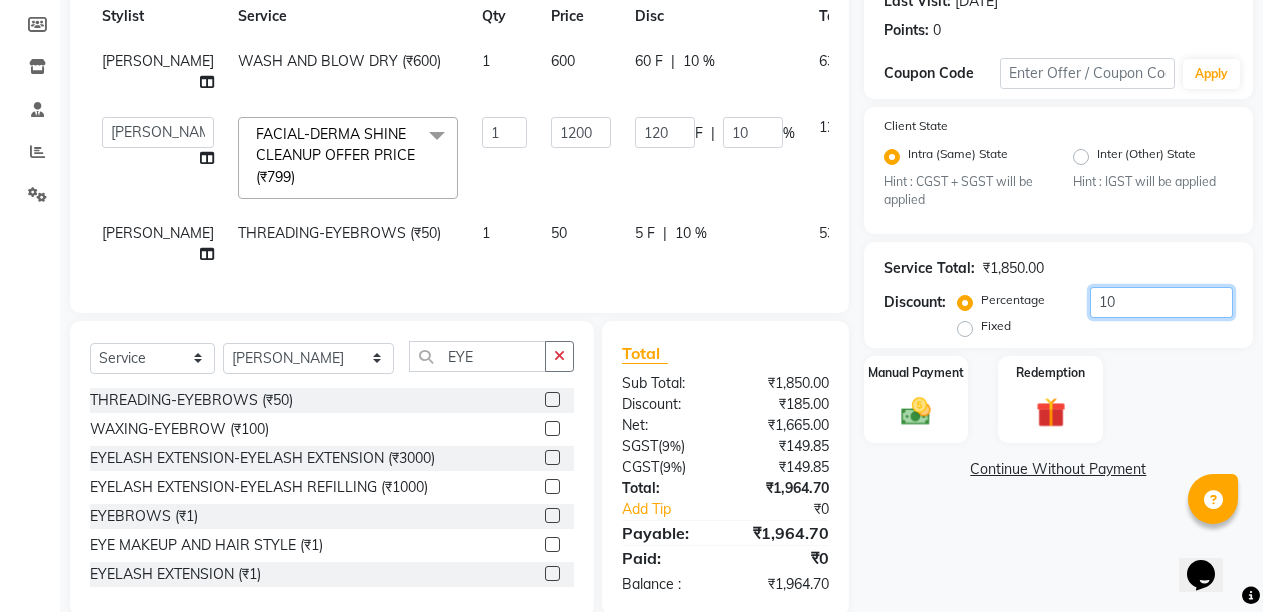 scroll, scrollTop: 321, scrollLeft: 0, axis: vertical 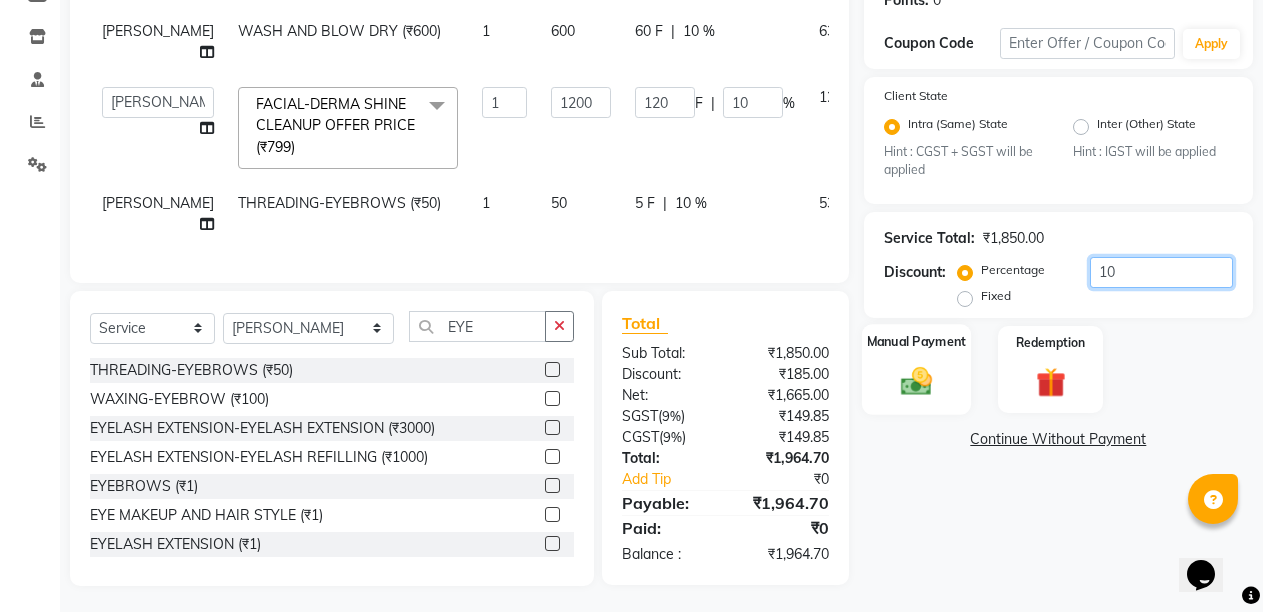 type on "10" 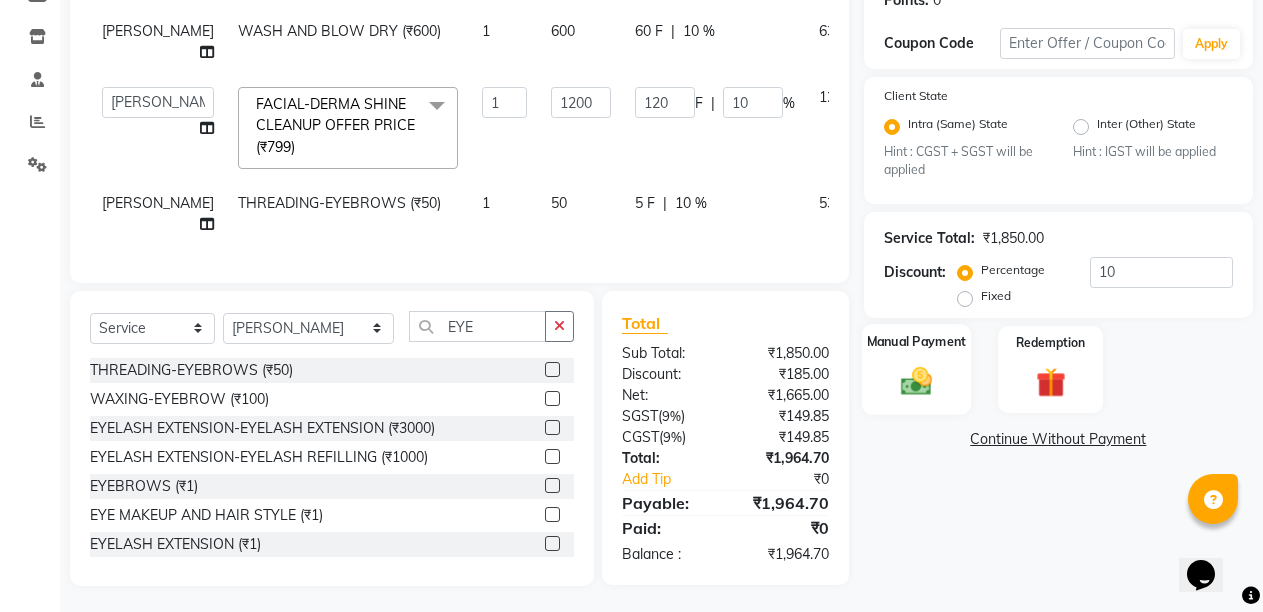click on "Manual Payment" 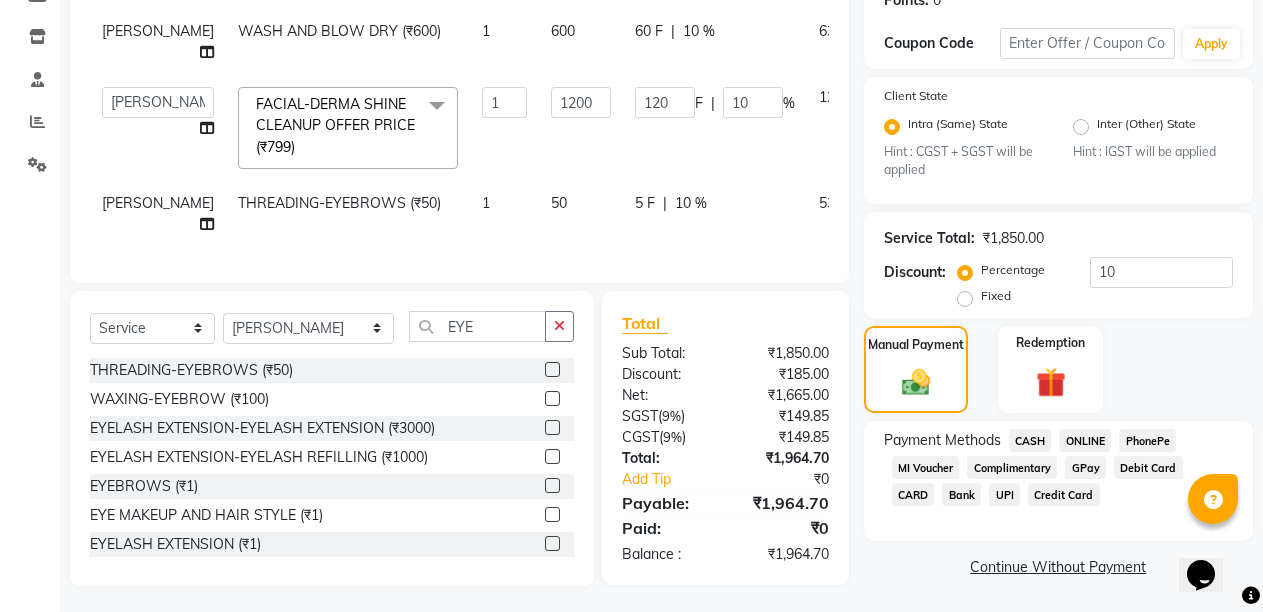click on "CASH" 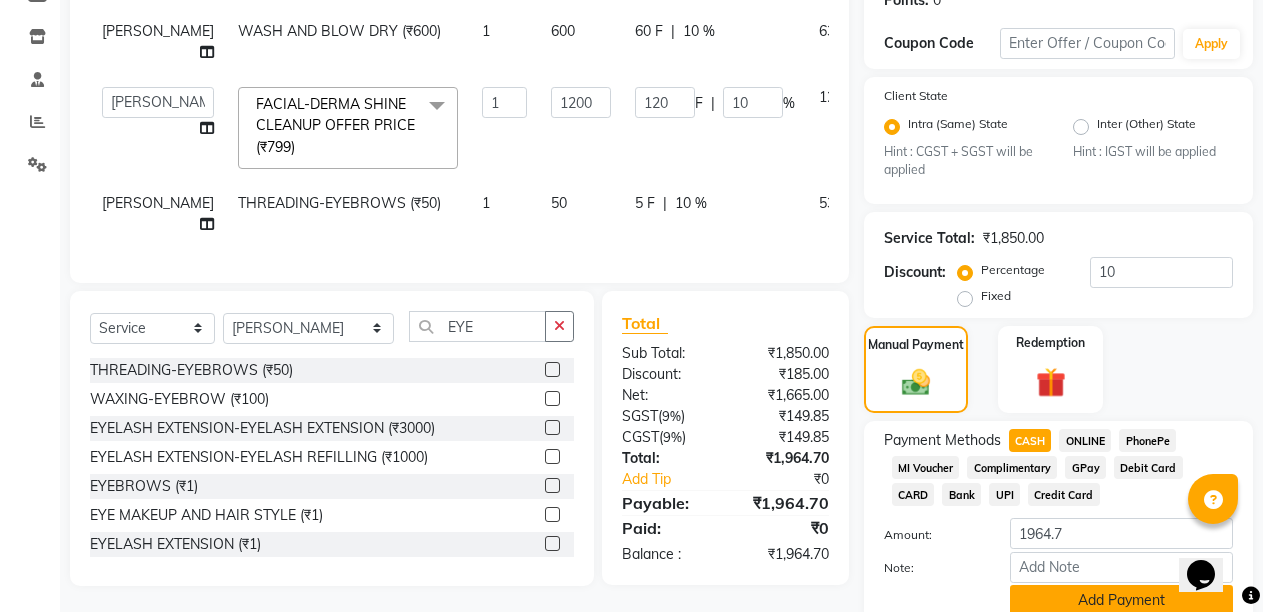 click on "Add Payment" 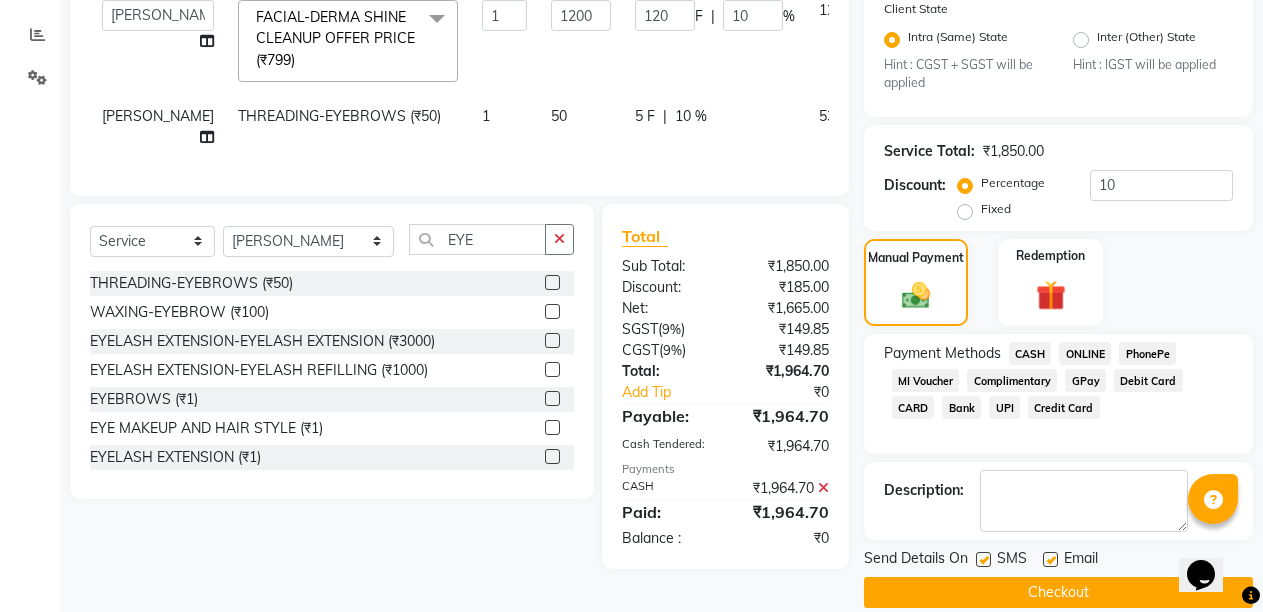 scroll, scrollTop: 428, scrollLeft: 0, axis: vertical 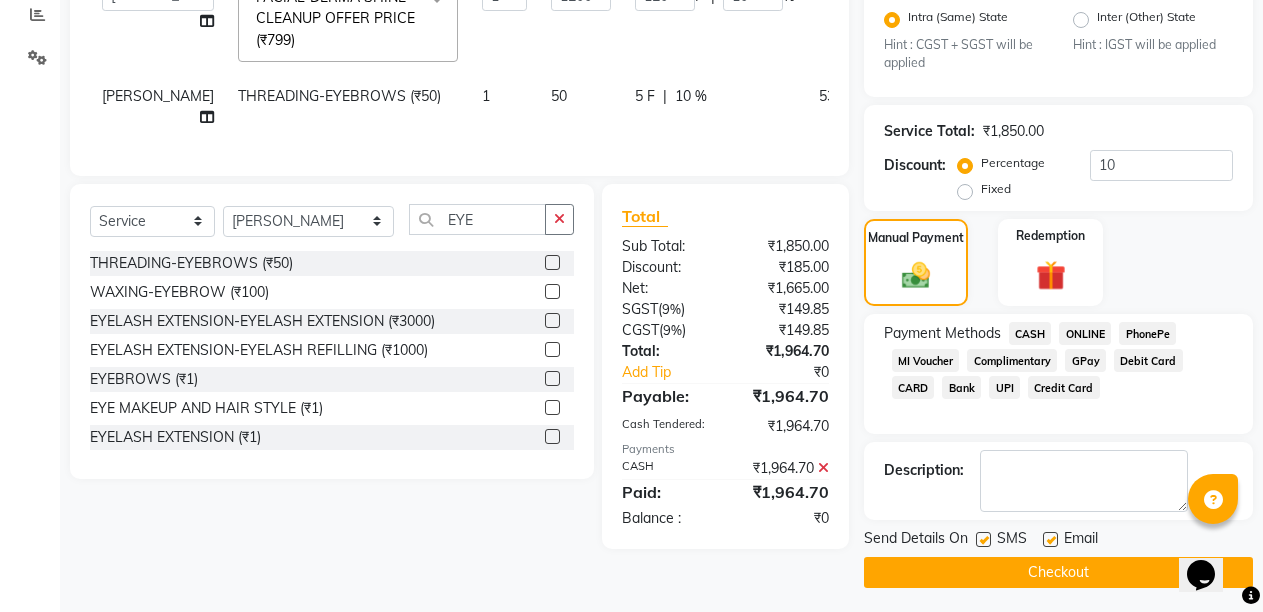 click on "Checkout" 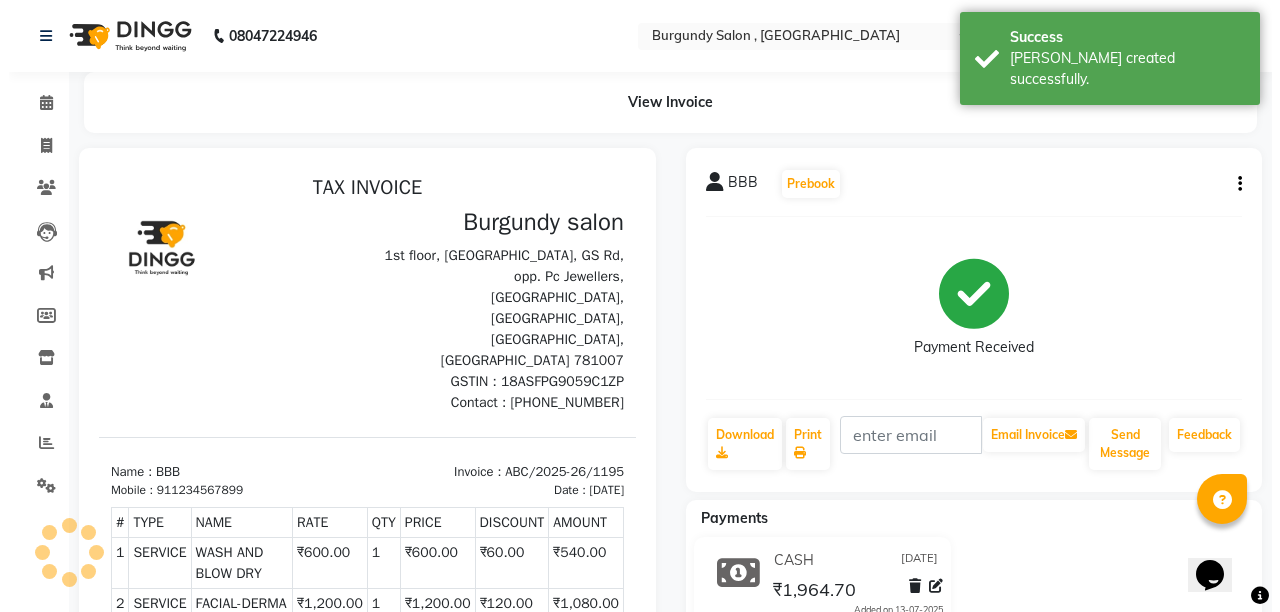 scroll, scrollTop: 0, scrollLeft: 0, axis: both 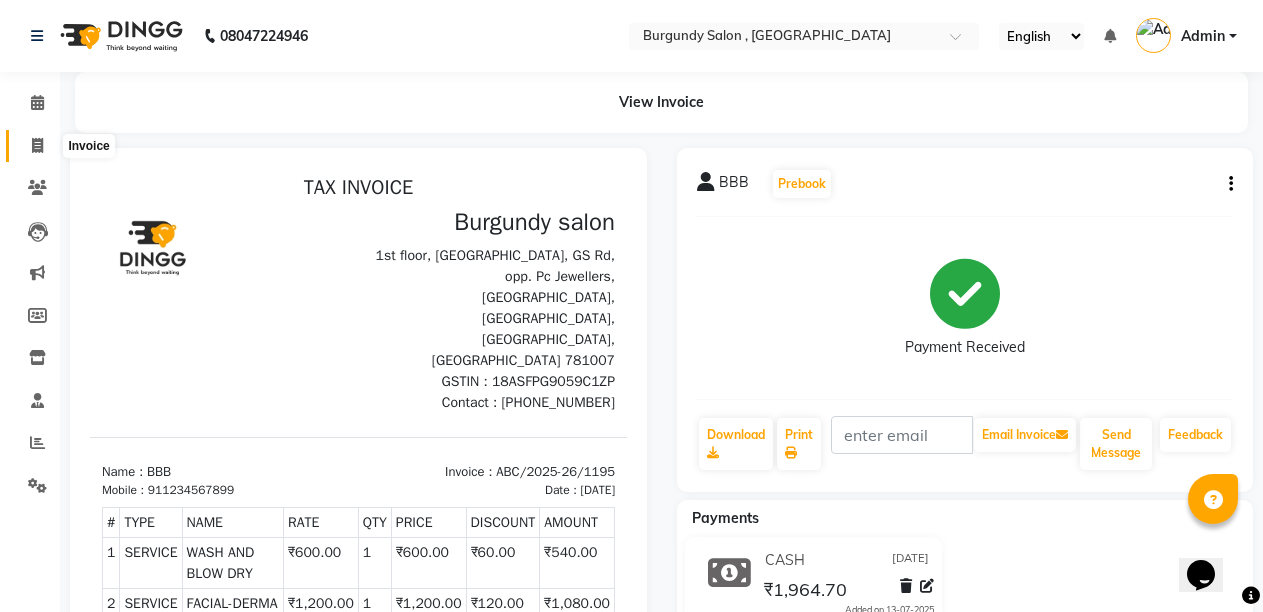 click 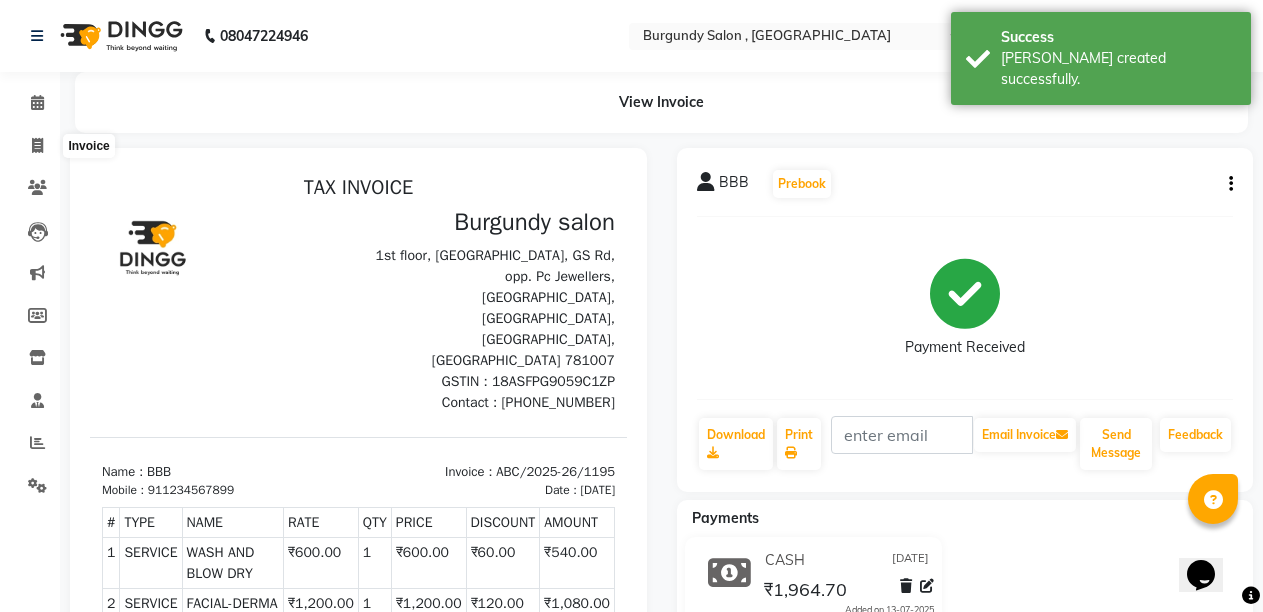 select on "service" 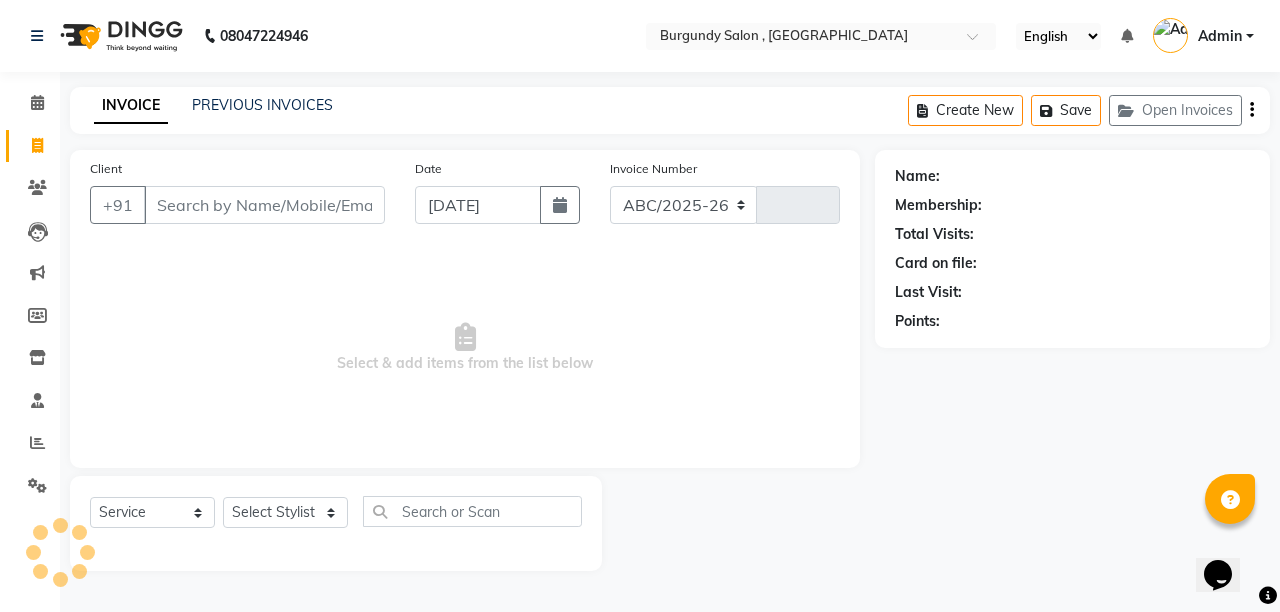 select on "5345" 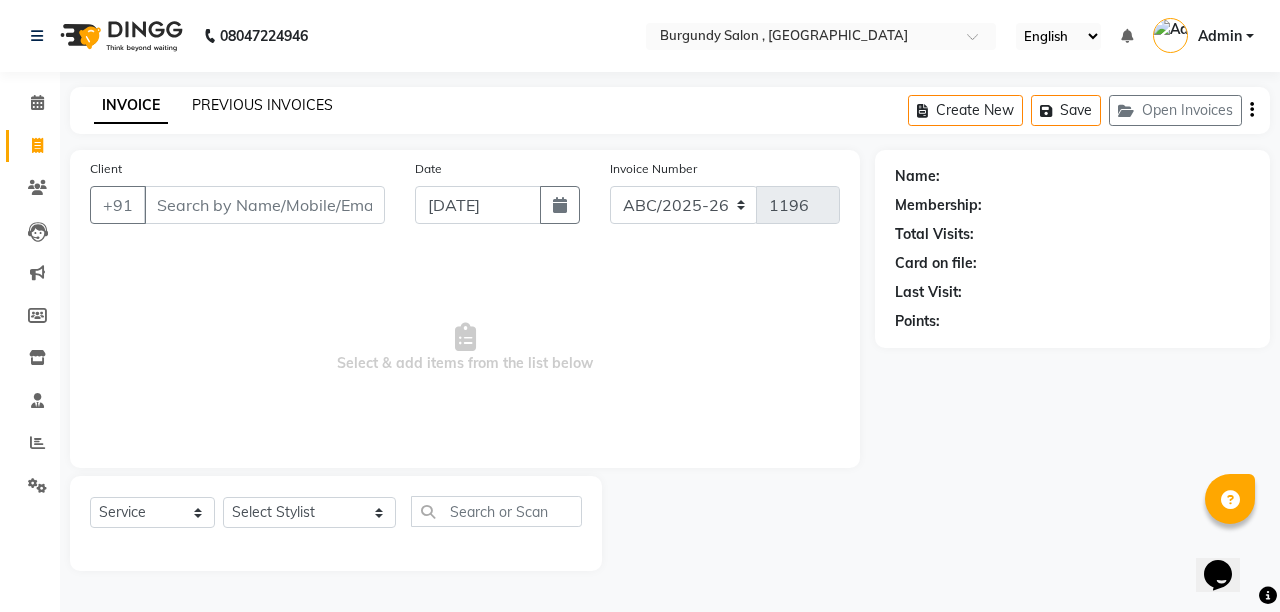 click on "PREVIOUS INVOICES" 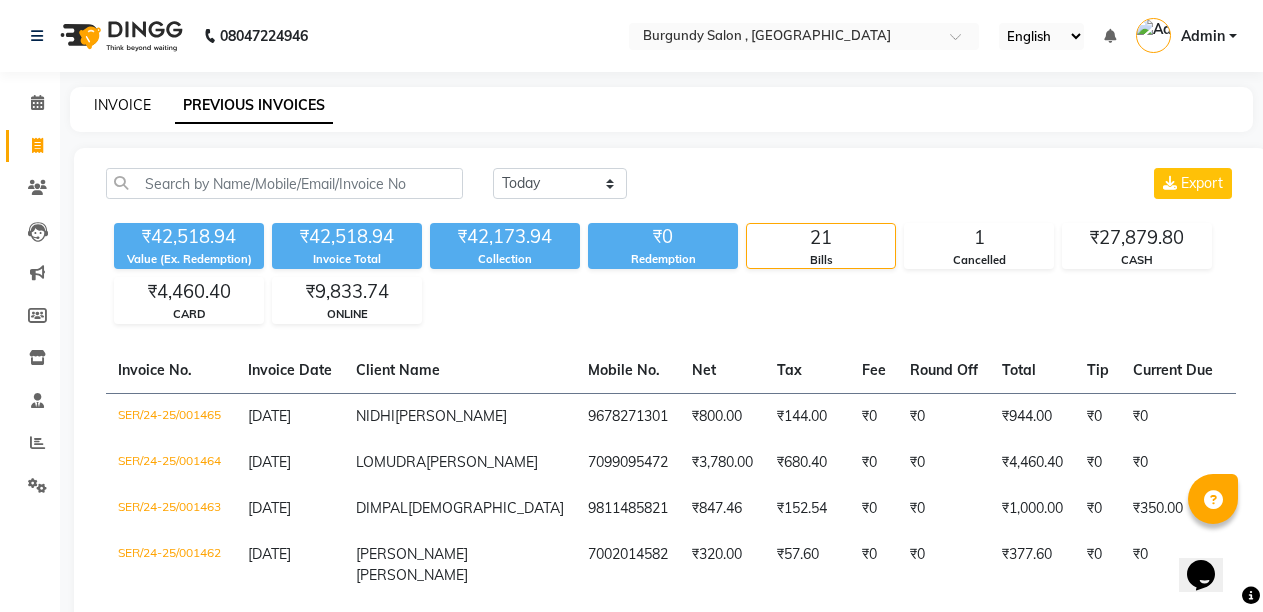 click on "INVOICE" 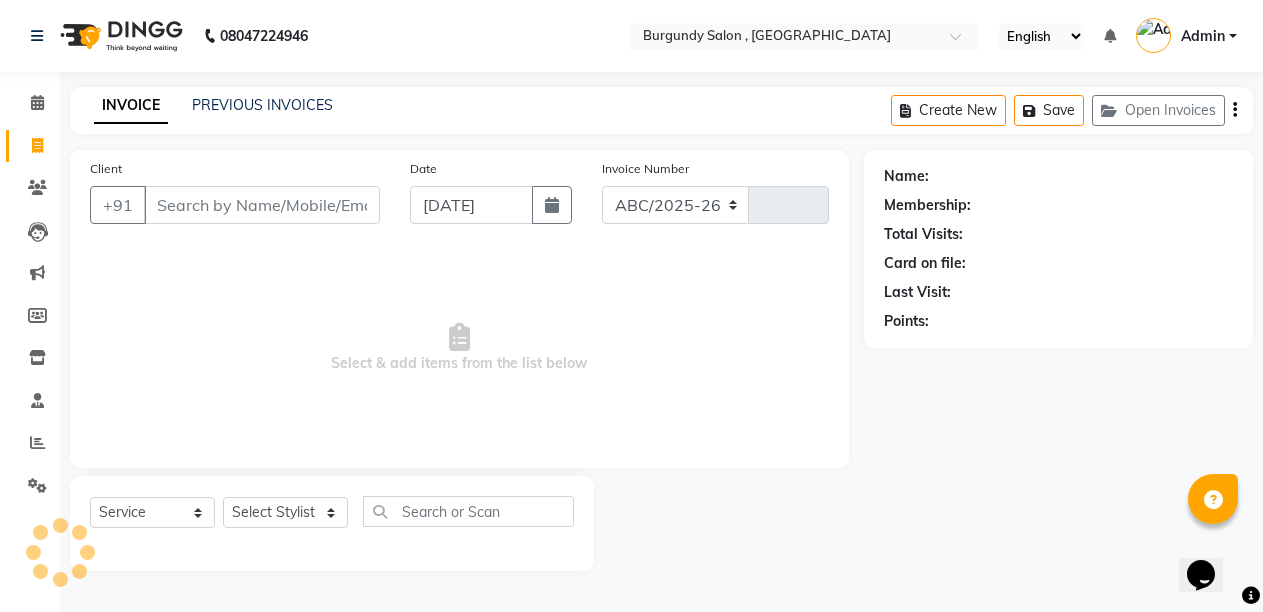 select on "5345" 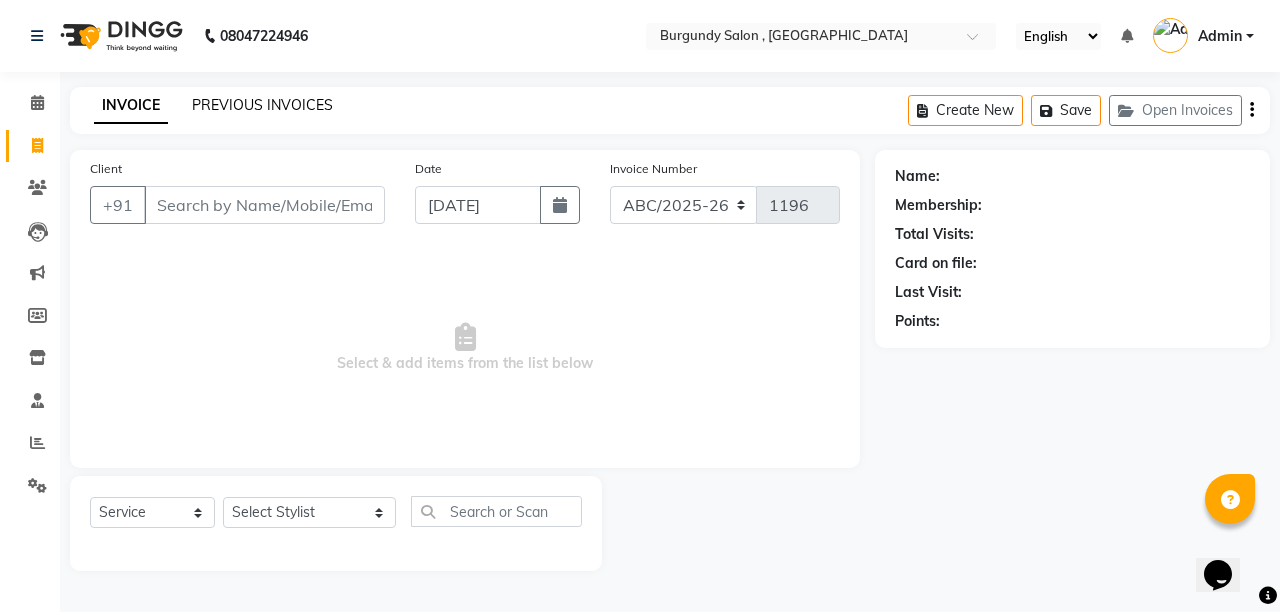 click on "PREVIOUS INVOICES" 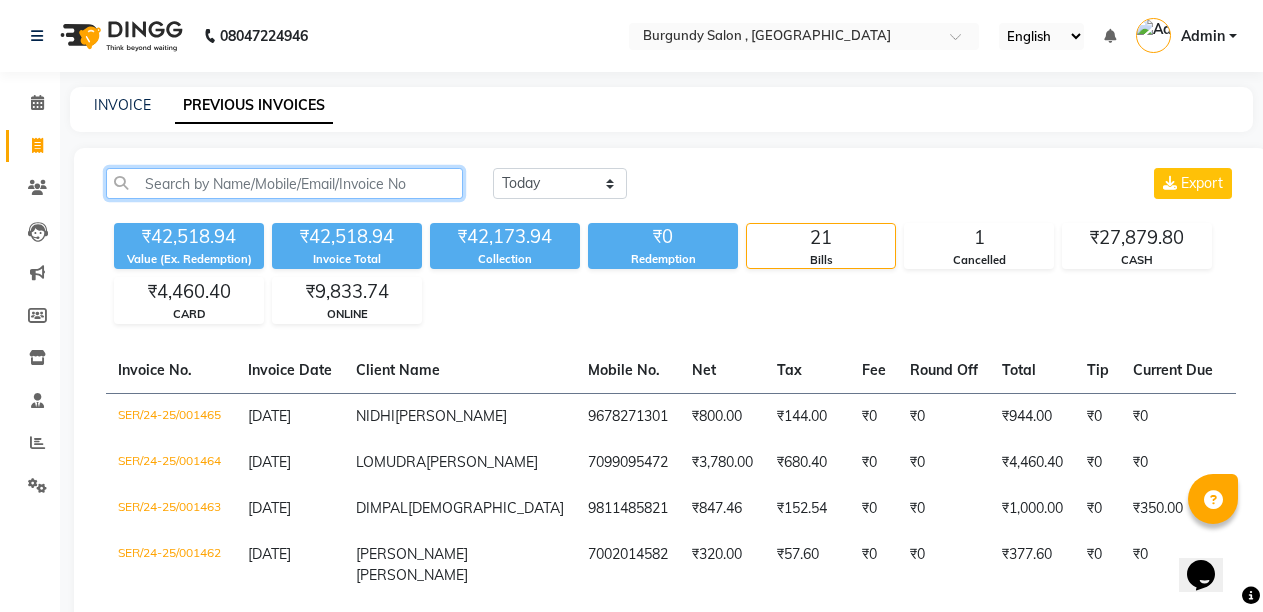 click 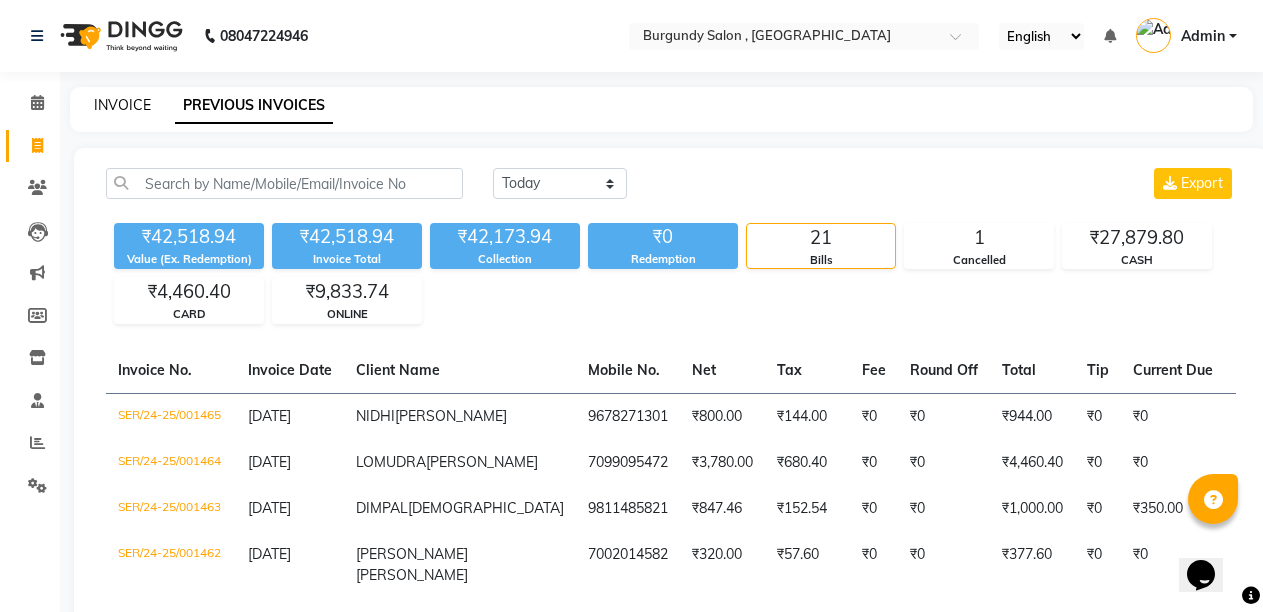 click on "INVOICE" 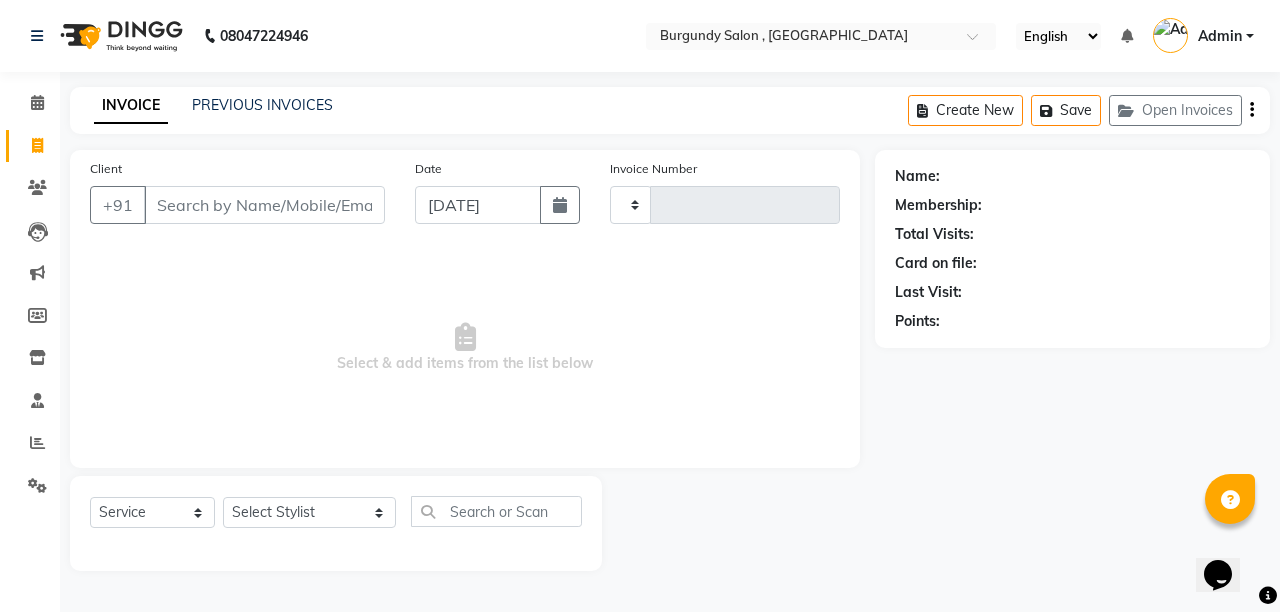 click on "Client" at bounding box center (264, 205) 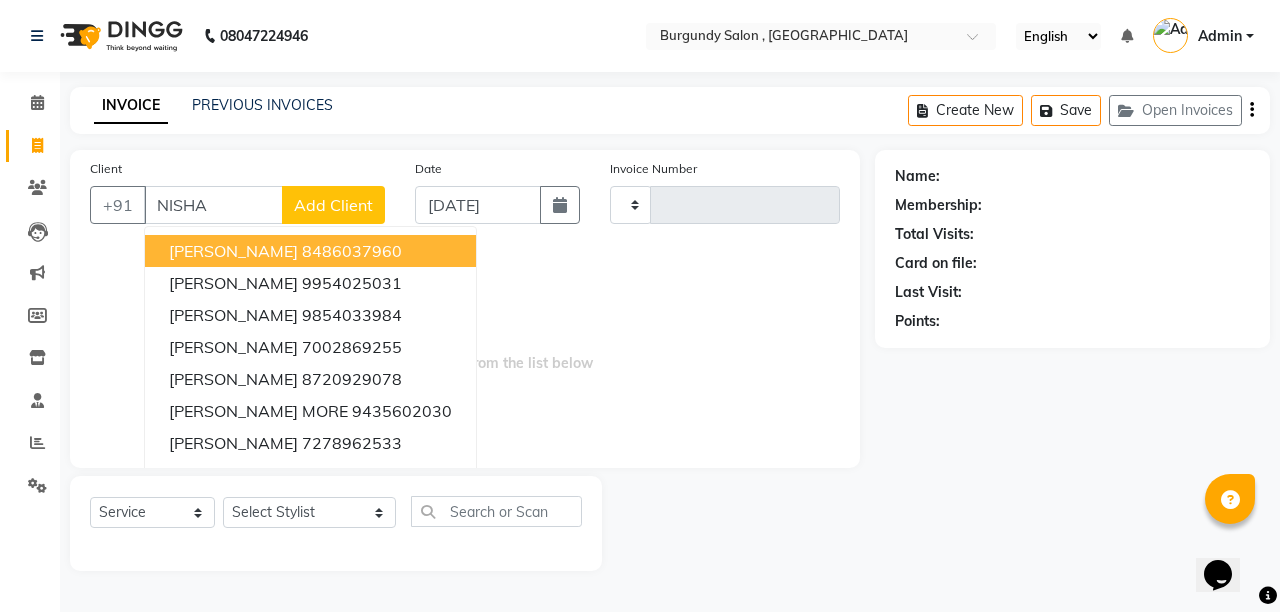 click on "NISHA" at bounding box center (213, 205) 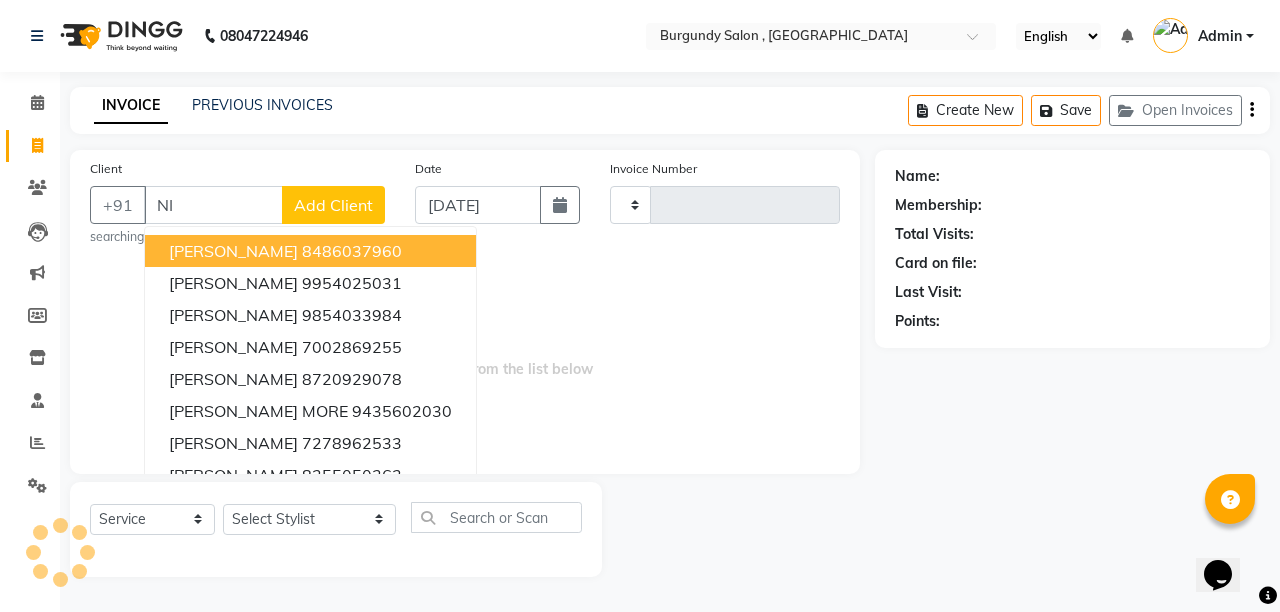 type on "N" 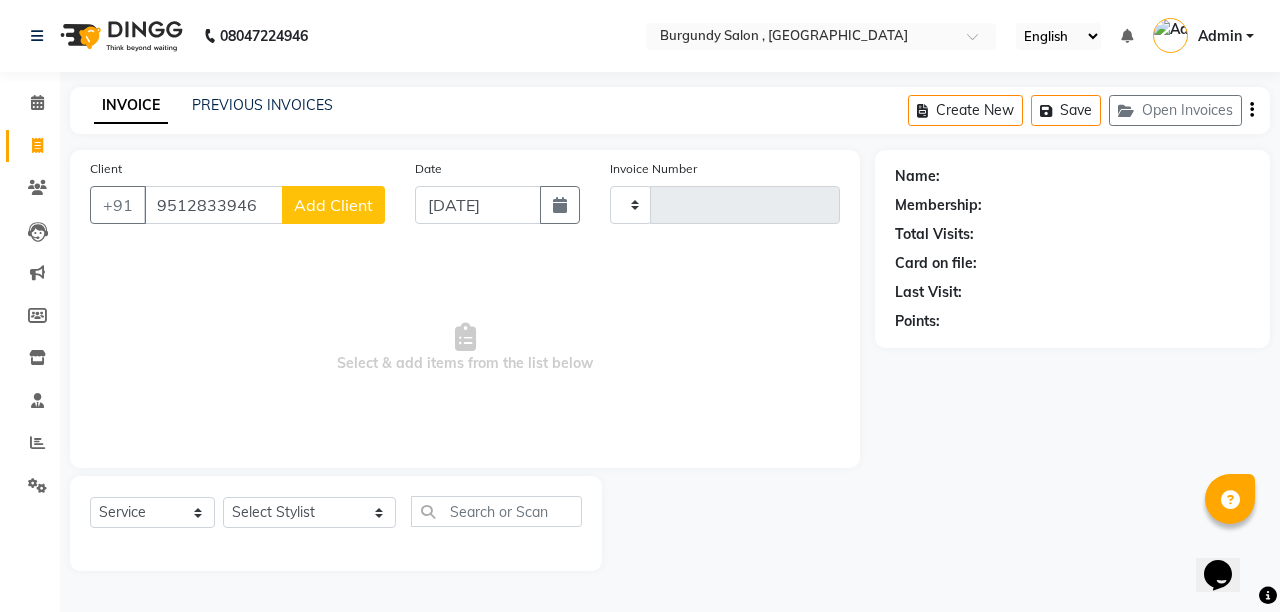 type on "9512833946" 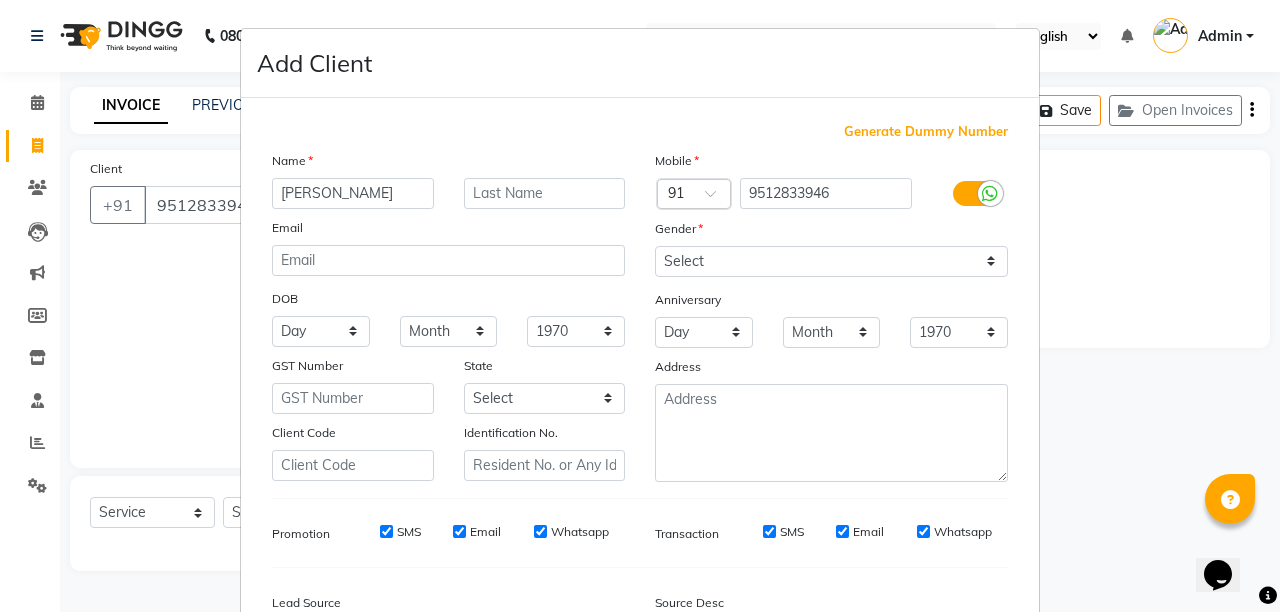 type on "[PERSON_NAME]" 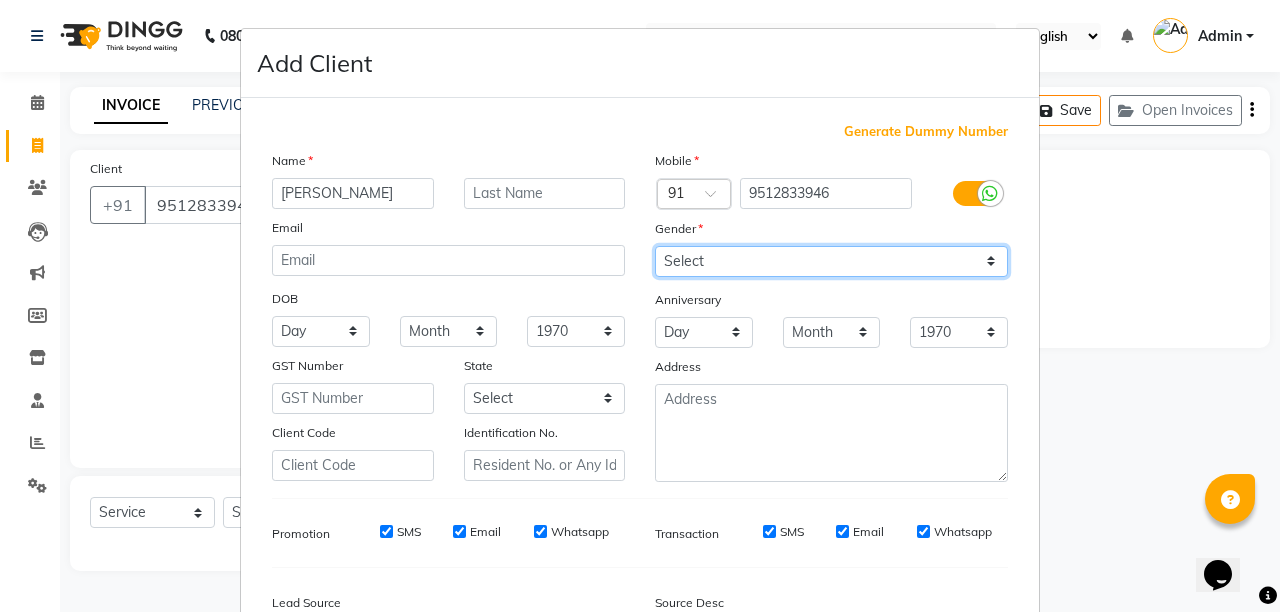 click on "Select [DEMOGRAPHIC_DATA] [DEMOGRAPHIC_DATA] Other Prefer Not To Say" at bounding box center [831, 261] 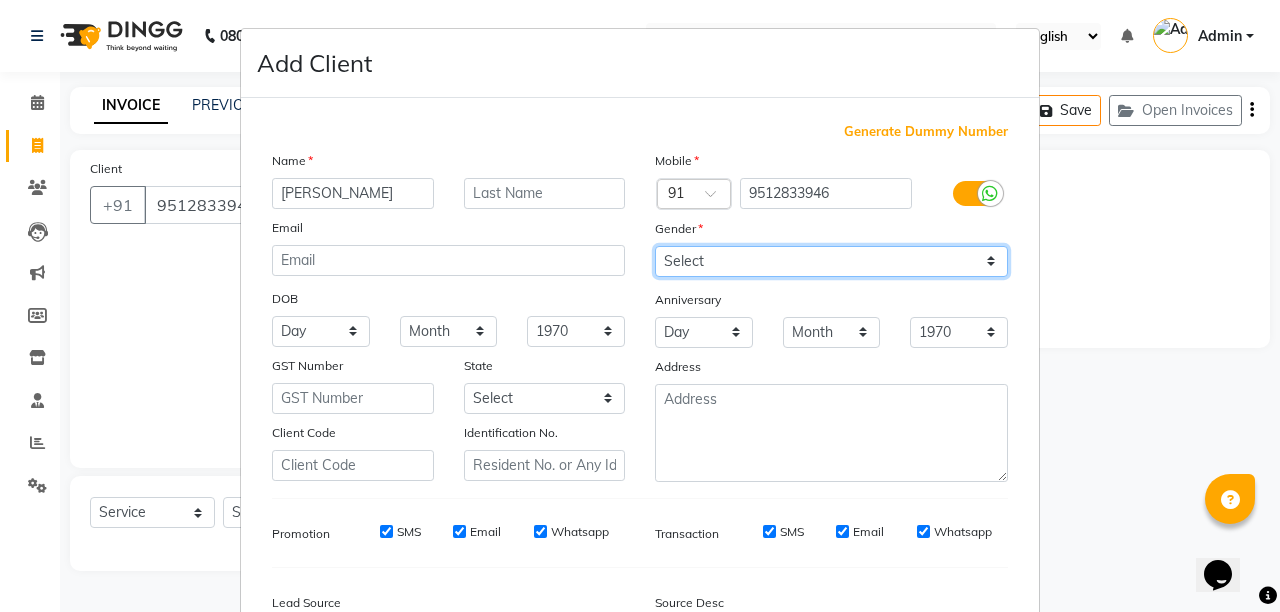 click on "Select [DEMOGRAPHIC_DATA] [DEMOGRAPHIC_DATA] Other Prefer Not To Say" at bounding box center (831, 261) 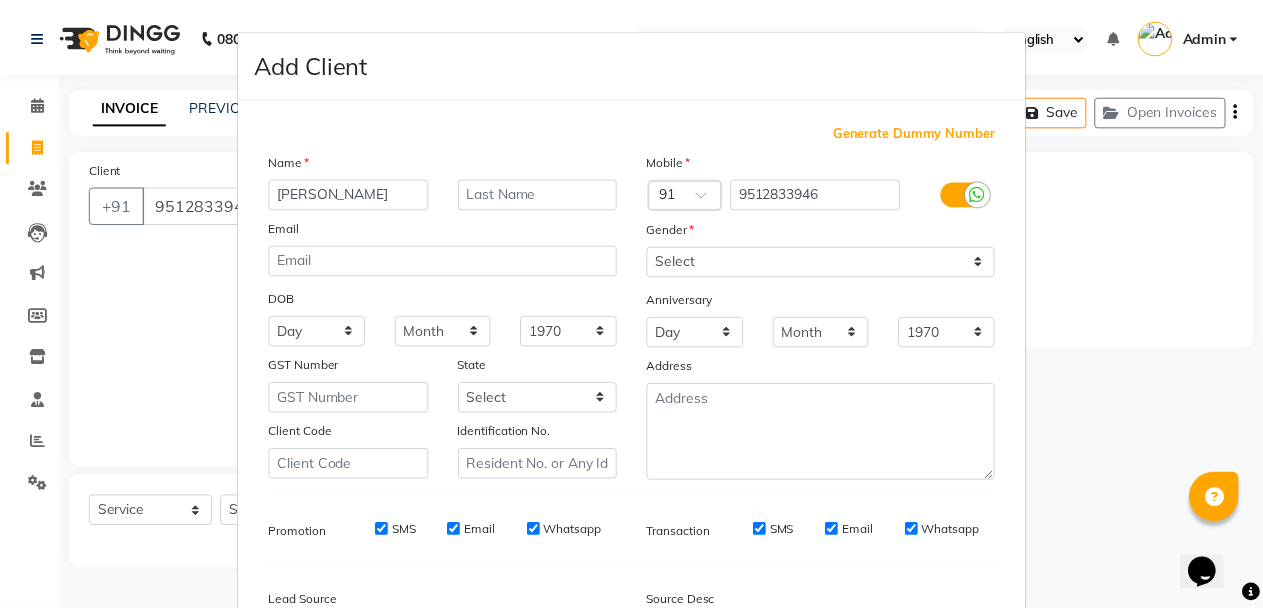 scroll, scrollTop: 237, scrollLeft: 0, axis: vertical 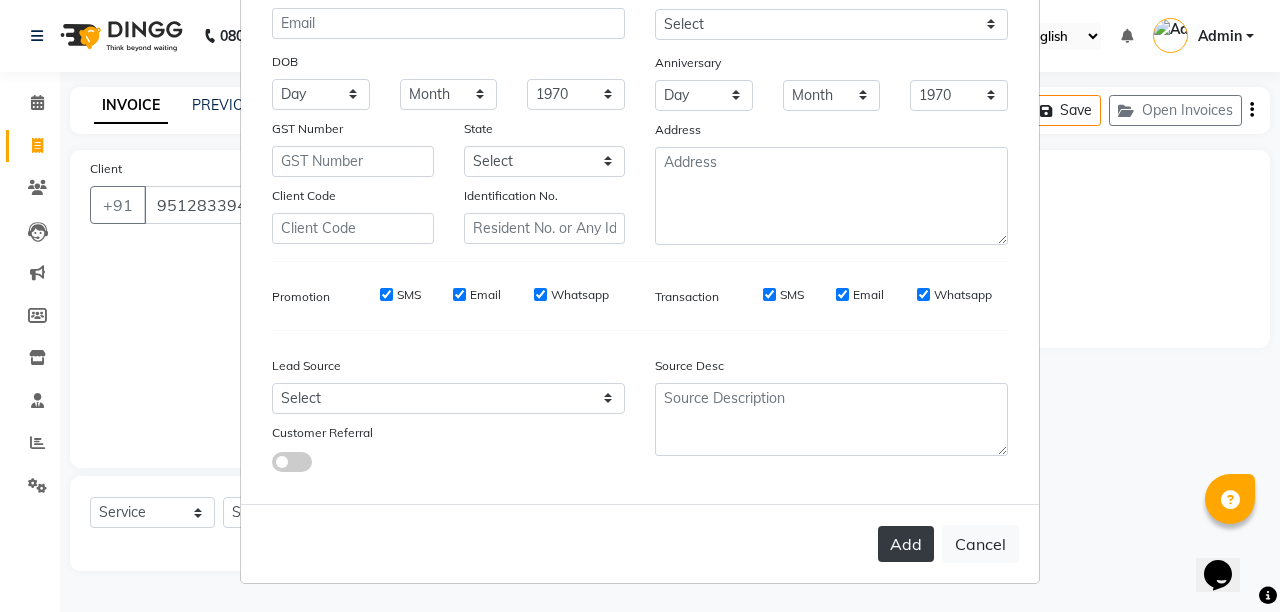 click on "Add" at bounding box center [906, 544] 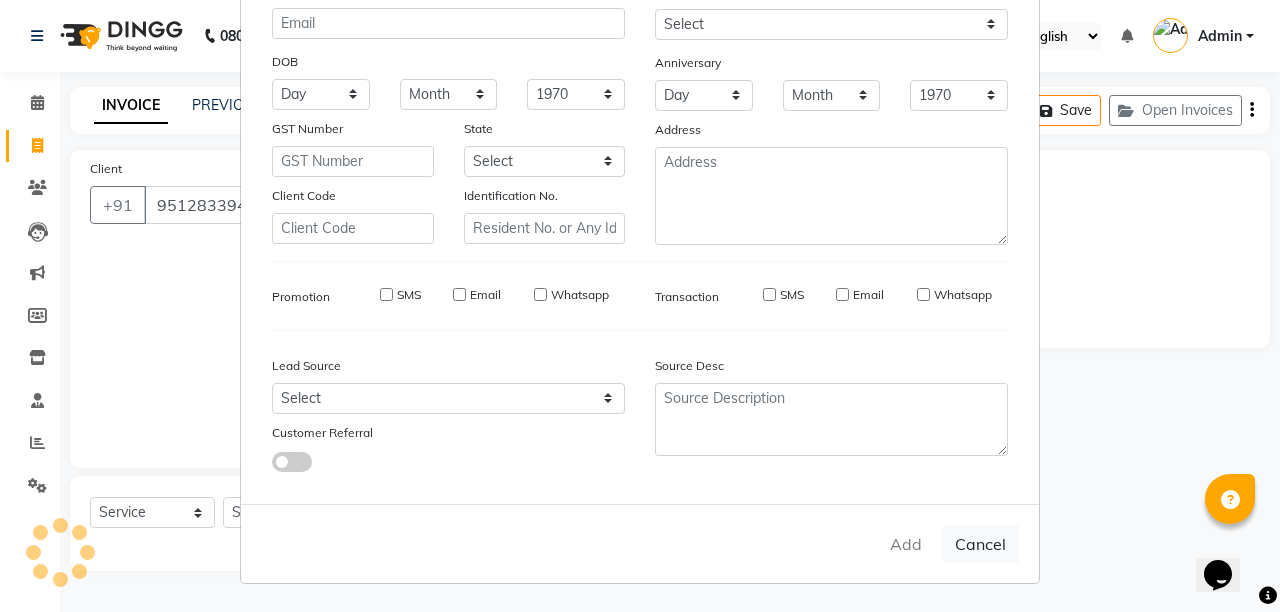type 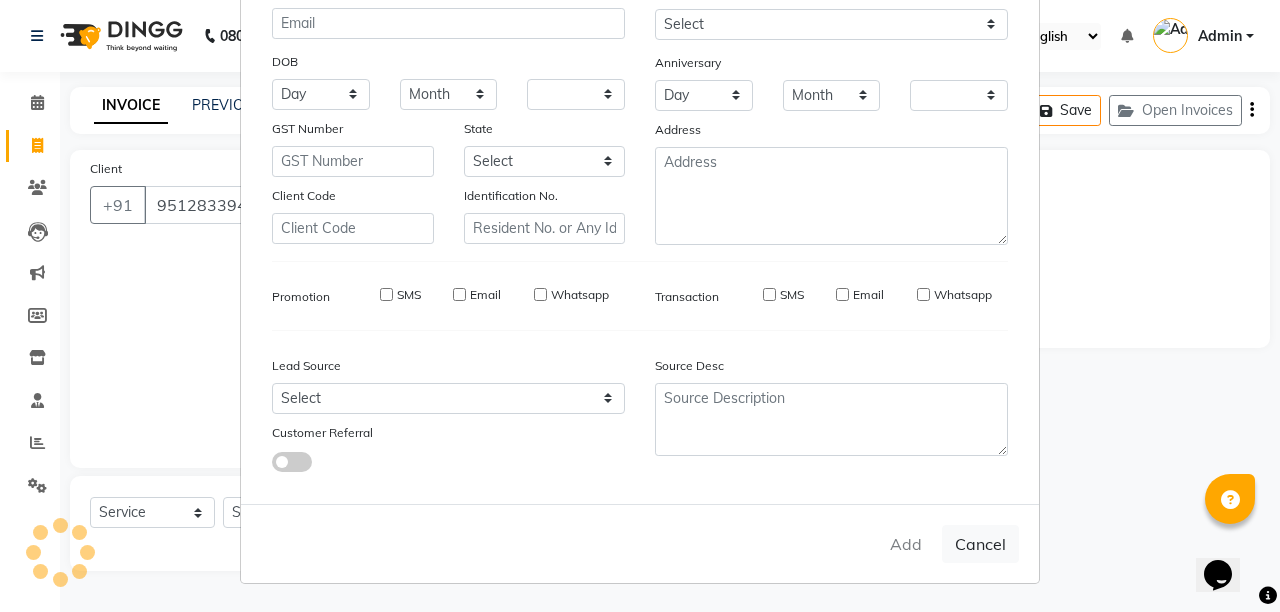 checkbox on "false" 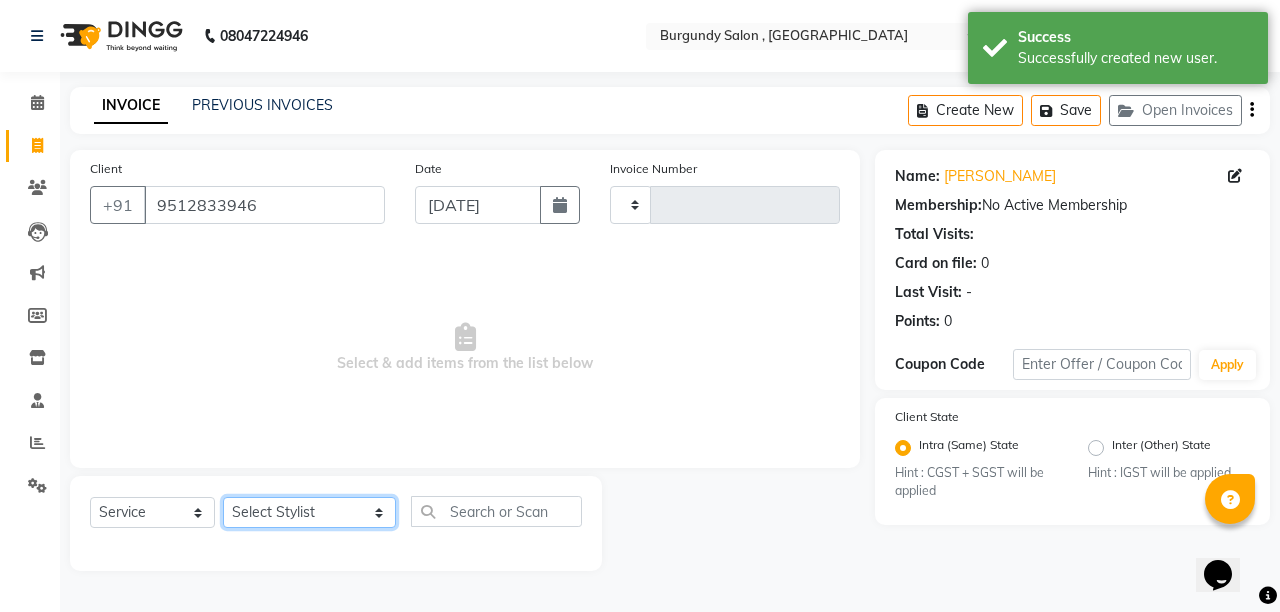 click on "Select Stylist ANIL  [PERSON_NAME] [PERSON_NAME]  DHON DAS DHON / [PERSON_NAME] [PERSON_NAME] [PERSON_NAME]/ [PERSON_NAME] [PERSON_NAME] LAXI / [PERSON_NAME] LITTLE MAAM MINTUL [PERSON_NAME] [PERSON_NAME] [PERSON_NAME] [PERSON_NAME]/POJA/ [PERSON_NAME] / [PERSON_NAME] [PERSON_NAME]/ [PERSON_NAME] PUJAA [PERSON_NAME] / [PERSON_NAME]  [PERSON_NAME] / [PERSON_NAME] [PERSON_NAME] / [PERSON_NAME] / [PERSON_NAME] [PERSON_NAME]/ [PERSON_NAME]/[PERSON_NAME]/[PERSON_NAME]/ [PERSON_NAME]/[PERSON_NAME]/ [PERSON_NAME] [PERSON_NAME]/ [PERSON_NAME] [PERSON_NAME] [PERSON_NAME] [PERSON_NAME] SOPEM staff 1 staff 1 TANU" 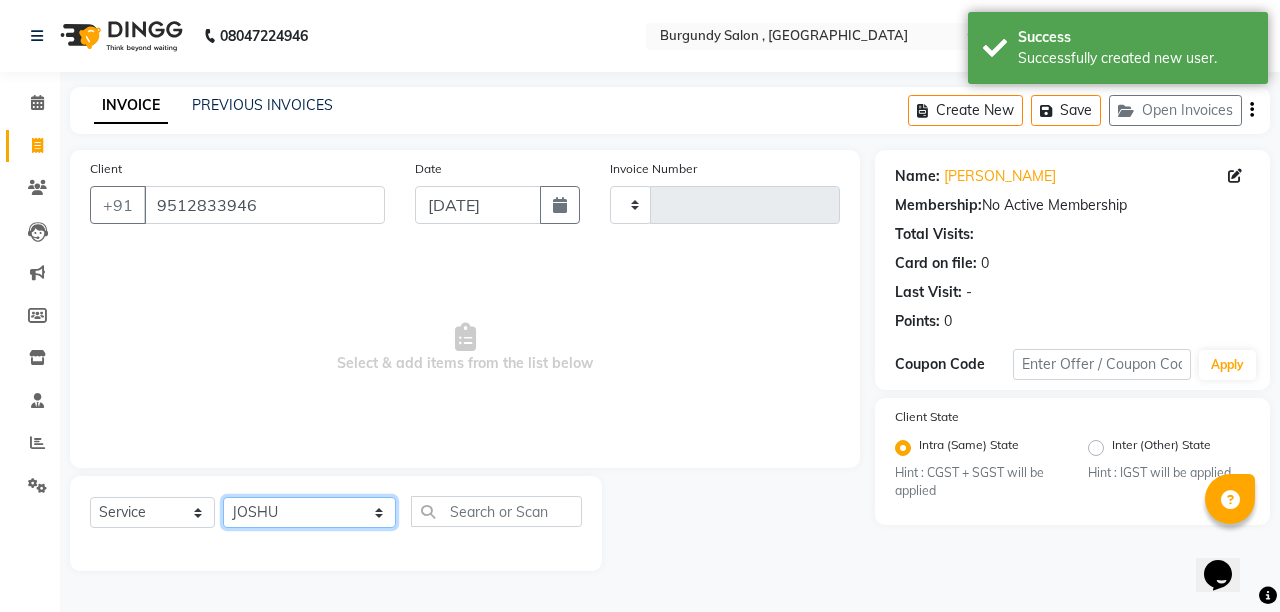 click on "Select Stylist ANIL  [PERSON_NAME] [PERSON_NAME]  DHON DAS DHON / [PERSON_NAME] [PERSON_NAME] [PERSON_NAME]/ [PERSON_NAME] [PERSON_NAME] LAXI / [PERSON_NAME] LITTLE MAAM MINTUL [PERSON_NAME] [PERSON_NAME] [PERSON_NAME] [PERSON_NAME]/POJA/ [PERSON_NAME] / [PERSON_NAME] [PERSON_NAME]/ [PERSON_NAME] PUJAA [PERSON_NAME] / [PERSON_NAME]  [PERSON_NAME] / [PERSON_NAME] [PERSON_NAME] / [PERSON_NAME] / [PERSON_NAME] [PERSON_NAME]/ [PERSON_NAME]/[PERSON_NAME]/[PERSON_NAME]/ [PERSON_NAME]/[PERSON_NAME]/ [PERSON_NAME] [PERSON_NAME]/ [PERSON_NAME] [PERSON_NAME] [PERSON_NAME] [PERSON_NAME] SOPEM staff 1 staff 1 TANU" 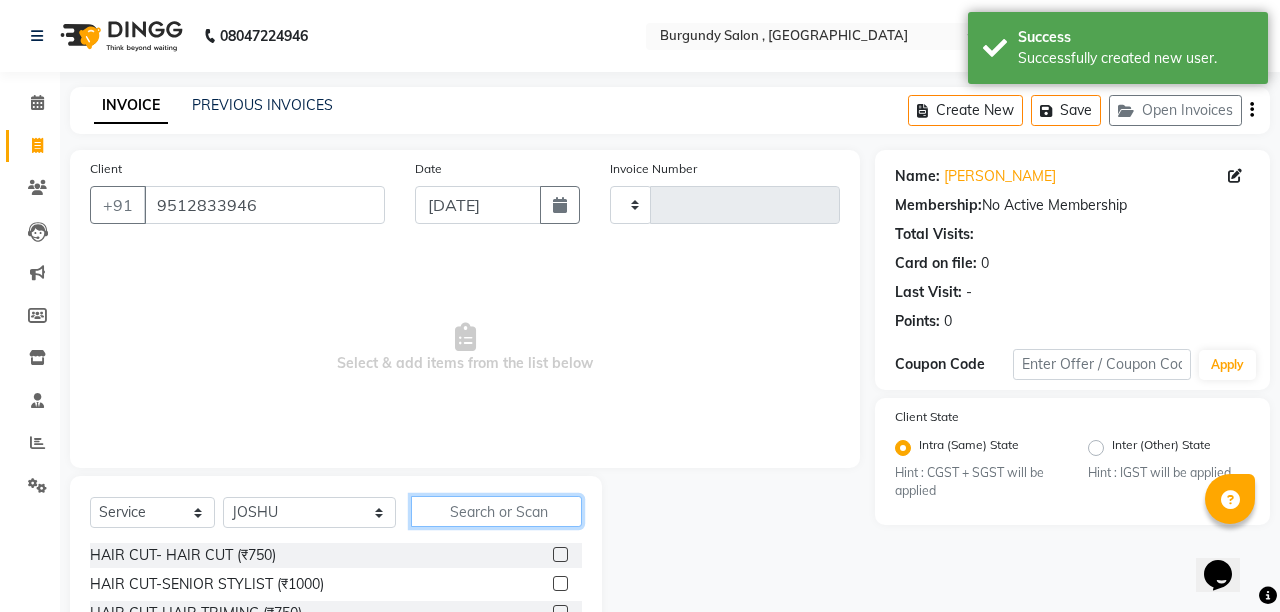 click 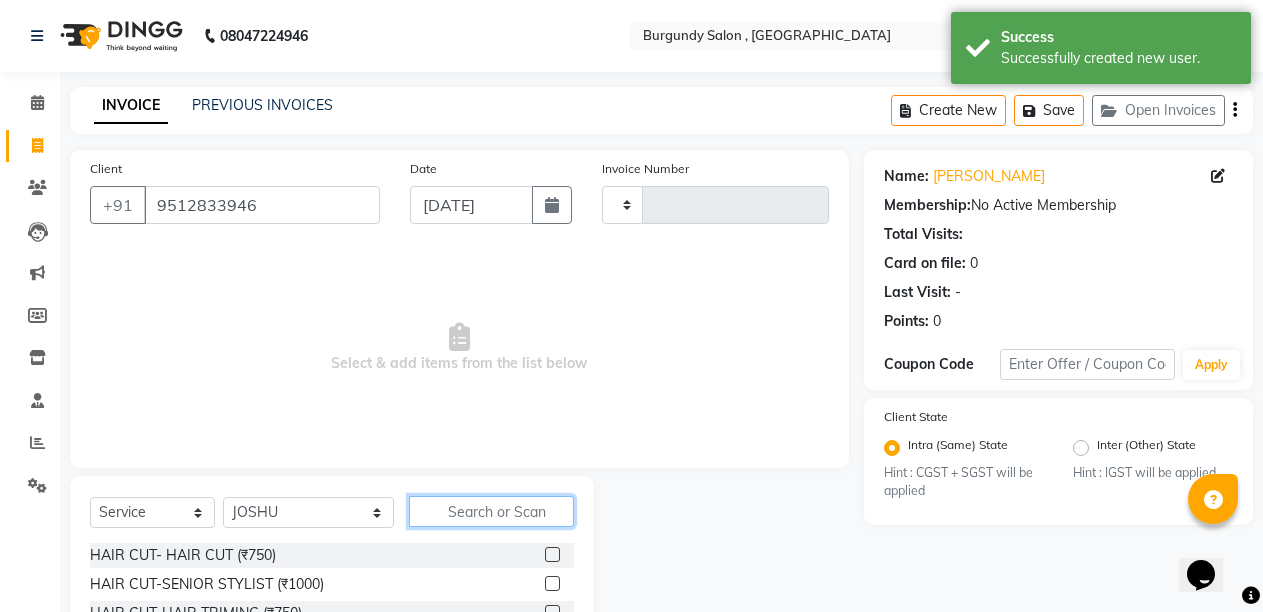 type on "M" 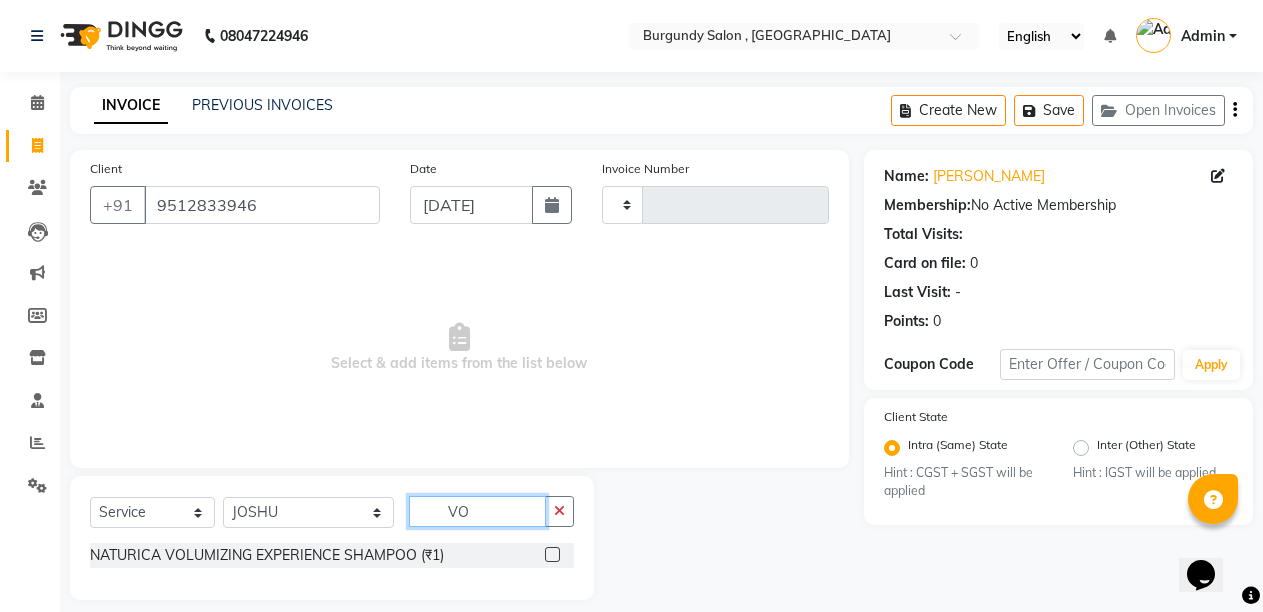 type on "V" 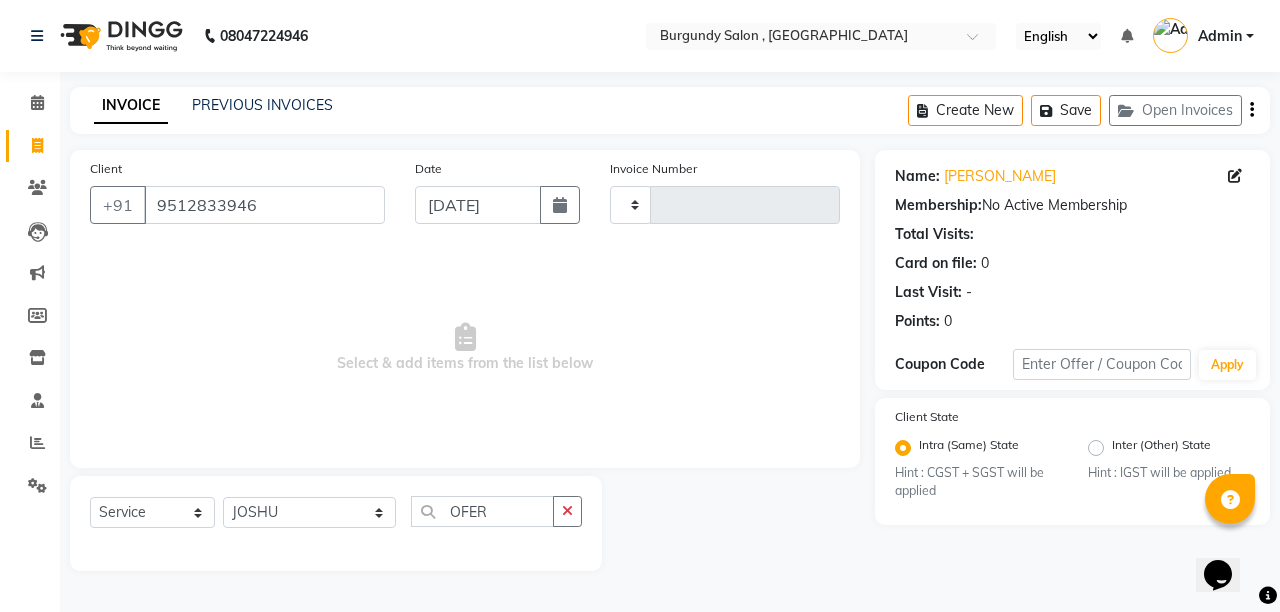 click on "Name: [PERSON_NAME]  Membership:  No Active Membership  Total Visits:   Card on file:  0 Last Visit:   - Points:   0  Coupon Code Apply Client State Intra (Same) State Hint : CGST + SGST will be applied Inter (Other) State Hint : IGST will be applied" 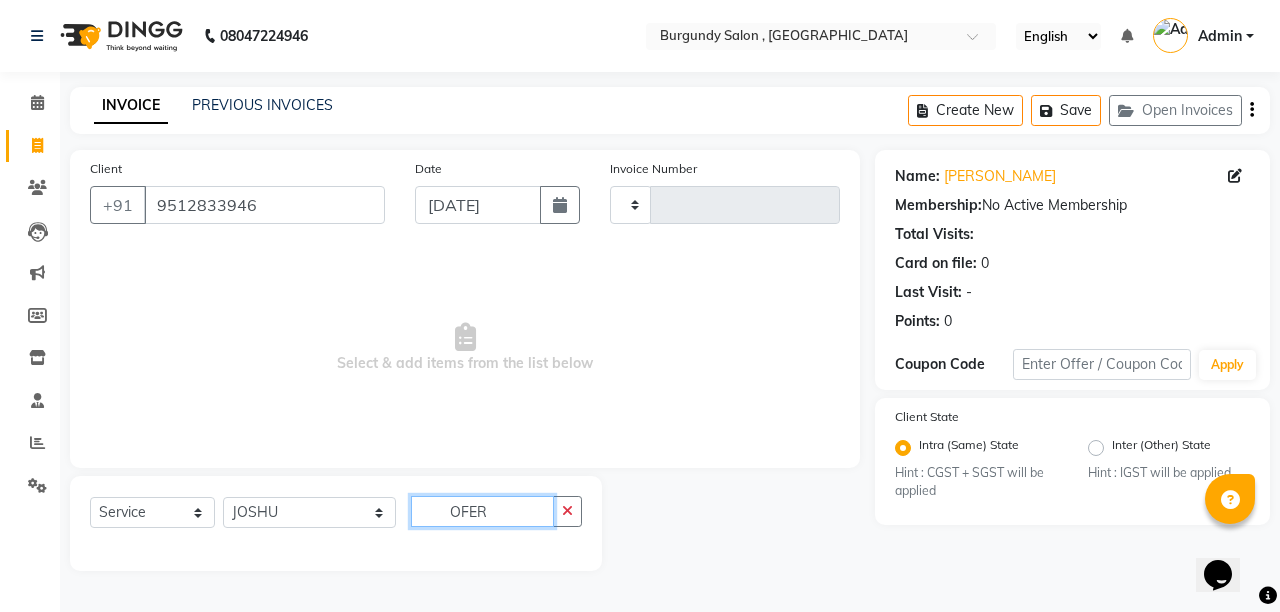 click on "OFER" 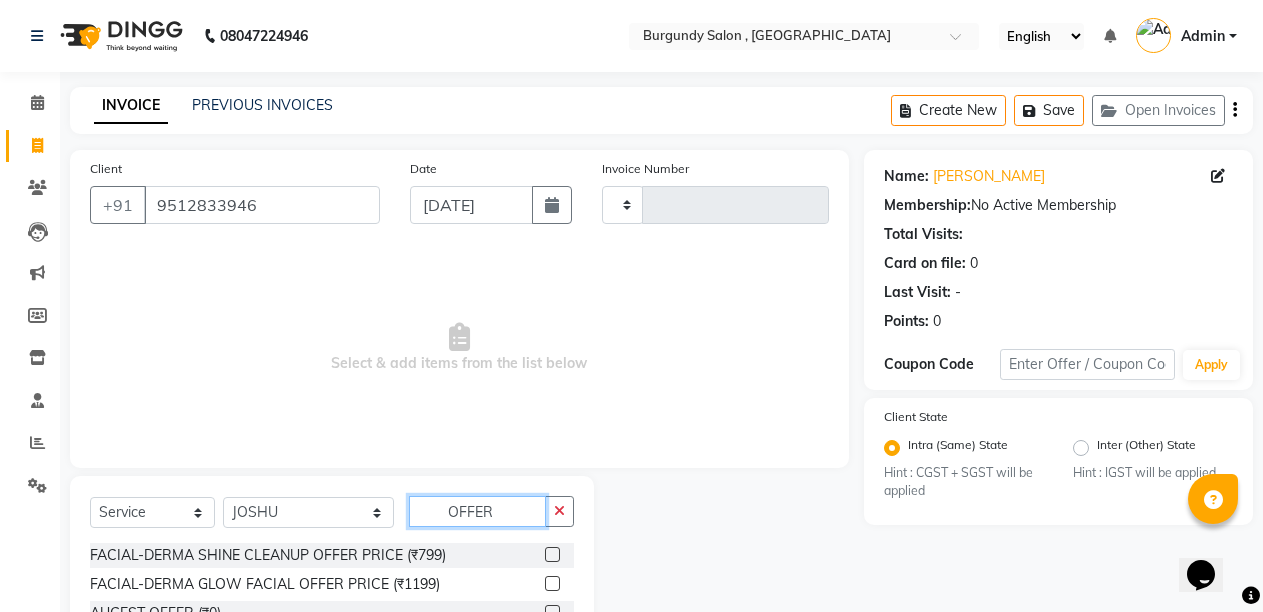 scroll, scrollTop: 189, scrollLeft: 0, axis: vertical 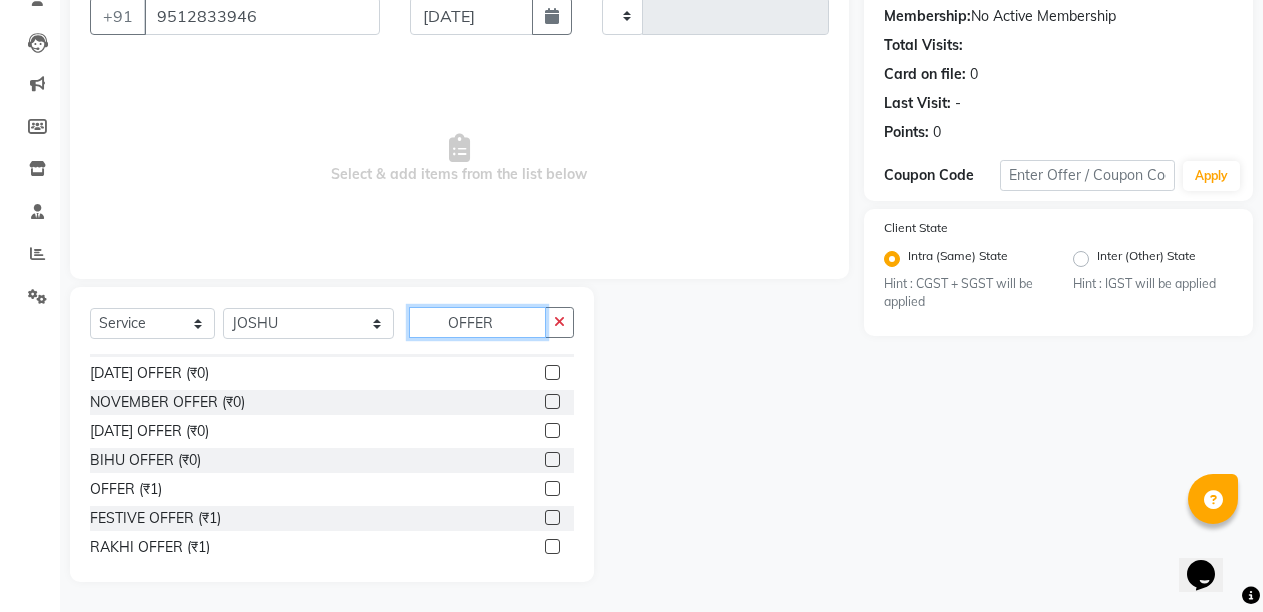 type on "OFFER" 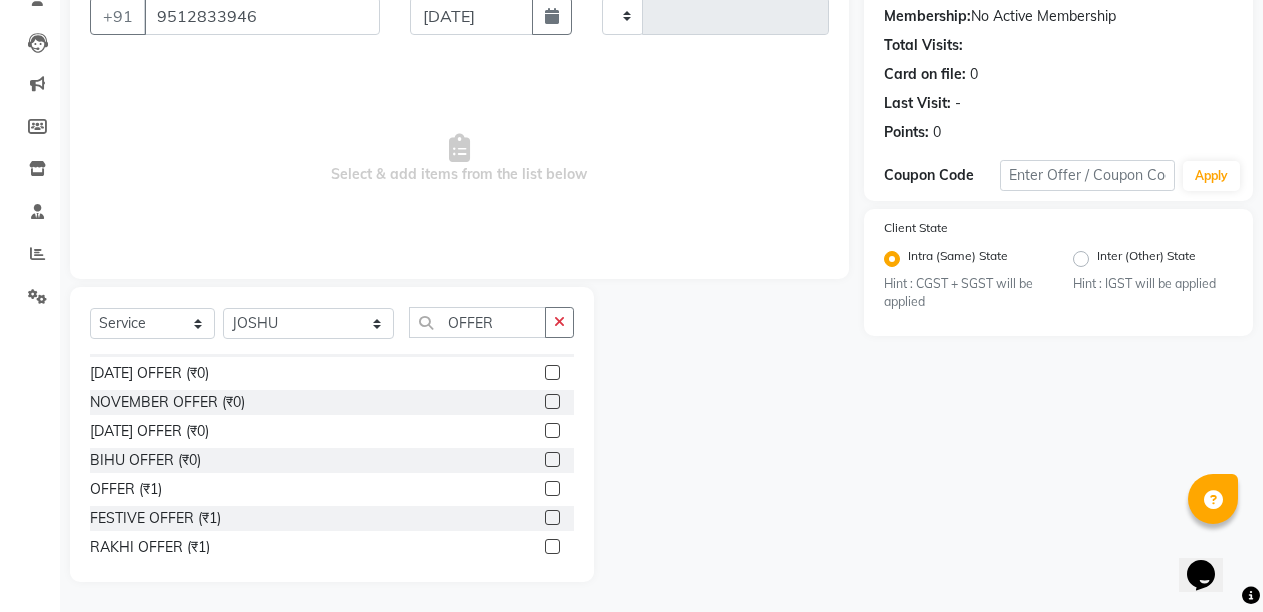 click 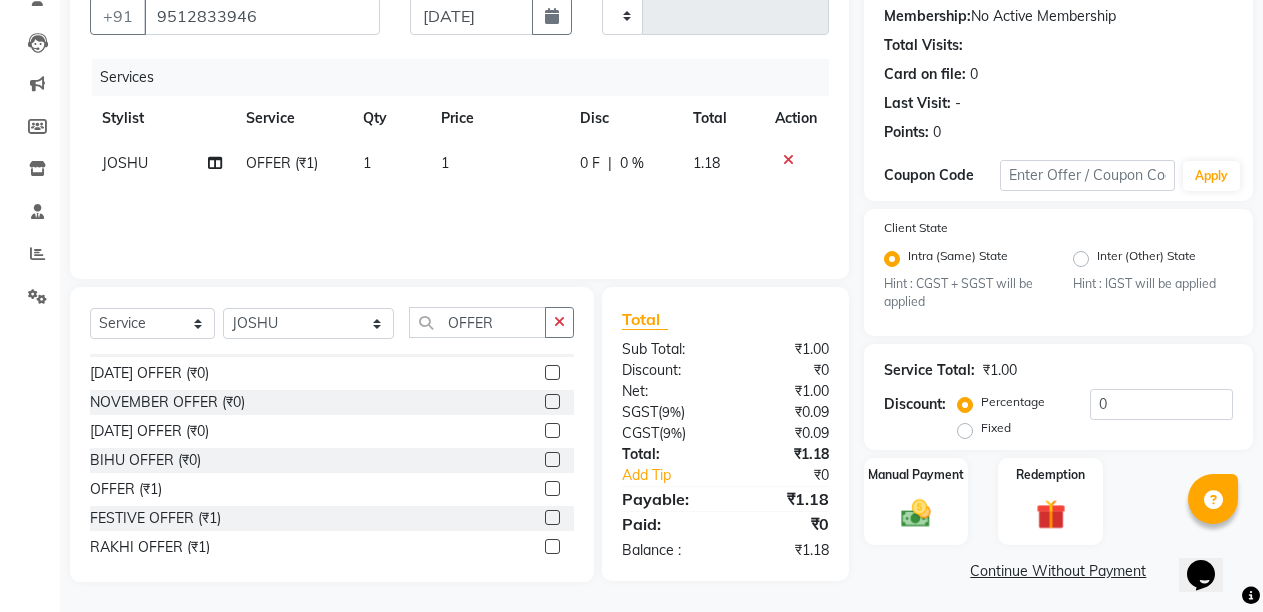 click 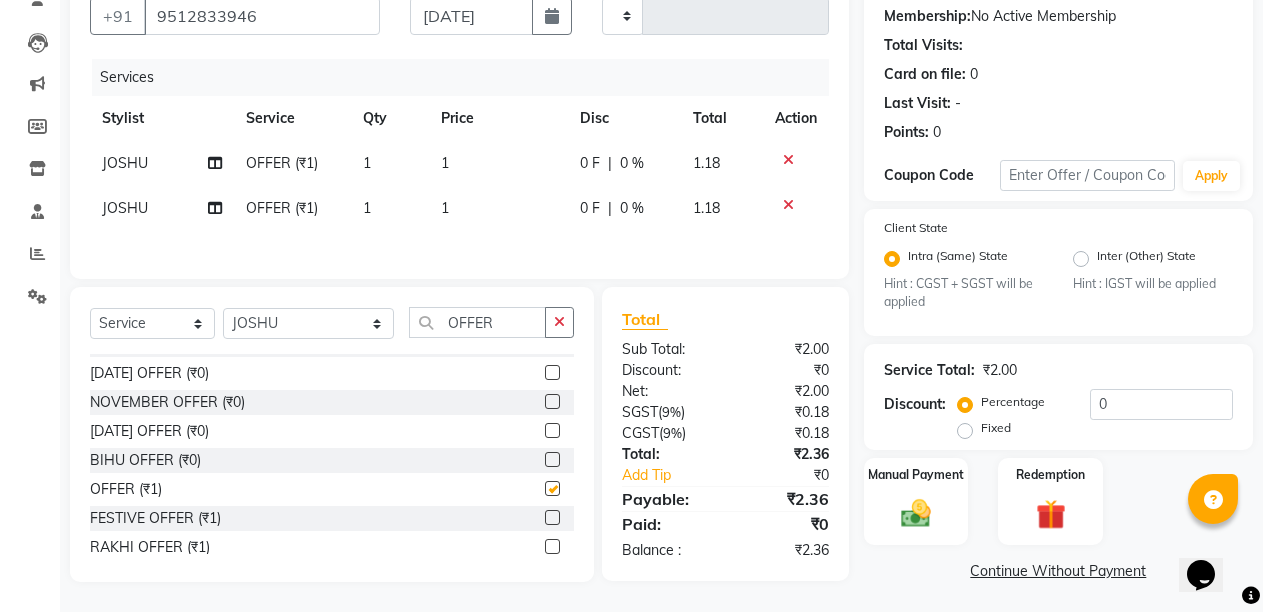 checkbox on "false" 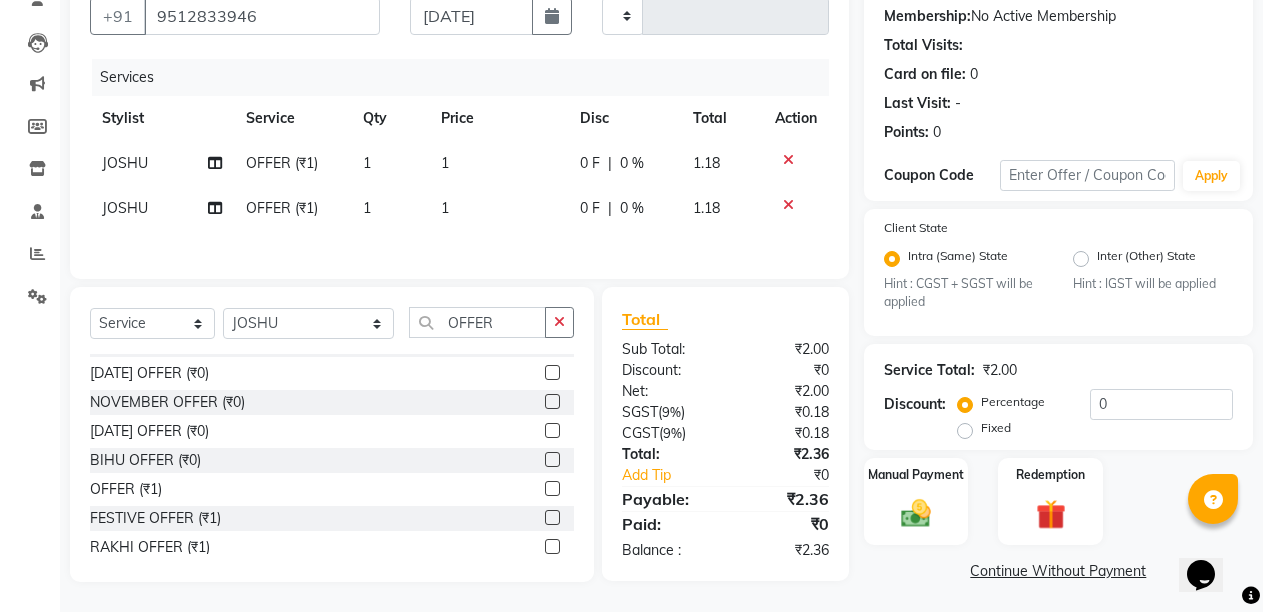 click on "JOSHU" 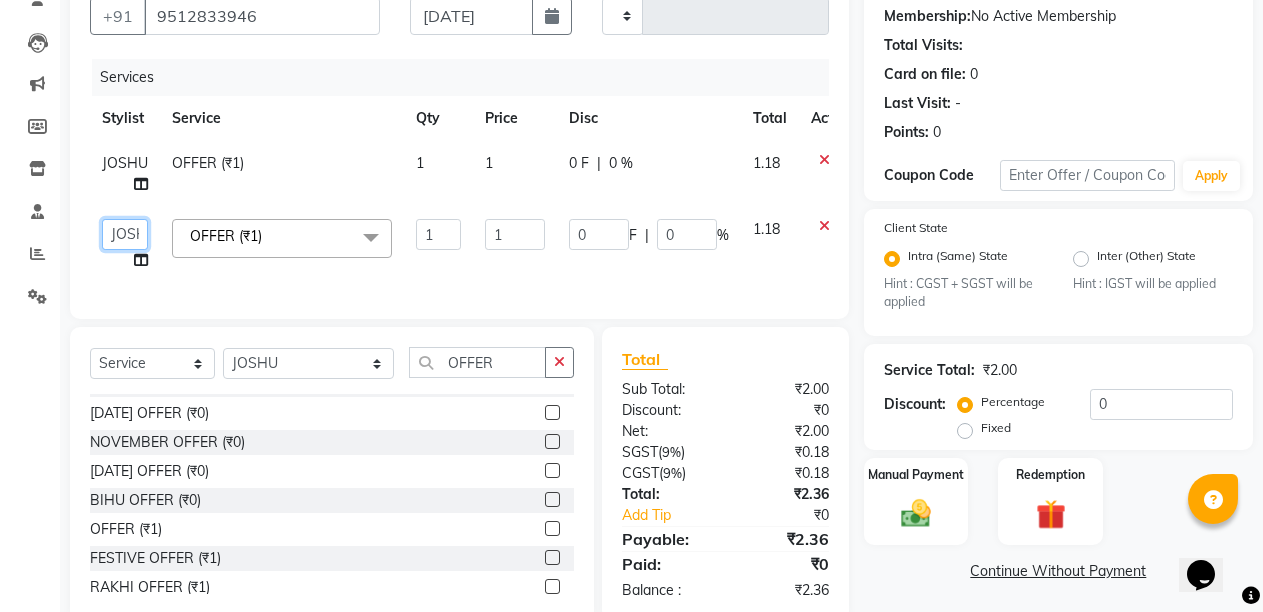 click on "ANIL    [PERSON_NAME]   [PERSON_NAME]    DHON DAS   DHON / [PERSON_NAME]   [PERSON_NAME]   [PERSON_NAME]/ [PERSON_NAME]   [PERSON_NAME]   LAXI / [PERSON_NAME]   LITTLE   MAAM   MINTUL   [PERSON_NAME]   [PERSON_NAME]   [PERSON_NAME]   [PERSON_NAME]/POJA/ [PERSON_NAME] / [PERSON_NAME]   [PERSON_NAME]/ [PERSON_NAME]   PUJAA   [PERSON_NAME] / [PERSON_NAME]    [PERSON_NAME] / [PERSON_NAME]   [PERSON_NAME] / [PERSON_NAME] / [PERSON_NAME]   [PERSON_NAME]/ [PERSON_NAME]/[PERSON_NAME]/[PERSON_NAME]/ [PERSON_NAME]/[PERSON_NAME]/ [PERSON_NAME]   [PERSON_NAME]/ [PERSON_NAME]   [PERSON_NAME]   [PERSON_NAME]   [PERSON_NAME]   SOPEM   staff 1   staff 1   TANU" 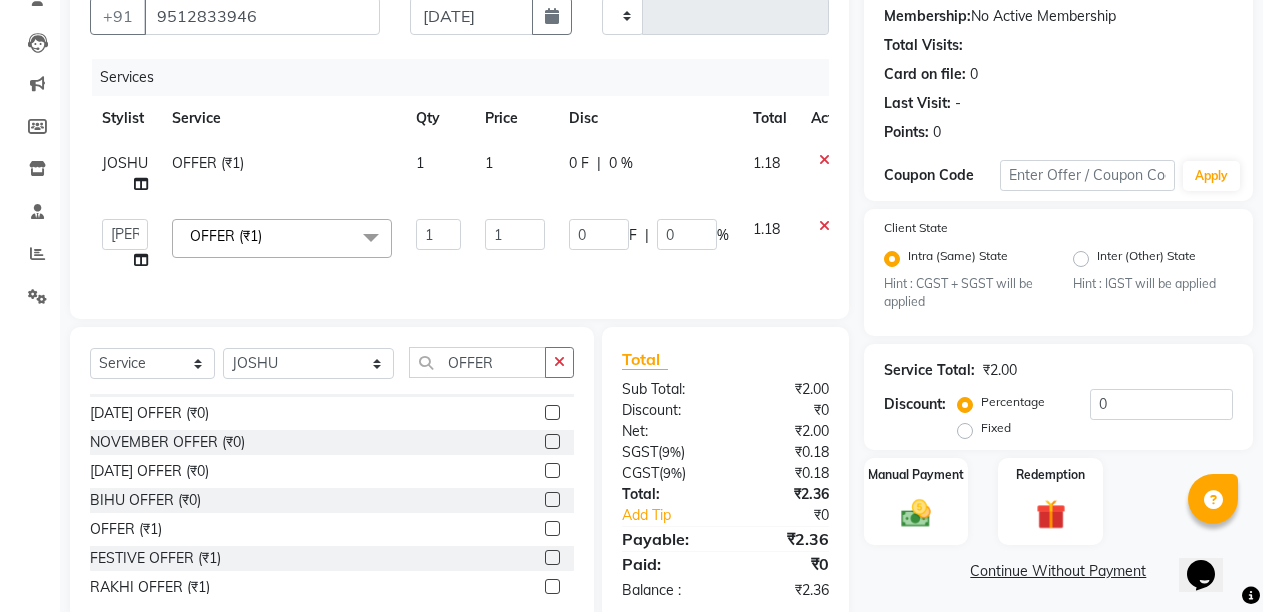 select on "32592" 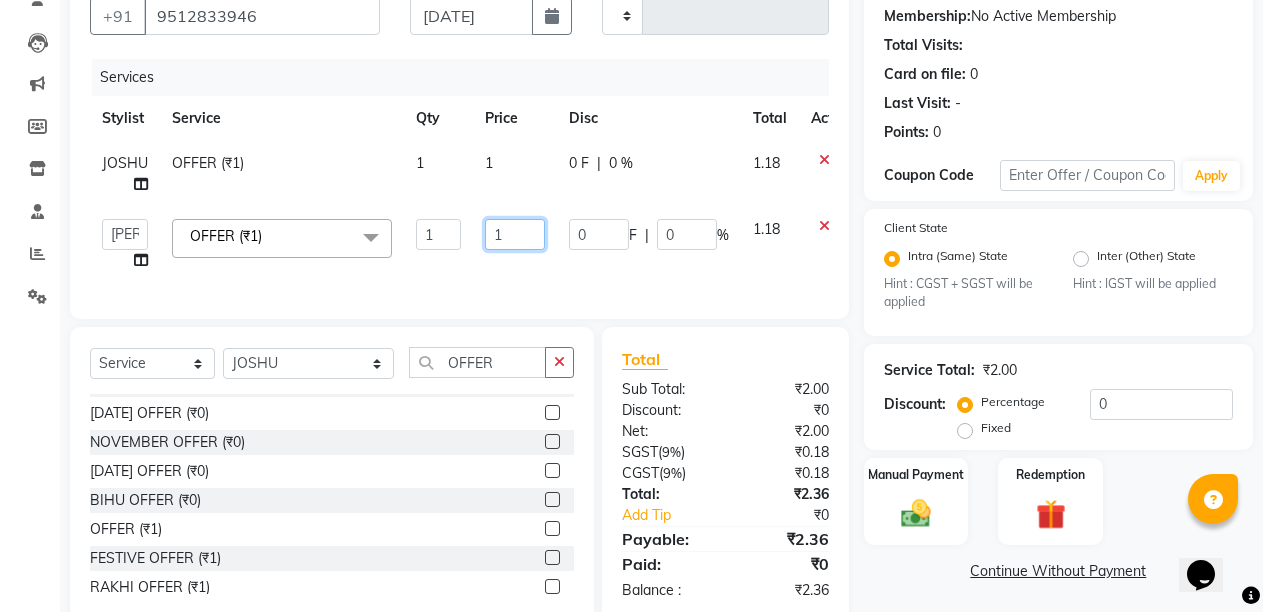 click on "1" 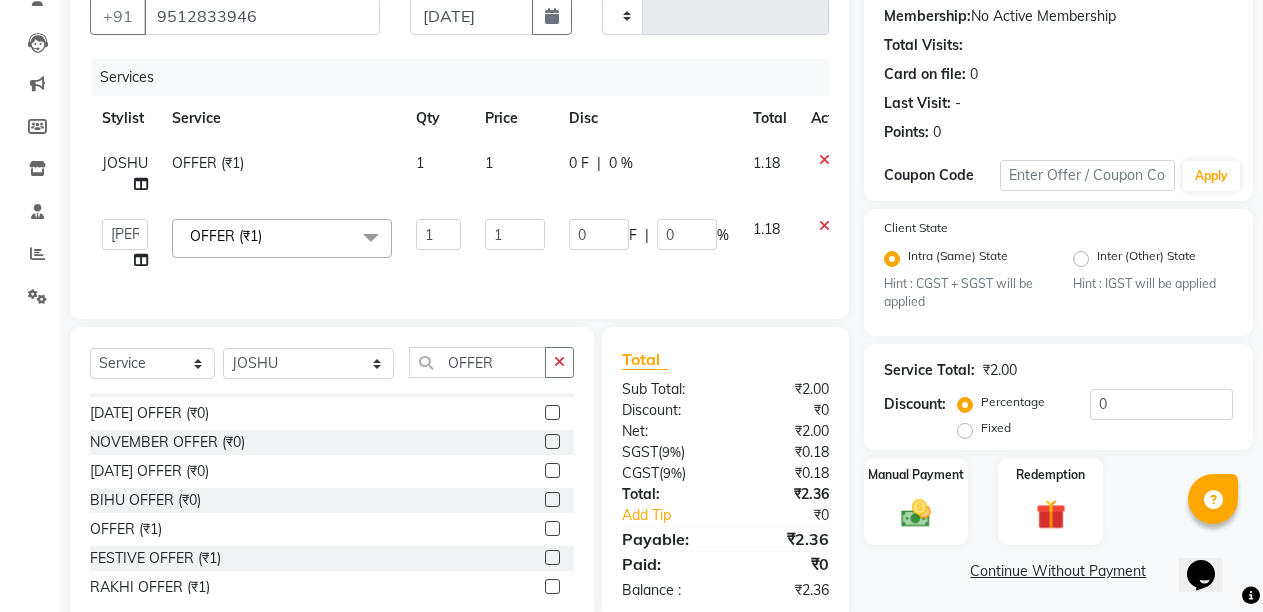 click on "1" 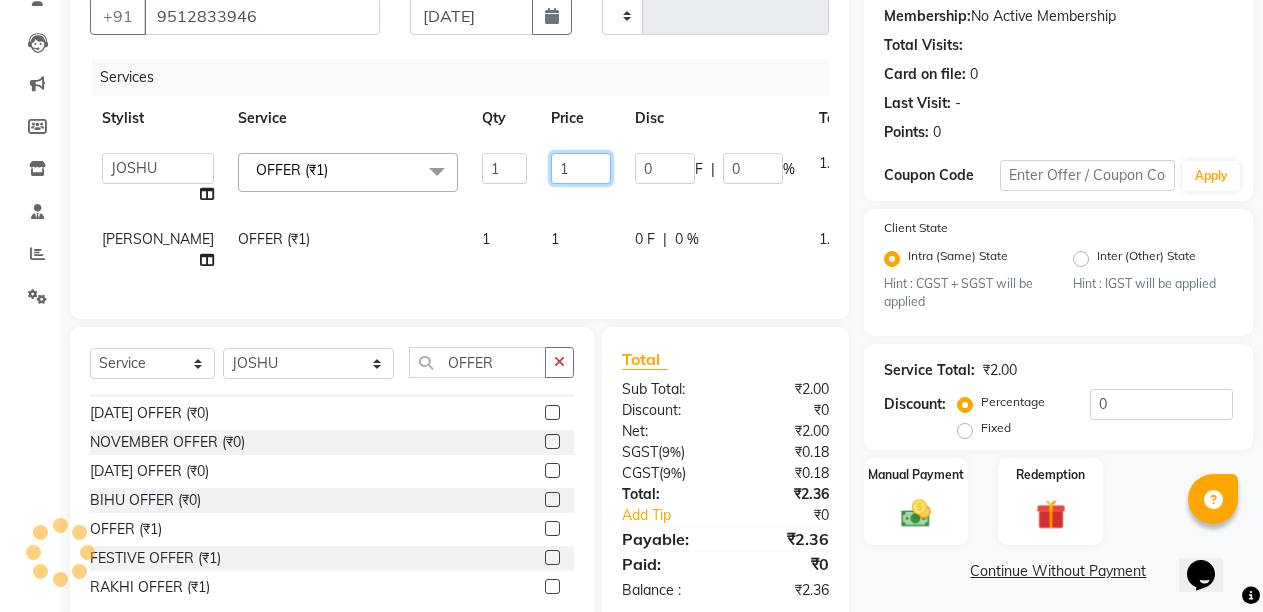 click on "1" 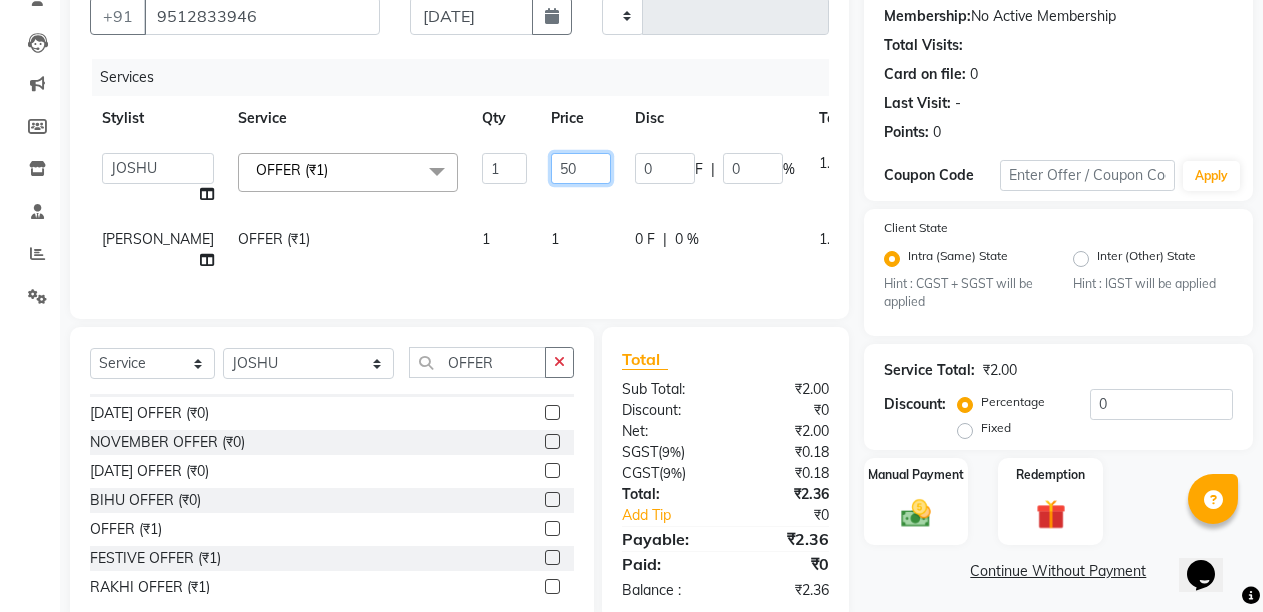 type on "500" 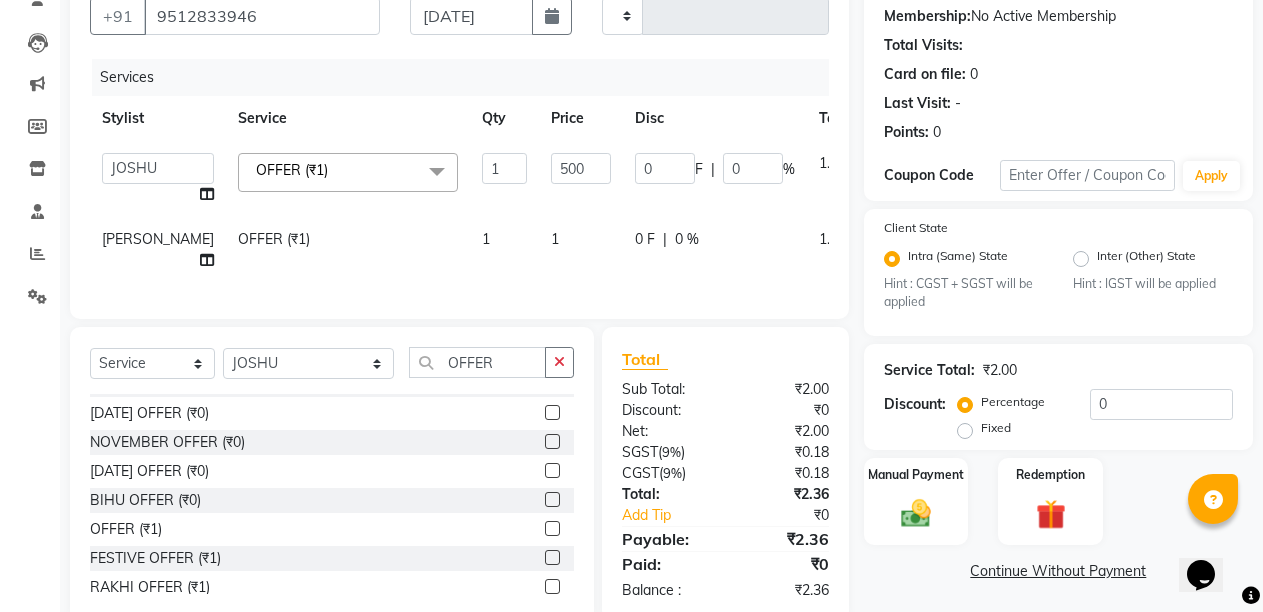 click on "Services Stylist Service Qty Price Disc Total Action  ANIL    [PERSON_NAME]   [PERSON_NAME]    DHON DAS   DHON / [PERSON_NAME]   [PERSON_NAME]   [PERSON_NAME]/ [PERSON_NAME]   [PERSON_NAME]   LAXI / [PERSON_NAME]   LITTLE   MAAM   MINTUL   [PERSON_NAME]   [PERSON_NAME]   [PERSON_NAME]   [PERSON_NAME]/POJA/ [PERSON_NAME] / [PERSON_NAME]   [PERSON_NAME]/ [PERSON_NAME]   PUJAA   [PERSON_NAME] / [PERSON_NAME]    [PERSON_NAME] / [PERSON_NAME]   [PERSON_NAME] / [PERSON_NAME] / [PERSON_NAME]   [PERSON_NAME]/ [PERSON_NAME]/[PERSON_NAME]/PRAKASH/ [PERSON_NAME]/[PERSON_NAME]/ [PERSON_NAME]   [PERSON_NAME]/ [PERSON_NAME]   [PERSON_NAME]   [PERSON_NAME]   [PERSON_NAME]   SOPEM   staff 1   staff 1   TANU  OFFER (₹1)  x HAIR CUT- HAIR CUT (₹750) HAIR CUT-SENIOR STYLIST (₹1000) HAIR CUT-HAIR TRIMING (₹750) HAIR CUT-REGULAR SHAMPOO (₹250) WASH AND BLOW DRY (₹600) HAIR CUT-OIL MASSAGE (₹900) HAIR CUT-WASH WITH [MEDICAL_DATA] AMPULE (₹800) HAIR CUT-IRONING (₹1000) HAIR CUT-[PERSON_NAME] (₹1000) HAIR CUT-HAIR DO (₹1000) HAIR CUT-KERATIN SHAMPOO (₹750) HAIR CUT-BOTOPLEXX TREATMENT (₹7500) ONLY-BLOW DRY (₹300) 1 500" 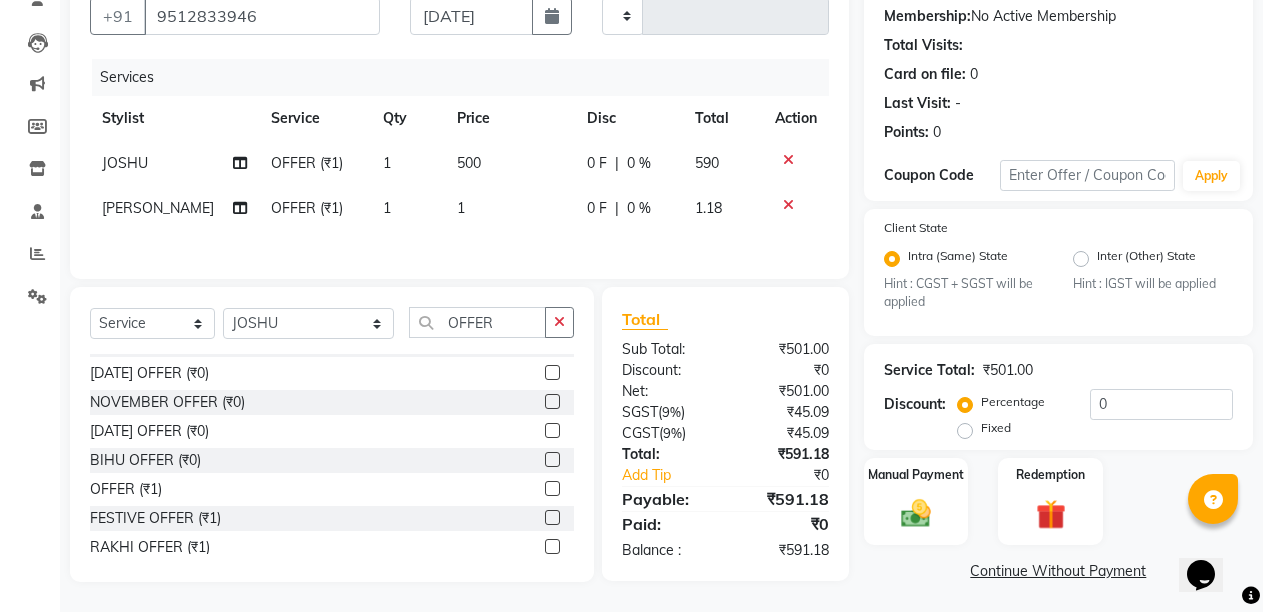 click on "1" 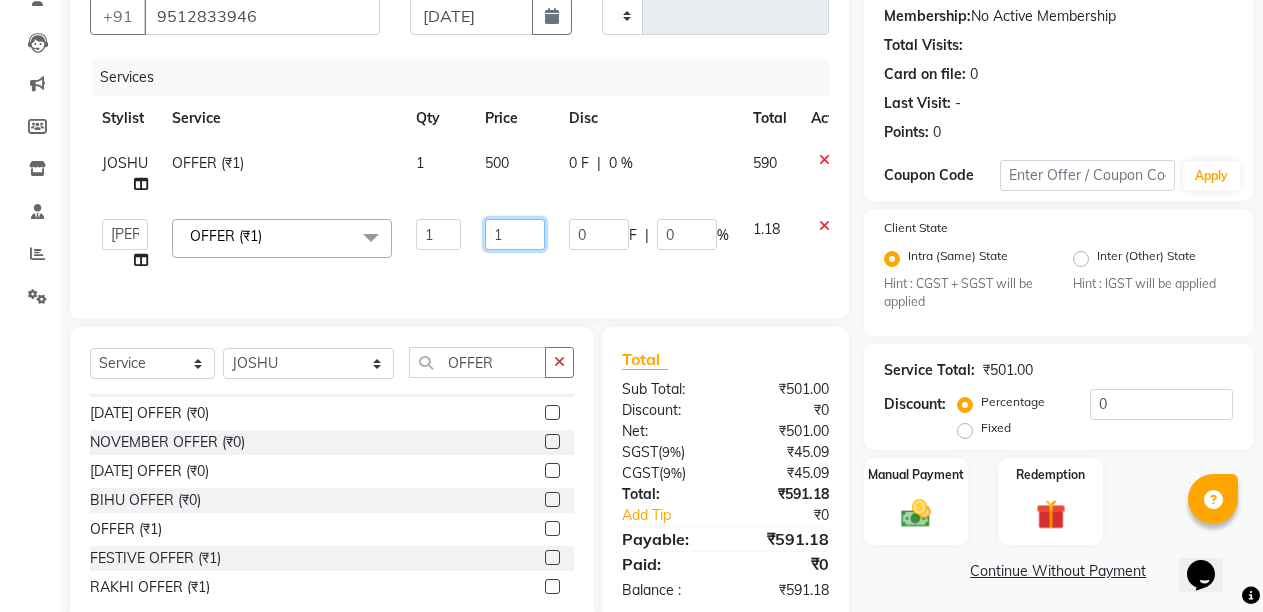 click on "1" 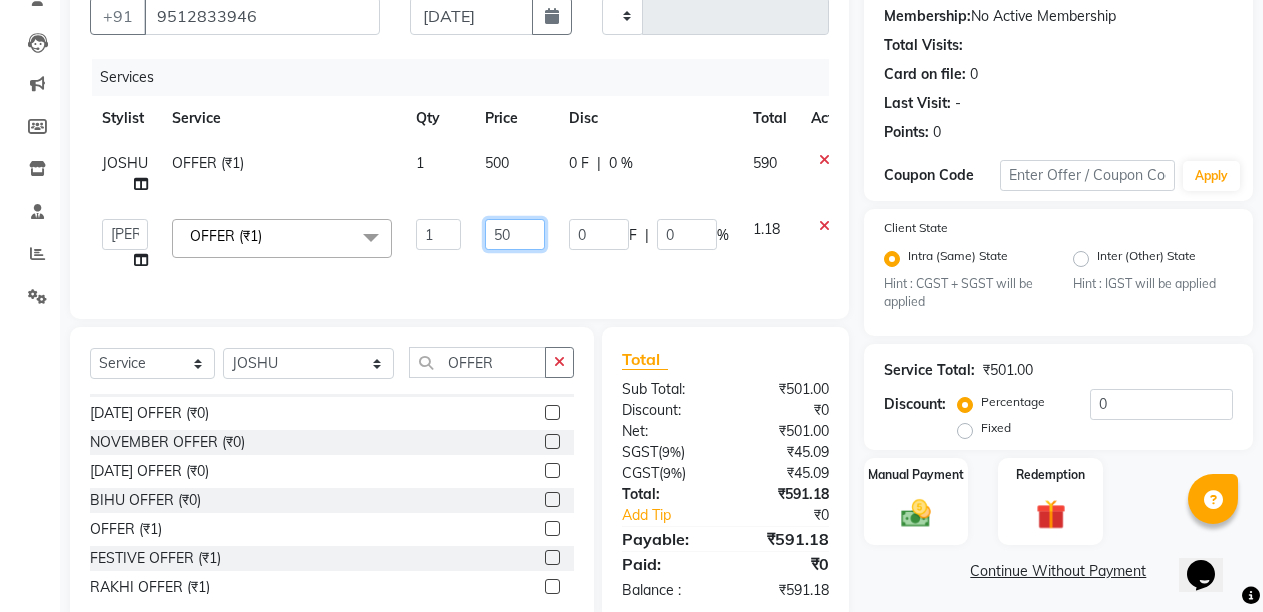 type on "500" 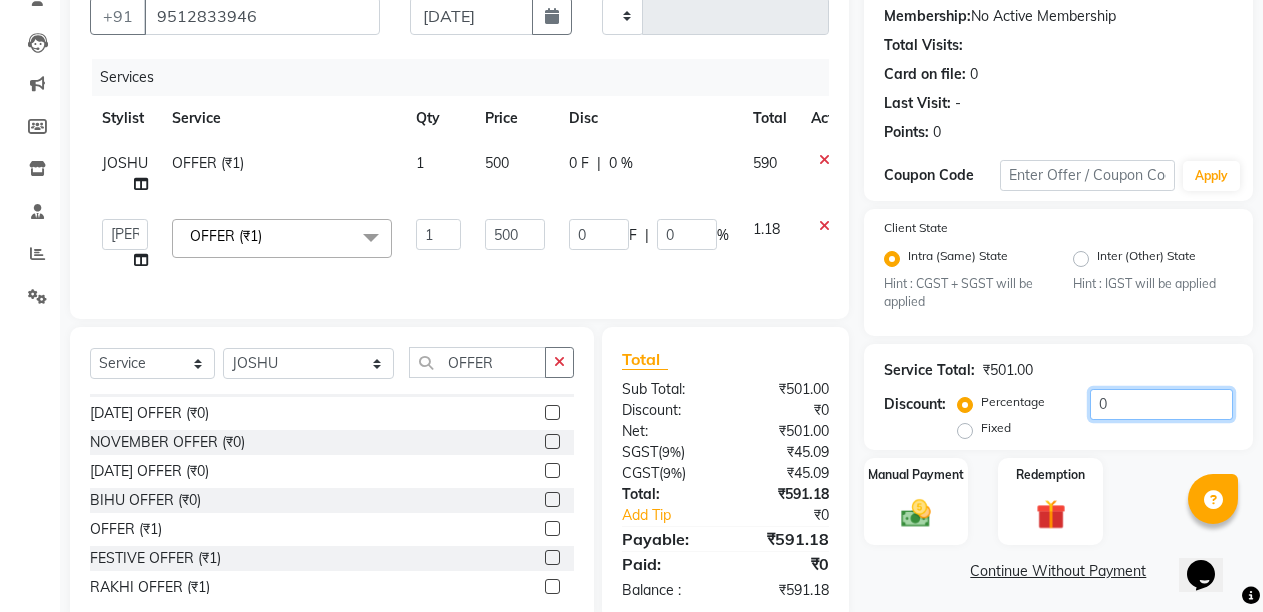 click on "0" 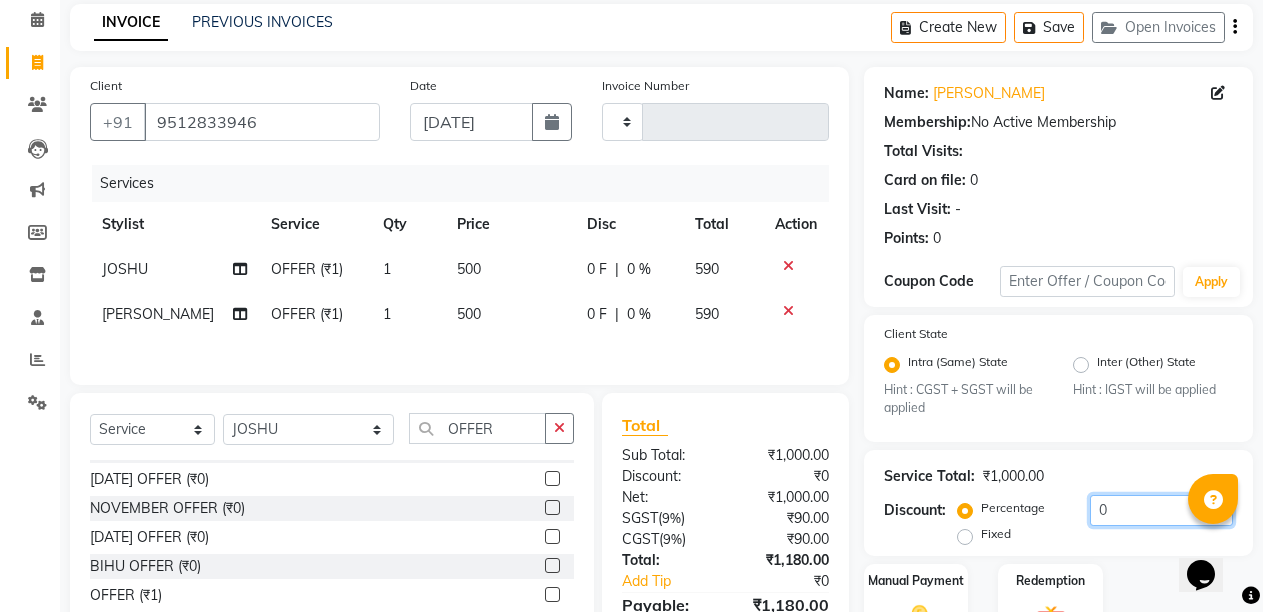 scroll, scrollTop: 69, scrollLeft: 0, axis: vertical 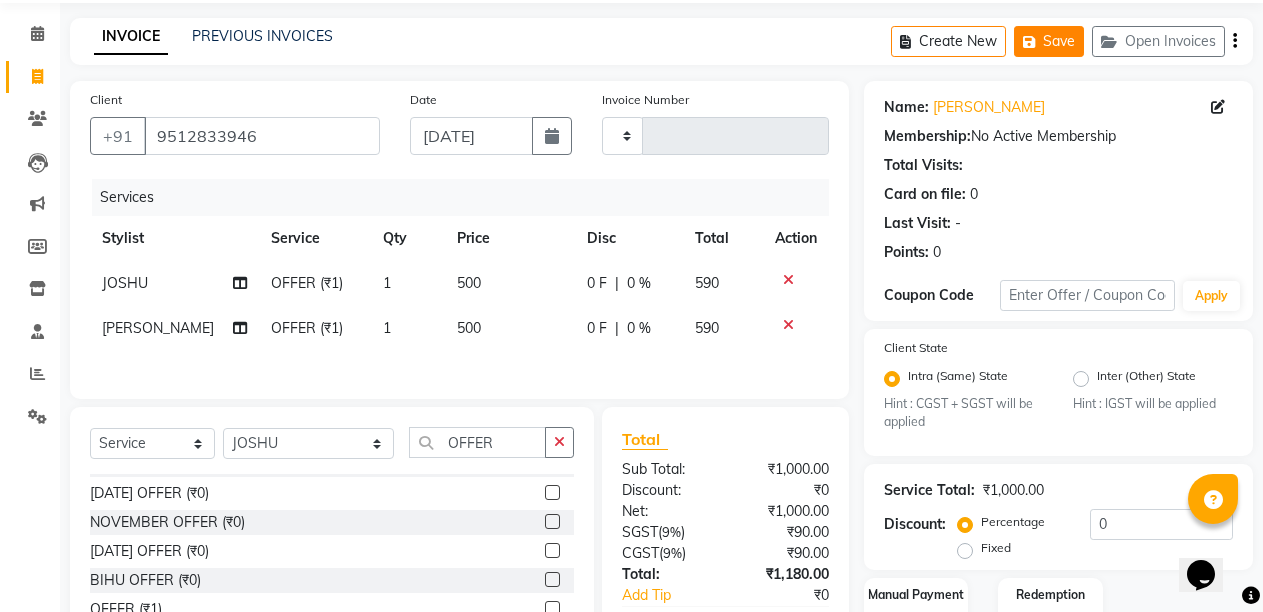 click on "Save" 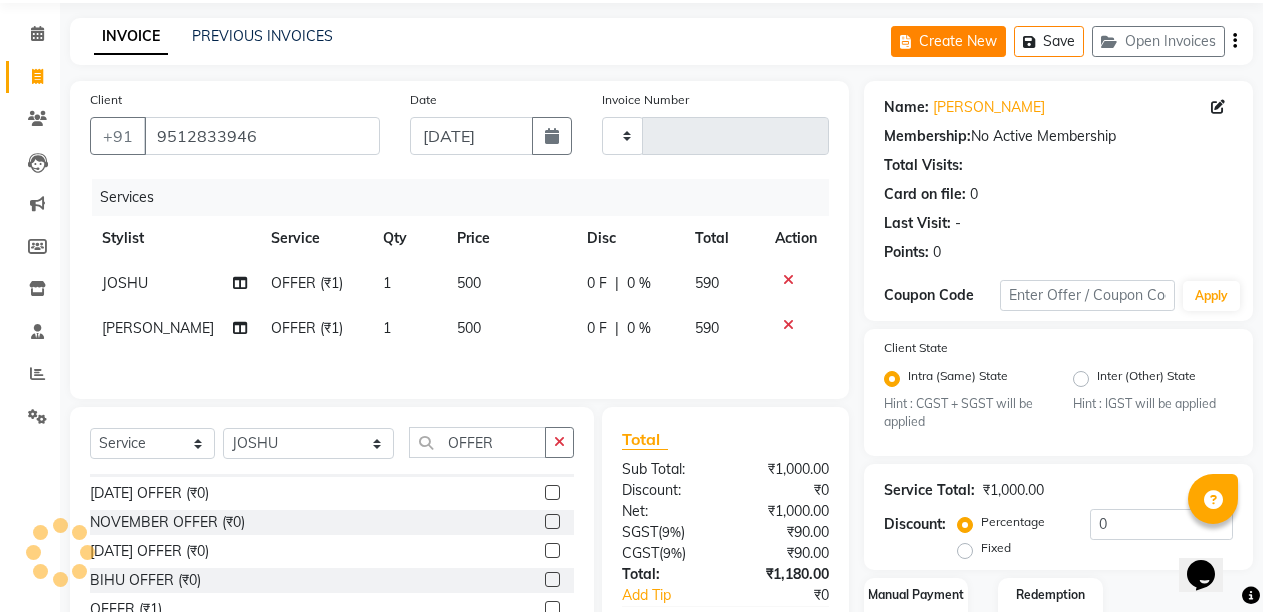 click on "Create New" 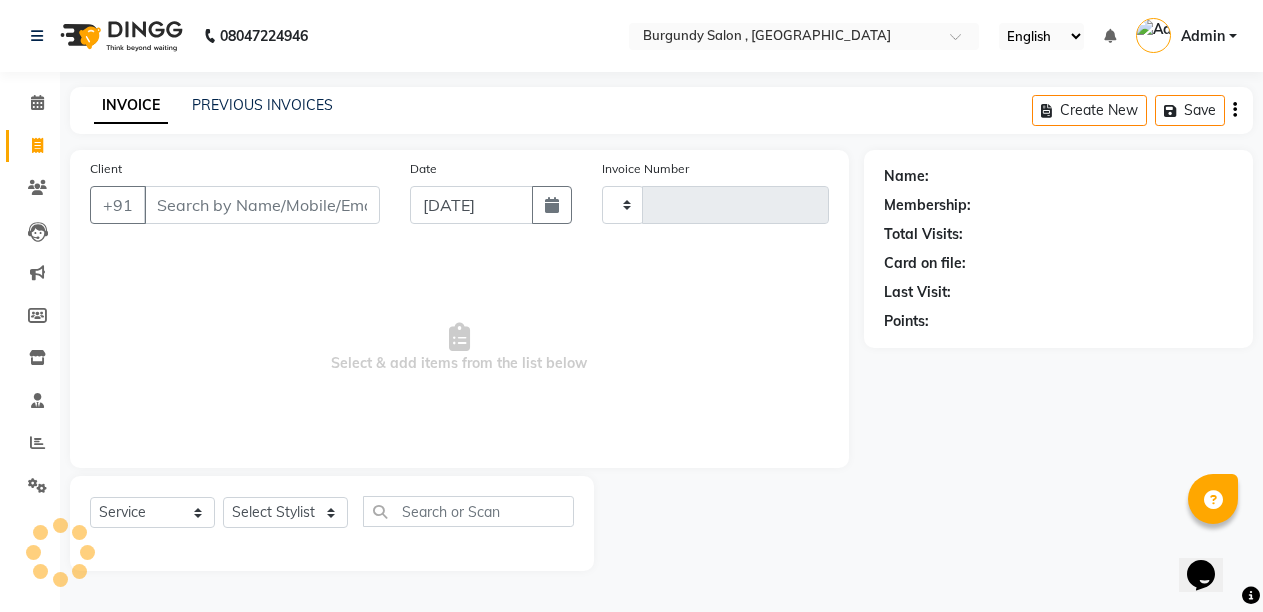 scroll, scrollTop: 0, scrollLeft: 0, axis: both 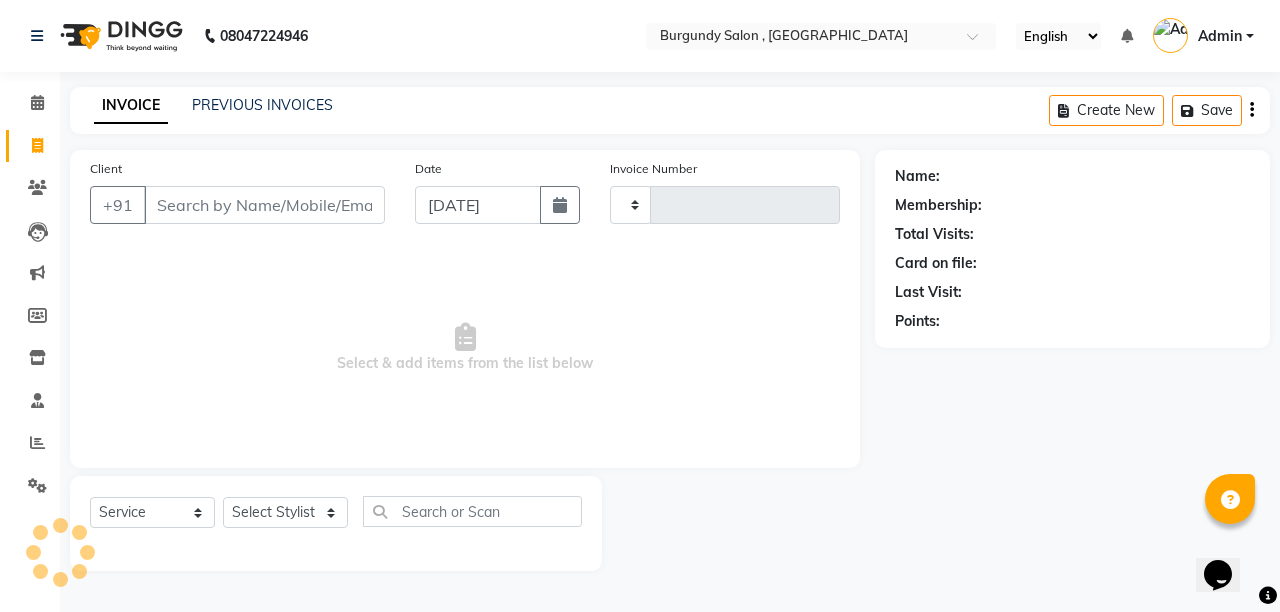 type on "1196" 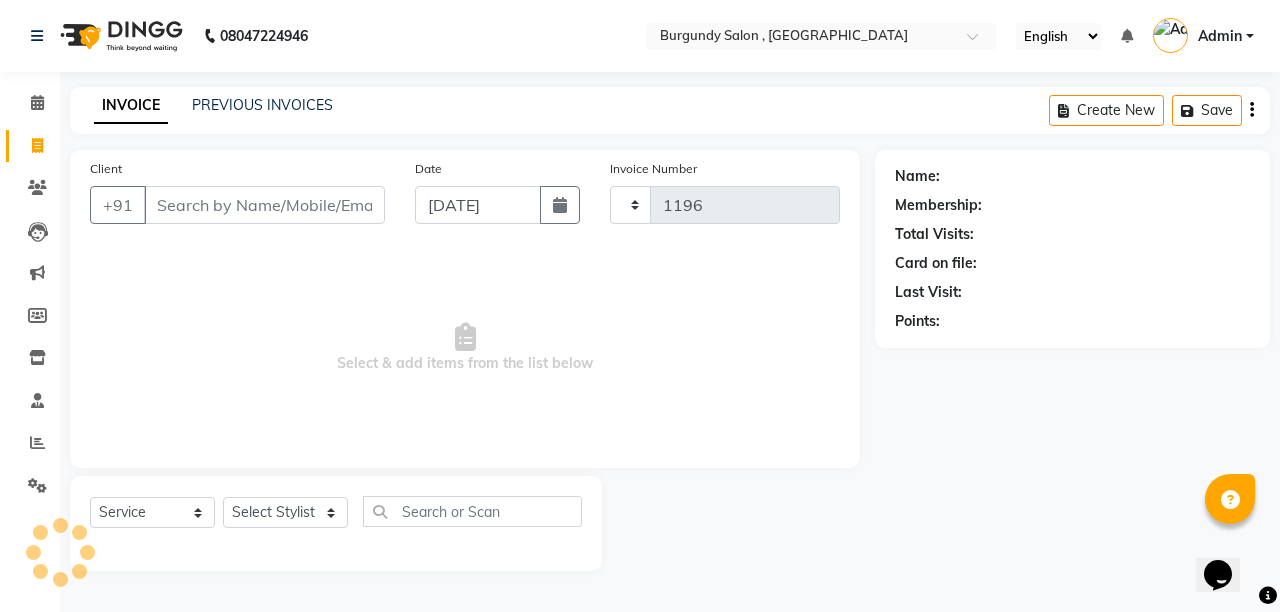 select on "5345" 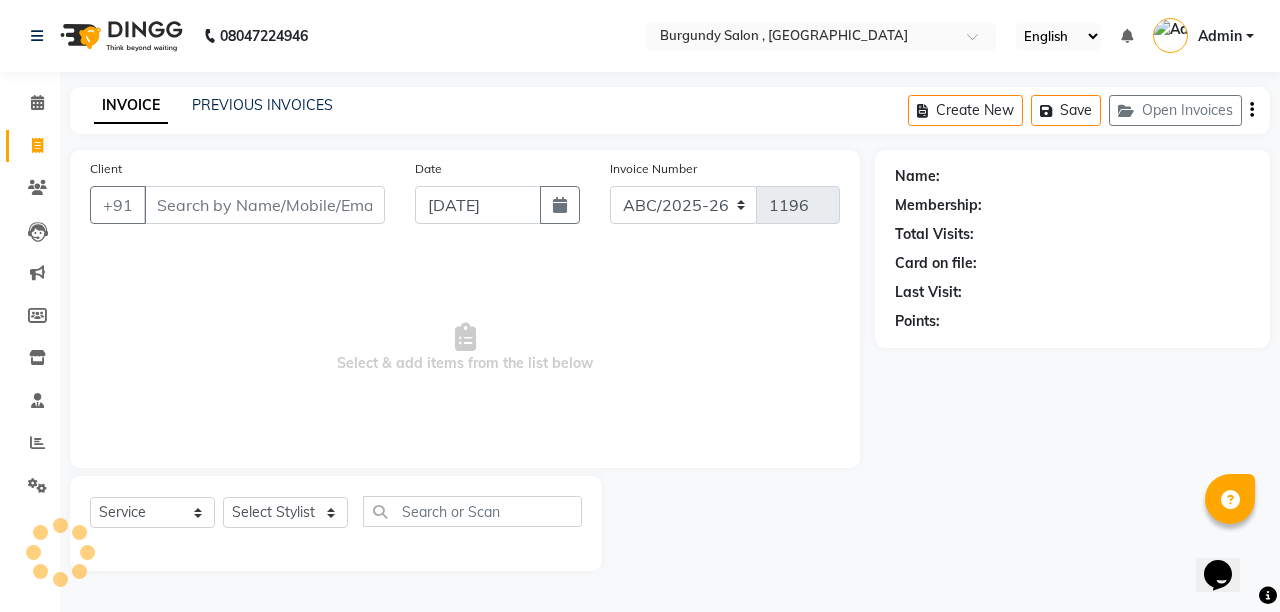 click on "Client" at bounding box center [264, 205] 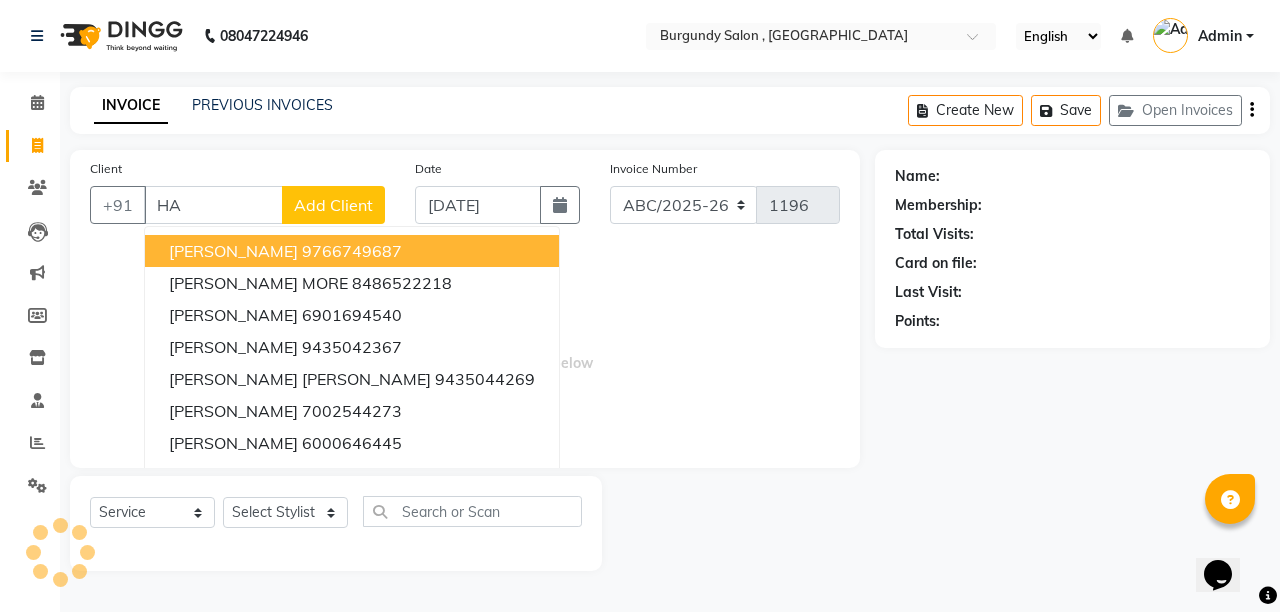 type on "H" 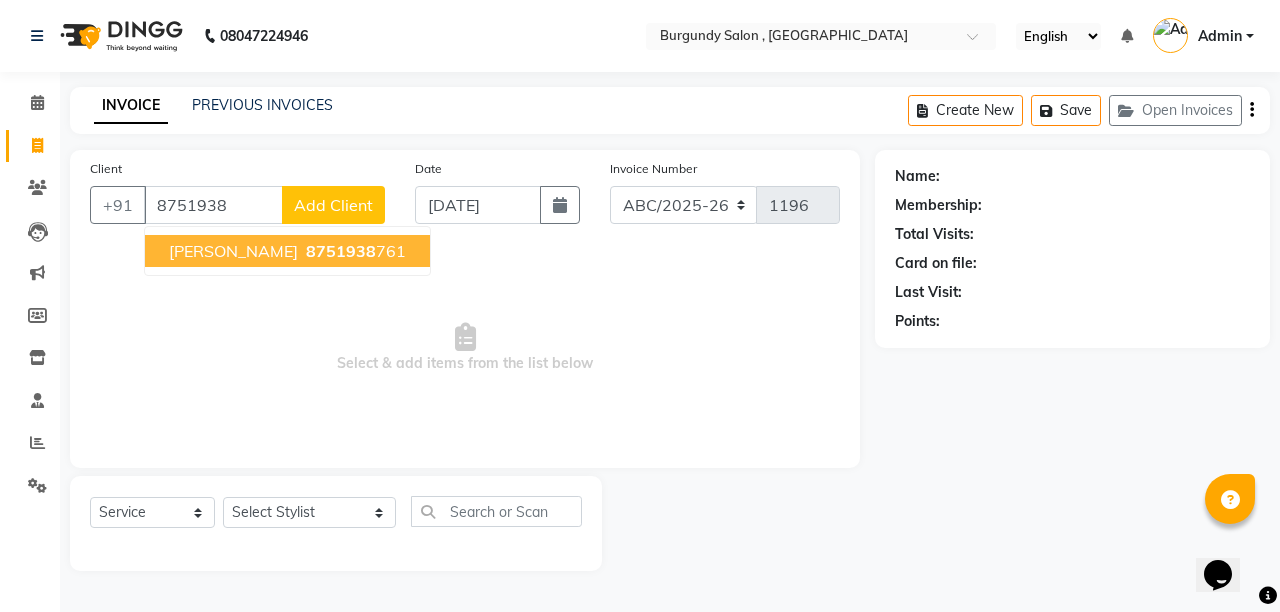 click on "[PERSON_NAME]" at bounding box center (233, 251) 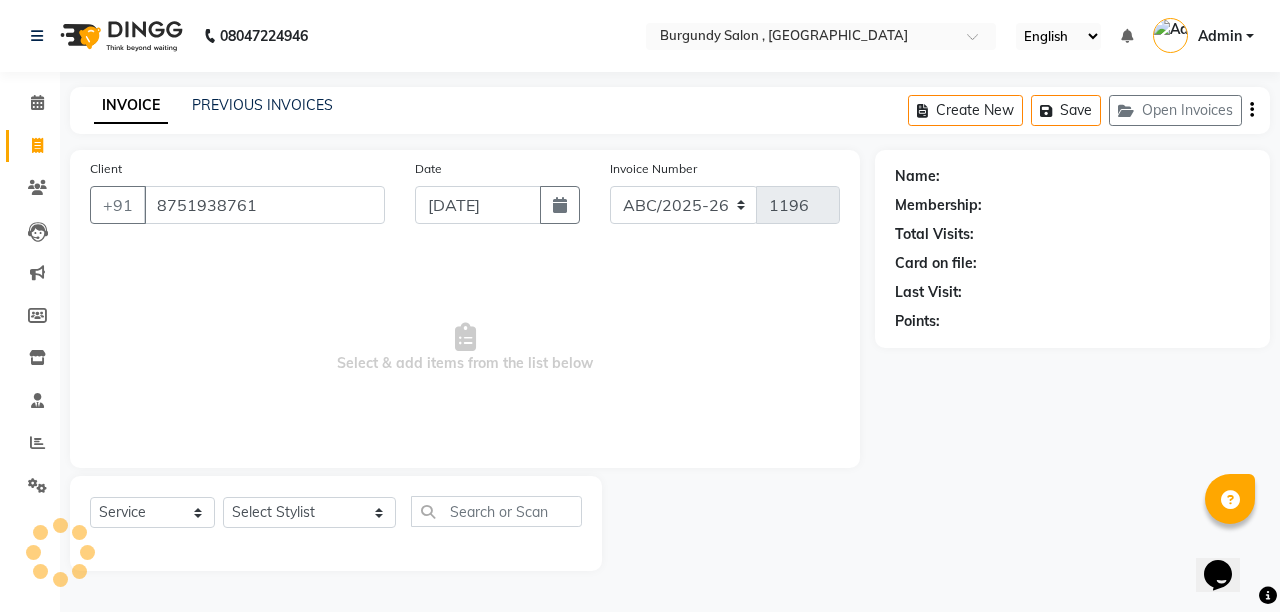 type on "8751938761" 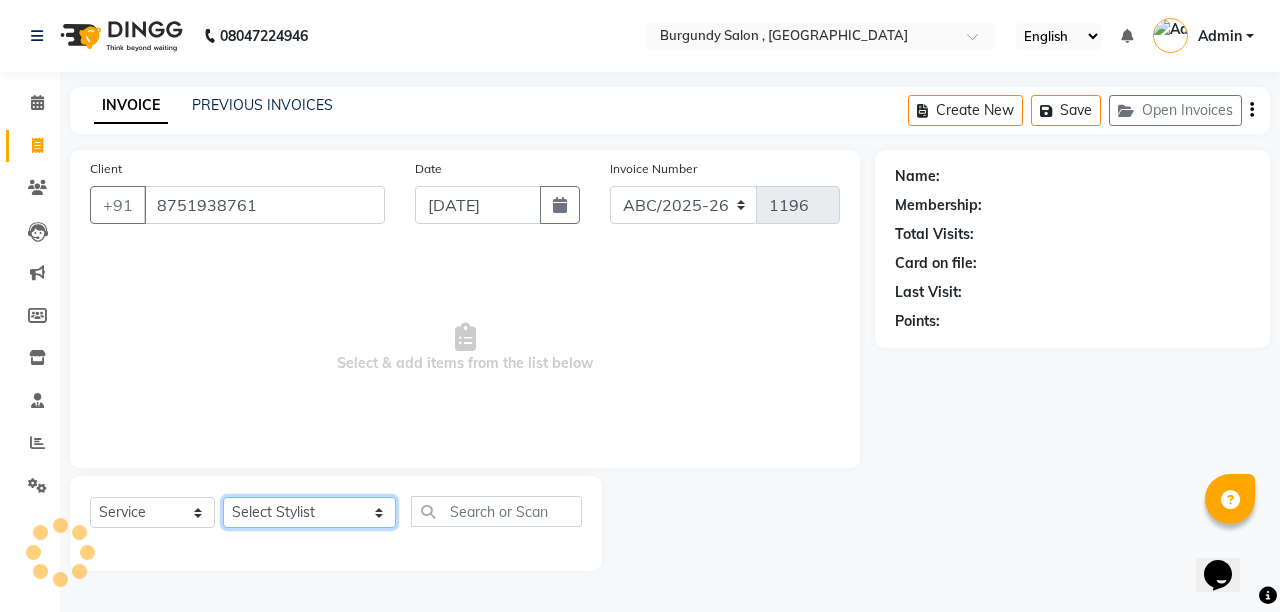 click on "Select Stylist ANIL  [PERSON_NAME] [PERSON_NAME]  DHON DAS DHON / [PERSON_NAME] [PERSON_NAME] [PERSON_NAME]/ [PERSON_NAME] [PERSON_NAME] LAXI / [PERSON_NAME] LITTLE MAAM MINTUL [PERSON_NAME] [PERSON_NAME] [PERSON_NAME] [PERSON_NAME]/POJA/ [PERSON_NAME] / [PERSON_NAME] [PERSON_NAME]/ [PERSON_NAME] PUJAA [PERSON_NAME] / [PERSON_NAME]  [PERSON_NAME] / [PERSON_NAME] [PERSON_NAME] / [PERSON_NAME] / [PERSON_NAME] [PERSON_NAME]/ [PERSON_NAME]/[PERSON_NAME]/[PERSON_NAME]/ [PERSON_NAME]/[PERSON_NAME]/ [PERSON_NAME] [PERSON_NAME]/ [PERSON_NAME] [PERSON_NAME] [PERSON_NAME] [PERSON_NAME] SOPEM staff 1 staff 1 TANU" 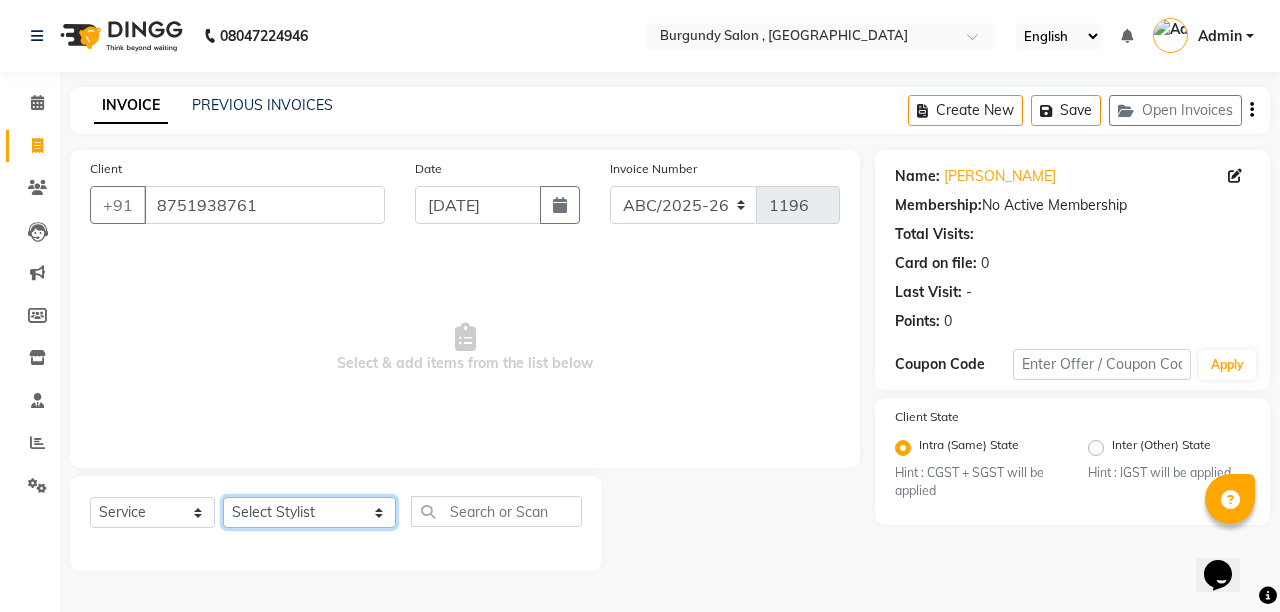 select on "33278" 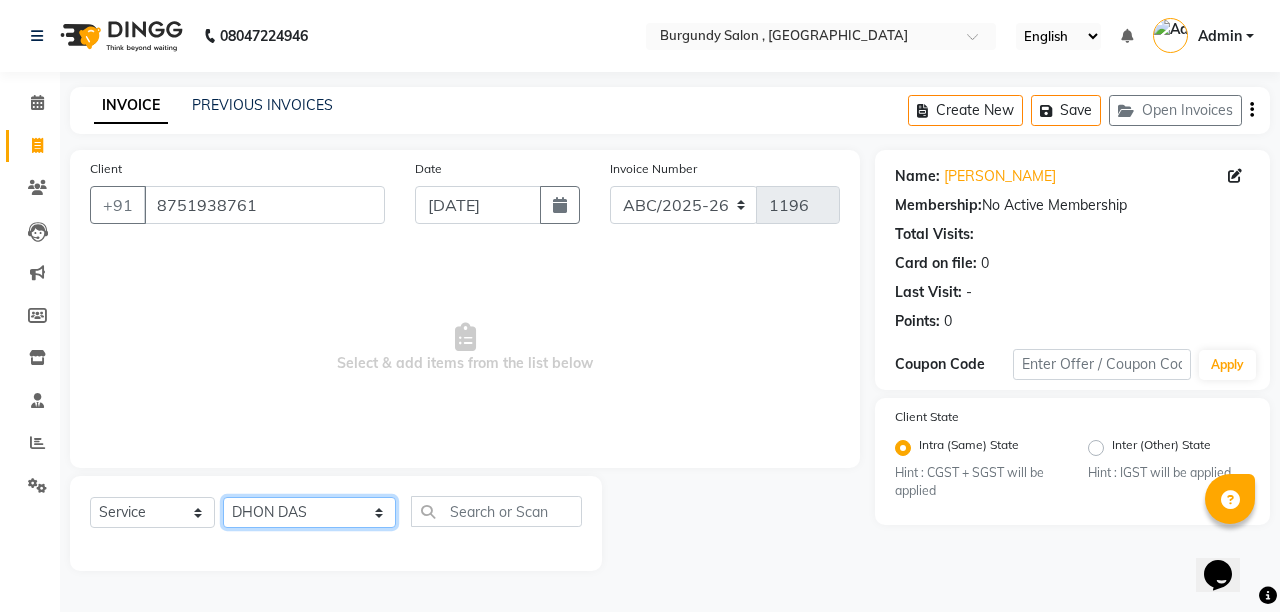 click on "Select Stylist ANIL  [PERSON_NAME] [PERSON_NAME]  DHON DAS DHON / [PERSON_NAME] [PERSON_NAME] [PERSON_NAME]/ [PERSON_NAME] [PERSON_NAME] LAXI / [PERSON_NAME] LITTLE MAAM MINTUL [PERSON_NAME] [PERSON_NAME] [PERSON_NAME] [PERSON_NAME]/POJA/ [PERSON_NAME] / [PERSON_NAME] [PERSON_NAME]/ [PERSON_NAME] PUJAA [PERSON_NAME] / [PERSON_NAME]  [PERSON_NAME] / [PERSON_NAME] [PERSON_NAME] / [PERSON_NAME] / [PERSON_NAME] [PERSON_NAME]/ [PERSON_NAME]/[PERSON_NAME]/[PERSON_NAME]/ [PERSON_NAME]/[PERSON_NAME]/ [PERSON_NAME] [PERSON_NAME]/ [PERSON_NAME] [PERSON_NAME] [PERSON_NAME] [PERSON_NAME] SOPEM staff 1 staff 1 TANU" 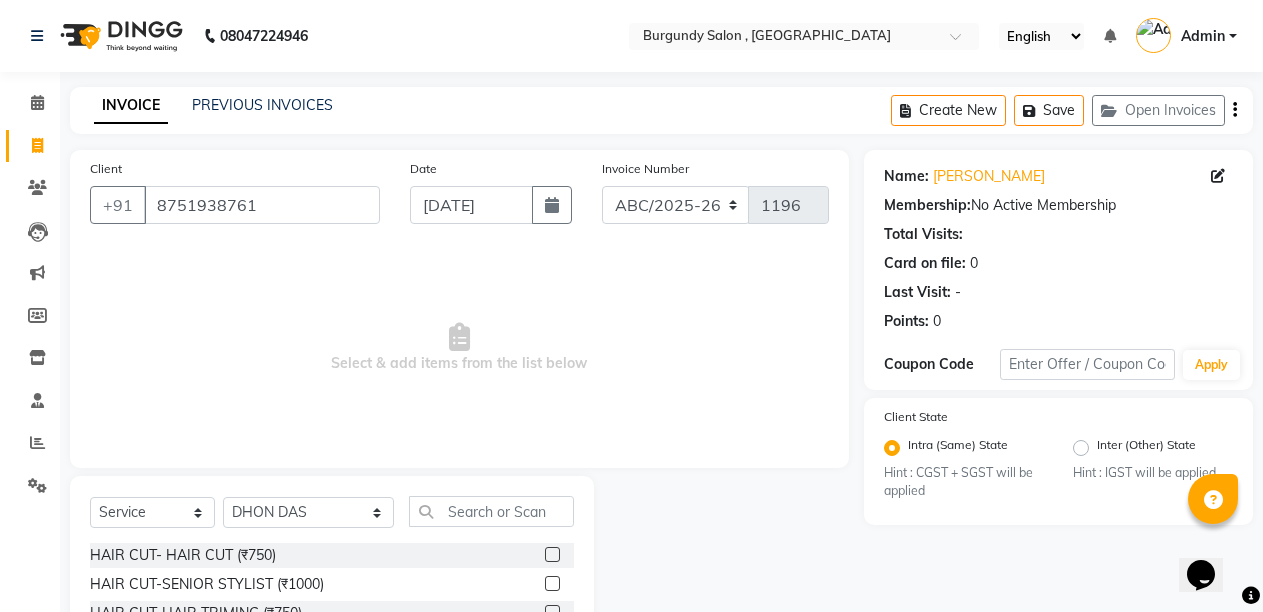 click on "Select  Service  Product  Membership  Package Voucher Prepaid Gift Card  Select Stylist ANIL  [PERSON_NAME] [PERSON_NAME]  DHON DAS DHON / [PERSON_NAME] [PERSON_NAME] [PERSON_NAME]/ [PERSON_NAME] [PERSON_NAME] LAXI / [PERSON_NAME] LITTLE MAAM MINTUL [PERSON_NAME] [PERSON_NAME] [PERSON_NAME] [PERSON_NAME]/POJA/ [PERSON_NAME] / [PERSON_NAME] [PERSON_NAME]/ [PERSON_NAME] PUJAA [PERSON_NAME] / [PERSON_NAME]  [PERSON_NAME] / [PERSON_NAME] [PERSON_NAME] / [PERSON_NAME] / [PERSON_NAME] [PERSON_NAME]/ [PERSON_NAME]/[PERSON_NAME]/[PERSON_NAME]/ [PERSON_NAME]/[PERSON_NAME]/ [PERSON_NAME] [PERSON_NAME]/ [PERSON_NAME] [PERSON_NAME] [PERSON_NAME] [PERSON_NAME] SOPEM staff 1 staff 1 TANU" 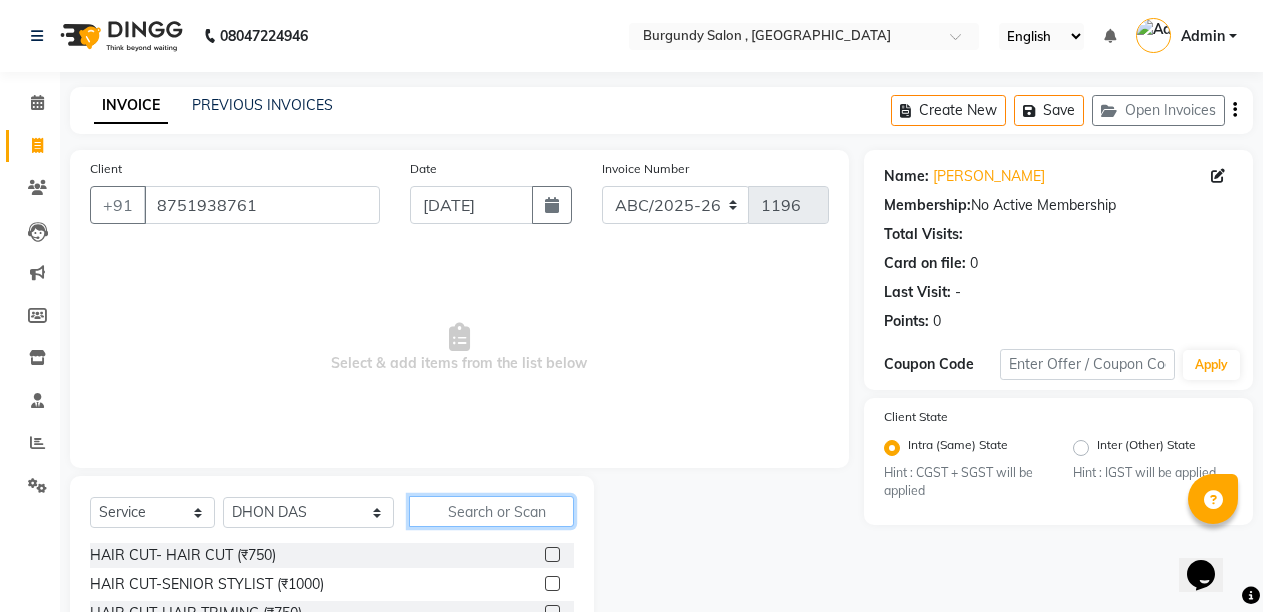 click 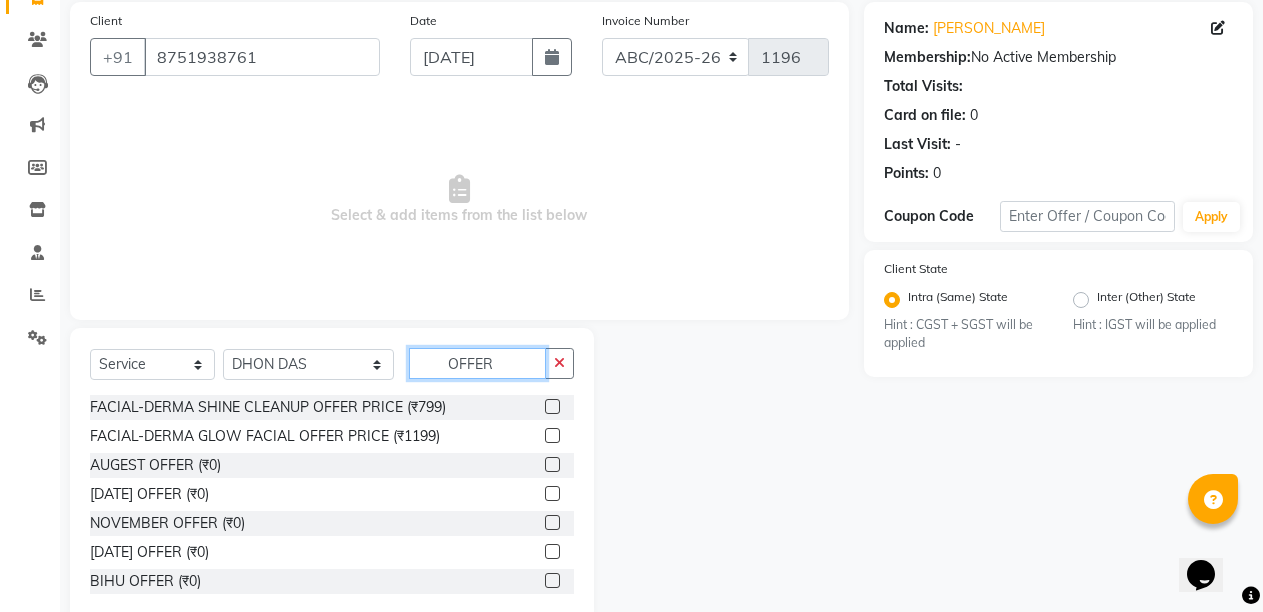 scroll, scrollTop: 189, scrollLeft: 0, axis: vertical 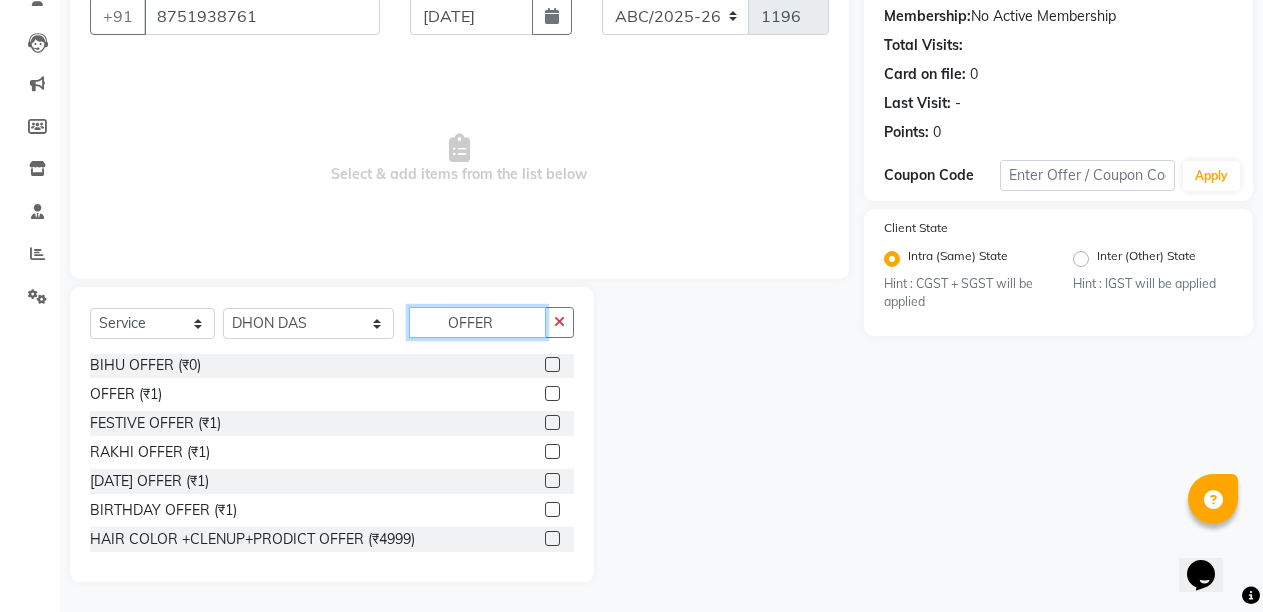 type on "OFFER" 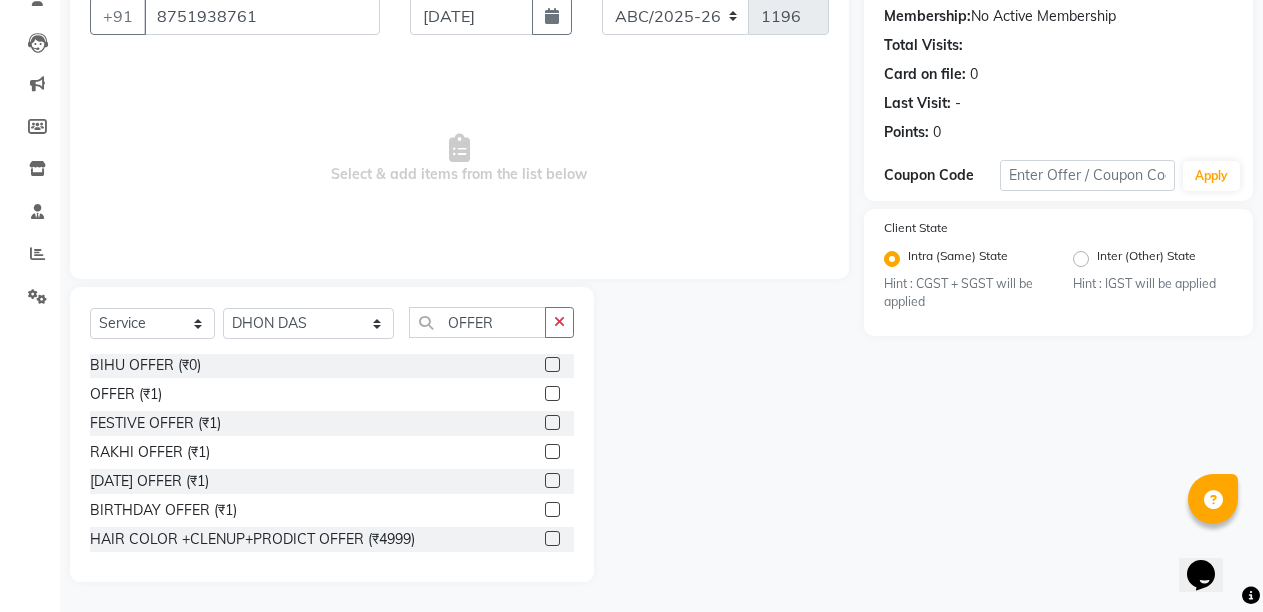 click 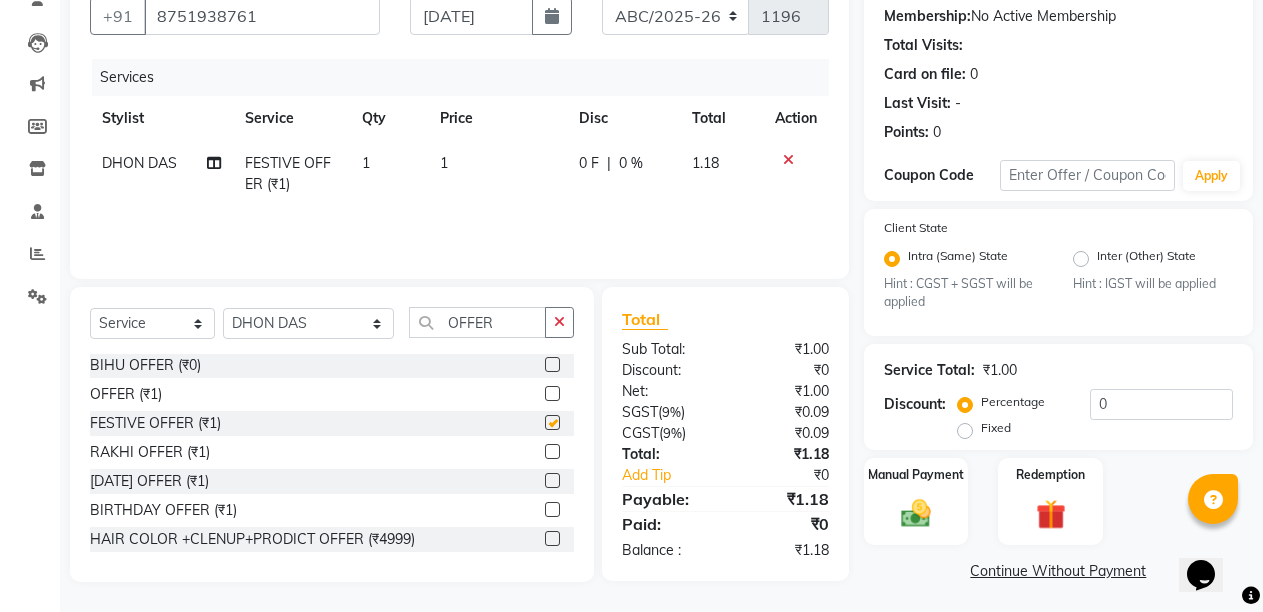 checkbox on "false" 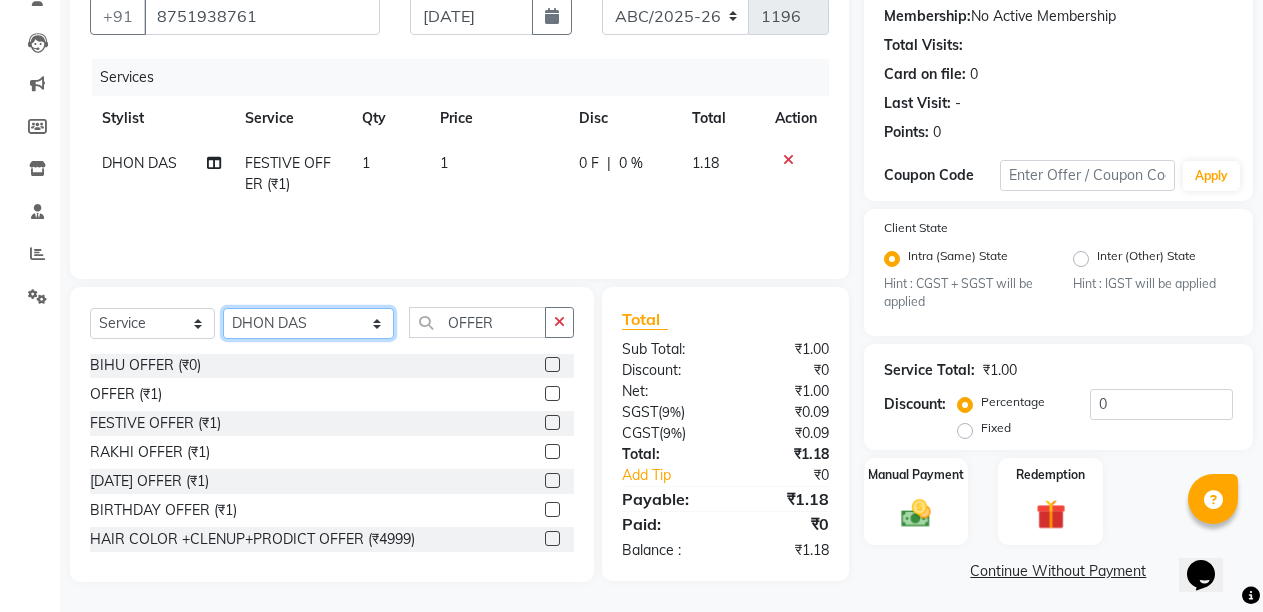 click on "Select Stylist ANIL  [PERSON_NAME] [PERSON_NAME]  DHON DAS DHON / [PERSON_NAME] [PERSON_NAME] [PERSON_NAME]/ [PERSON_NAME] [PERSON_NAME] LAXI / [PERSON_NAME] LITTLE MAAM MINTUL [PERSON_NAME] [PERSON_NAME] [PERSON_NAME] [PERSON_NAME]/POJA/ [PERSON_NAME] / [PERSON_NAME] [PERSON_NAME]/ [PERSON_NAME] PUJAA [PERSON_NAME] / [PERSON_NAME]  [PERSON_NAME] / [PERSON_NAME] [PERSON_NAME] / [PERSON_NAME] / [PERSON_NAME] [PERSON_NAME]/ [PERSON_NAME]/[PERSON_NAME]/[PERSON_NAME]/ [PERSON_NAME]/[PERSON_NAME]/ [PERSON_NAME] [PERSON_NAME]/ [PERSON_NAME] [PERSON_NAME] [PERSON_NAME] [PERSON_NAME] SOPEM staff 1 staff 1 TANU" 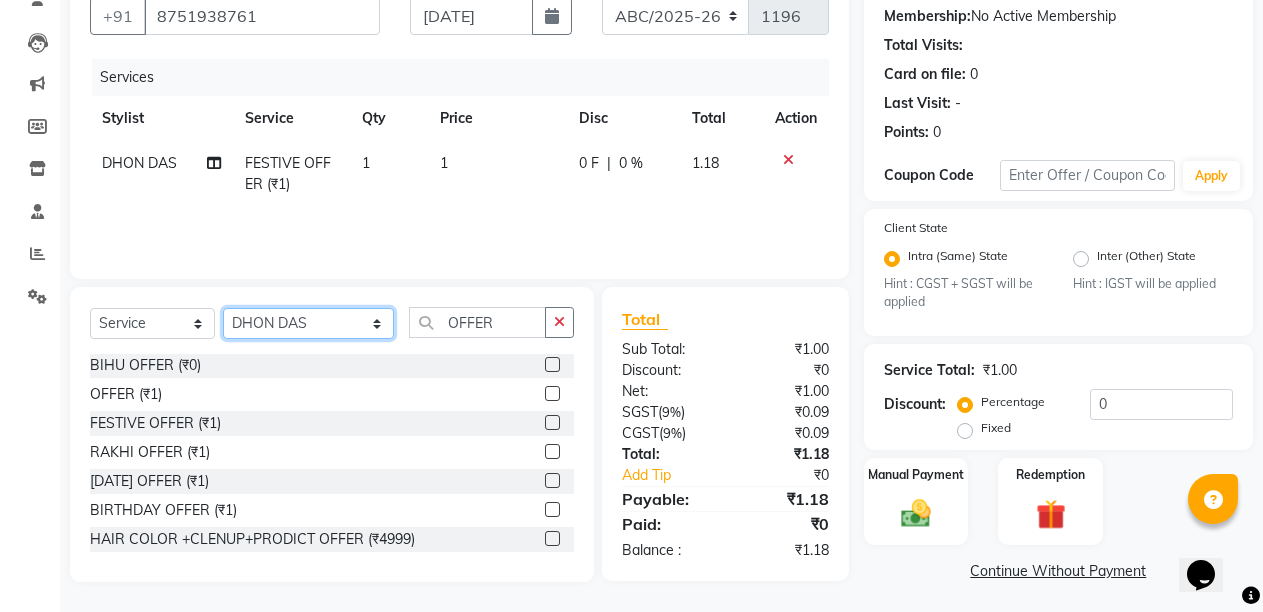 select on "58941" 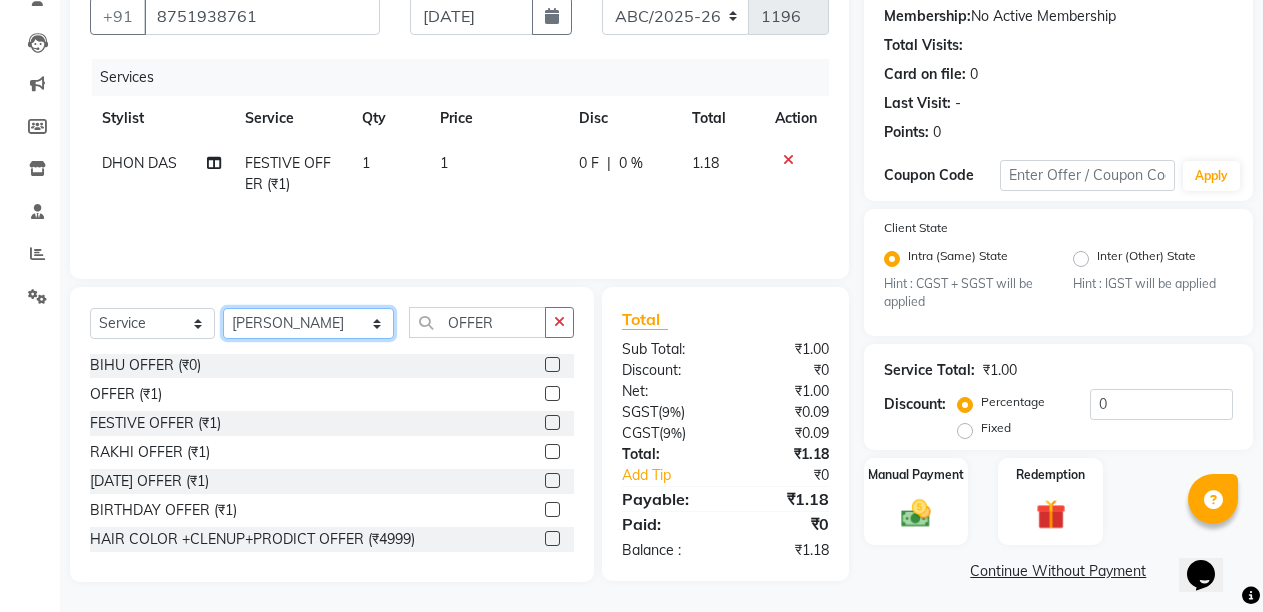 click on "Select Stylist ANIL  [PERSON_NAME] [PERSON_NAME]  DHON DAS DHON / [PERSON_NAME] [PERSON_NAME] [PERSON_NAME]/ [PERSON_NAME] [PERSON_NAME] LAXI / [PERSON_NAME] LITTLE MAAM MINTUL [PERSON_NAME] [PERSON_NAME] [PERSON_NAME] [PERSON_NAME]/POJA/ [PERSON_NAME] / [PERSON_NAME] [PERSON_NAME]/ [PERSON_NAME] PUJAA [PERSON_NAME] / [PERSON_NAME]  [PERSON_NAME] / [PERSON_NAME] [PERSON_NAME] / [PERSON_NAME] / [PERSON_NAME] [PERSON_NAME]/ [PERSON_NAME]/[PERSON_NAME]/[PERSON_NAME]/ [PERSON_NAME]/[PERSON_NAME]/ [PERSON_NAME] [PERSON_NAME]/ [PERSON_NAME] [PERSON_NAME] [PERSON_NAME] [PERSON_NAME] SOPEM staff 1 staff 1 TANU" 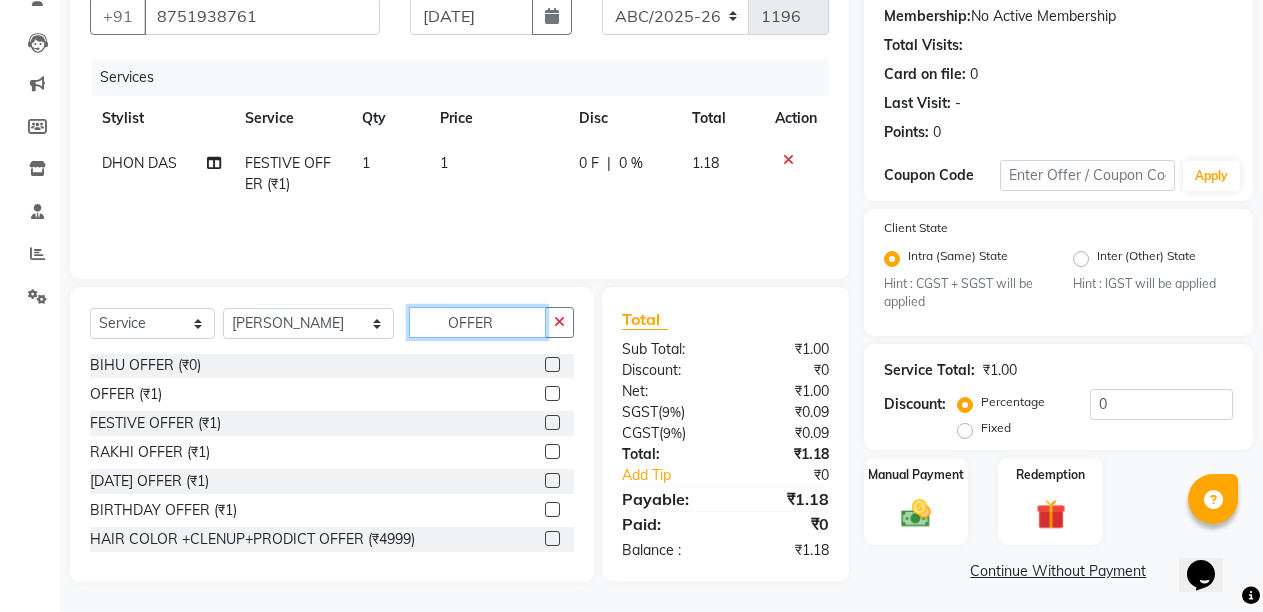 click on "OFFER" 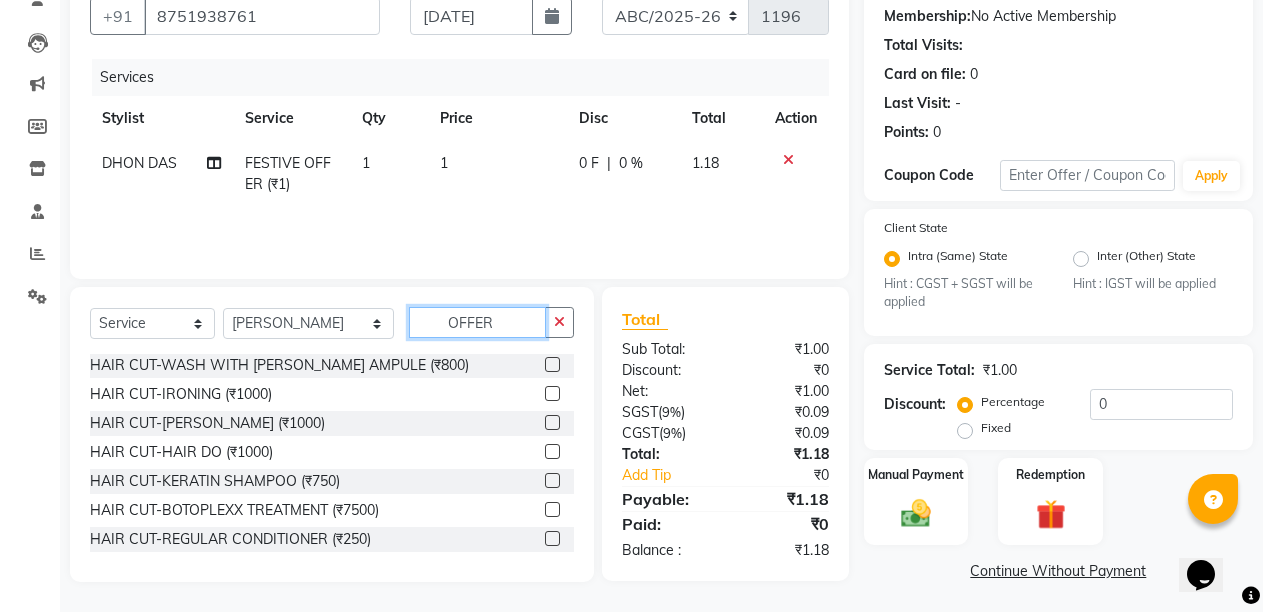 drag, startPoint x: 453, startPoint y: 310, endPoint x: 458, endPoint y: 320, distance: 11.18034 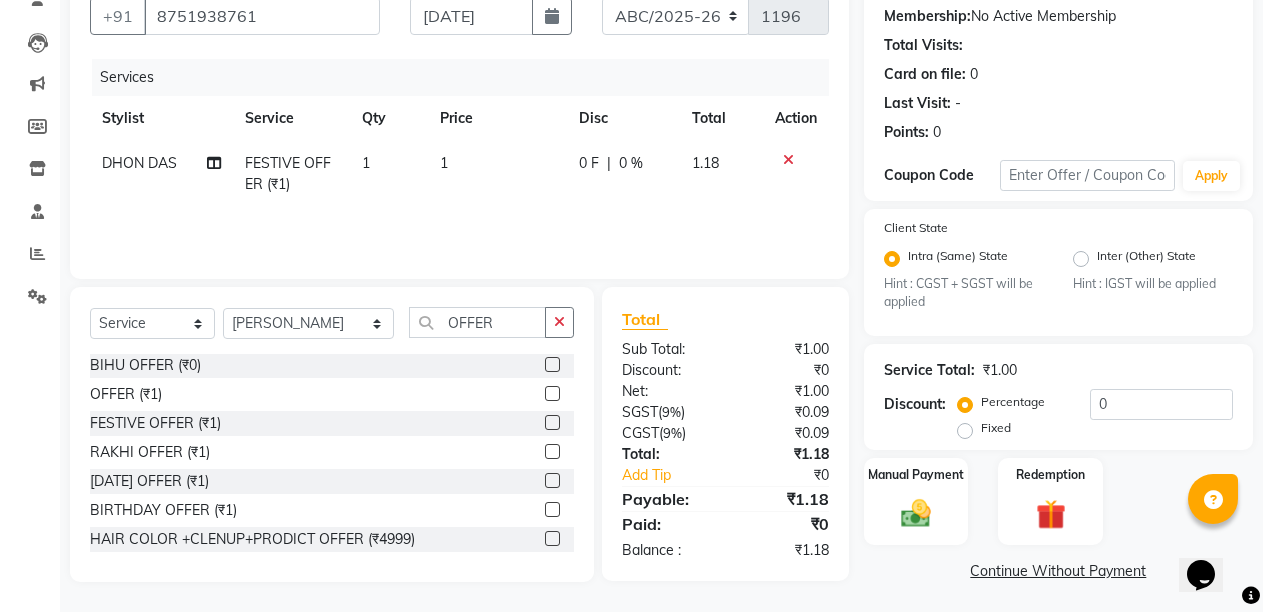 click 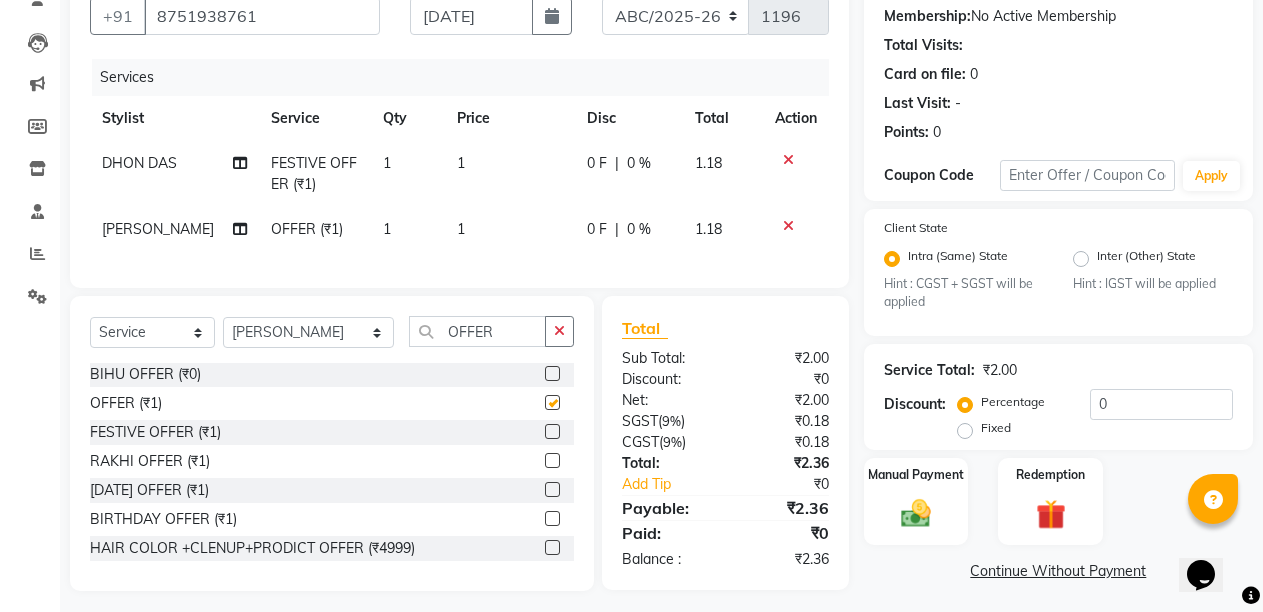 type 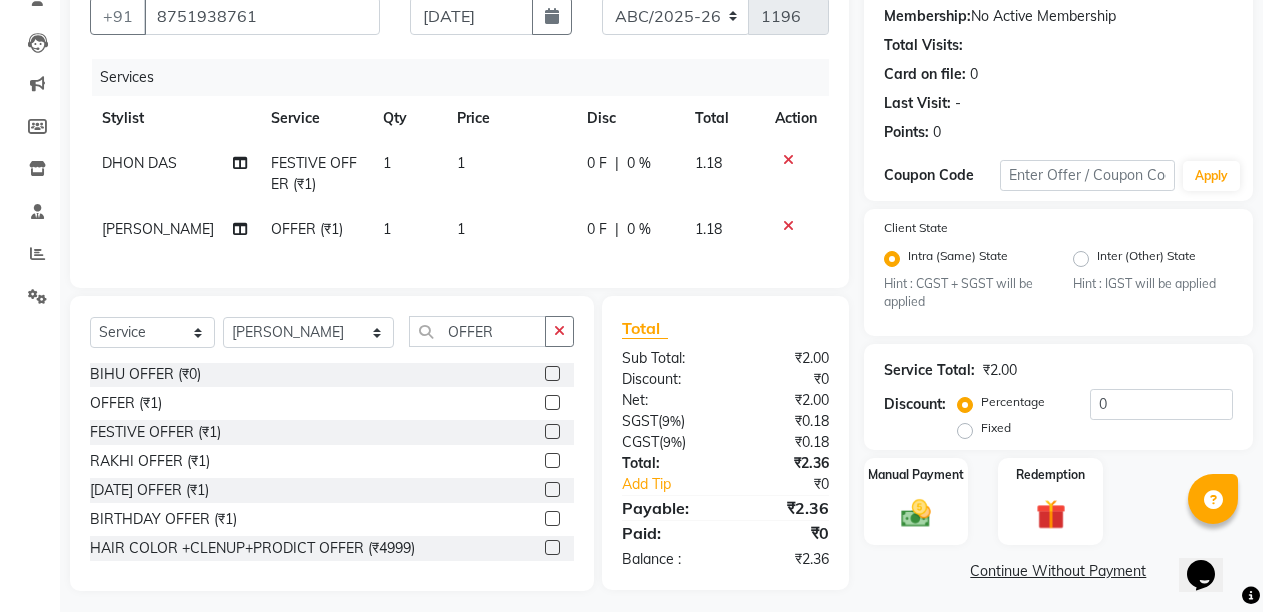 click on "1" 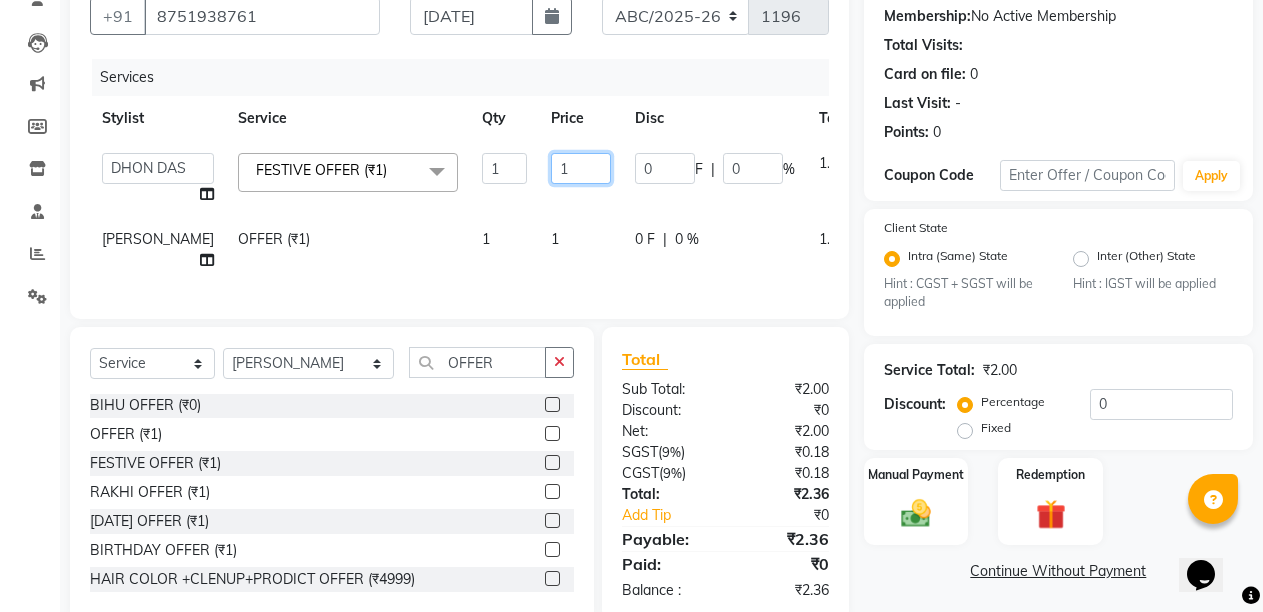 click on "1" 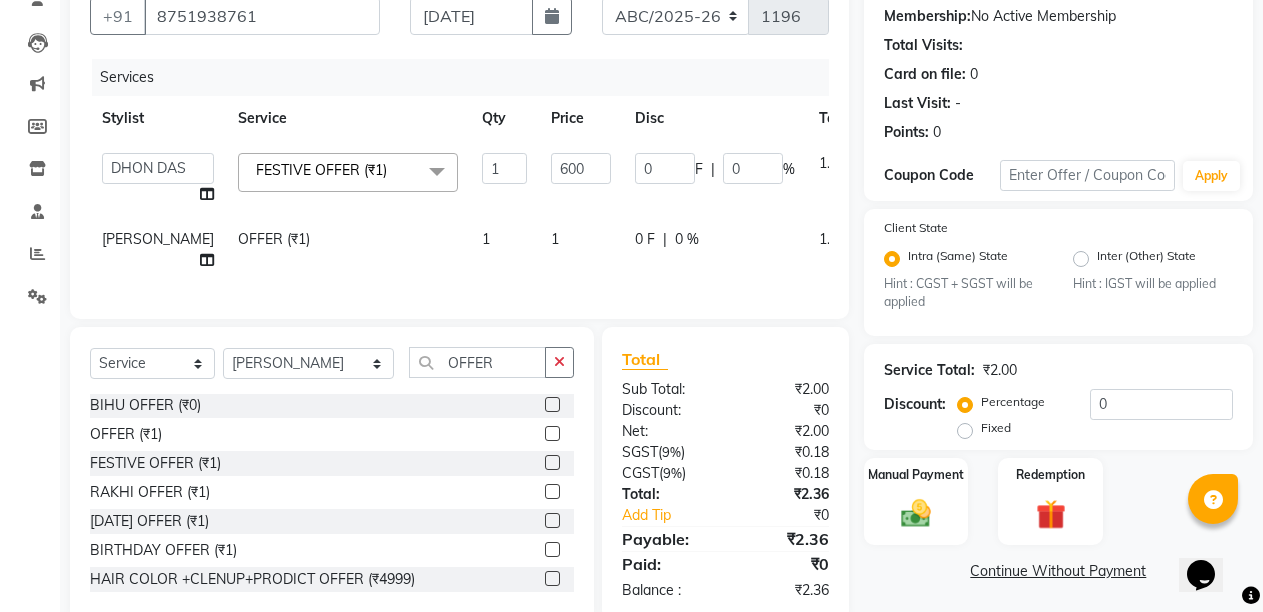 click on "1" 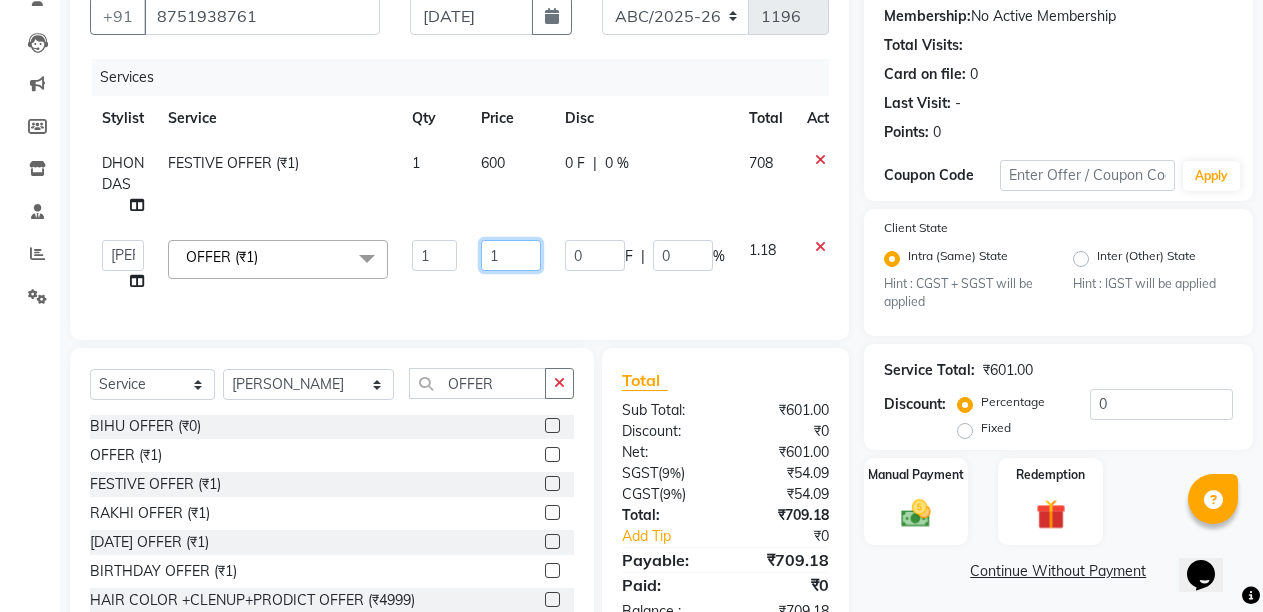 click on "1" 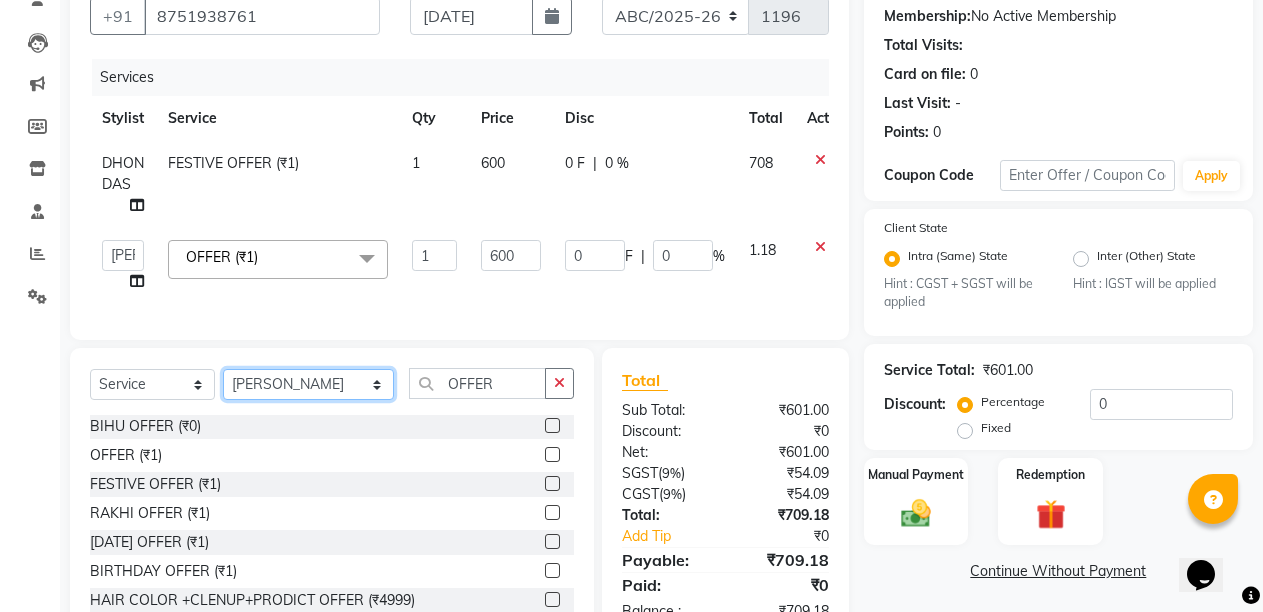 click on "Select  Service  Product  Membership  Package Voucher Prepaid Gift Card  Select Stylist ANIL  [PERSON_NAME] [PERSON_NAME]  DHON DAS DHON / [PERSON_NAME] [PERSON_NAME] [PERSON_NAME]/ [PERSON_NAME] [PERSON_NAME] LAXI / [PERSON_NAME] LITTLE MAAM MINTUL [PERSON_NAME] [PERSON_NAME] [PERSON_NAME] [PERSON_NAME]/POJA/ [PERSON_NAME] / [PERSON_NAME] [PERSON_NAME]/ [PERSON_NAME] PUJAA [PERSON_NAME] / [PERSON_NAME]  [PERSON_NAME] / [PERSON_NAME] [PERSON_NAME] / [PERSON_NAME] / [PERSON_NAME] [PERSON_NAME]/ [PERSON_NAME]/[PERSON_NAME]/[PERSON_NAME]/ [PERSON_NAME]/[PERSON_NAME]/ [PERSON_NAME] [PERSON_NAME]/ [PERSON_NAME] [PERSON_NAME] [PERSON_NAME] [PERSON_NAME] SOPEM staff 1 staff 1 TANU OFFER FACIAL-DERMA SHINE CLEANUP OFFER PRICE (₹799)  FACIAL-DERMA GLOW FACIAL OFFER PRICE (₹1199)  AUGEST OFFER (₹0)  [DATE] OFFER  (₹0)  NOVEMBER OFFER (₹0)  [DATE] OFFER (₹0)  BIHU OFFER (₹0)  OFFER (₹1)  FESTIVE OFFER (₹1)  RAKHI OFFER (₹1)  [DATE] OFFER (₹1)  BIRTHDAY OFFER (₹1)  HAIR COLOR +CLENUP+PRODICT OFFER (₹4999)  [MEDICAL_DATA] + PRODUCT OFFER (₹6999)  KERATHERAPY+ PRODUCT OFFER (₹4999)  FACIAL+PRODUCT OFFER (₹2499)" 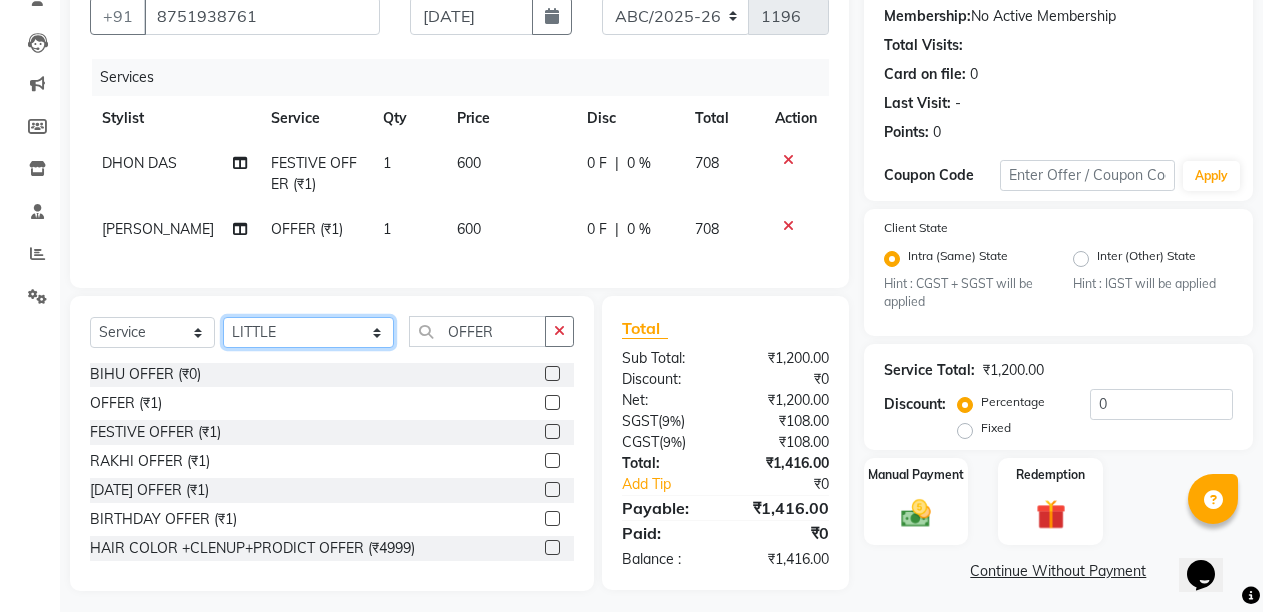 click on "Select Stylist ANIL  [PERSON_NAME] [PERSON_NAME]  DHON DAS DHON / [PERSON_NAME] [PERSON_NAME] [PERSON_NAME]/ [PERSON_NAME] [PERSON_NAME] LAXI / [PERSON_NAME] LITTLE MAAM MINTUL [PERSON_NAME] [PERSON_NAME] [PERSON_NAME] [PERSON_NAME]/POJA/ [PERSON_NAME] / [PERSON_NAME] [PERSON_NAME]/ [PERSON_NAME] PUJAA [PERSON_NAME] / [PERSON_NAME]  [PERSON_NAME] / [PERSON_NAME] [PERSON_NAME] / [PERSON_NAME] / [PERSON_NAME] [PERSON_NAME]/ [PERSON_NAME]/[PERSON_NAME]/[PERSON_NAME]/ [PERSON_NAME]/[PERSON_NAME]/ [PERSON_NAME] [PERSON_NAME]/ [PERSON_NAME] [PERSON_NAME] [PERSON_NAME] [PERSON_NAME] SOPEM staff 1 staff 1 TANU" 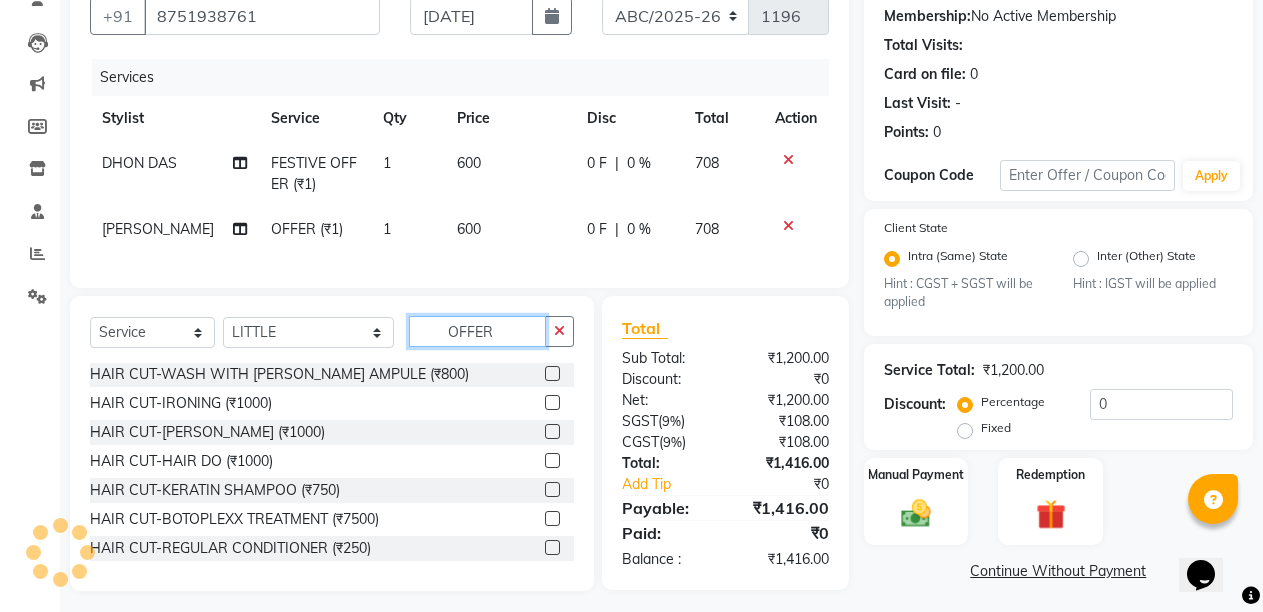 click on "OFFER" 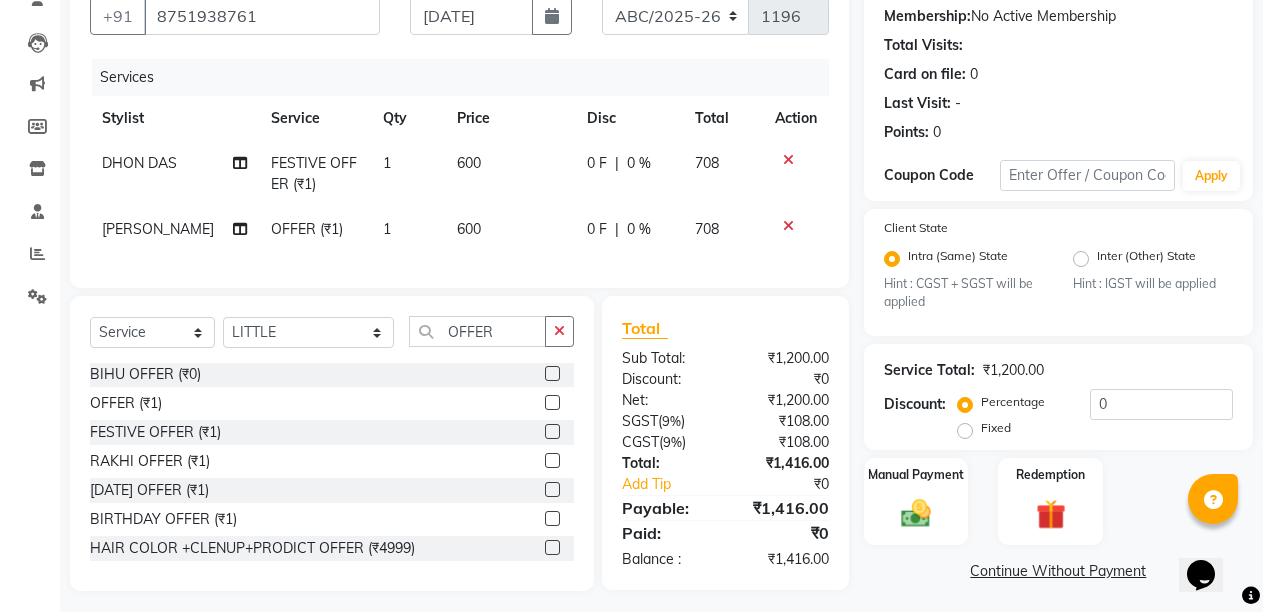 click 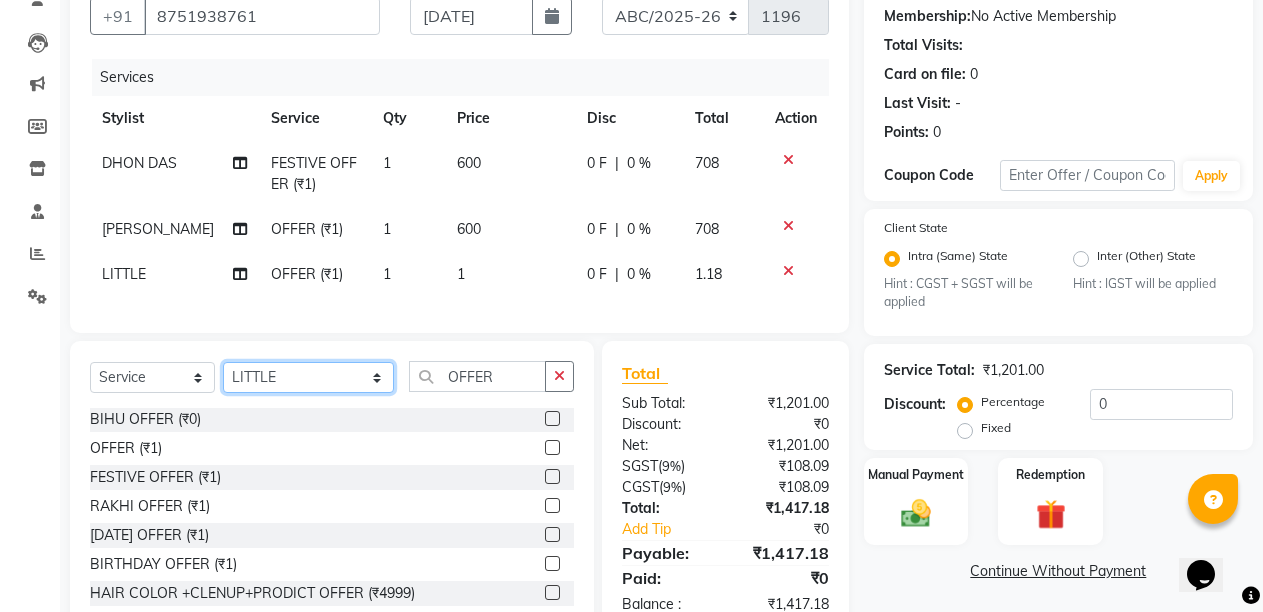 click on "Select Stylist ANIL  [PERSON_NAME] [PERSON_NAME]  DHON DAS DHON / [PERSON_NAME] [PERSON_NAME] [PERSON_NAME]/ [PERSON_NAME] [PERSON_NAME] LAXI / [PERSON_NAME] LITTLE MAAM MINTUL [PERSON_NAME] [PERSON_NAME] [PERSON_NAME] [PERSON_NAME]/POJA/ [PERSON_NAME] / [PERSON_NAME] [PERSON_NAME]/ [PERSON_NAME] PUJAA [PERSON_NAME] / [PERSON_NAME]  [PERSON_NAME] / [PERSON_NAME] [PERSON_NAME] / [PERSON_NAME] / [PERSON_NAME] [PERSON_NAME]/ [PERSON_NAME]/[PERSON_NAME]/[PERSON_NAME]/ [PERSON_NAME]/[PERSON_NAME]/ [PERSON_NAME] [PERSON_NAME]/ [PERSON_NAME] [PERSON_NAME] [PERSON_NAME] [PERSON_NAME] SOPEM staff 1 staff 1 TANU" 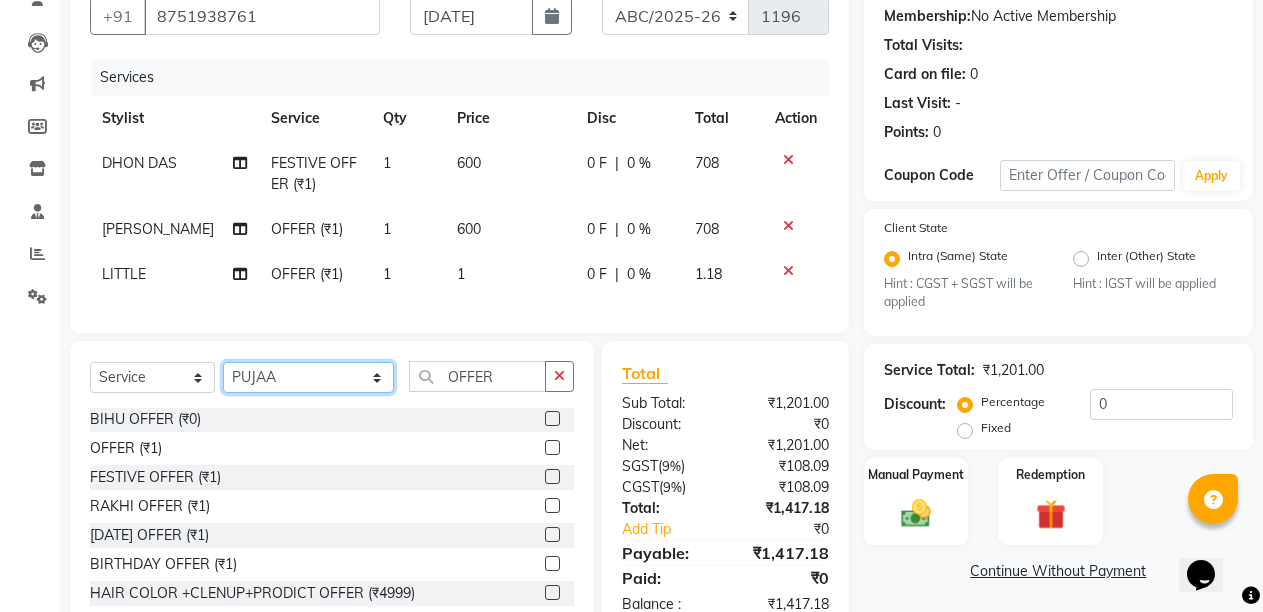 click on "Select Stylist ANIL  [PERSON_NAME] [PERSON_NAME]  DHON DAS DHON / [PERSON_NAME] [PERSON_NAME] [PERSON_NAME]/ [PERSON_NAME] [PERSON_NAME] LAXI / [PERSON_NAME] LITTLE MAAM MINTUL [PERSON_NAME] [PERSON_NAME] [PERSON_NAME] [PERSON_NAME]/POJA/ [PERSON_NAME] / [PERSON_NAME] [PERSON_NAME]/ [PERSON_NAME] PUJAA [PERSON_NAME] / [PERSON_NAME]  [PERSON_NAME] / [PERSON_NAME] [PERSON_NAME] / [PERSON_NAME] / [PERSON_NAME] [PERSON_NAME]/ [PERSON_NAME]/[PERSON_NAME]/[PERSON_NAME]/ [PERSON_NAME]/[PERSON_NAME]/ [PERSON_NAME] [PERSON_NAME]/ [PERSON_NAME] [PERSON_NAME] [PERSON_NAME] [PERSON_NAME] SOPEM staff 1 staff 1 TANU" 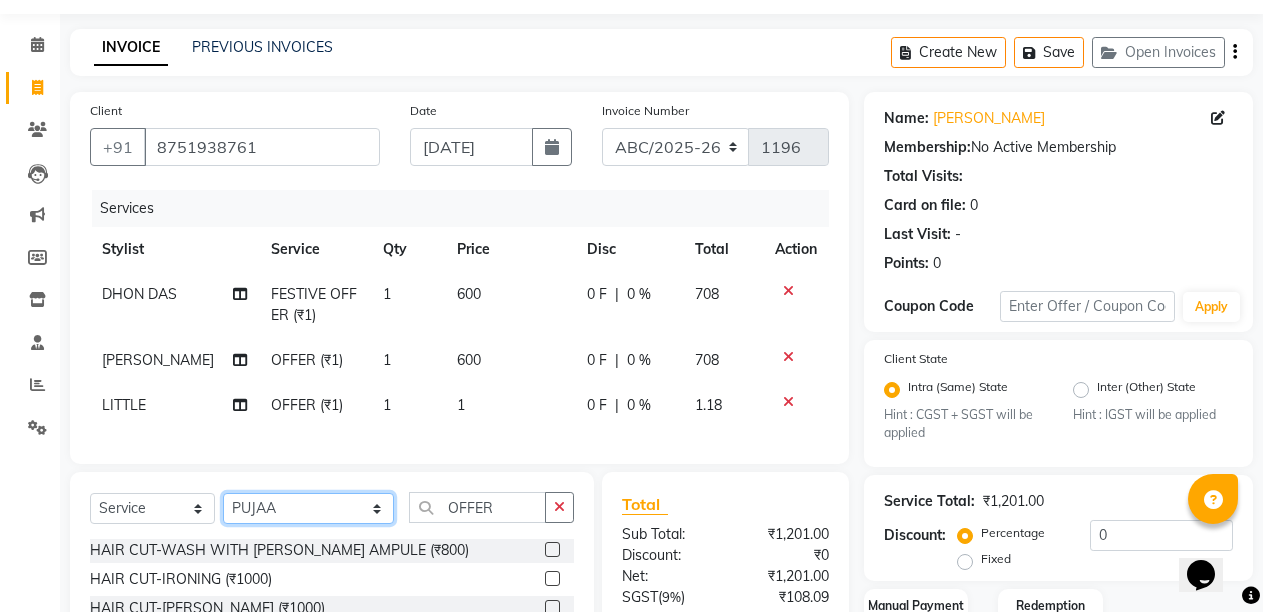 scroll, scrollTop: 28, scrollLeft: 0, axis: vertical 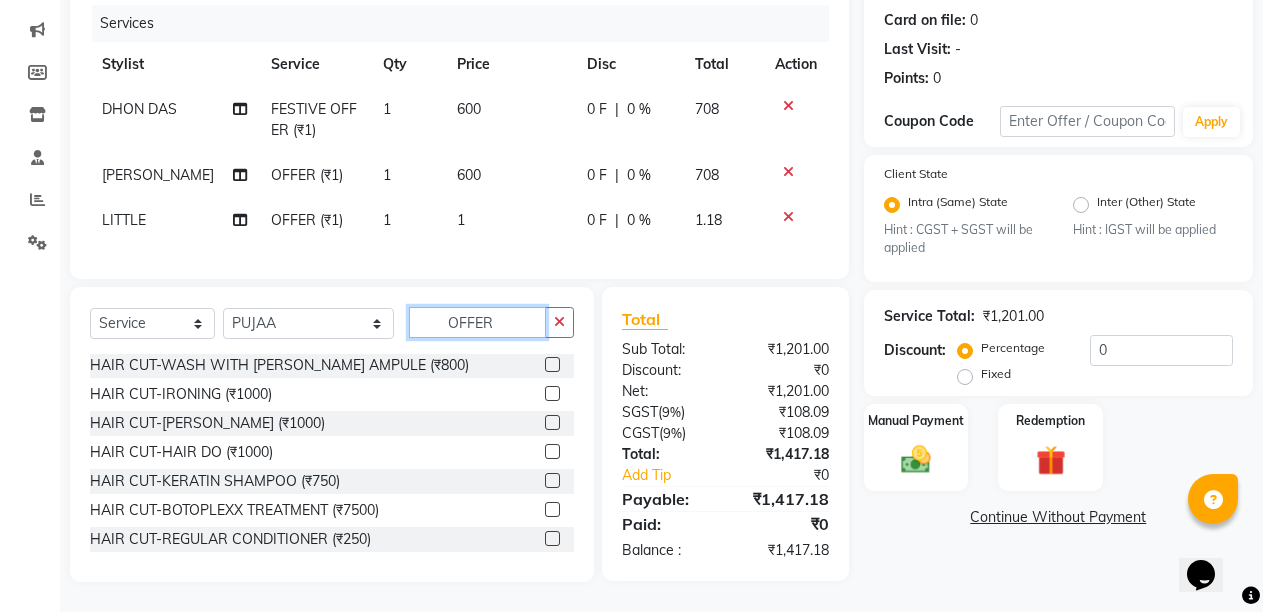 click on "OFFER" 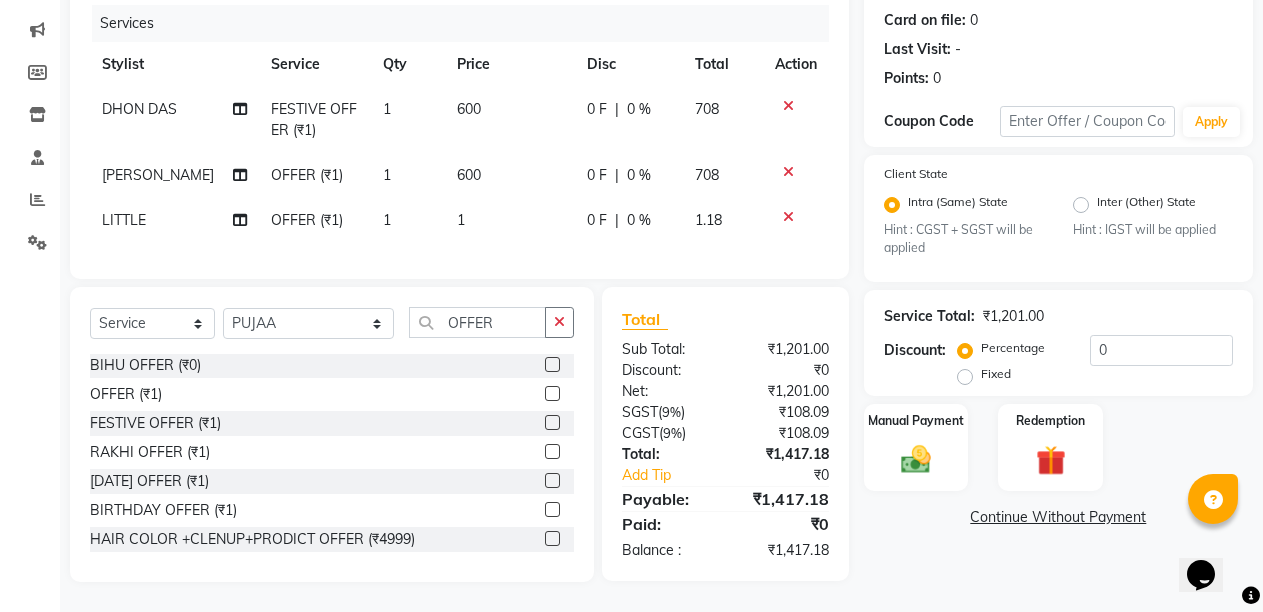 click 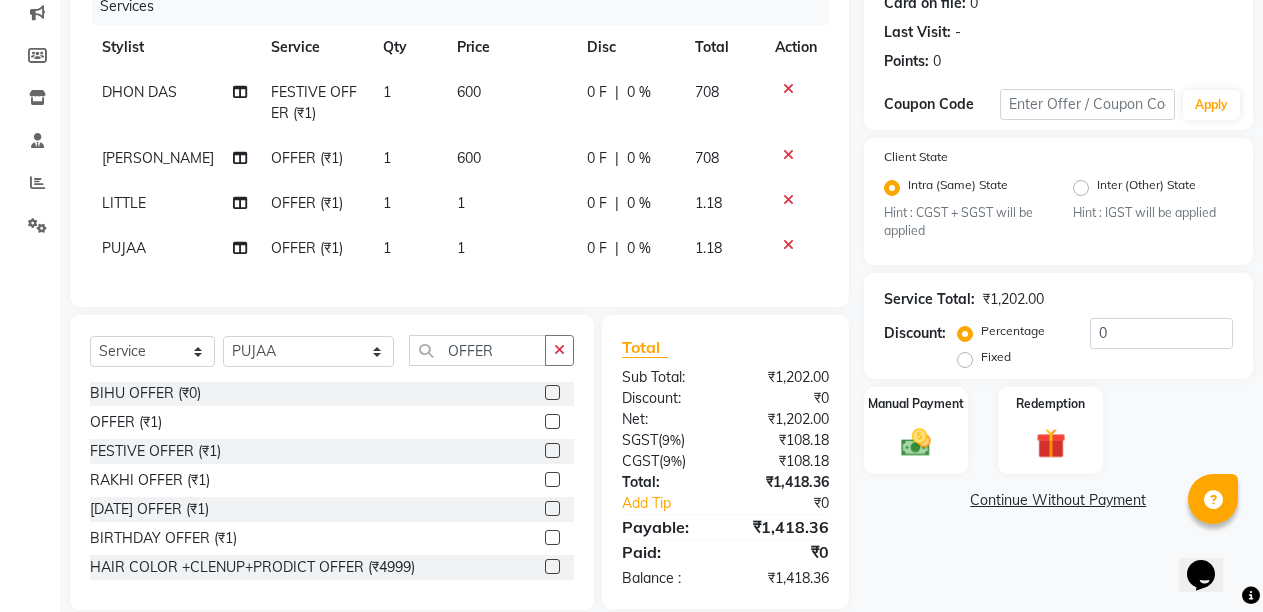 click on "1" 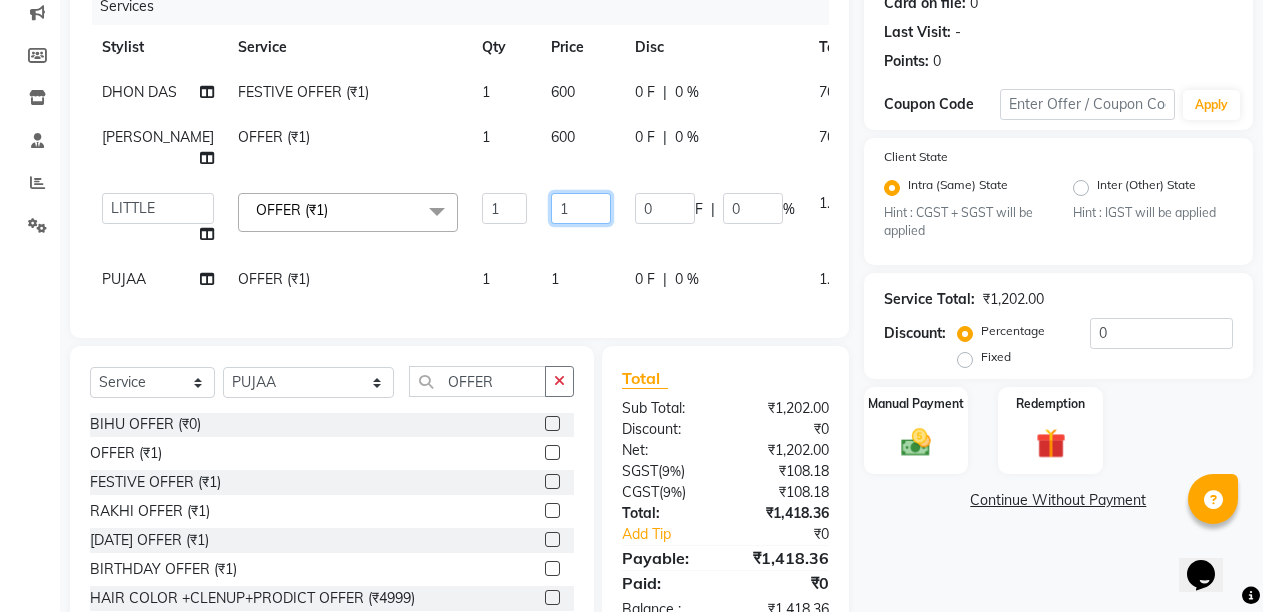click on "1" 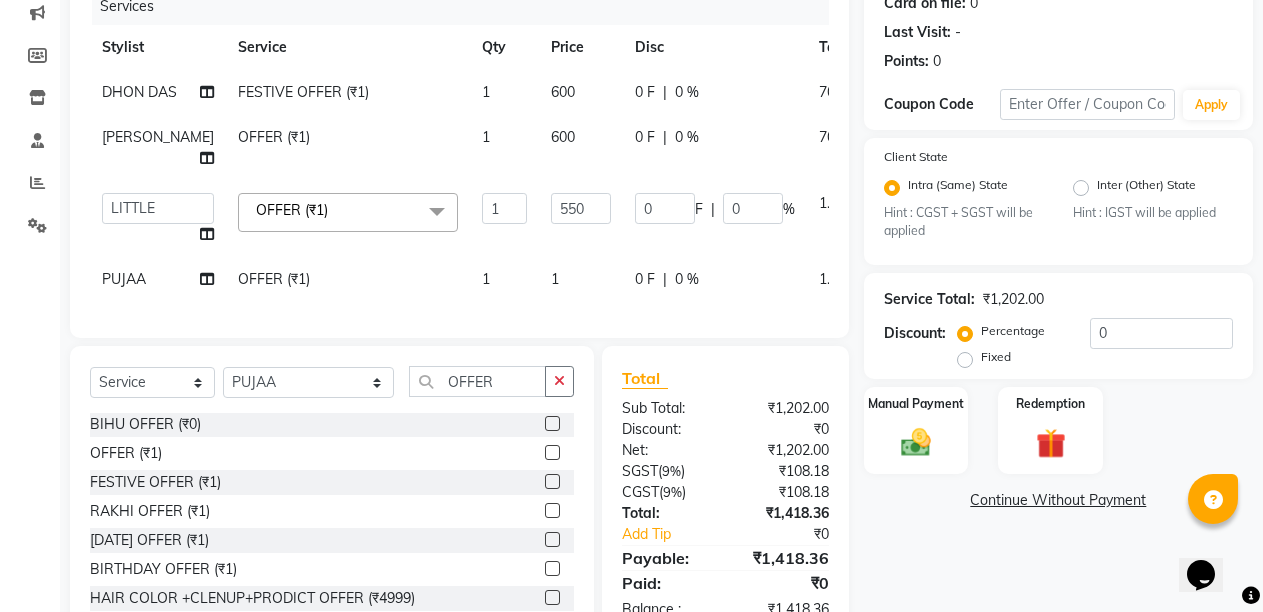 click on "Services Stylist Service Qty Price Disc Total Action DHON DAS FESTIVE OFFER (₹1) 1 600 0 F | 0 % 708 [PERSON_NAME] OFFER (₹1) 1 600 0 F | 0 % 708  ANIL    [PERSON_NAME]   [PERSON_NAME]    DHON DAS   DHON / [PERSON_NAME]   [PERSON_NAME]   [PERSON_NAME]/ [PERSON_NAME]   [PERSON_NAME]   LAXI / [PERSON_NAME]   LITTLE   MAAM   MINTUL   [PERSON_NAME]   [PERSON_NAME]   [PERSON_NAME]   [PERSON_NAME]/POJA/ [PERSON_NAME] / [PERSON_NAME]   [PERSON_NAME]/ [PERSON_NAME]   PUJAA   [PERSON_NAME] / [PERSON_NAME]    [PERSON_NAME] / [PERSON_NAME]   [PERSON_NAME] / [PERSON_NAME] / [PERSON_NAME]   [PERSON_NAME]/ [PERSON_NAME]/[PERSON_NAME]/[PERSON_NAME]/ [PERSON_NAME]/[PERSON_NAME]/ [PERSON_NAME]   [PERSON_NAME]/ [PERSON_NAME]   [PERSON_NAME]   [PERSON_NAME]   [PERSON_NAME]   SOPEM   staff 1   staff 1   TANU  OFFER (₹1)  x HAIR CUT- HAIR CUT (₹750) HAIR CUT-SENIOR STYLIST (₹1000) HAIR CUT-HAIR TRIMING (₹750) HAIR CUT-REGULAR SHAMPOO (₹250) WASH AND BLOW DRY (₹600) HAIR CUT-OIL MASSAGE (₹900) HAIR CUT-WASH WITH [MEDICAL_DATA] AMPULE (₹800) HAIR CUT-IRONING (₹1000) HAIR CUT-[PERSON_NAME] (₹1000) HAIR CUT-HAIR DO (₹1000) HAIR (₹1)" 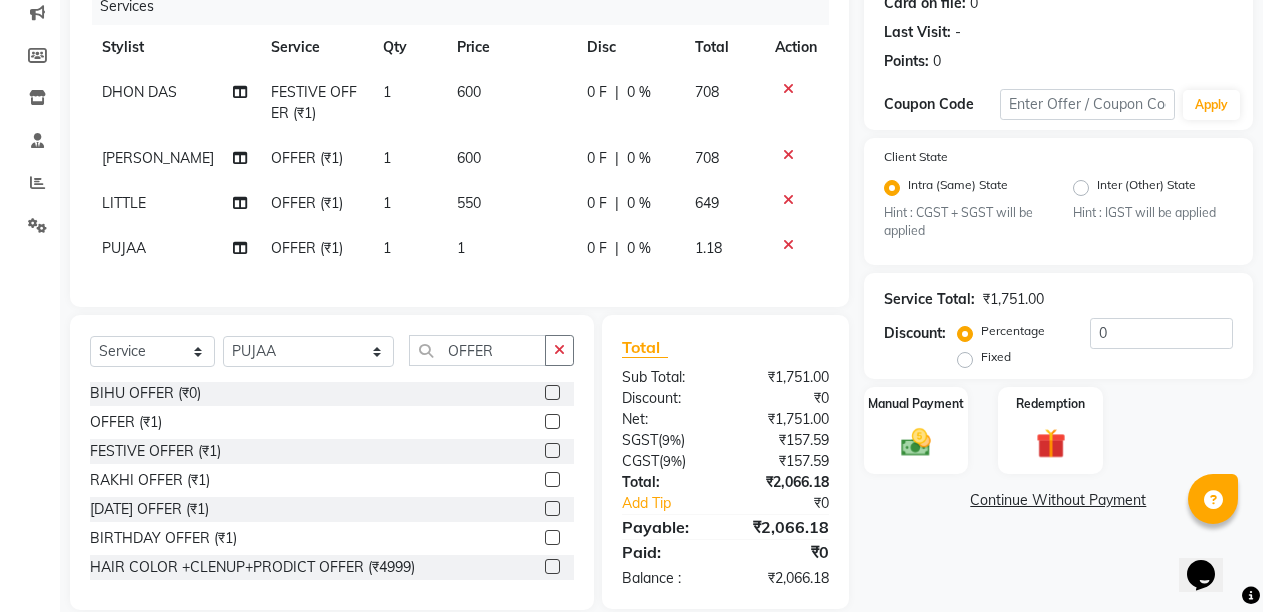 click on "1" 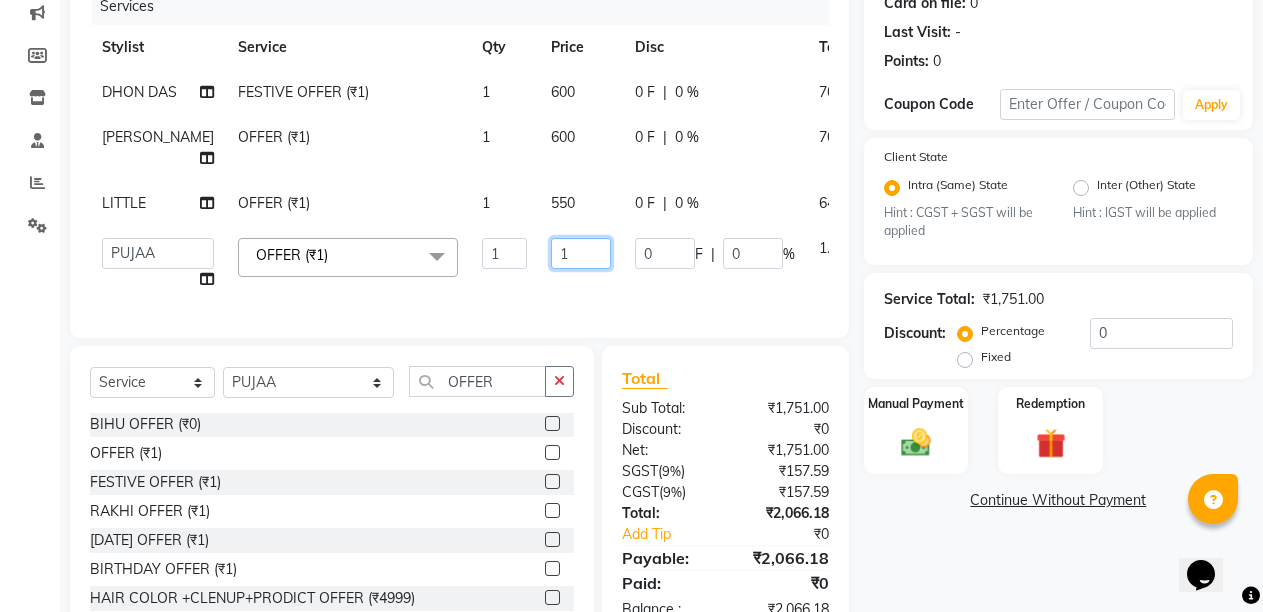 click on "1" 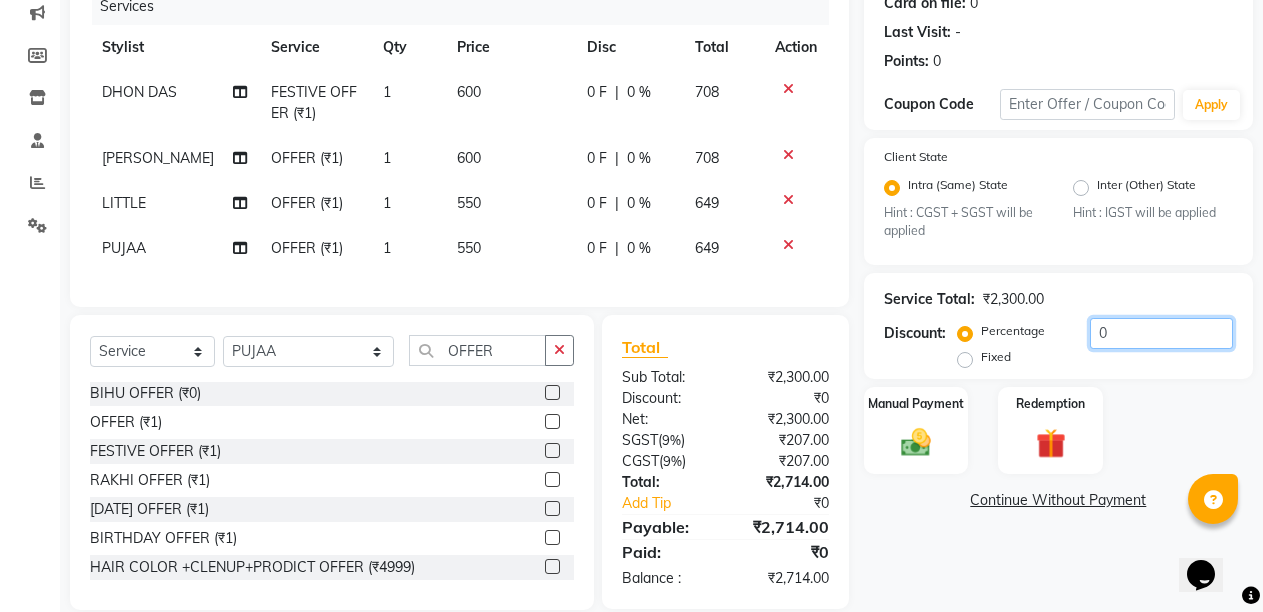 click on "0" 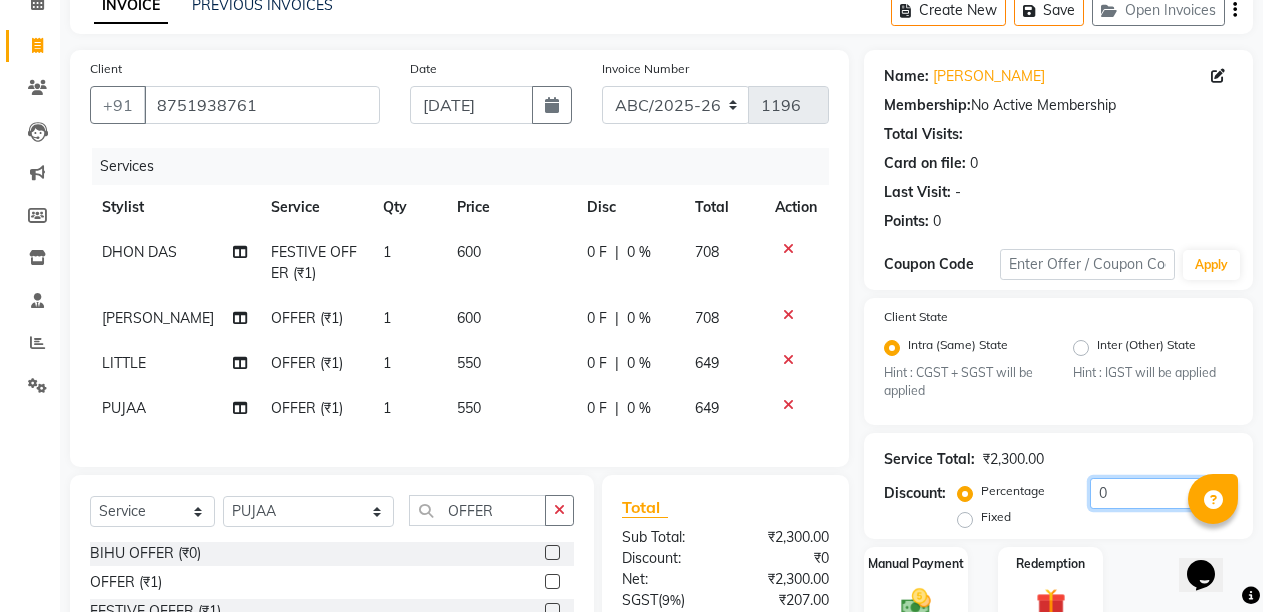 scroll, scrollTop: 140, scrollLeft: 0, axis: vertical 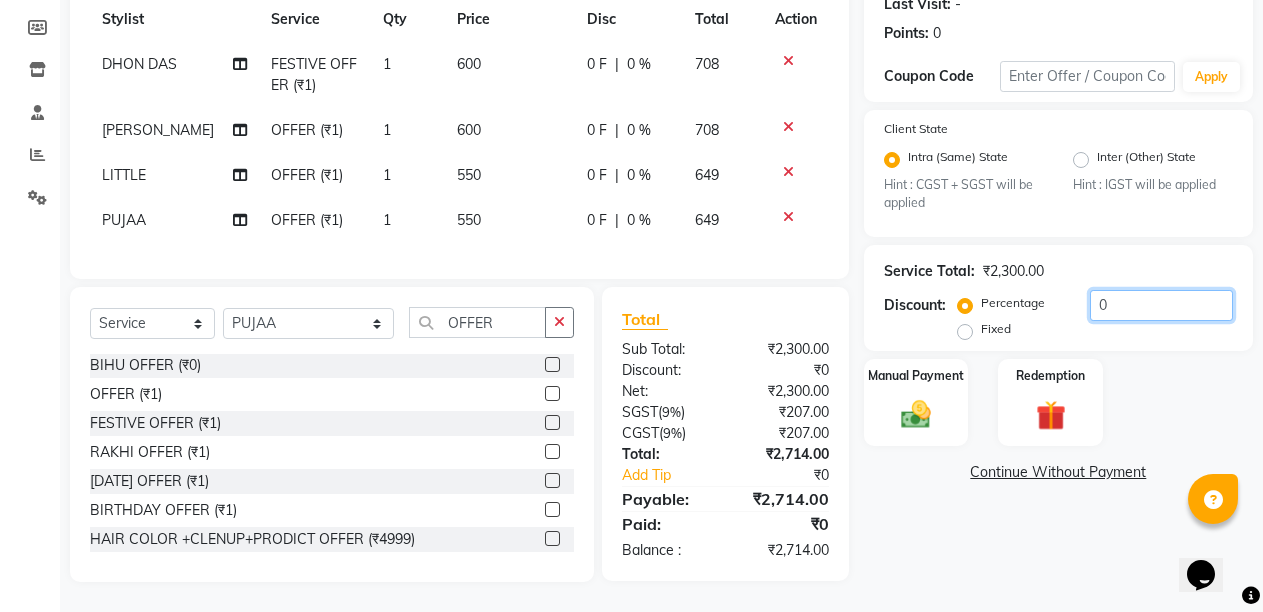 click on "0" 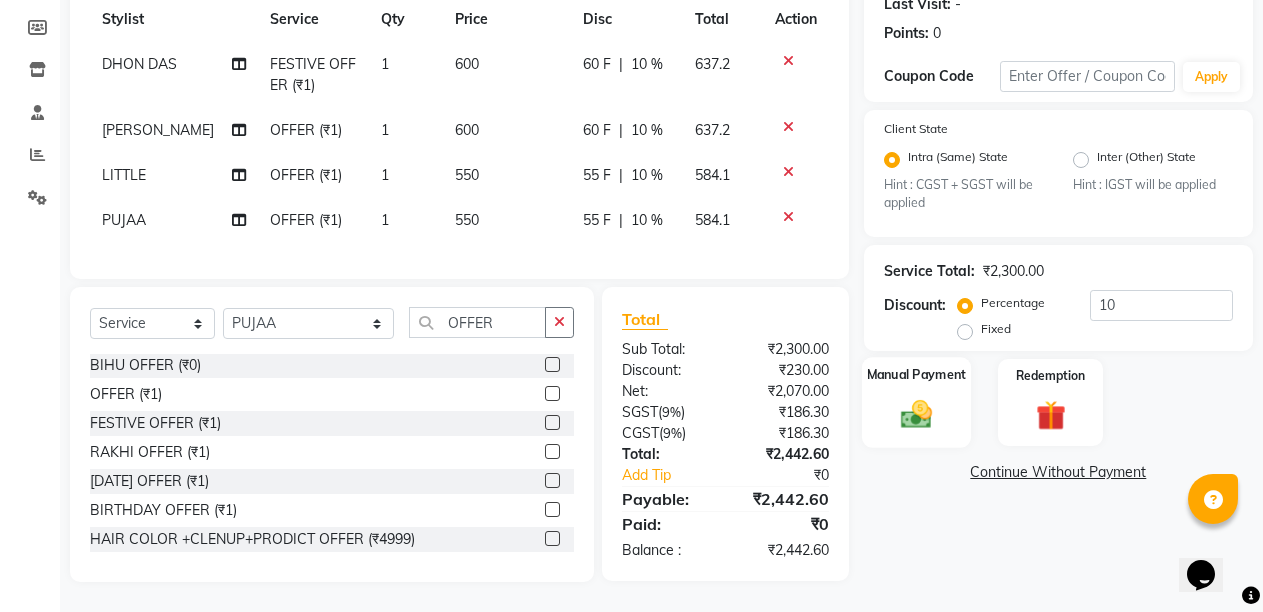 click on "Manual Payment" 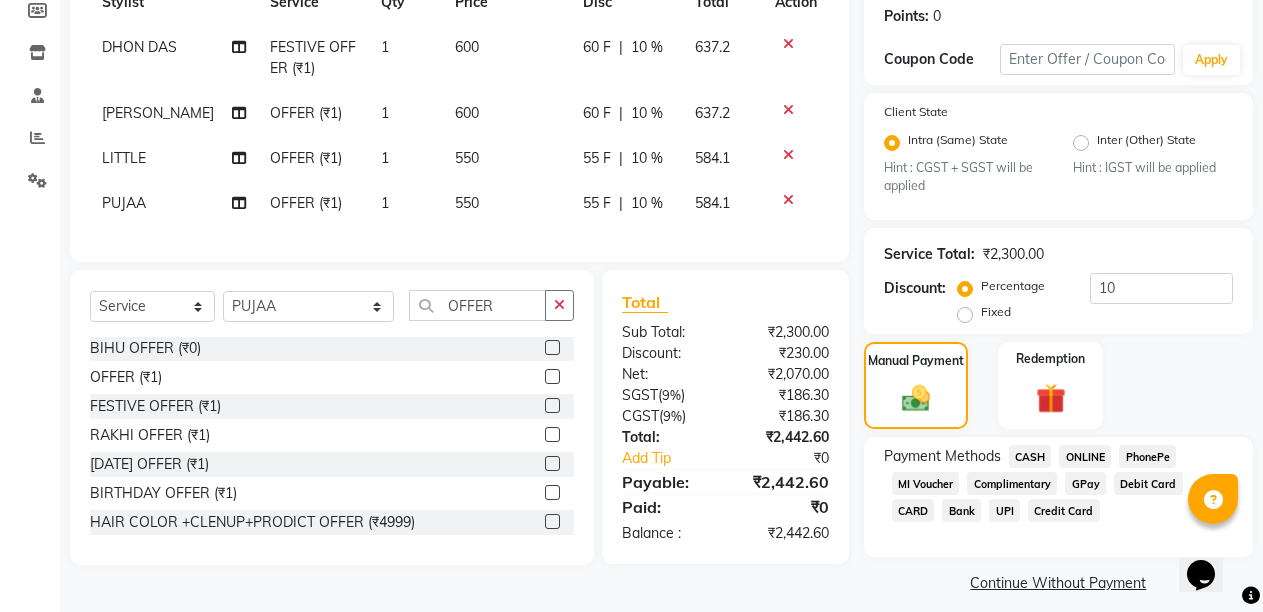 click on "CASH" 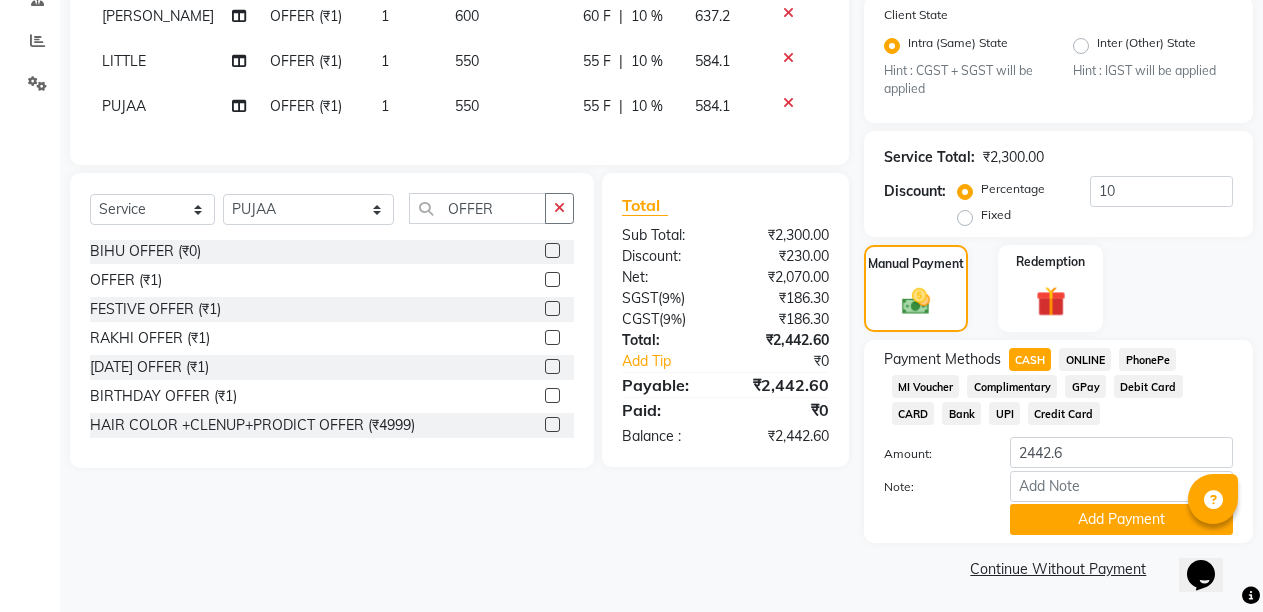 scroll, scrollTop: 404, scrollLeft: 0, axis: vertical 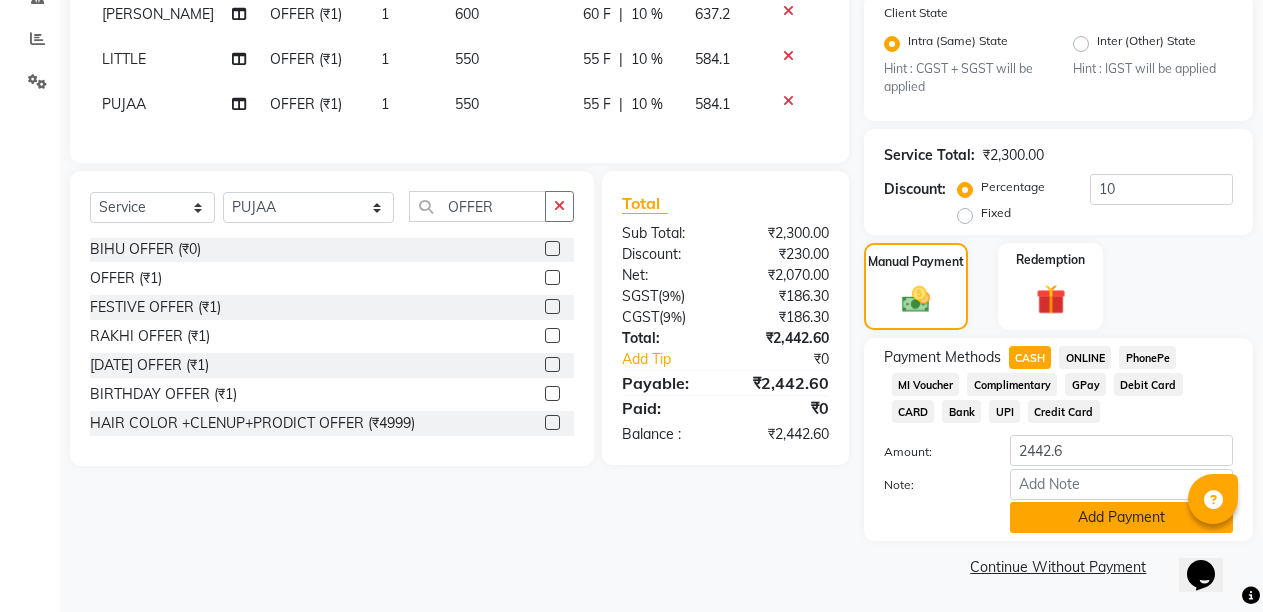 click on "Add Payment" 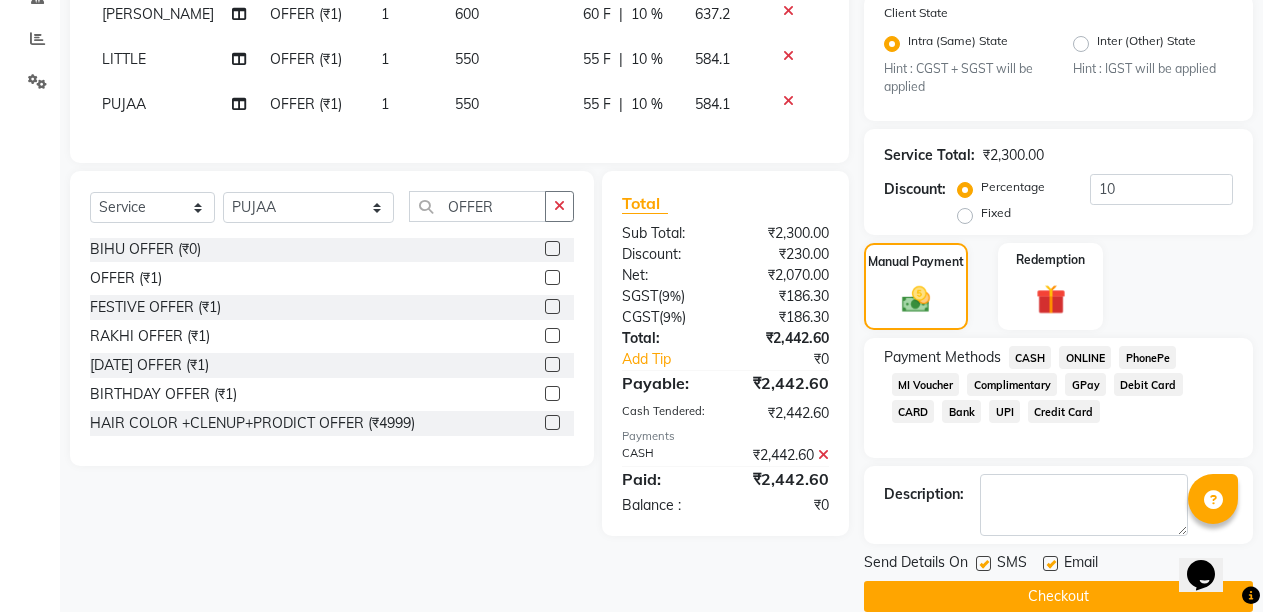 click on "Checkout" 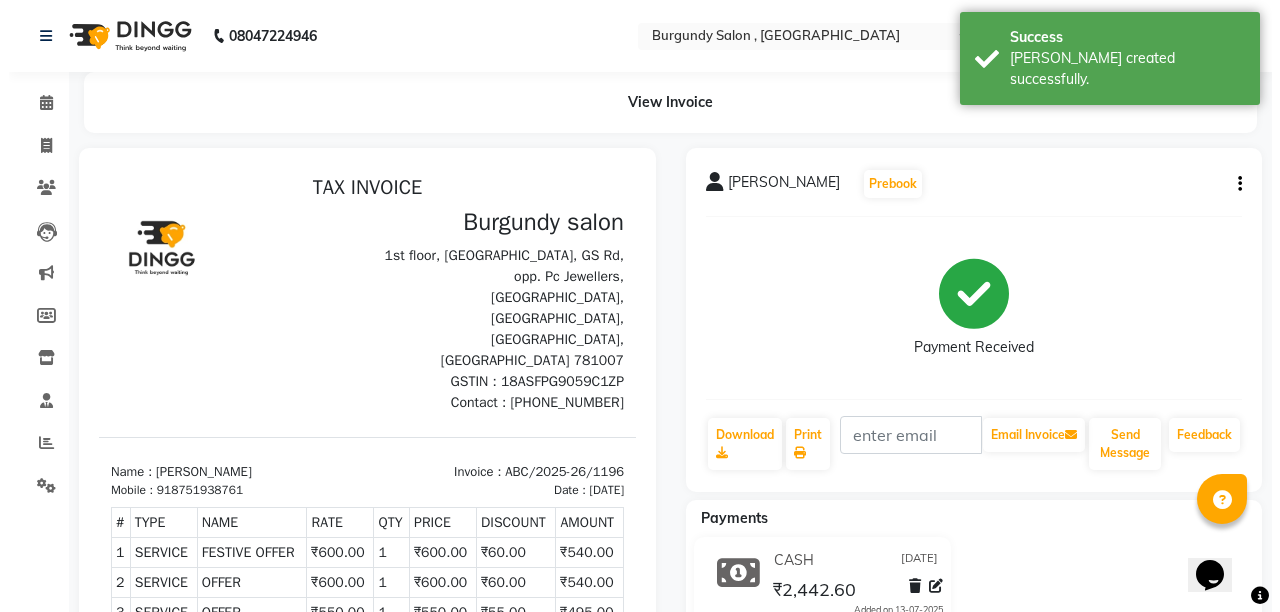 scroll, scrollTop: 0, scrollLeft: 0, axis: both 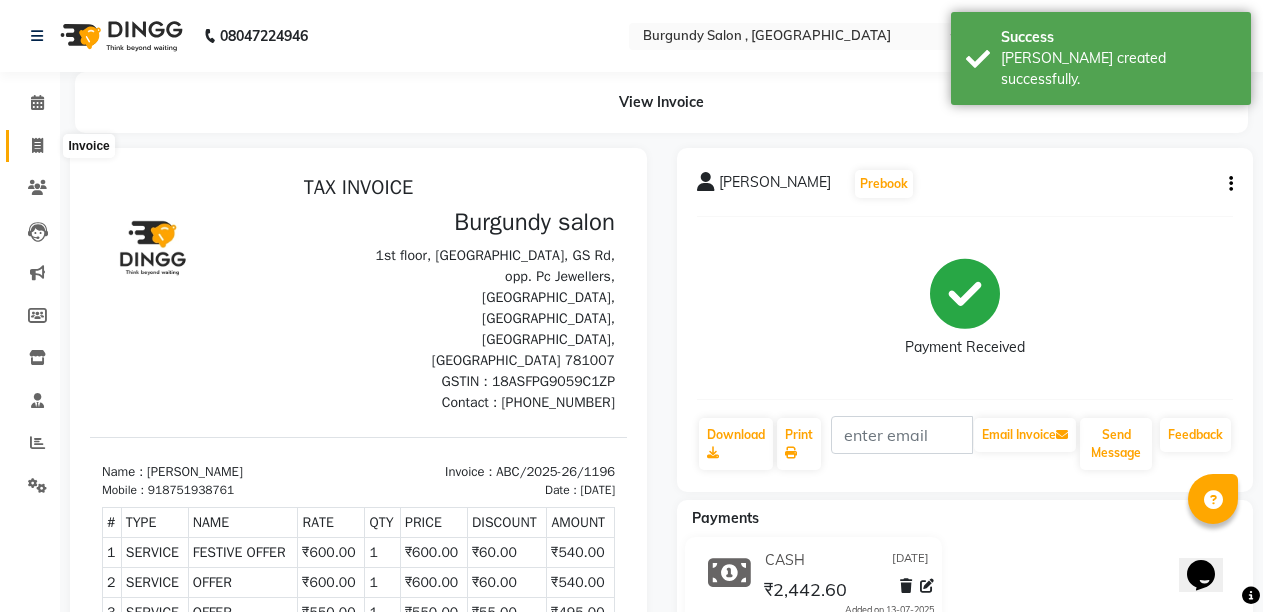 click 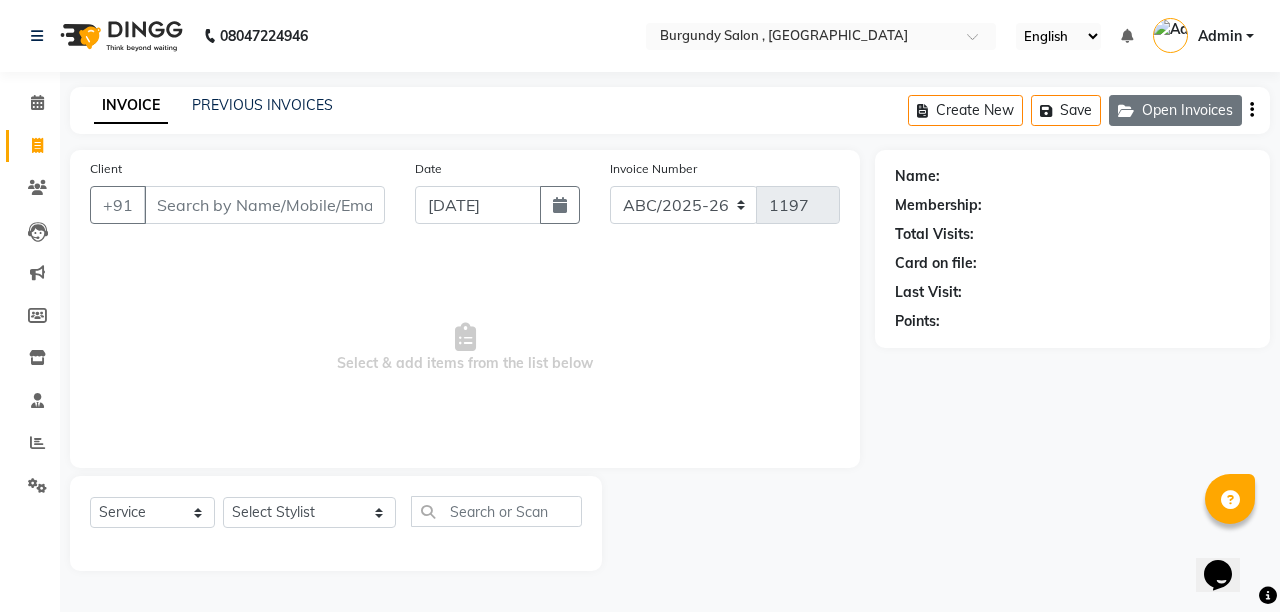 click on "Open Invoices" 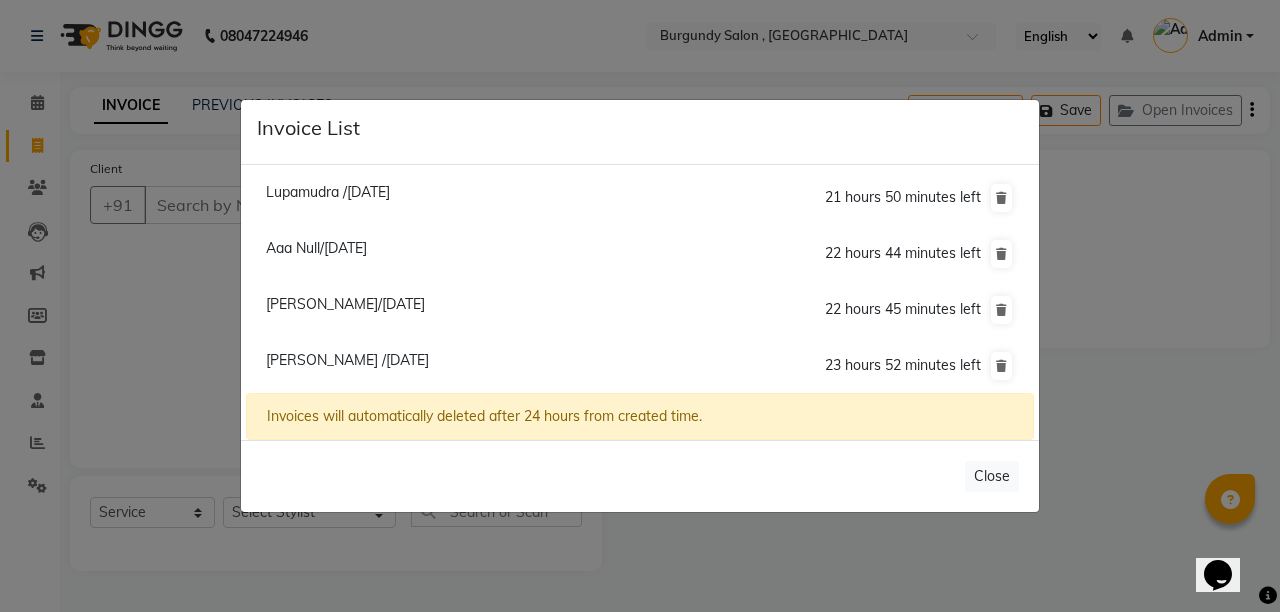 click on "[PERSON_NAME] /[DATE]" 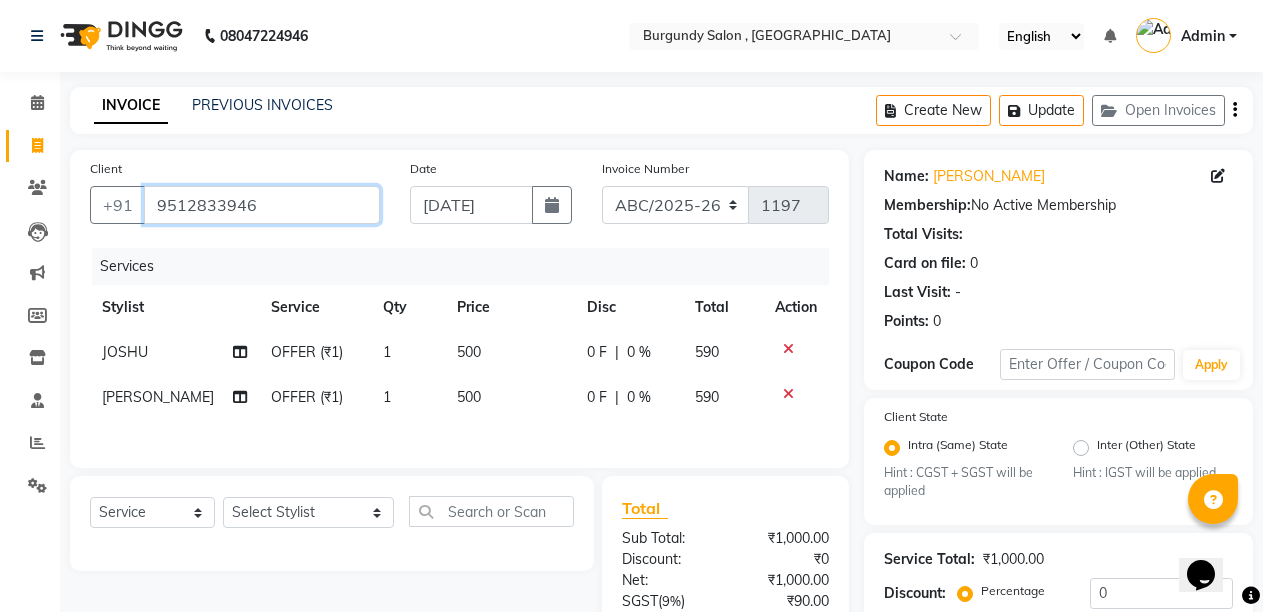 click on "9512833946" at bounding box center [262, 205] 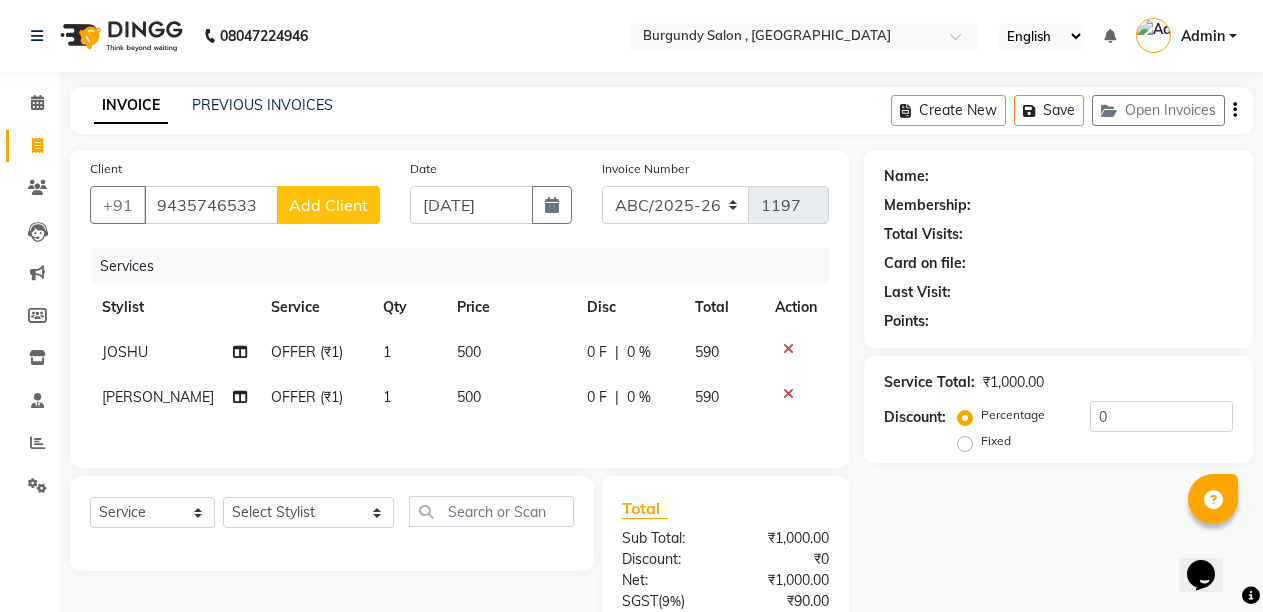 click on "Add Client" 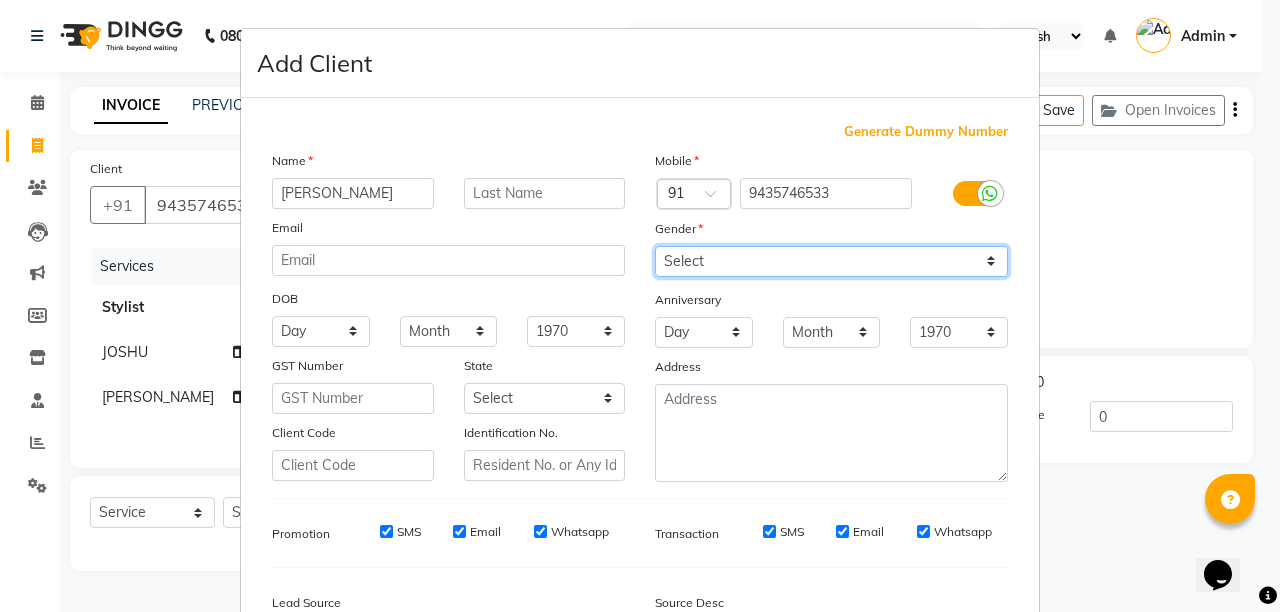 click on "Select [DEMOGRAPHIC_DATA] [DEMOGRAPHIC_DATA] Other Prefer Not To Say" at bounding box center [831, 261] 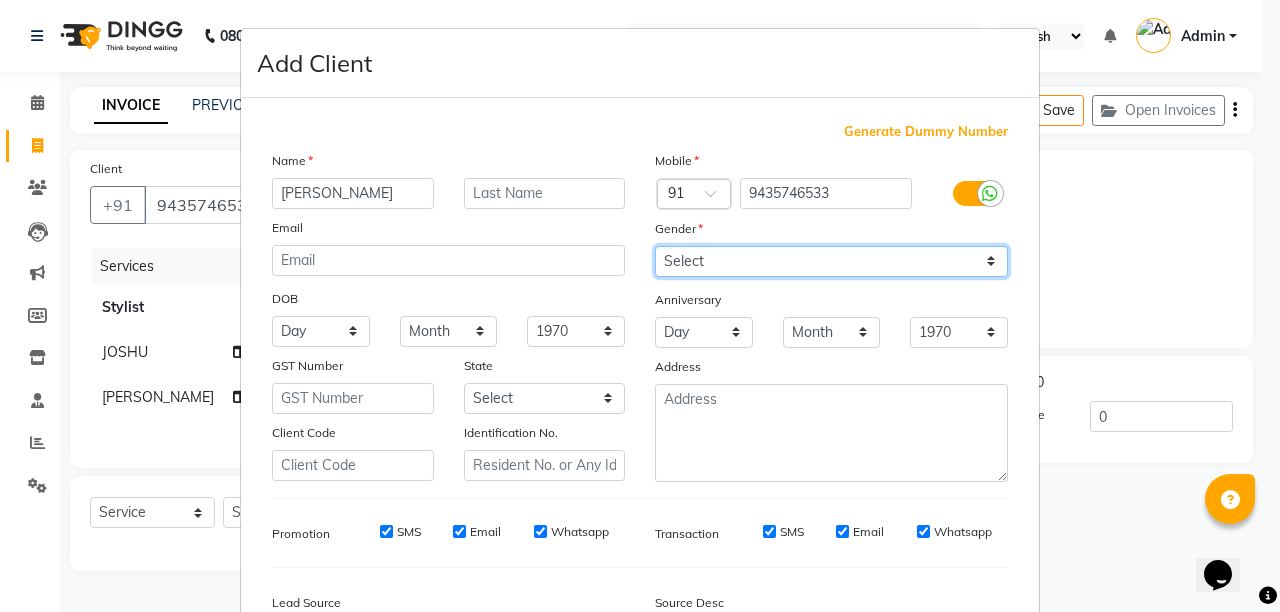 click on "Select [DEMOGRAPHIC_DATA] [DEMOGRAPHIC_DATA] Other Prefer Not To Say" at bounding box center (831, 261) 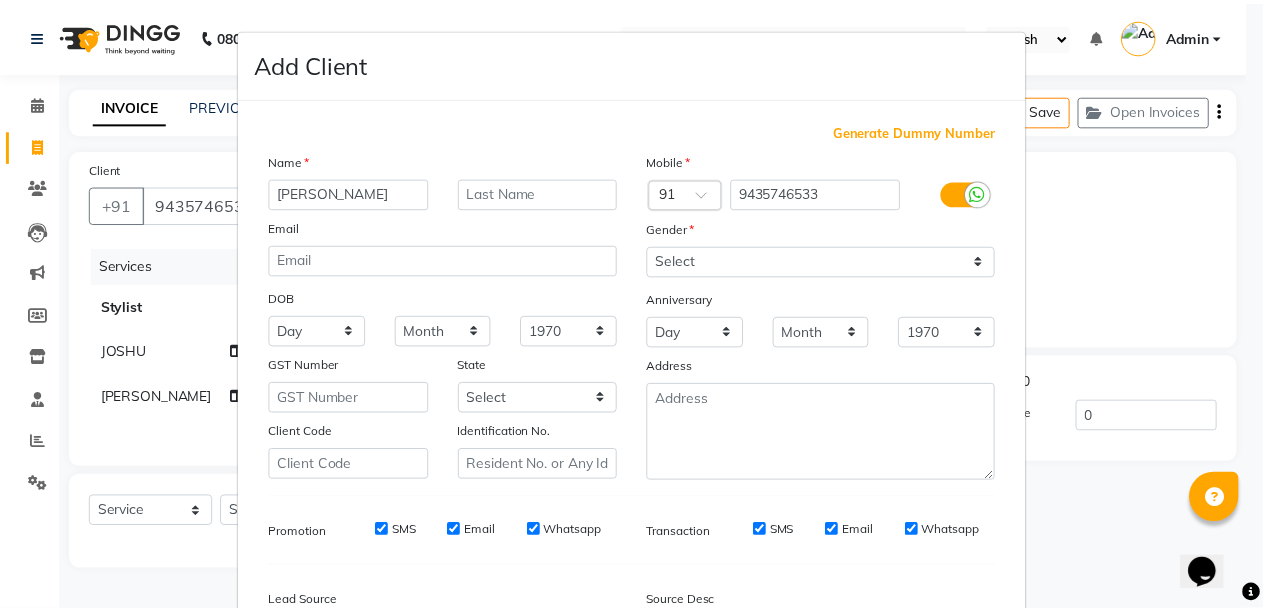 scroll, scrollTop: 237, scrollLeft: 0, axis: vertical 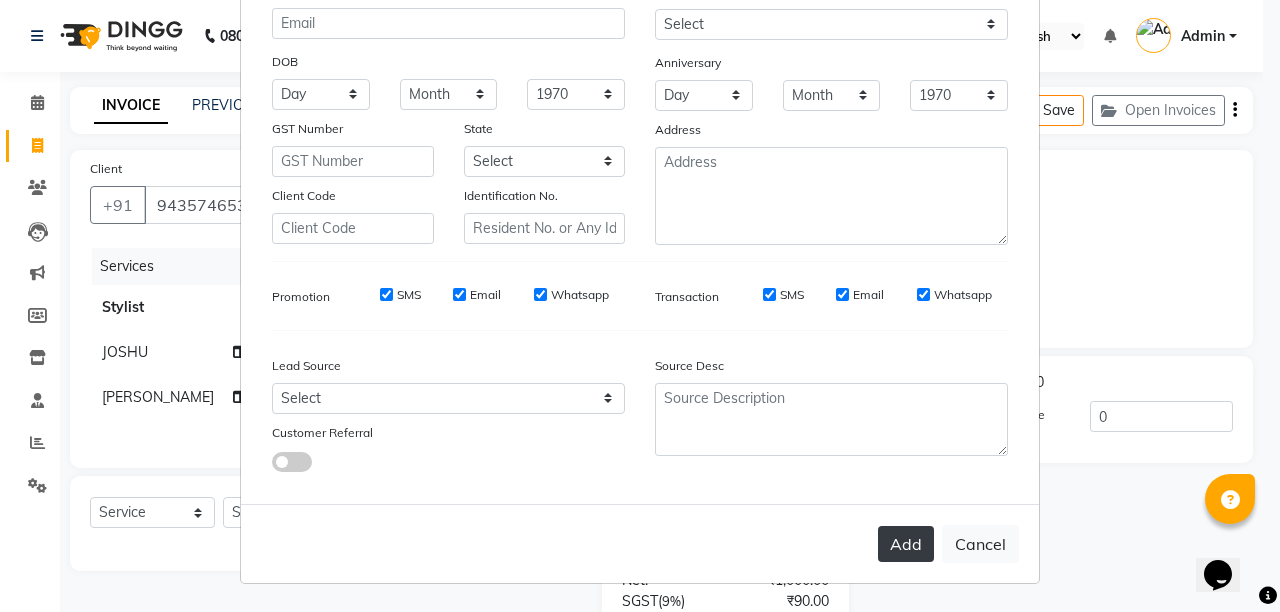 click on "Add" at bounding box center (906, 544) 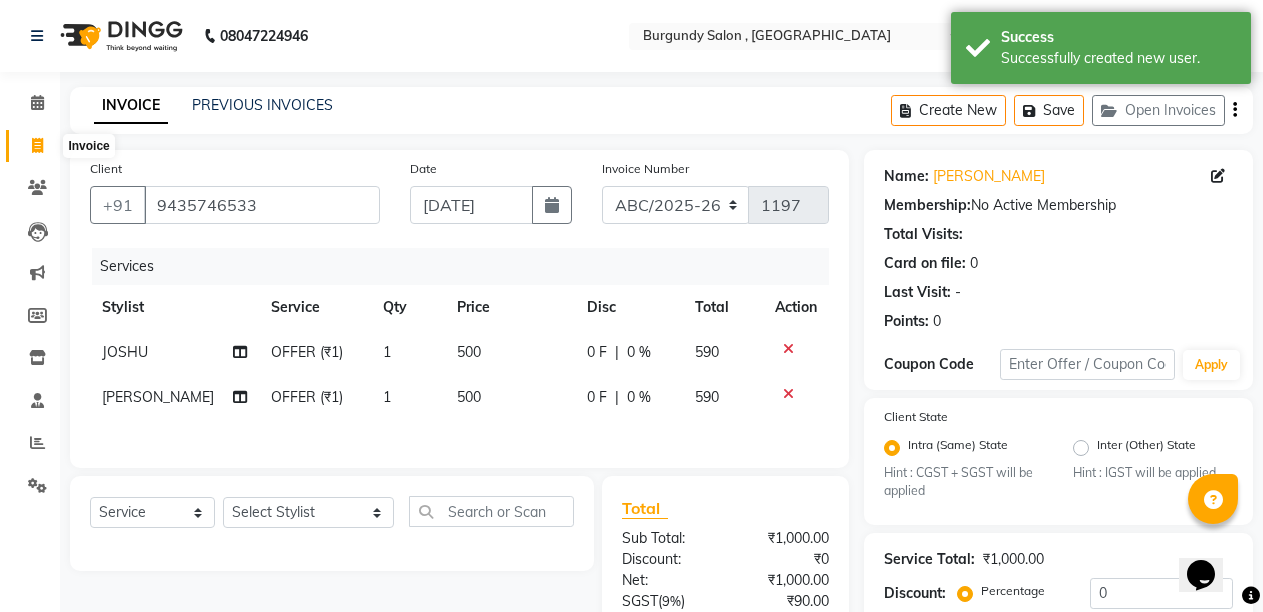 click 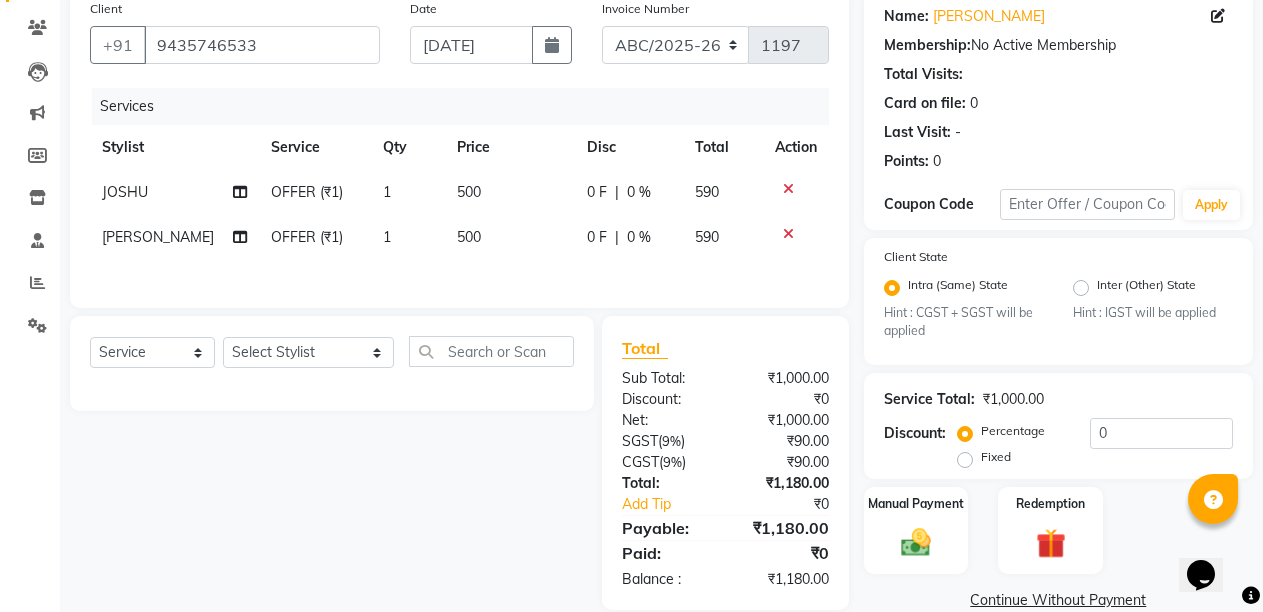 scroll, scrollTop: 193, scrollLeft: 0, axis: vertical 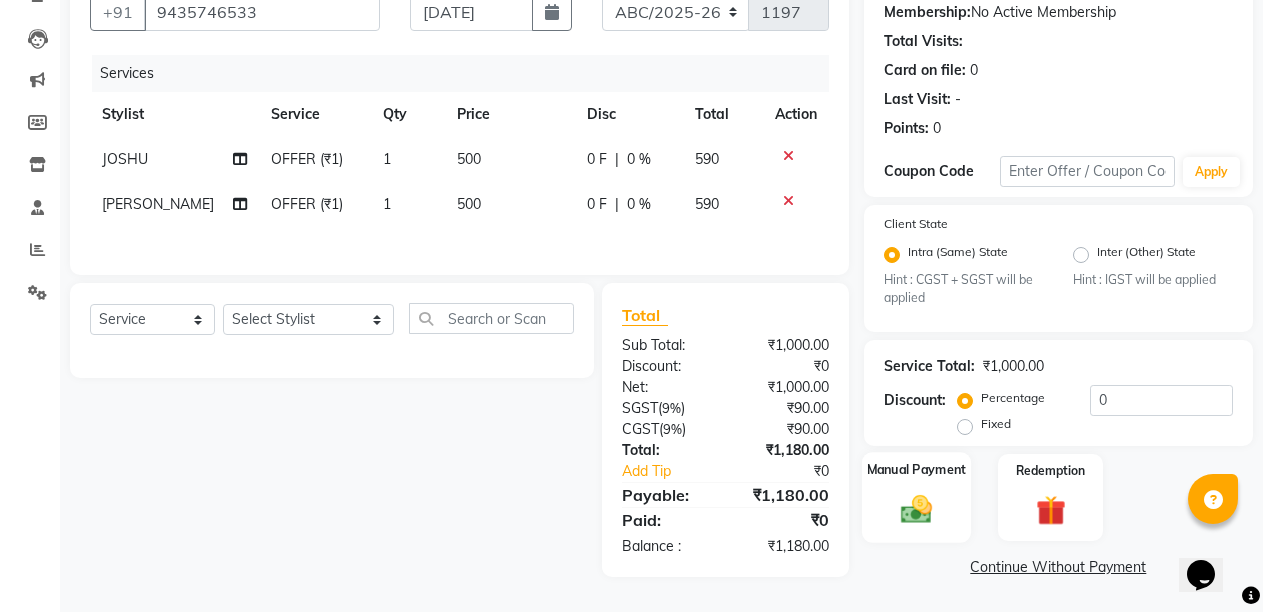 click 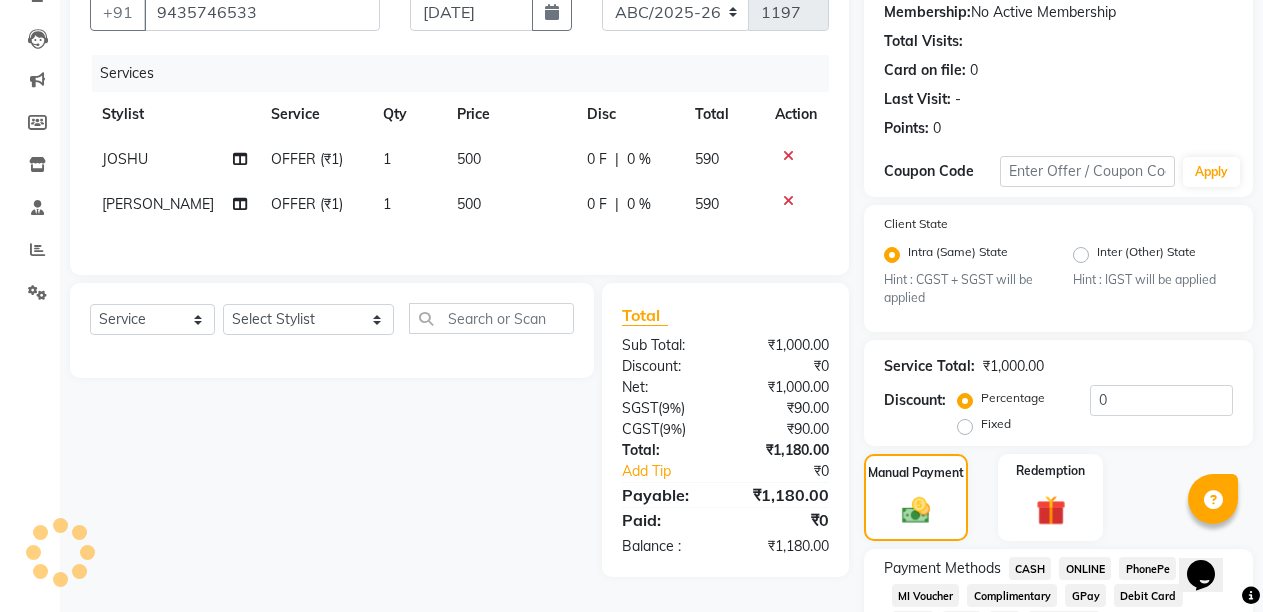 scroll, scrollTop: 321, scrollLeft: 0, axis: vertical 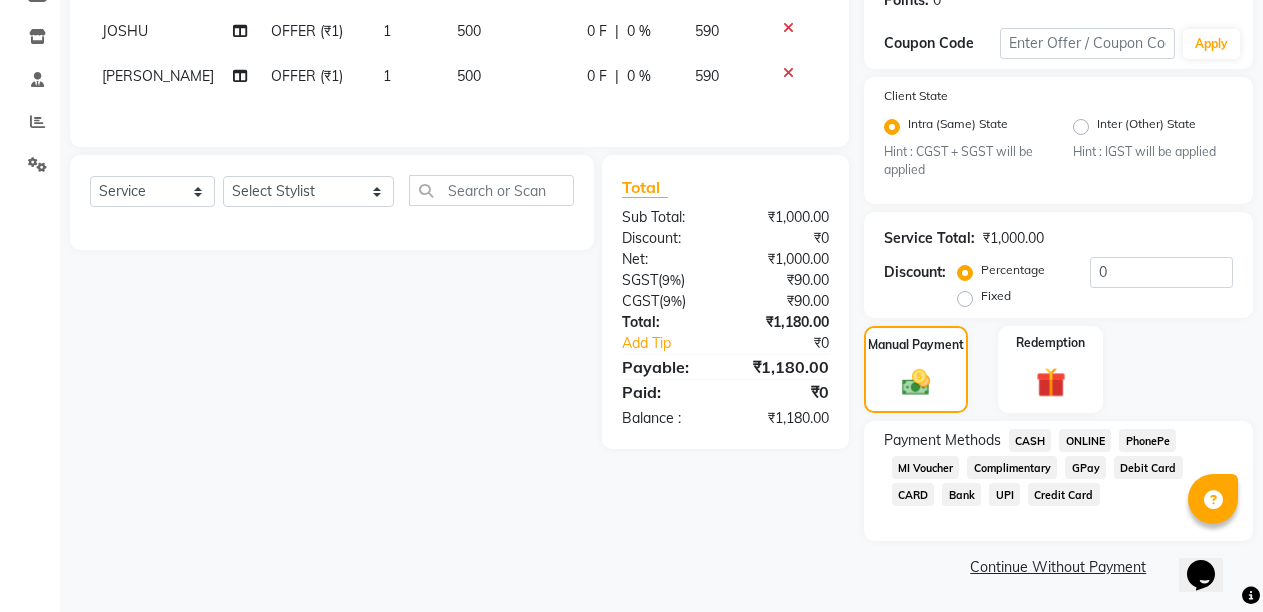 click on "ONLINE" 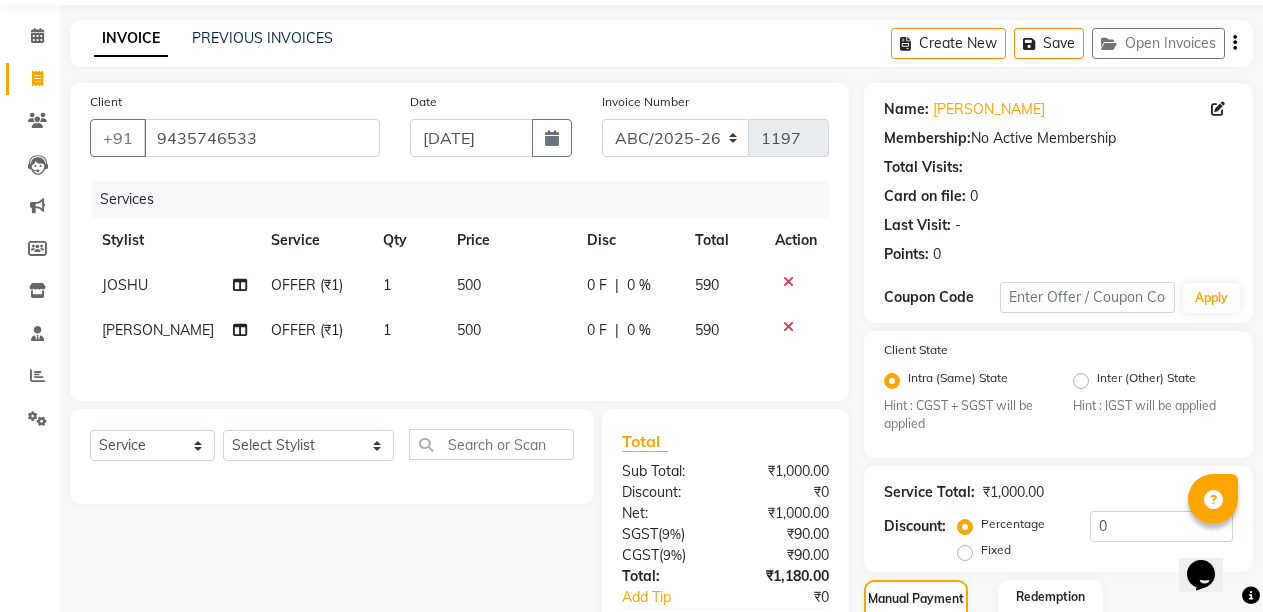 scroll, scrollTop: 41, scrollLeft: 0, axis: vertical 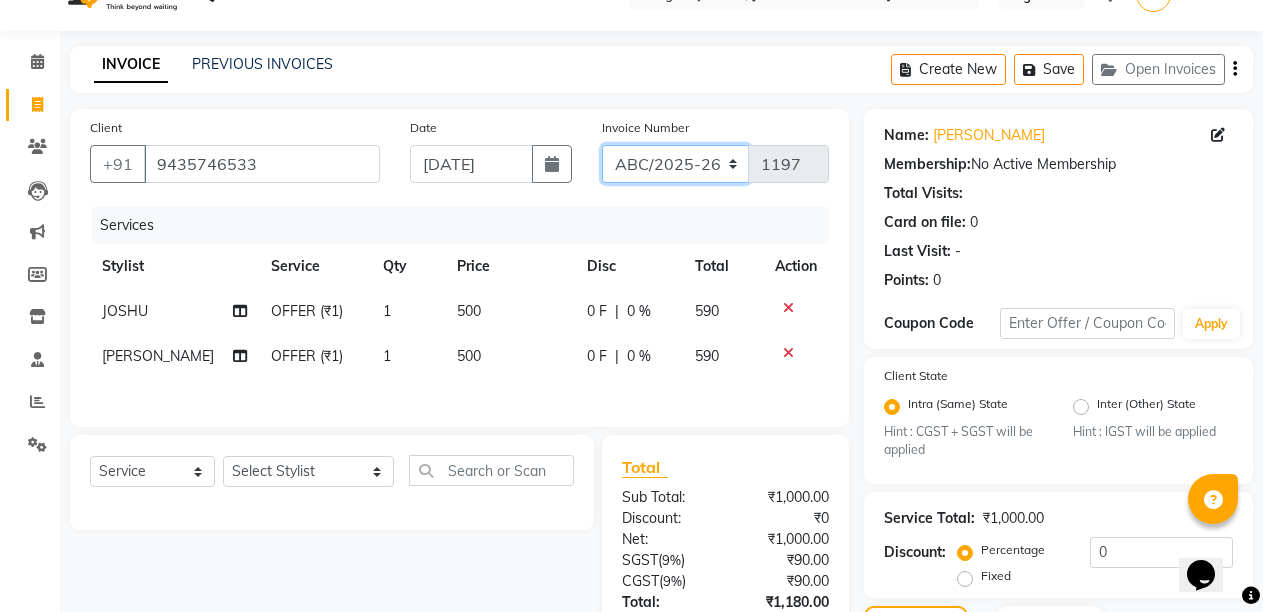 click on "ABC/2025-26 SER/24-25 V/2025-26" 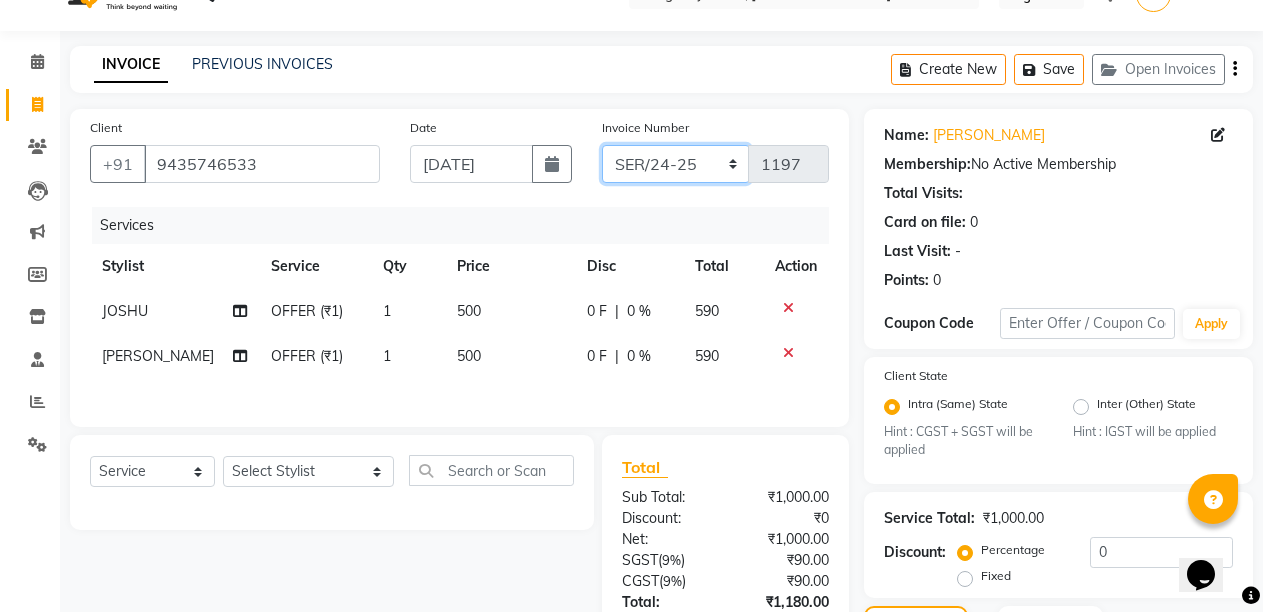 click on "ABC/2025-26 SER/24-25 V/2025-26" 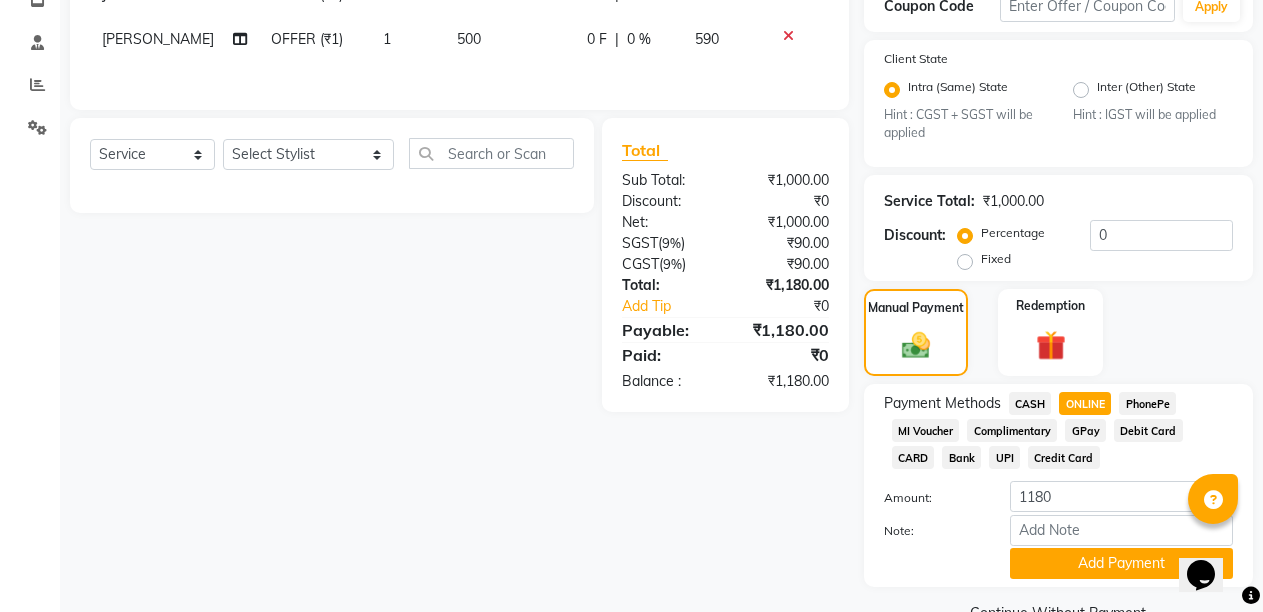 scroll, scrollTop: 401, scrollLeft: 0, axis: vertical 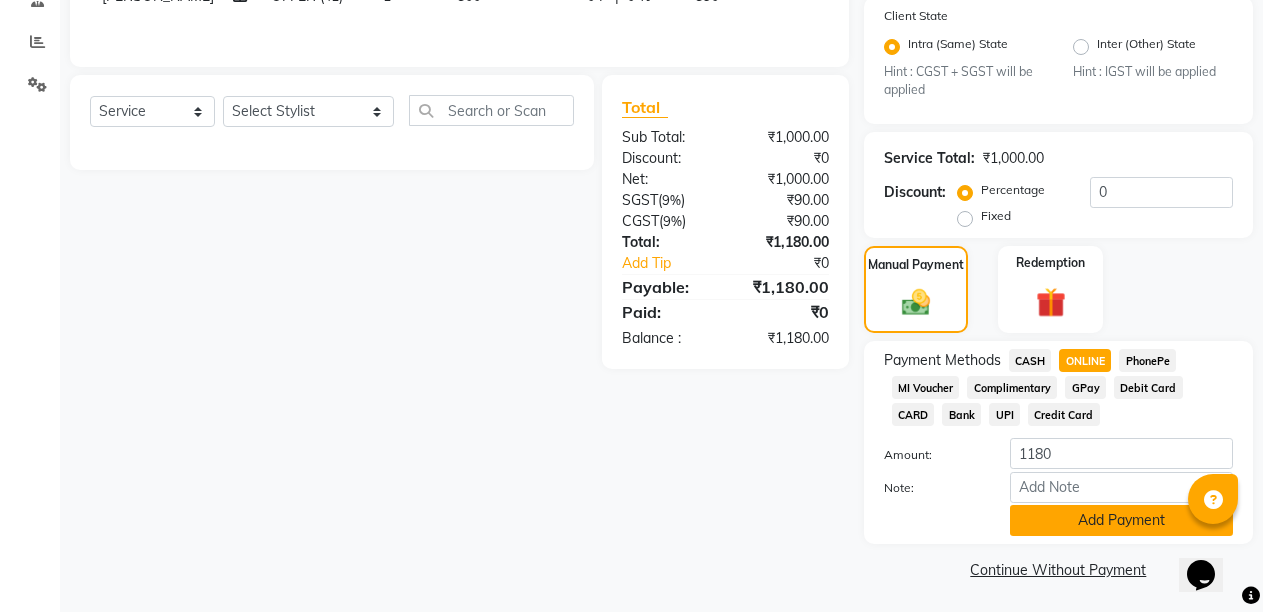 click on "Add Payment" 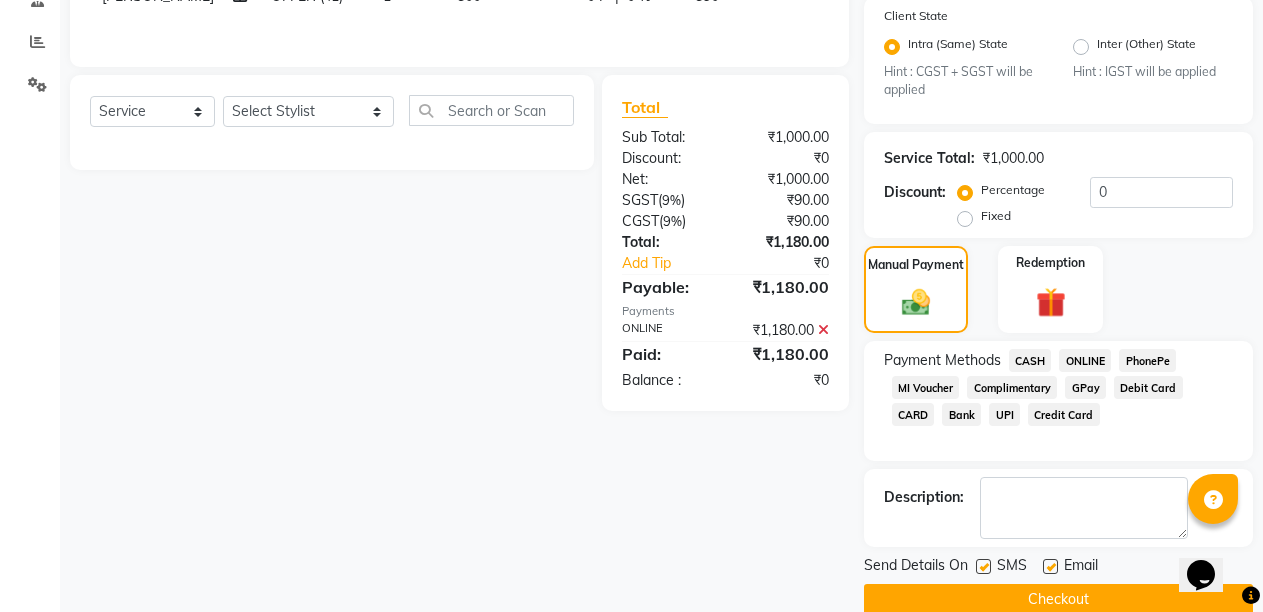 click on "Checkout" 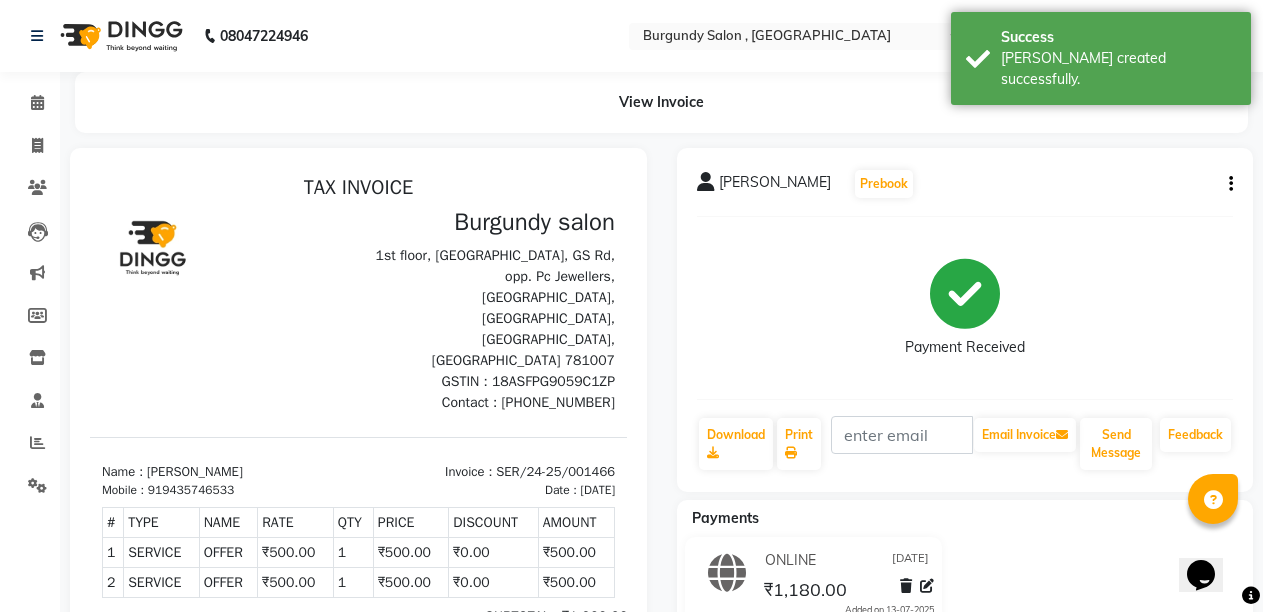 scroll, scrollTop: 0, scrollLeft: 0, axis: both 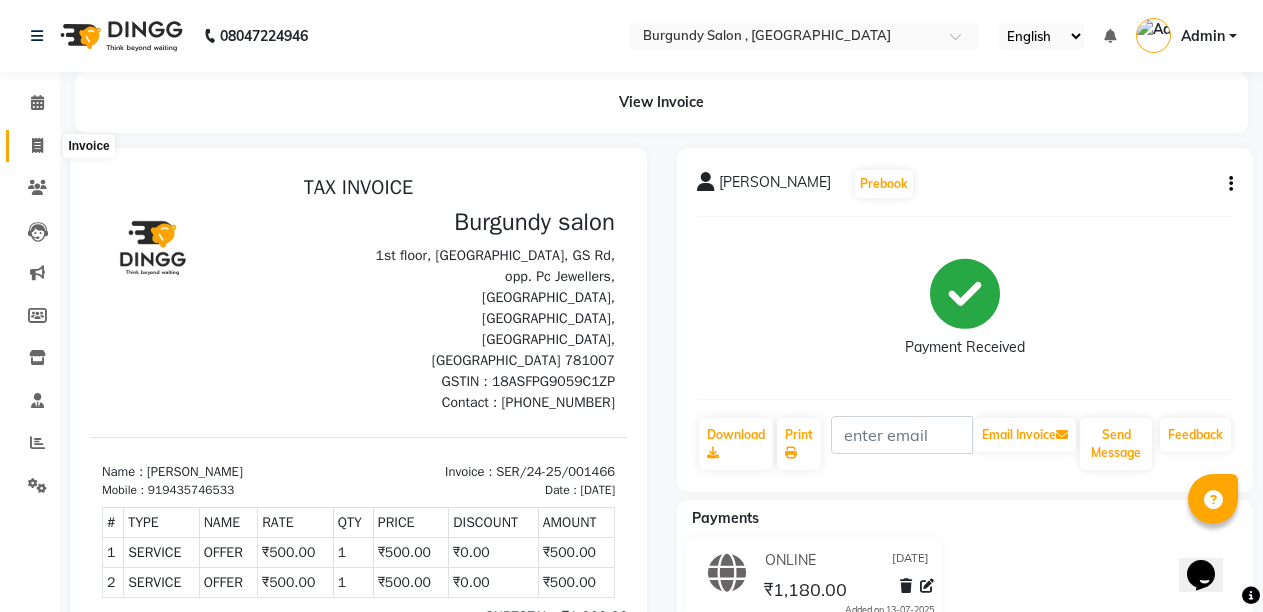 click 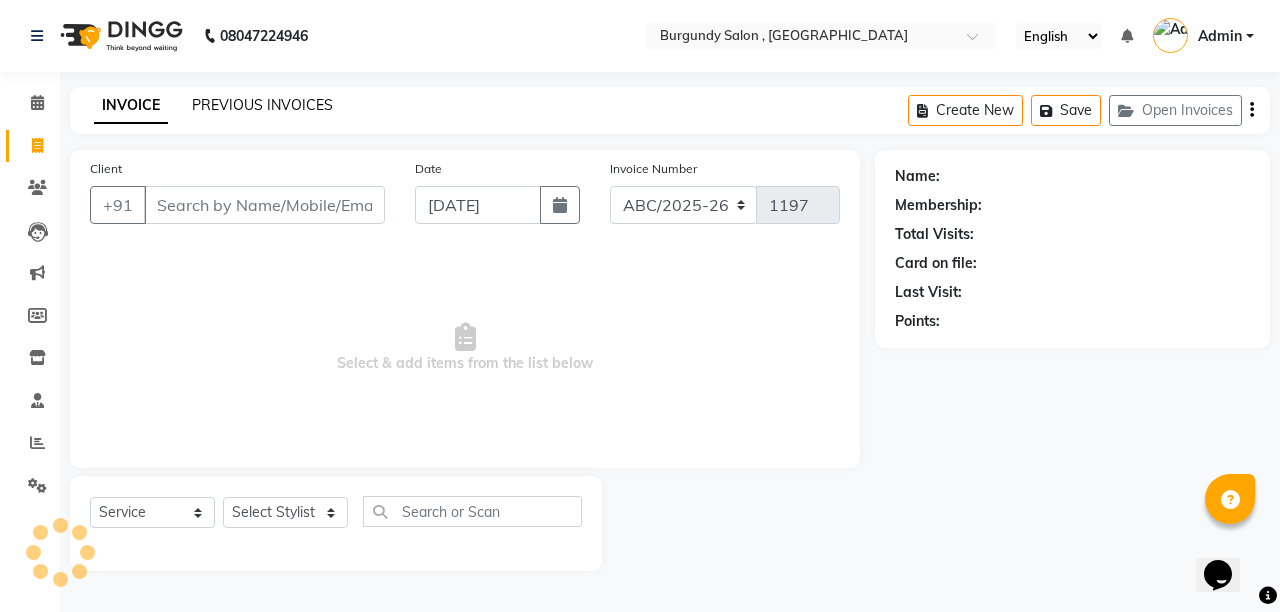 click on "PREVIOUS INVOICES" 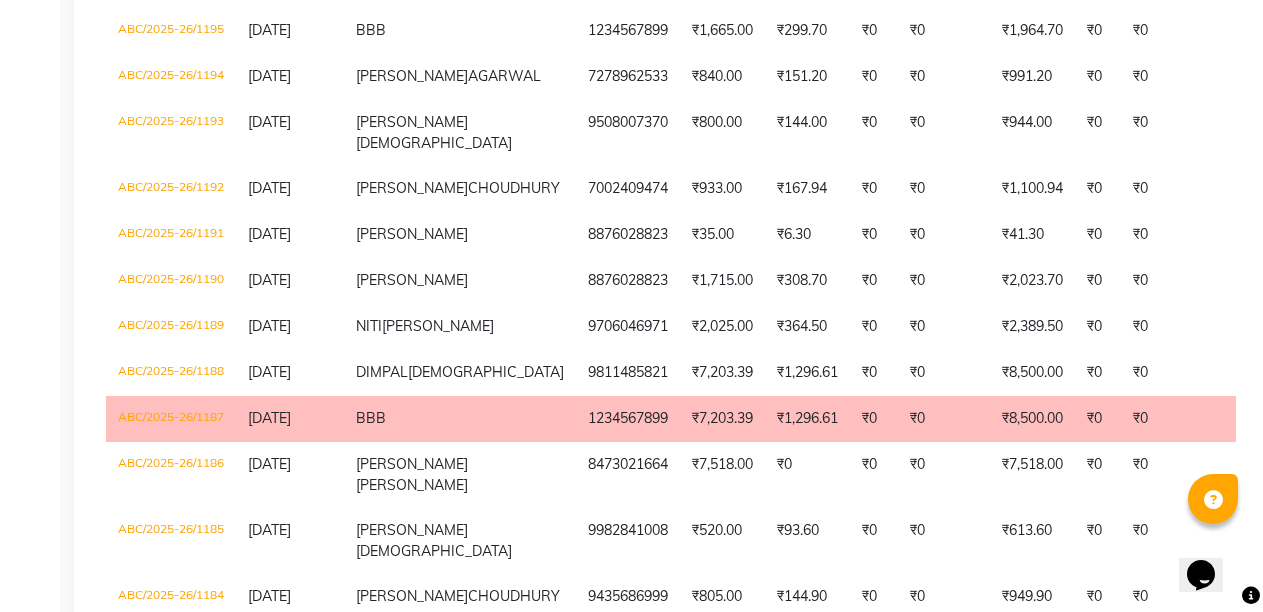 scroll, scrollTop: 951, scrollLeft: 0, axis: vertical 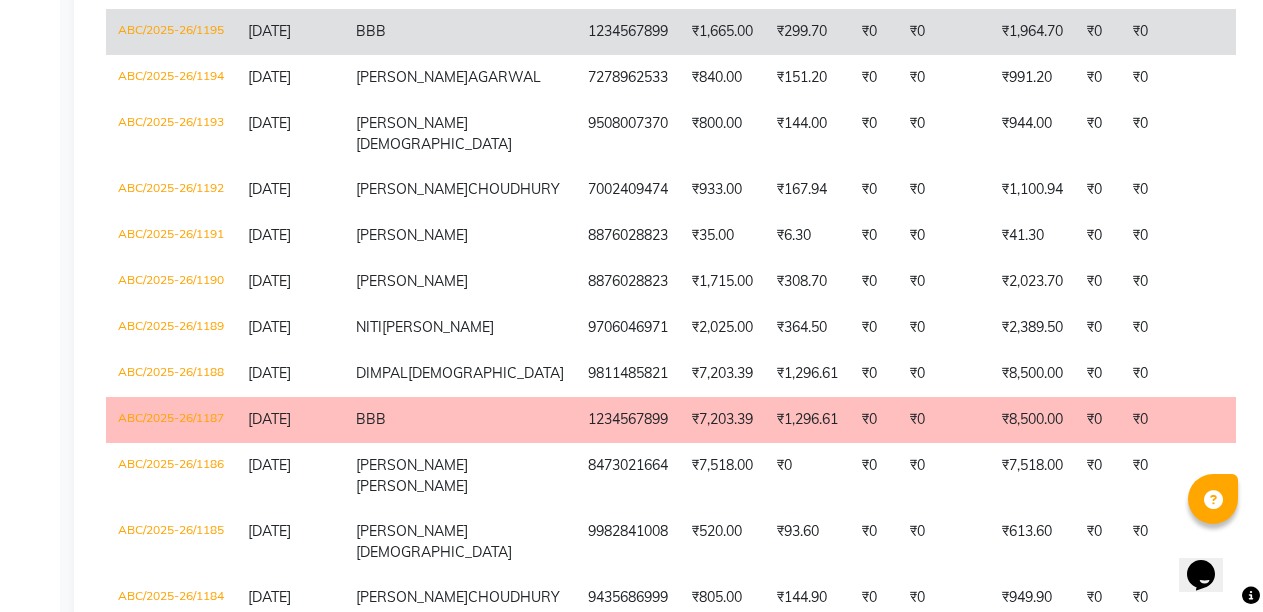 click on "BBB" 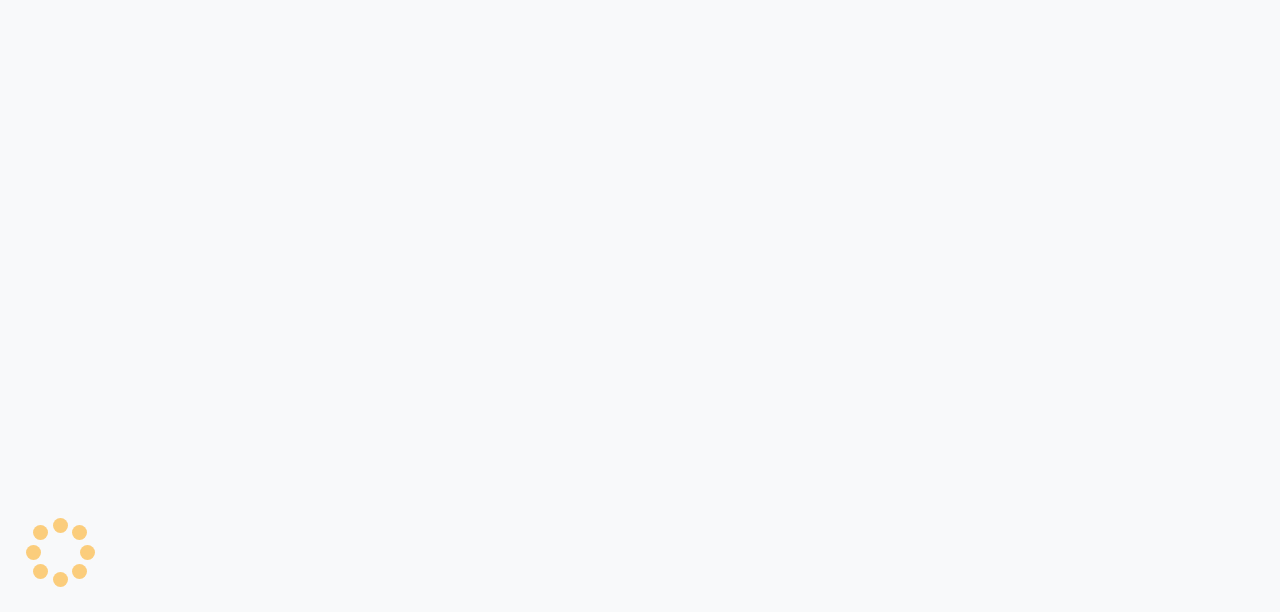 scroll, scrollTop: 0, scrollLeft: 0, axis: both 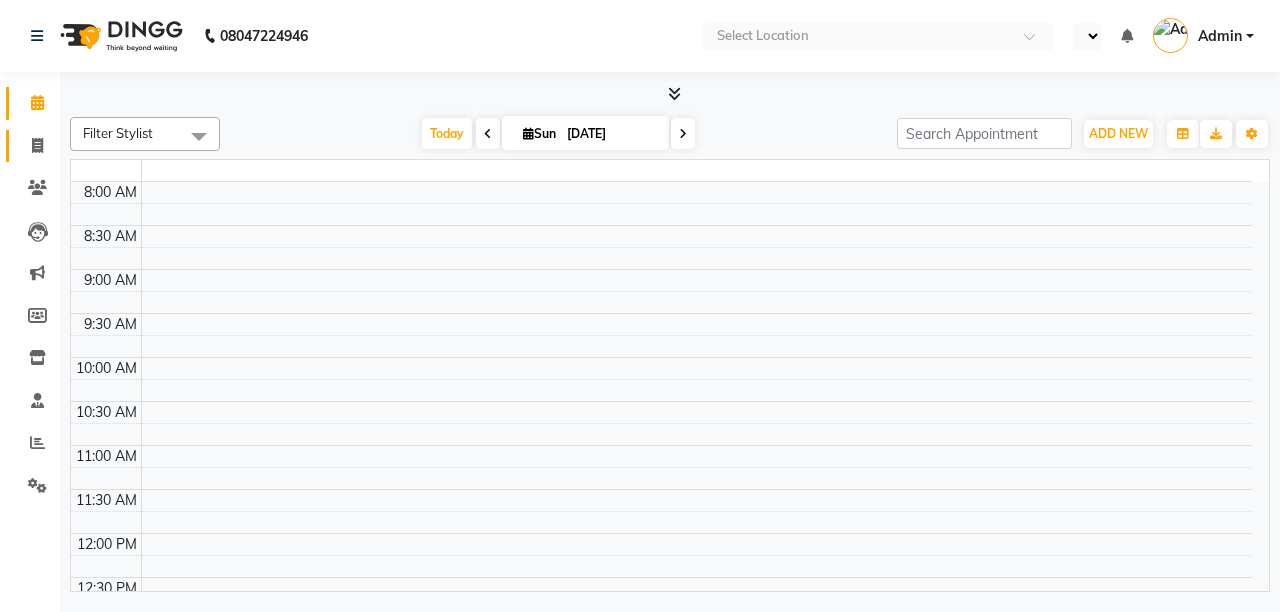 click 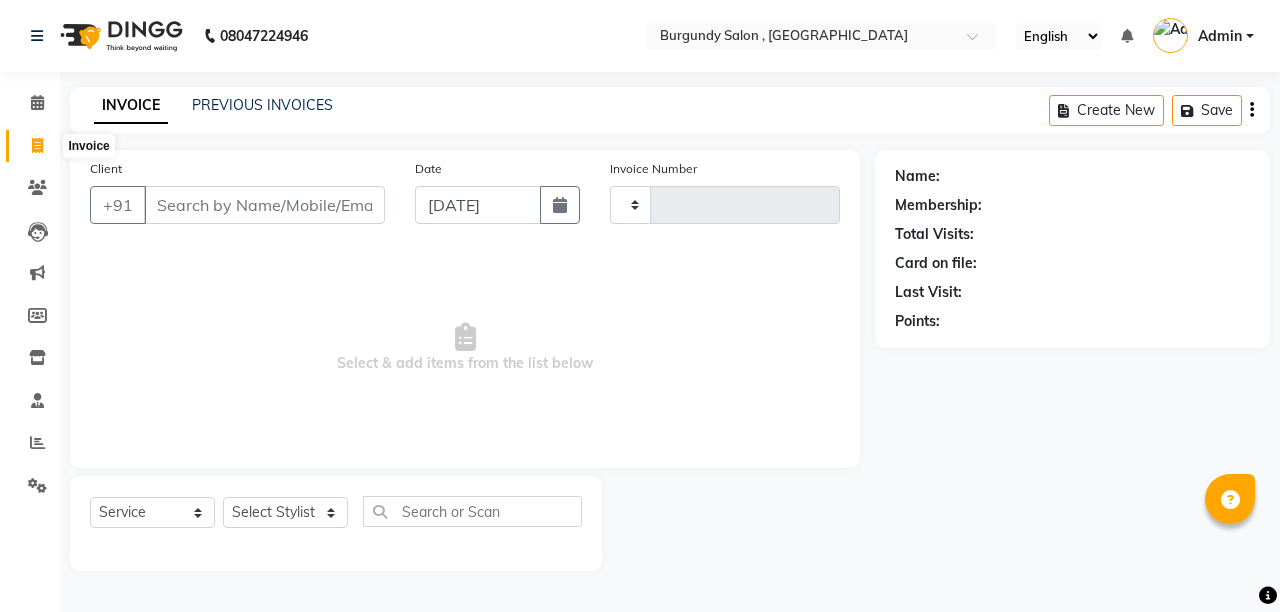 select on "en" 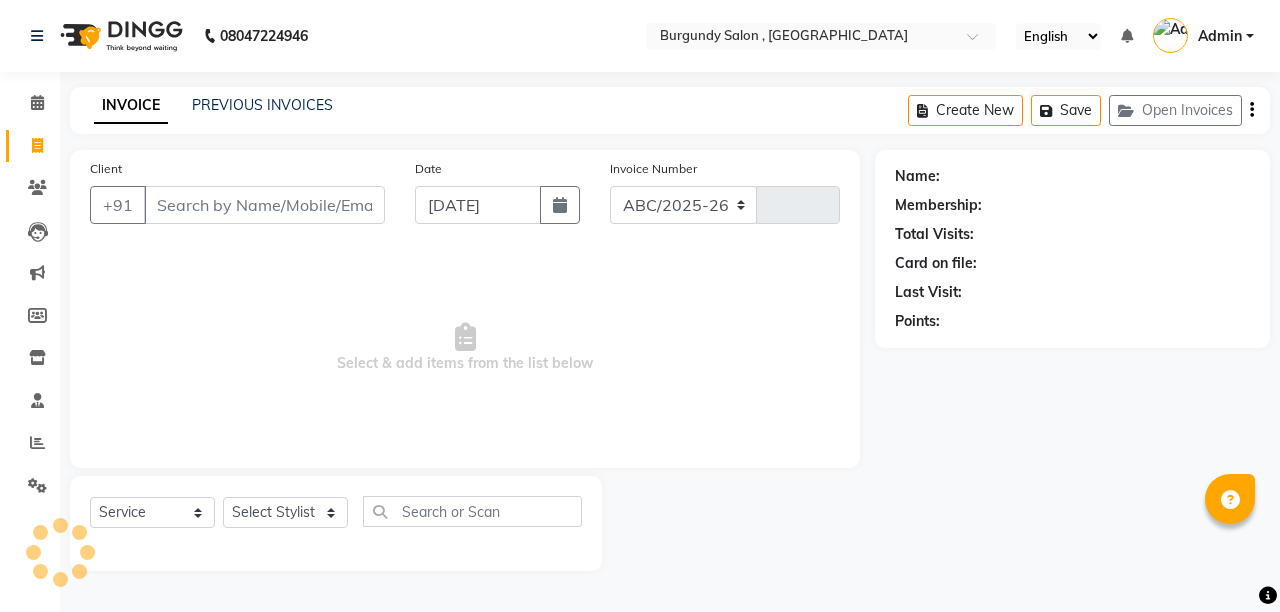 select on "5345" 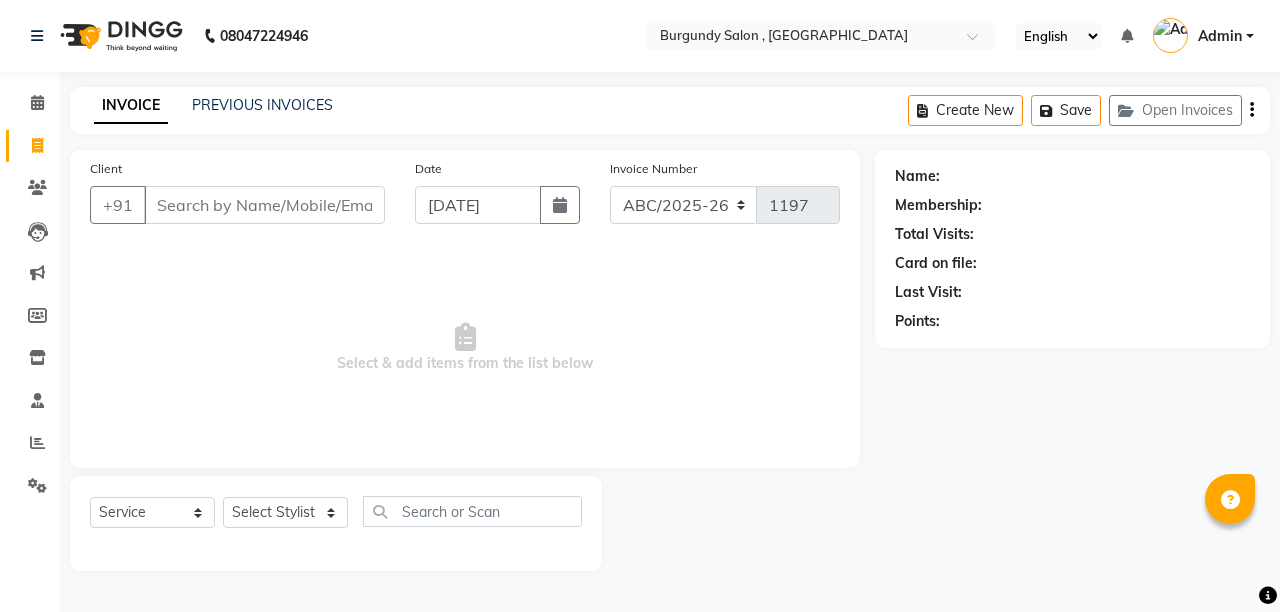 click on "08047224946 Select Location × Burgundy Salon , Ulubari English ENGLISH Español العربية मराठी हिंदी ગુજરાતી தமிழ் 中文 Notifications nothing to show Admin Manage Profile Change Password Sign out  Version:3.15.4" 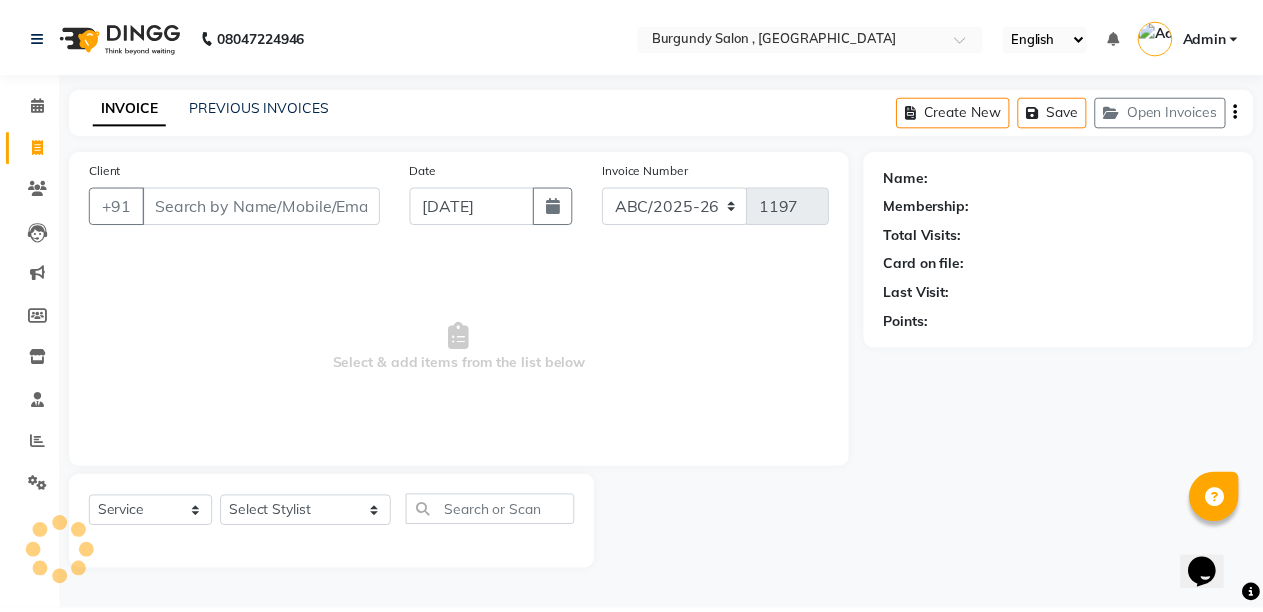 scroll, scrollTop: 0, scrollLeft: 0, axis: both 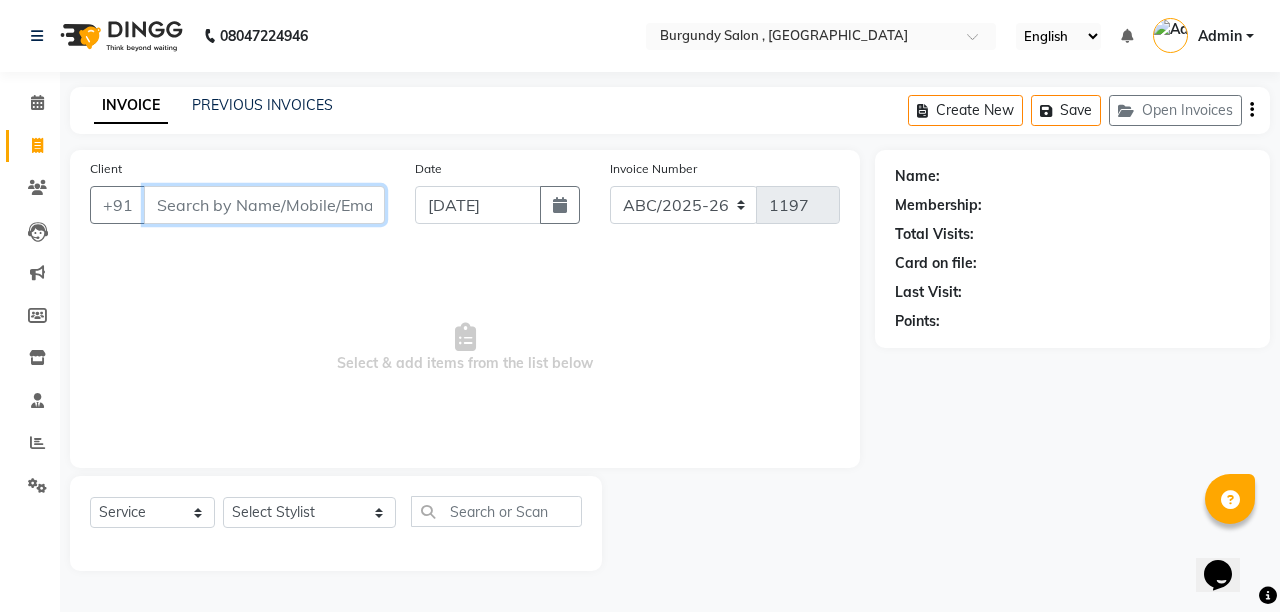 click on "Client" at bounding box center [264, 205] 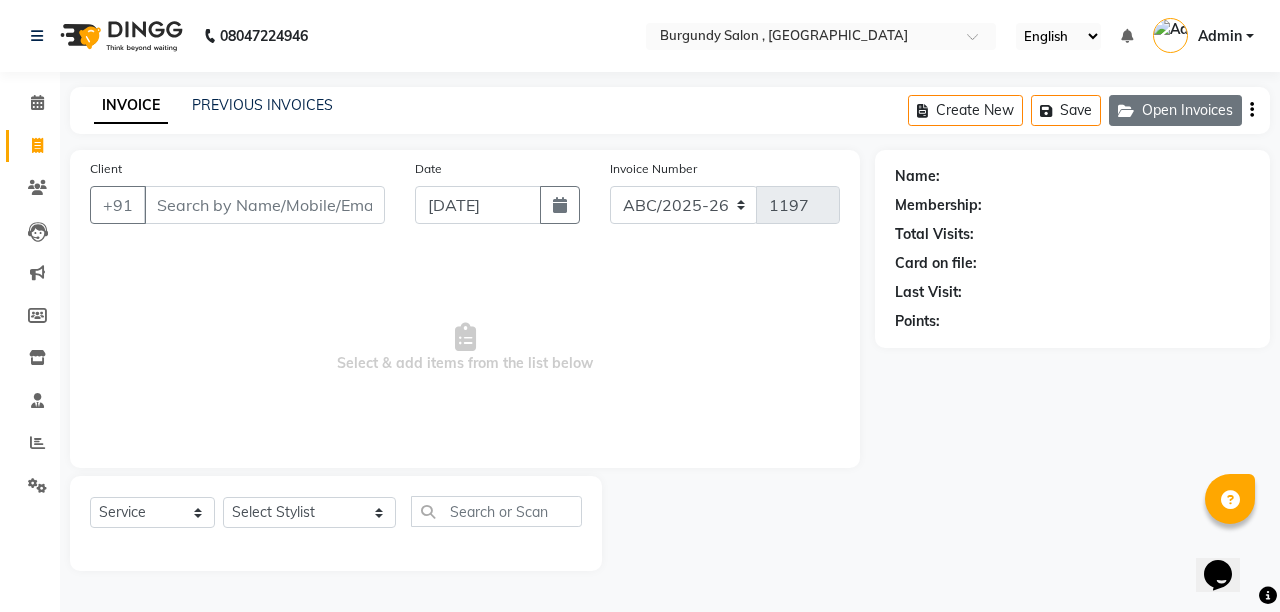 click on "Open Invoices" 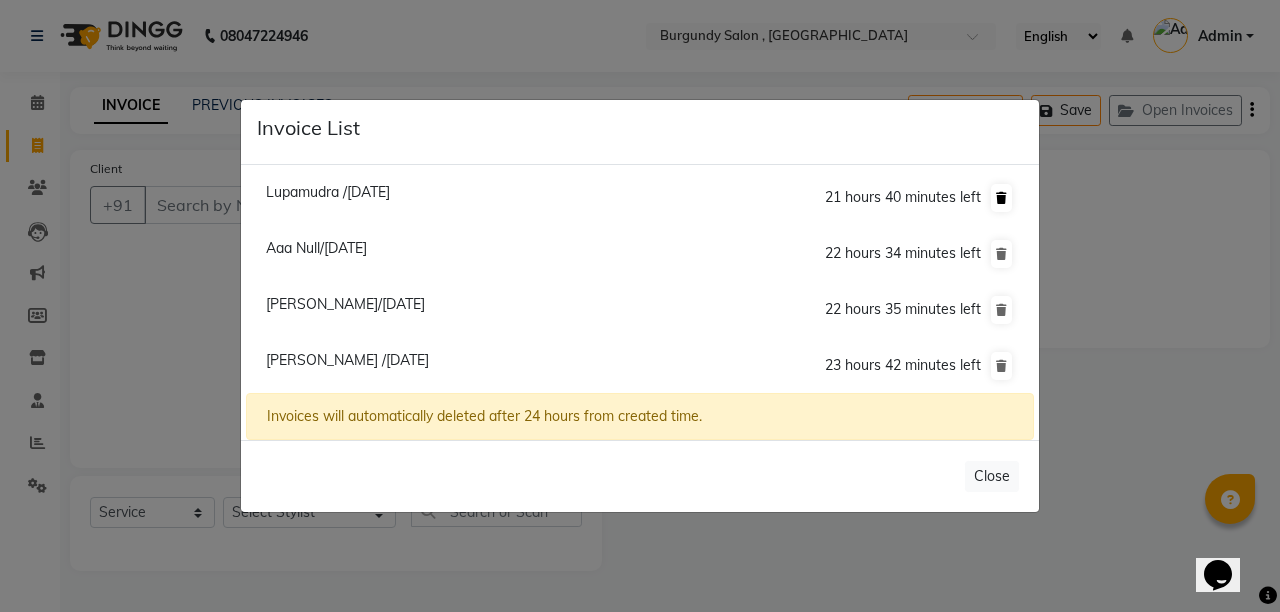 click 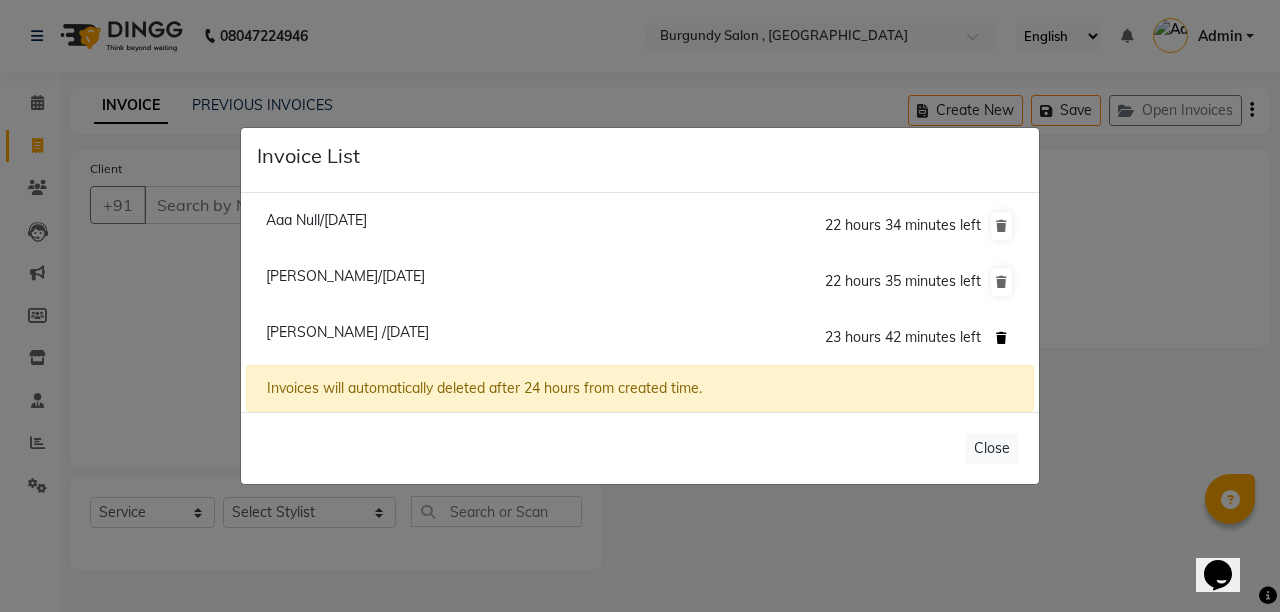 click 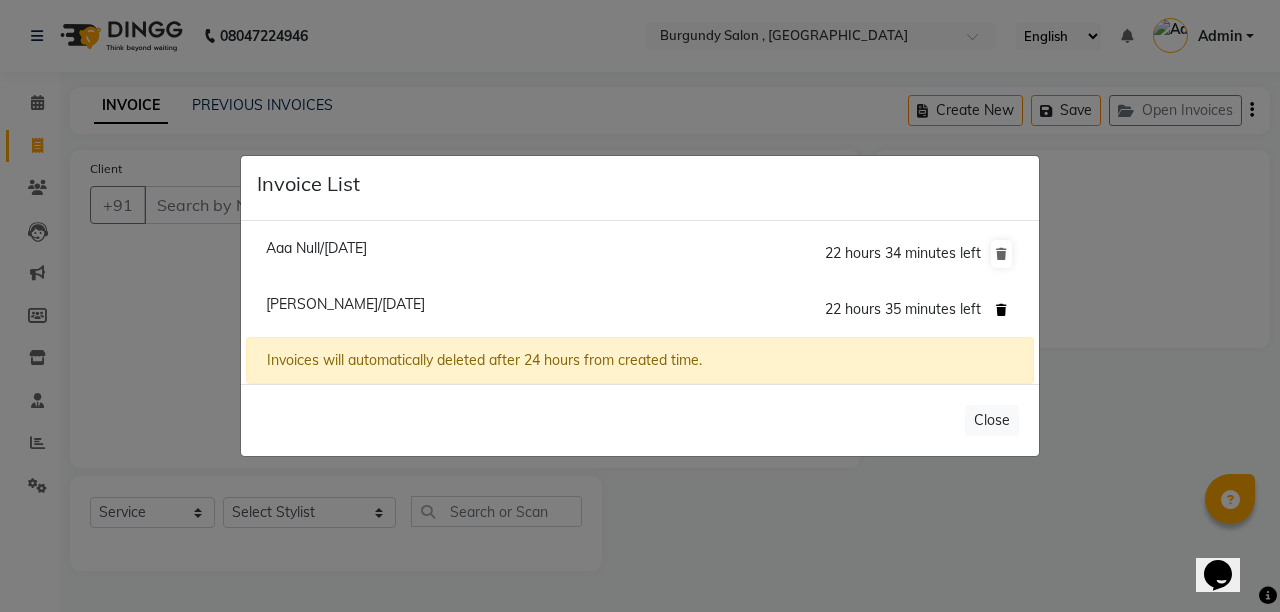 click 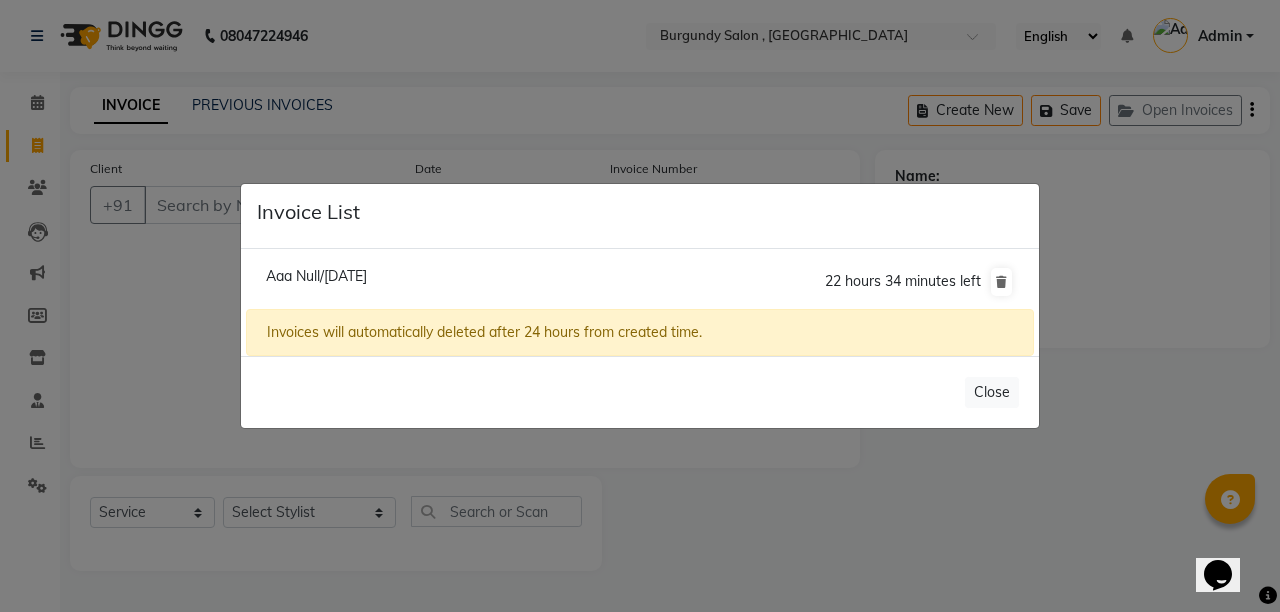 click on "Invoice List  Aaa Null/13 July 2025  22 hours 34 minutes left  Invoices will automatically deleted after 24 hours from created time.   Close" 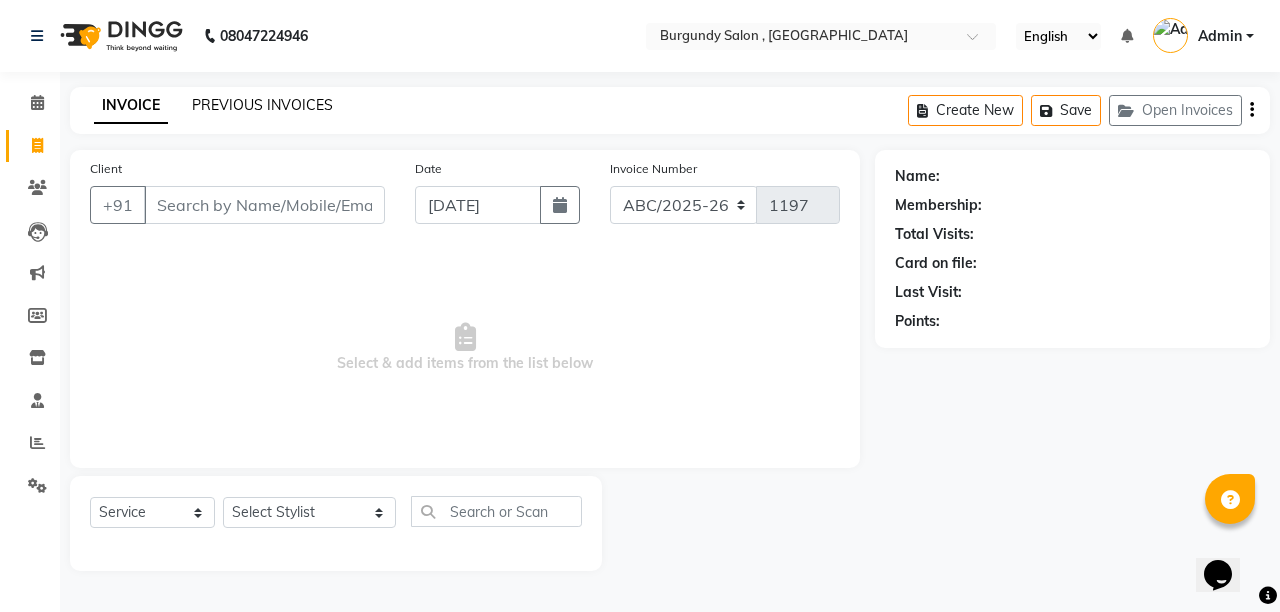 click on "PREVIOUS INVOICES" 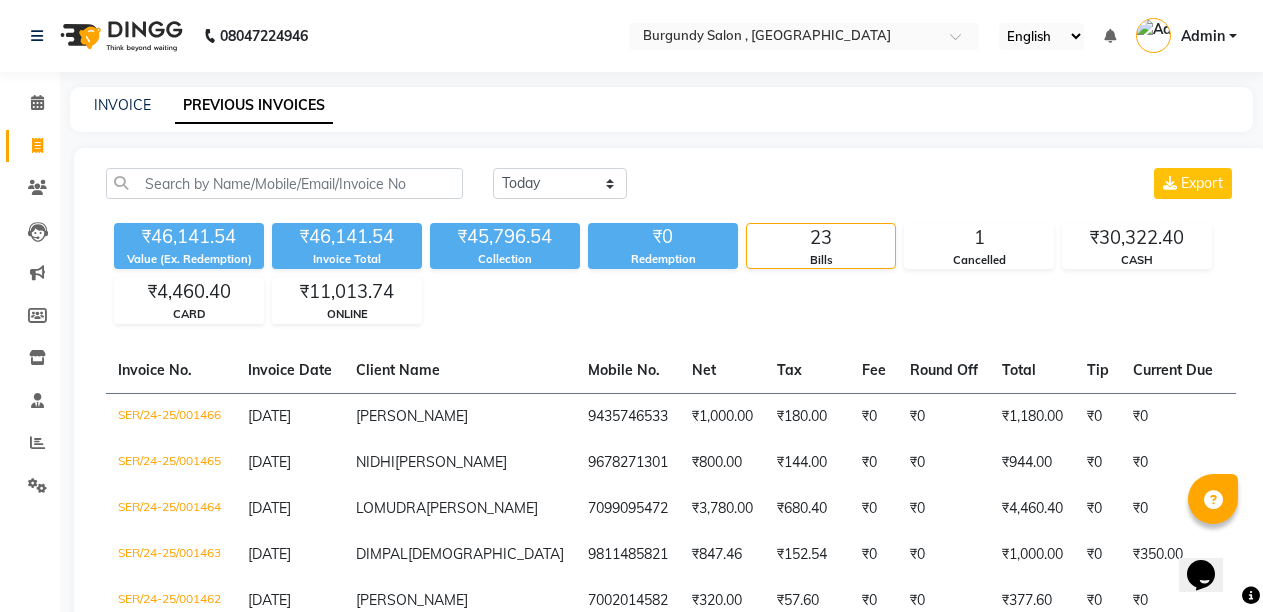 scroll, scrollTop: 536, scrollLeft: 0, axis: vertical 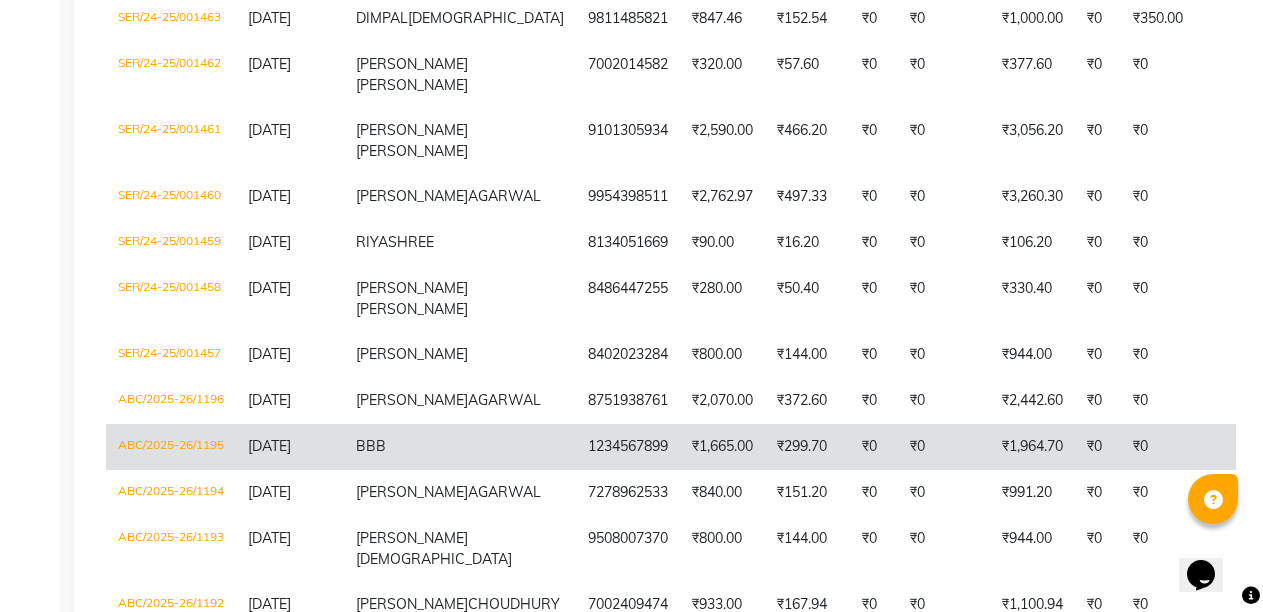 click on "BBB" 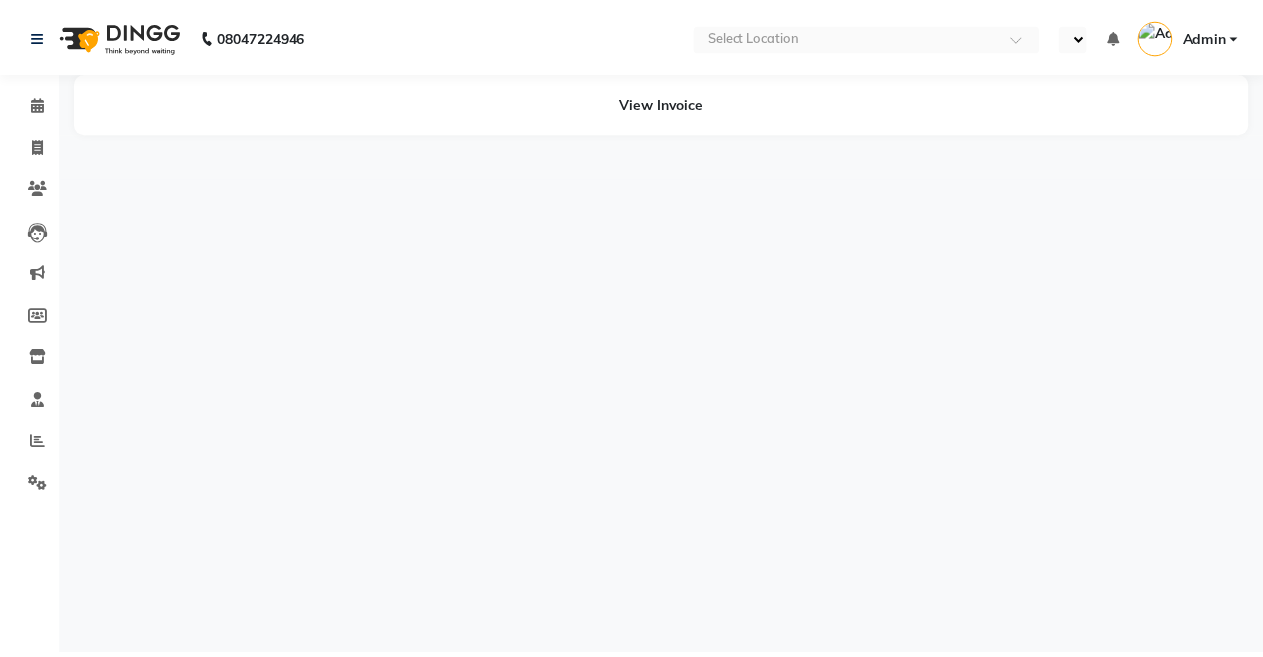 scroll, scrollTop: 0, scrollLeft: 0, axis: both 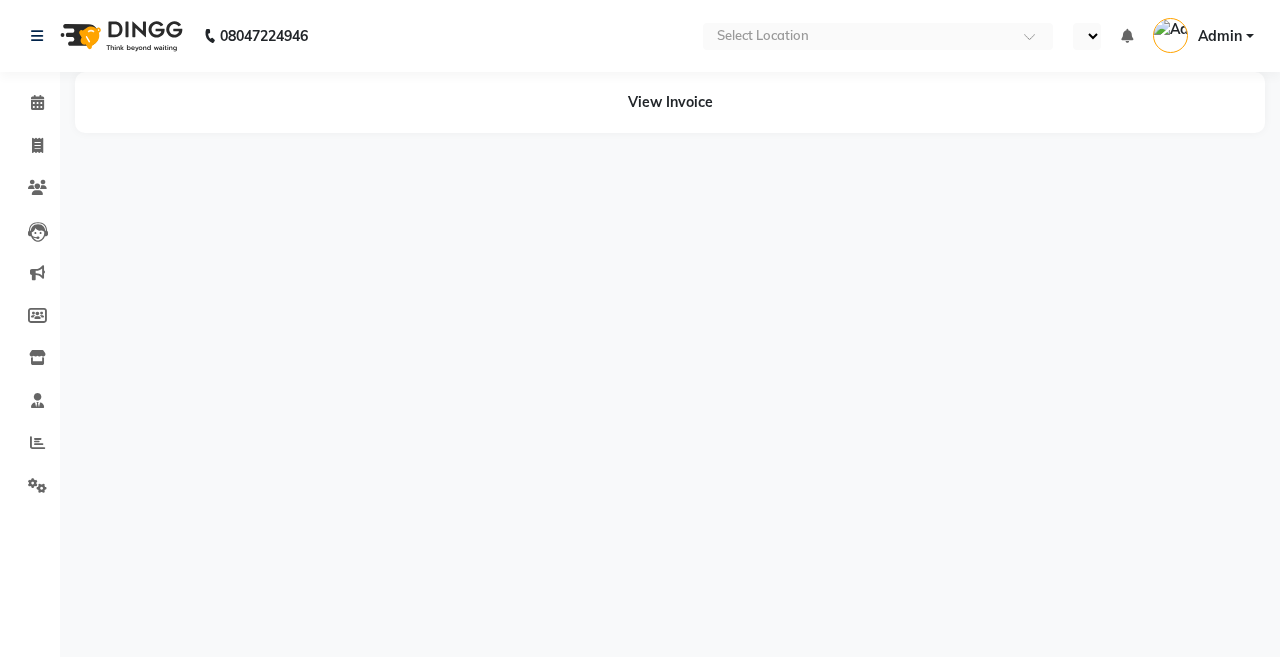 select on "en" 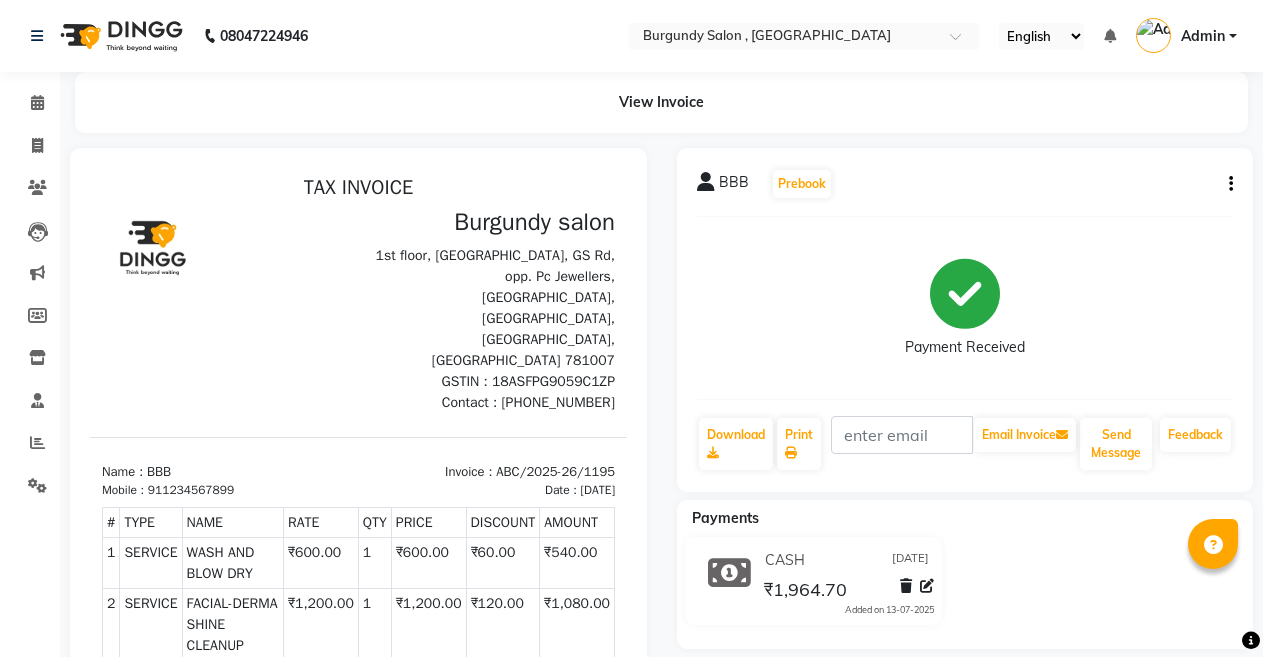 scroll, scrollTop: 0, scrollLeft: 0, axis: both 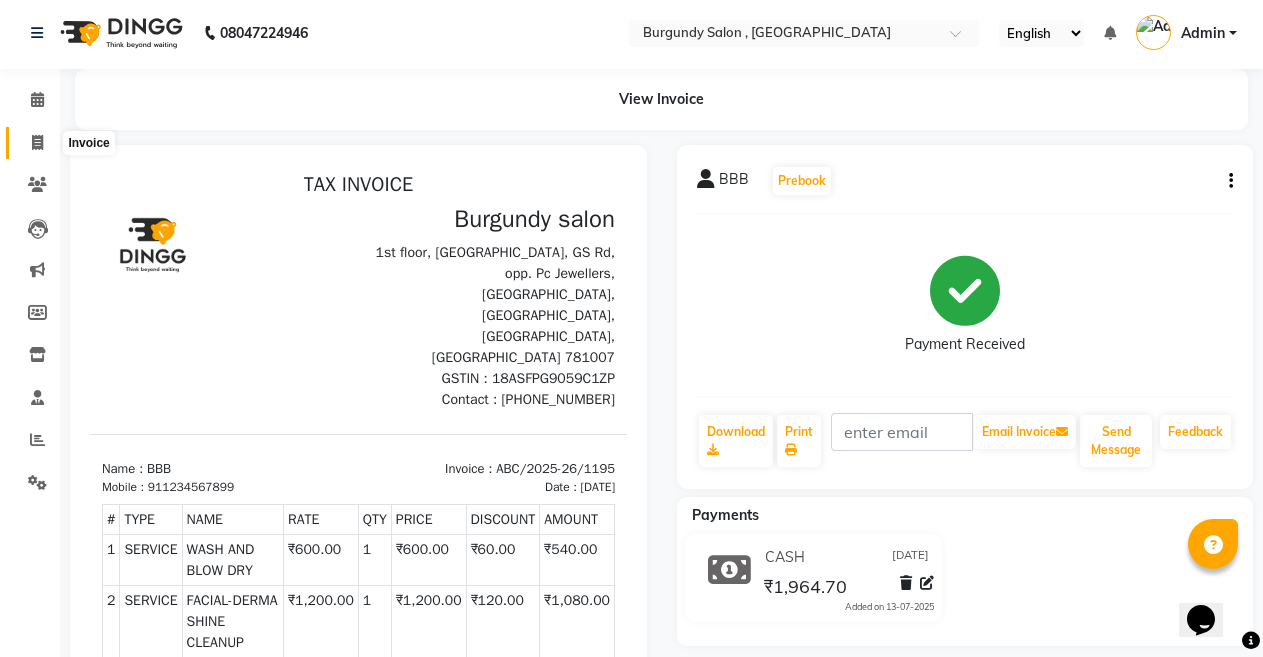 click 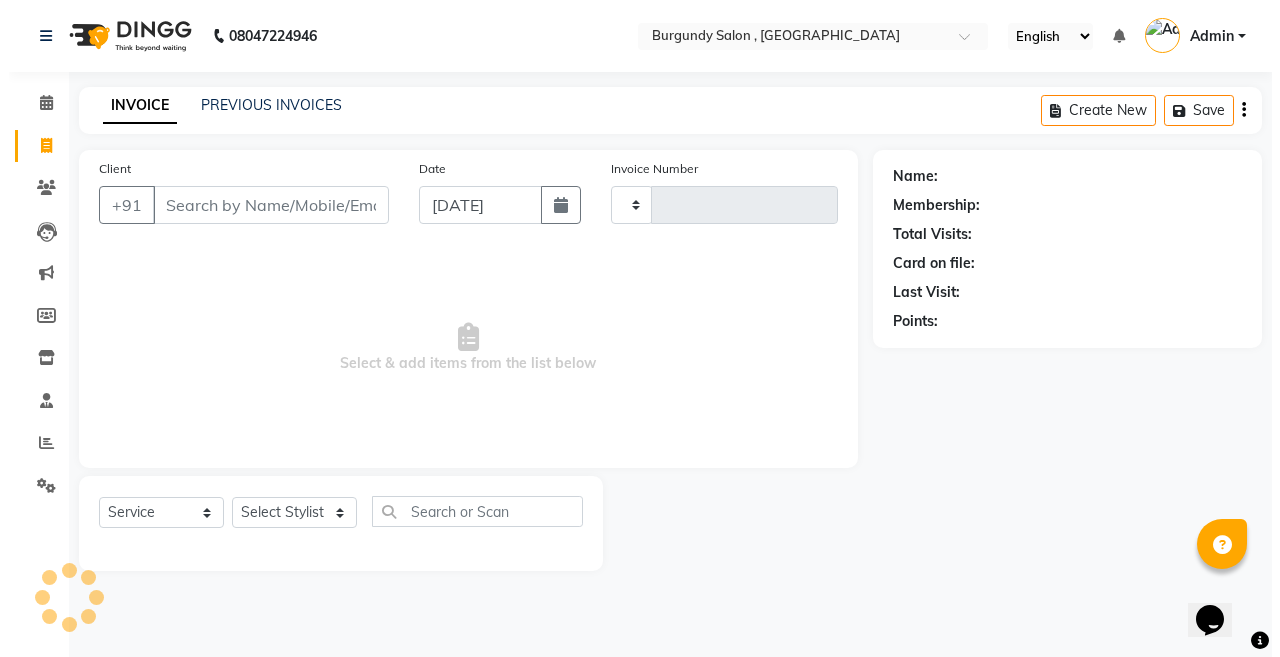 scroll, scrollTop: 0, scrollLeft: 0, axis: both 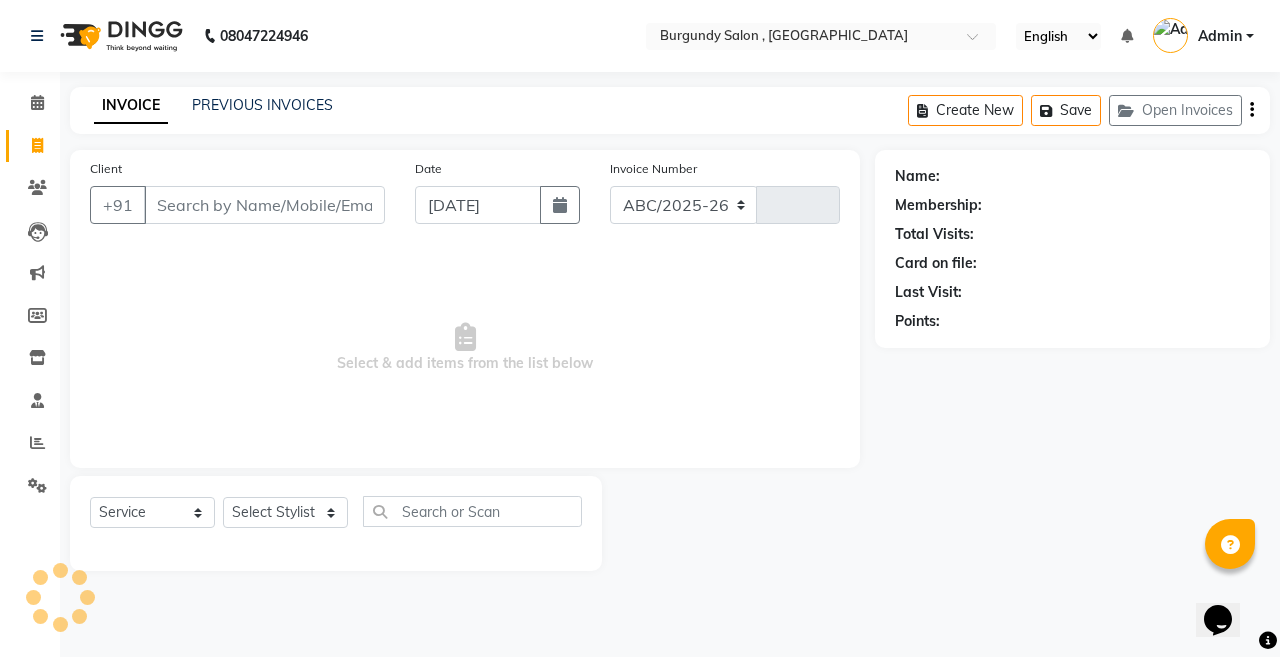 select on "5345" 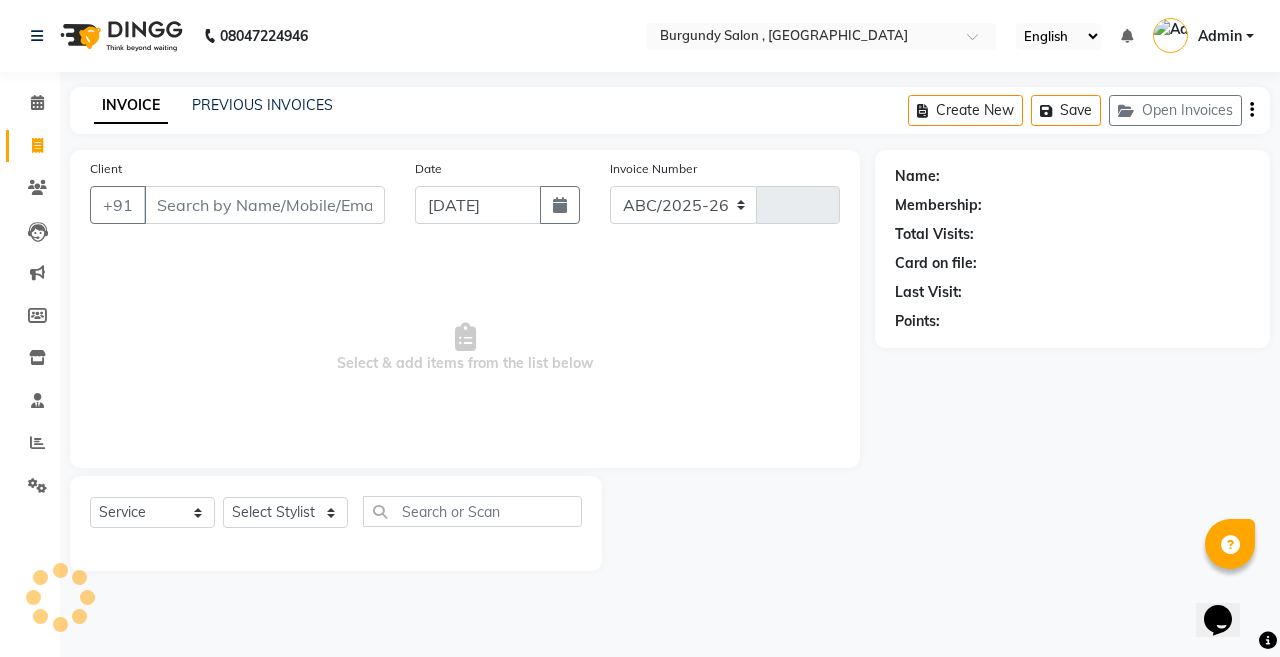 type on "1197" 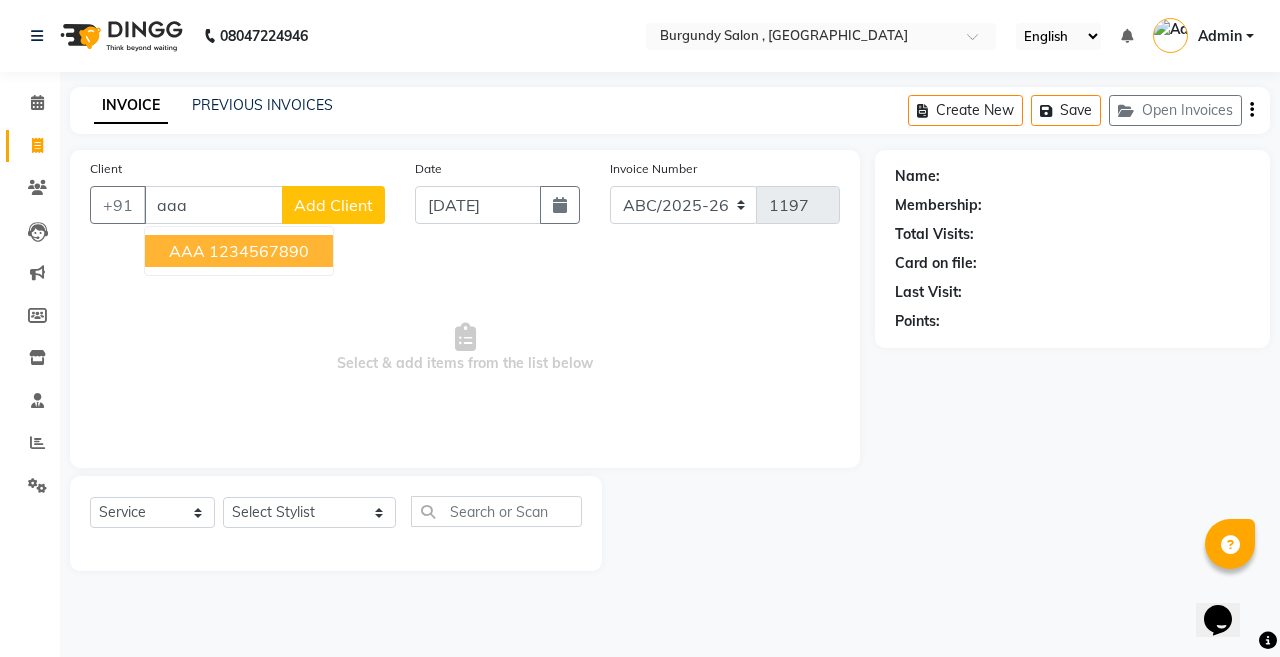 click on "1234567890" at bounding box center [259, 251] 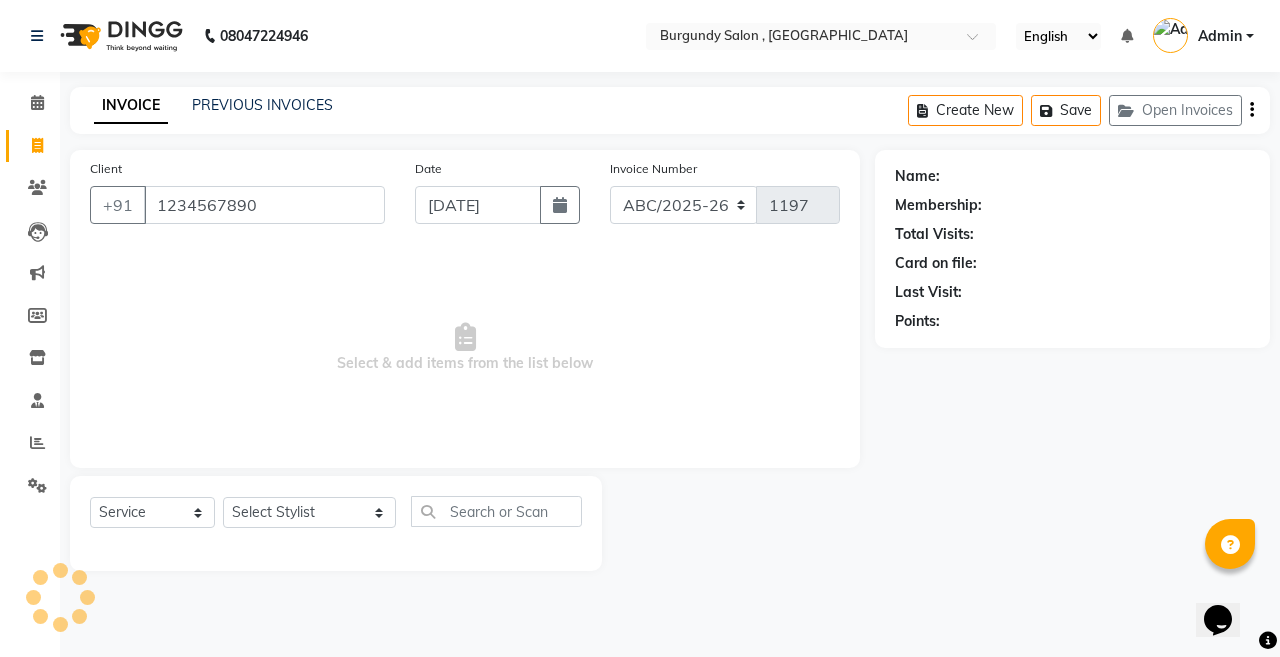 type on "1234567890" 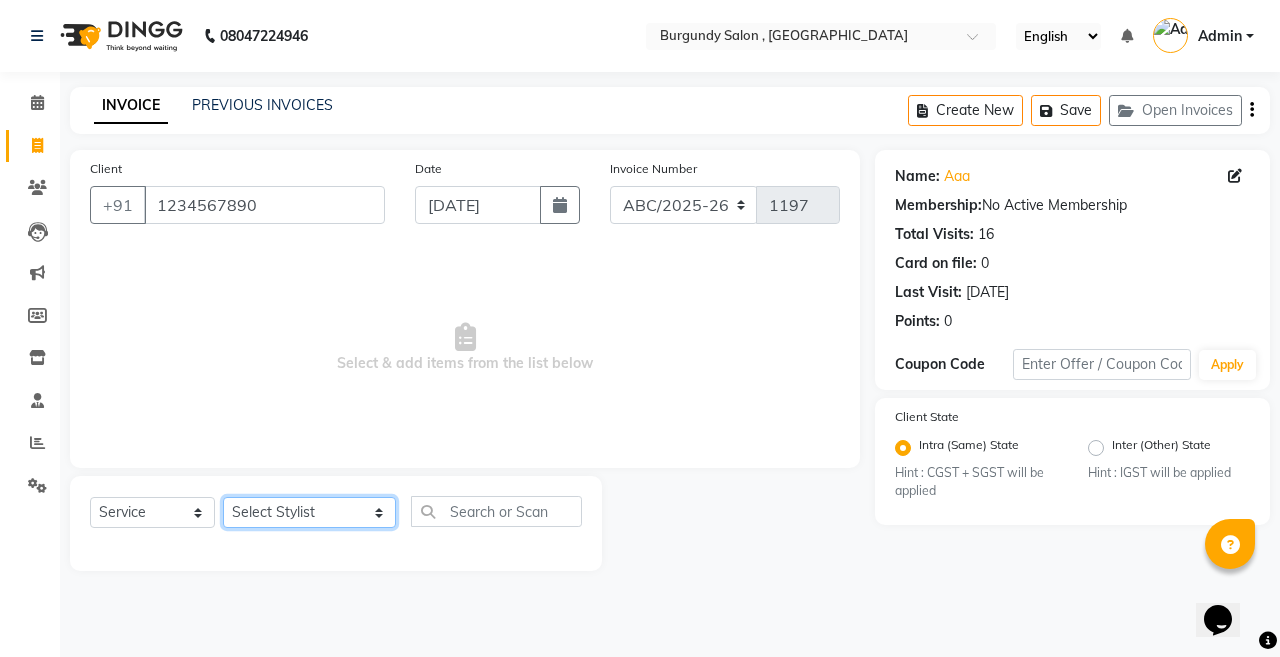 click on "Select Stylist ANIL  [PERSON_NAME] [PERSON_NAME]  DHON DAS DHON / [PERSON_NAME] [PERSON_NAME] [PERSON_NAME]/ [PERSON_NAME] [PERSON_NAME] LAXI / [PERSON_NAME] LITTLE MAAM MINTUL [PERSON_NAME] [PERSON_NAME] [PERSON_NAME] [PERSON_NAME]/POJA/ [PERSON_NAME] / [PERSON_NAME] [PERSON_NAME]/ [PERSON_NAME] PUJAA [PERSON_NAME] / [PERSON_NAME]  [PERSON_NAME] / [PERSON_NAME] [PERSON_NAME] / [PERSON_NAME] / [PERSON_NAME] [PERSON_NAME]/ [PERSON_NAME]/[PERSON_NAME]/[PERSON_NAME]/ [PERSON_NAME]/[PERSON_NAME]/ [PERSON_NAME] [PERSON_NAME]/ [PERSON_NAME] [PERSON_NAME] [PERSON_NAME] [PERSON_NAME] SOPEM staff 1 staff 1 TANU" 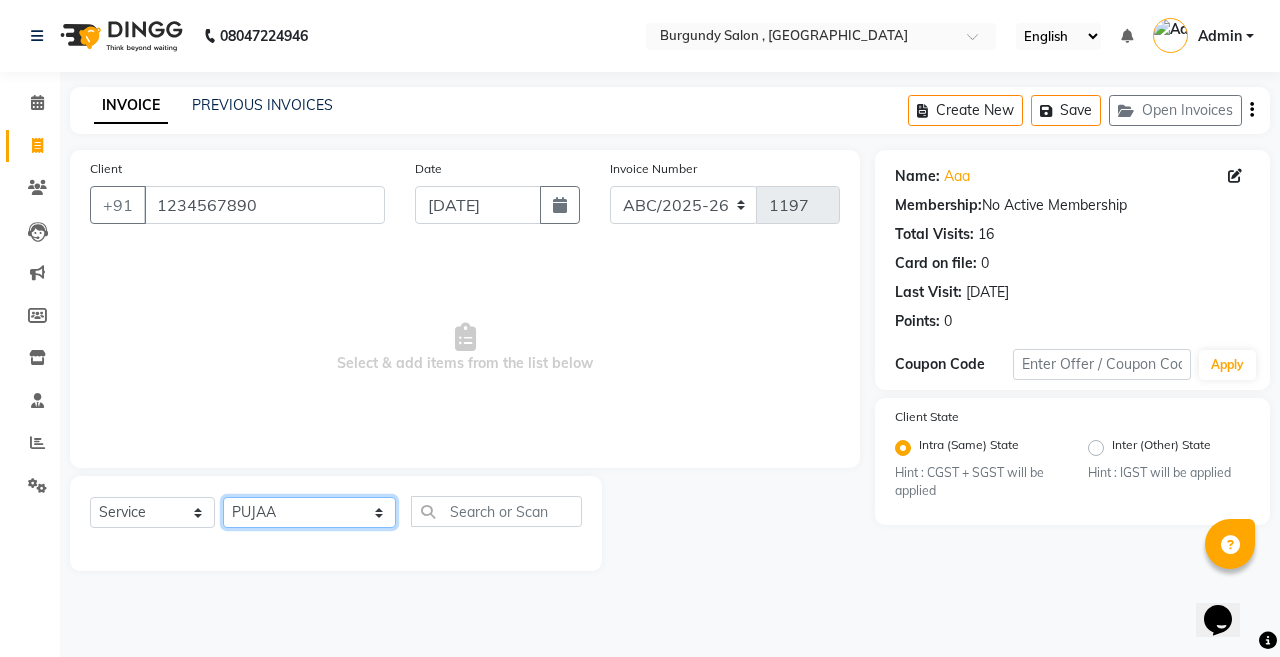 click on "Select Stylist ANIL  [PERSON_NAME] [PERSON_NAME]  DHON DAS DHON / [PERSON_NAME] [PERSON_NAME] [PERSON_NAME]/ [PERSON_NAME] [PERSON_NAME] LAXI / [PERSON_NAME] LITTLE MAAM MINTUL [PERSON_NAME] [PERSON_NAME] [PERSON_NAME] [PERSON_NAME]/POJA/ [PERSON_NAME] / [PERSON_NAME] [PERSON_NAME]/ [PERSON_NAME] PUJAA [PERSON_NAME] / [PERSON_NAME]  [PERSON_NAME] / [PERSON_NAME] [PERSON_NAME] / [PERSON_NAME] / [PERSON_NAME] [PERSON_NAME]/ [PERSON_NAME]/[PERSON_NAME]/[PERSON_NAME]/ [PERSON_NAME]/[PERSON_NAME]/ [PERSON_NAME] [PERSON_NAME]/ [PERSON_NAME] [PERSON_NAME] [PERSON_NAME] [PERSON_NAME] SOPEM staff 1 staff 1 TANU" 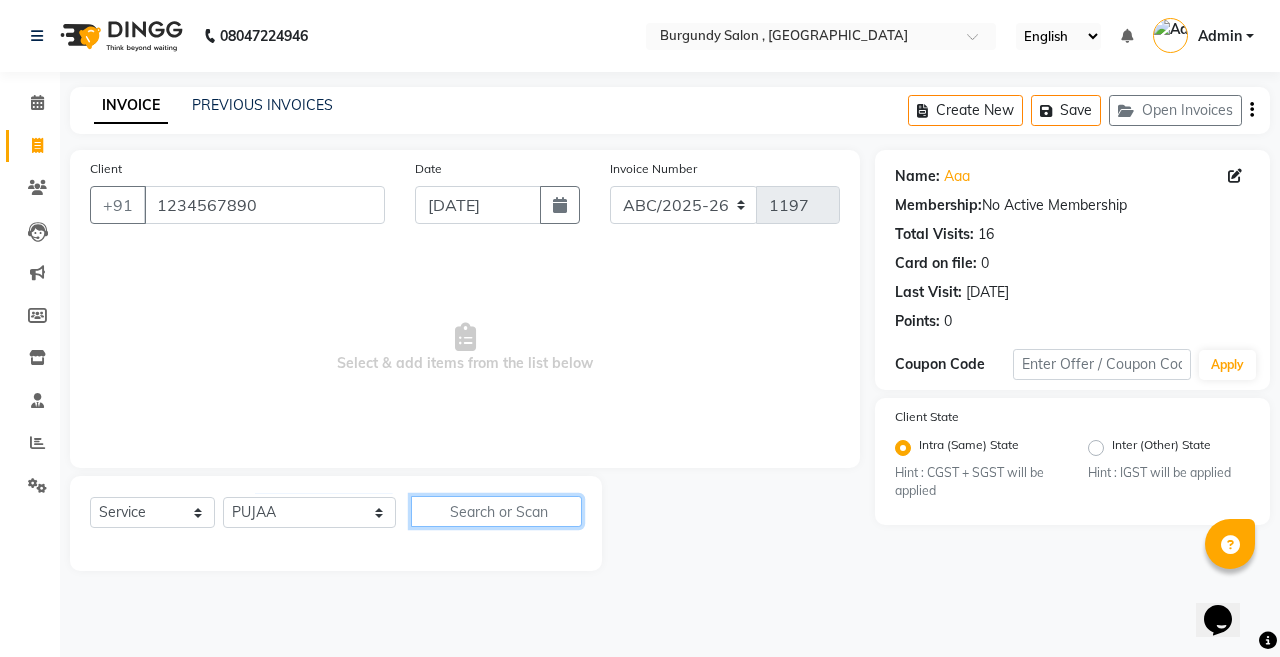 click 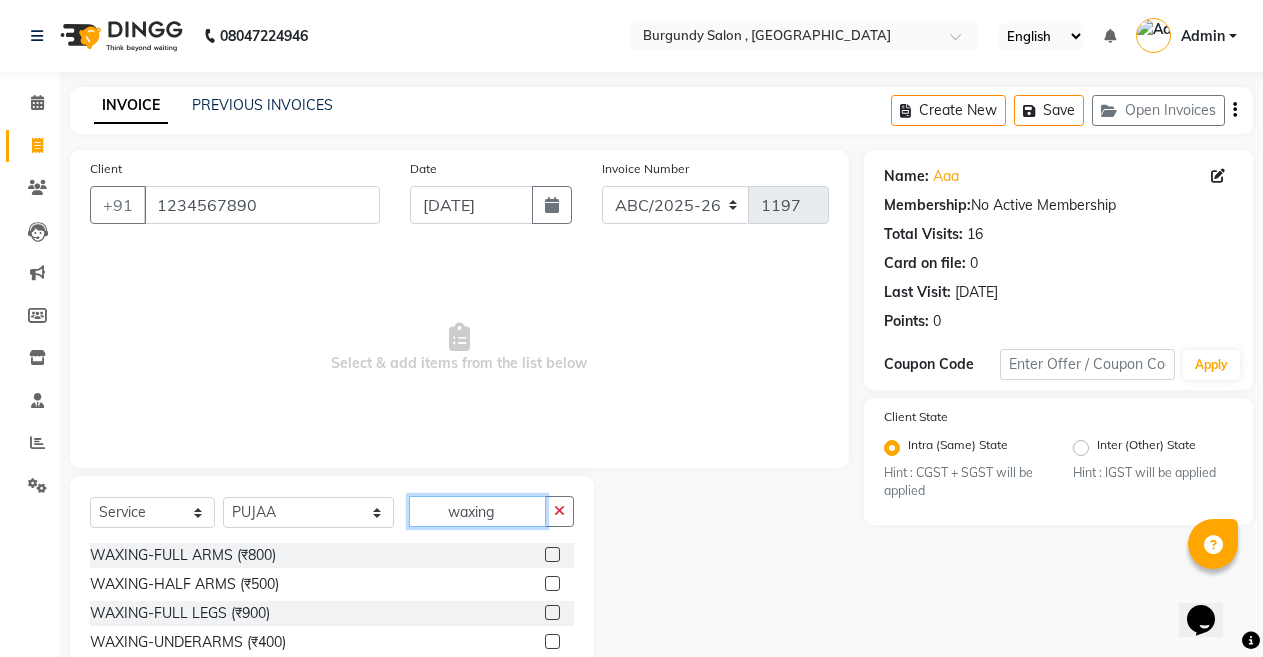 type on "waxing" 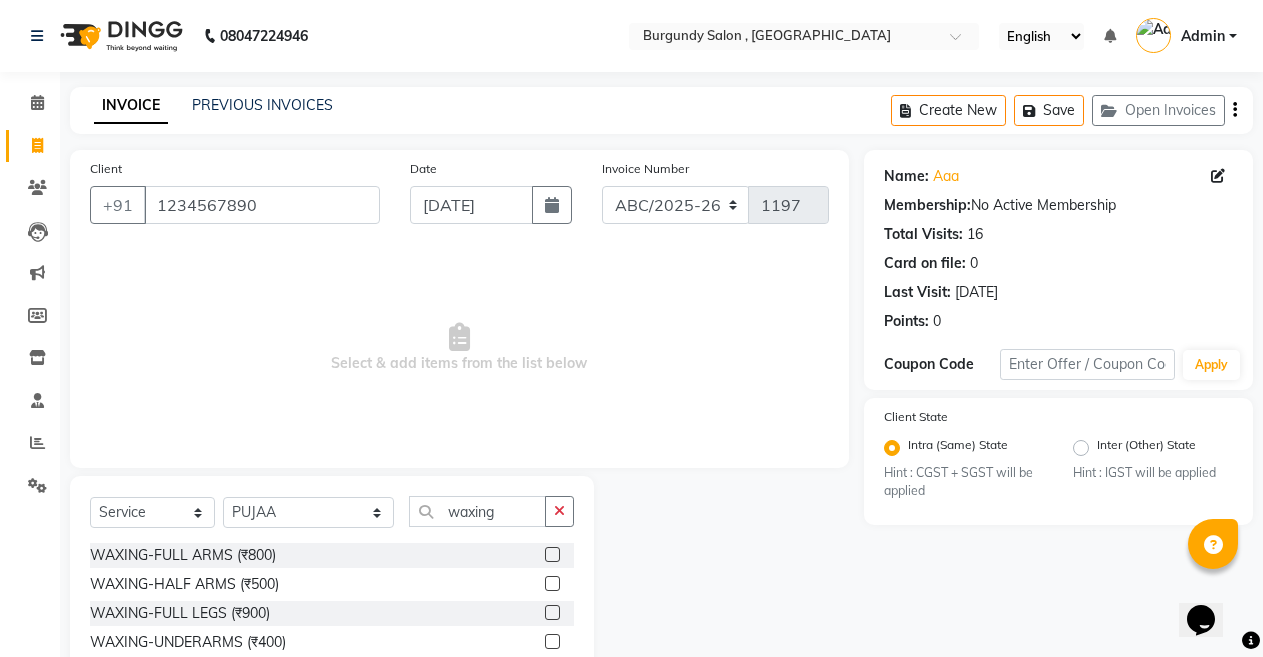 click 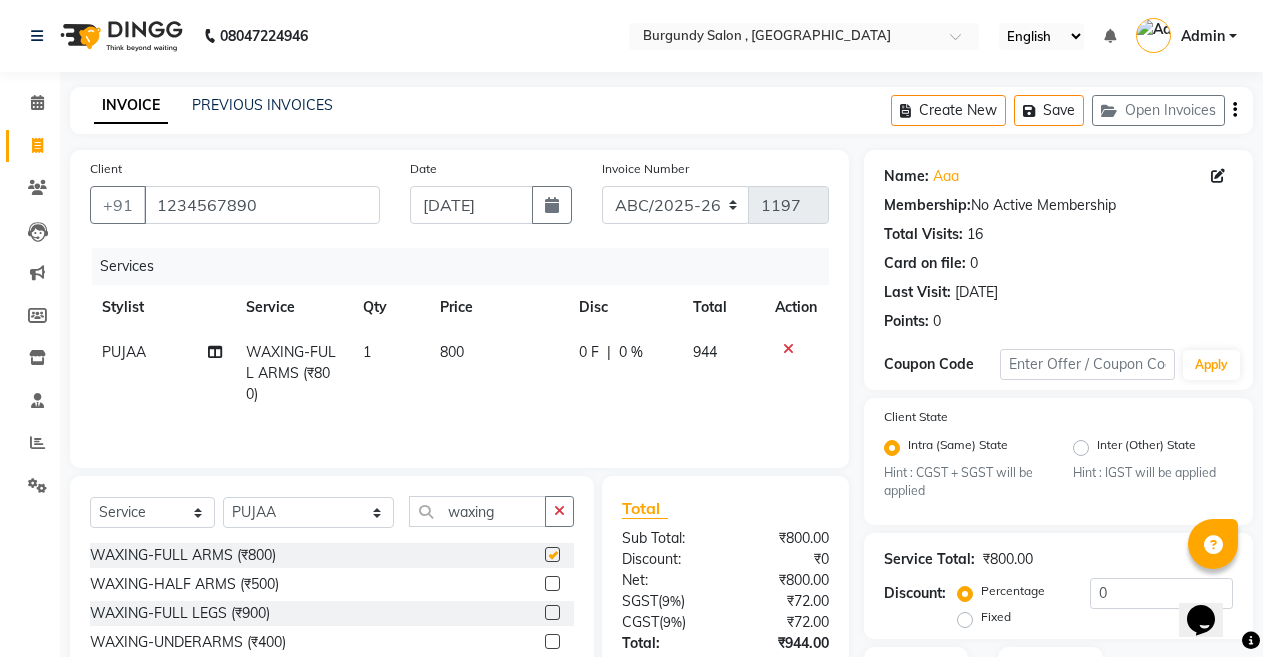 checkbox on "false" 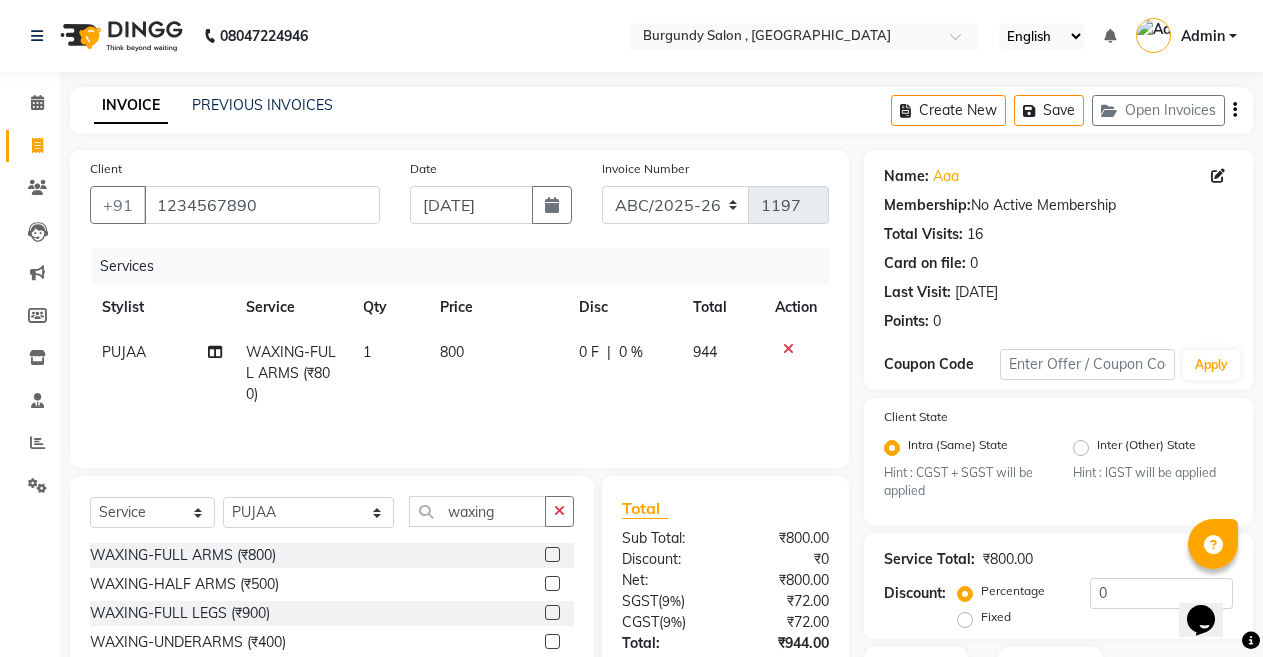click 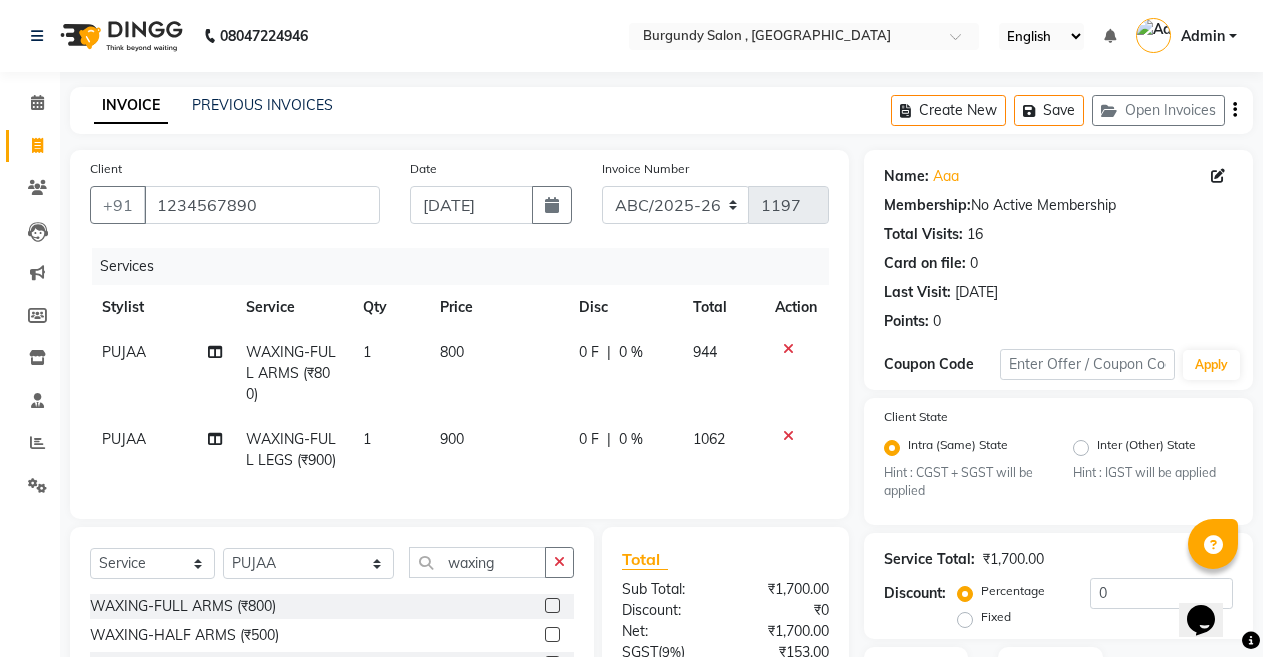 checkbox on "false" 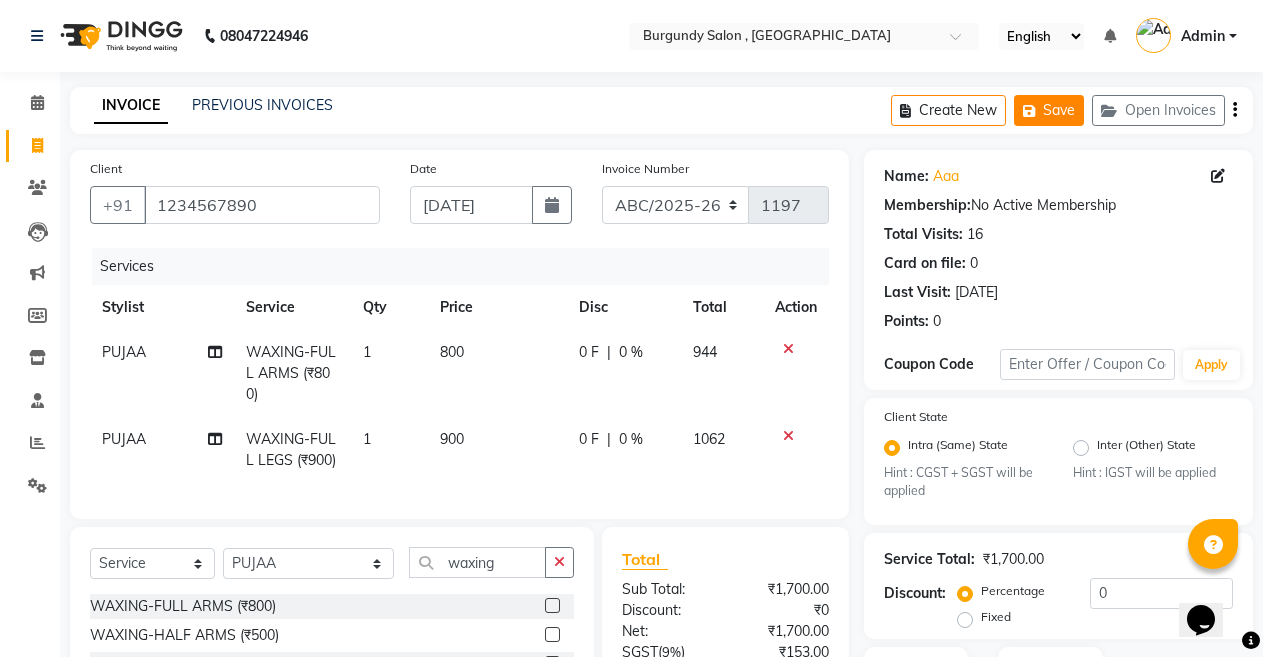 click on "Save" 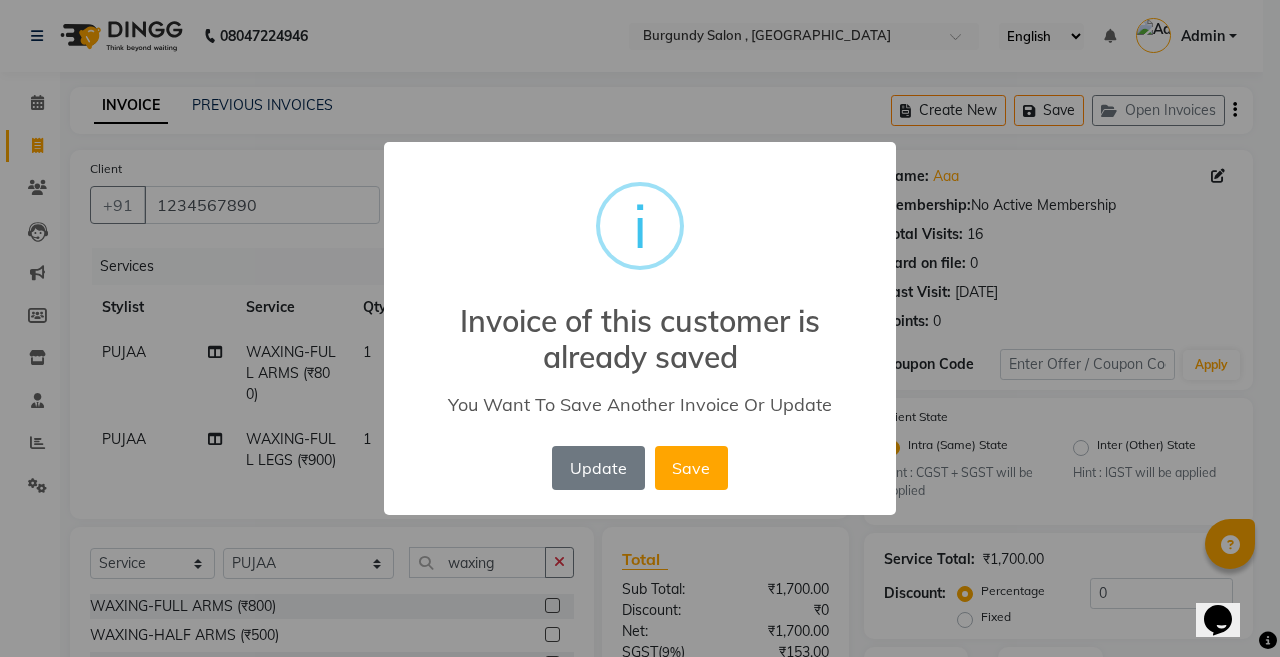 click on "× i Invoice of this customer is already saved You Want To Save Another Invoice Or Update Update No Save" at bounding box center (640, 328) 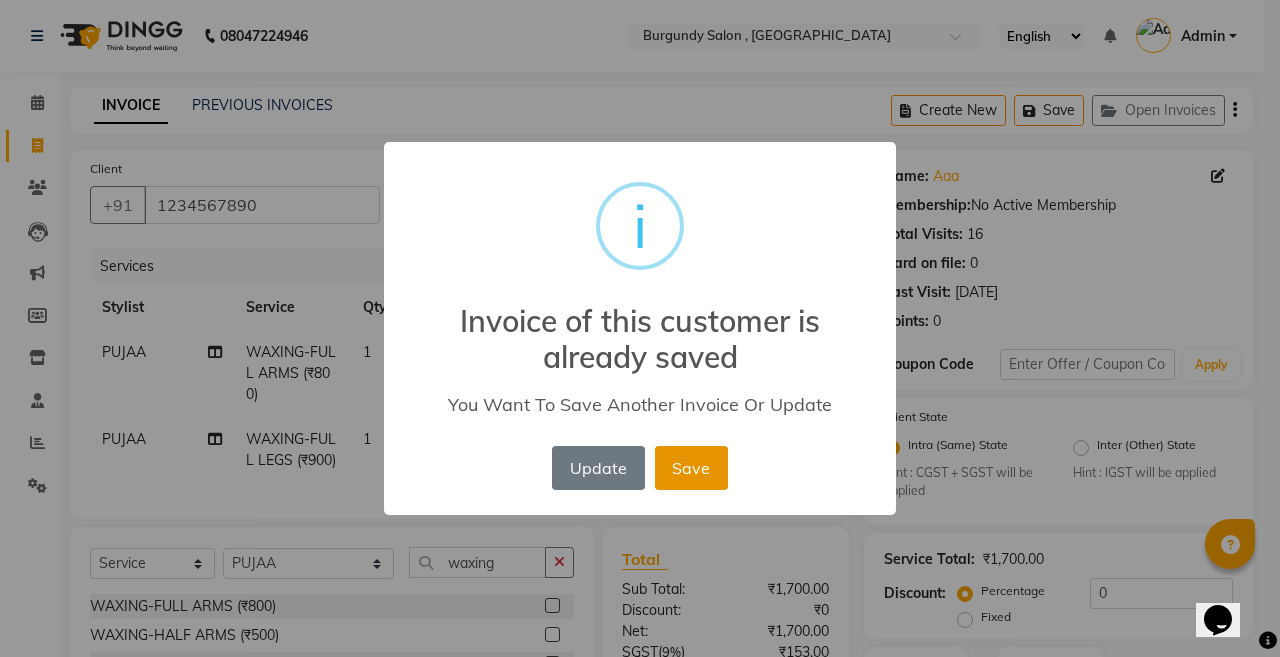 click on "Save" at bounding box center (691, 468) 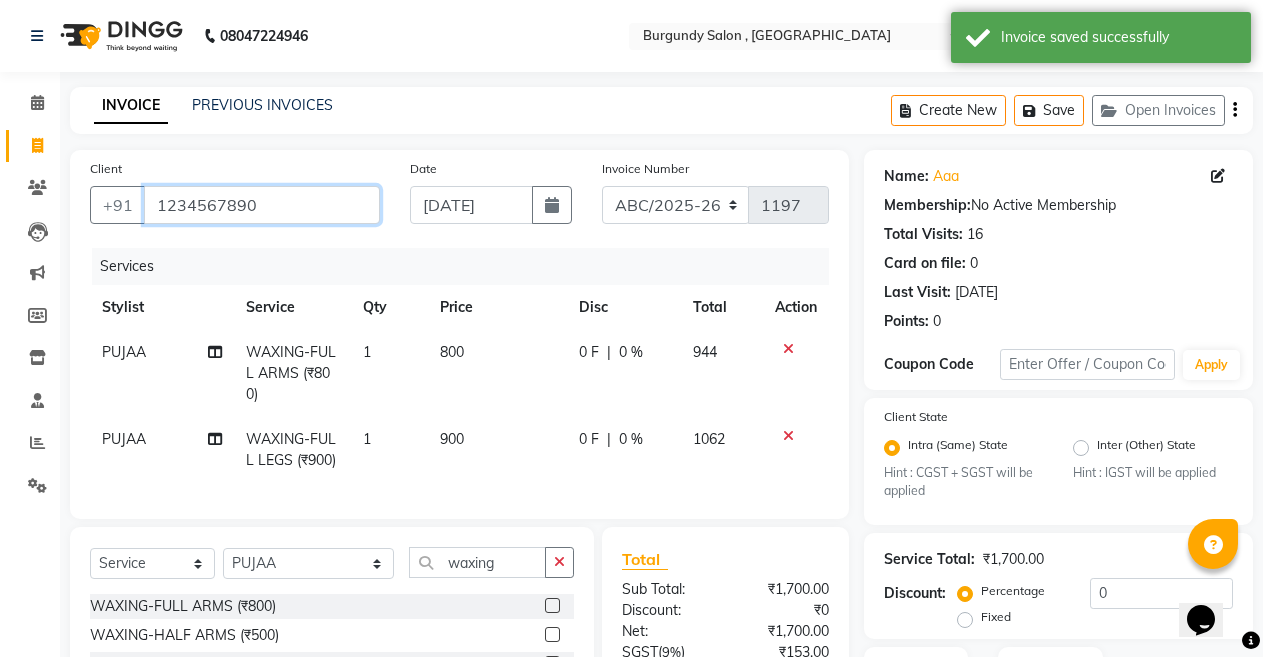 click on "1234567890" at bounding box center [262, 205] 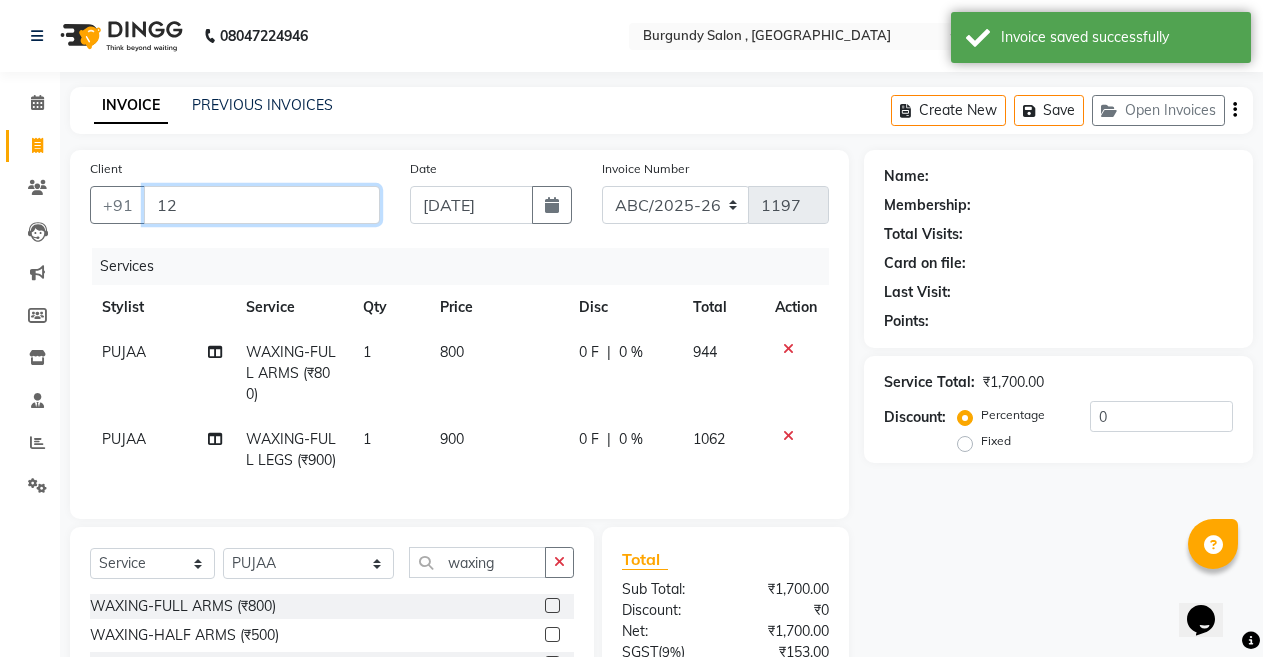 type on "1" 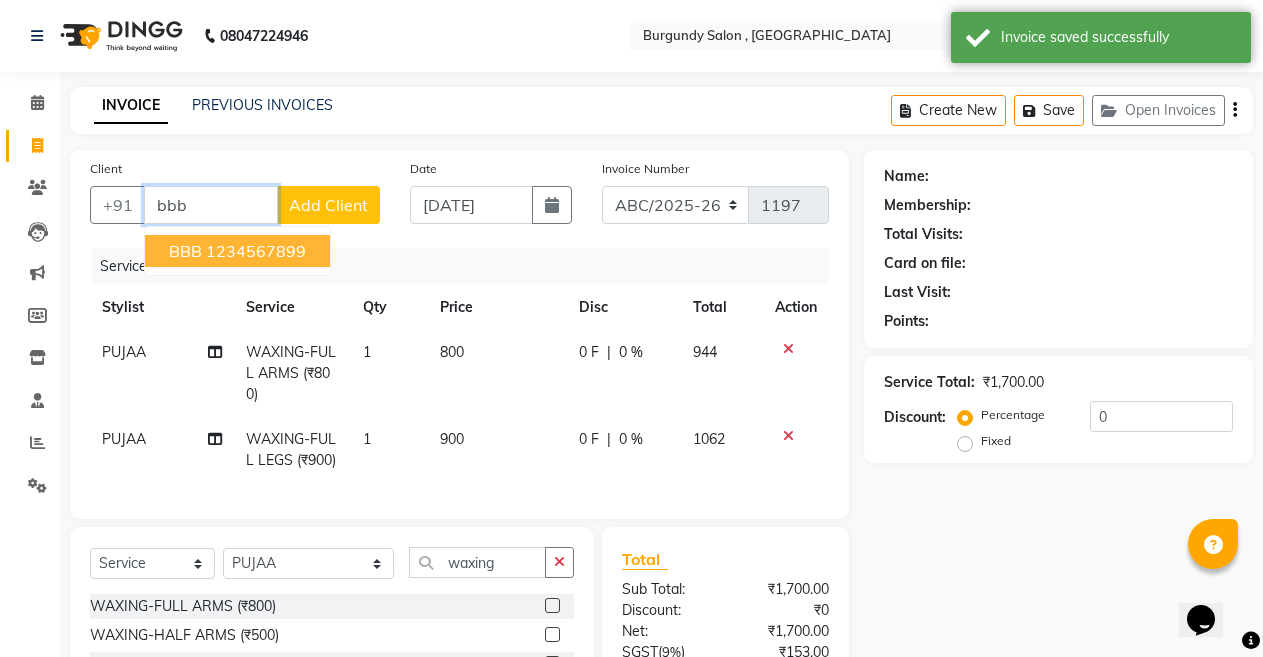 click on "1234567899" at bounding box center [256, 251] 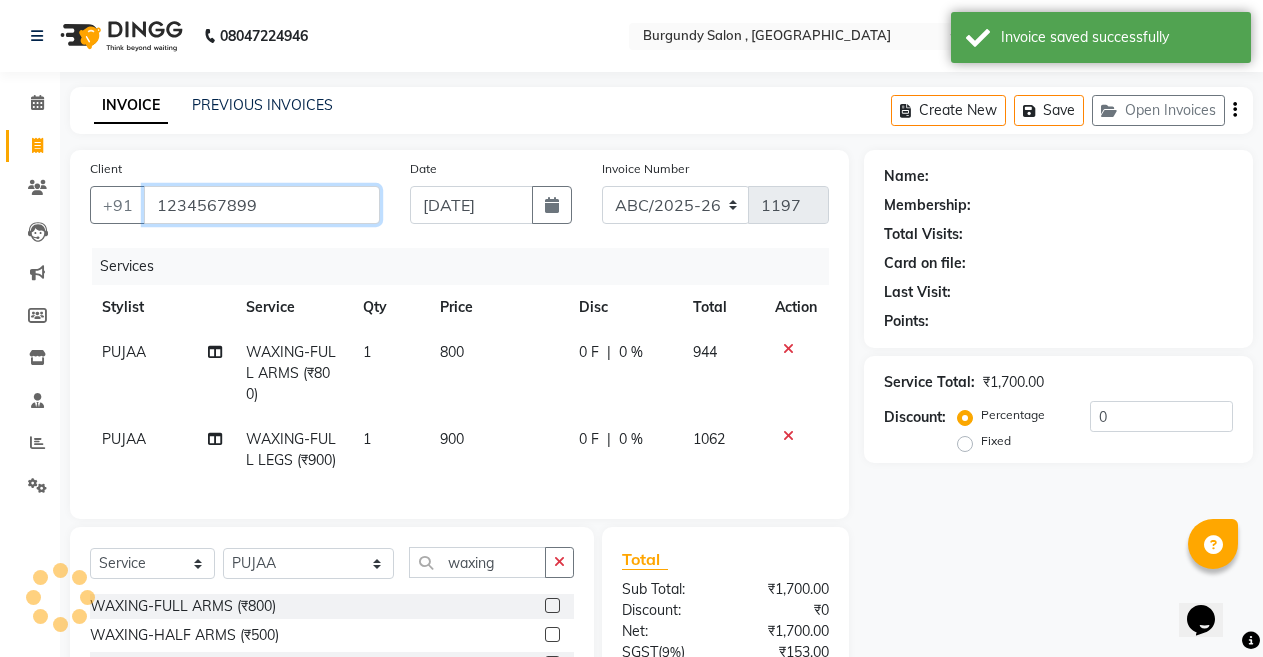 type on "1234567899" 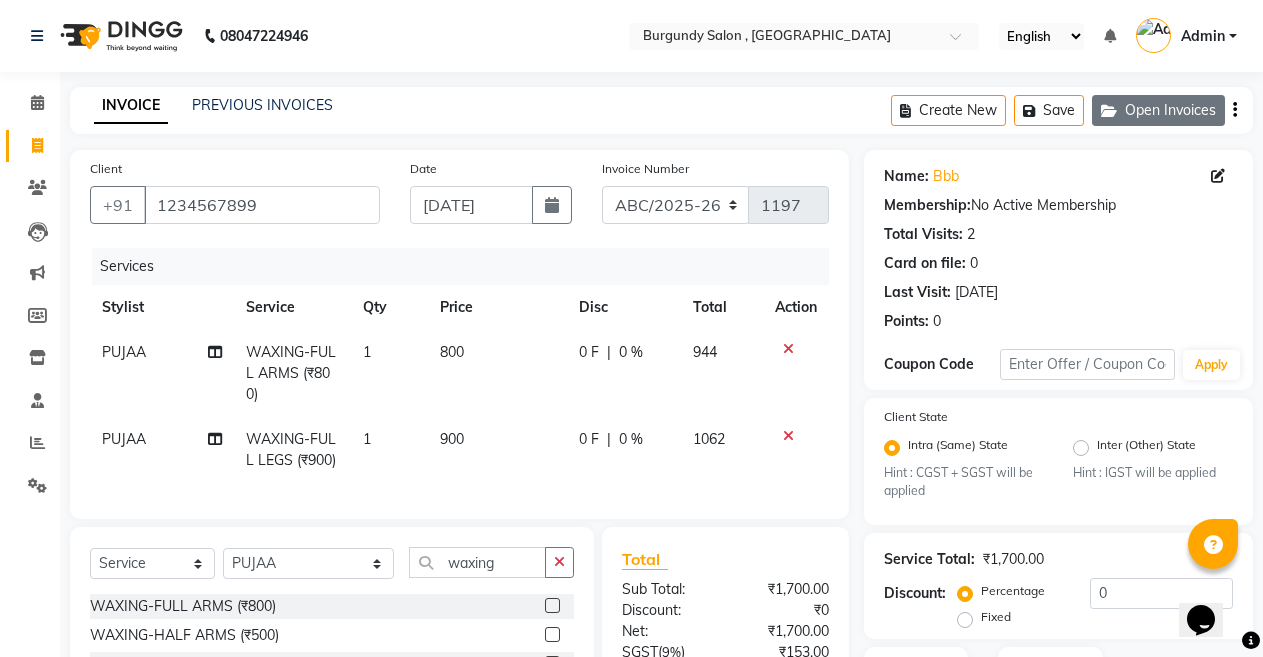 click on "Open Invoices" 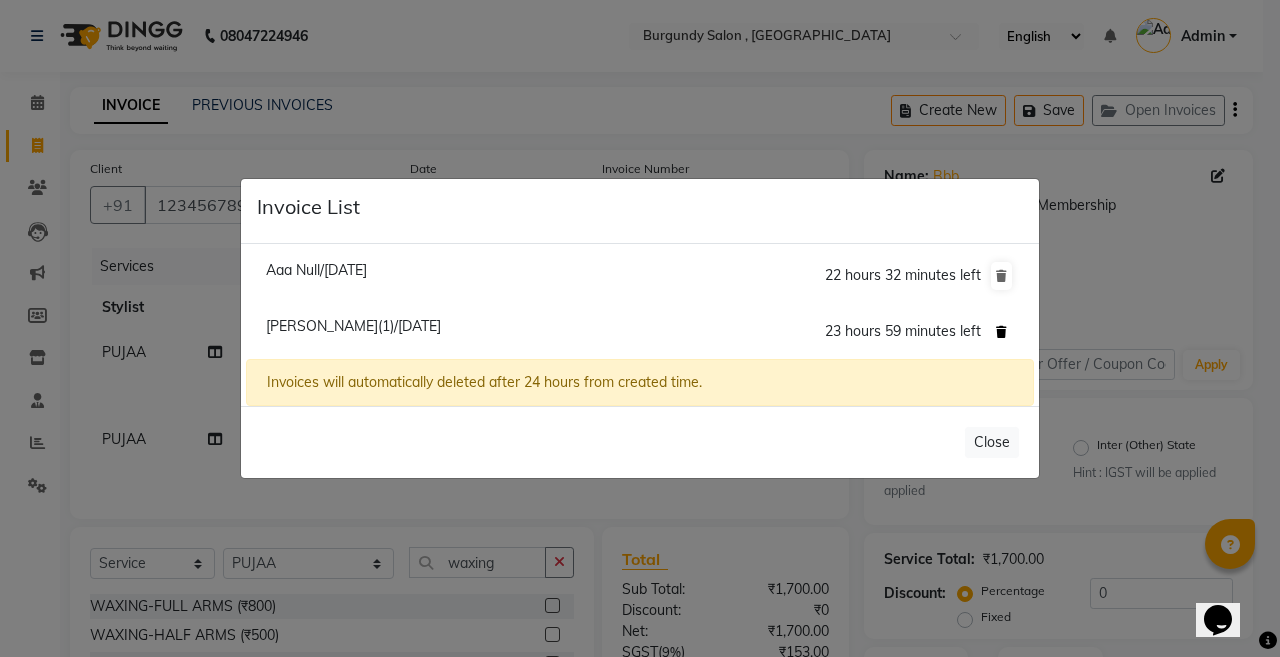 click 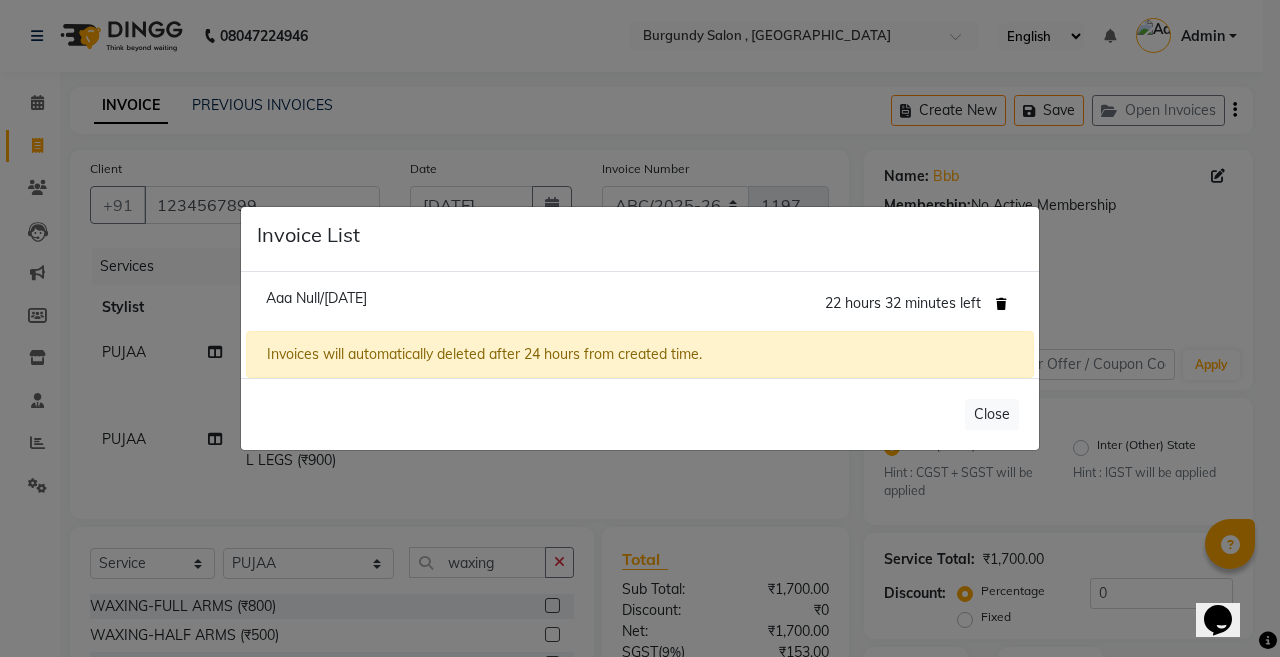 click 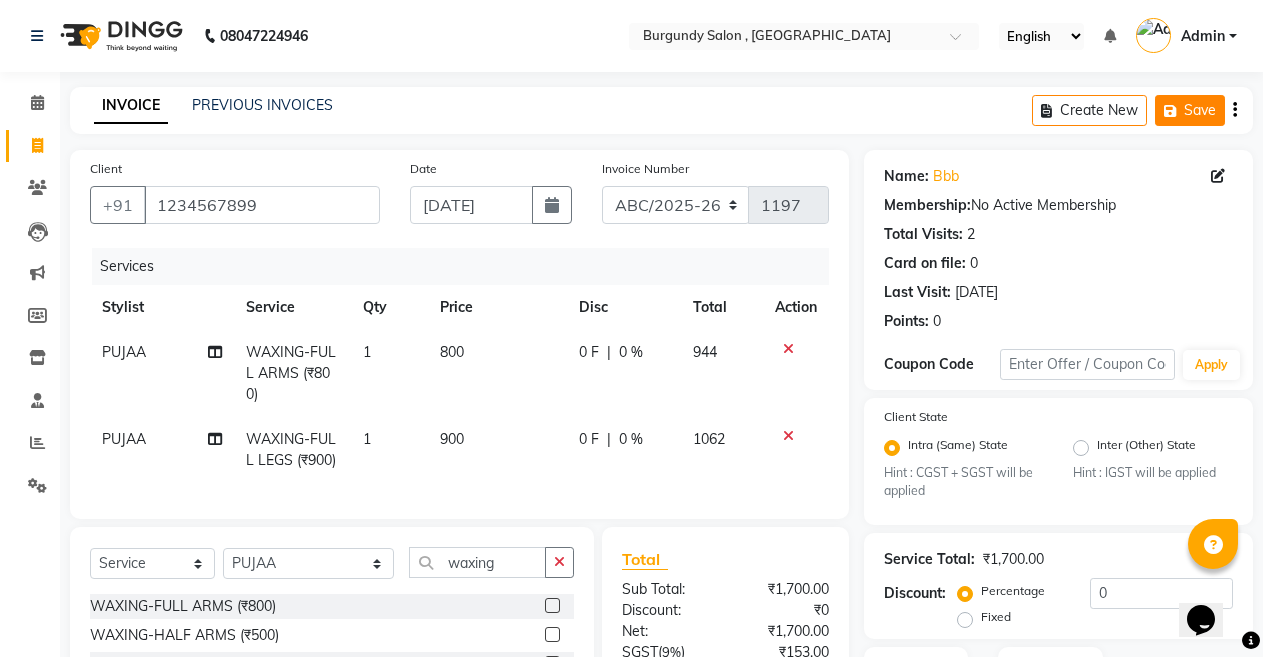 click on "Save" 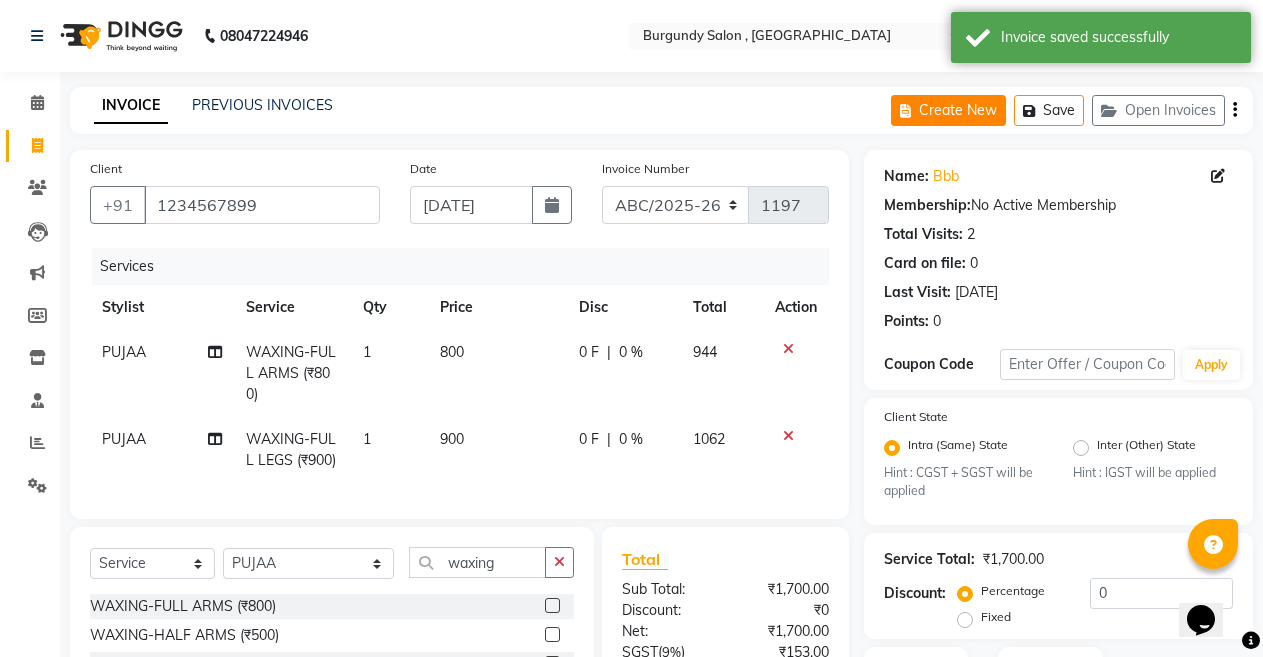 click 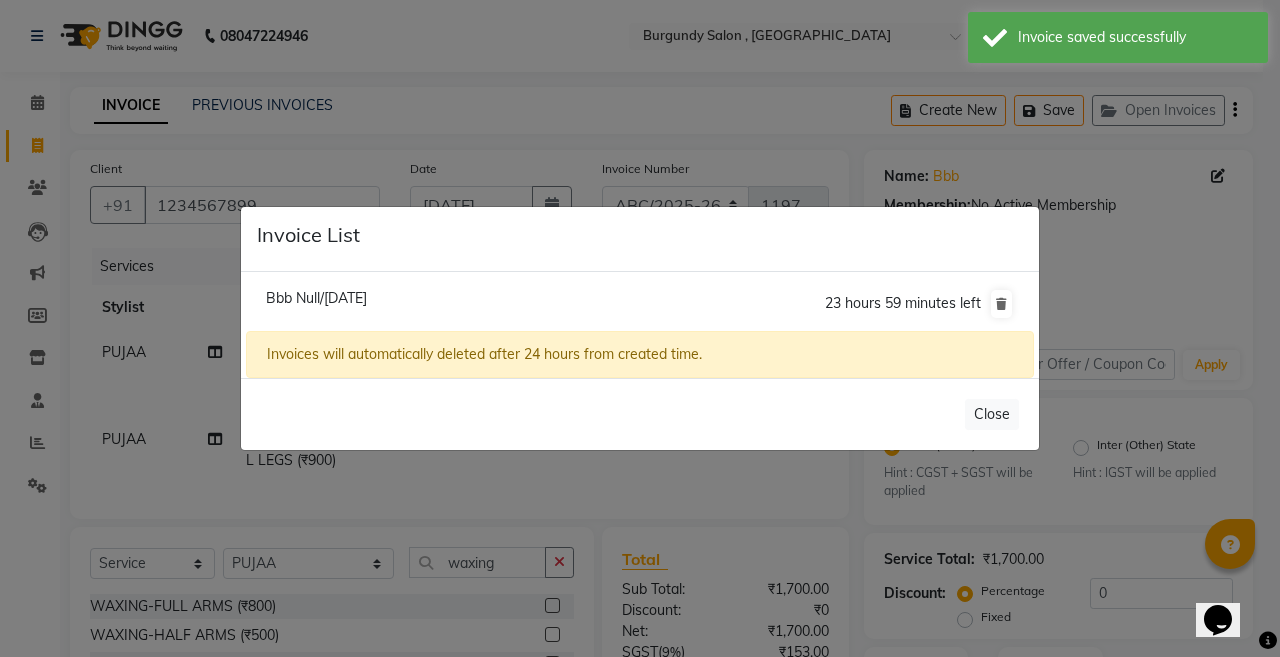click on "Invoice List  Bbb Null/13 July 2025  23 hours 59 minutes left  Invoices will automatically deleted after 24 hours from created time.   Close" 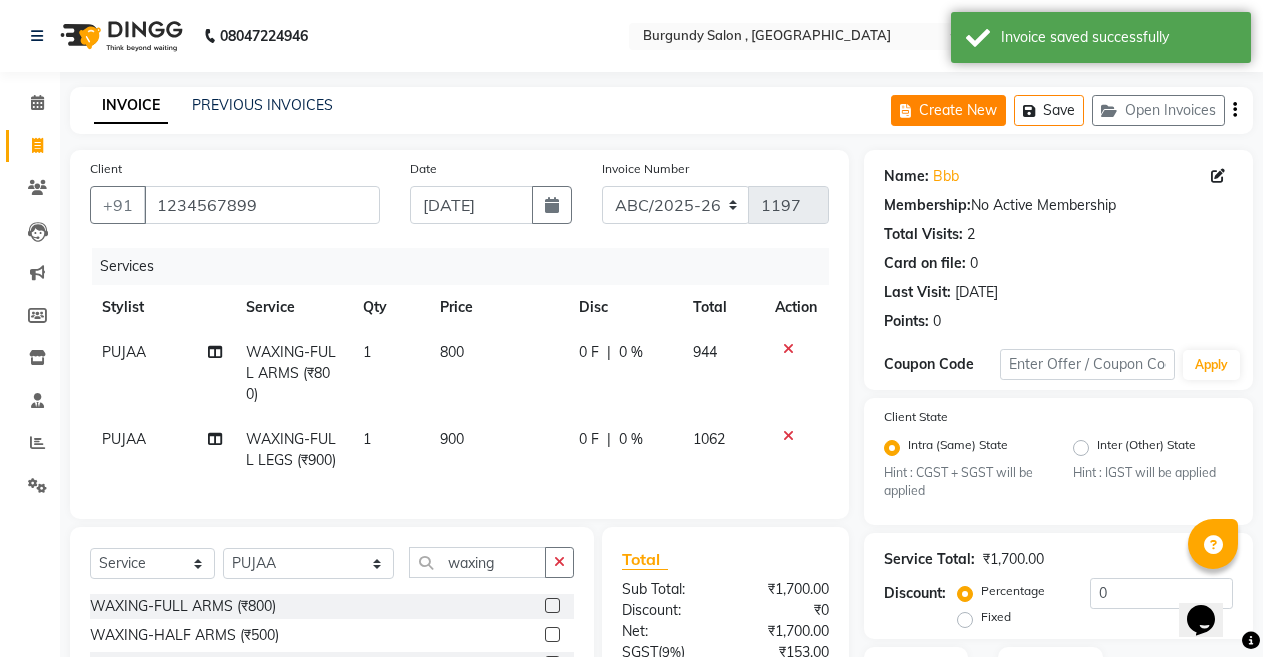 click on "Create New" 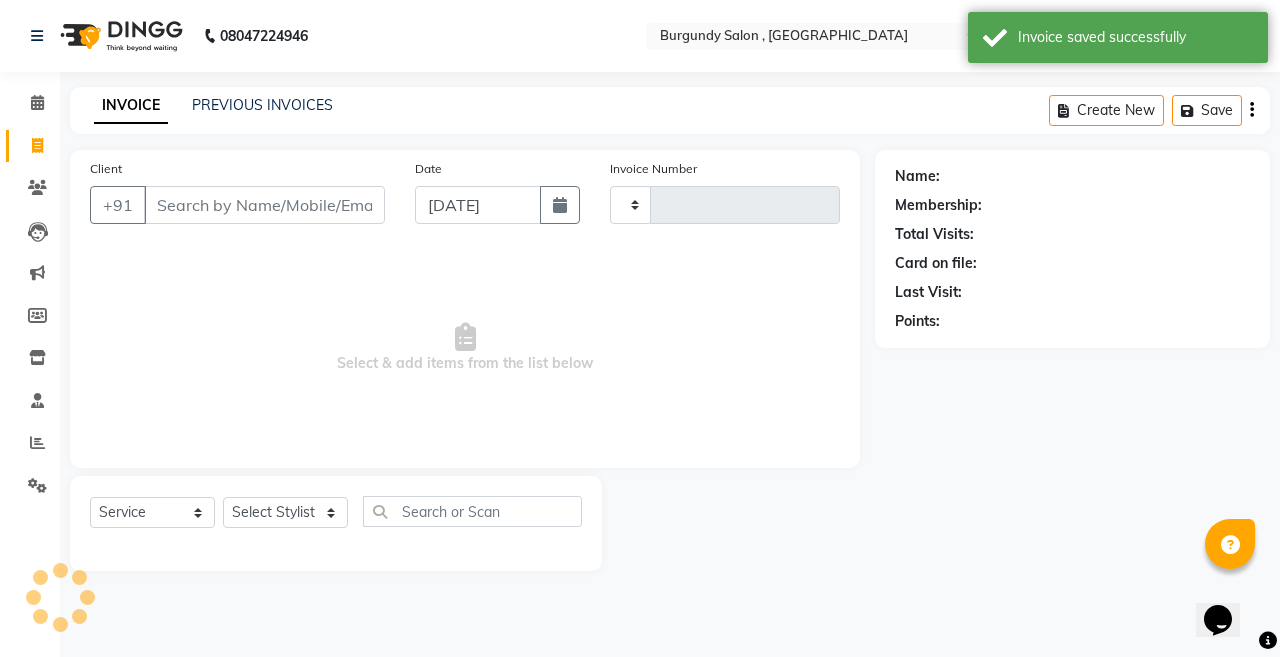 type on "1197" 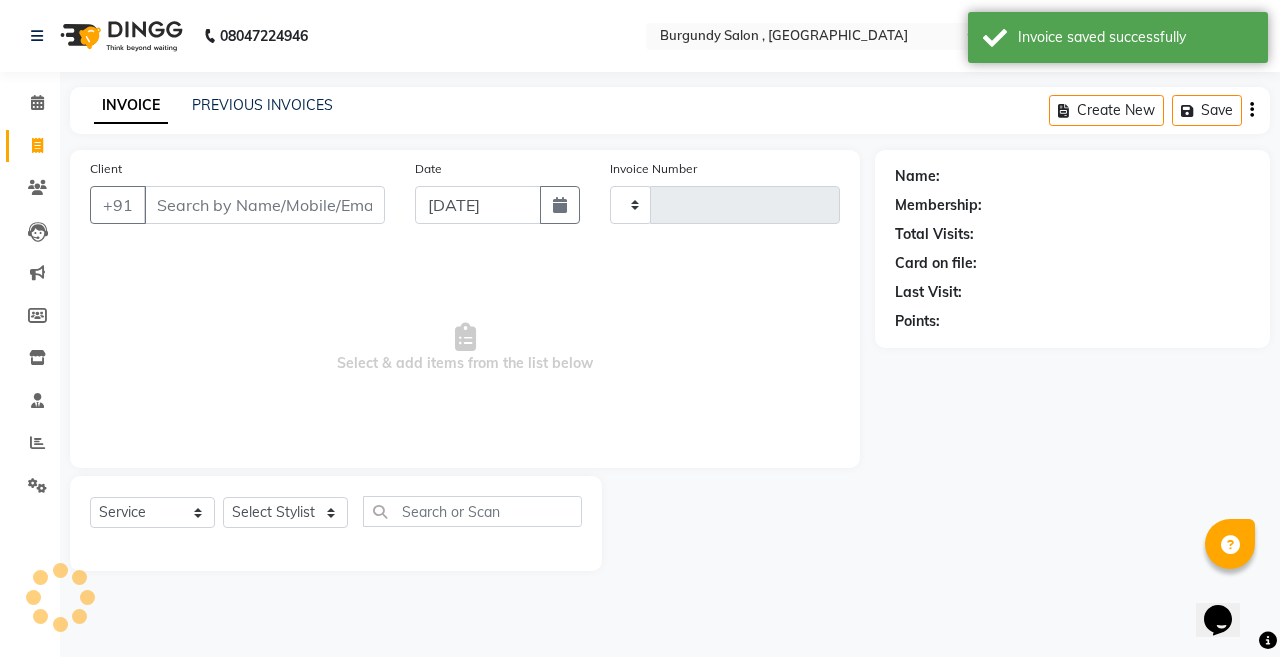 select on "5345" 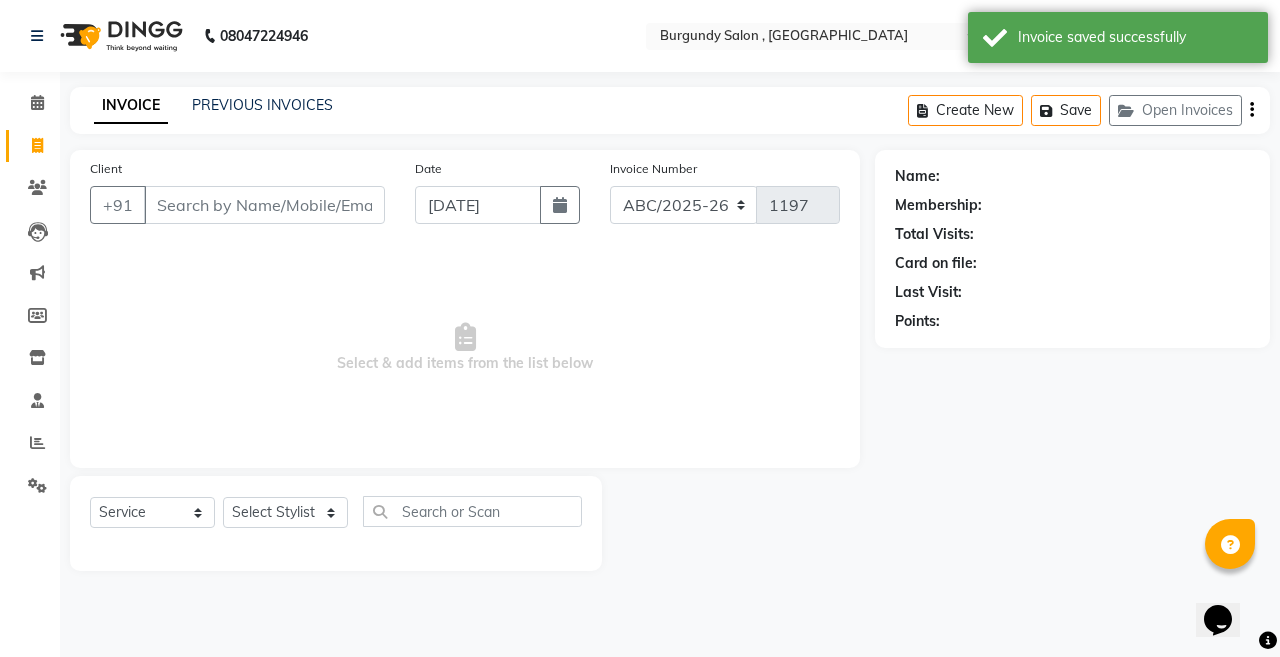 click on "Client" at bounding box center [264, 205] 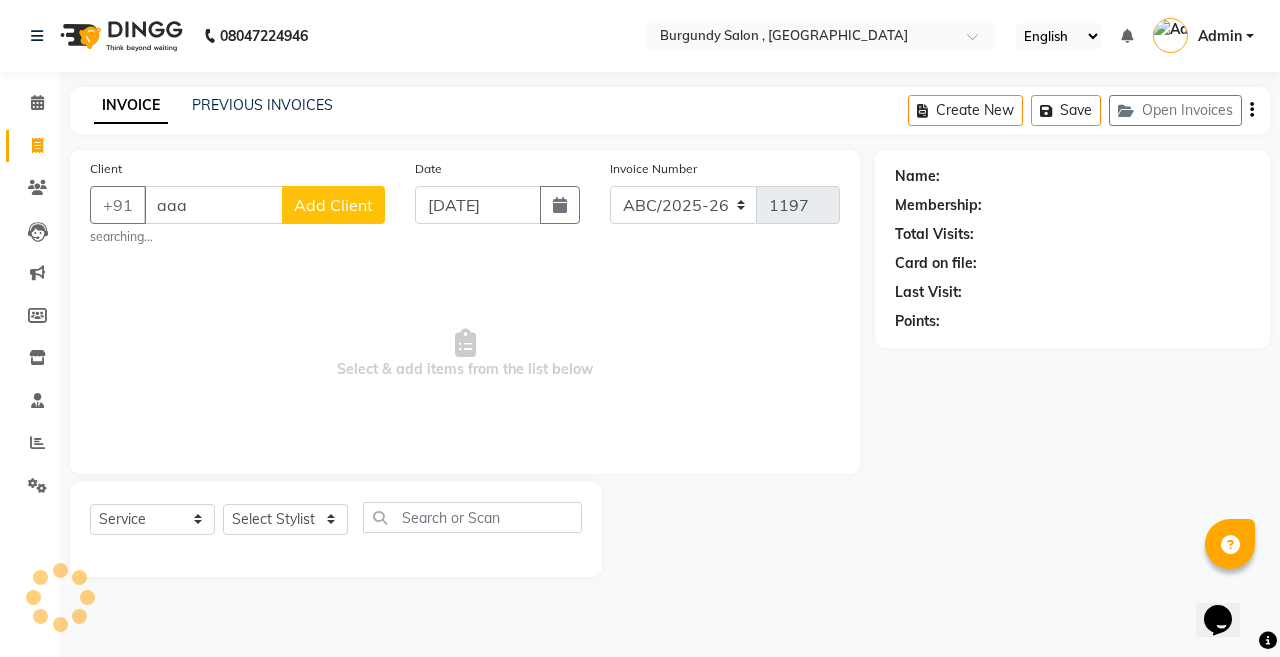 type on "aaa" 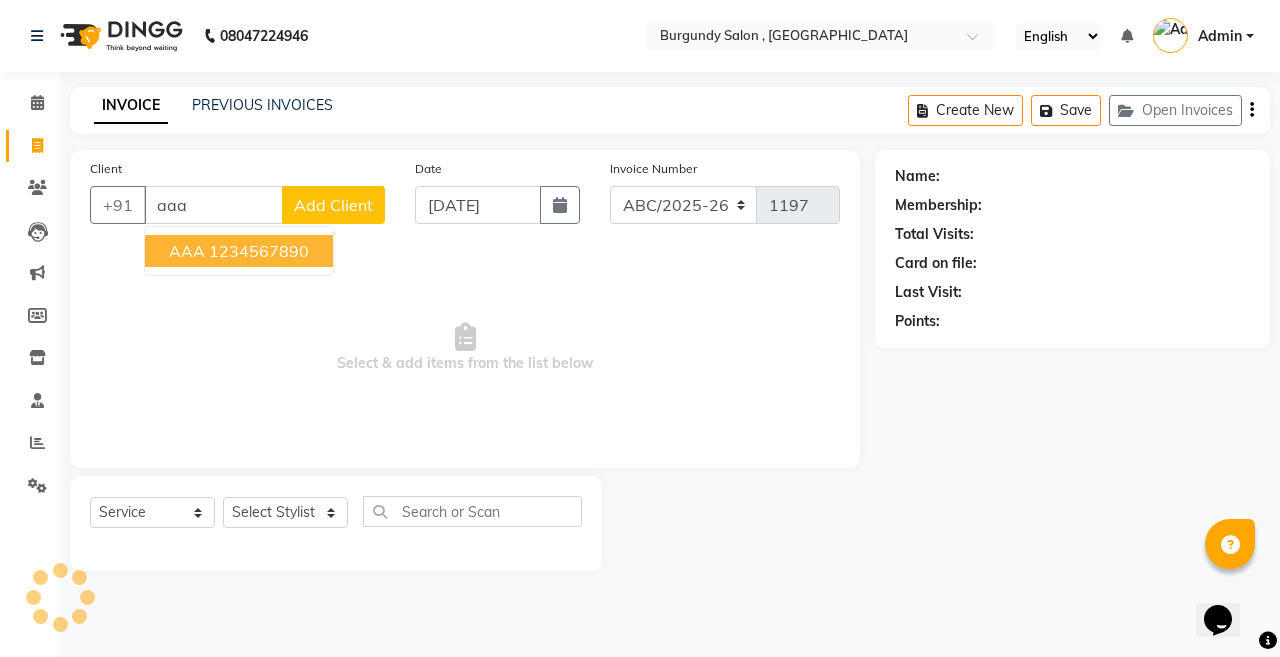 click on "Add Client" 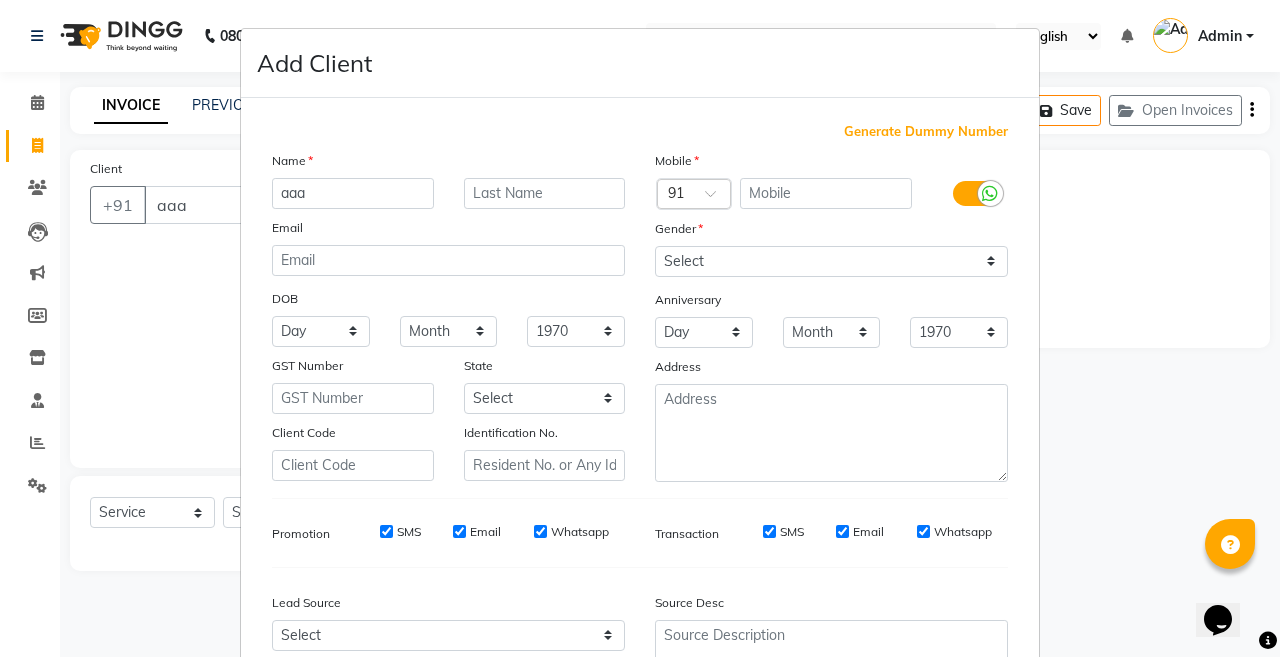 click on "Add Client Generate Dummy Number Name aaa Email DOB Day 01 02 03 04 05 06 07 08 09 10 11 12 13 14 15 16 17 18 19 20 21 22 23 24 25 26 27 28 29 30 31 Month January February March April May June July August September October November December 1940 1941 1942 1943 1944 1945 1946 1947 1948 1949 1950 1951 1952 1953 1954 1955 1956 1957 1958 1959 1960 1961 1962 1963 1964 1965 1966 1967 1968 1969 1970 1971 1972 1973 1974 1975 1976 1977 1978 1979 1980 1981 1982 1983 1984 1985 1986 1987 1988 1989 1990 1991 1992 1993 1994 1995 1996 1997 1998 1999 2000 2001 2002 2003 2004 2005 2006 2007 2008 2009 2010 2011 2012 2013 2014 2015 2016 2017 2018 2019 2020 2021 2022 2023 2024 GST Number State Select Andaman and Nicobar Islands Andhra Pradesh Arunachal Pradesh Assam Bihar Chandigarh Chhattisgarh Dadra and Nagar Haveli Daman and Diu Delhi Goa Gujarat Haryana Himachal Pradesh Jammu and Kashmir Jharkhand Karnataka Kerala Lakshadweep Madhya Pradesh Maharashtra Manipur Meghalaya Mizoram Nagaland Odisha Pondicherry Punjab Rajasthan ×" at bounding box center (640, 328) 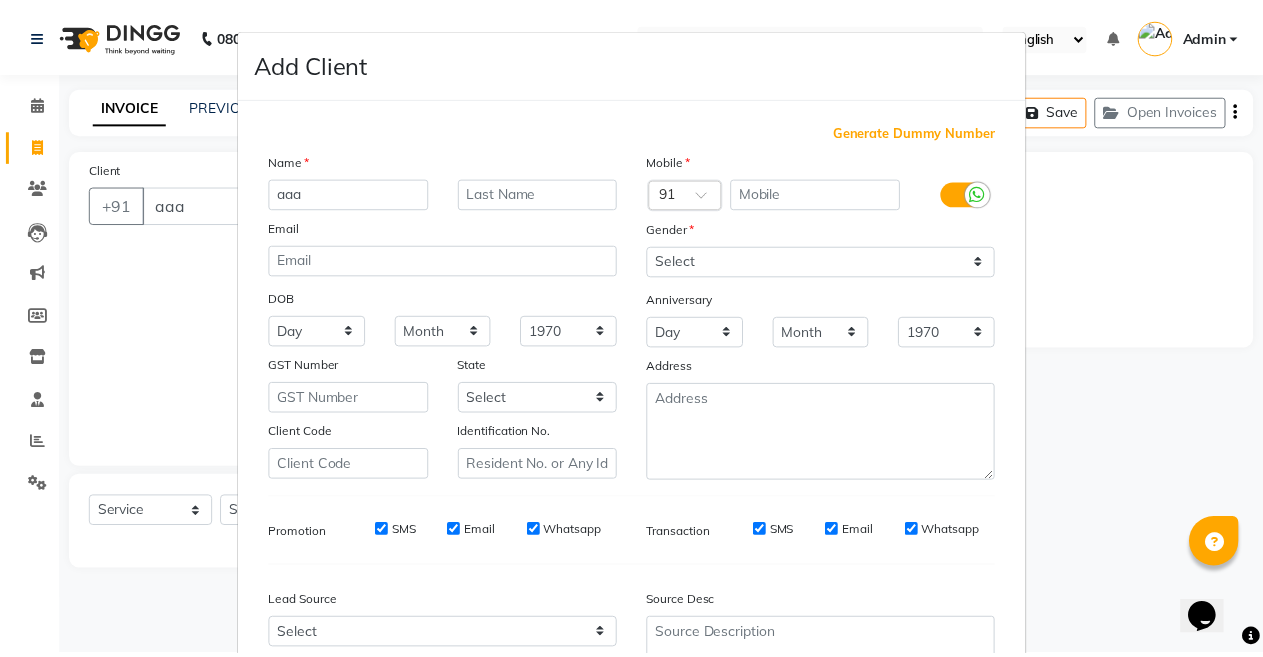 scroll, scrollTop: 192, scrollLeft: 0, axis: vertical 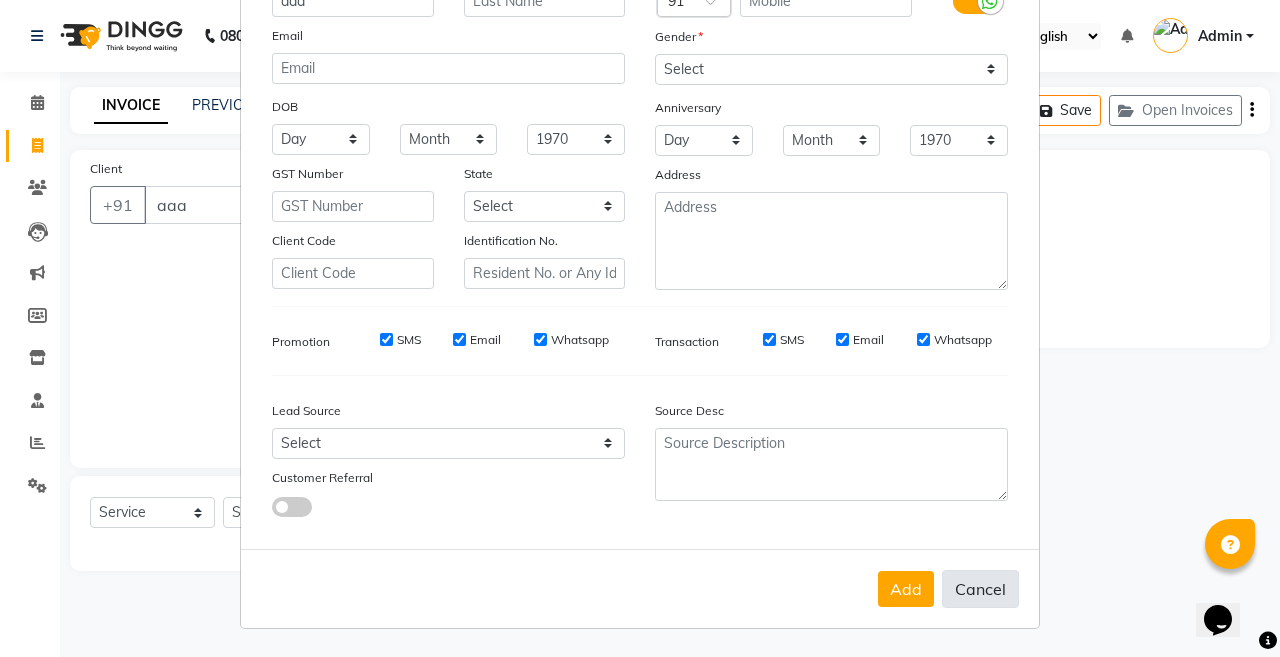 click on "Cancel" at bounding box center (980, 589) 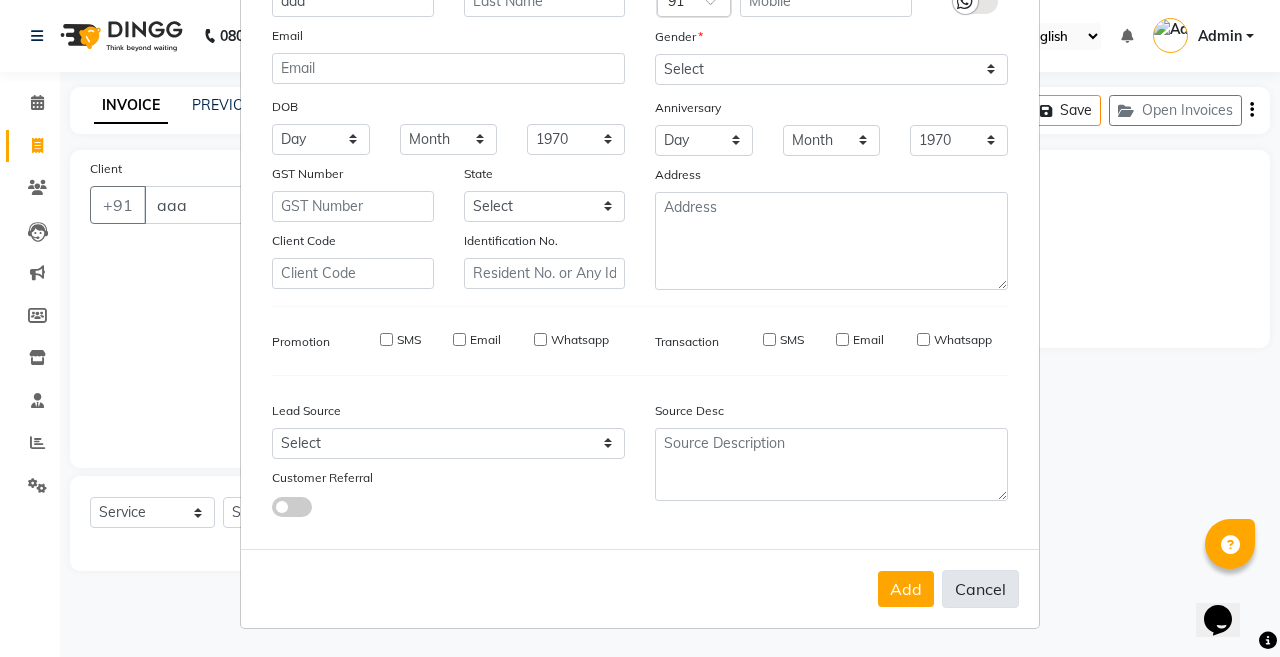 type 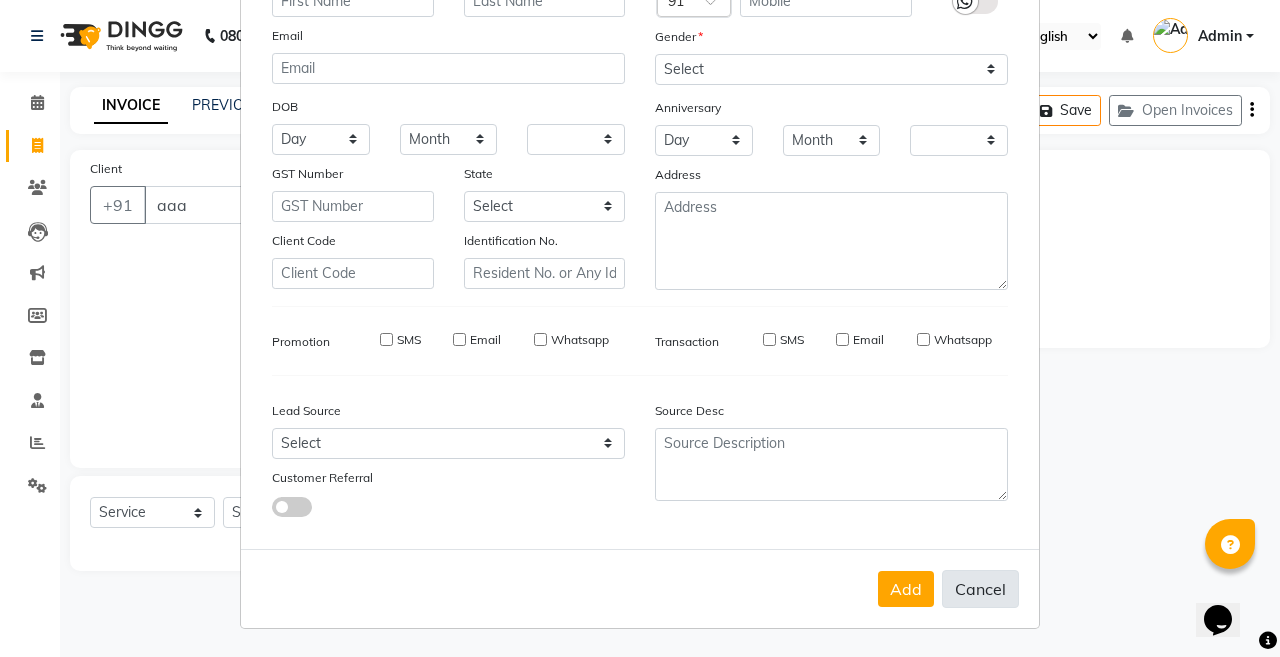 checkbox on "false" 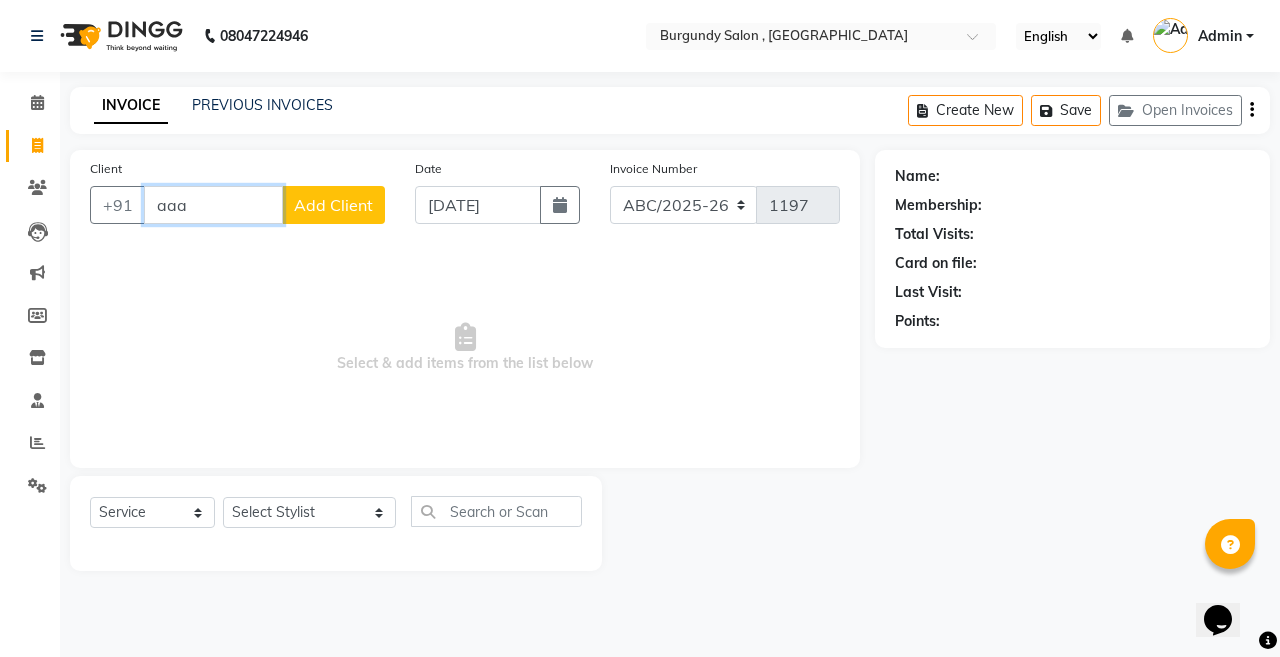 click on "aaa" at bounding box center [213, 205] 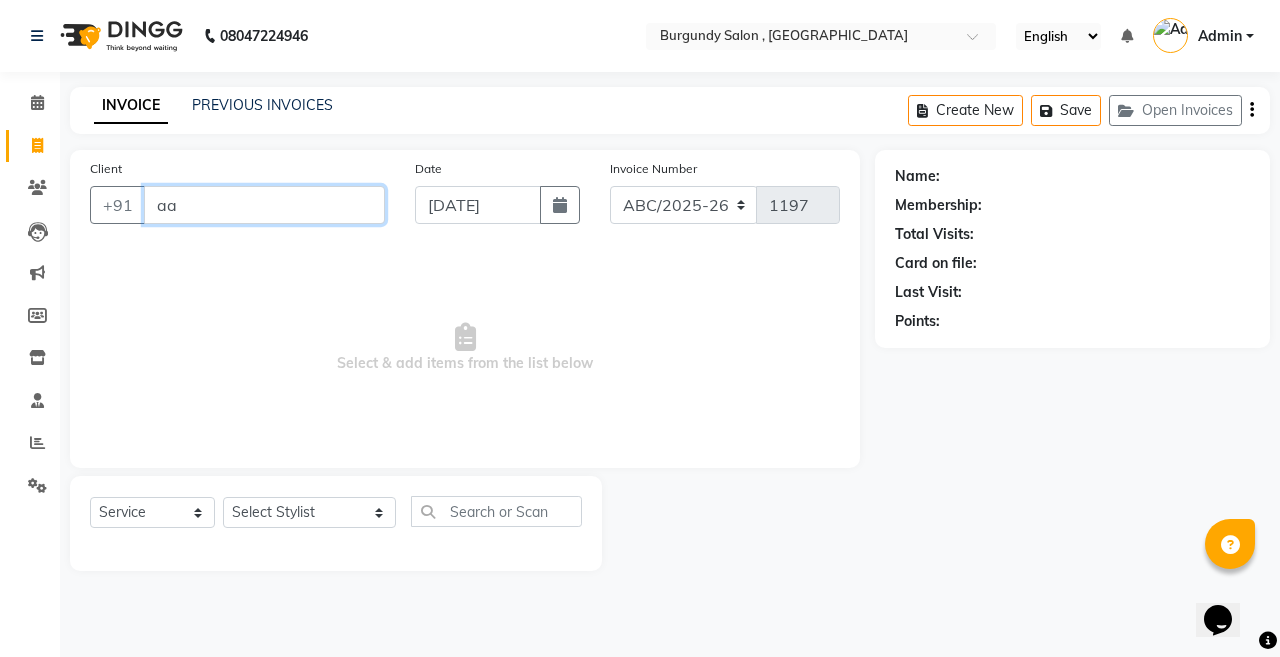 type on "a" 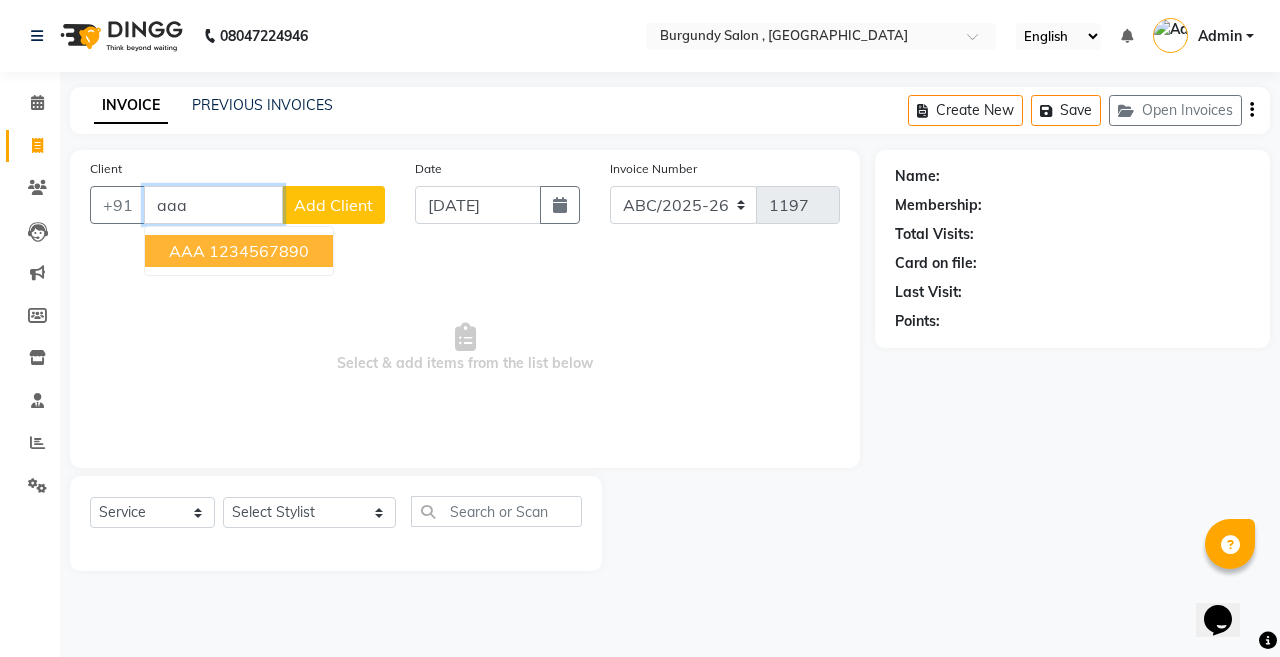click on "1234567890" at bounding box center [259, 251] 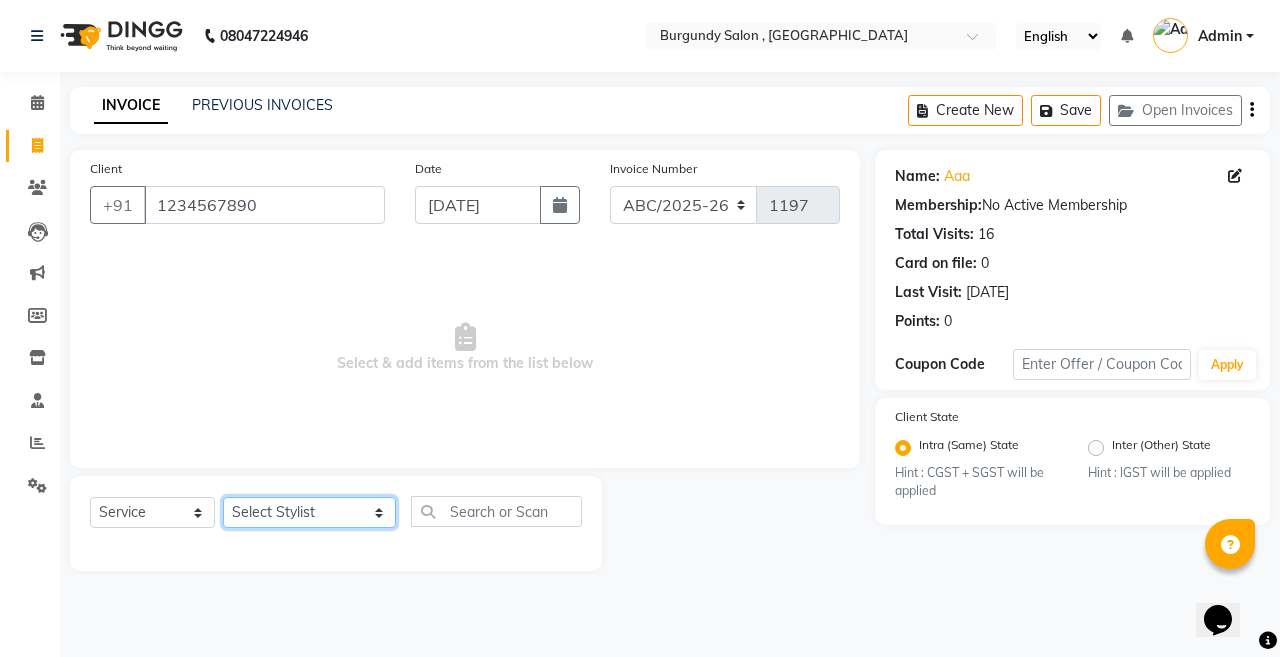 click on "Select Stylist ANIL  [PERSON_NAME] [PERSON_NAME]  DHON DAS DHON / [PERSON_NAME] [PERSON_NAME] [PERSON_NAME]/ [PERSON_NAME] [PERSON_NAME] LAXI / [PERSON_NAME] LITTLE MAAM MINTUL [PERSON_NAME] [PERSON_NAME] [PERSON_NAME] [PERSON_NAME]/POJA/ [PERSON_NAME] / [PERSON_NAME] [PERSON_NAME]/ [PERSON_NAME] PUJAA [PERSON_NAME] / [PERSON_NAME]  [PERSON_NAME] / [PERSON_NAME] [PERSON_NAME] / [PERSON_NAME] / [PERSON_NAME] [PERSON_NAME]/ [PERSON_NAME]/[PERSON_NAME]/[PERSON_NAME]/ [PERSON_NAME]/[PERSON_NAME]/ [PERSON_NAME] [PERSON_NAME]/ [PERSON_NAME] [PERSON_NAME] [PERSON_NAME] [PERSON_NAME] SOPEM staff 1 staff 1 TANU" 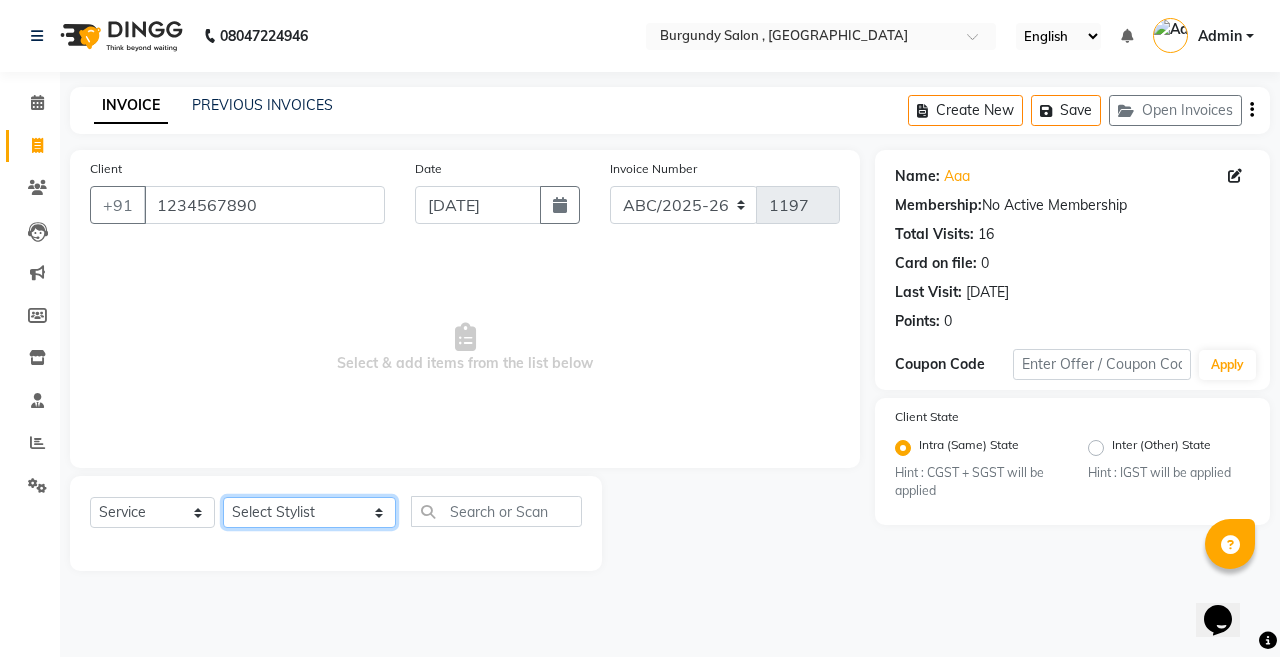 select on "32576" 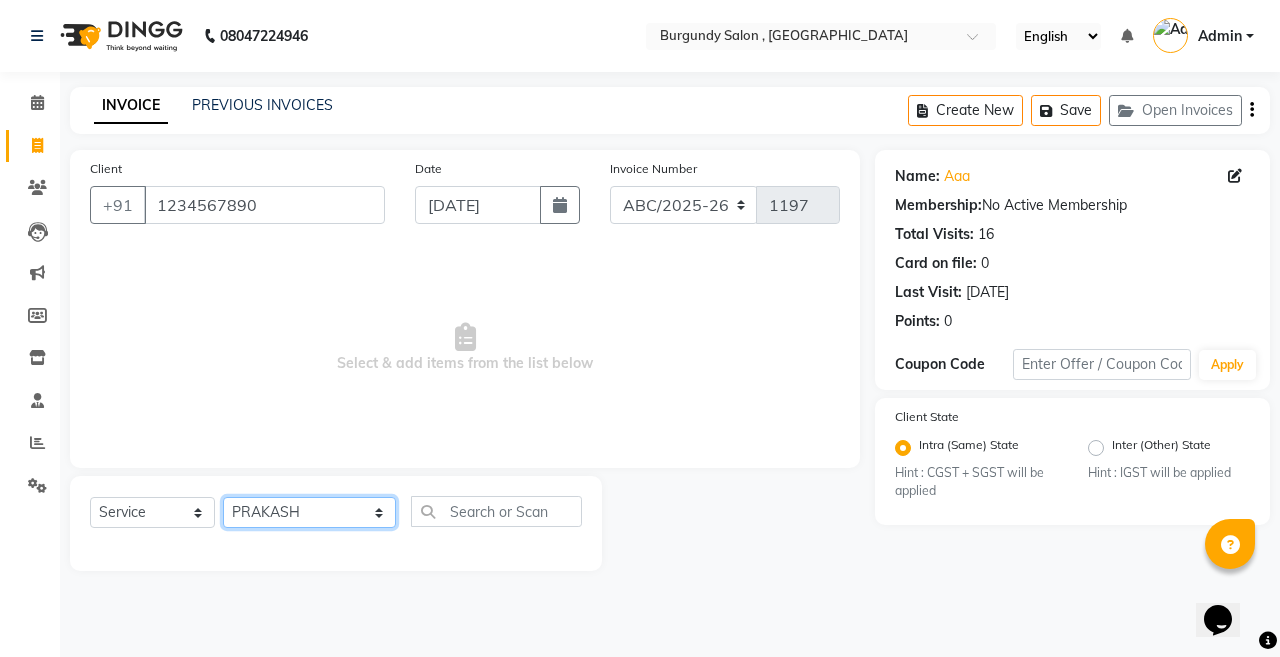 click on "Select Stylist ANIL  [PERSON_NAME] [PERSON_NAME]  DHON DAS DHON / [PERSON_NAME] [PERSON_NAME] [PERSON_NAME]/ [PERSON_NAME] [PERSON_NAME] LAXI / [PERSON_NAME] LITTLE MAAM MINTUL [PERSON_NAME] [PERSON_NAME] [PERSON_NAME] [PERSON_NAME]/POJA/ [PERSON_NAME] / [PERSON_NAME] [PERSON_NAME]/ [PERSON_NAME] PUJAA [PERSON_NAME] / [PERSON_NAME]  [PERSON_NAME] / [PERSON_NAME] [PERSON_NAME] / [PERSON_NAME] / [PERSON_NAME] [PERSON_NAME]/ [PERSON_NAME]/[PERSON_NAME]/[PERSON_NAME]/ [PERSON_NAME]/[PERSON_NAME]/ [PERSON_NAME] [PERSON_NAME]/ [PERSON_NAME] [PERSON_NAME] [PERSON_NAME] [PERSON_NAME] SOPEM staff 1 staff 1 TANU" 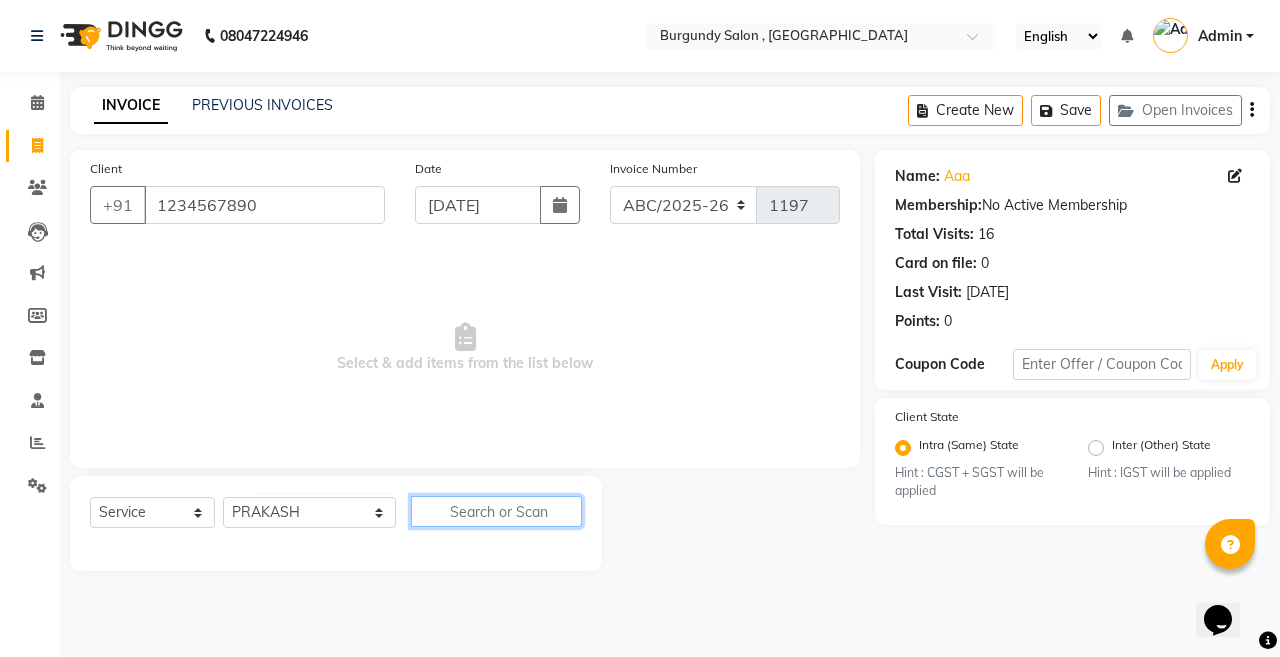 click 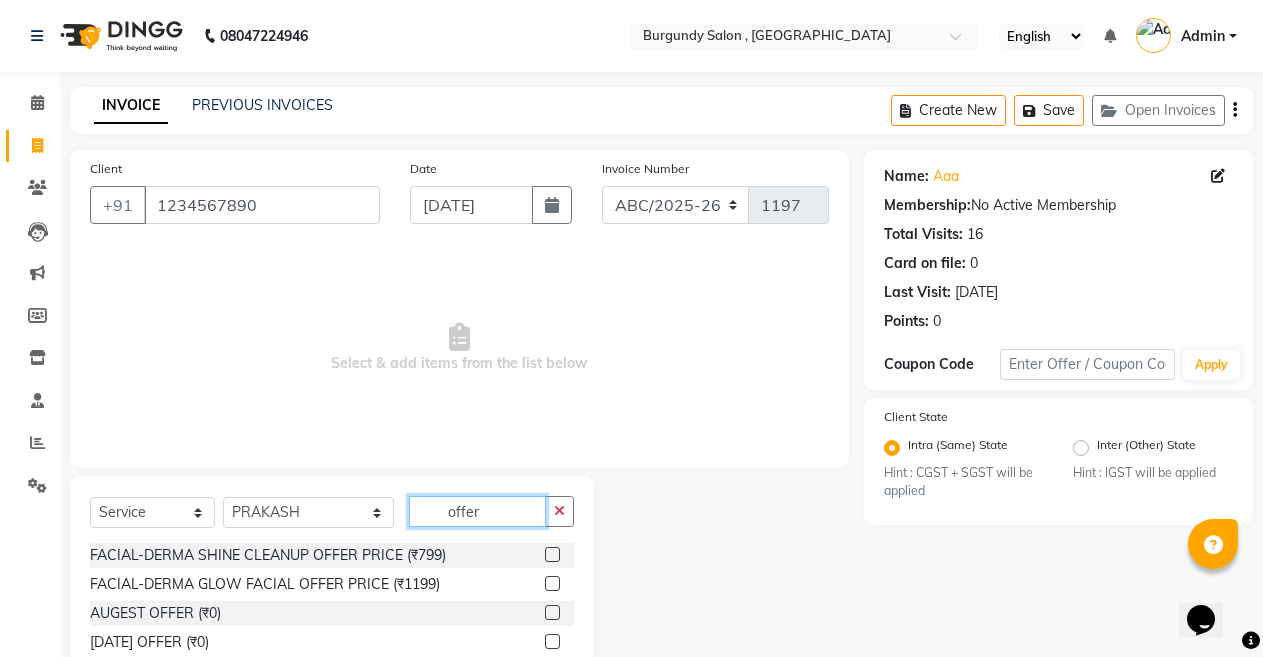 scroll, scrollTop: 144, scrollLeft: 0, axis: vertical 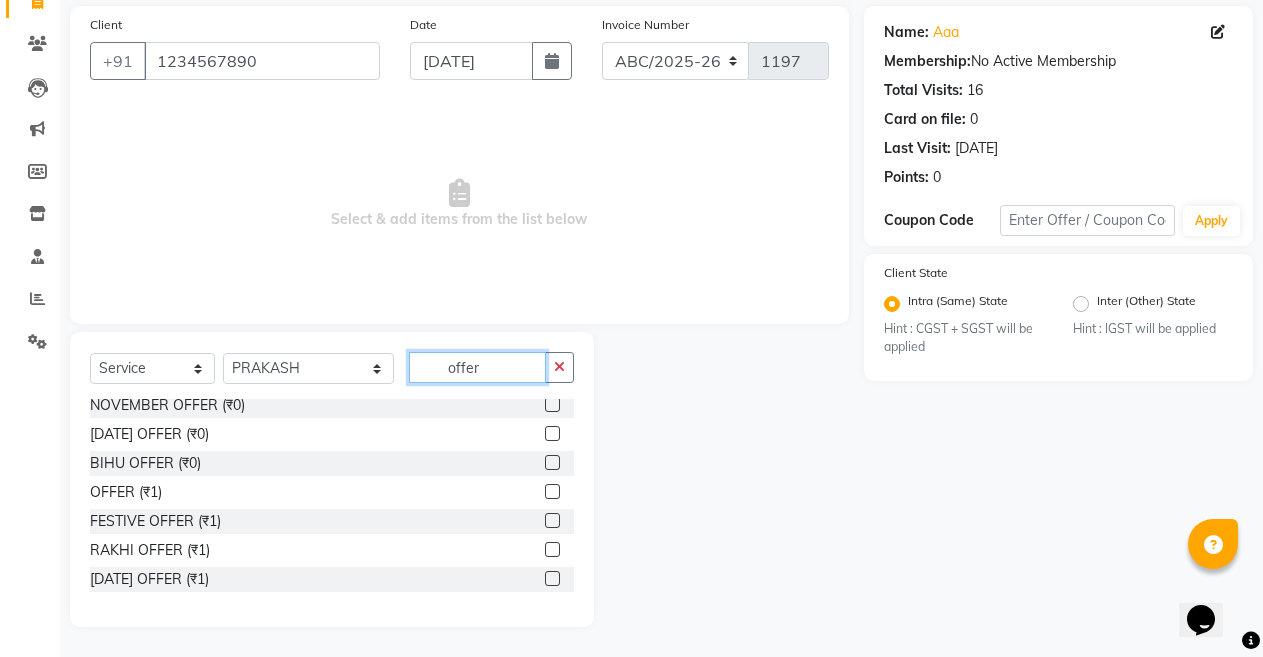 type on "offer" 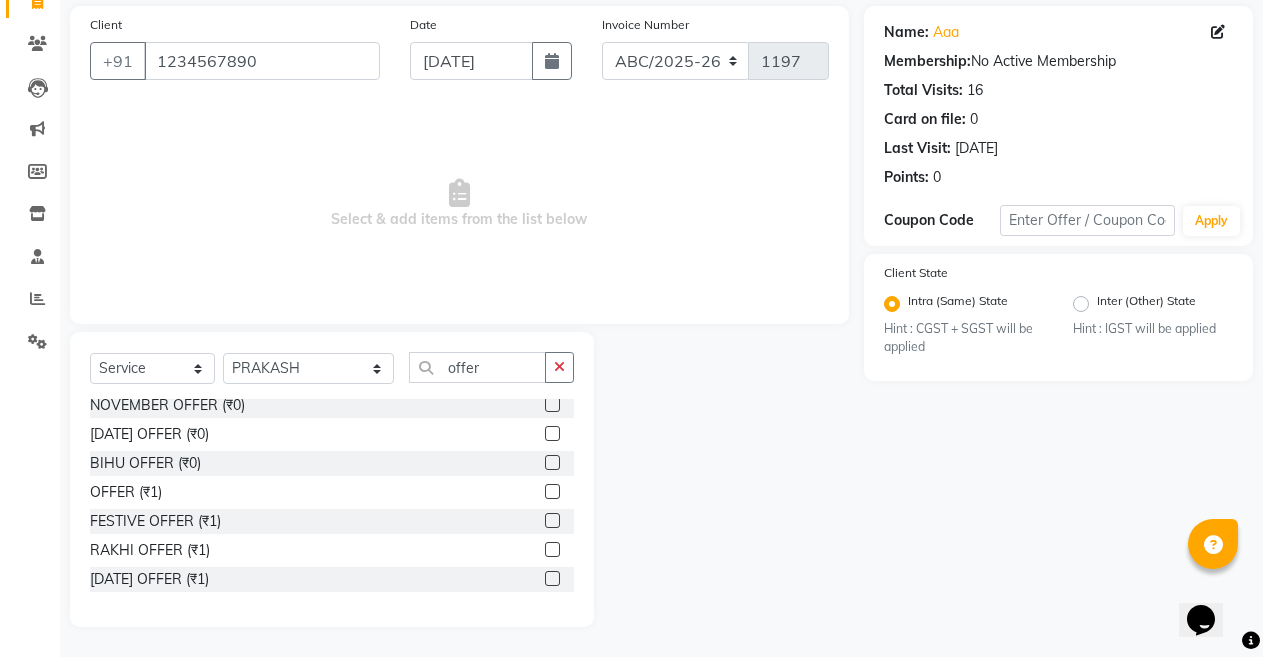 click 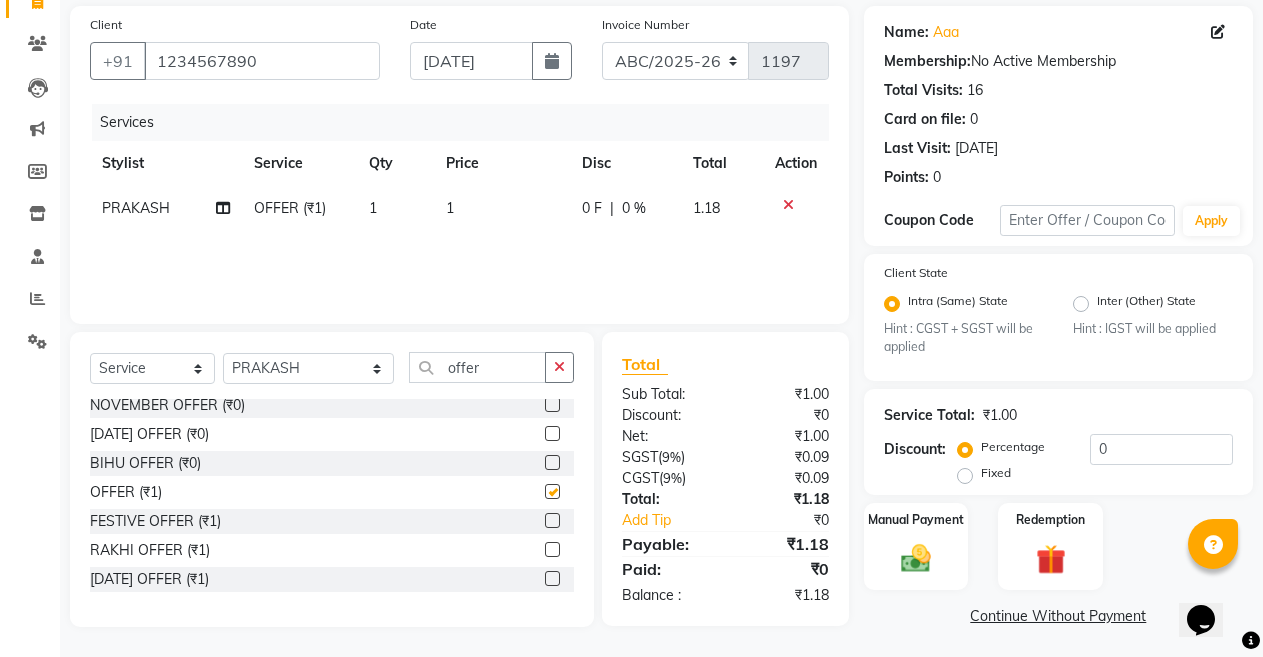 checkbox on "false" 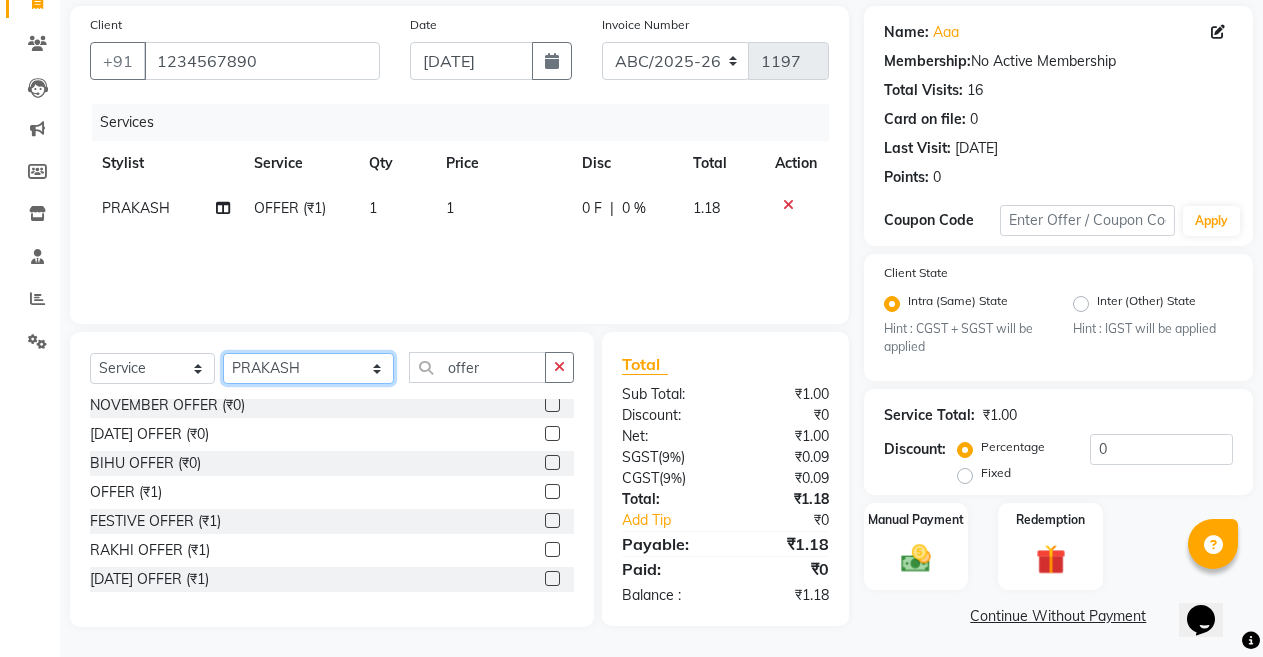 click on "Select Stylist ANIL  [PERSON_NAME] [PERSON_NAME]  DHON DAS DHON / [PERSON_NAME] [PERSON_NAME] [PERSON_NAME]/ [PERSON_NAME] [PERSON_NAME] LAXI / [PERSON_NAME] LITTLE MAAM MINTUL [PERSON_NAME] [PERSON_NAME] [PERSON_NAME] [PERSON_NAME]/POJA/ [PERSON_NAME] / [PERSON_NAME] [PERSON_NAME]/ [PERSON_NAME] PUJAA [PERSON_NAME] / [PERSON_NAME]  [PERSON_NAME] / [PERSON_NAME] [PERSON_NAME] / [PERSON_NAME] / [PERSON_NAME] [PERSON_NAME]/ [PERSON_NAME]/[PERSON_NAME]/[PERSON_NAME]/ [PERSON_NAME]/[PERSON_NAME]/ [PERSON_NAME] [PERSON_NAME]/ [PERSON_NAME] [PERSON_NAME] [PERSON_NAME] [PERSON_NAME] SOPEM staff 1 staff 1 TANU" 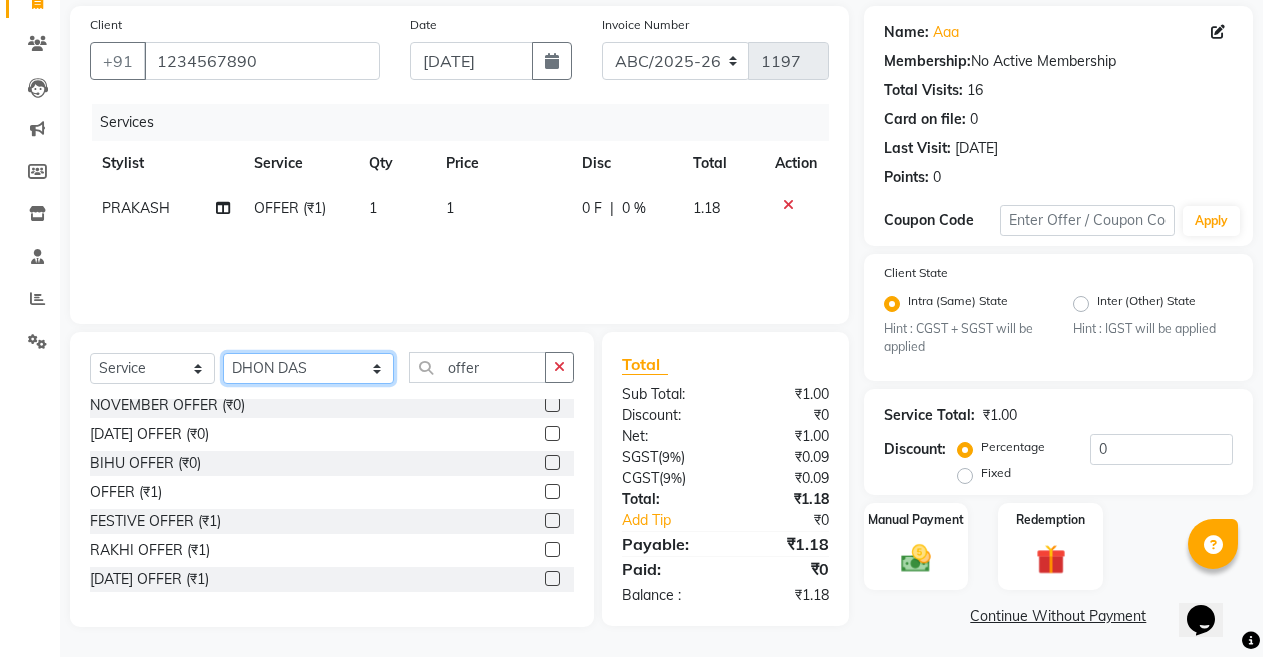 click on "Select Stylist ANIL  [PERSON_NAME] [PERSON_NAME]  DHON DAS DHON / [PERSON_NAME] [PERSON_NAME] [PERSON_NAME]/ [PERSON_NAME] [PERSON_NAME] LAXI / [PERSON_NAME] LITTLE MAAM MINTUL [PERSON_NAME] [PERSON_NAME] [PERSON_NAME] [PERSON_NAME]/POJA/ [PERSON_NAME] / [PERSON_NAME] [PERSON_NAME]/ [PERSON_NAME] PUJAA [PERSON_NAME] / [PERSON_NAME]  [PERSON_NAME] / [PERSON_NAME] [PERSON_NAME] / [PERSON_NAME] / [PERSON_NAME] [PERSON_NAME]/ [PERSON_NAME]/[PERSON_NAME]/[PERSON_NAME]/ [PERSON_NAME]/[PERSON_NAME]/ [PERSON_NAME] [PERSON_NAME]/ [PERSON_NAME] [PERSON_NAME] [PERSON_NAME] [PERSON_NAME] SOPEM staff 1 staff 1 TANU" 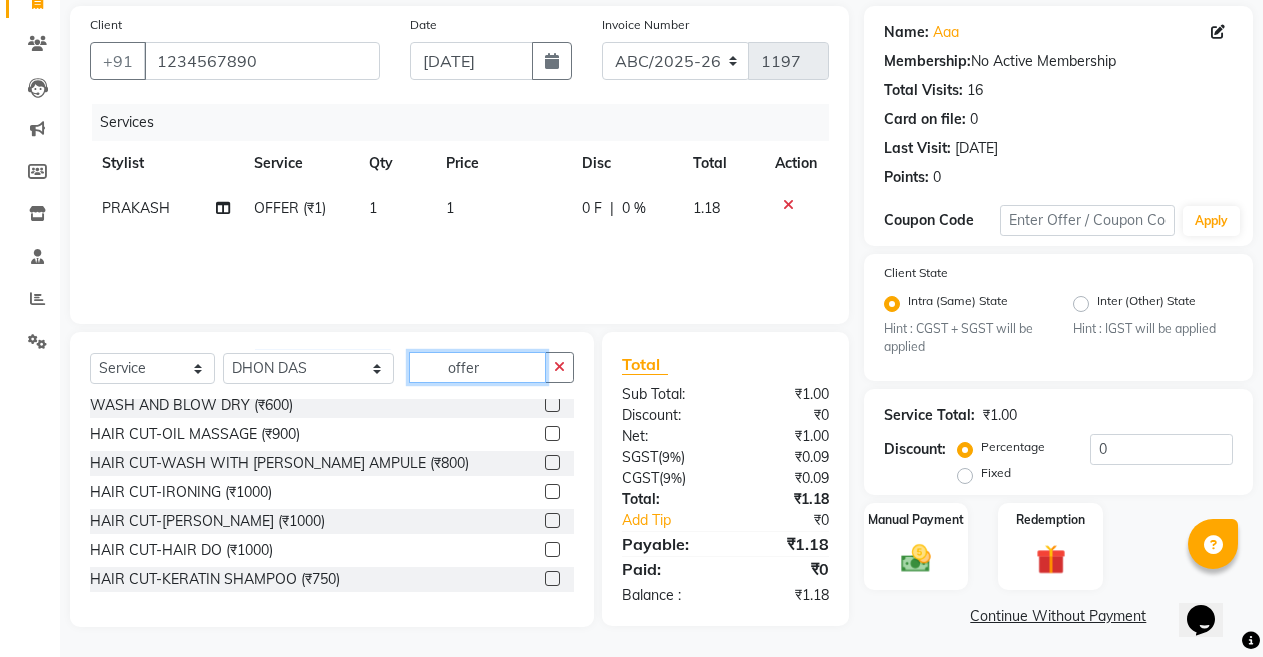 click on "offer" 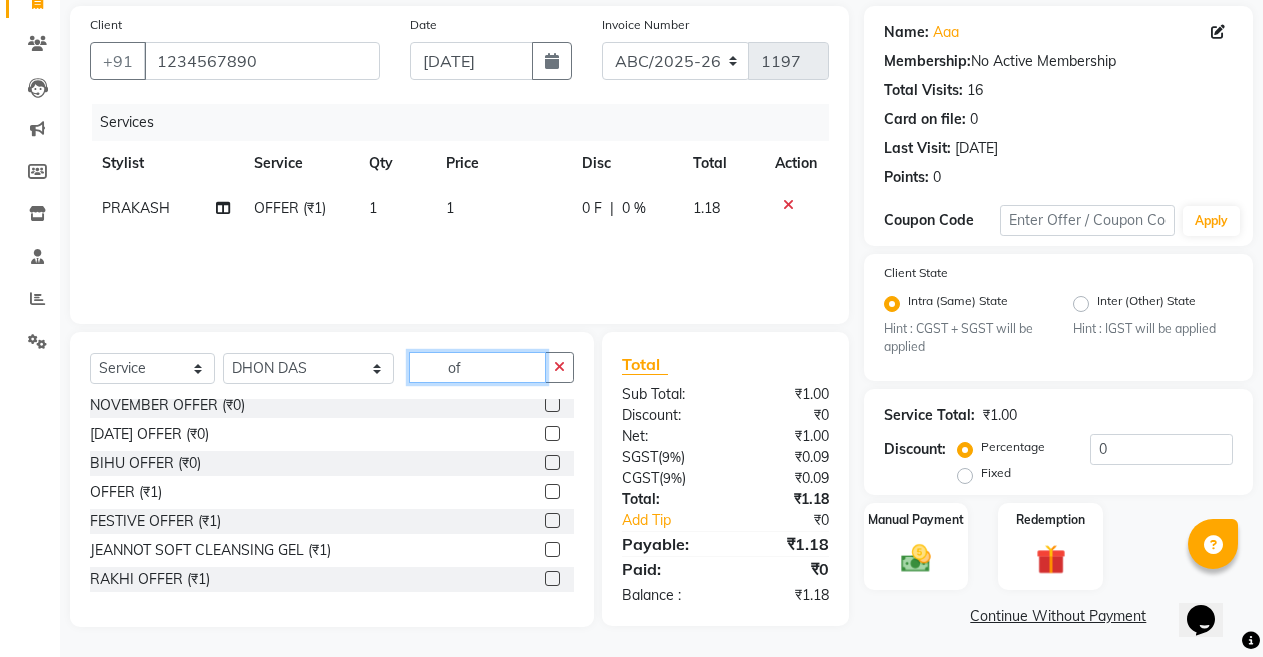 type on "o" 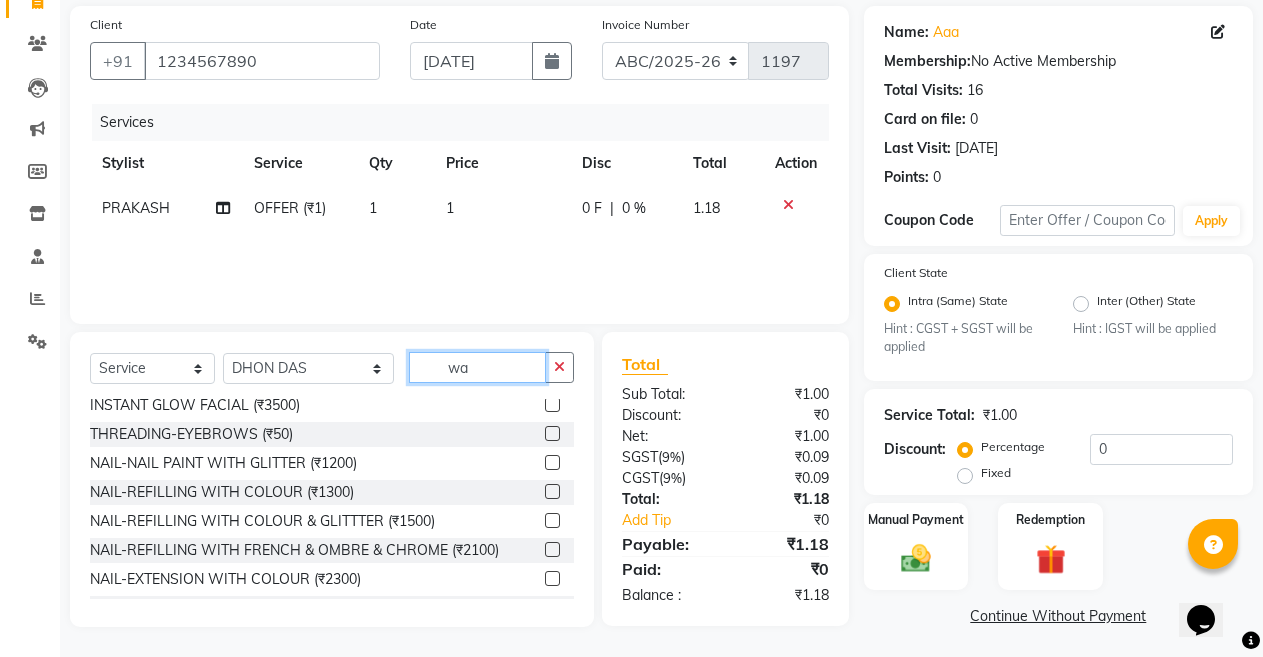 scroll, scrollTop: 0, scrollLeft: 0, axis: both 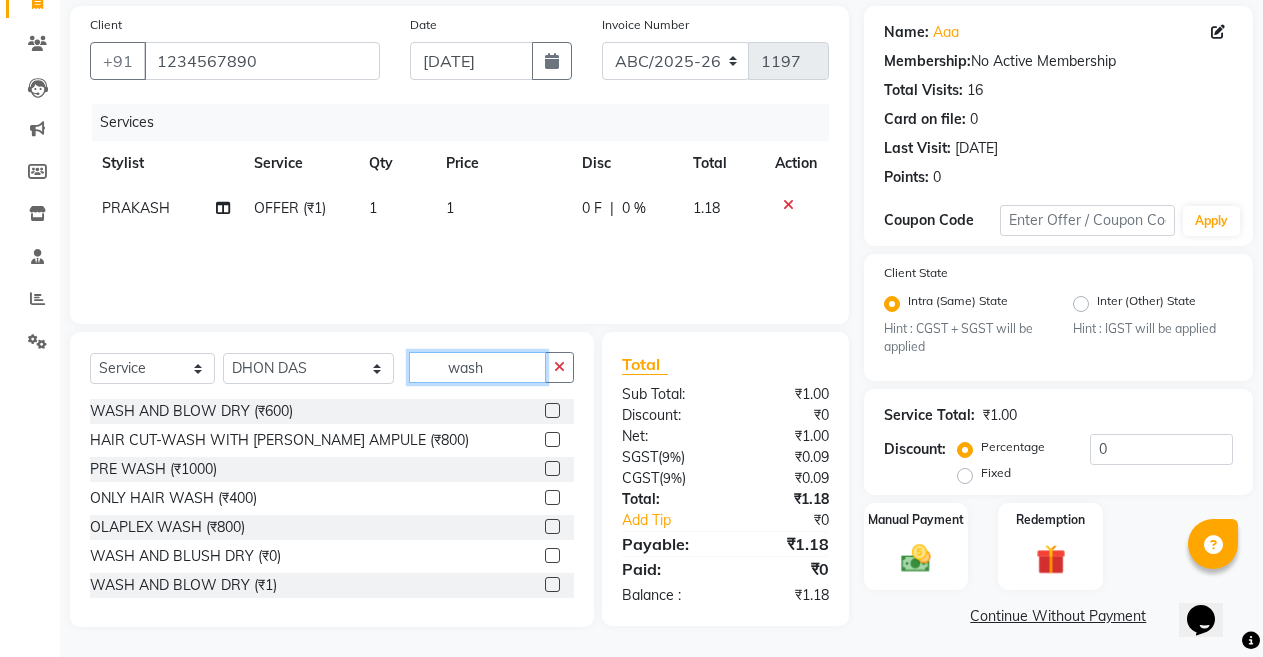 type on "wash" 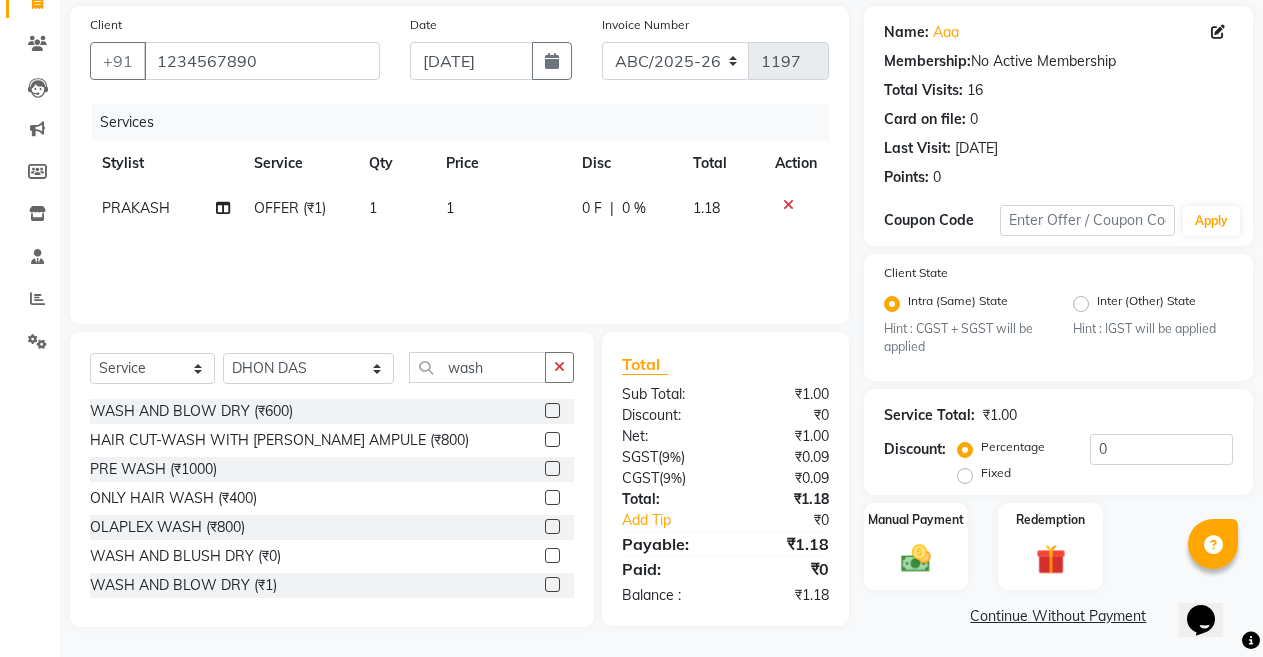 click 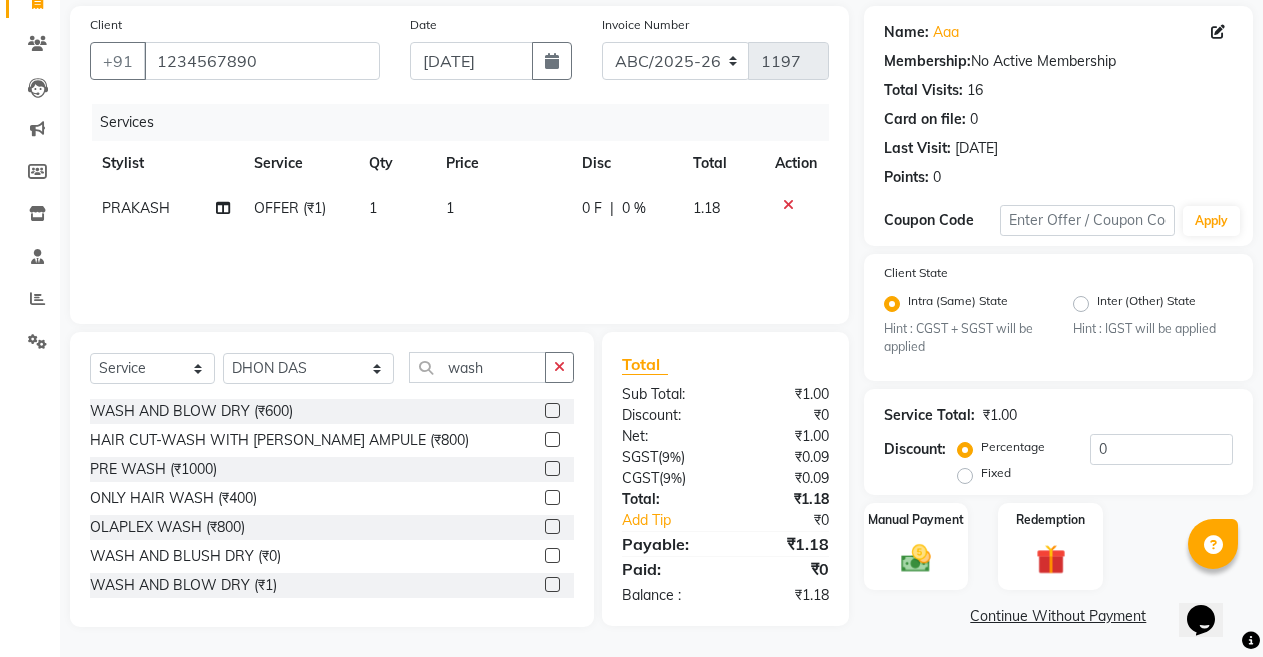 click 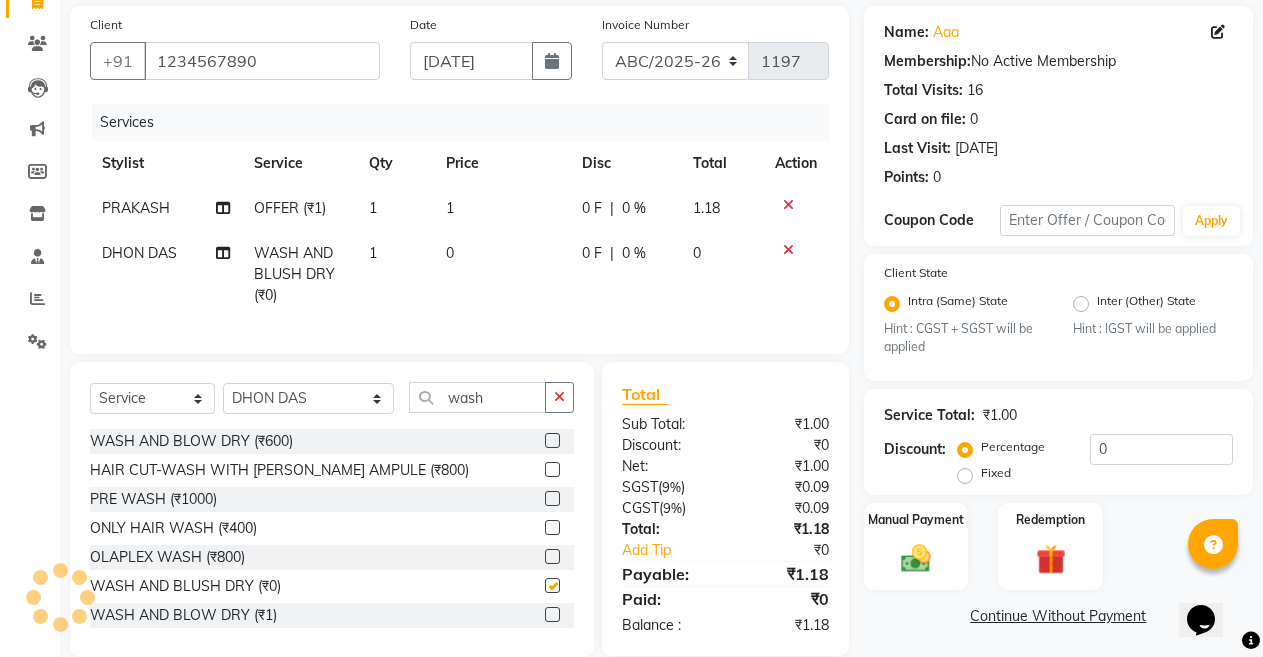 checkbox on "false" 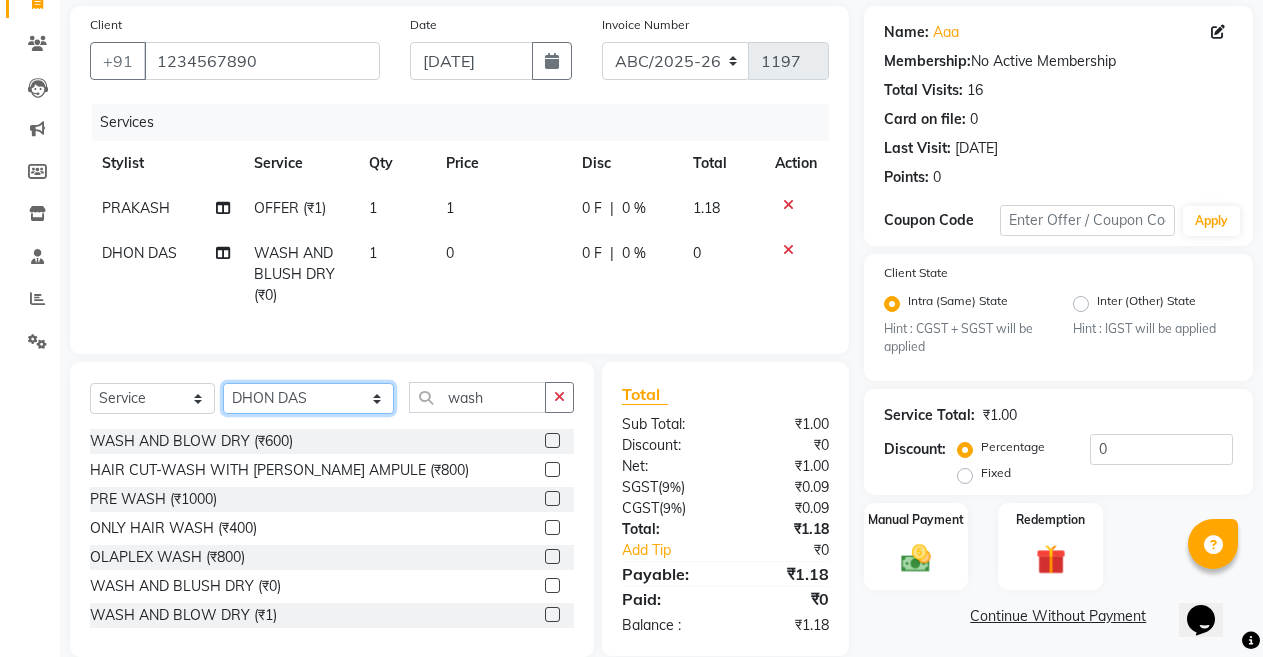 click on "Select Stylist ANIL  [PERSON_NAME] [PERSON_NAME]  DHON DAS DHON / [PERSON_NAME] [PERSON_NAME] [PERSON_NAME]/ [PERSON_NAME] [PERSON_NAME] LAXI / [PERSON_NAME] LITTLE MAAM MINTUL [PERSON_NAME] [PERSON_NAME] [PERSON_NAME] [PERSON_NAME]/POJA/ [PERSON_NAME] / [PERSON_NAME] [PERSON_NAME]/ [PERSON_NAME] PUJAA [PERSON_NAME] / [PERSON_NAME]  [PERSON_NAME] / [PERSON_NAME] [PERSON_NAME] / [PERSON_NAME] / [PERSON_NAME] [PERSON_NAME]/ [PERSON_NAME]/[PERSON_NAME]/[PERSON_NAME]/ [PERSON_NAME]/[PERSON_NAME]/ [PERSON_NAME] [PERSON_NAME]/ [PERSON_NAME] [PERSON_NAME] [PERSON_NAME] [PERSON_NAME] SOPEM staff 1 staff 1 TANU" 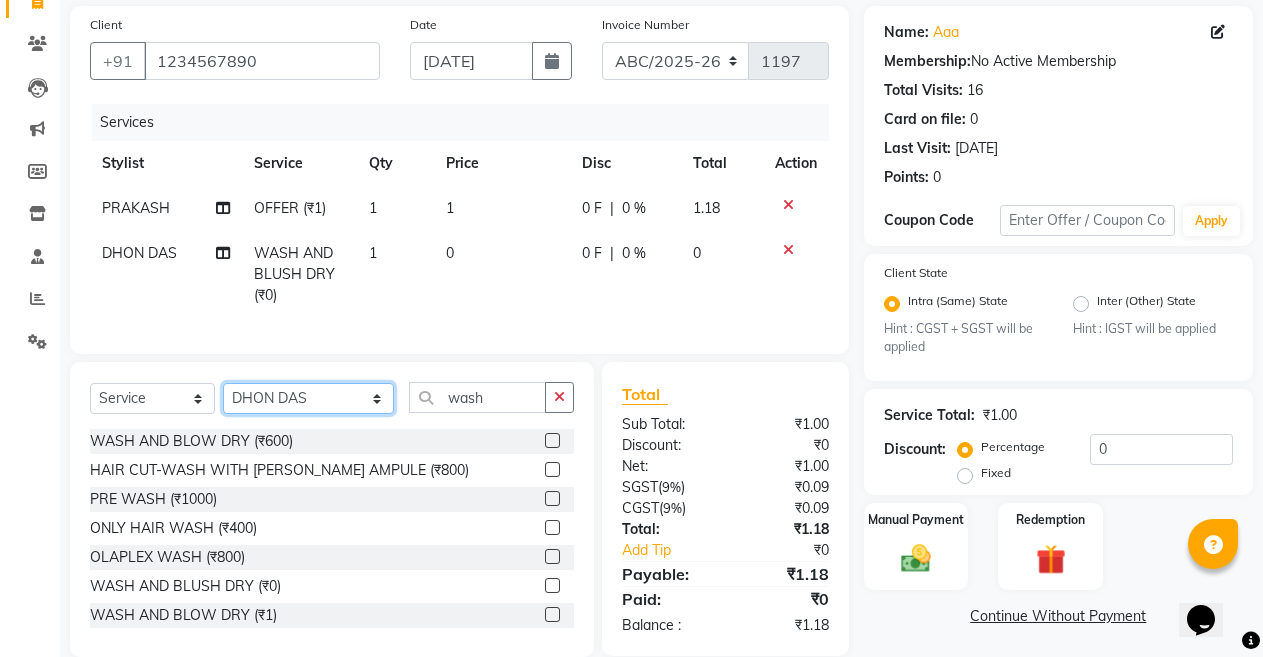 select on "80179" 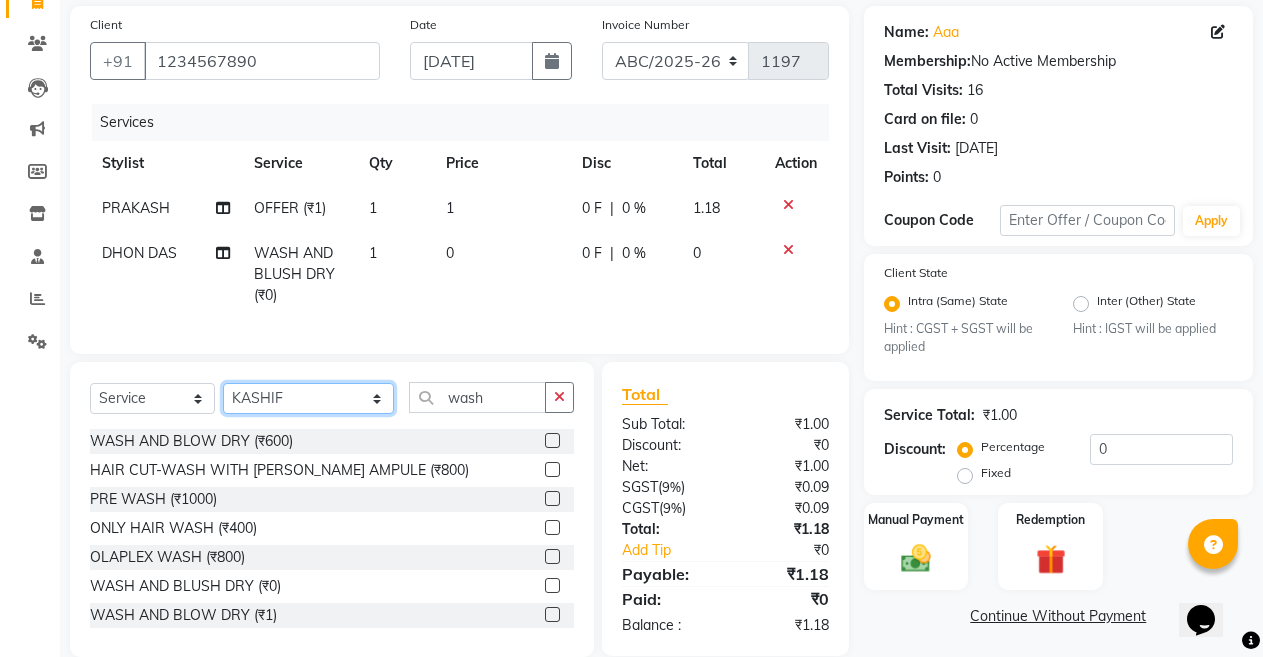 click on "Select Stylist ANIL  [PERSON_NAME] [PERSON_NAME]  DHON DAS DHON / [PERSON_NAME] [PERSON_NAME] [PERSON_NAME]/ [PERSON_NAME] [PERSON_NAME] LAXI / [PERSON_NAME] LITTLE MAAM MINTUL [PERSON_NAME] [PERSON_NAME] [PERSON_NAME] [PERSON_NAME]/POJA/ [PERSON_NAME] / [PERSON_NAME] [PERSON_NAME]/ [PERSON_NAME] PUJAA [PERSON_NAME] / [PERSON_NAME]  [PERSON_NAME] / [PERSON_NAME] [PERSON_NAME] / [PERSON_NAME] / [PERSON_NAME] [PERSON_NAME]/ [PERSON_NAME]/[PERSON_NAME]/[PERSON_NAME]/ [PERSON_NAME]/[PERSON_NAME]/ [PERSON_NAME] [PERSON_NAME]/ [PERSON_NAME] [PERSON_NAME] [PERSON_NAME] [PERSON_NAME] SOPEM staff 1 staff 1 TANU" 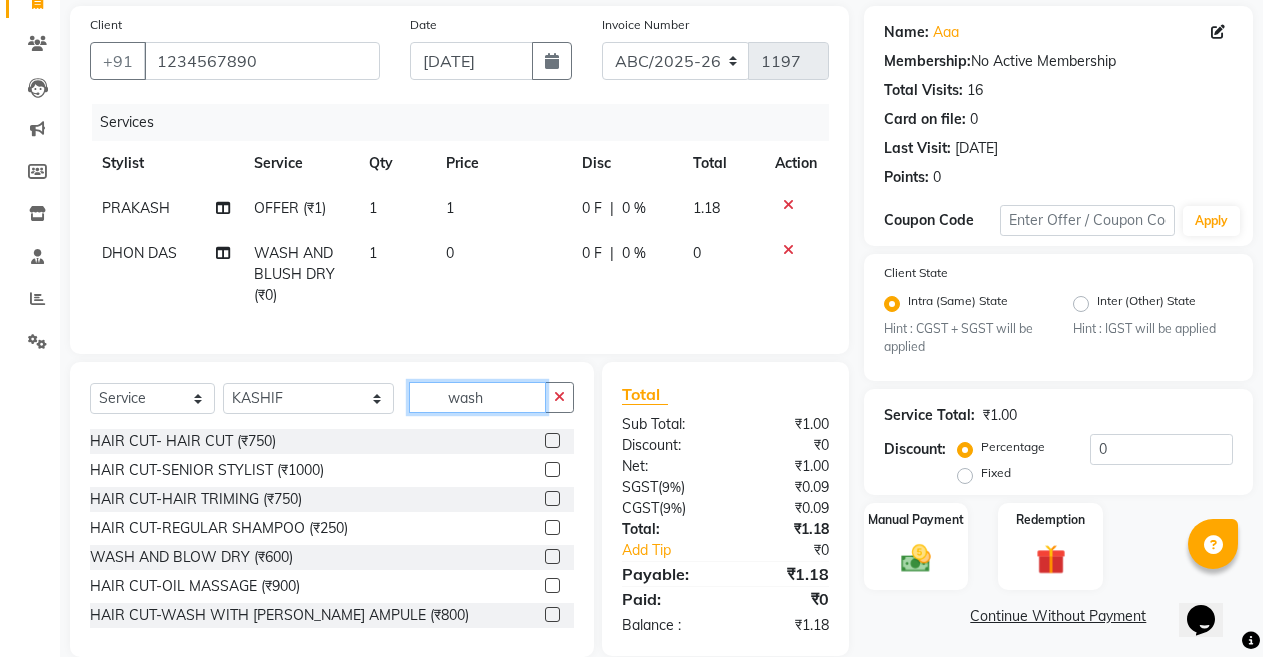 click on "wash" 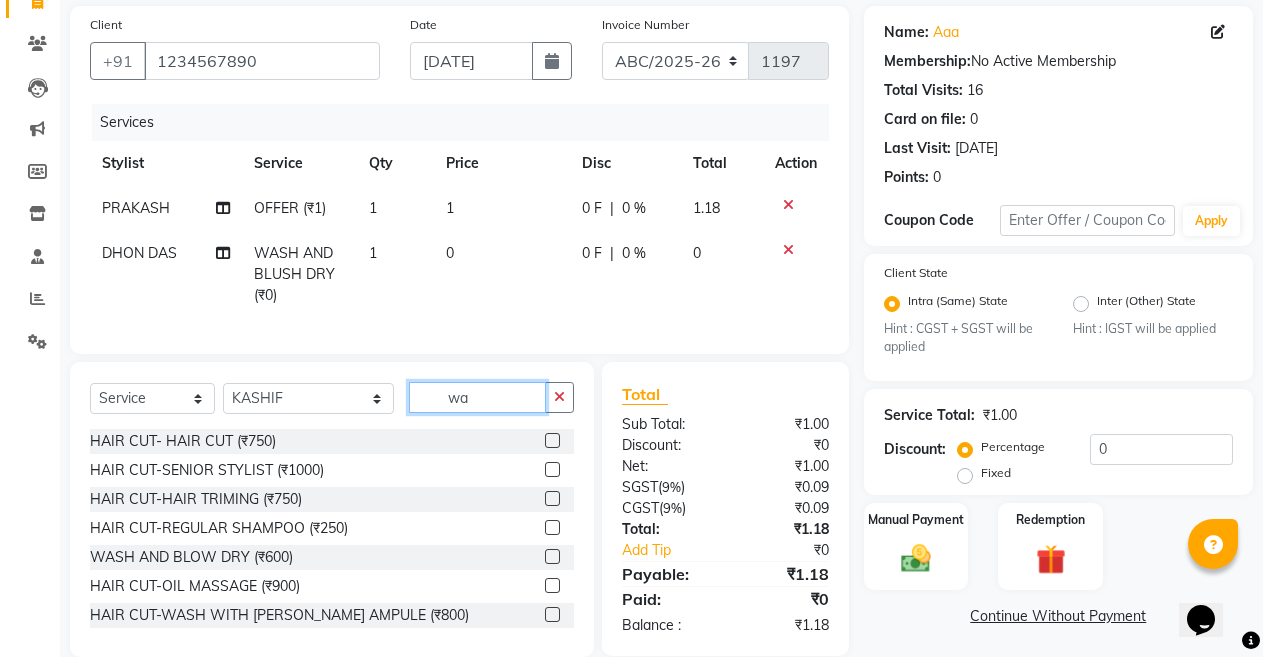 type on "w" 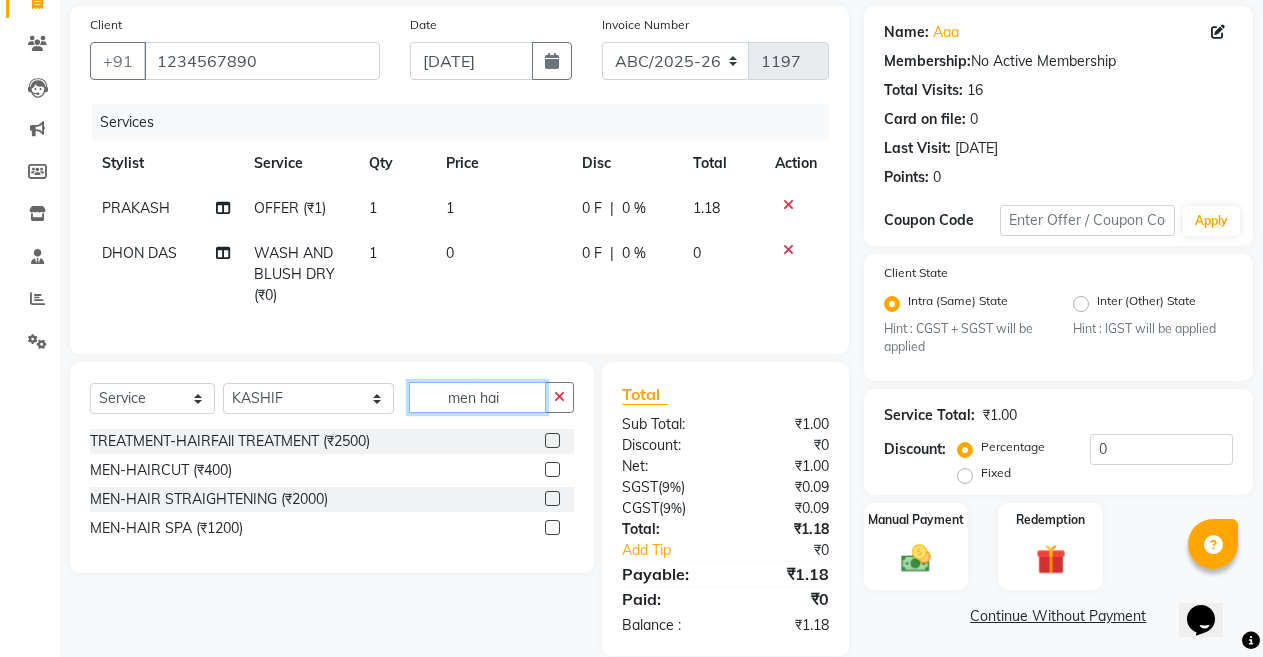 type on "men hai" 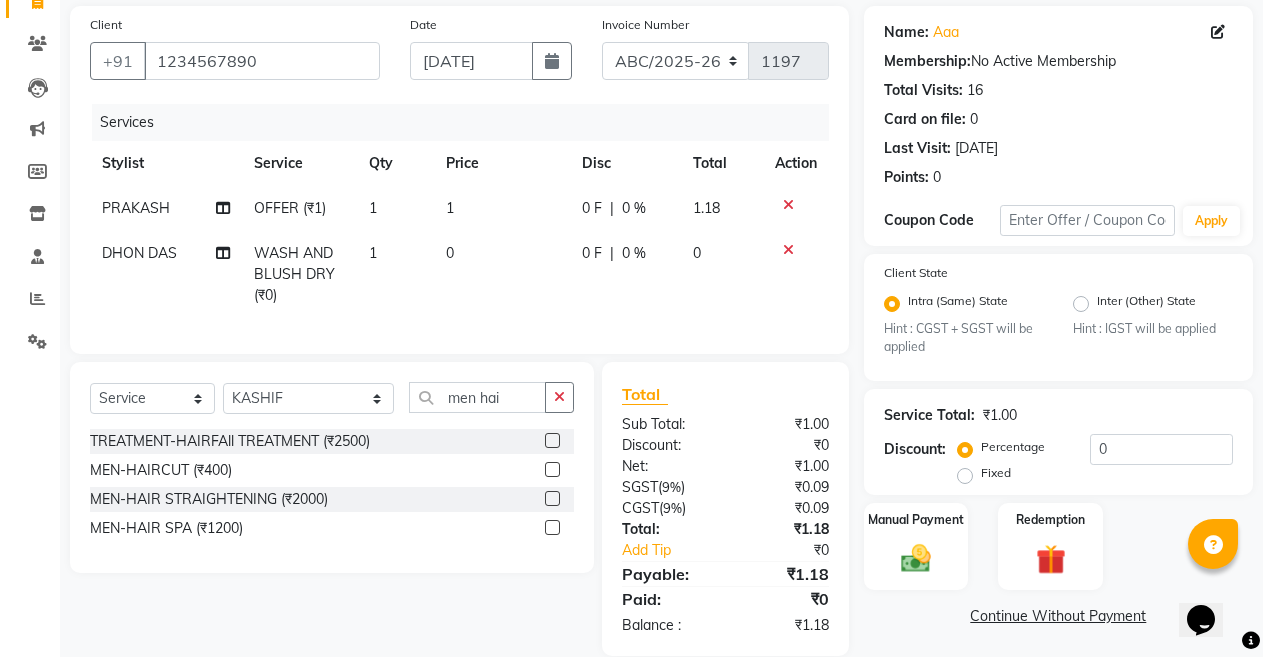 click 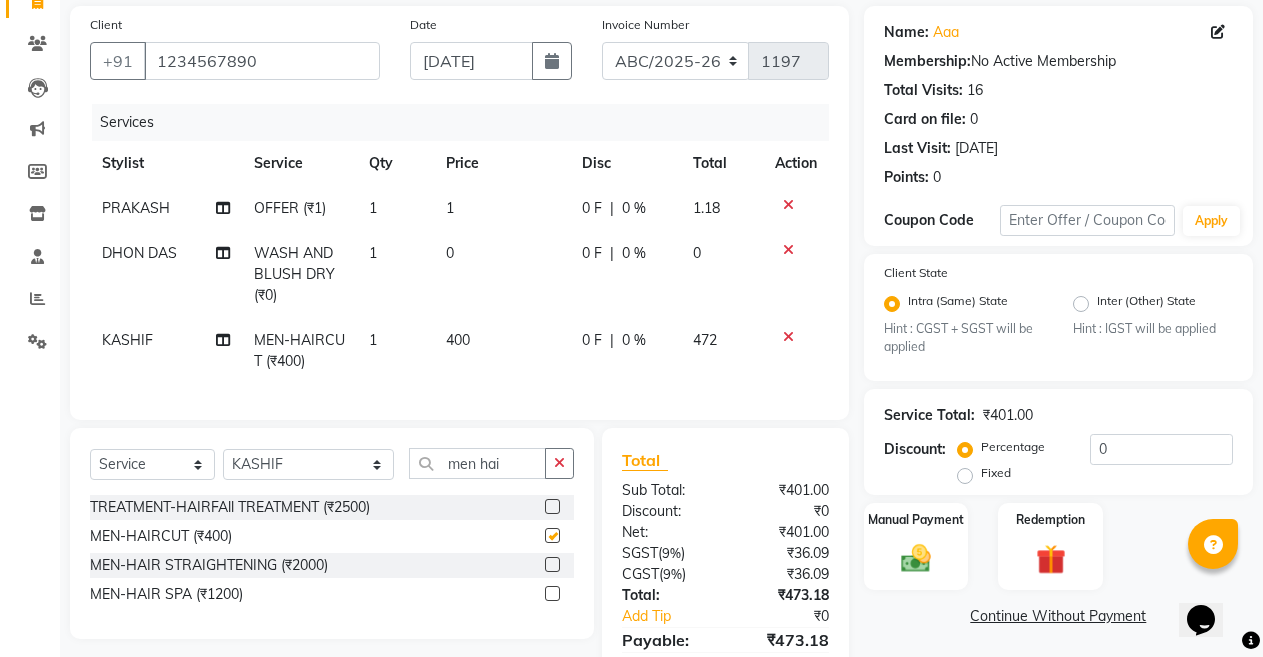 checkbox on "false" 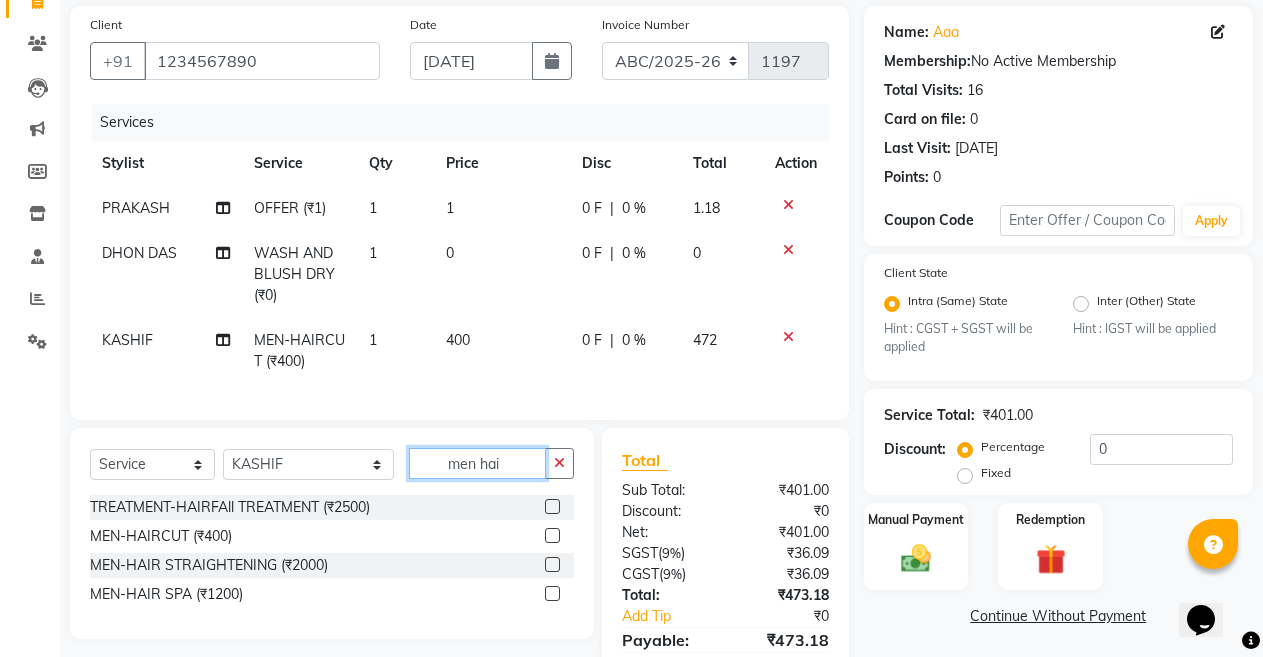 click on "men hai" 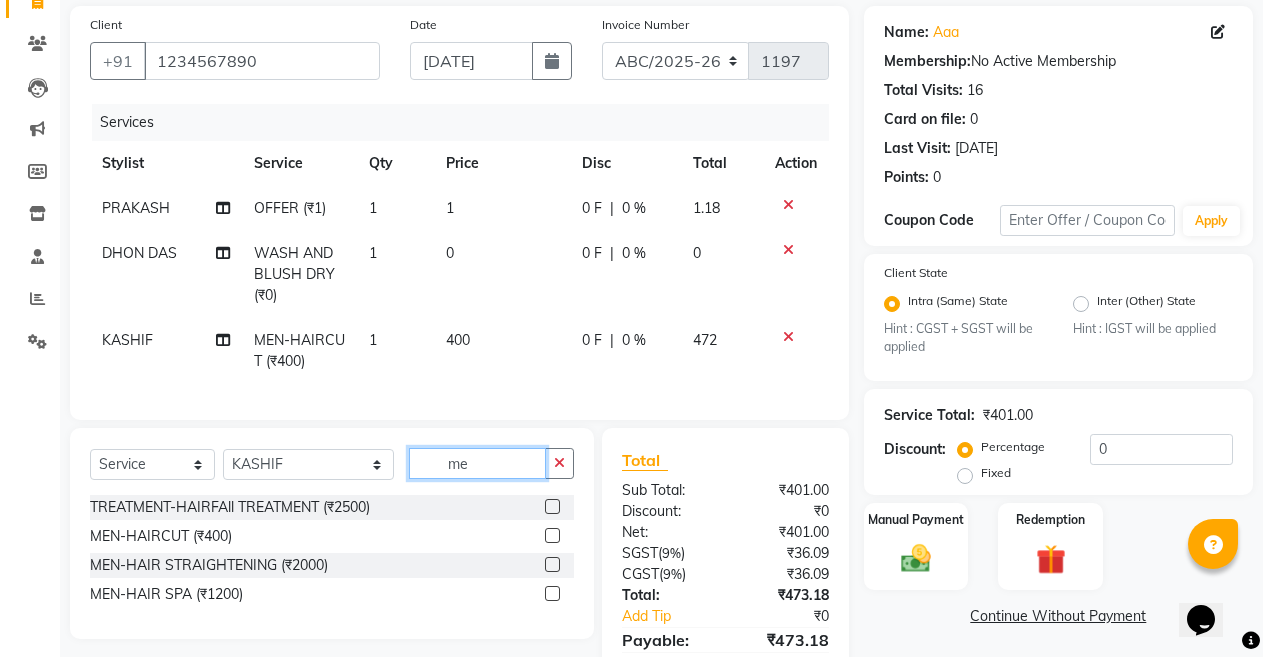 type on "m" 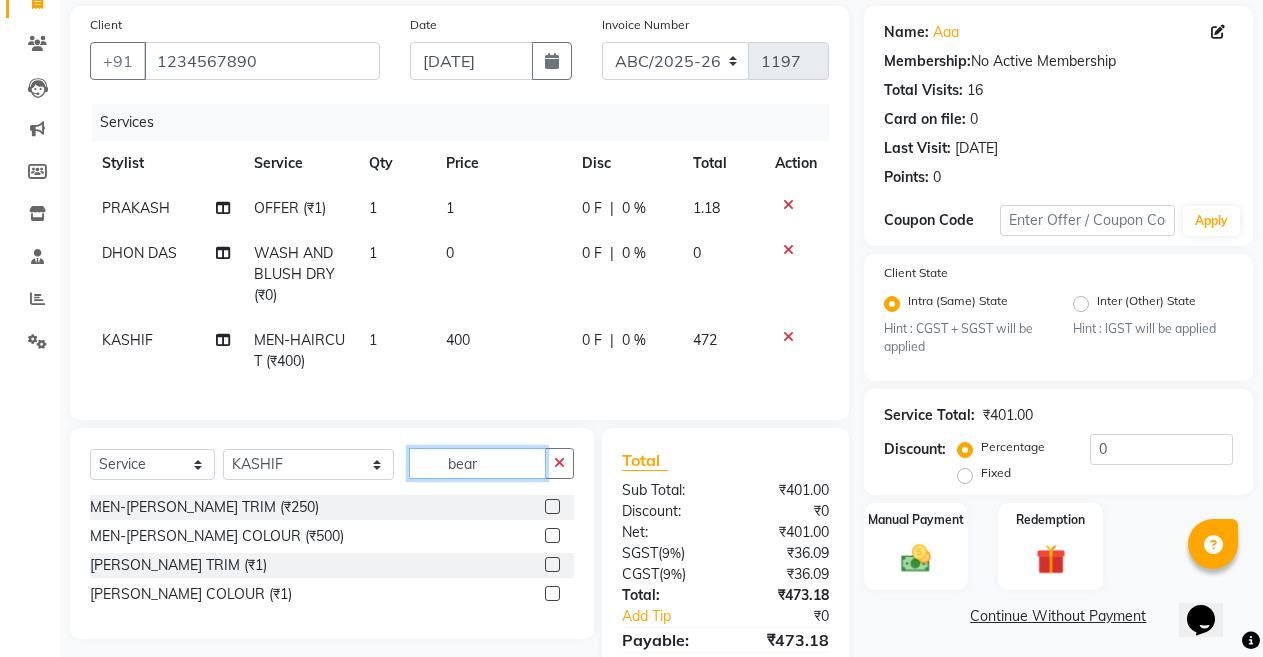 type on "bear" 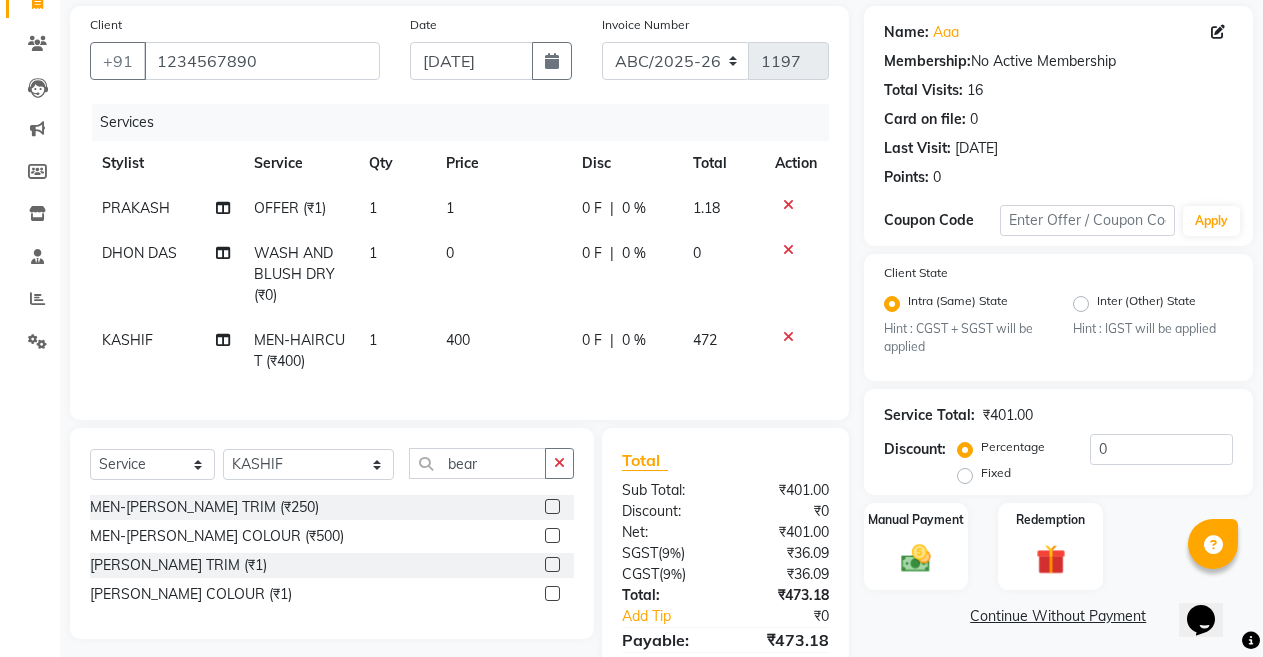 click 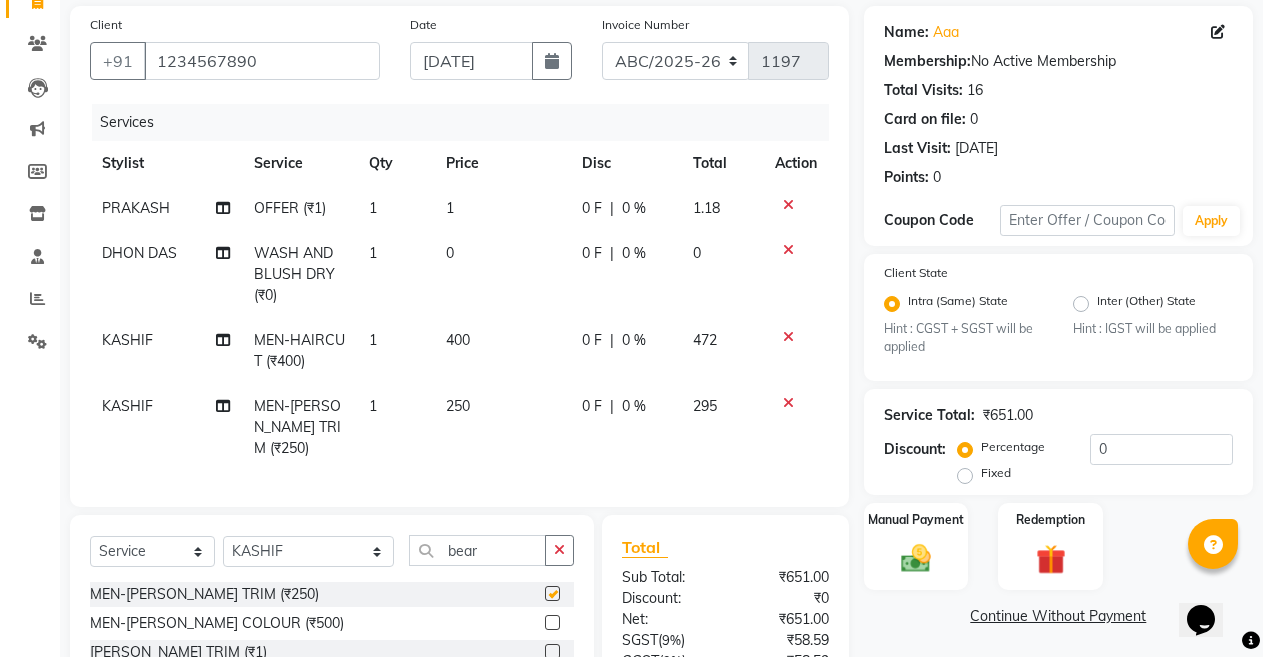 checkbox on "false" 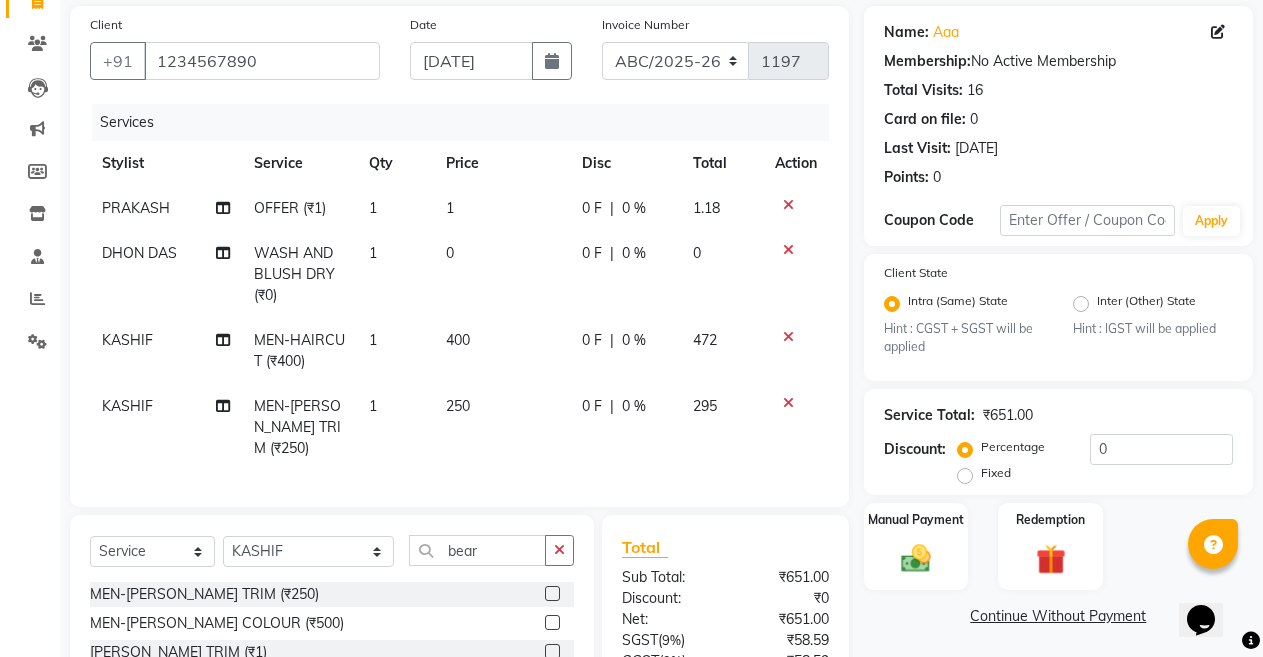 click on "1" 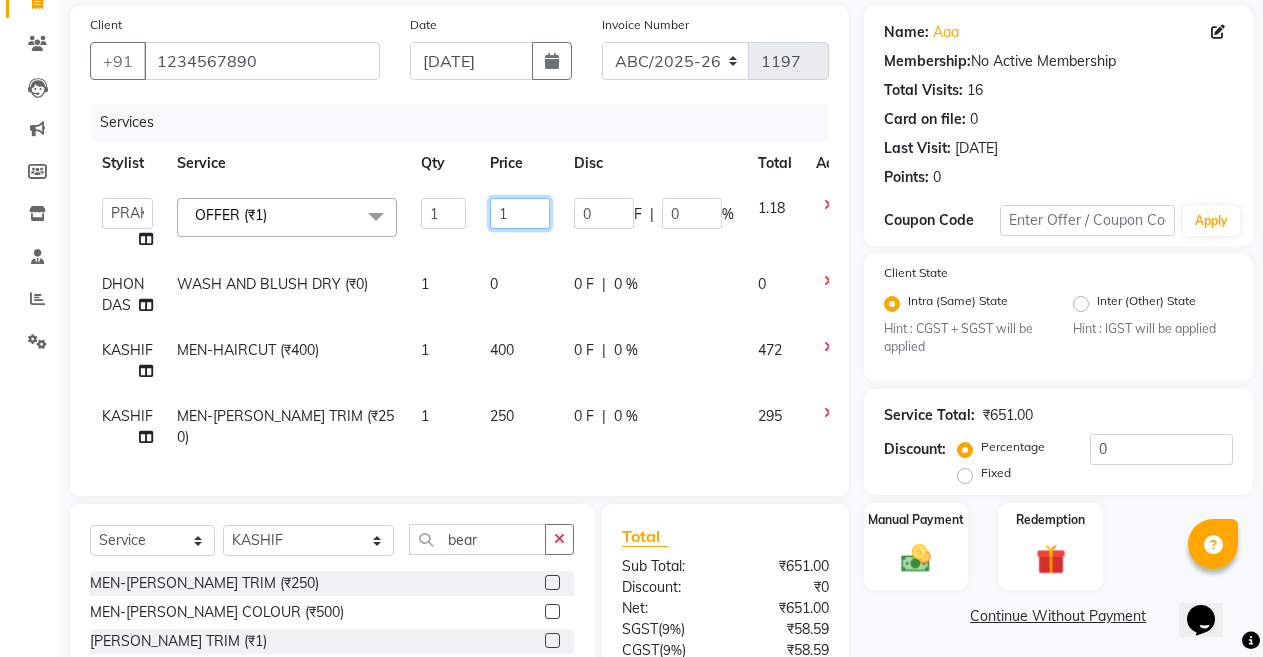 click on "1" 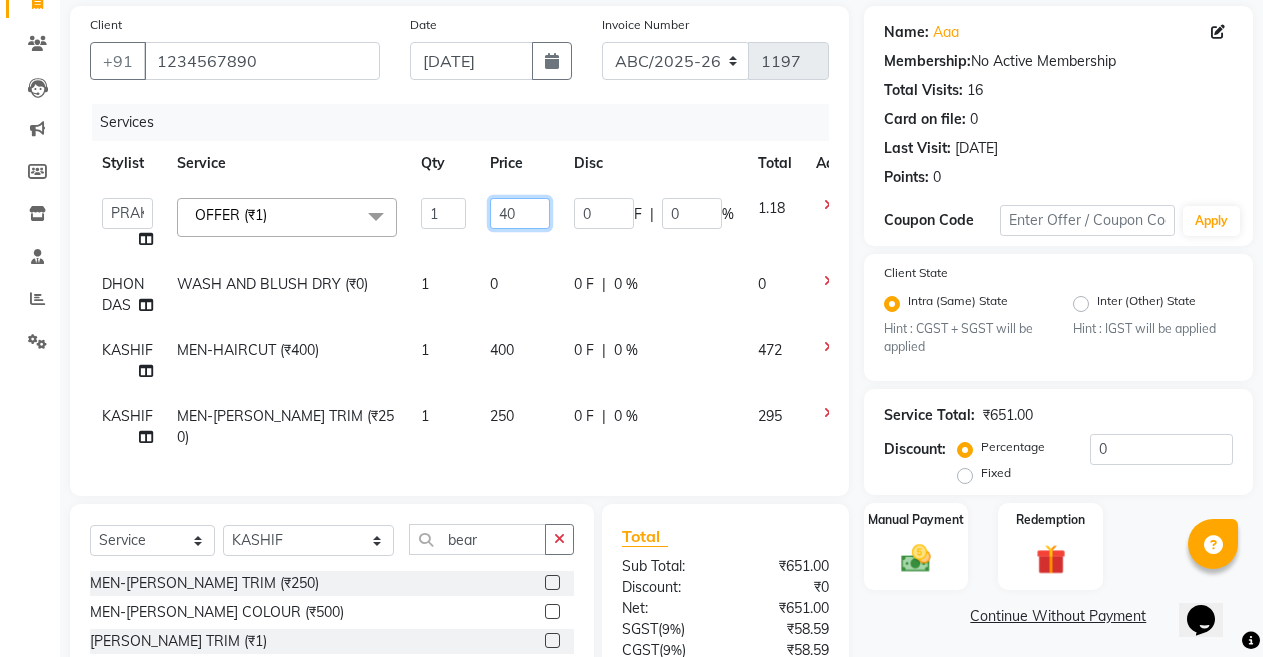 type on "400" 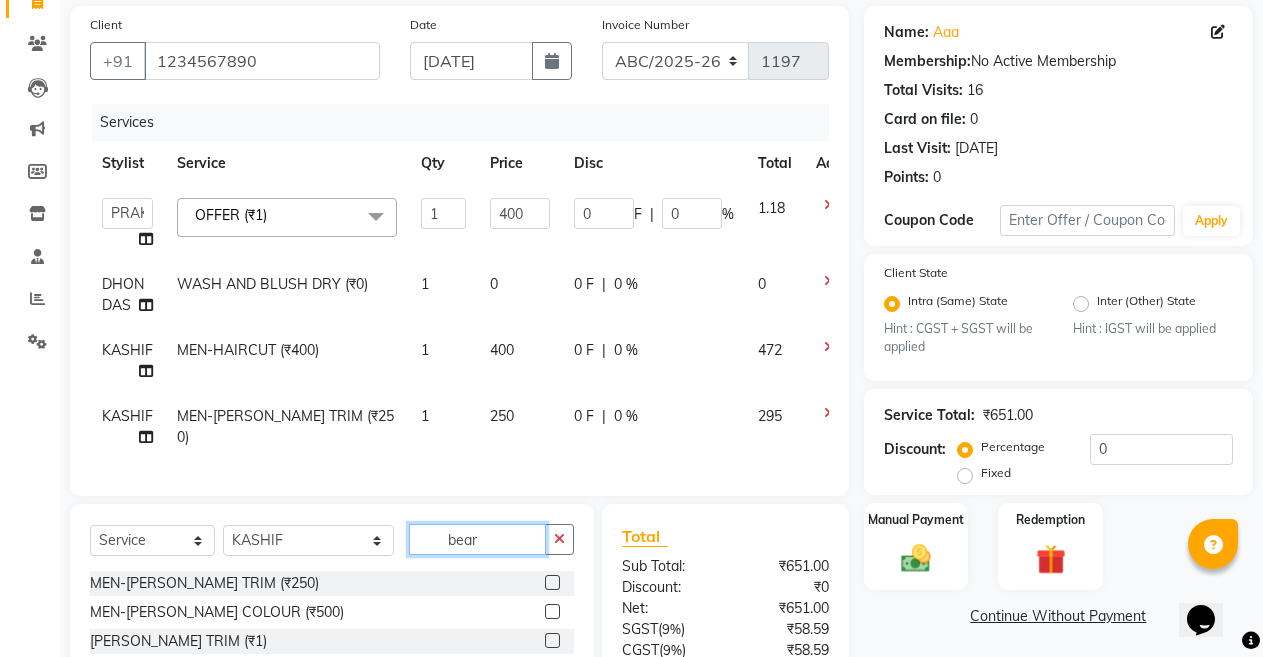 click on "Select  Service  Product  Membership  Package Voucher Prepaid Gift Card  Select Stylist ANIL  ANJANA BARSHA DEEPSHIKHA  DHON DAS DHON / NITUMONI EDWARD EDWARD/ LAXMI JOSHU JUNMONI KASHIF LAXI / ANJANA LAXMI LITTLE MAAM MINTUL MITALI NEETU RANA NITUMONI NITUMONI/POJA/ LAXMI NITUMONI / SAGARIKA NITUMONI/ SAGRIKA PRAKASH PUJAA Rubi RUBI / LAXMI SAGARIKA  SAGARIKA / RUBI SAHIL SAHIL / DHON SAHIL / EDWARD SAHIL/ JOSHU SAHIL/JOSHU/PRAKASH/ RUBI SAHIL/NITUMONI/ MITALI SAHIL/ RUBI SHABIR SHADHAB SIMA KALITA SONALI DEKA SOPEM staff 1 staff 1 TANU bear" 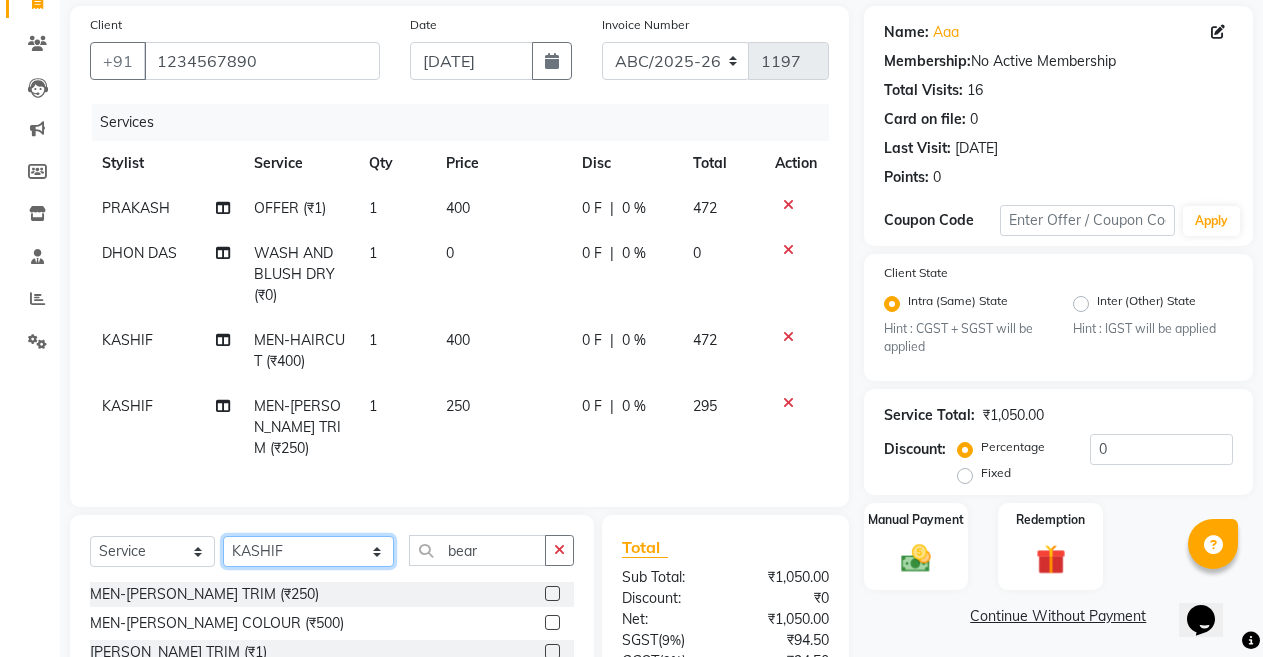 click on "Select Stylist ANIL  [PERSON_NAME] [PERSON_NAME]  DHON DAS DHON / [PERSON_NAME] [PERSON_NAME] [PERSON_NAME]/ [PERSON_NAME] [PERSON_NAME] LAXI / [PERSON_NAME] LITTLE MAAM MINTUL [PERSON_NAME] [PERSON_NAME] [PERSON_NAME] [PERSON_NAME]/POJA/ [PERSON_NAME] / [PERSON_NAME] [PERSON_NAME]/ [PERSON_NAME] PUJAA [PERSON_NAME] / [PERSON_NAME]  [PERSON_NAME] / [PERSON_NAME] [PERSON_NAME] / [PERSON_NAME] / [PERSON_NAME] [PERSON_NAME]/ [PERSON_NAME]/[PERSON_NAME]/[PERSON_NAME]/ [PERSON_NAME]/[PERSON_NAME]/ [PERSON_NAME] [PERSON_NAME]/ [PERSON_NAME] [PERSON_NAME] [PERSON_NAME] [PERSON_NAME] SOPEM staff 1 staff 1 TANU" 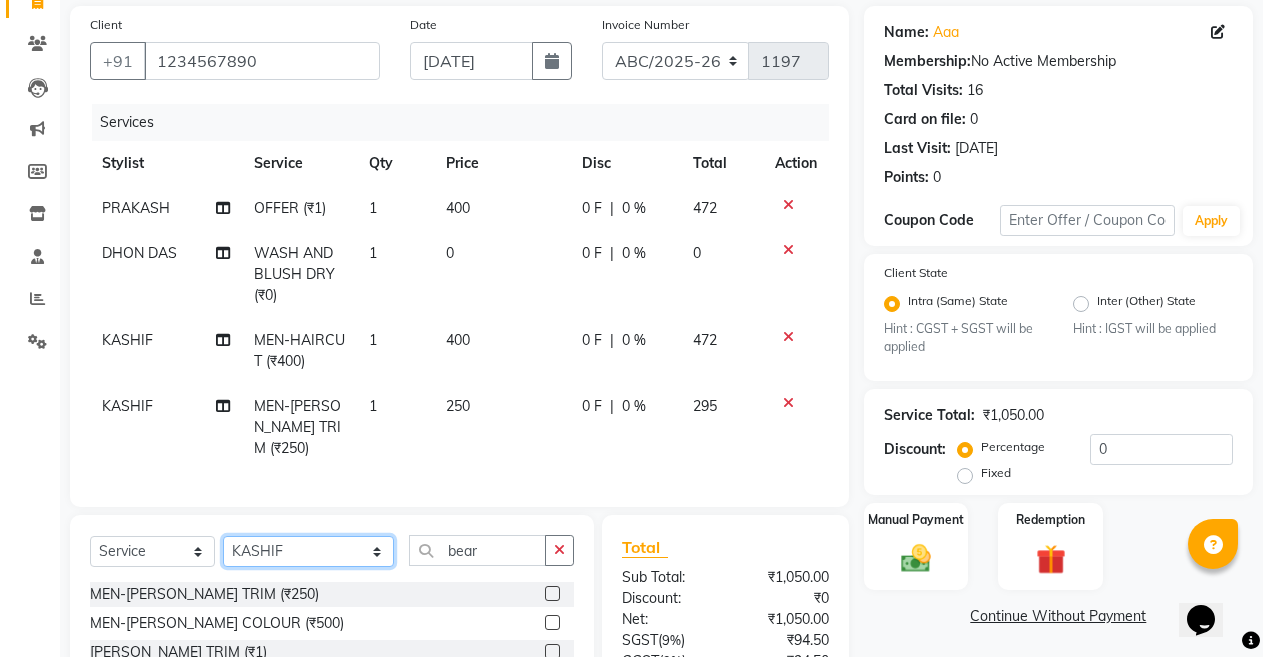 select on "32576" 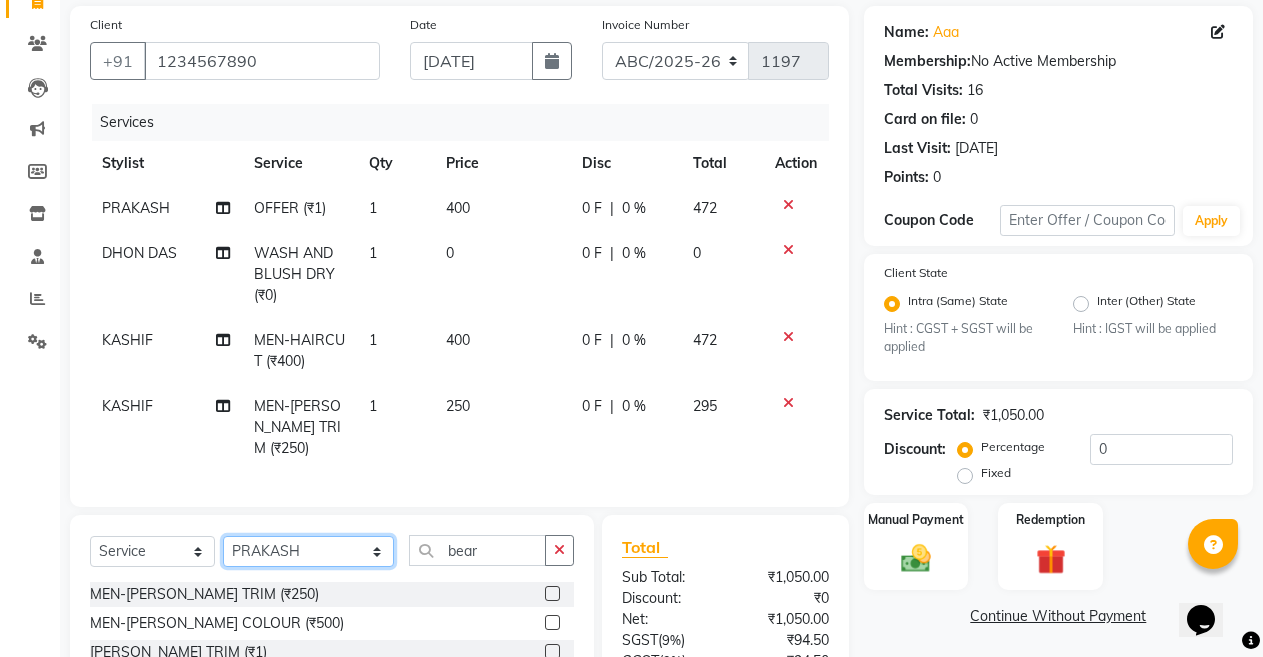 click on "Select Stylist ANIL  [PERSON_NAME] [PERSON_NAME]  DHON DAS DHON / [PERSON_NAME] [PERSON_NAME] [PERSON_NAME]/ [PERSON_NAME] [PERSON_NAME] LAXI / [PERSON_NAME] LITTLE MAAM MINTUL [PERSON_NAME] [PERSON_NAME] [PERSON_NAME] [PERSON_NAME]/POJA/ [PERSON_NAME] / [PERSON_NAME] [PERSON_NAME]/ [PERSON_NAME] PUJAA [PERSON_NAME] / [PERSON_NAME]  [PERSON_NAME] / [PERSON_NAME] [PERSON_NAME] / [PERSON_NAME] / [PERSON_NAME] [PERSON_NAME]/ [PERSON_NAME]/[PERSON_NAME]/[PERSON_NAME]/ [PERSON_NAME]/[PERSON_NAME]/ [PERSON_NAME] [PERSON_NAME]/ [PERSON_NAME] [PERSON_NAME] [PERSON_NAME] [PERSON_NAME] SOPEM staff 1 staff 1 TANU" 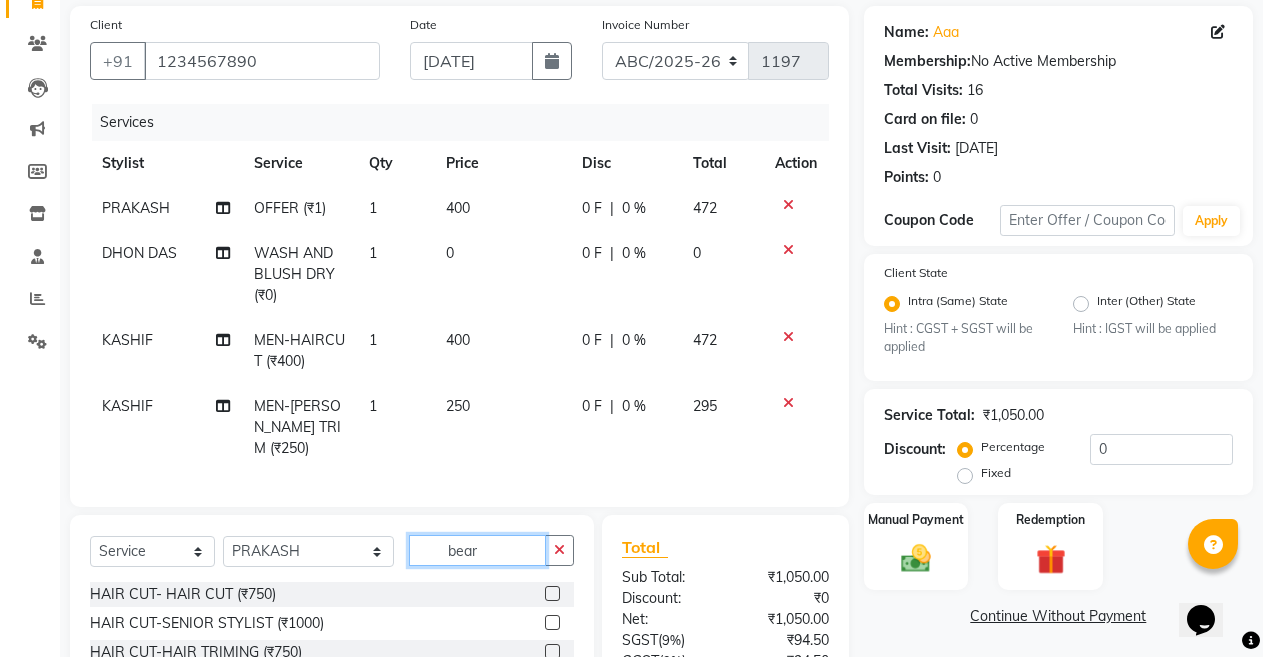 click on "bear" 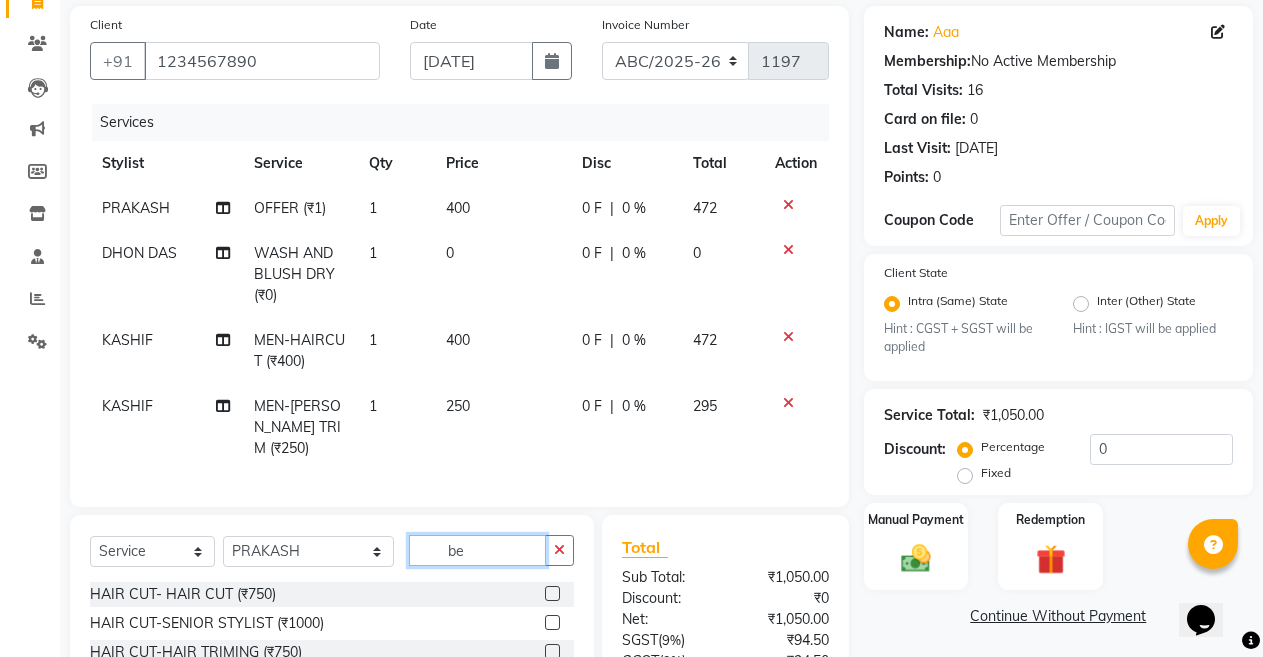 type on "b" 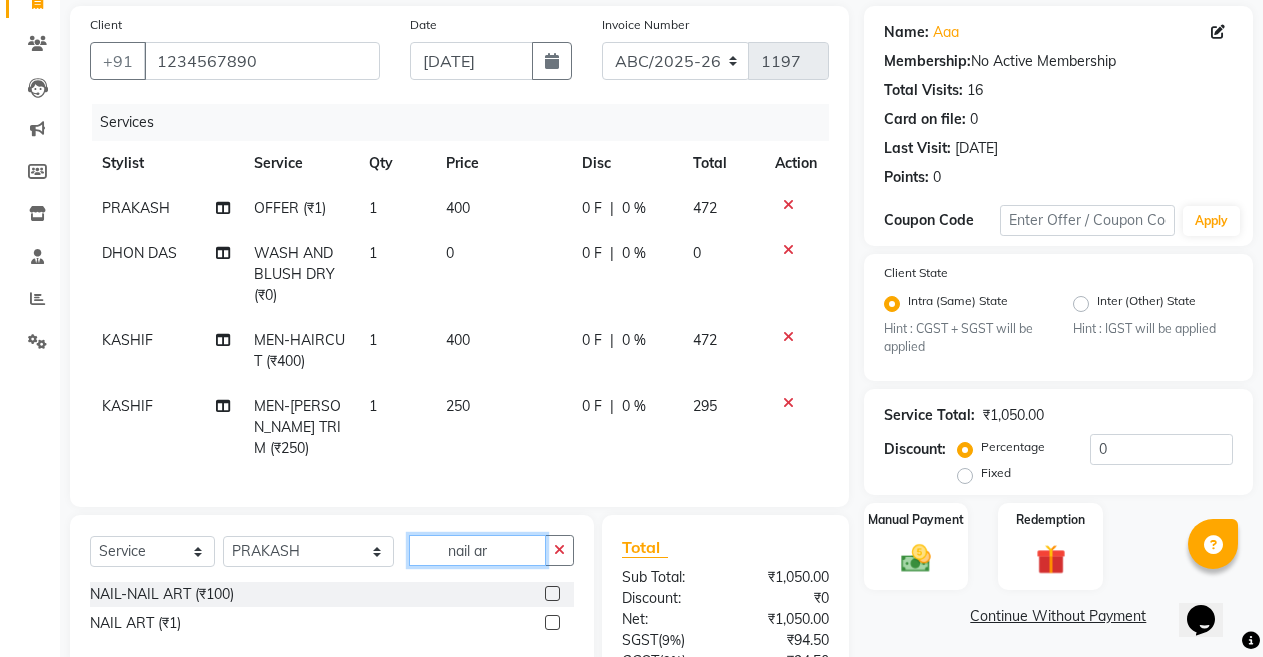 click on "nail ar" 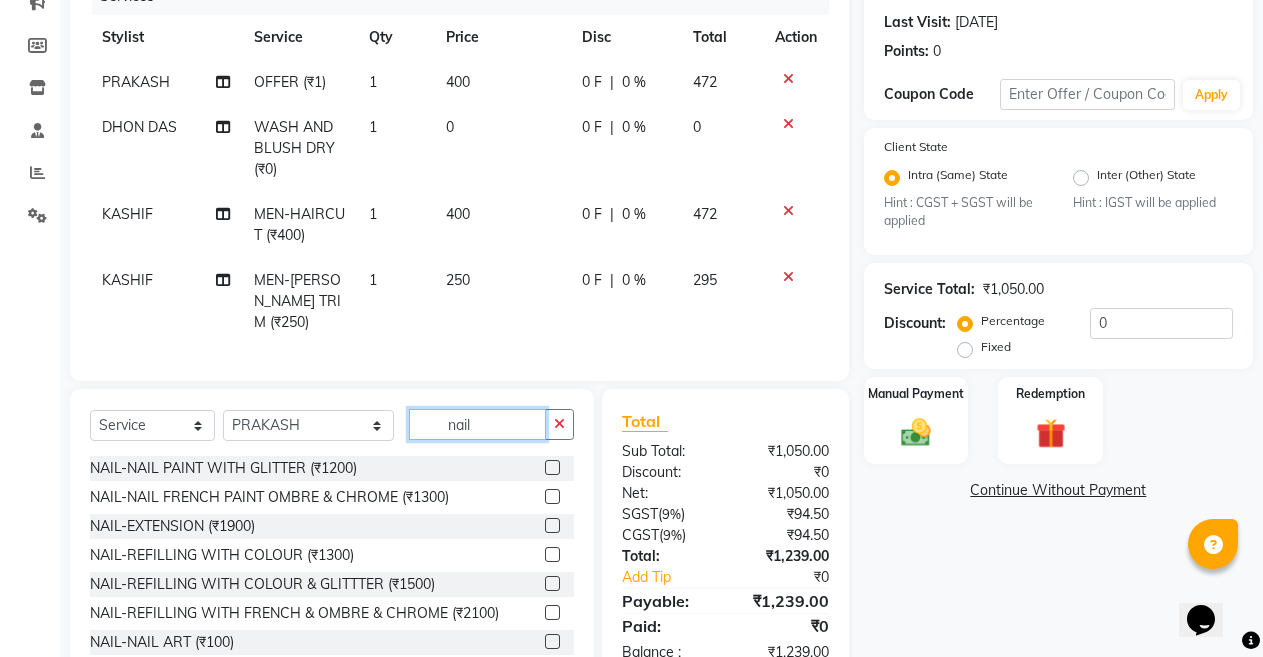 scroll, scrollTop: 304, scrollLeft: 0, axis: vertical 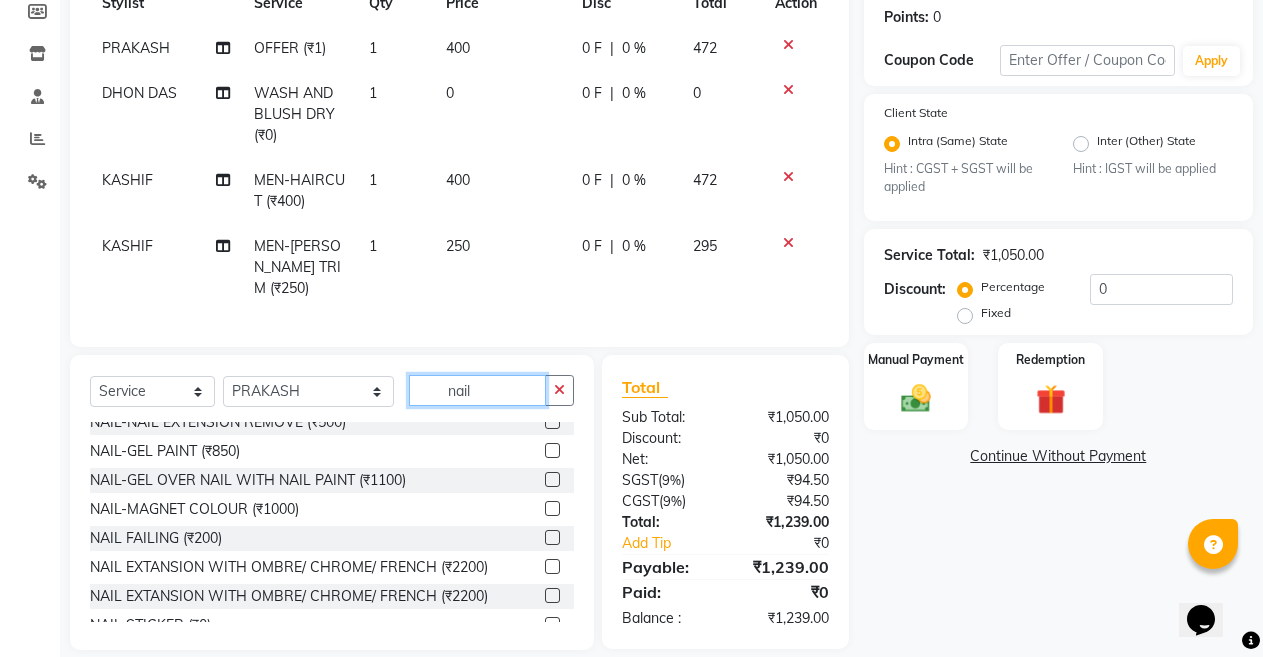 type on "nail" 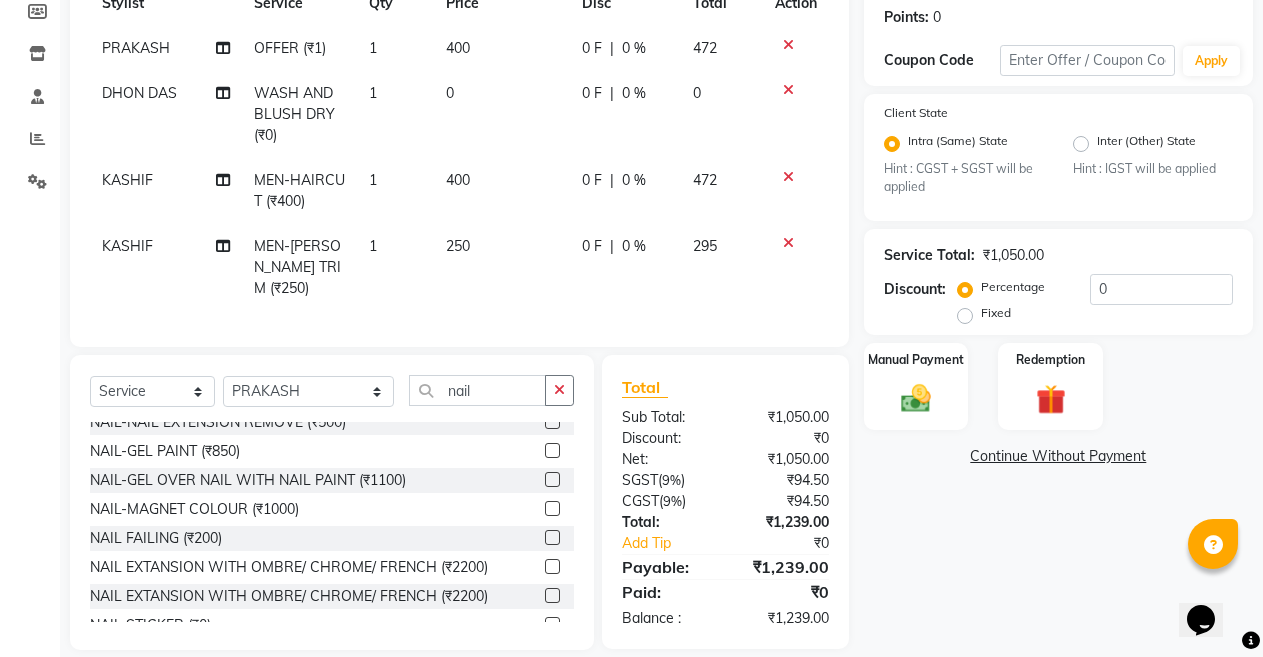 click 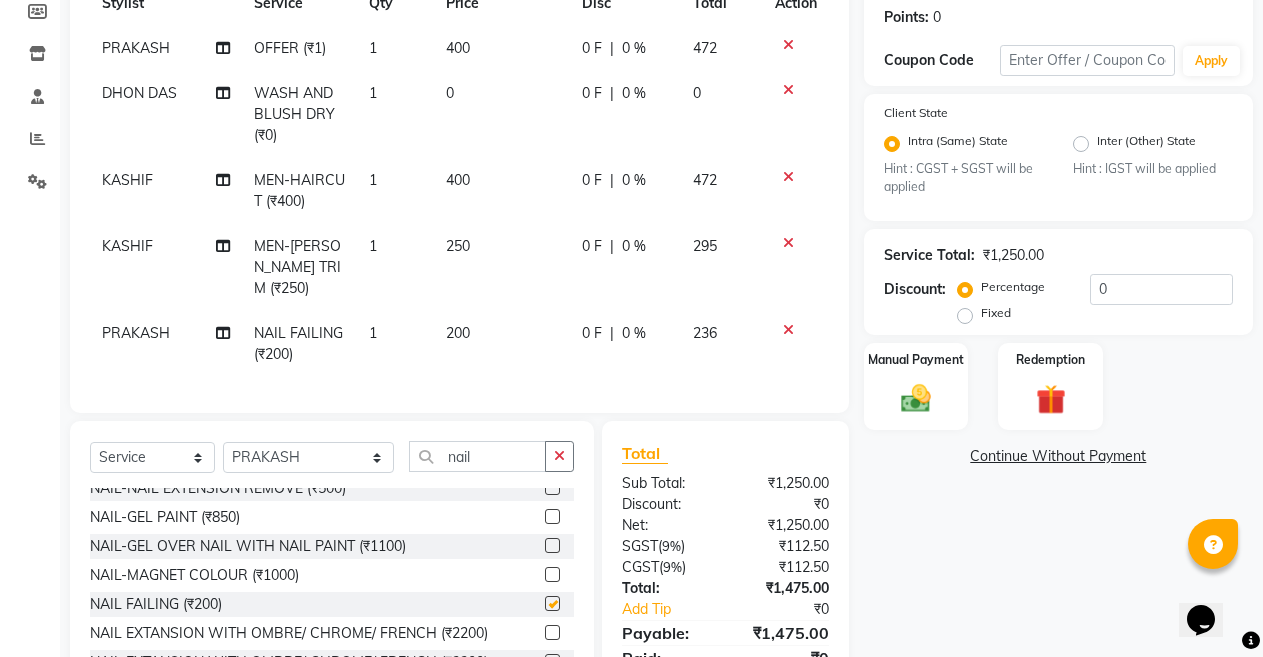 checkbox on "false" 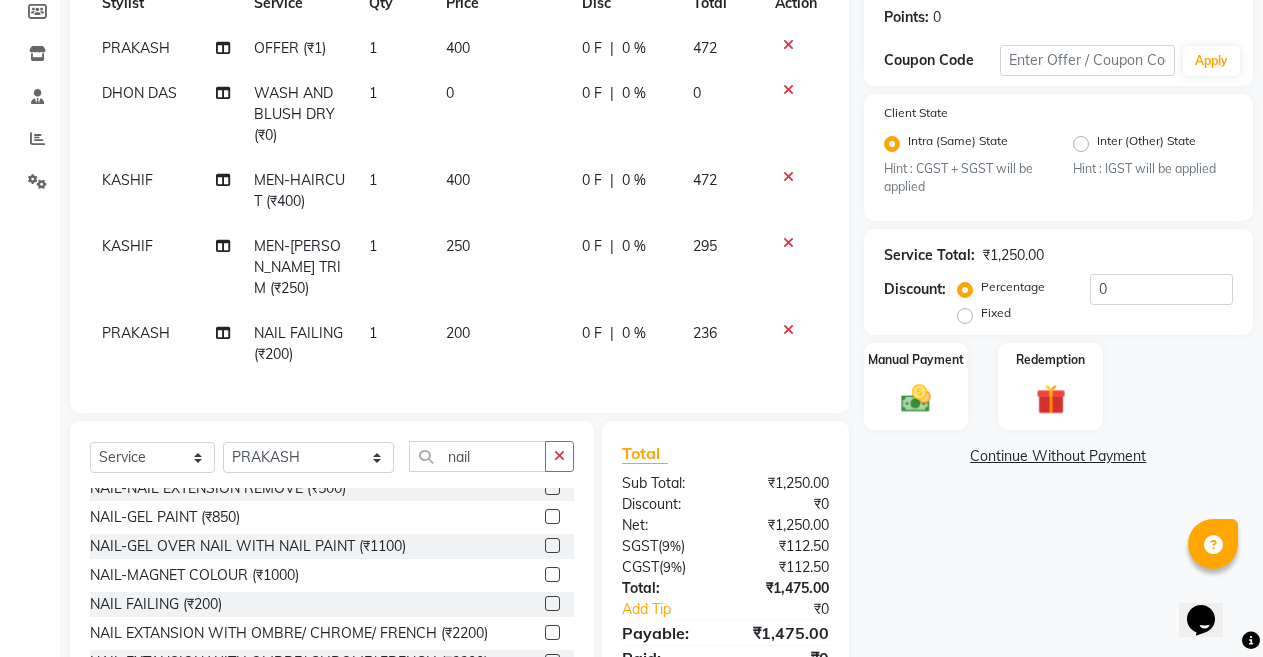 click on "0" 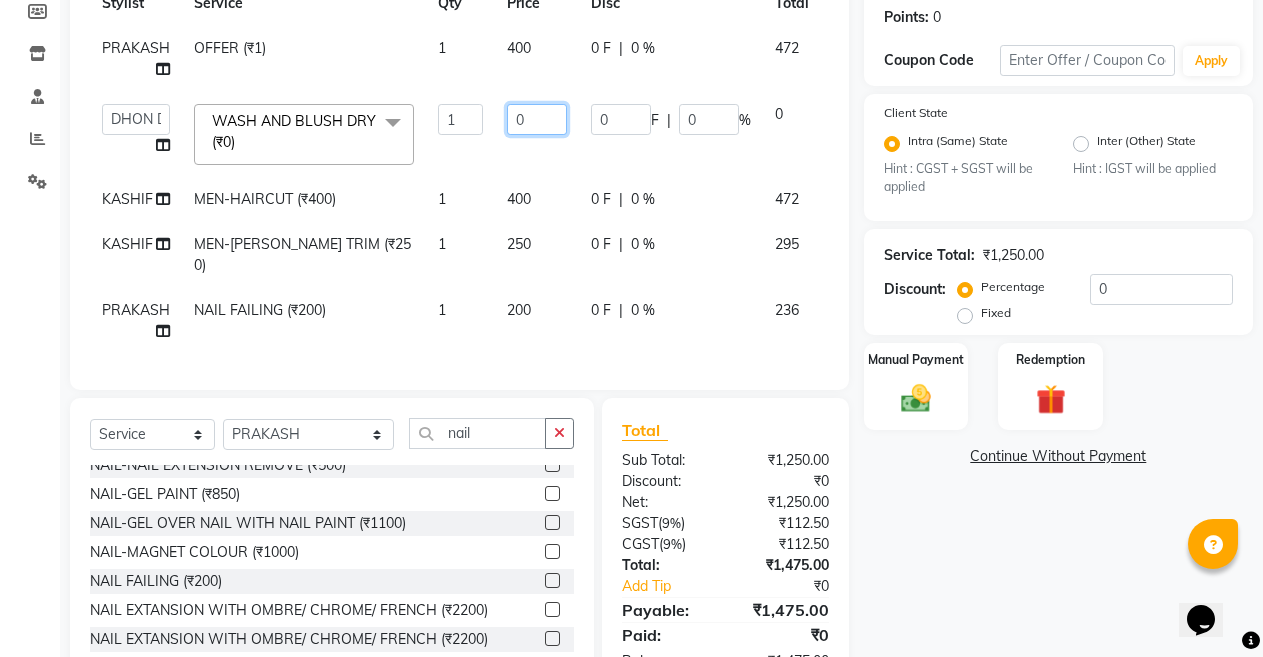 click on "0" 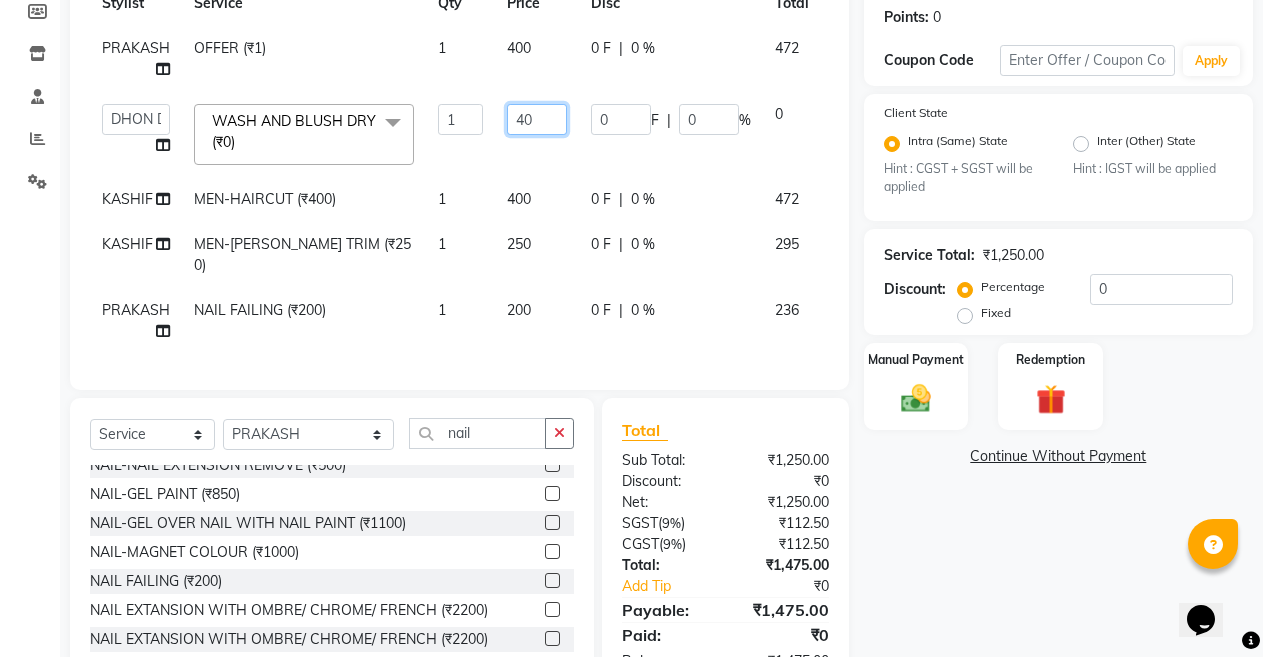 type on "400" 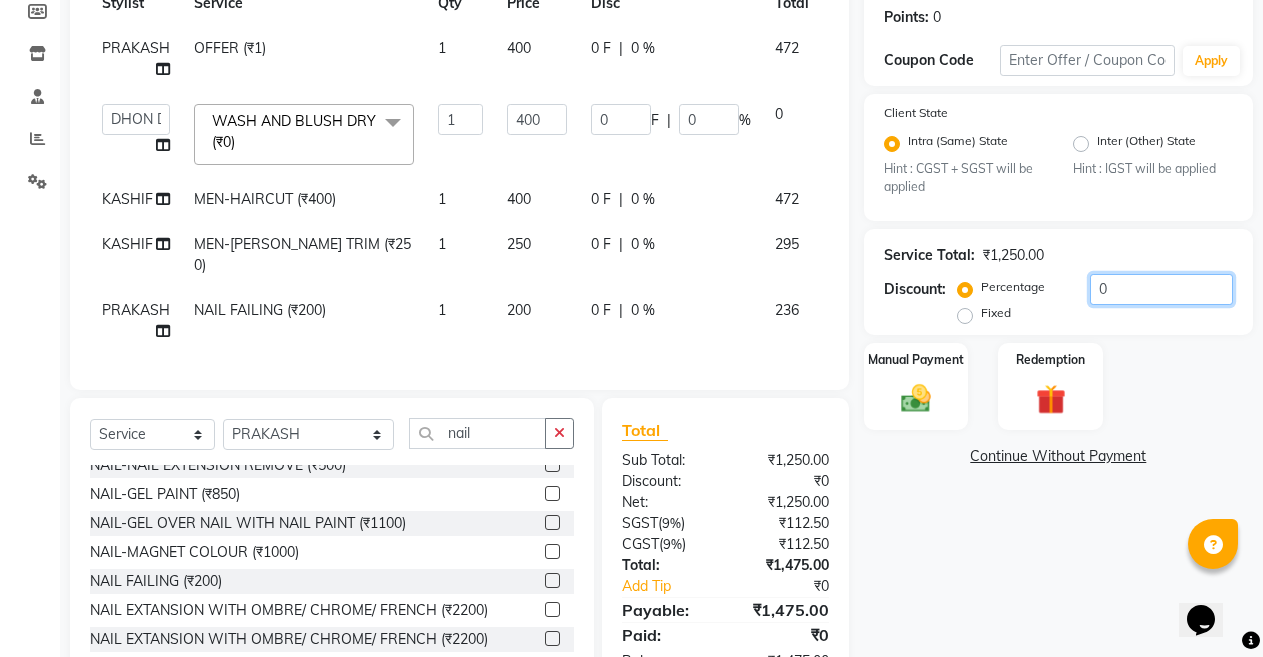 click on "0" 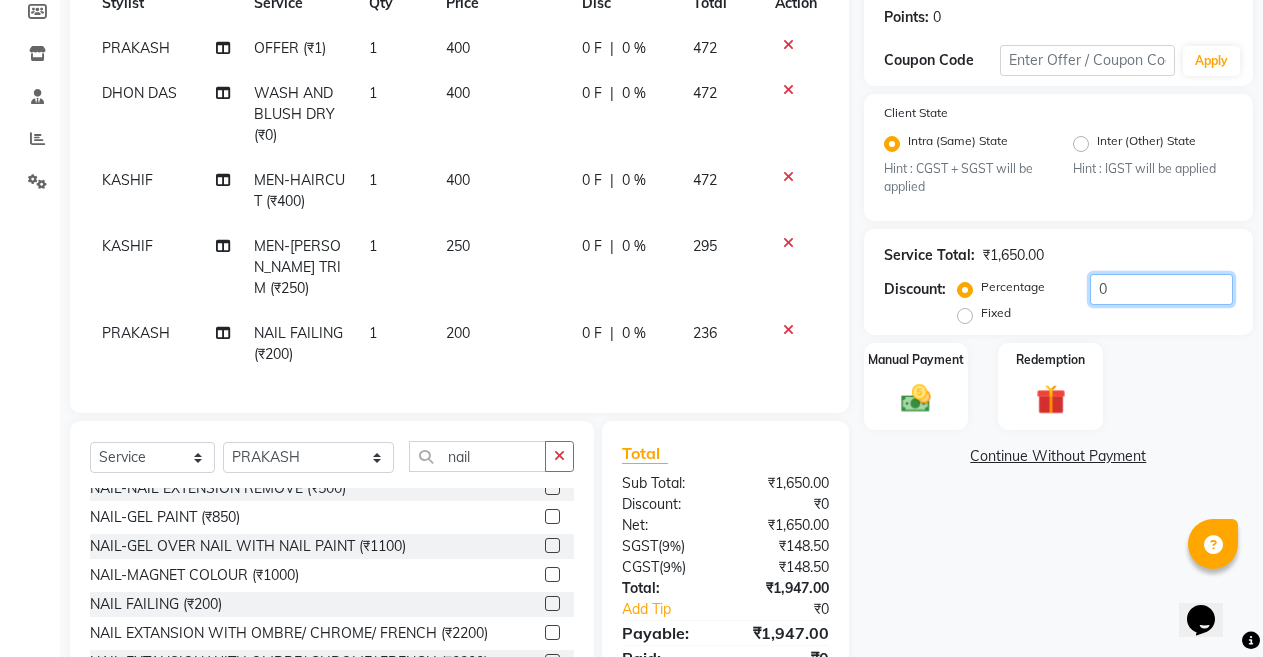 scroll, scrollTop: 28, scrollLeft: 0, axis: vertical 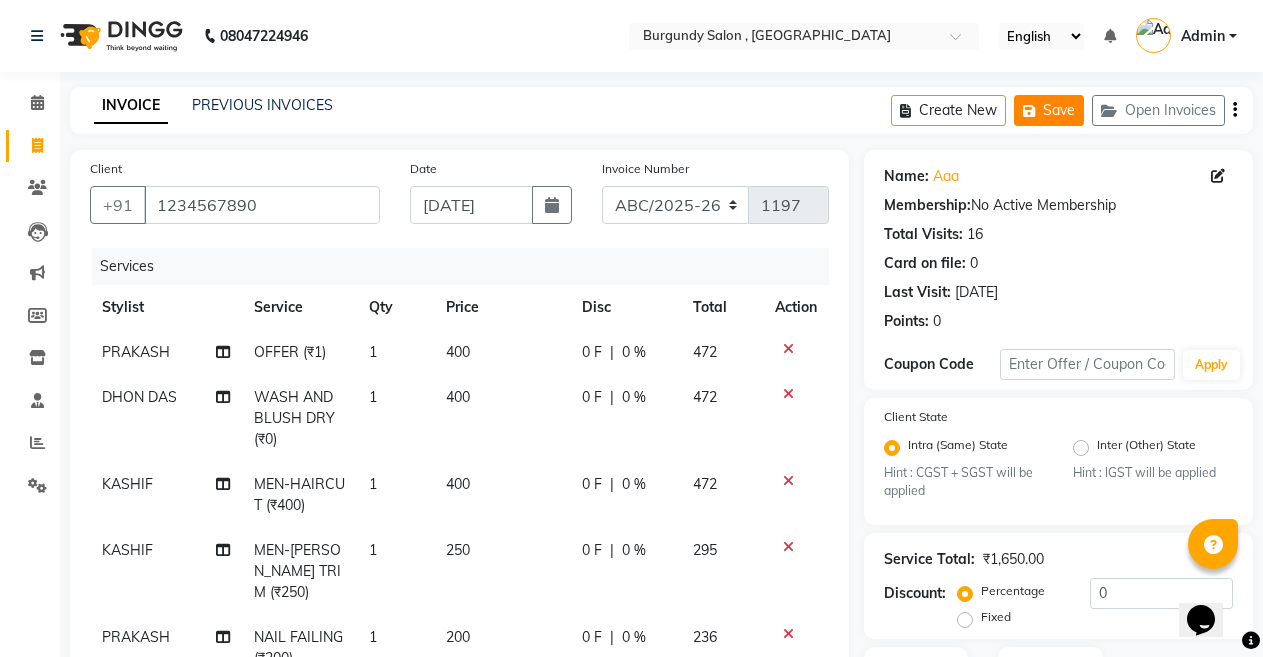 click on "Save" 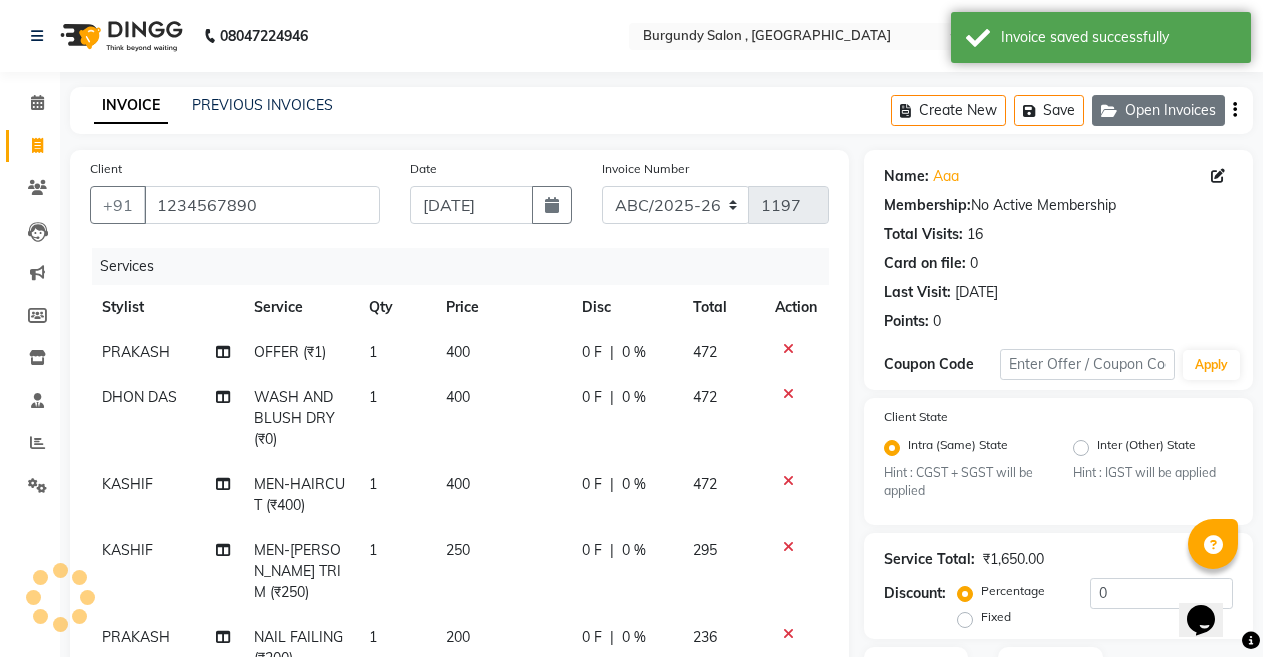 click on "Open Invoices" 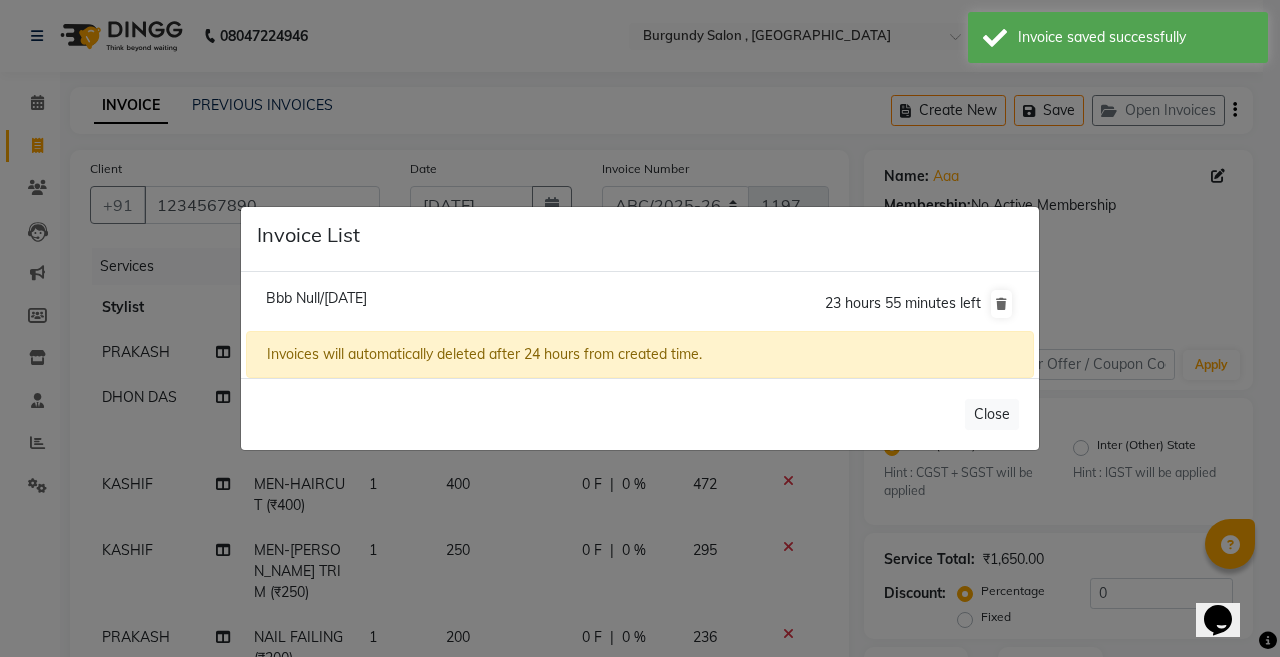 click on "Invoice List  Bbb Null/13 July 2025  23 hours 55 minutes left  Invoices will automatically deleted after 24 hours from created time.   Close" 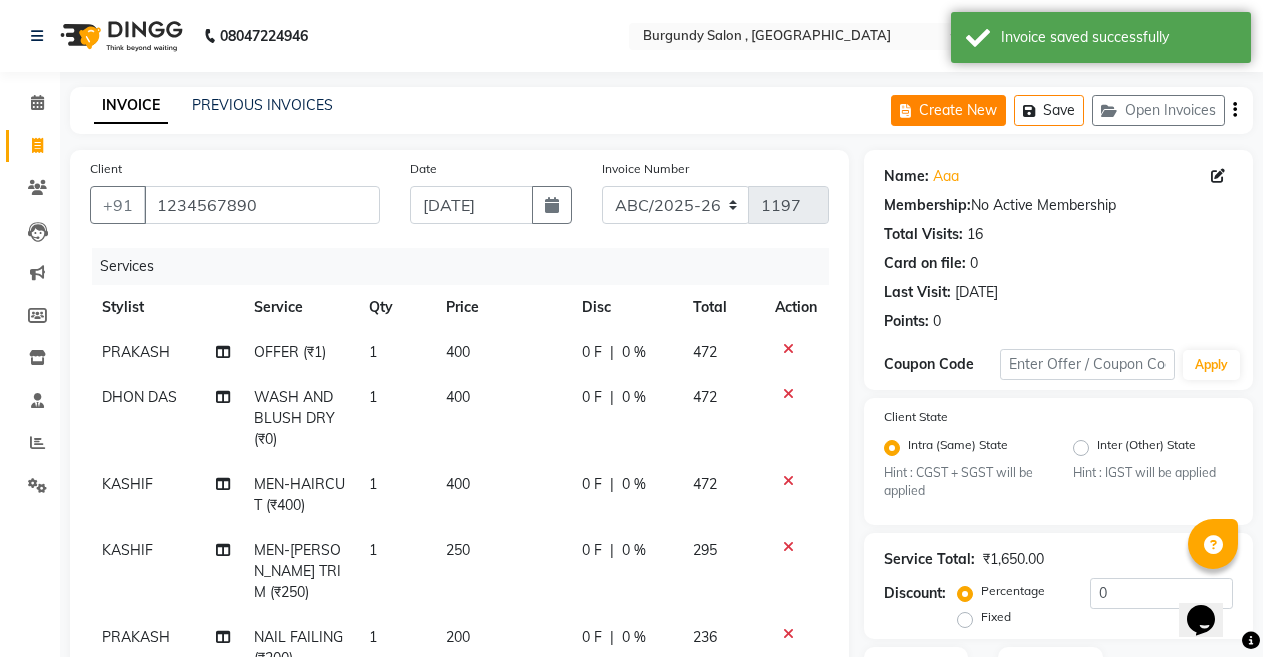 click on "Create New" 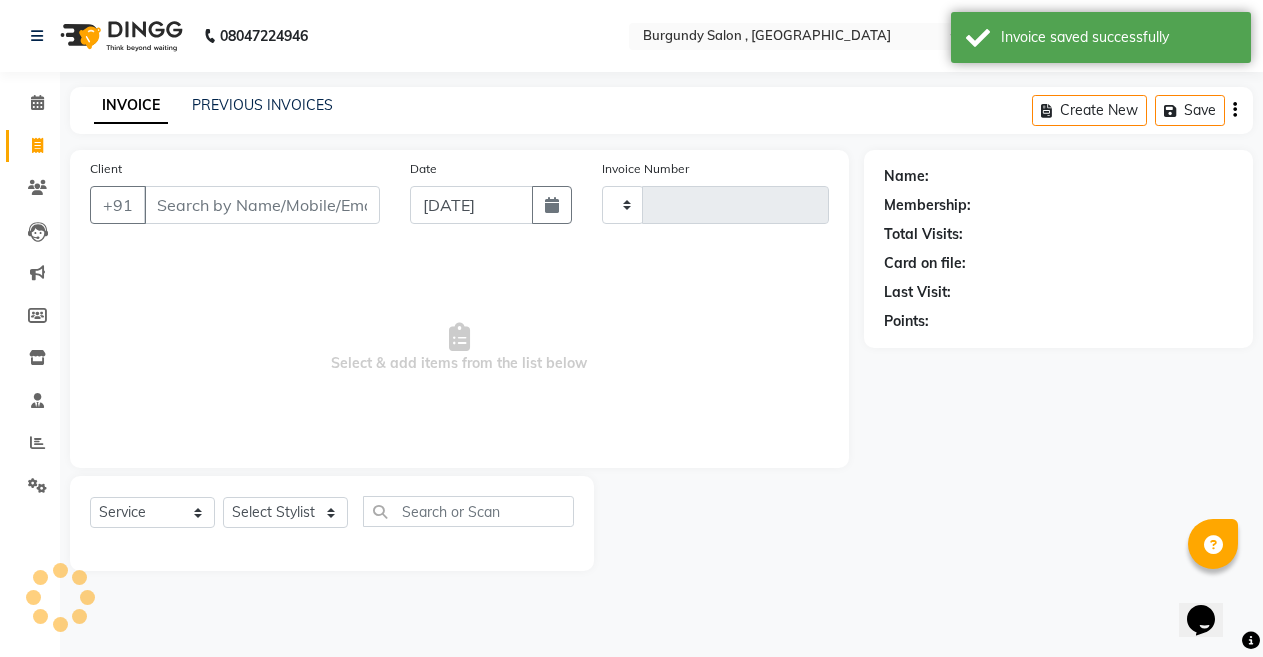 type on "1197" 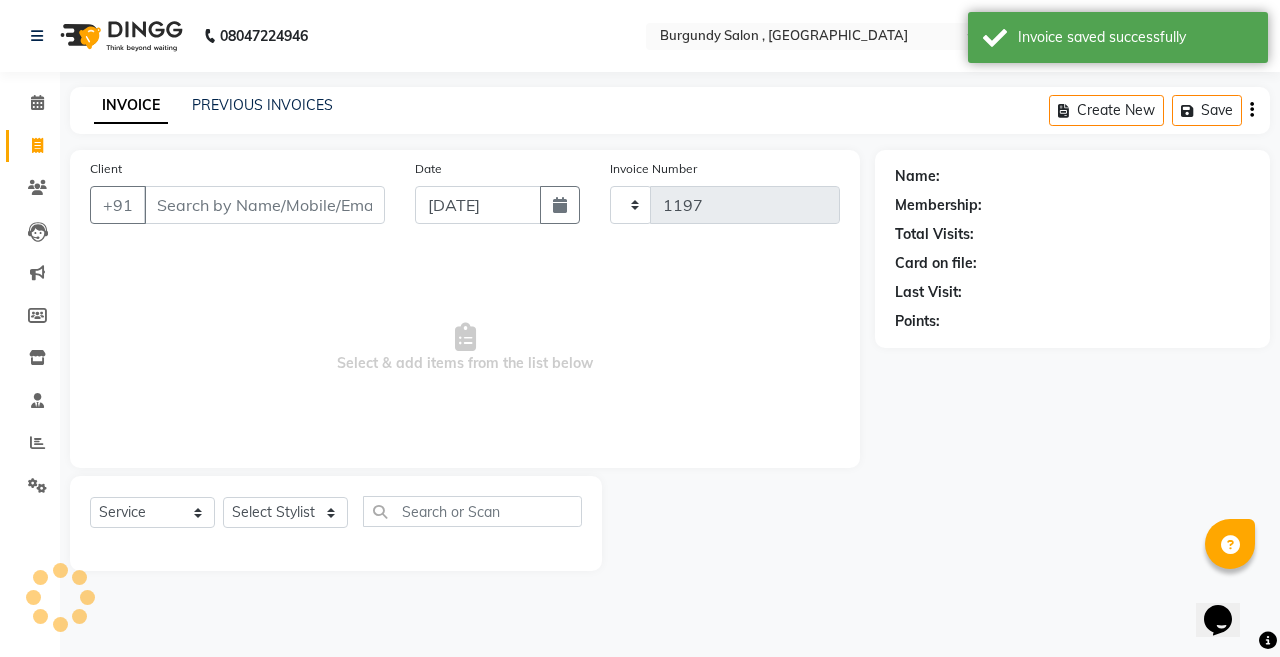 select on "5345" 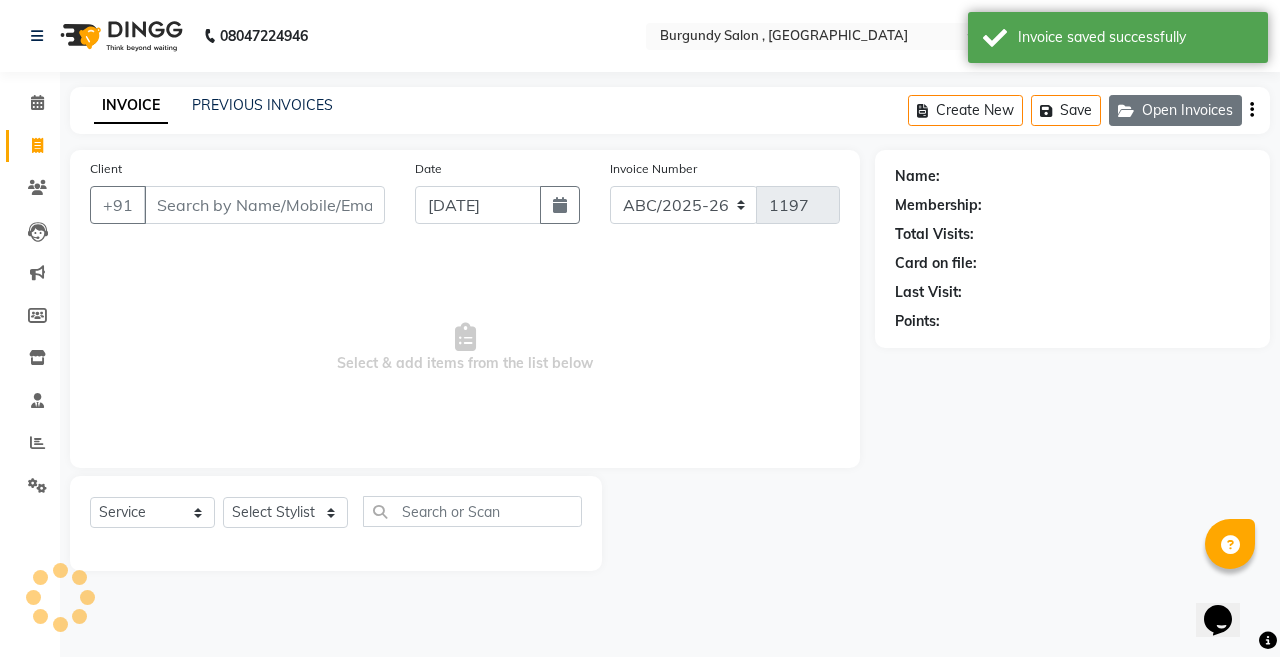 click on "Open Invoices" 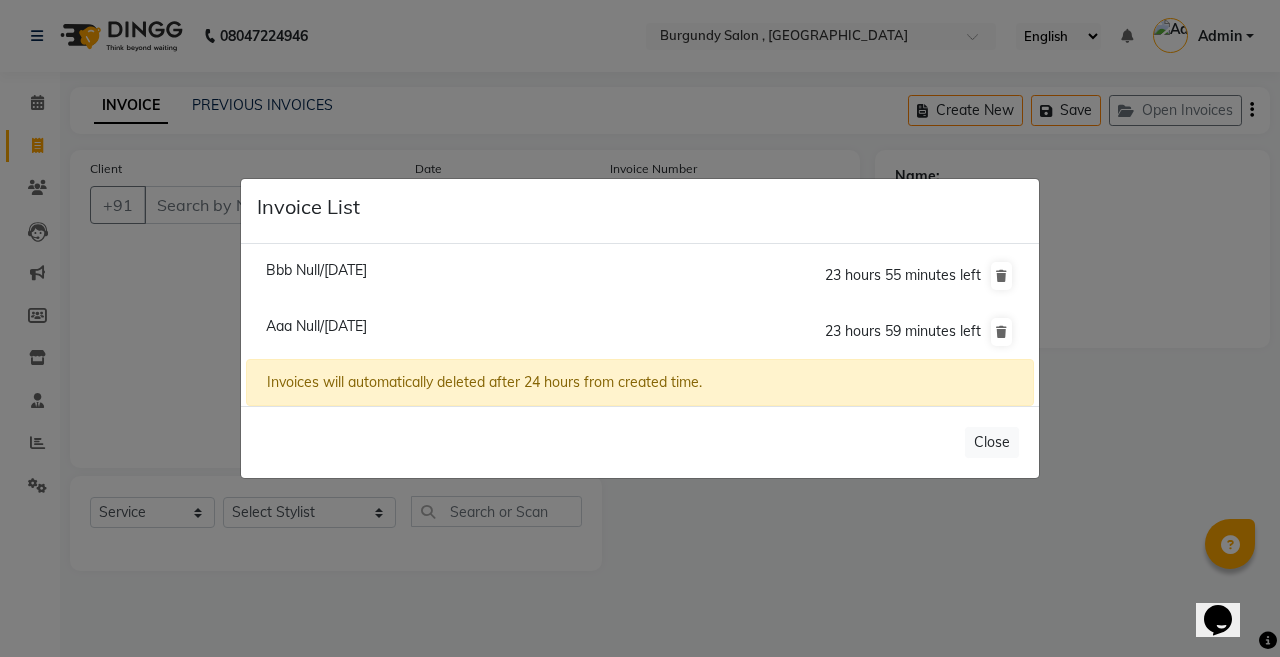 click on "Aaa Null/[DATE]" 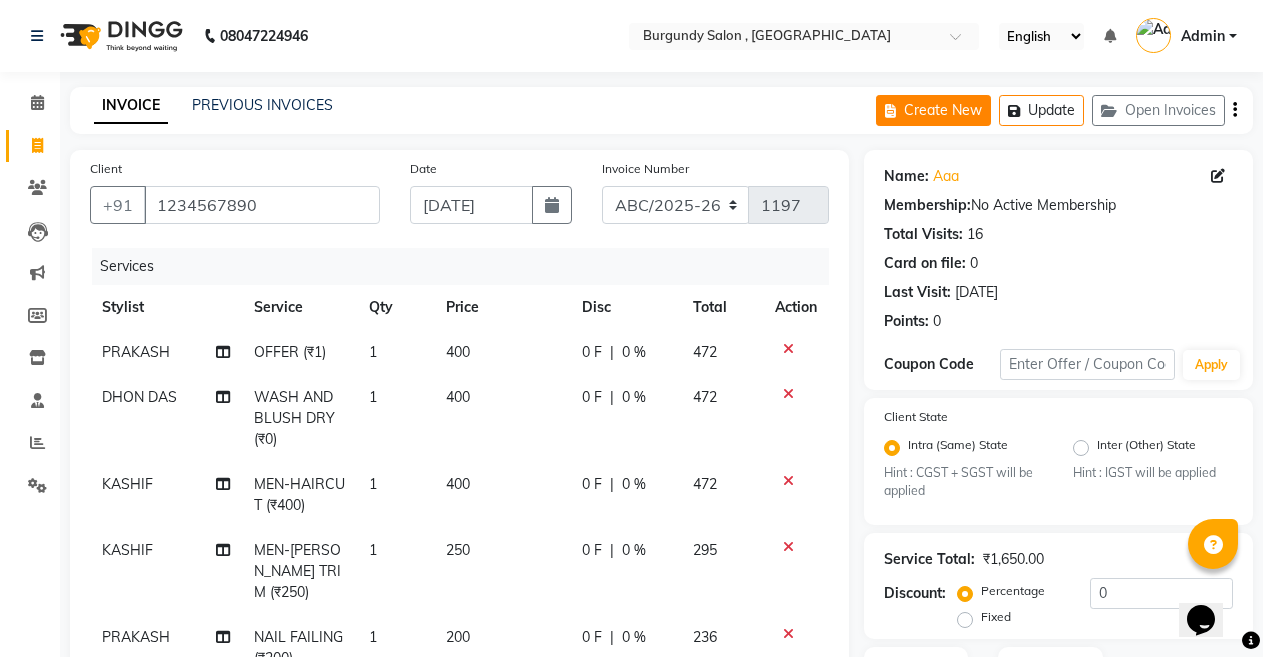 click on "Create New" 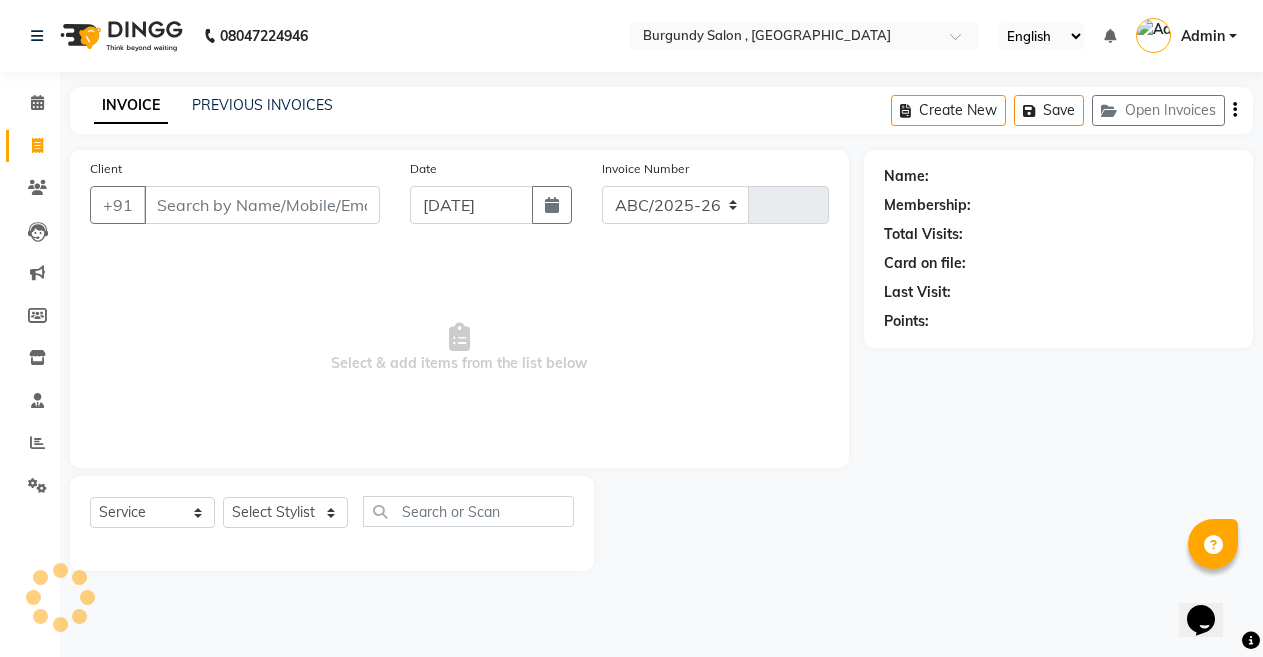 select on "5345" 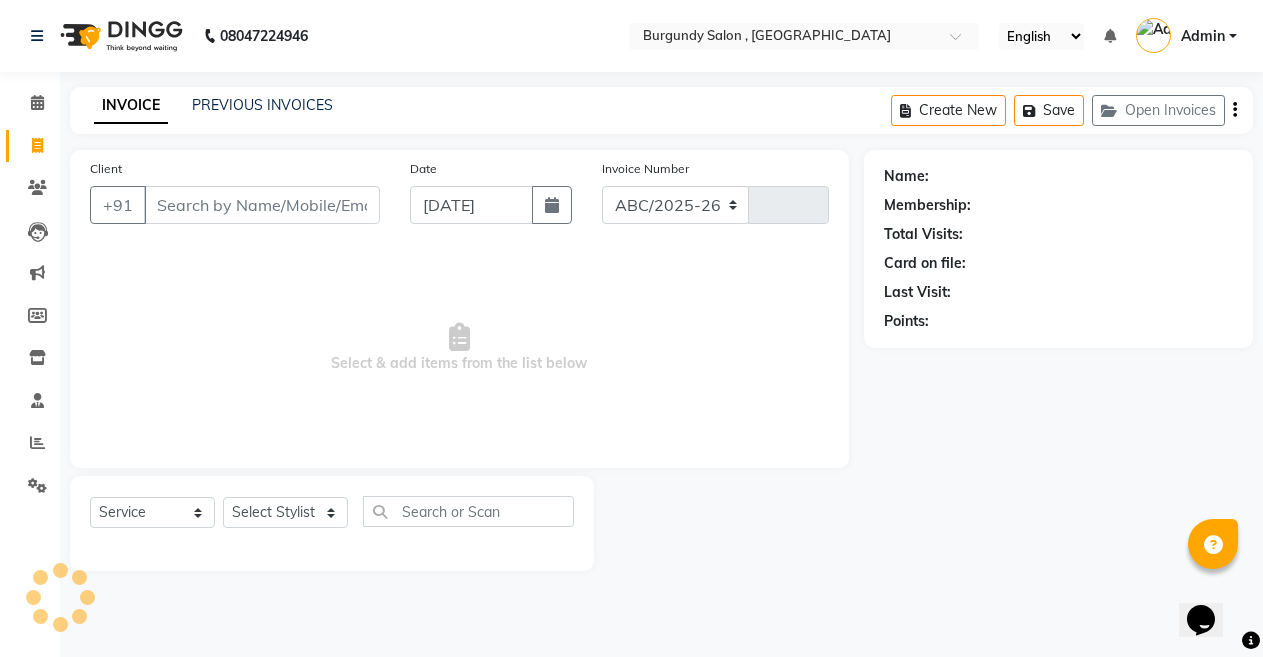 type on "1197" 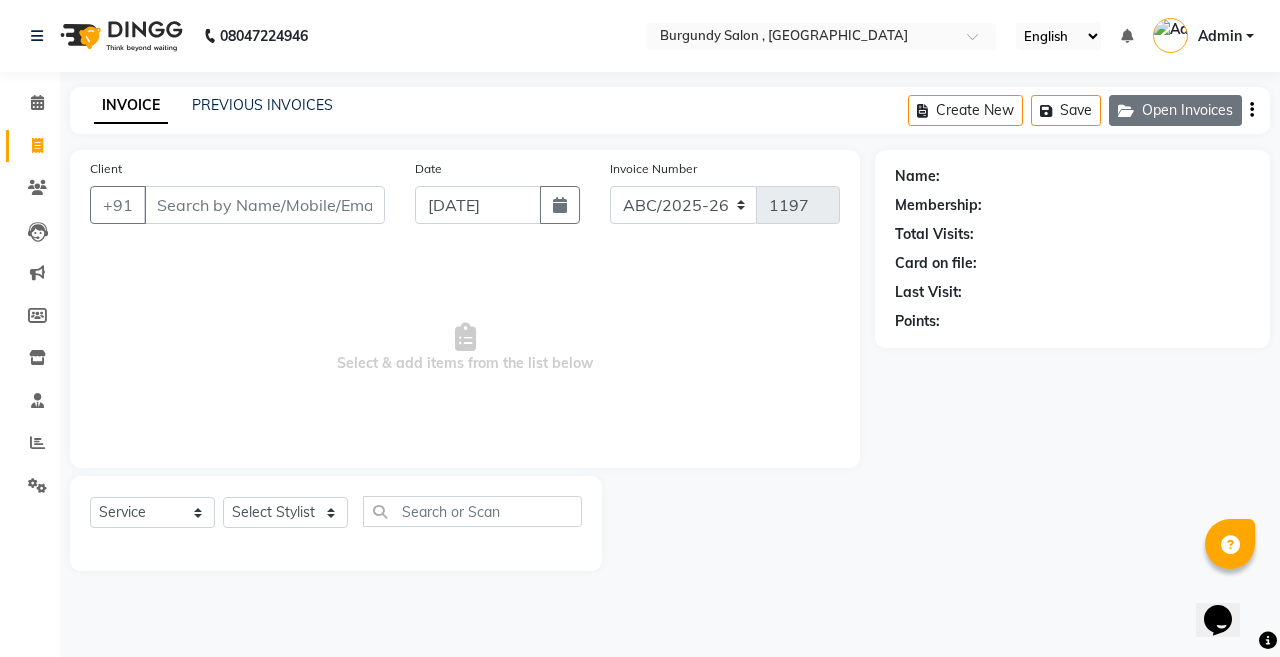 click on "Open Invoices" 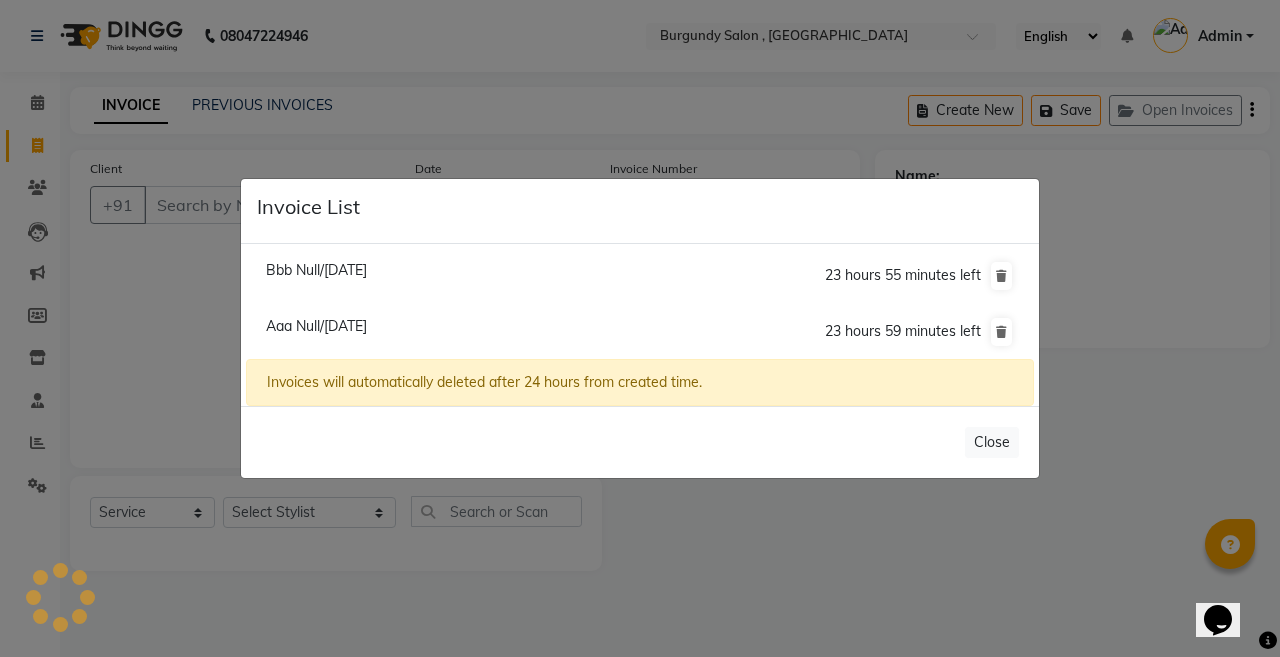 click on "Bbb Null/[DATE]" 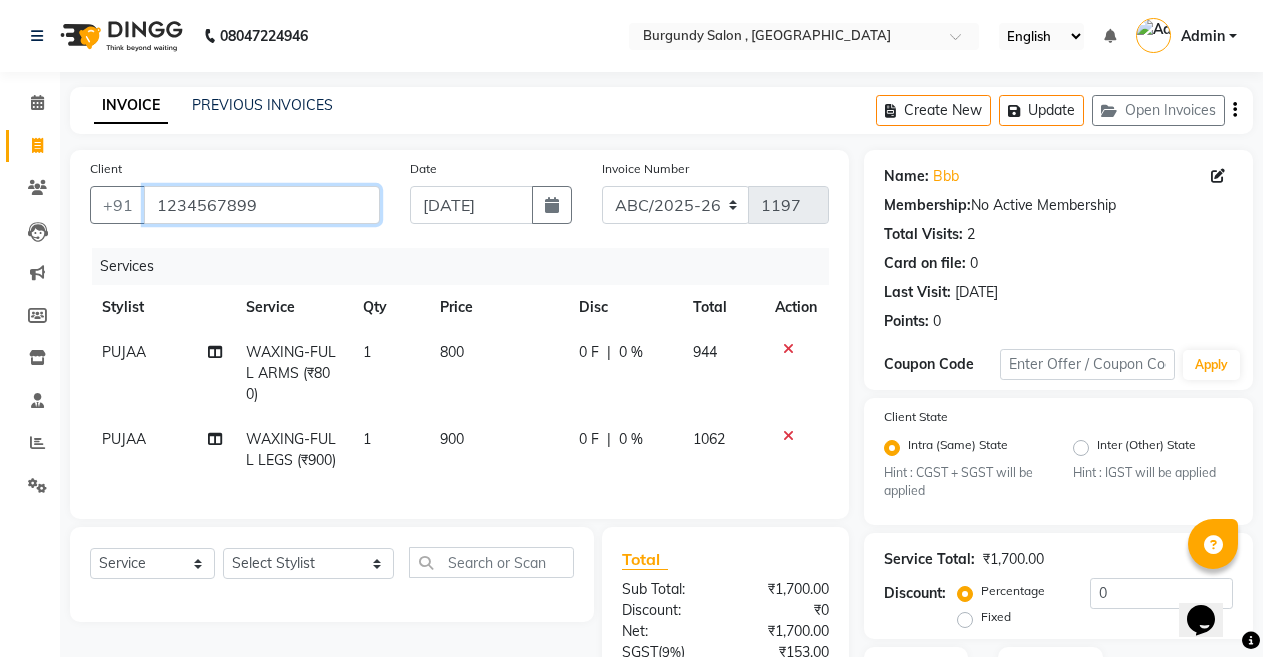 click on "1234567899" at bounding box center (262, 205) 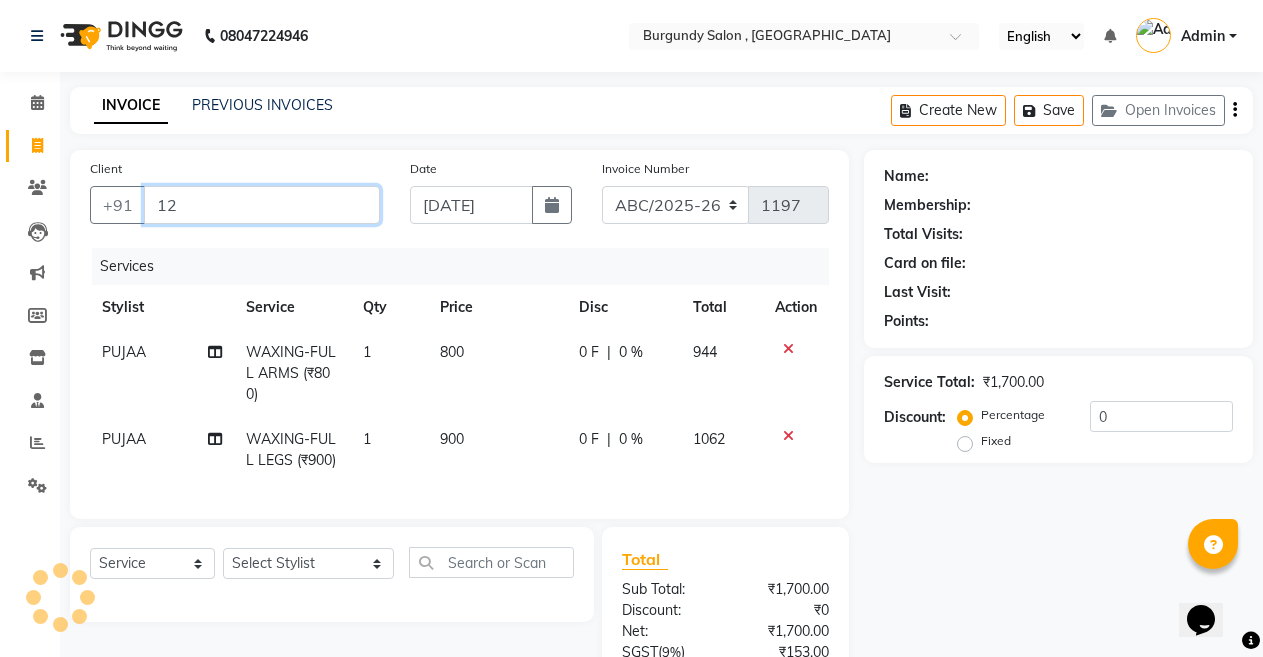 type on "1" 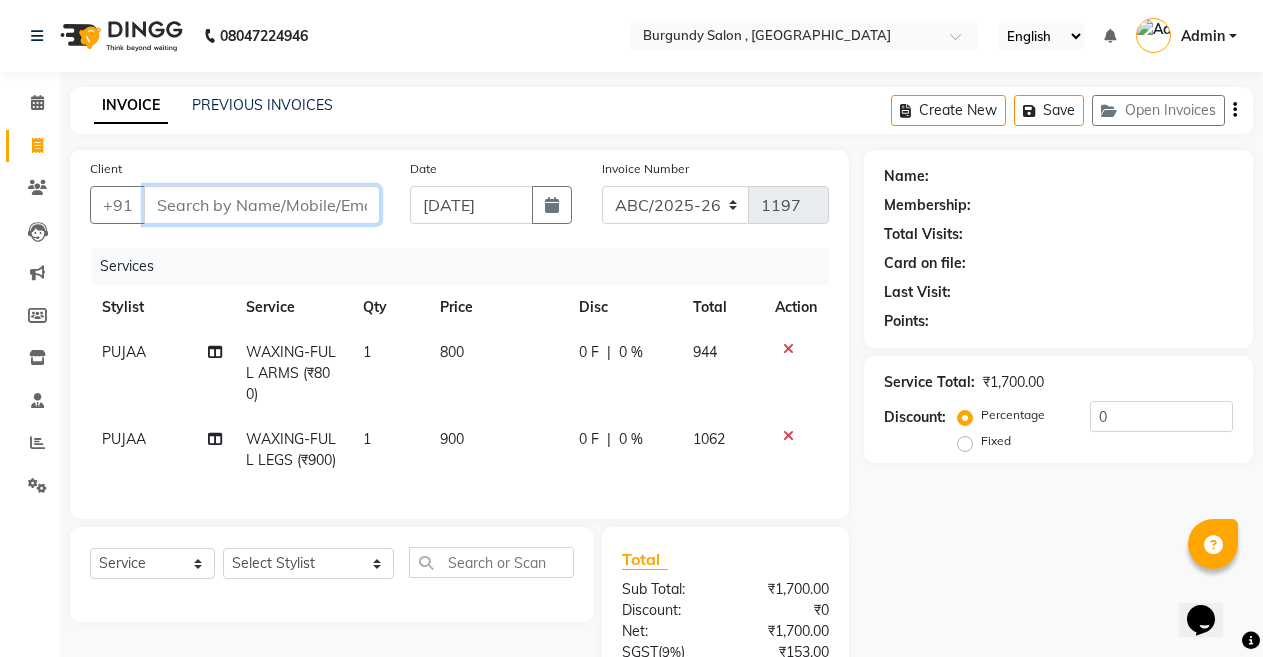 type on "8" 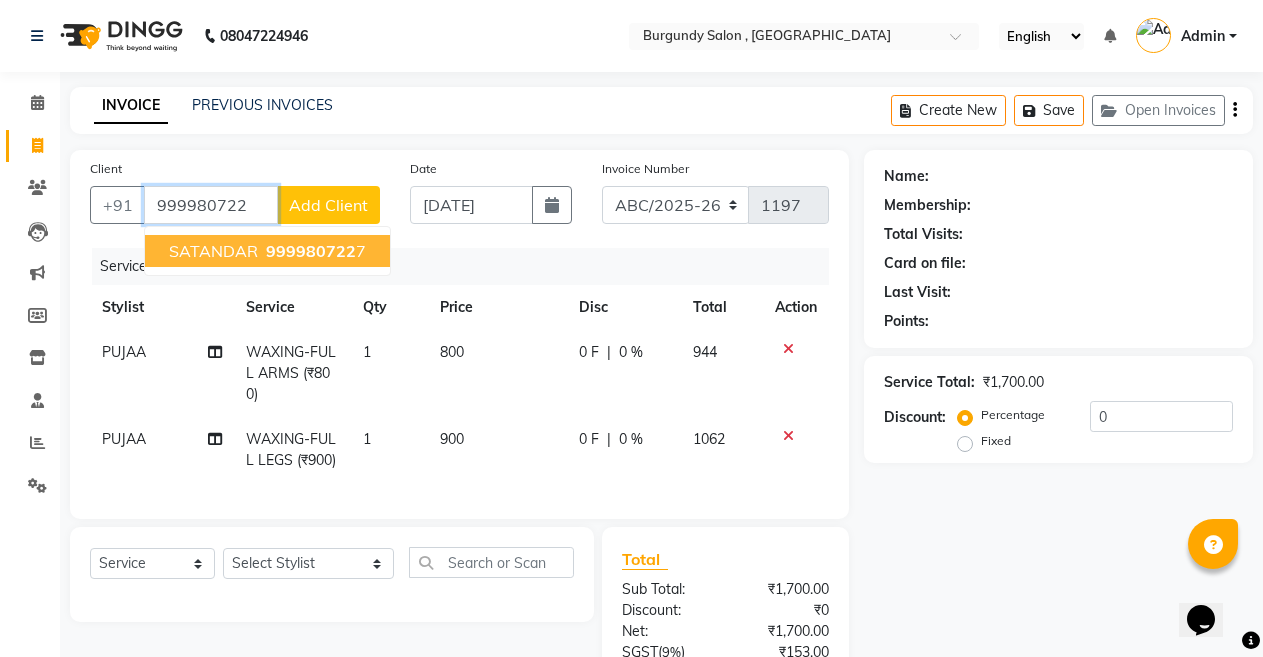 click on "999980722" at bounding box center (311, 251) 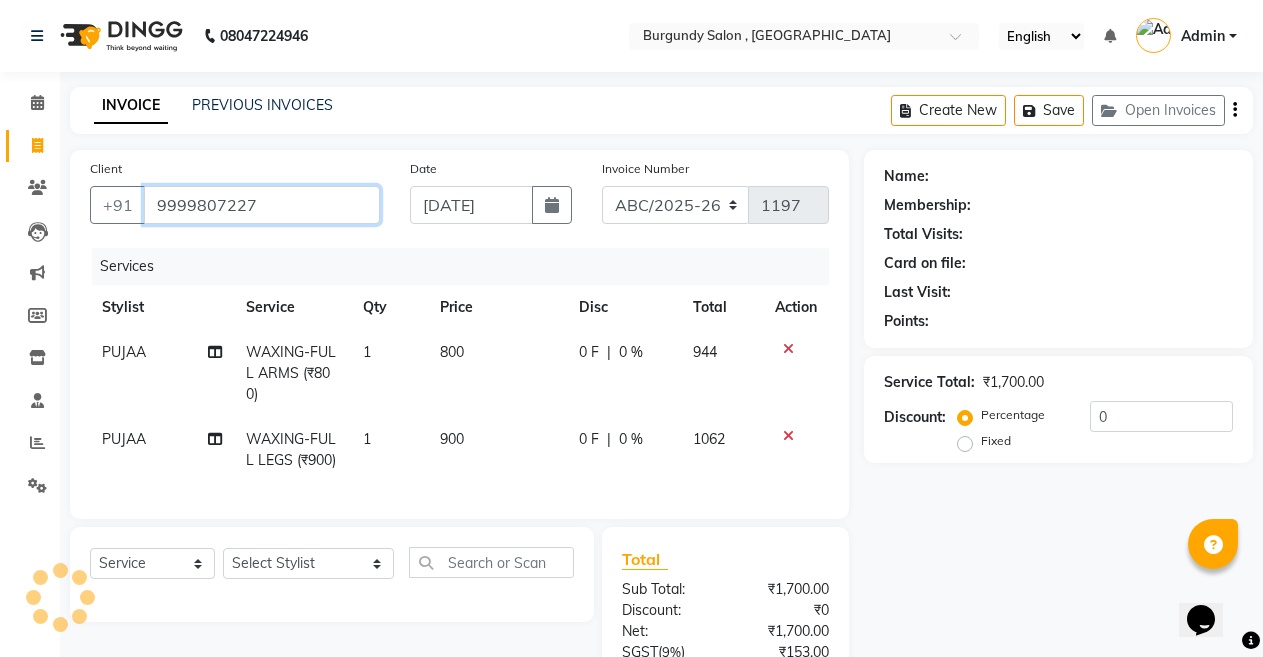 type on "9999807227" 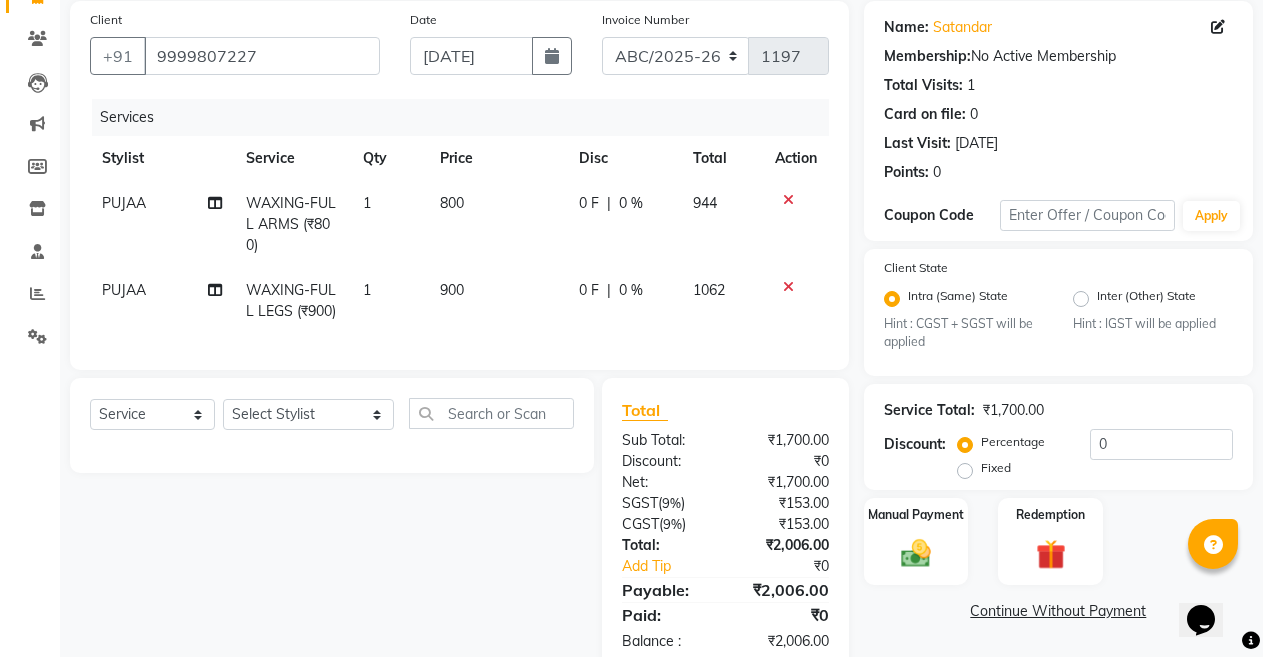 scroll, scrollTop: 131, scrollLeft: 0, axis: vertical 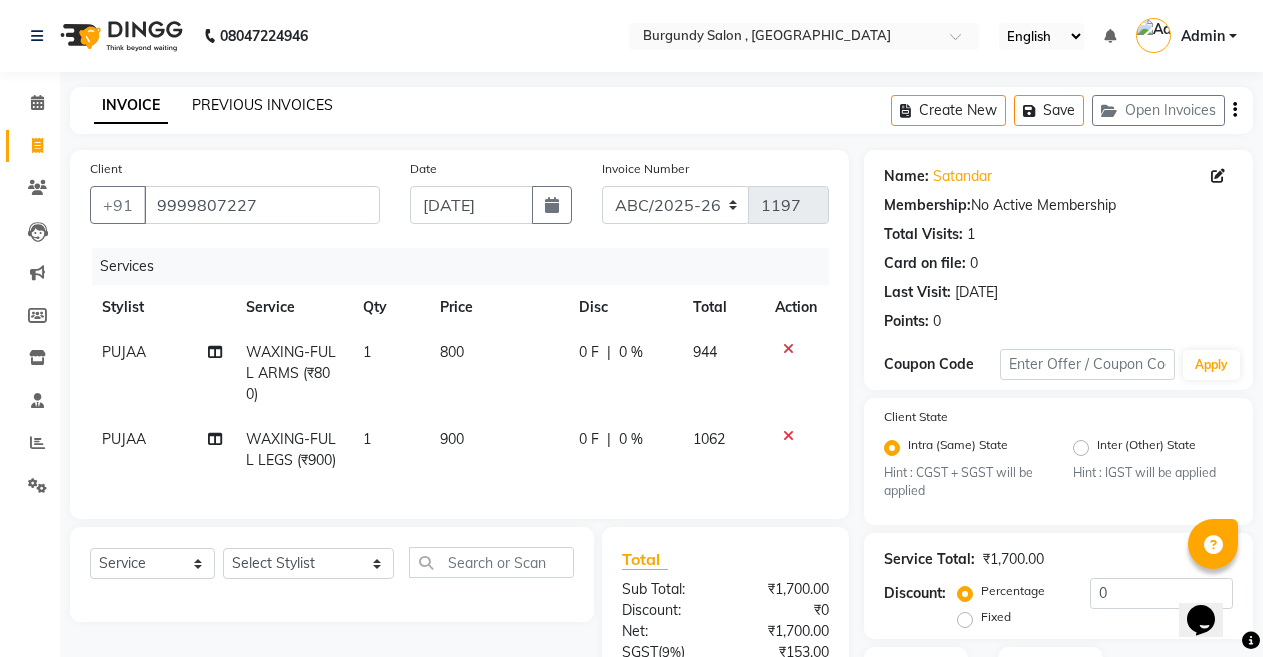 click on "PREVIOUS INVOICES" 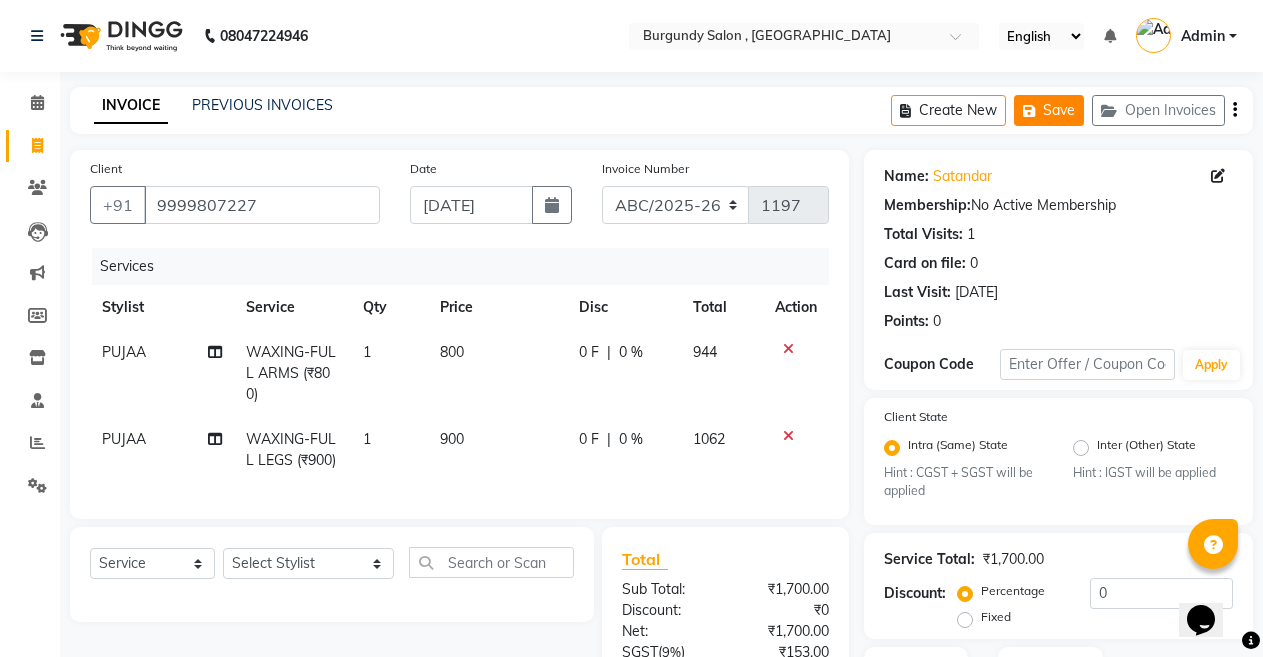 click on "Save" 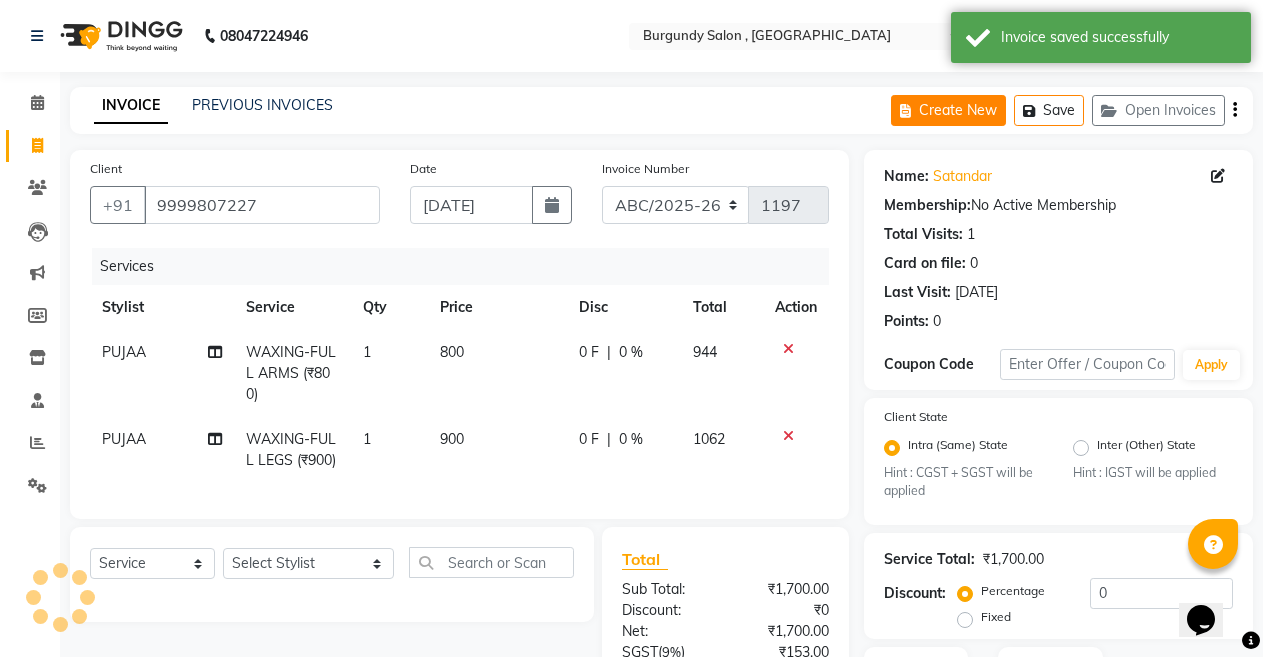 click on "Create New" 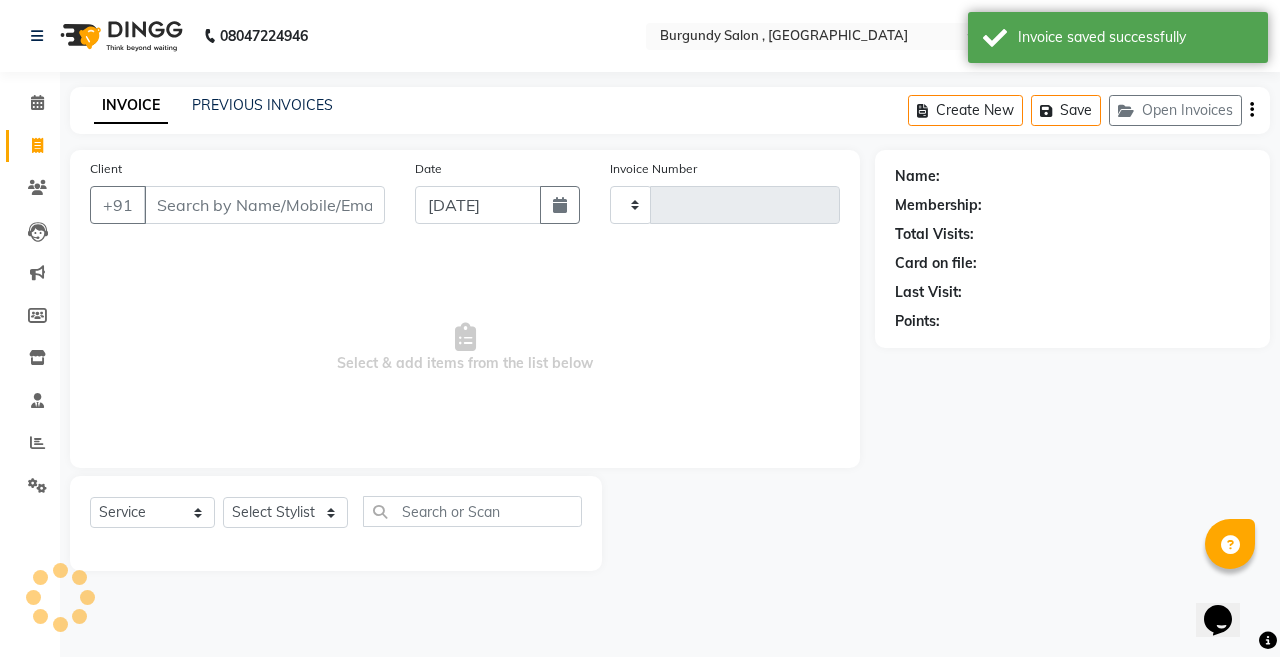 type on "1197" 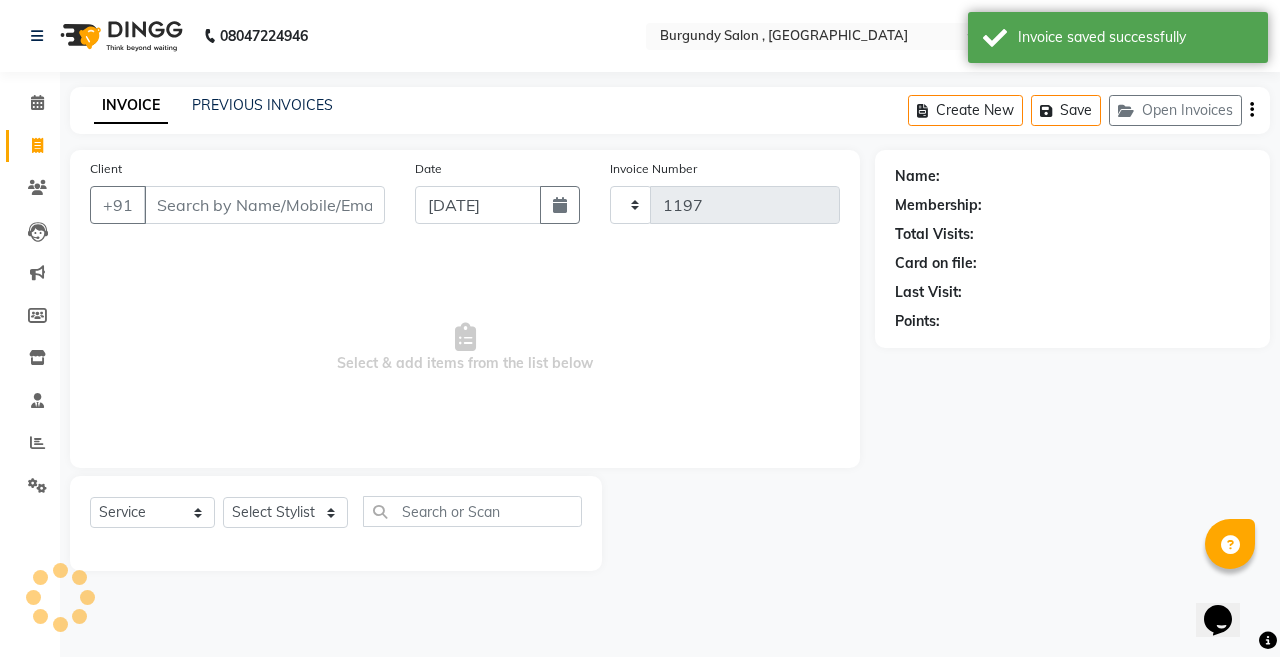 select on "5345" 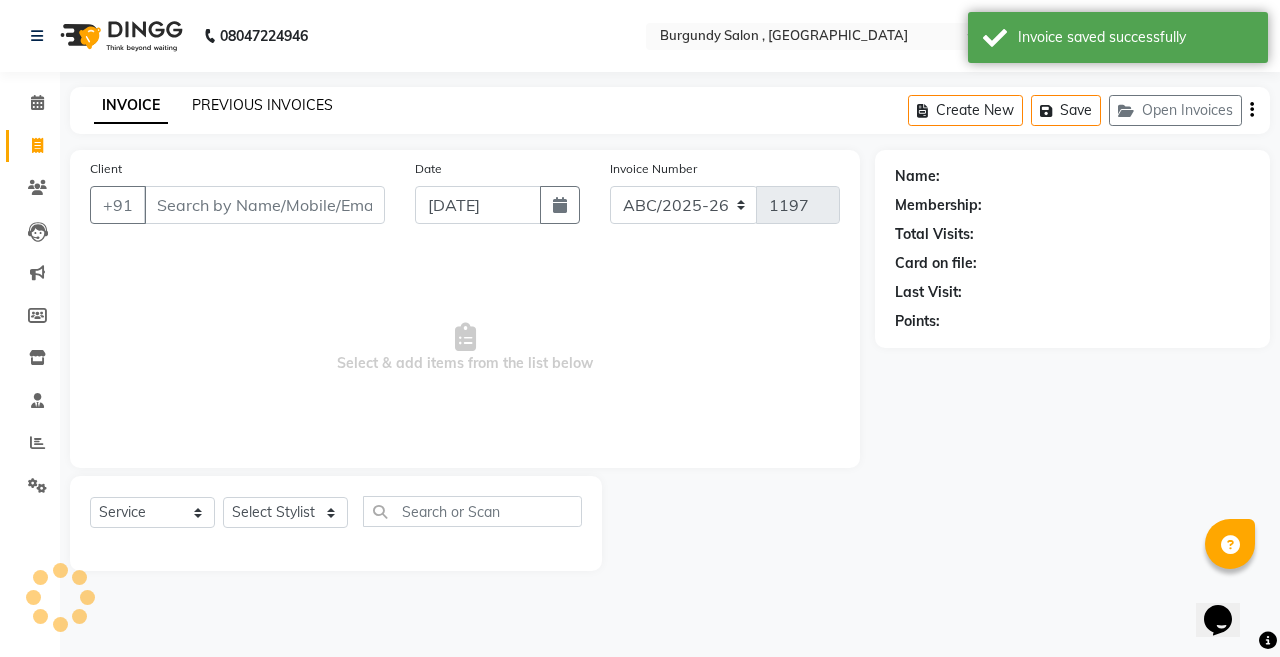 click on "PREVIOUS INVOICES" 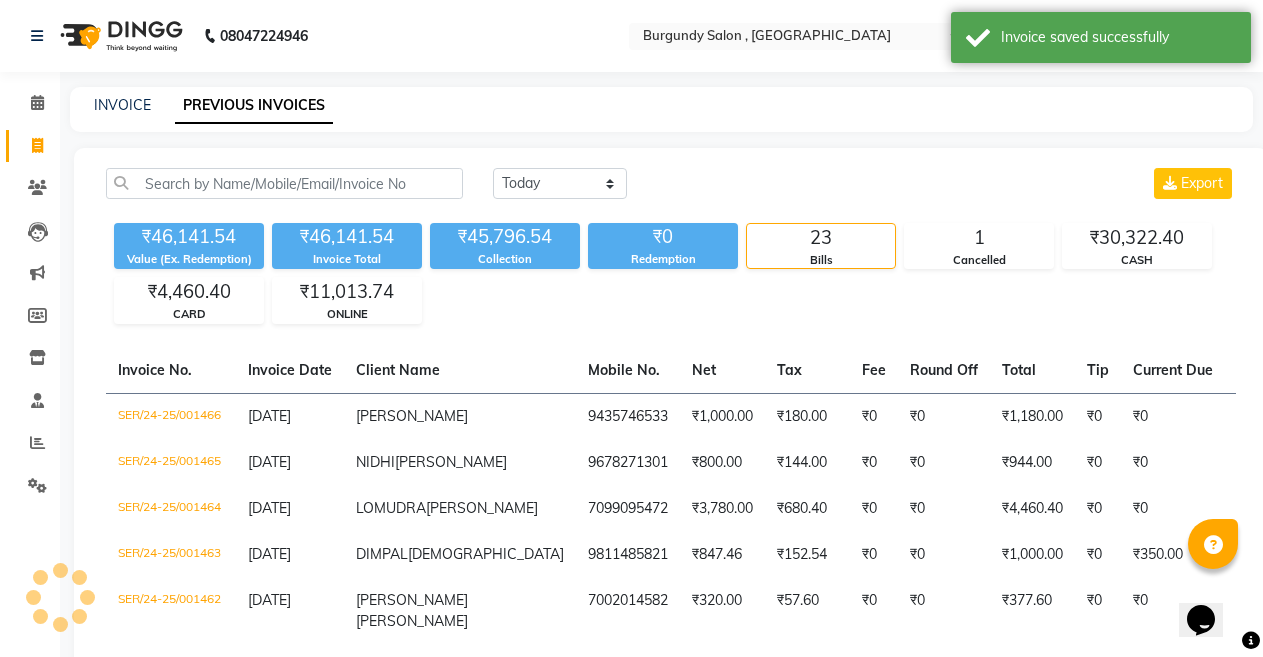 scroll, scrollTop: 575, scrollLeft: 0, axis: vertical 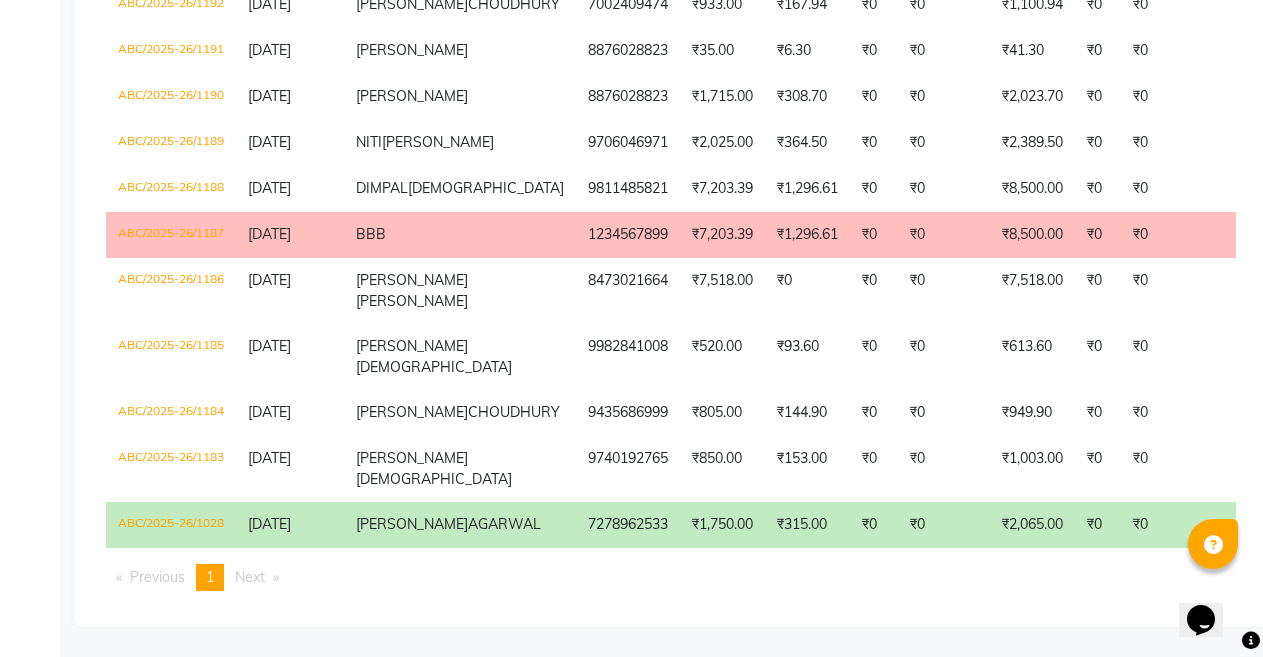 click on "Today Yesterday Custom Range Export ₹46,141.54 Value (Ex. Redemption) ₹46,141.54 Invoice Total  ₹45,796.54 Collection ₹0 Redemption 23 Bills 1 Cancelled ₹30,322.40 CASH ₹4,460.40 CARD ₹11,013.74 ONLINE  Invoice No.   Invoice Date   Client Name   Mobile No.   Net   Tax   Fee   Round Off   Total   Tip   Current Due   Last Payment Date   Payment Amount   Payment Methods   Cancel Reason   Status   SER/24-25/001466  13-07-2025 MANISHA DOLANI   9435746533 ₹1,000.00 ₹180.00  ₹0  ₹0 ₹1,180.00 ₹0 ₹0 13-07-2025 ₹1,180.00  ONLINE - PAID  SER/24-25/001465  13-07-2025 NIDHI  HARLALKA 9678271301 ₹800.00 ₹144.00  ₹0  ₹0 ₹944.00 ₹0 ₹0 13-07-2025 ₹944.00  ONLINE - PAID  SER/24-25/001464  13-07-2025 LOMUDRA  KANUNGO 7099095472 ₹3,780.00 ₹680.40  ₹0  ₹0 ₹4,460.40 ₹0 ₹0 13-07-2025 ₹4,460.40  CARD - PAID  SER/24-25/001463  13-07-2025 DIMPAL  JAIN 9811485821 ₹847.46 ₹152.54  ₹0  ₹0 ₹1,000.00 ₹0 ₹350.00 13-07-2025 ₹650.00  CASH - PARTIAL PAID 13-07-2025 -" 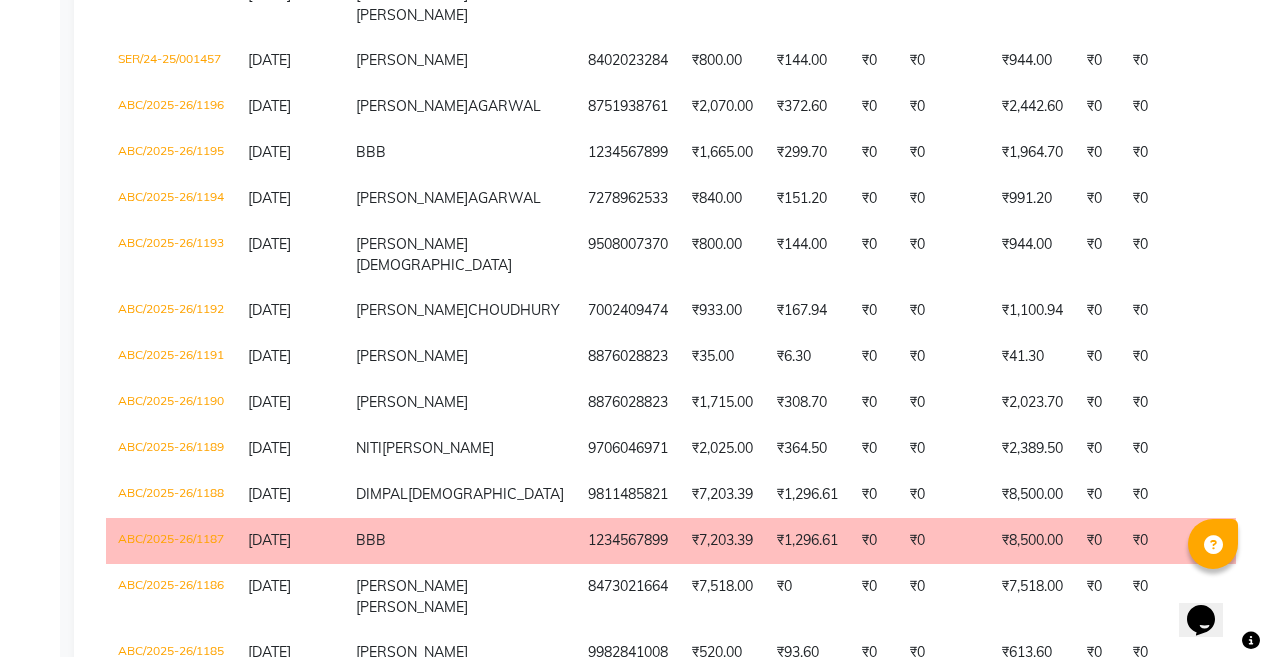 scroll, scrollTop: 790, scrollLeft: 0, axis: vertical 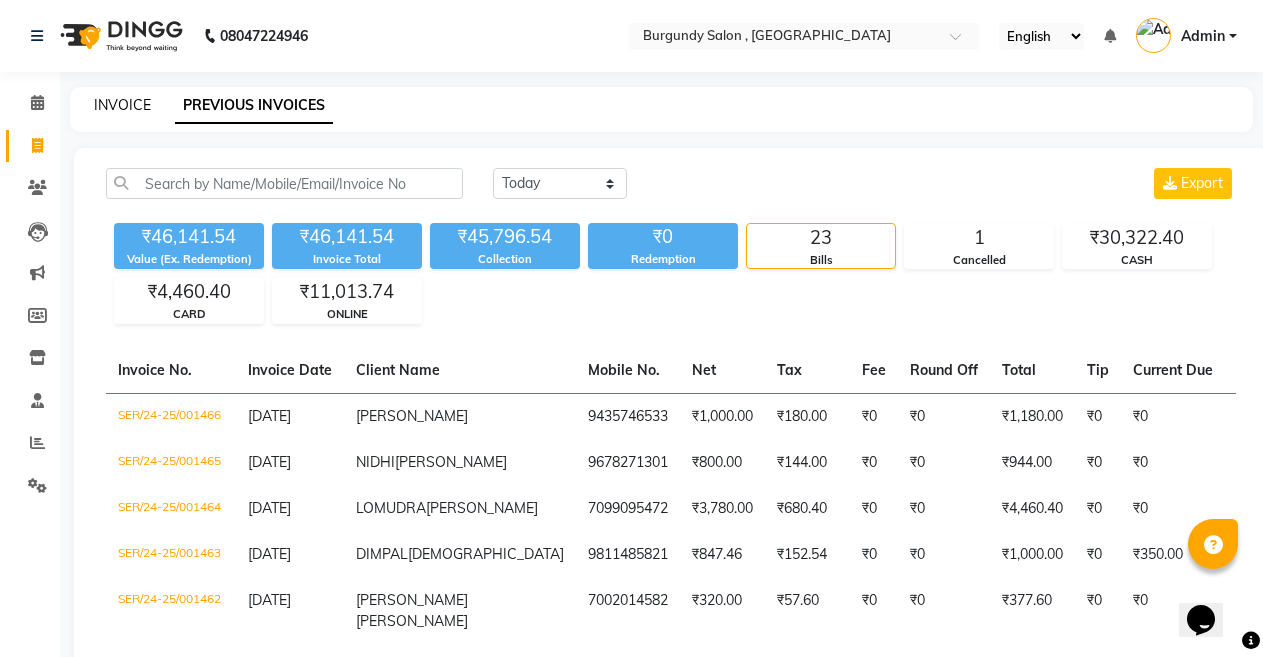 click on "INVOICE" 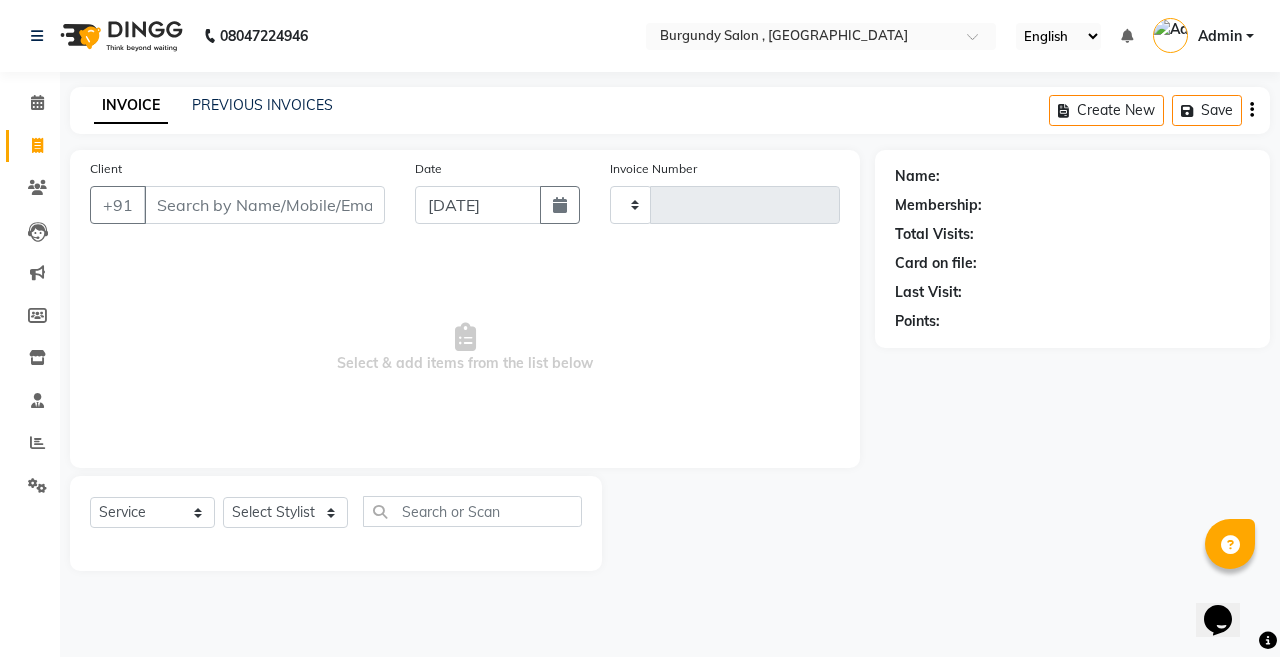 select on "5345" 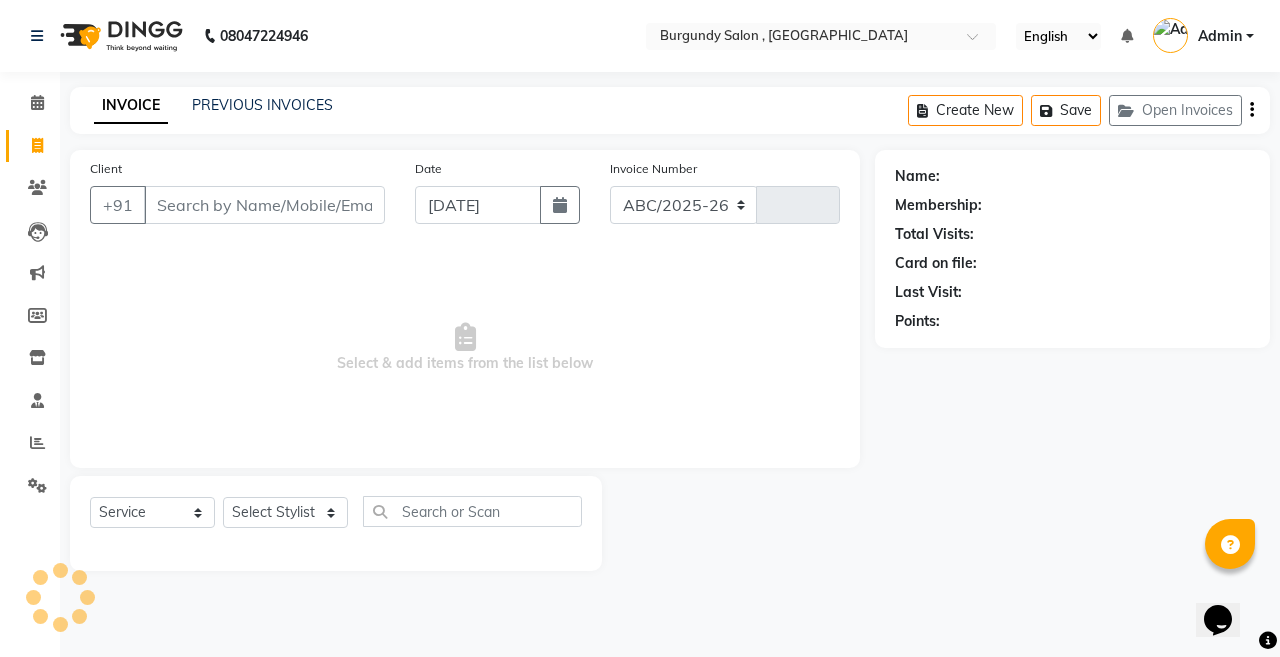 type on "1197" 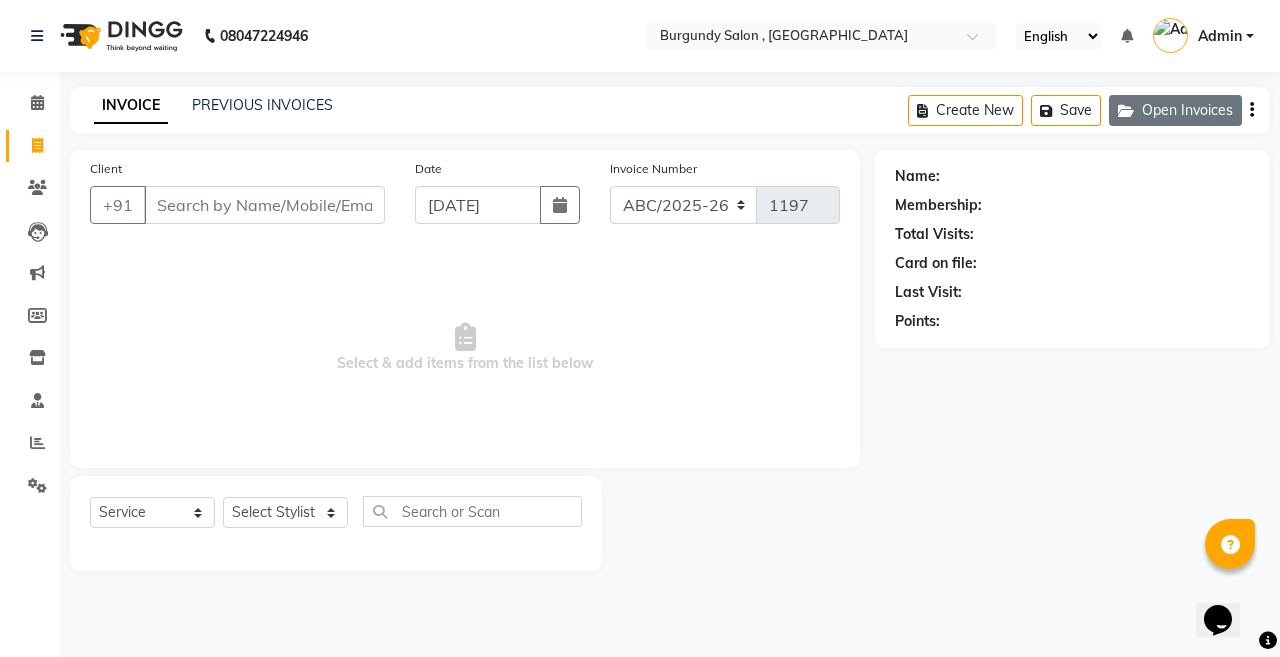 click on "Open Invoices" 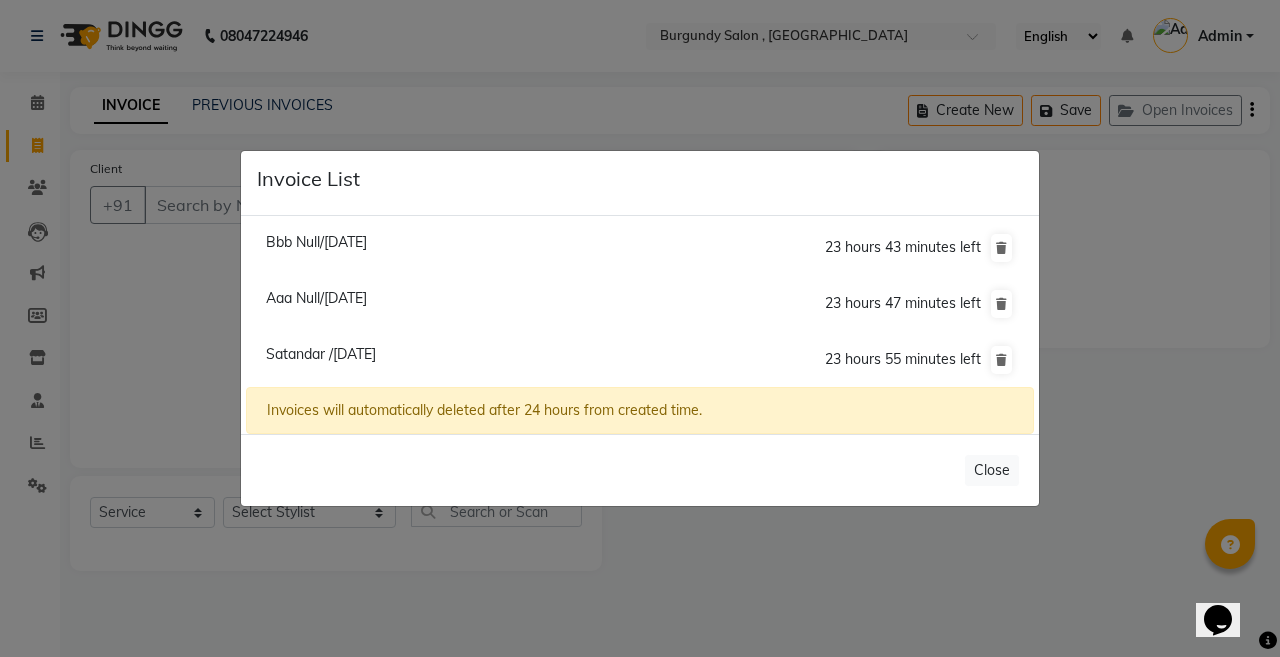 click on "Bbb Null/[DATE]" 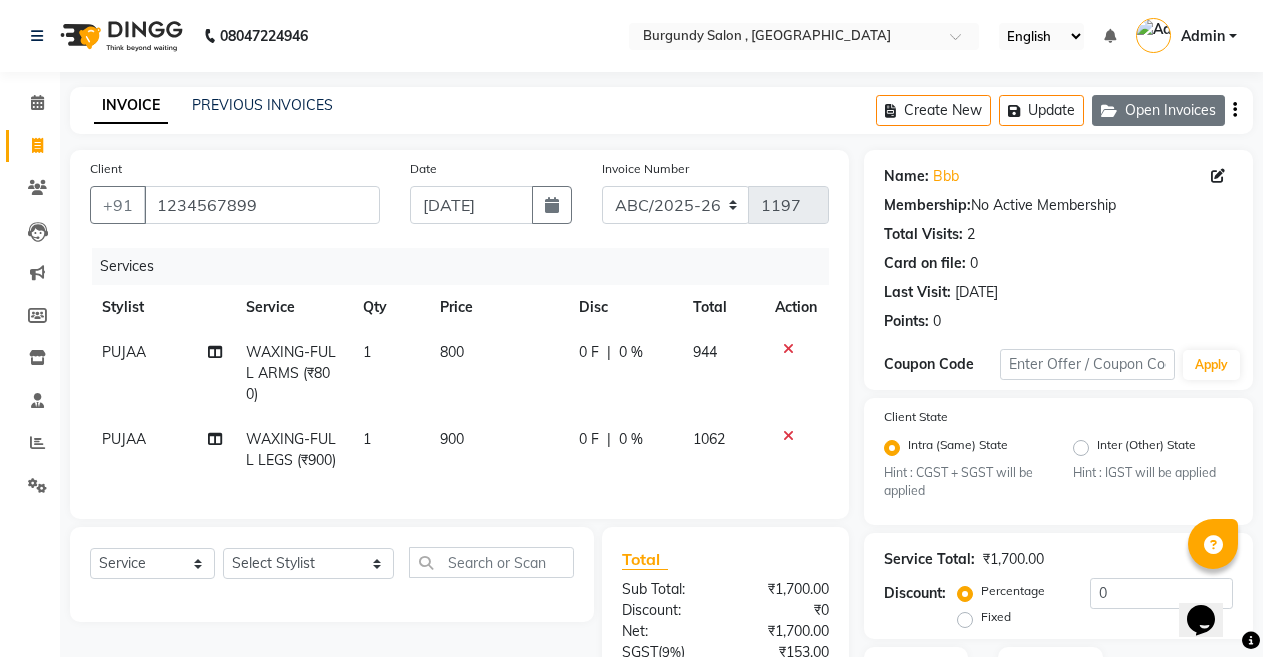 click on "Open Invoices" 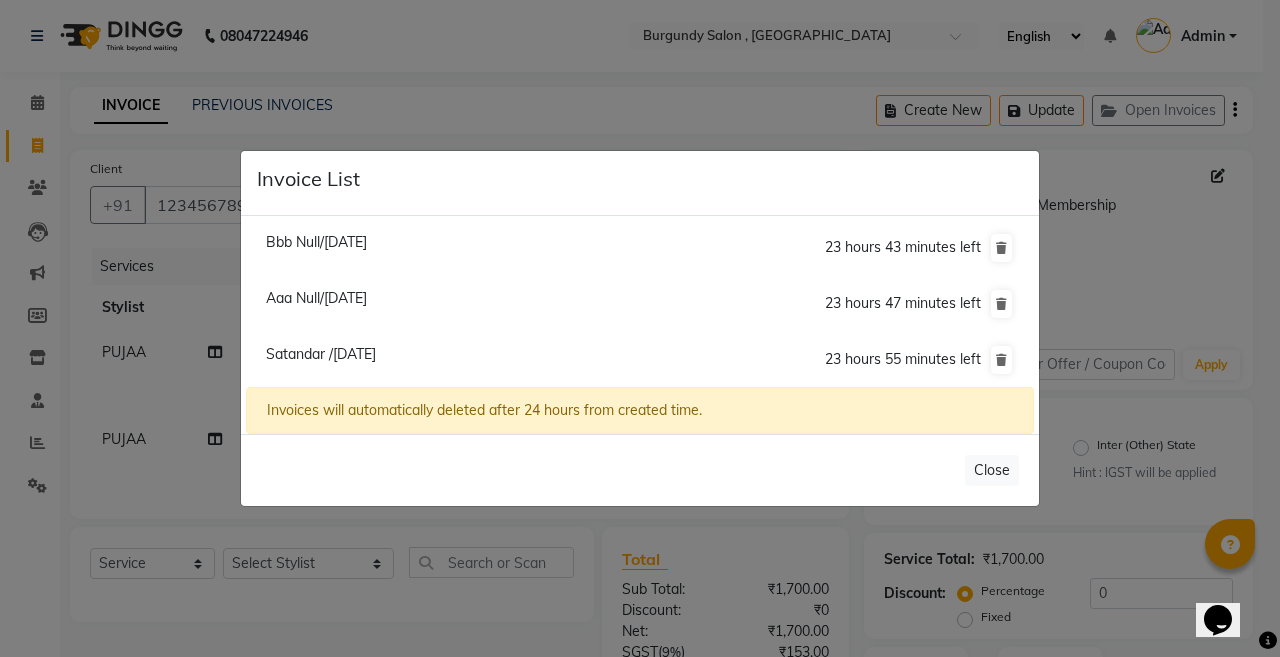 click on "Aaa Null/[DATE]" 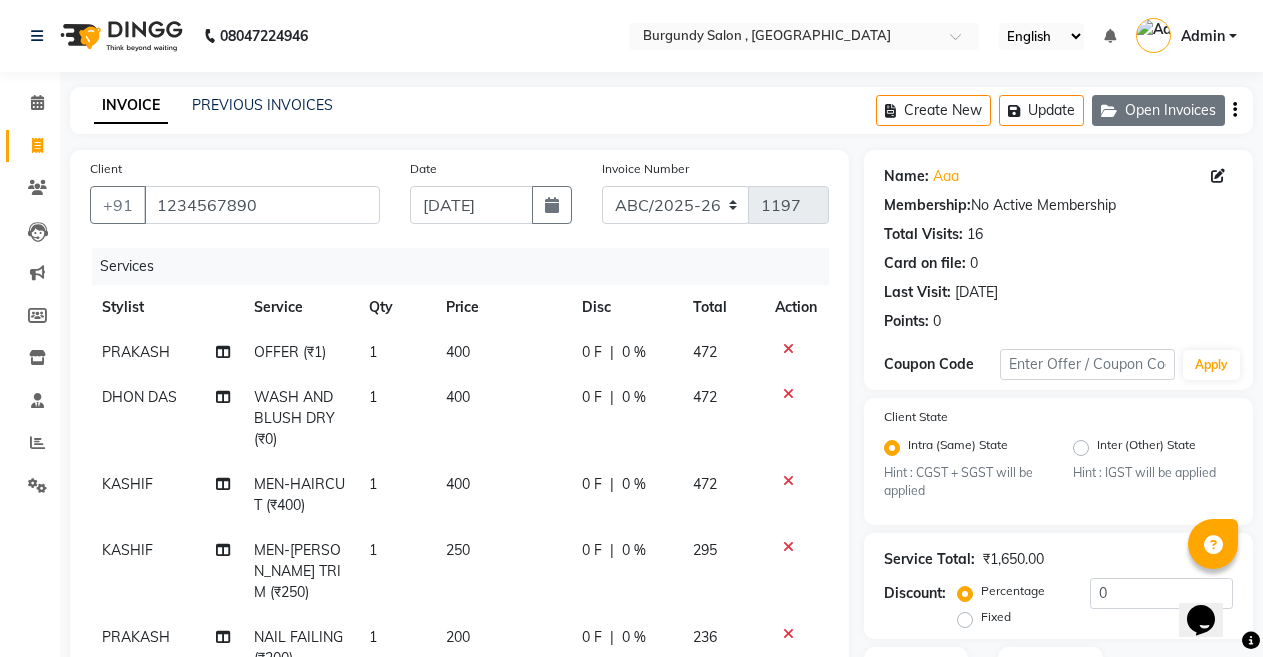 click on "Open Invoices" 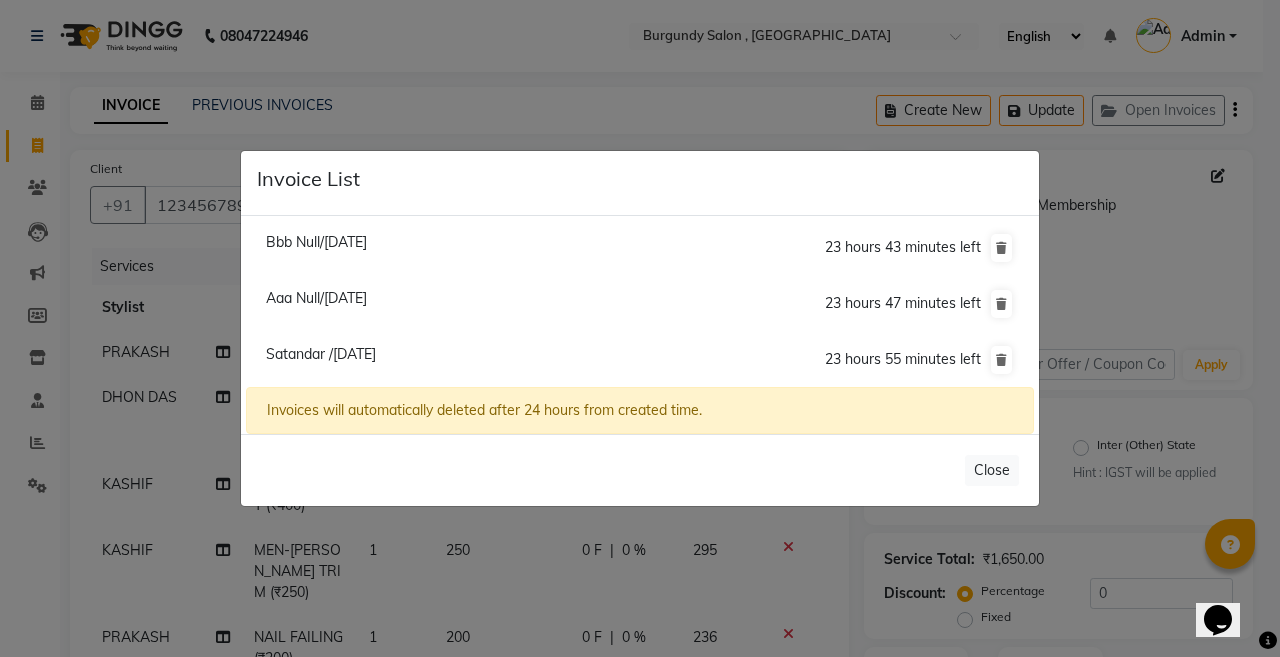 click on "Invoice List  Bbb Null/13 July 2025  23 hours 43 minutes left  Aaa Null/13 July 2025  23 hours 47 minutes left  Satandar /13 July 2025  23 hours 55 minutes left  Invoices will automatically deleted after 24 hours from created time.   Close" 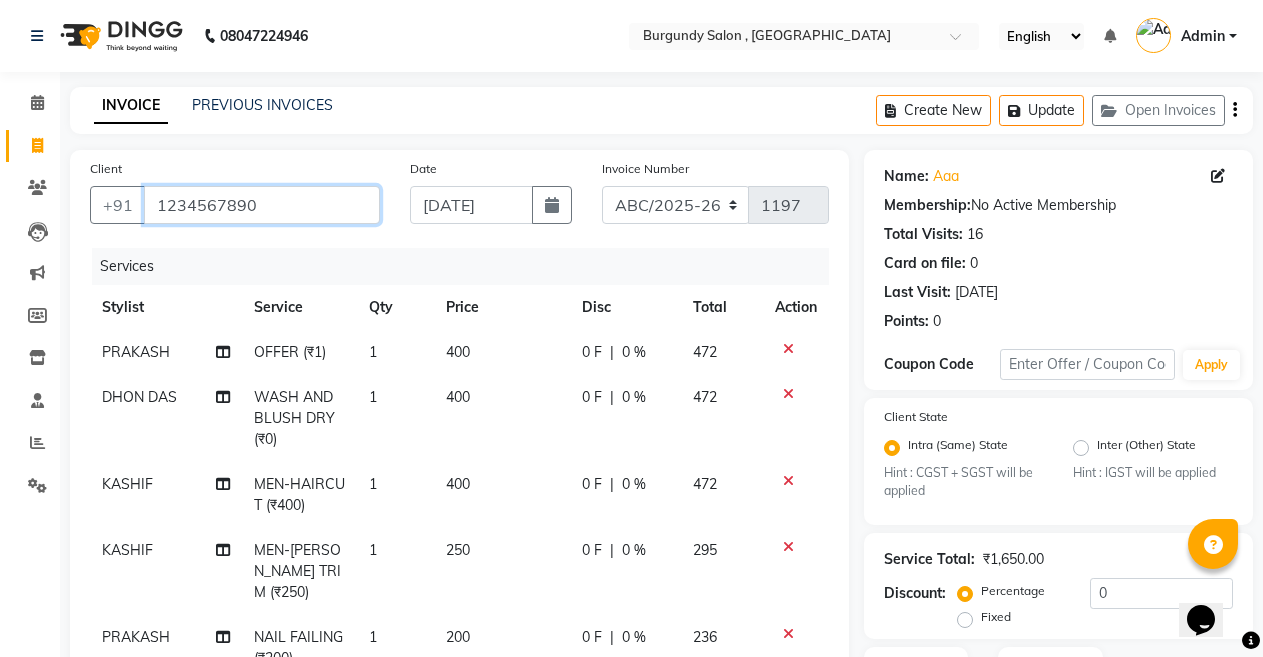 click on "1234567890" at bounding box center (262, 205) 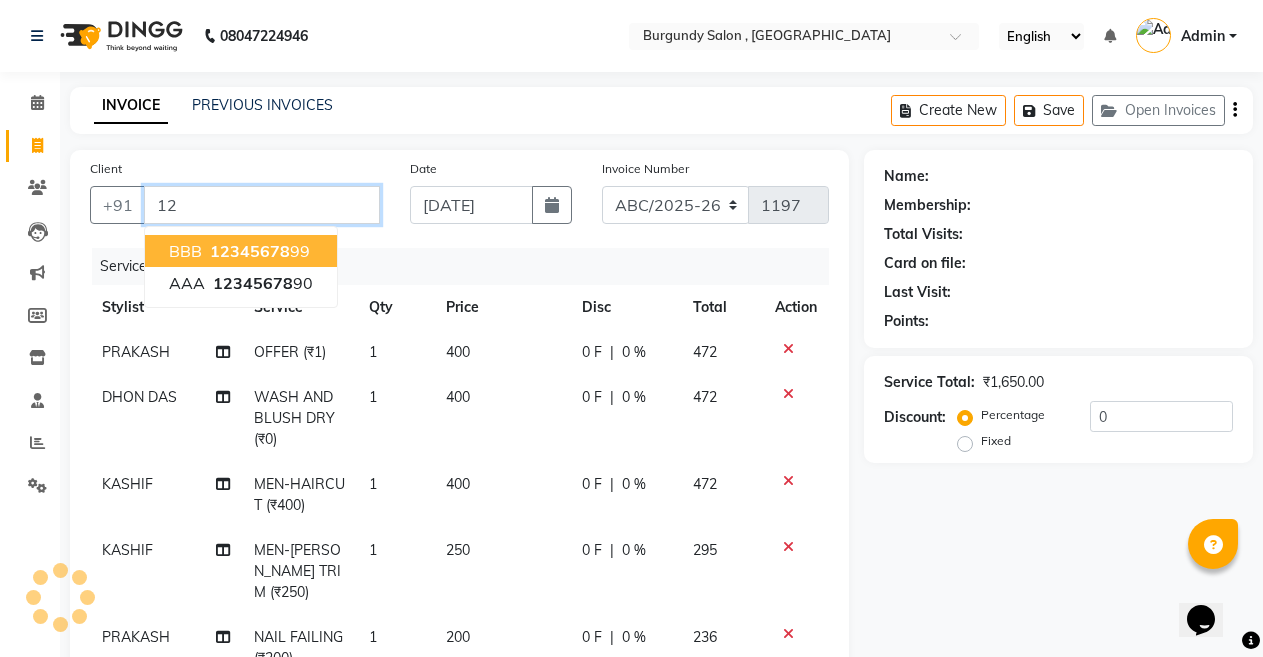 type on "1" 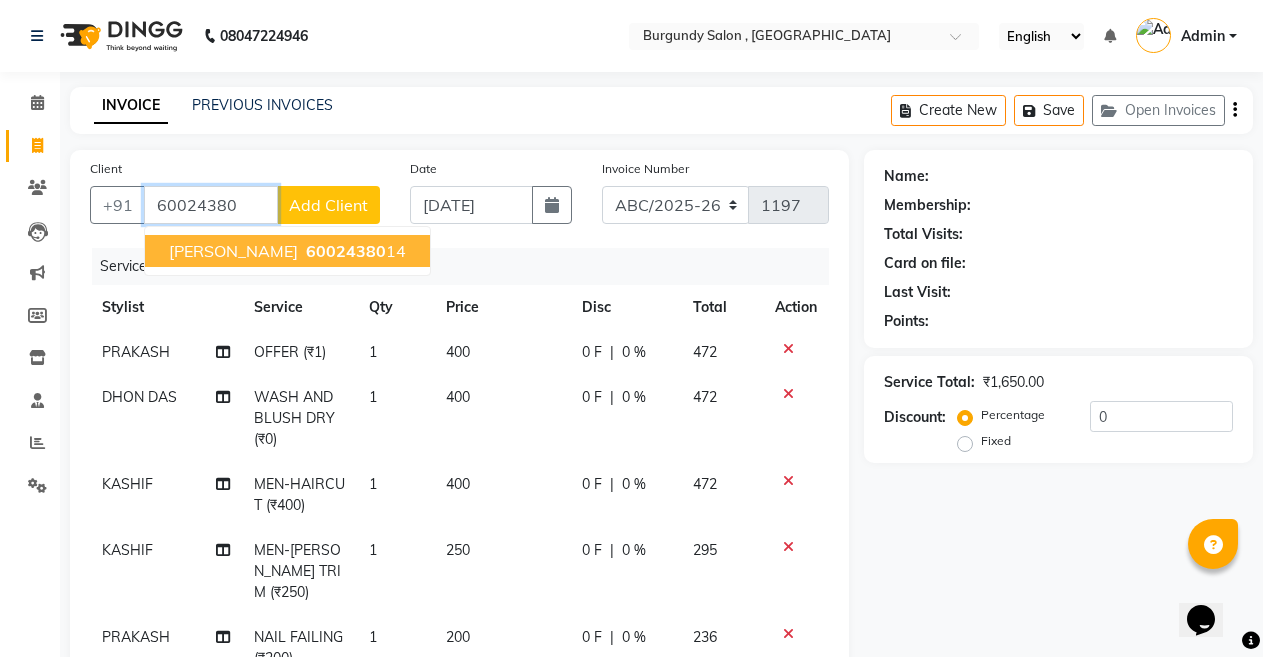 click on "60024380" at bounding box center [346, 251] 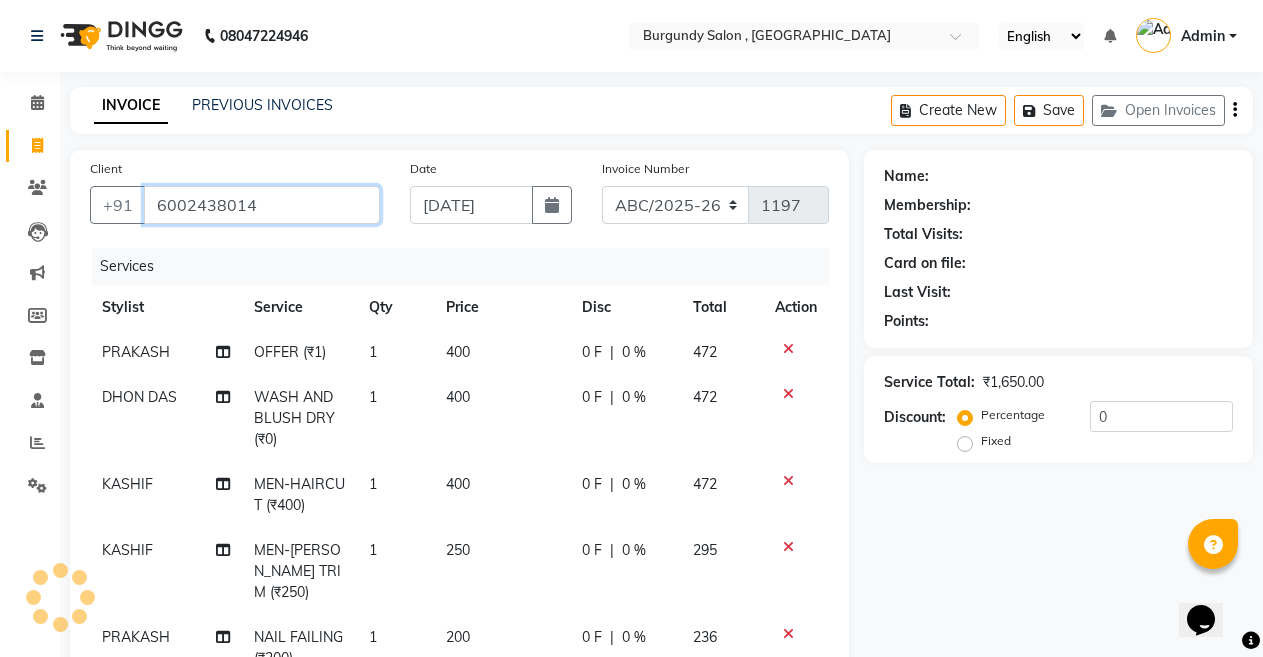 type on "6002438014" 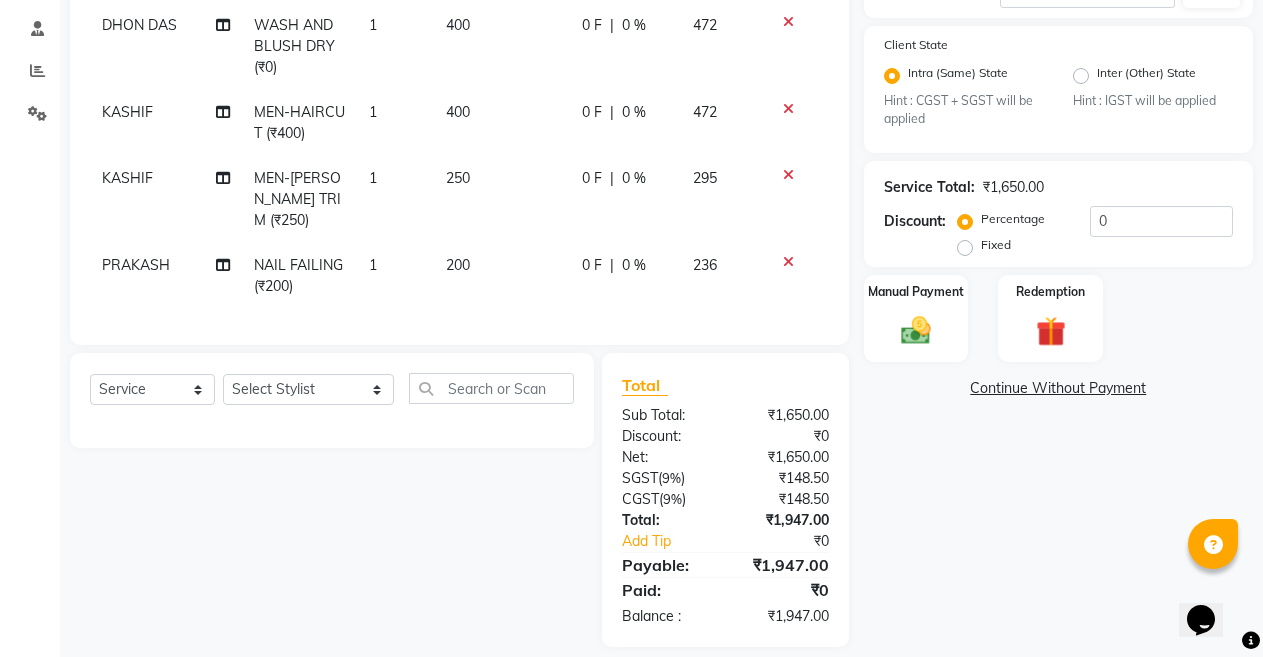 scroll, scrollTop: 388, scrollLeft: 0, axis: vertical 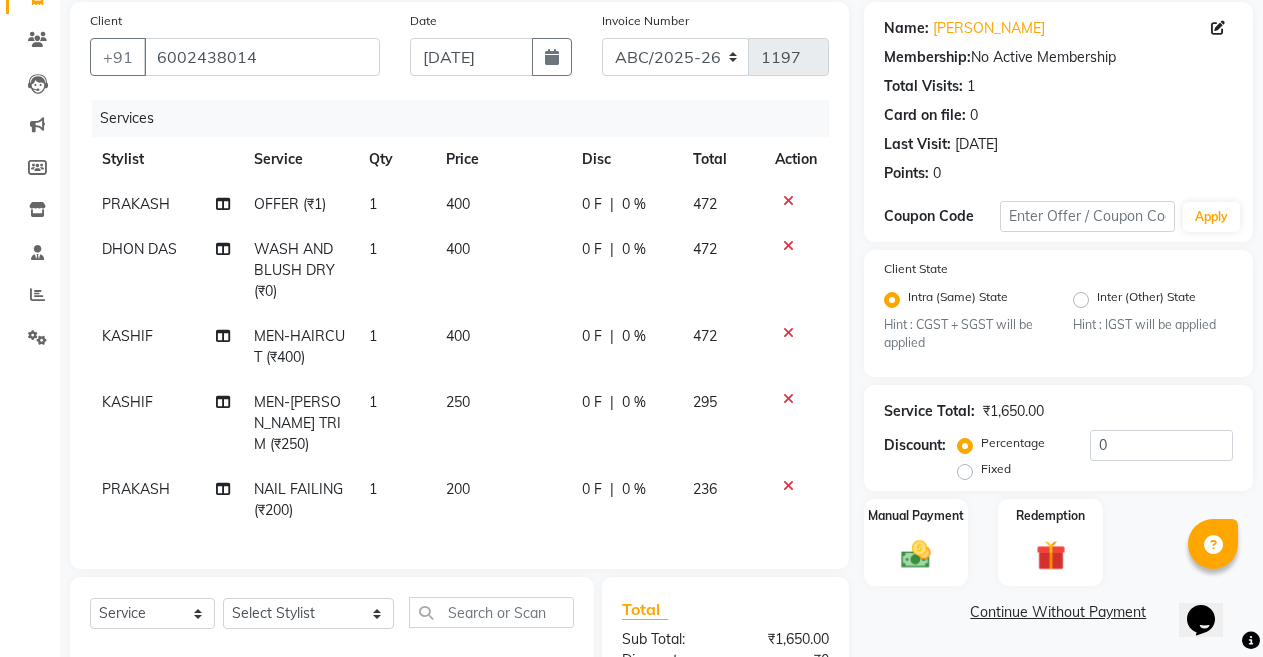 click on "400" 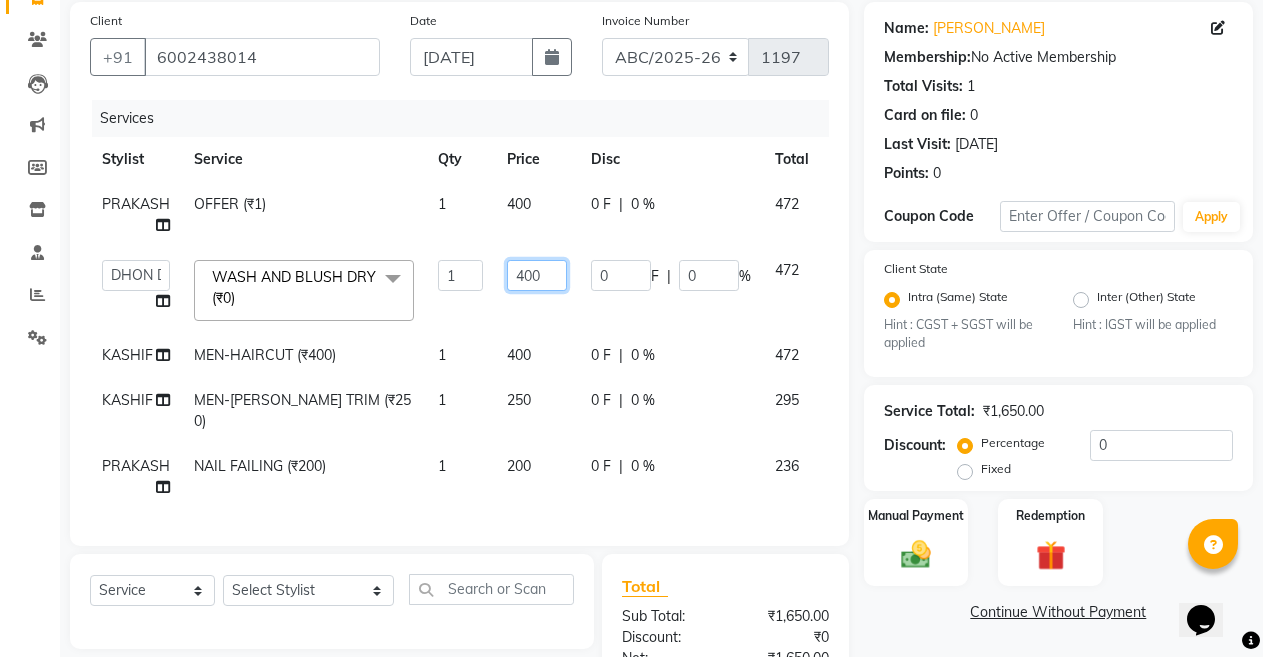 click on "400" 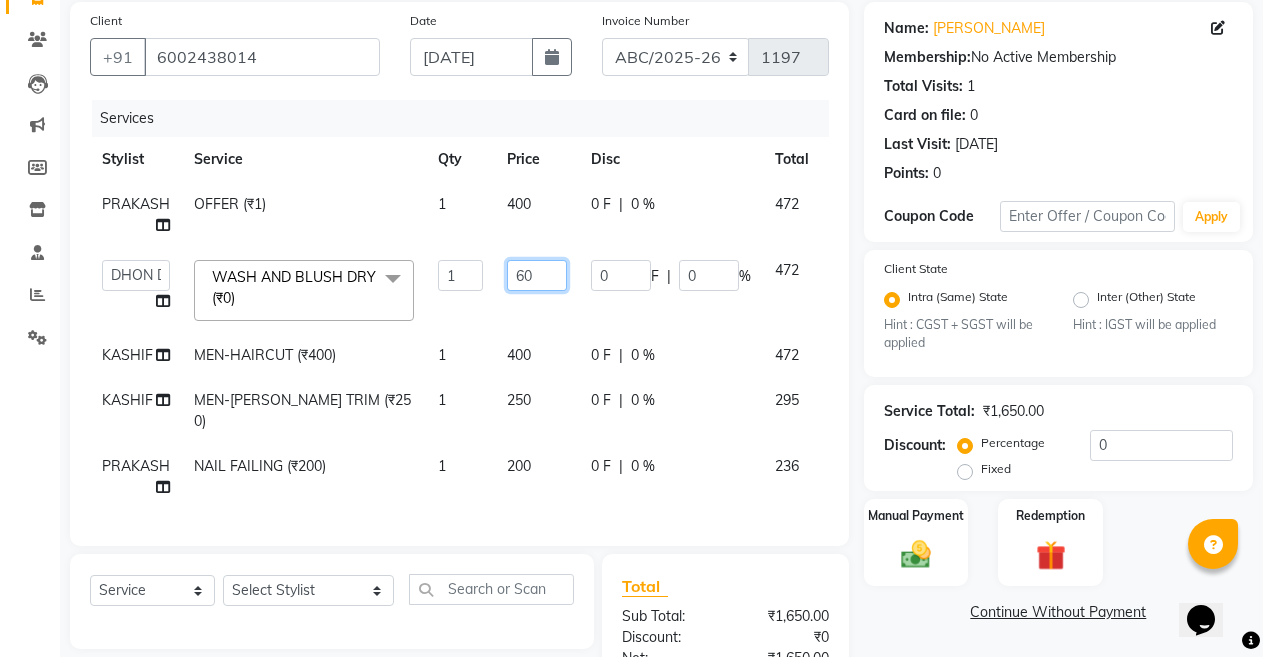 type on "600" 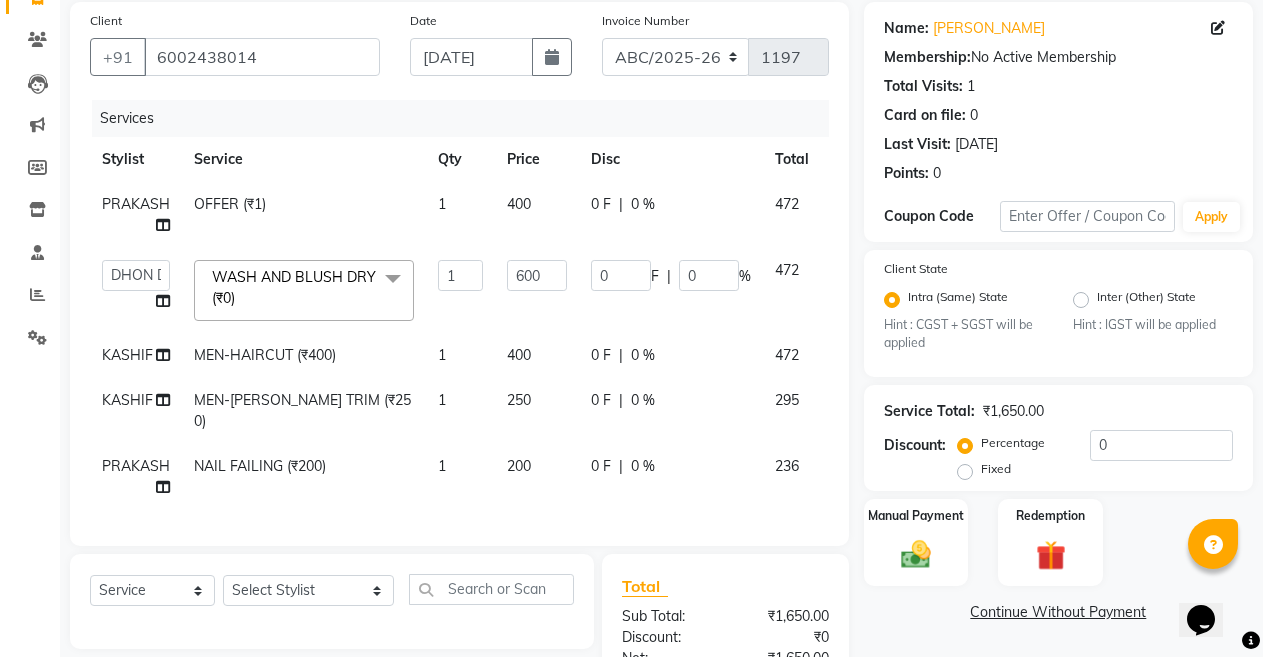 click on "Percentage   Fixed  0" 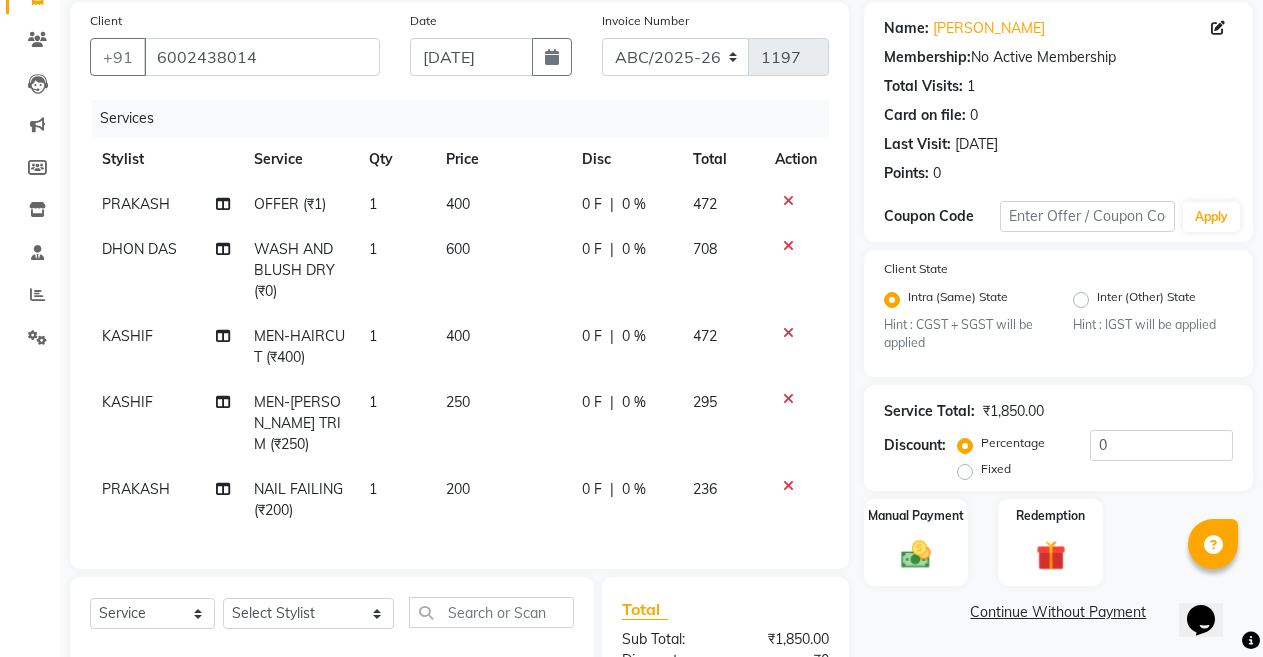 click on "400" 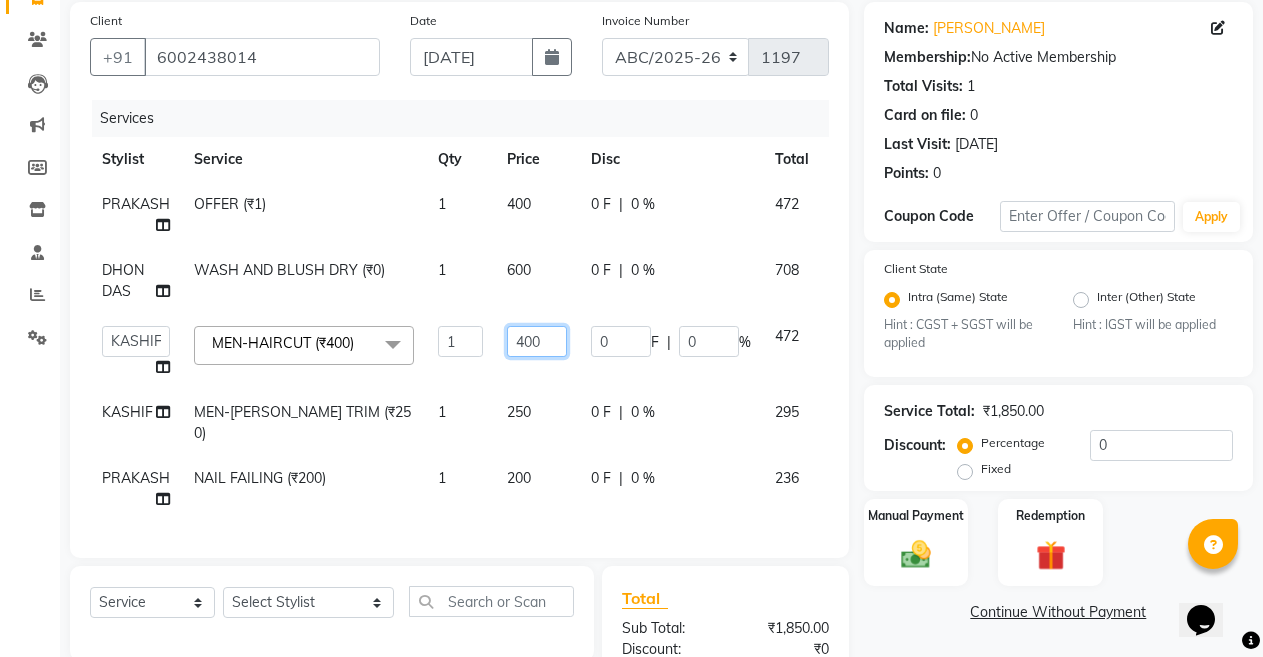 click on "400" 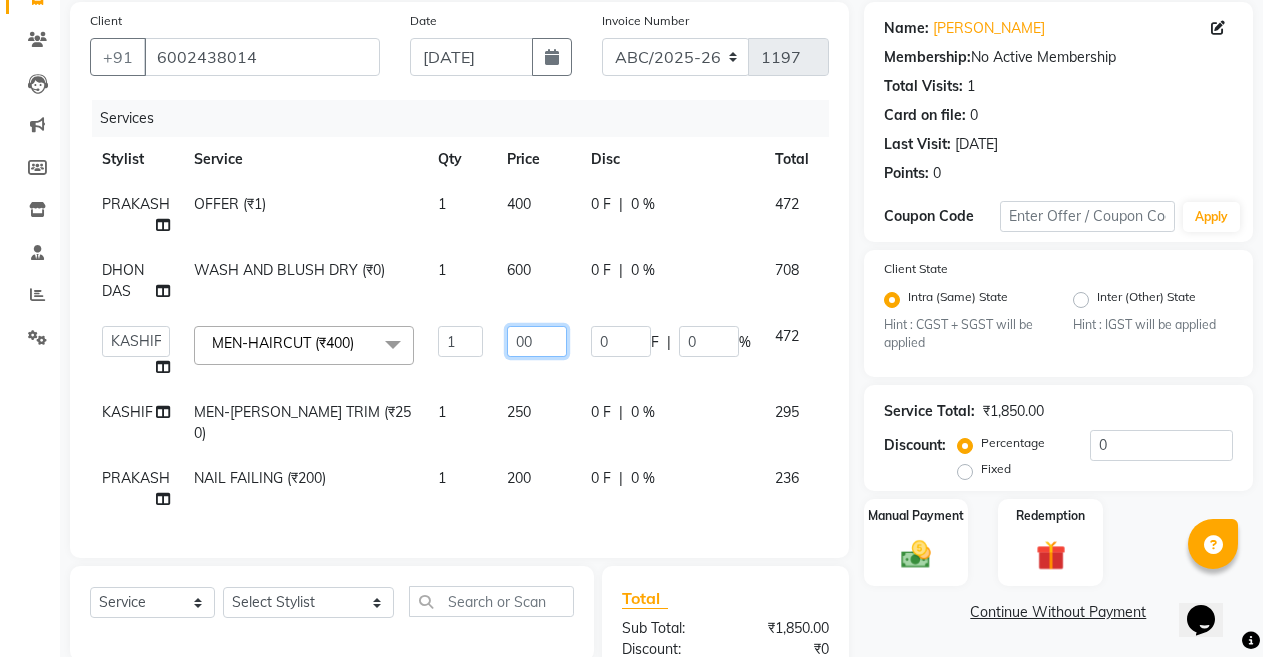 type on "500" 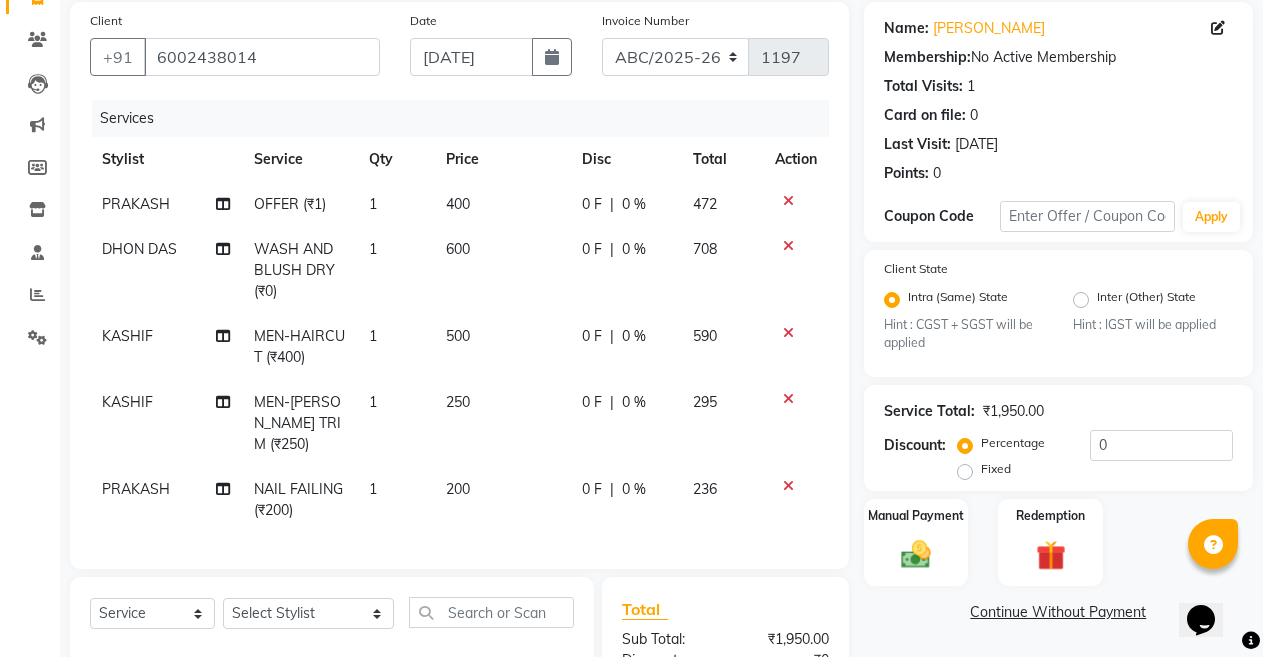 click on "250" 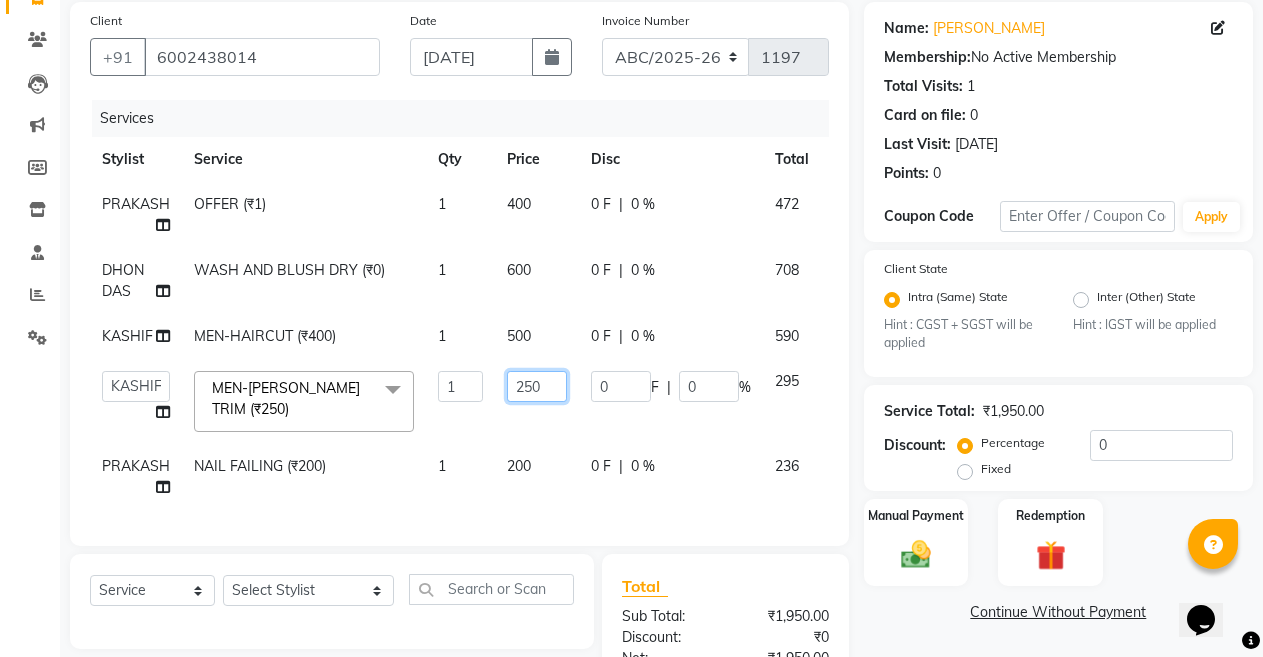 click on "250" 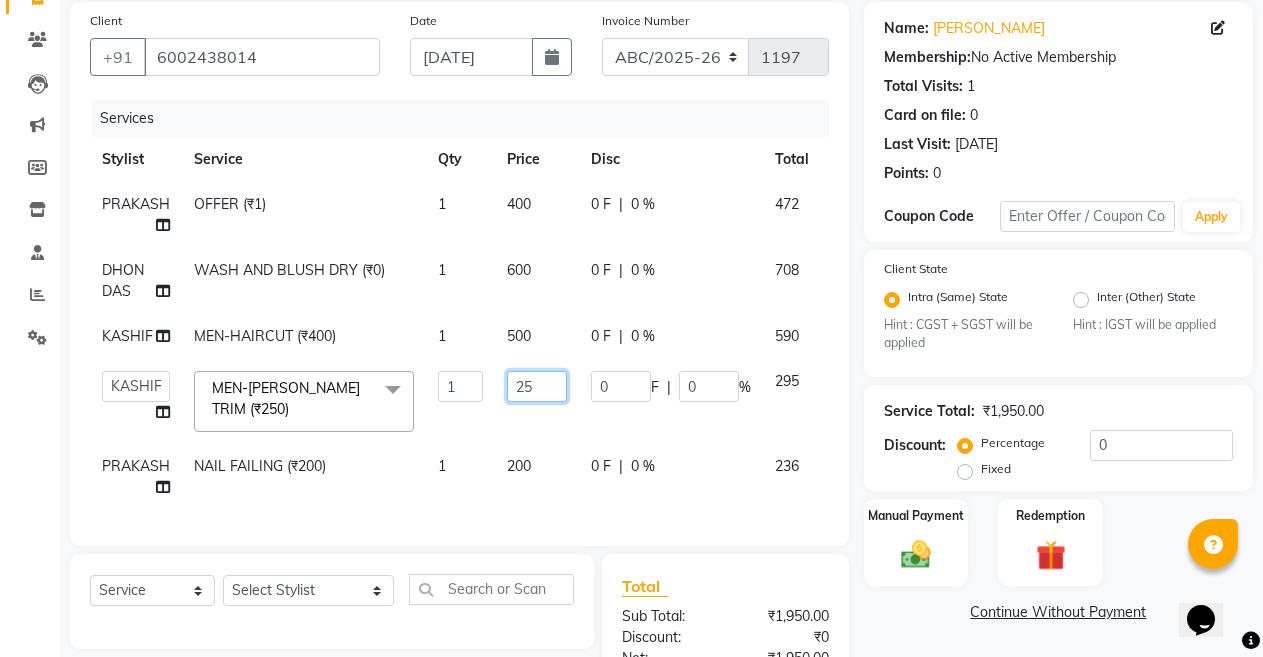 type on "2" 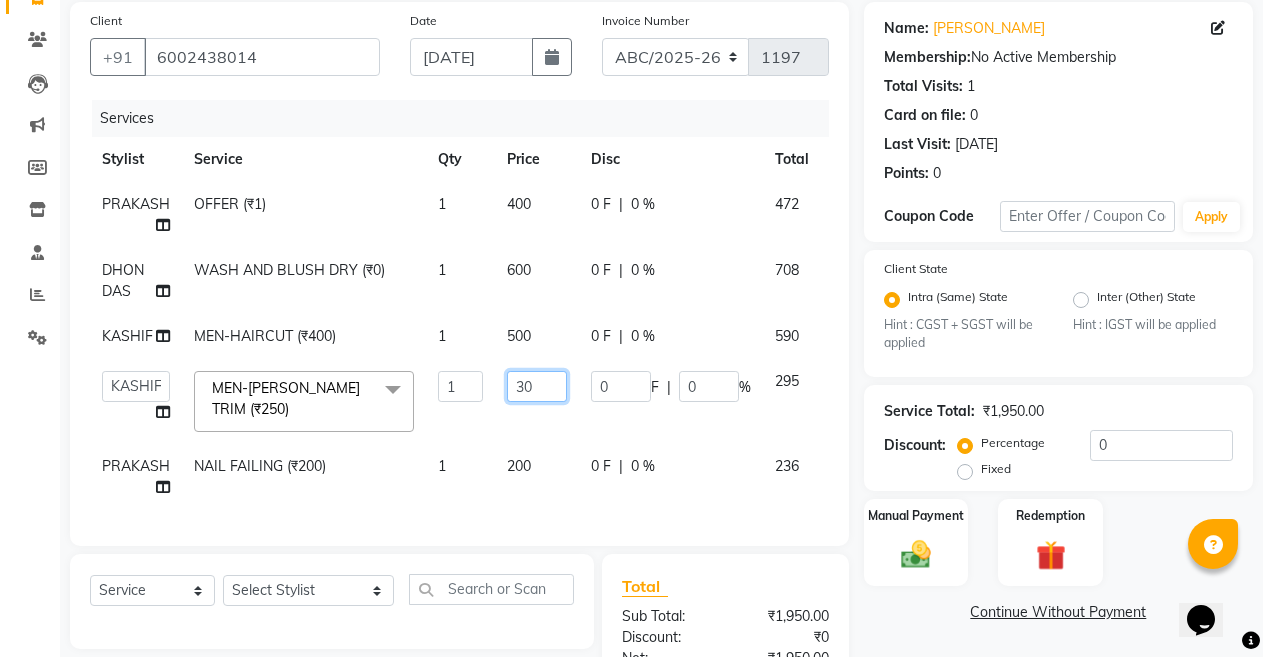 type on "300" 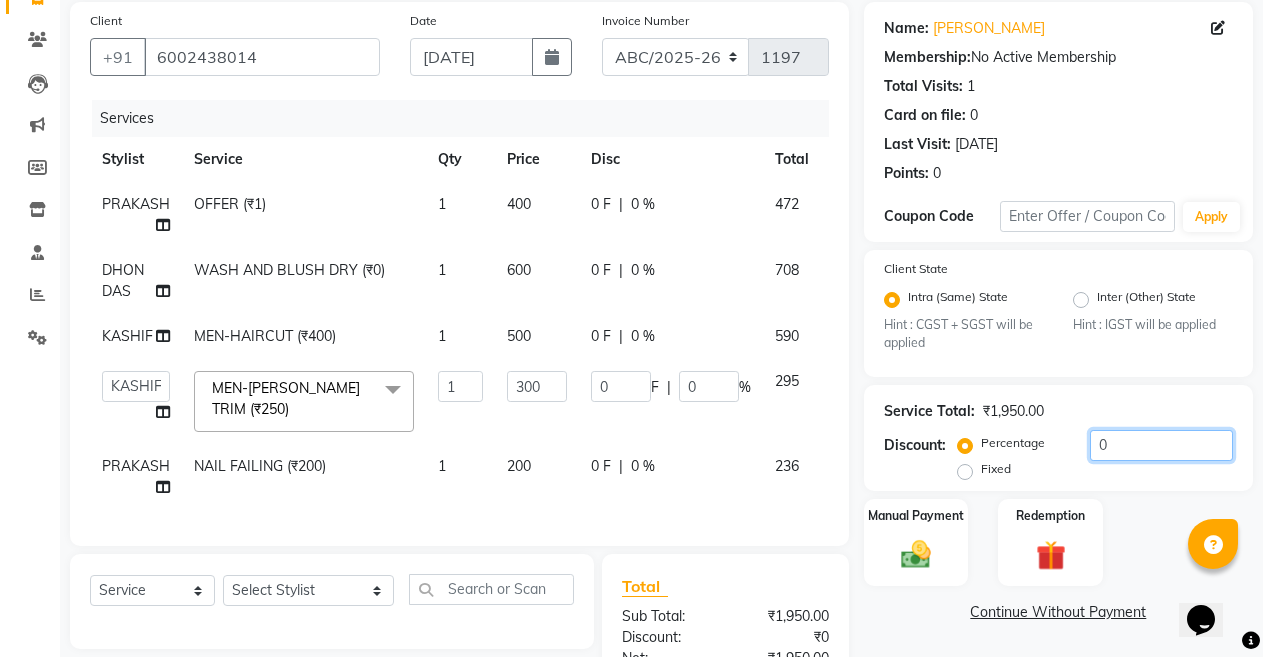 click on "0" 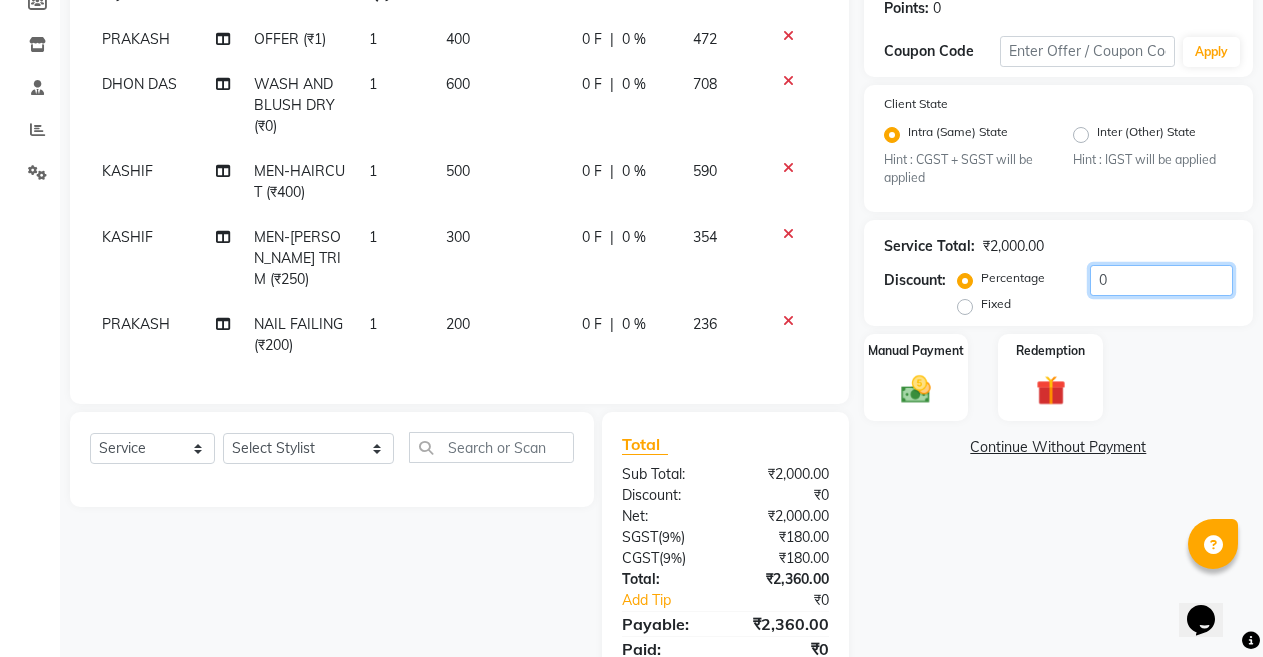 scroll, scrollTop: 388, scrollLeft: 0, axis: vertical 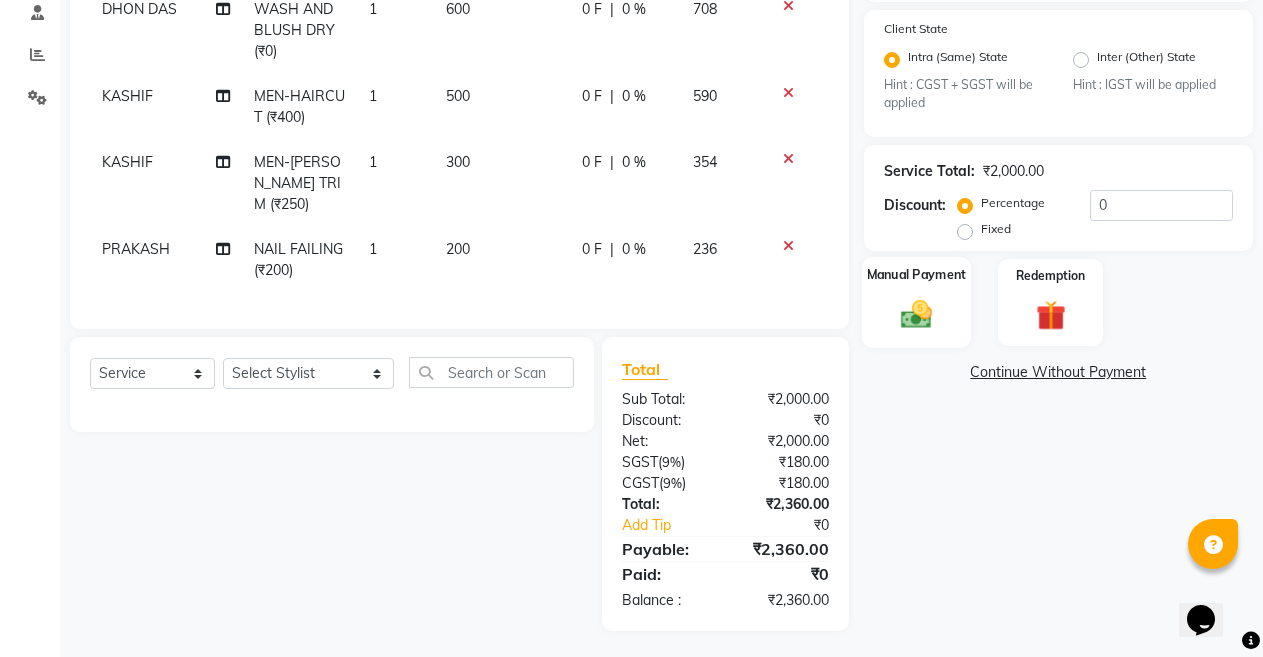 click on "Manual Payment" 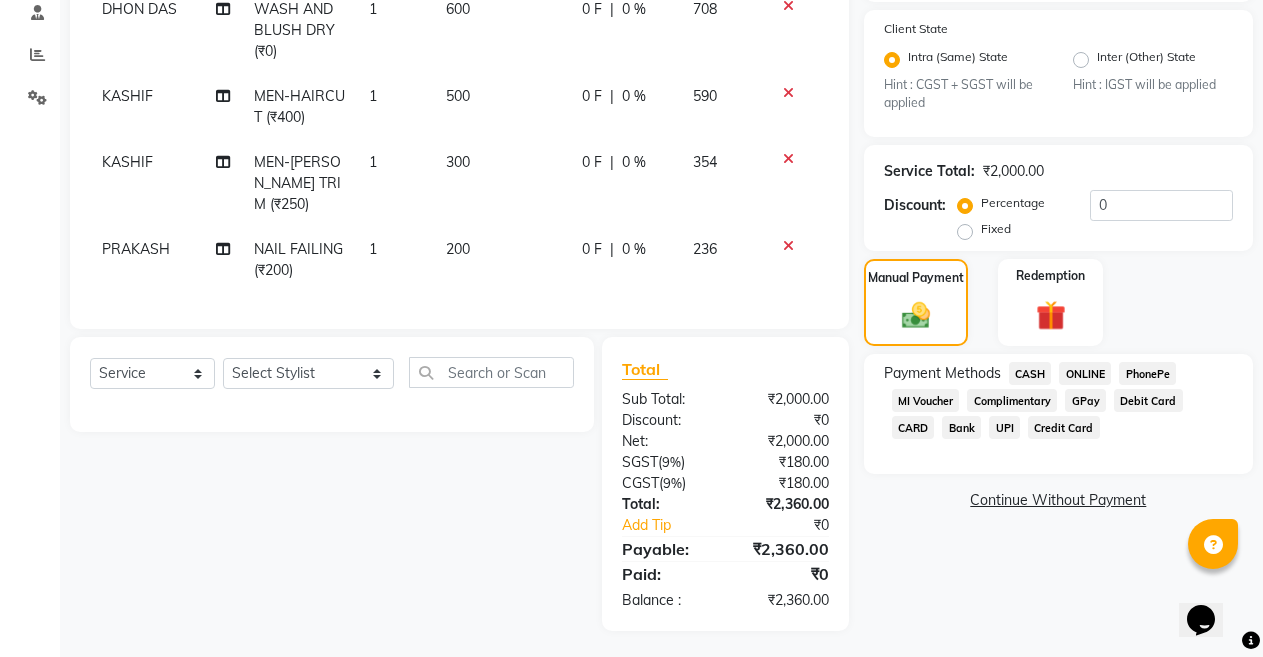 click on "CASH" 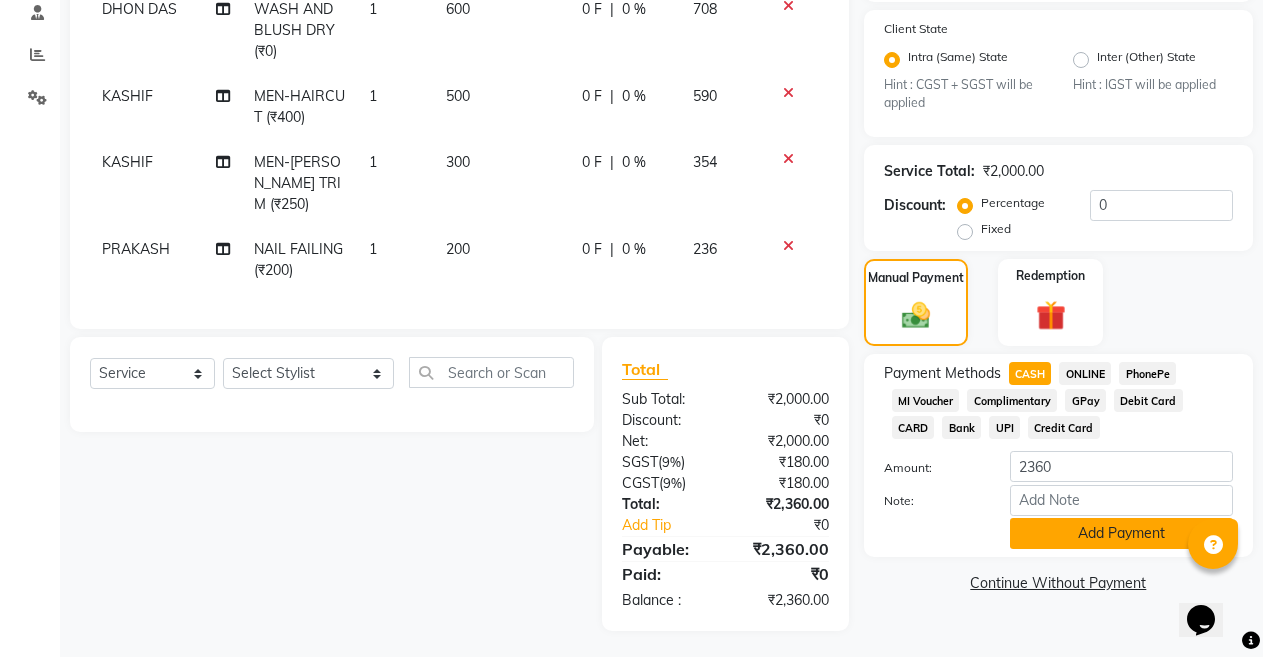 click on "Add Payment" 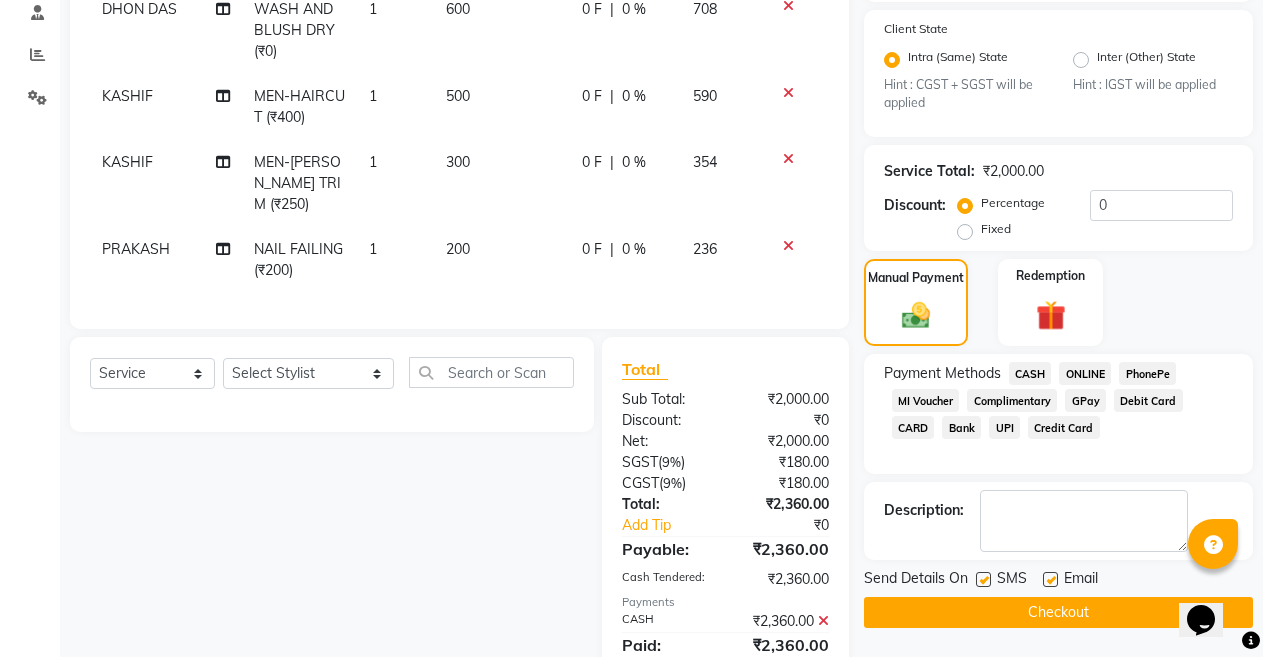 click on "Checkout" 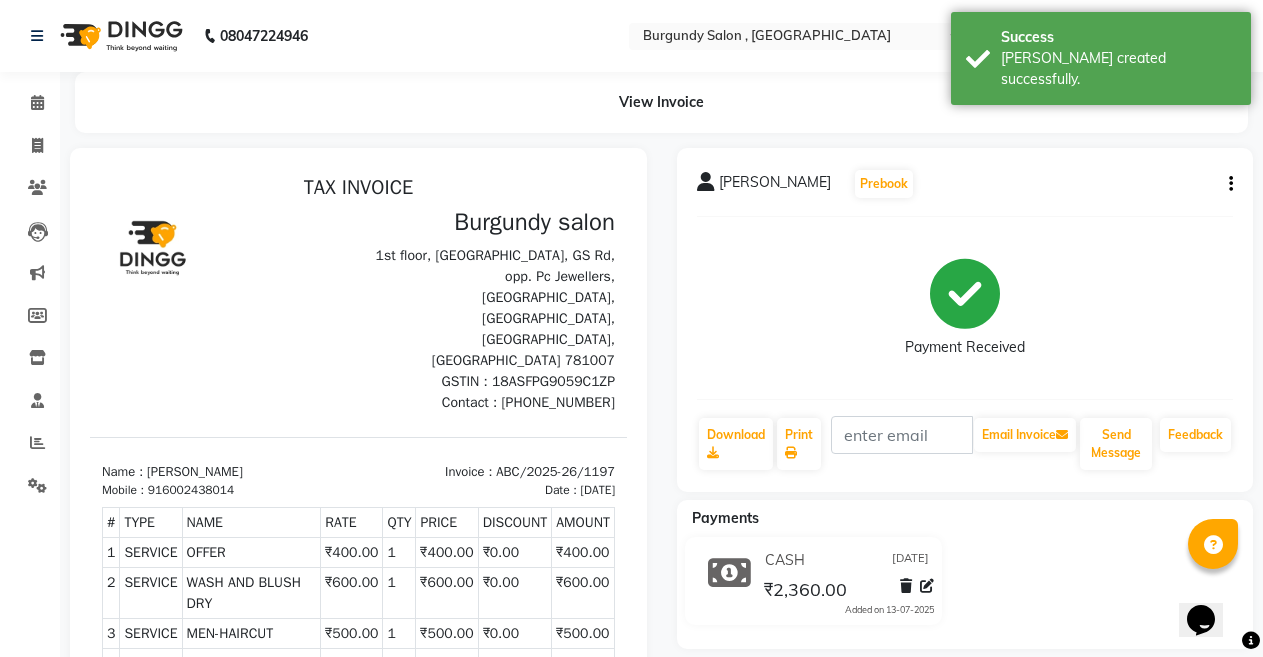 scroll, scrollTop: 0, scrollLeft: 0, axis: both 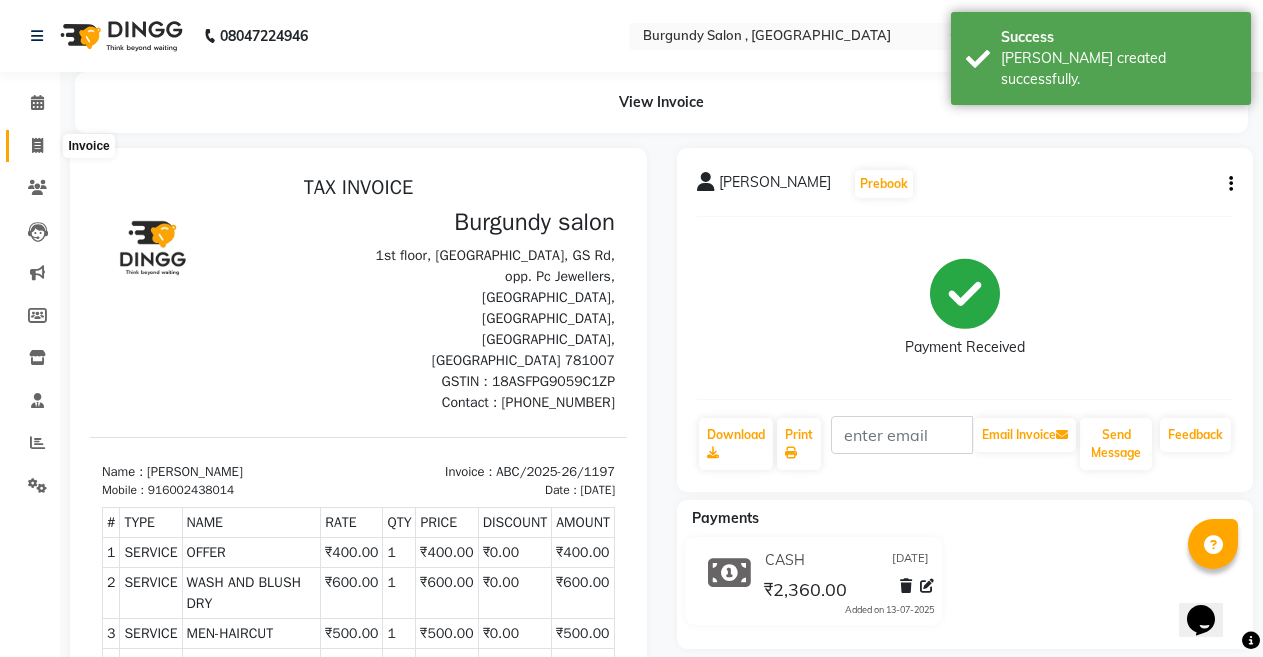 click 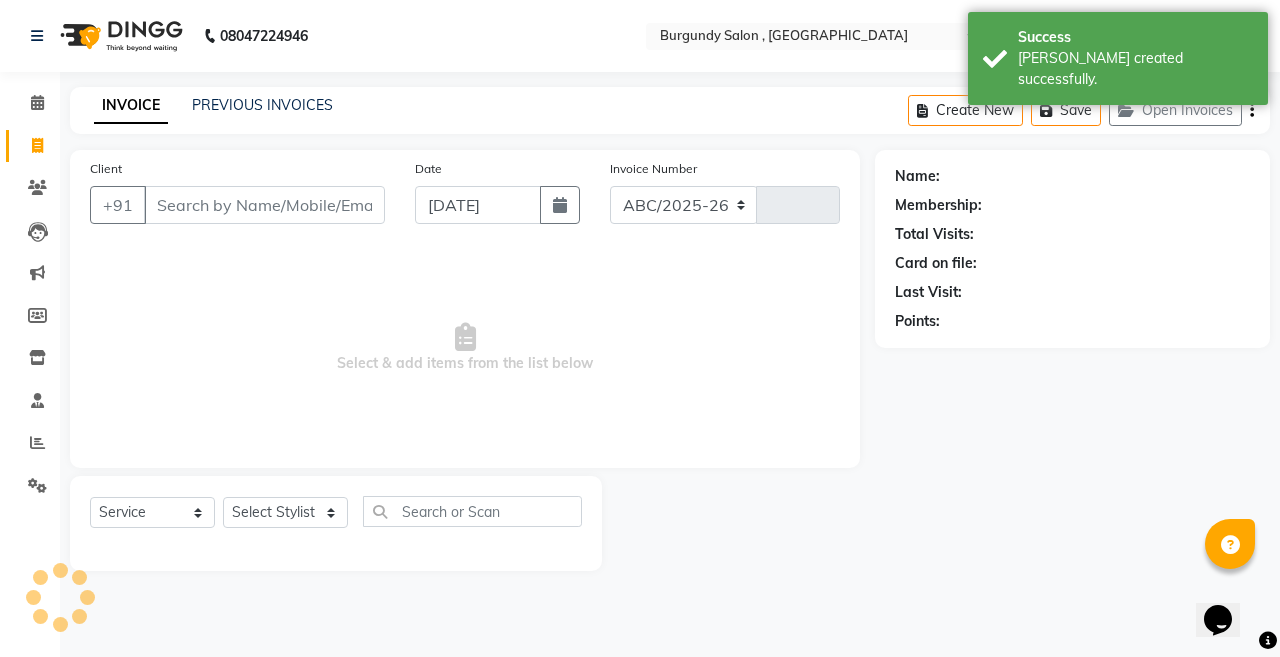 select on "5345" 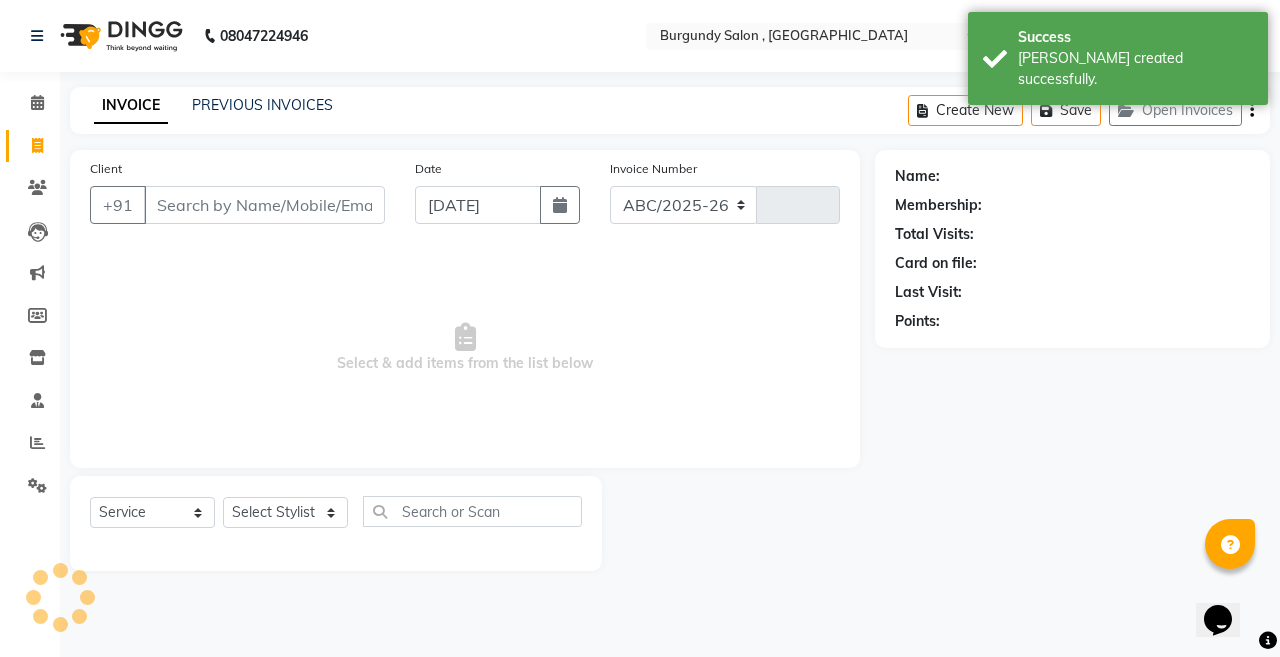 type on "1198" 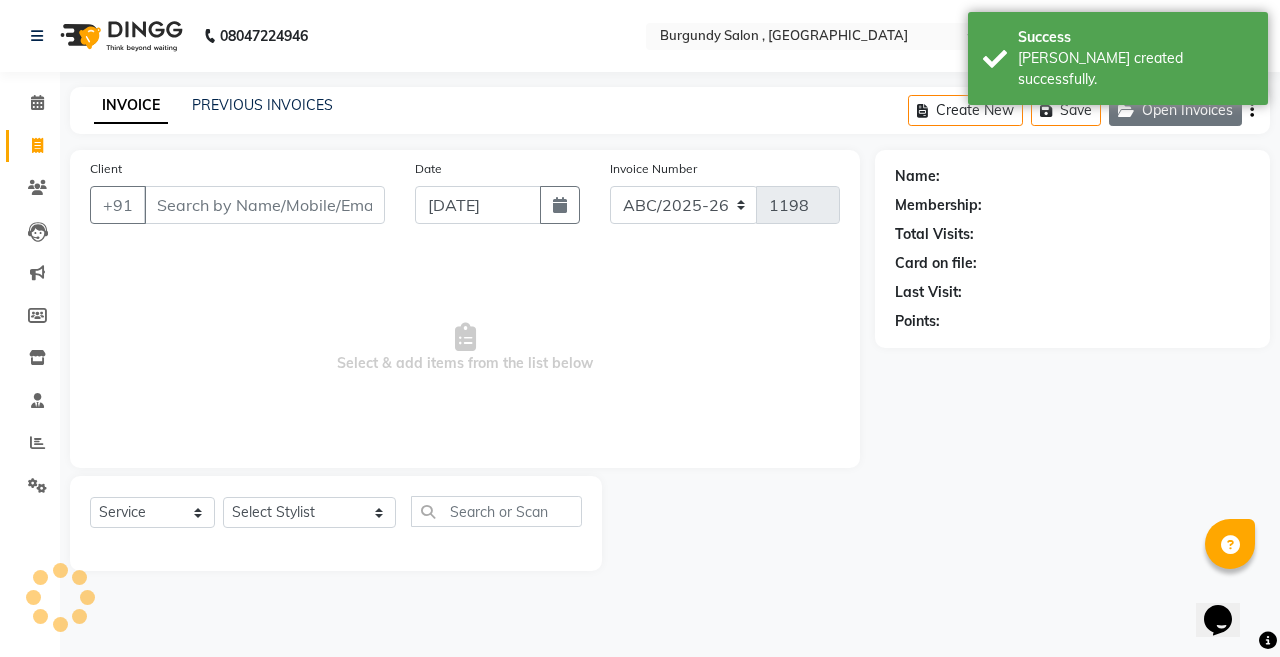click on "Open Invoices" 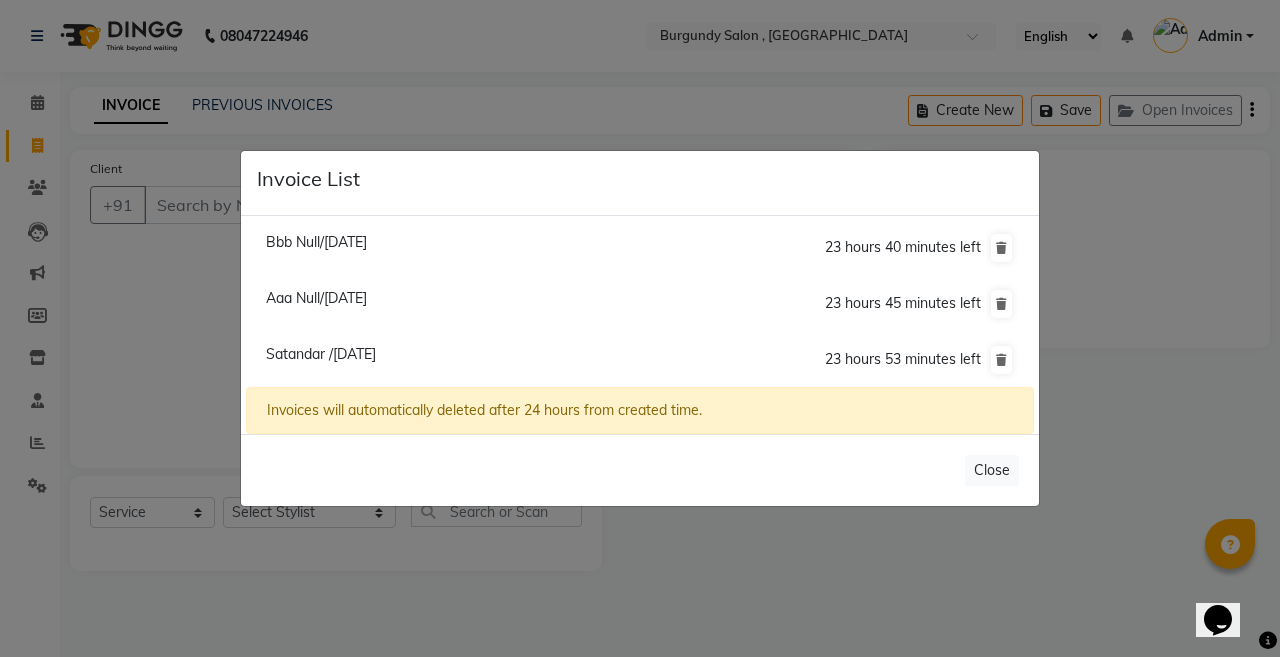 click on "Satandar /13 July 2025" 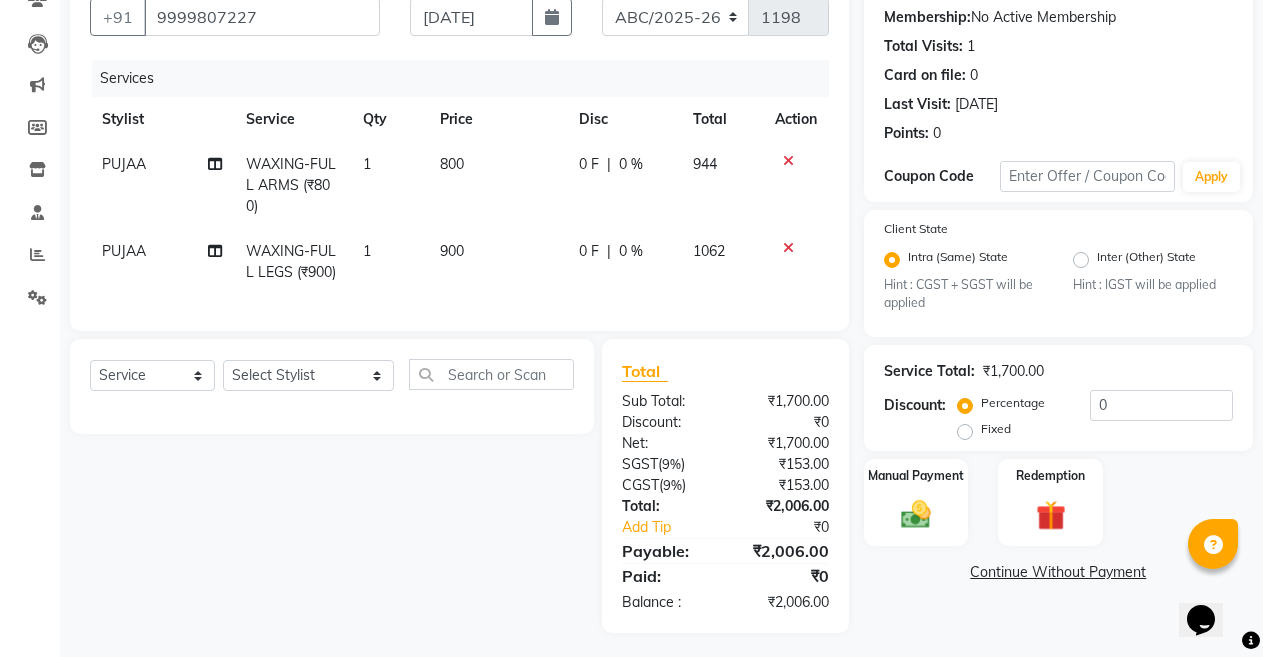 scroll, scrollTop: 211, scrollLeft: 0, axis: vertical 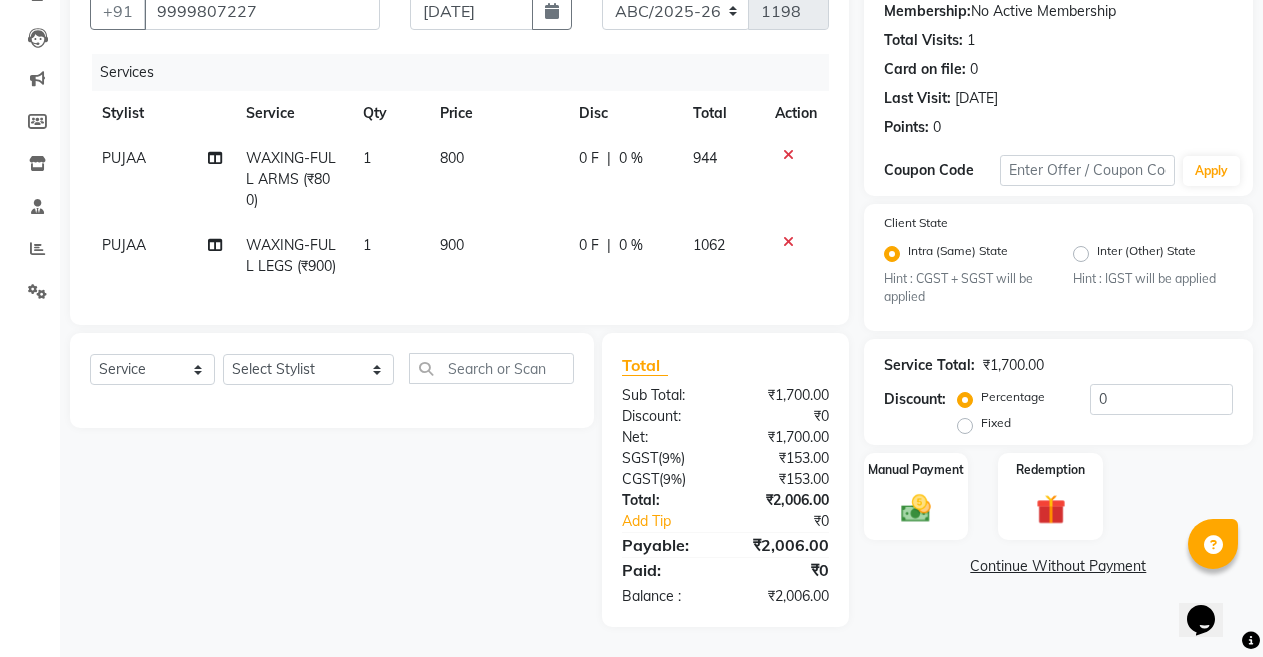 click 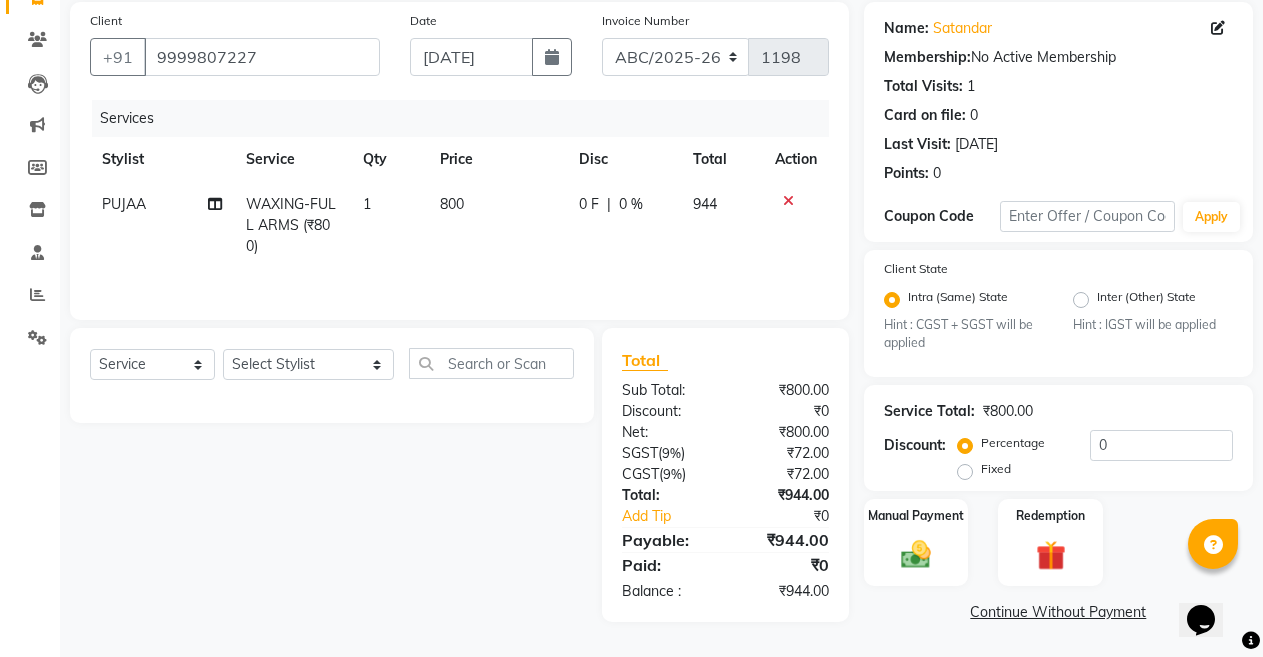 scroll, scrollTop: 148, scrollLeft: 0, axis: vertical 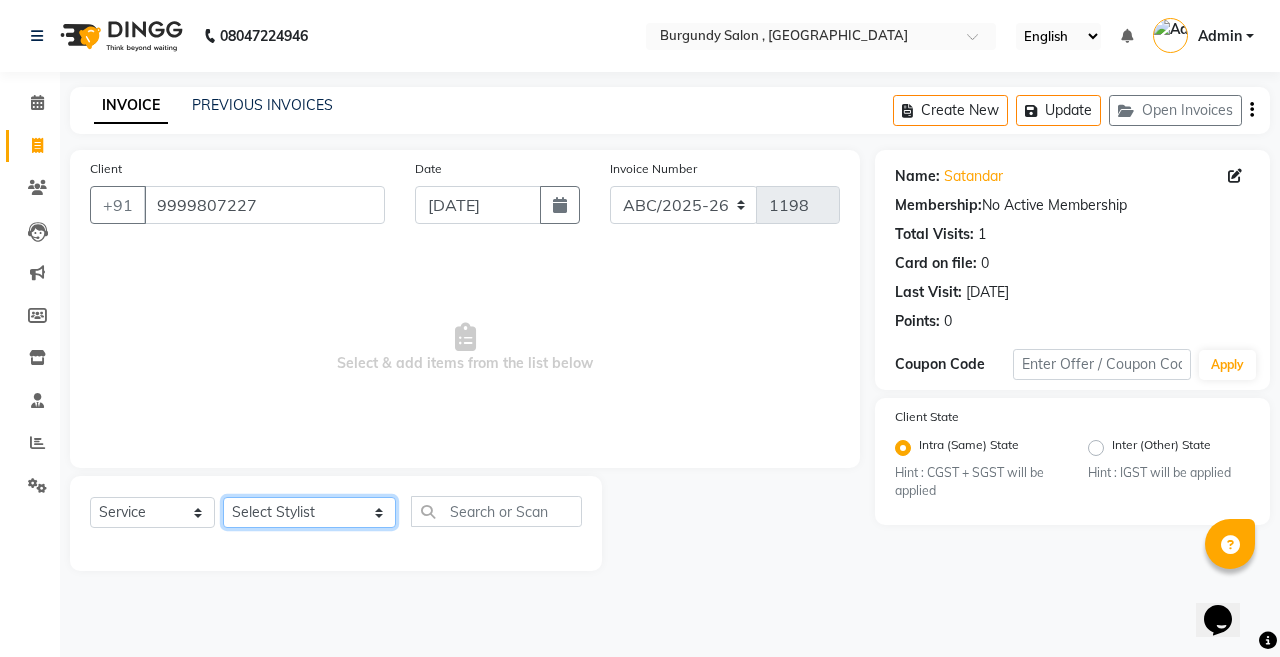 click on "Select Stylist ANIL  [PERSON_NAME] [PERSON_NAME]  DHON DAS DHON / [PERSON_NAME] [PERSON_NAME] [PERSON_NAME]/ [PERSON_NAME] [PERSON_NAME] LAXI / [PERSON_NAME] LITTLE MAAM MINTUL [PERSON_NAME] [PERSON_NAME] [PERSON_NAME] [PERSON_NAME]/POJA/ [PERSON_NAME] / [PERSON_NAME] [PERSON_NAME]/ [PERSON_NAME] PUJAA [PERSON_NAME] / [PERSON_NAME]  [PERSON_NAME] / [PERSON_NAME] [PERSON_NAME] / [PERSON_NAME] / [PERSON_NAME] [PERSON_NAME]/ [PERSON_NAME]/[PERSON_NAME]/[PERSON_NAME]/ [PERSON_NAME]/[PERSON_NAME]/ [PERSON_NAME] [PERSON_NAME]/ [PERSON_NAME] [PERSON_NAME] [PERSON_NAME] [PERSON_NAME] SOPEM staff 1 staff 1 TANU" 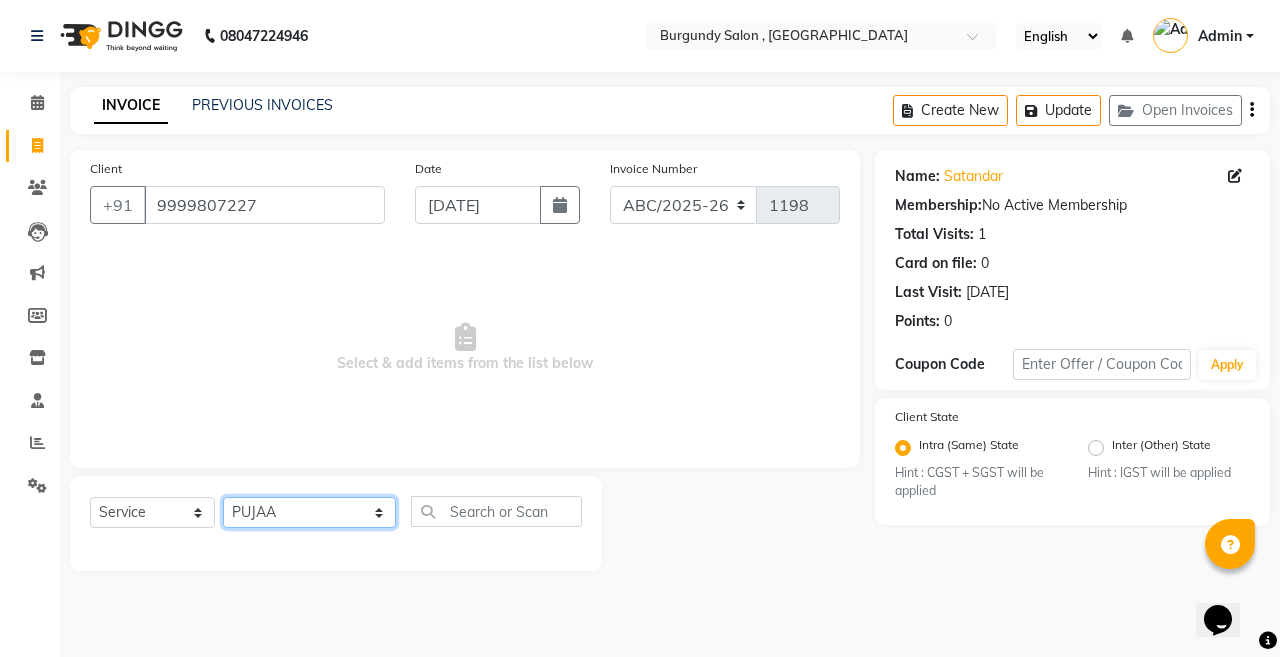 click on "Select Stylist ANIL  [PERSON_NAME] [PERSON_NAME]  DHON DAS DHON / [PERSON_NAME] [PERSON_NAME] [PERSON_NAME]/ [PERSON_NAME] [PERSON_NAME] LAXI / [PERSON_NAME] LITTLE MAAM MINTUL [PERSON_NAME] [PERSON_NAME] [PERSON_NAME] [PERSON_NAME]/POJA/ [PERSON_NAME] / [PERSON_NAME] [PERSON_NAME]/ [PERSON_NAME] PUJAA [PERSON_NAME] / [PERSON_NAME]  [PERSON_NAME] / [PERSON_NAME] [PERSON_NAME] / [PERSON_NAME] / [PERSON_NAME] [PERSON_NAME]/ [PERSON_NAME]/[PERSON_NAME]/[PERSON_NAME]/ [PERSON_NAME]/[PERSON_NAME]/ [PERSON_NAME] [PERSON_NAME]/ [PERSON_NAME] [PERSON_NAME] [PERSON_NAME] [PERSON_NAME] SOPEM staff 1 staff 1 TANU" 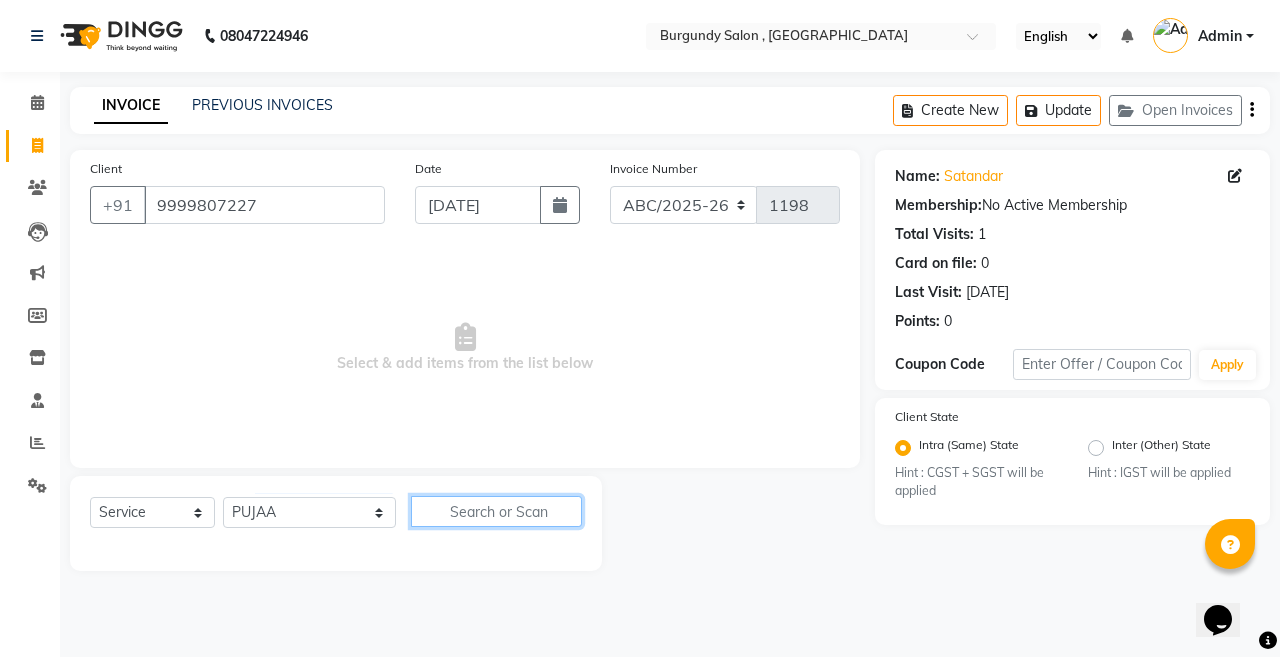 click 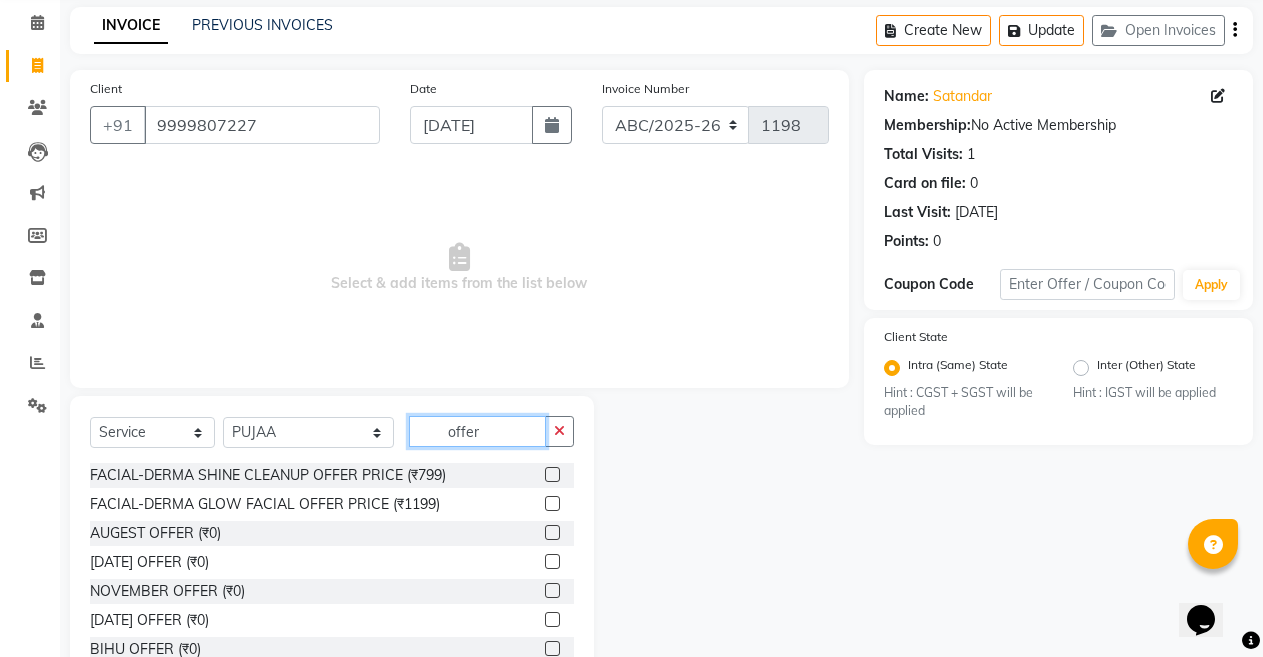 scroll, scrollTop: 144, scrollLeft: 0, axis: vertical 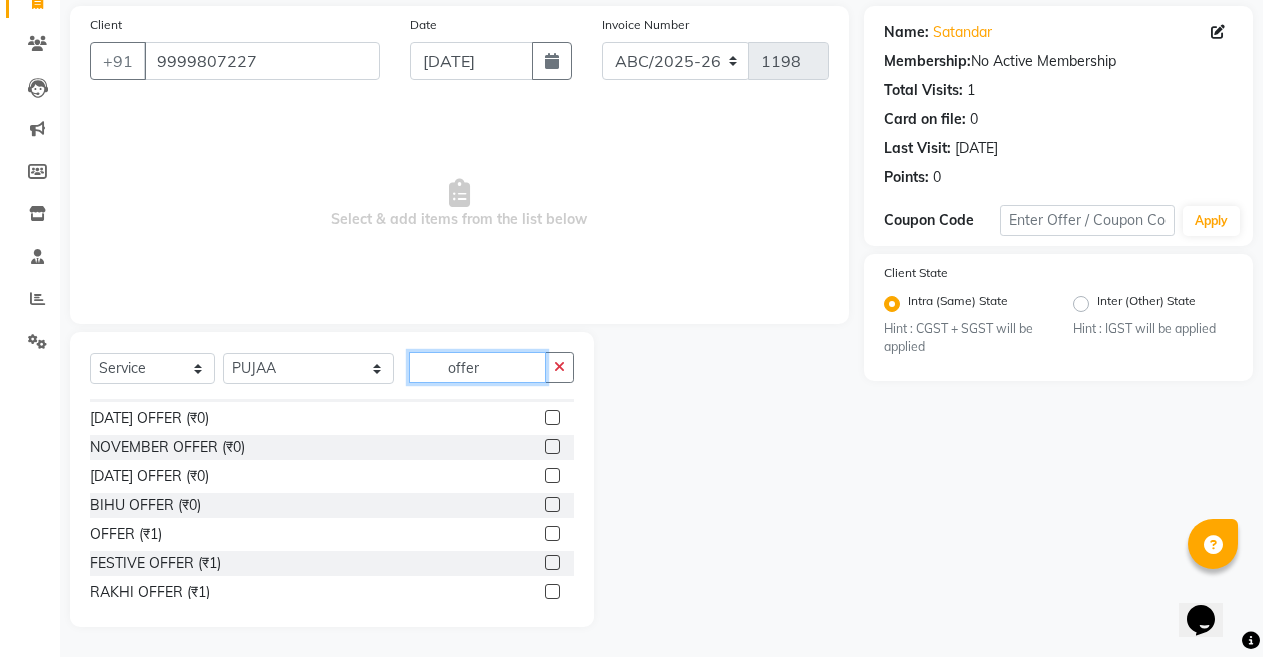 type on "offer" 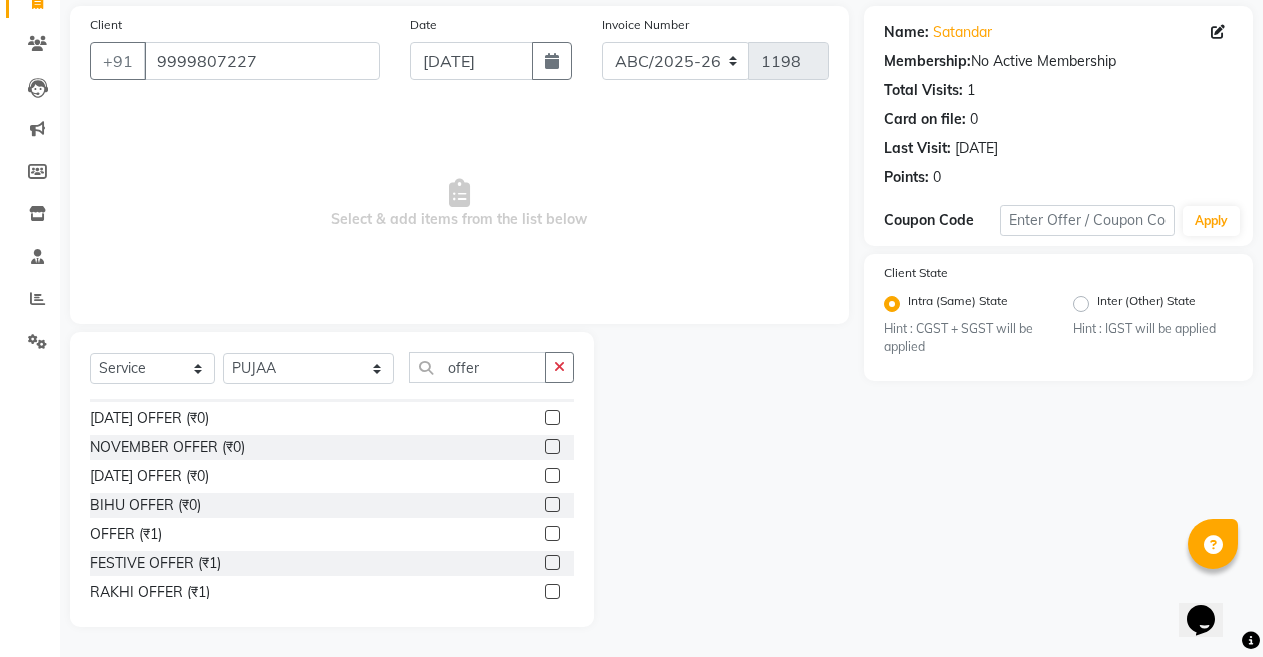 click 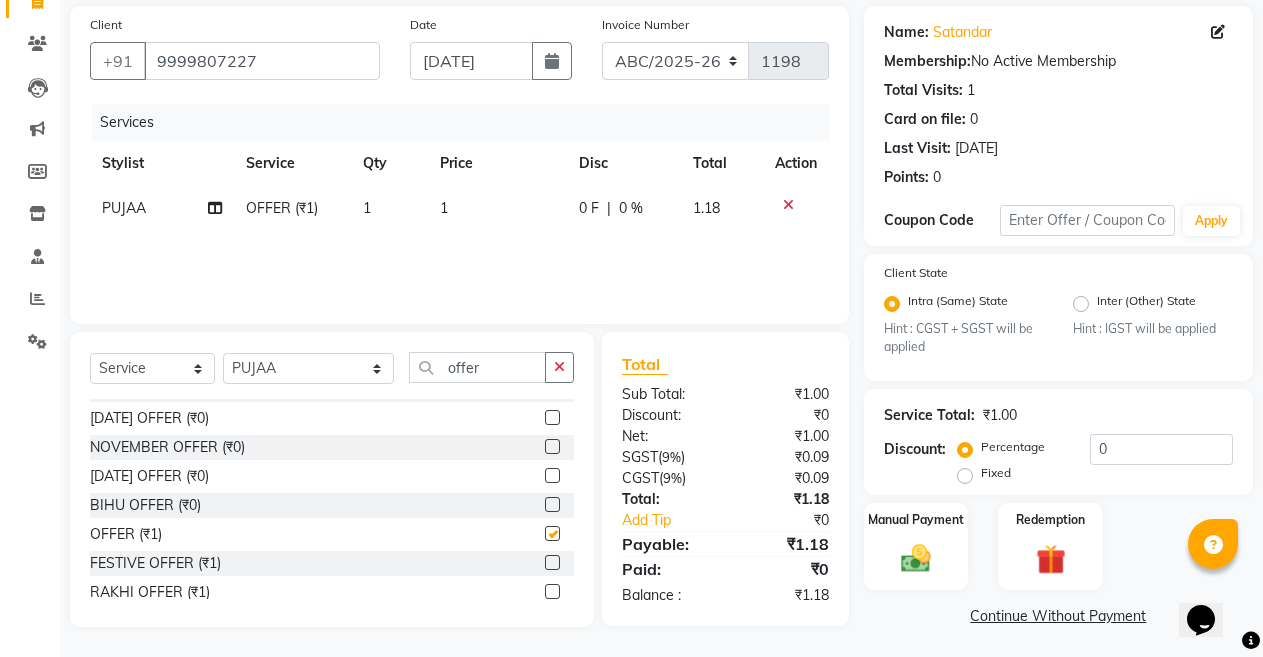 checkbox on "false" 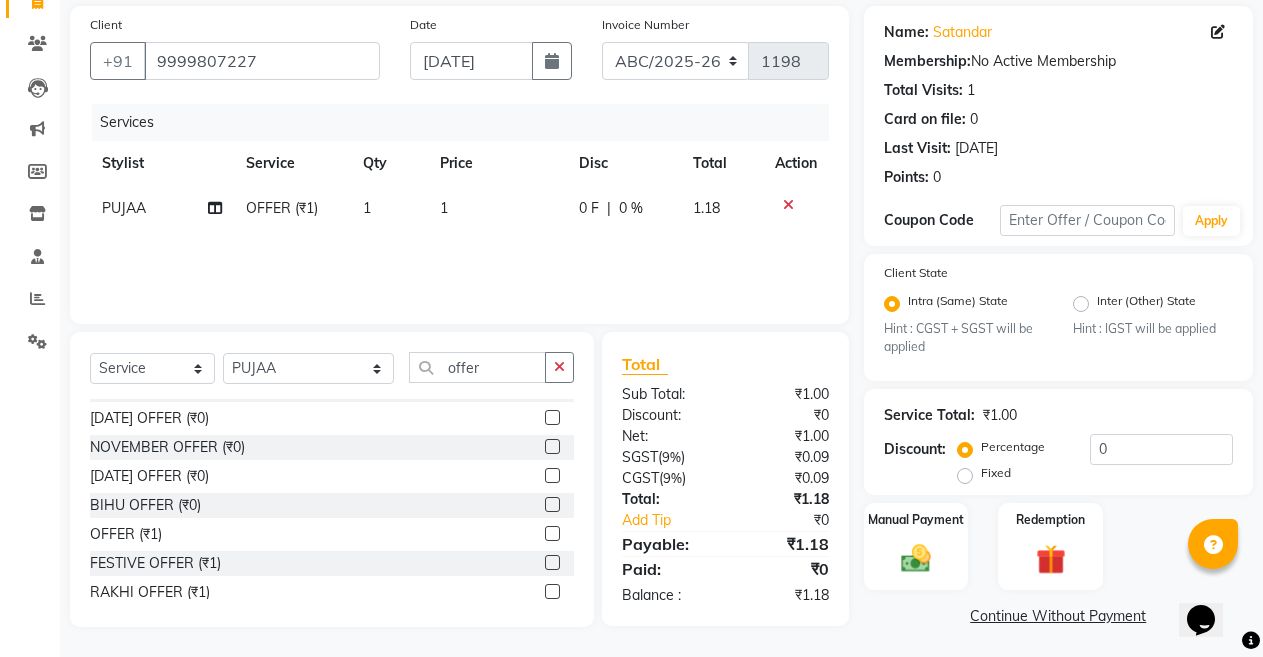 click on "1" 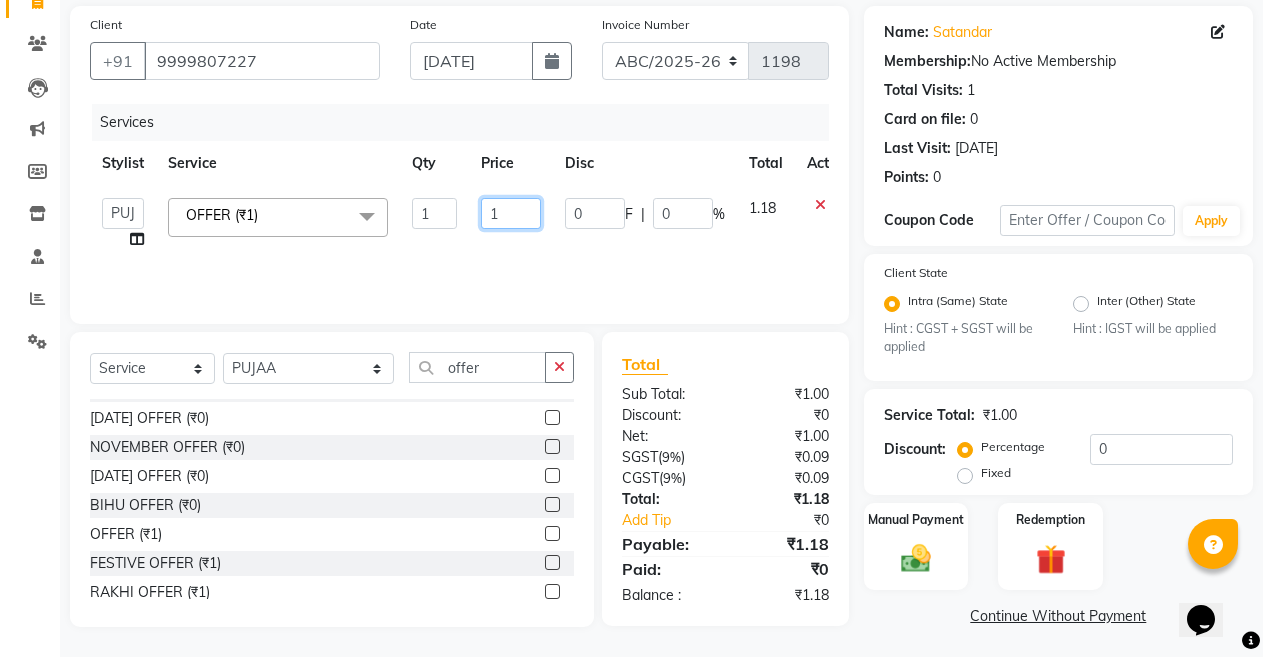 click on "1" 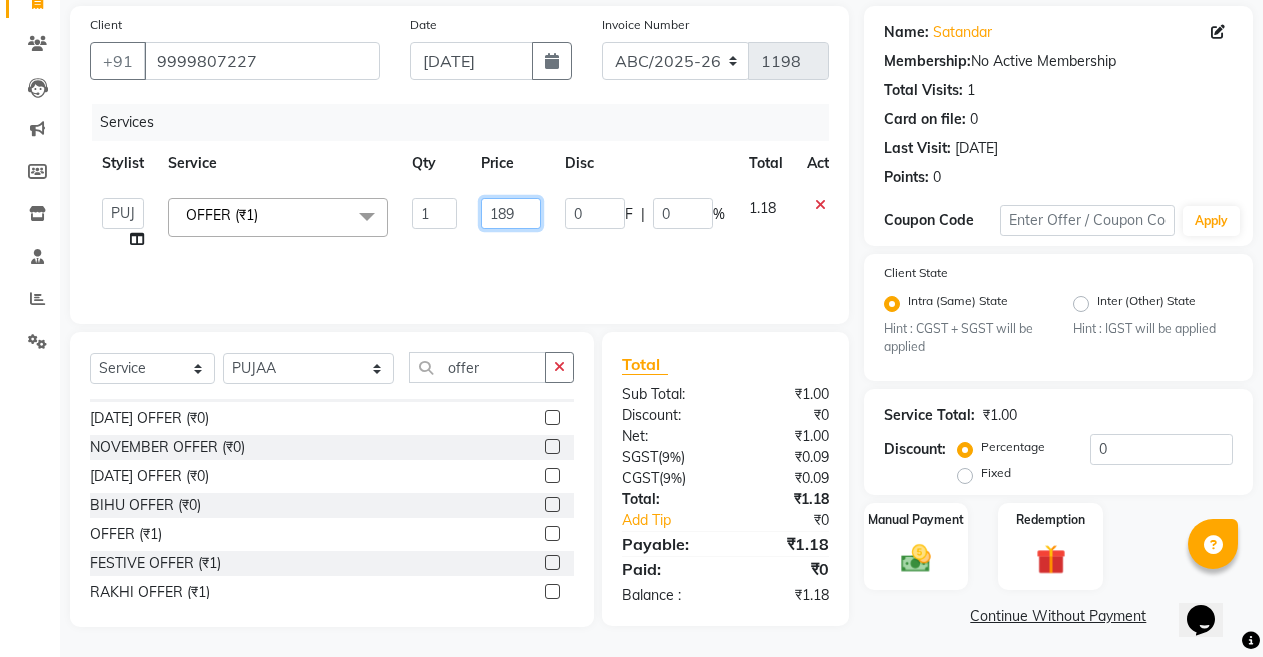 type on "1899" 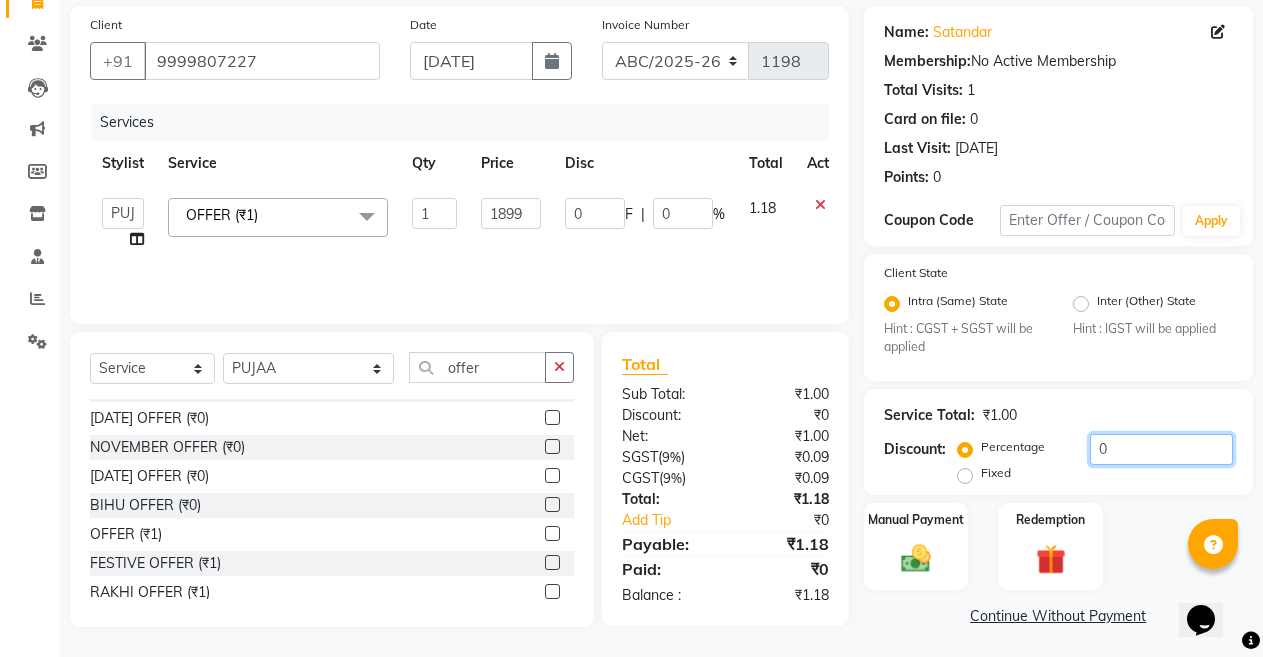 click on "0" 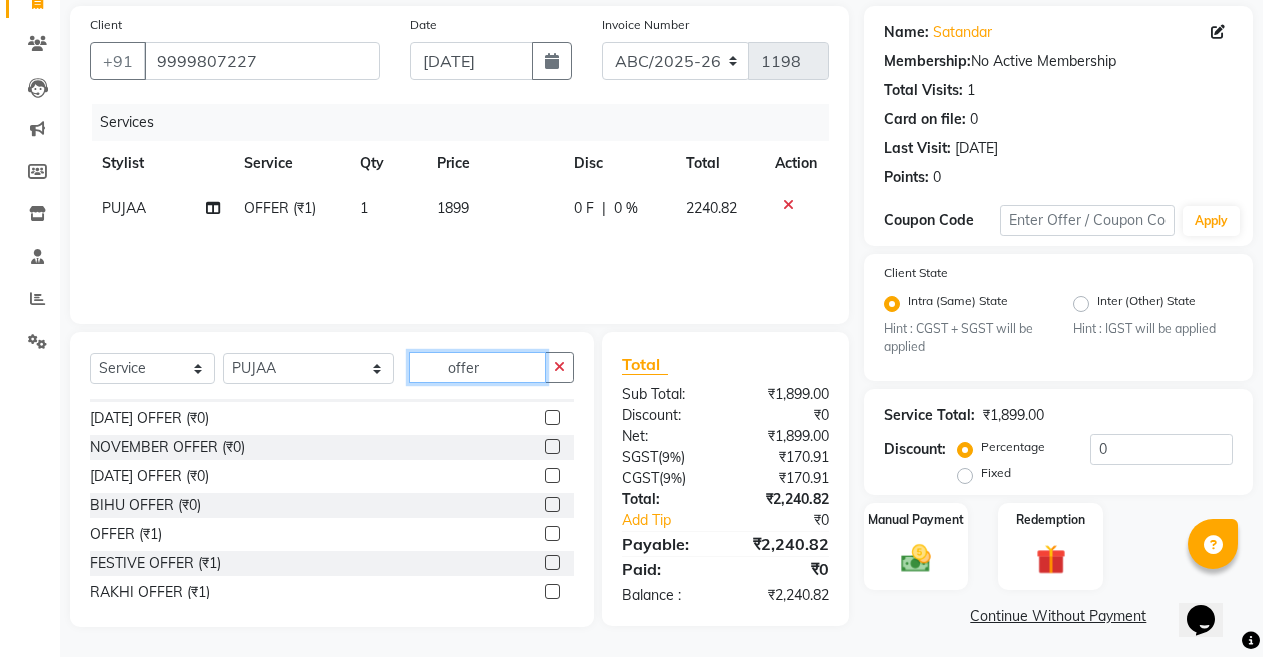 click on "offer" 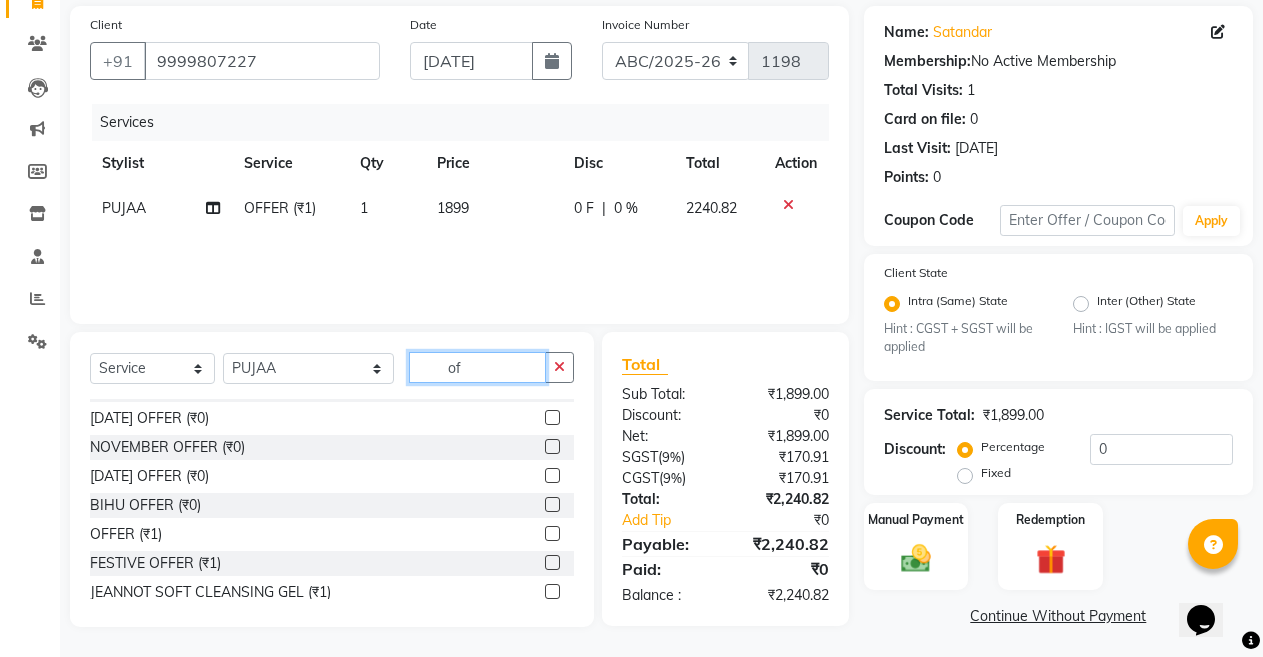 type on "o" 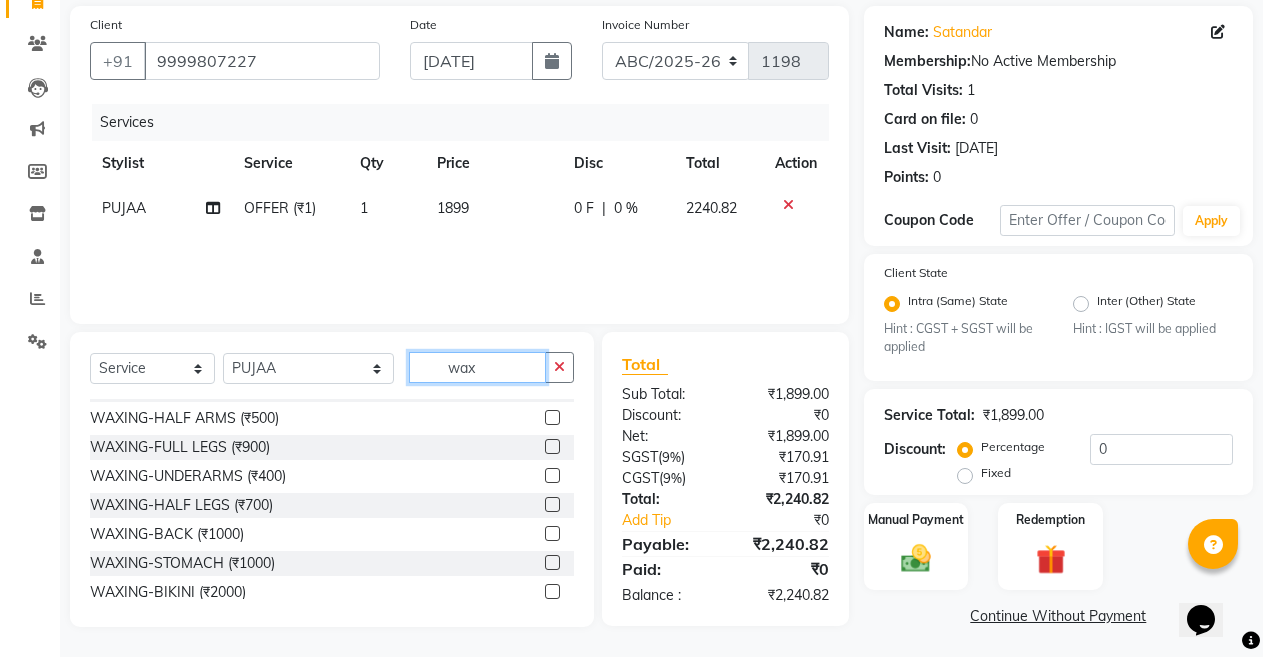 scroll, scrollTop: 0, scrollLeft: 0, axis: both 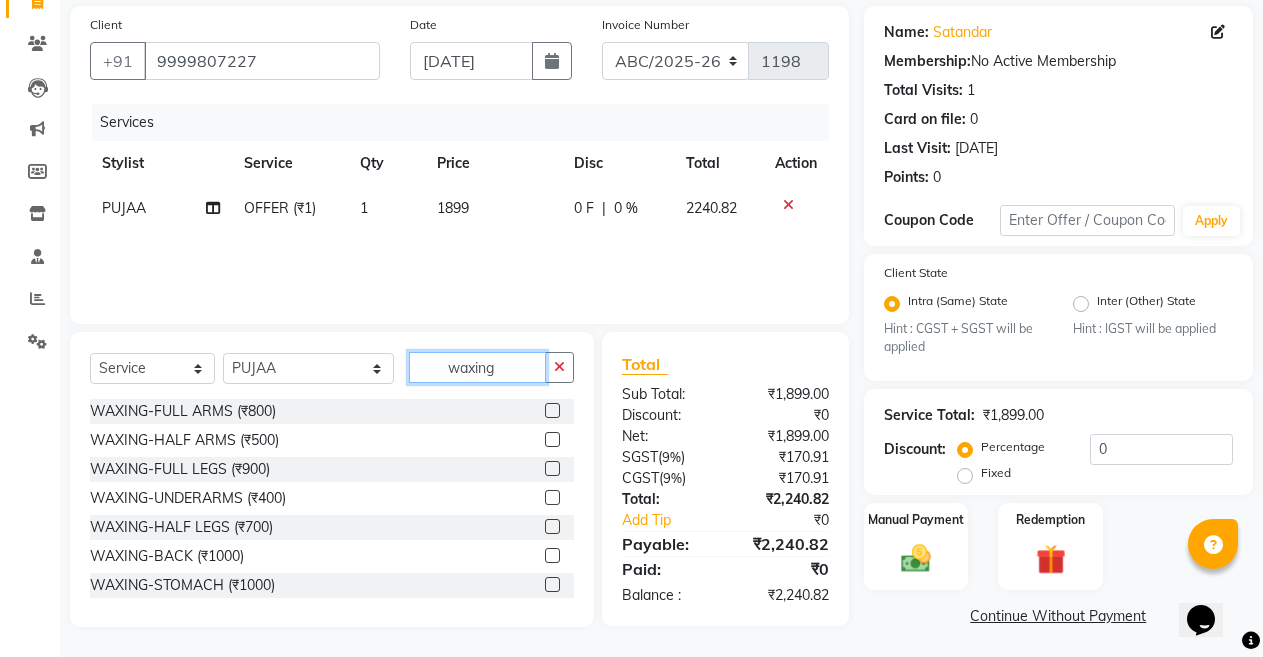 type on "waxing" 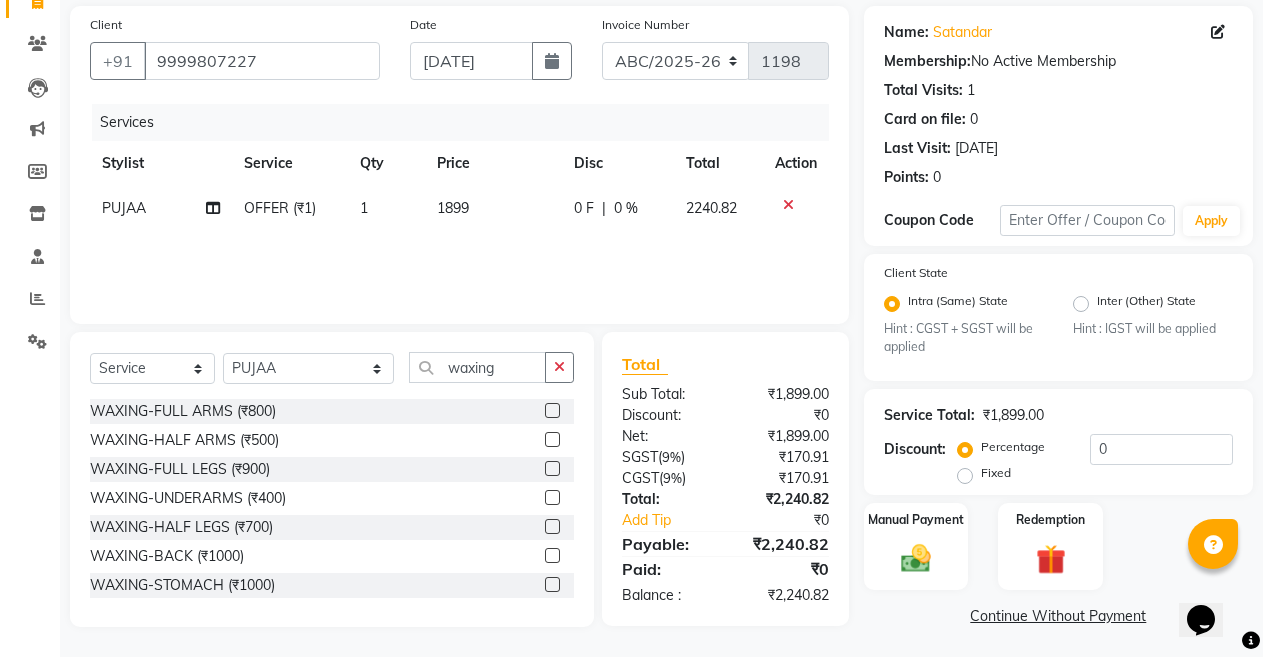click 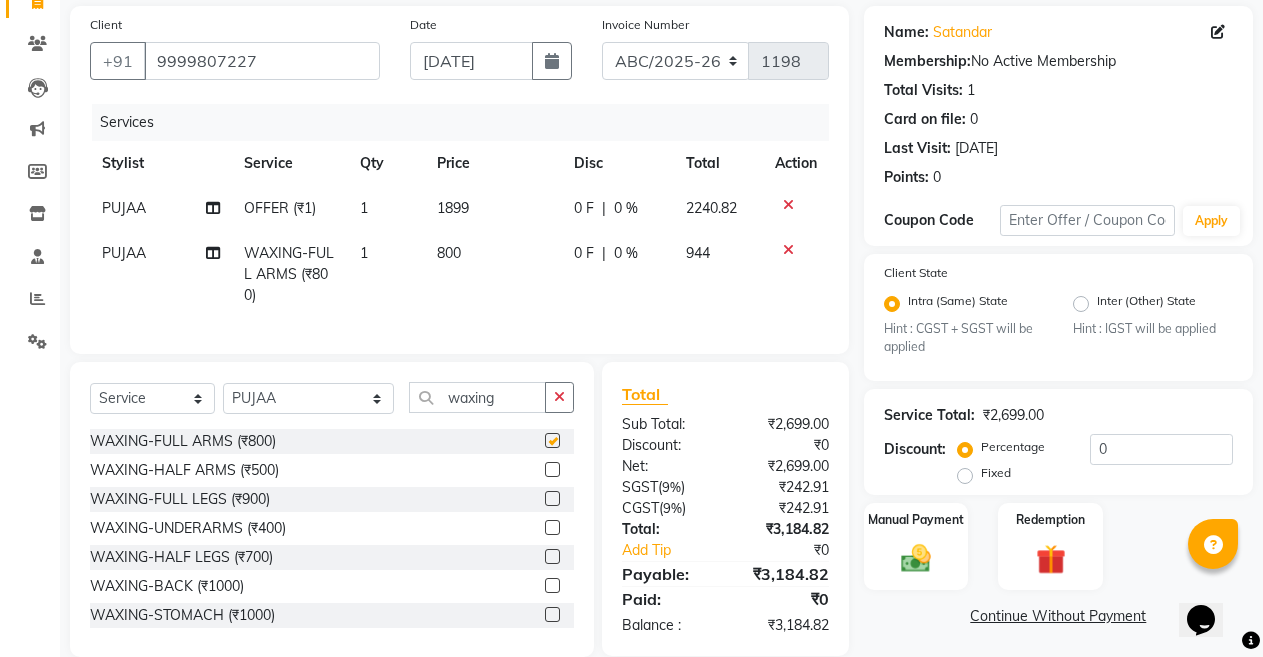 checkbox on "false" 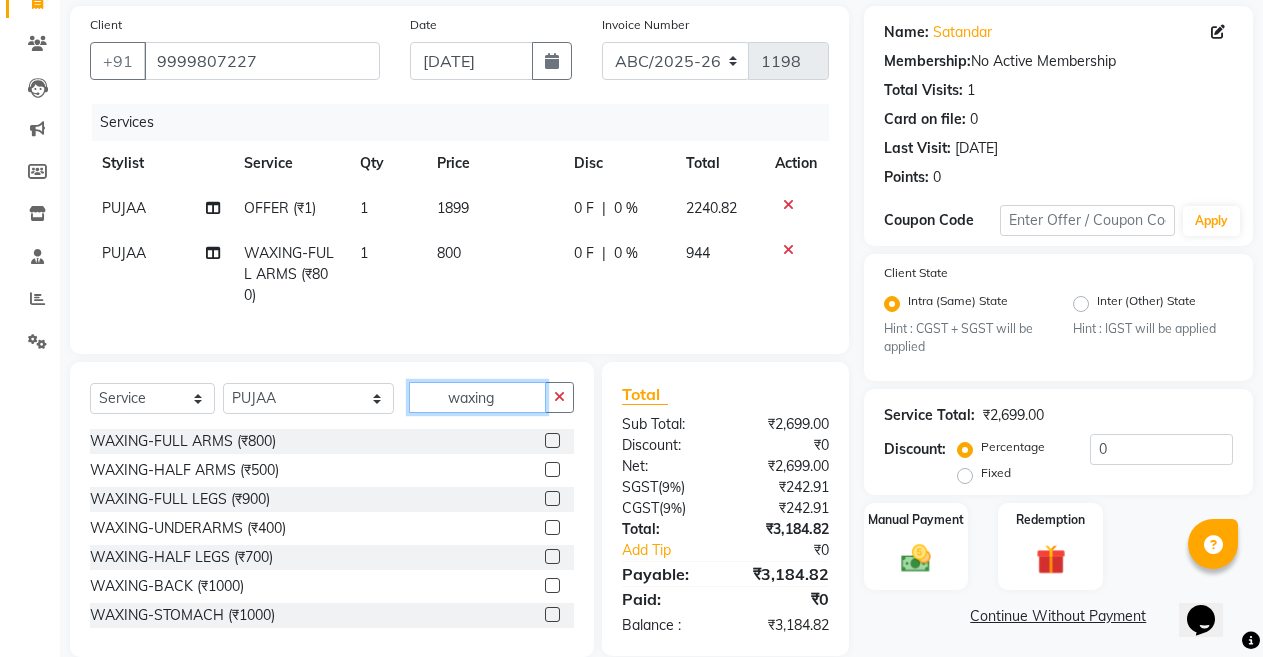 click on "waxing" 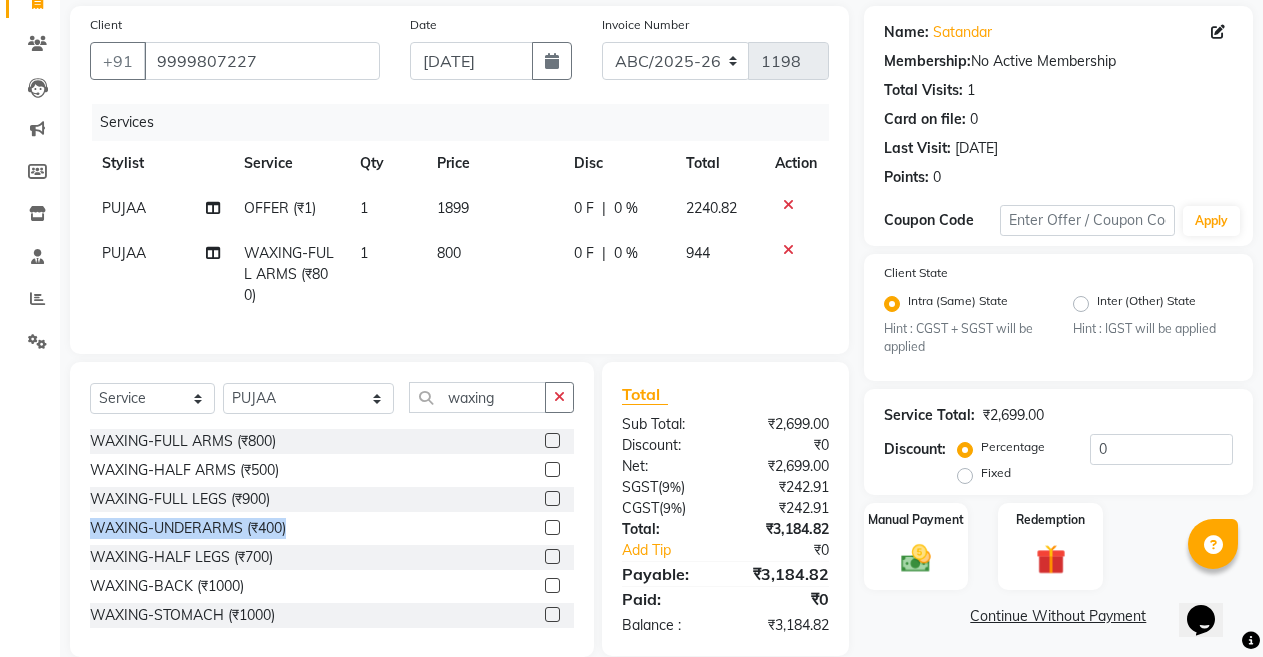 drag, startPoint x: 517, startPoint y: 553, endPoint x: 532, endPoint y: 513, distance: 42.72002 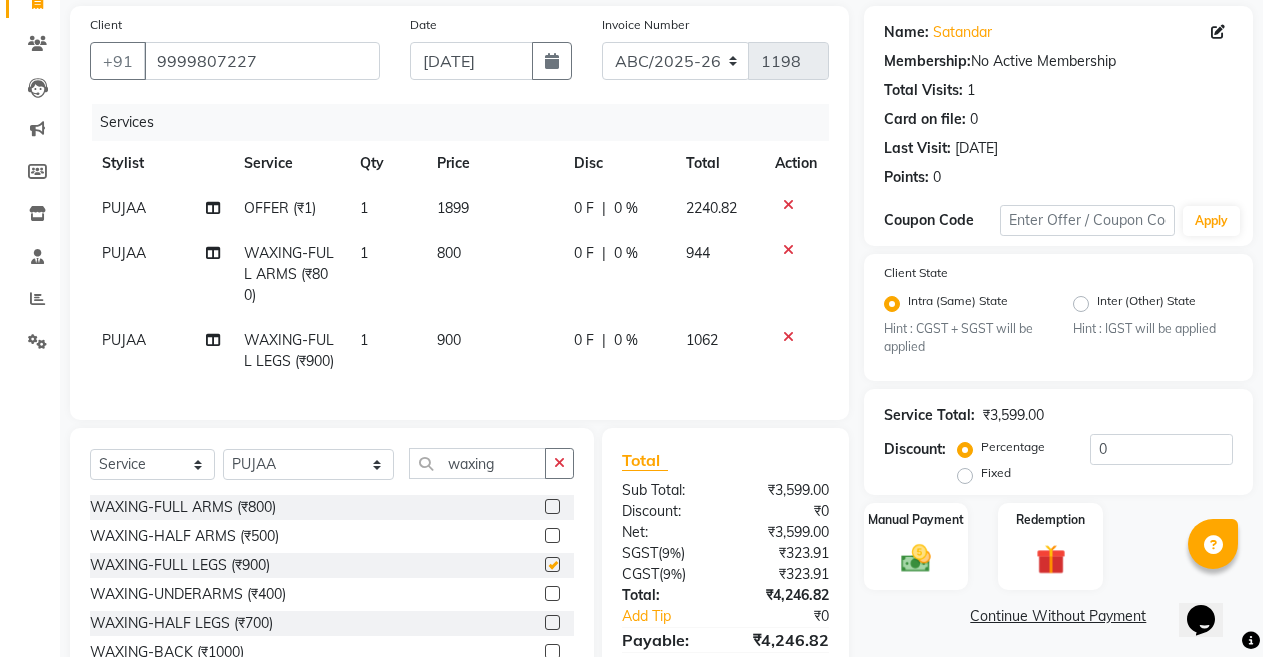 checkbox on "false" 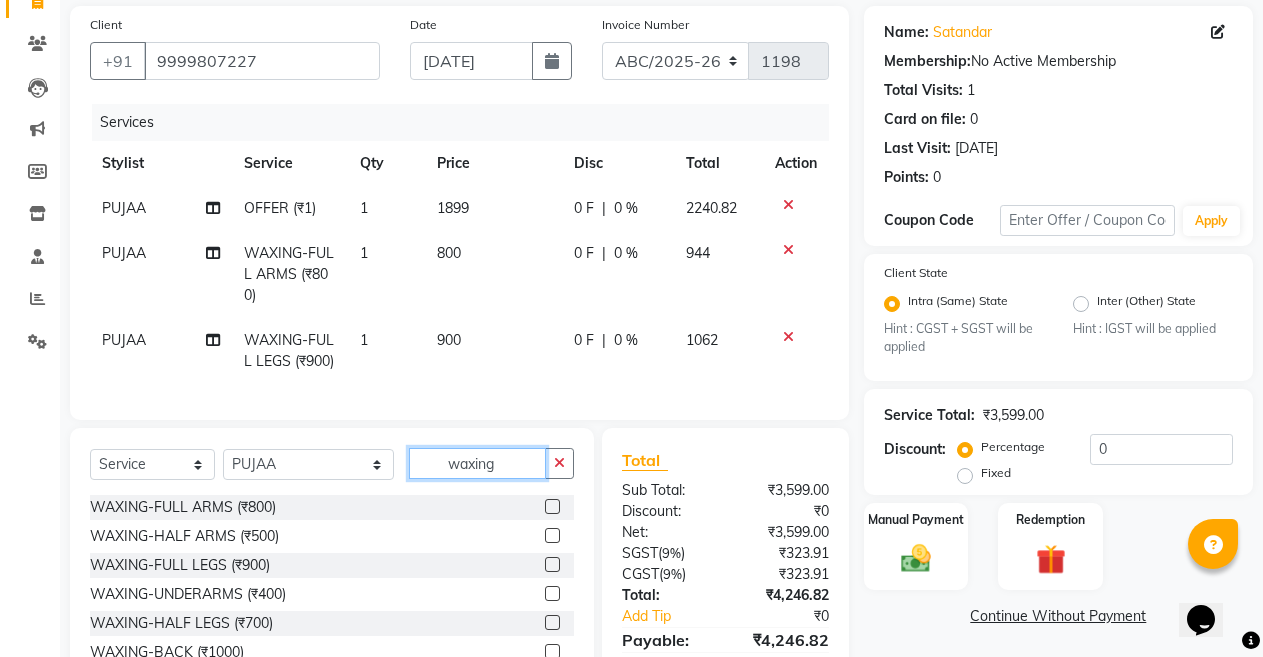 click on "waxing" 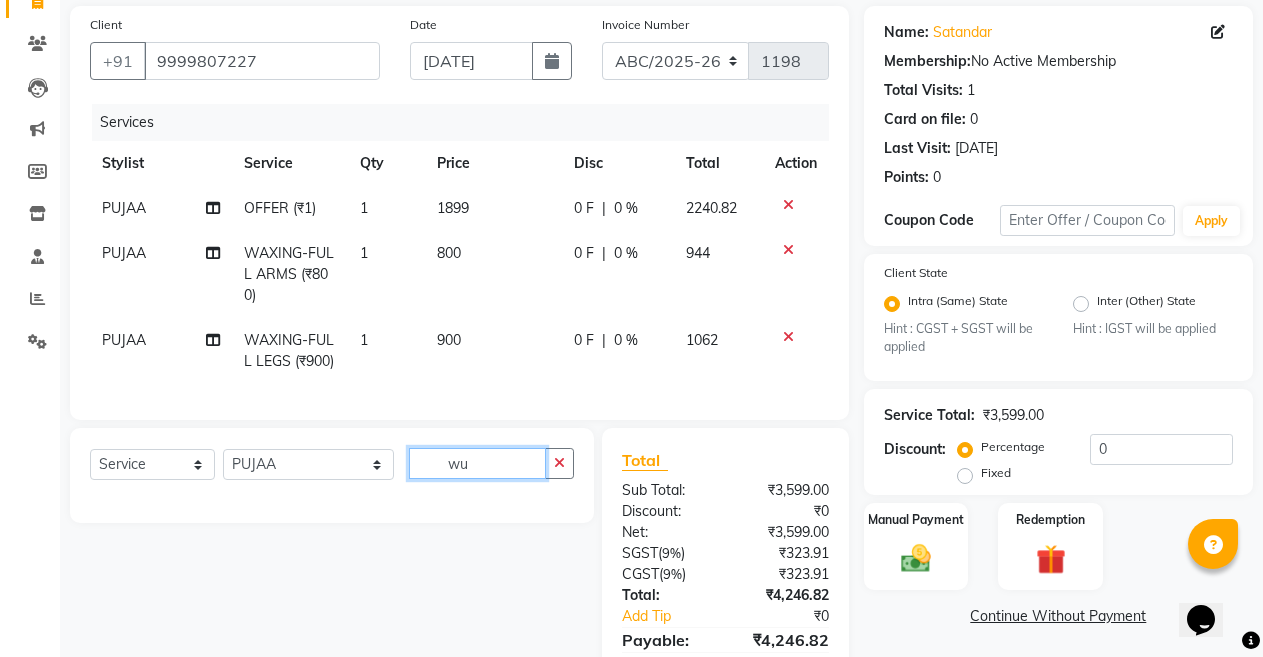 type on "w" 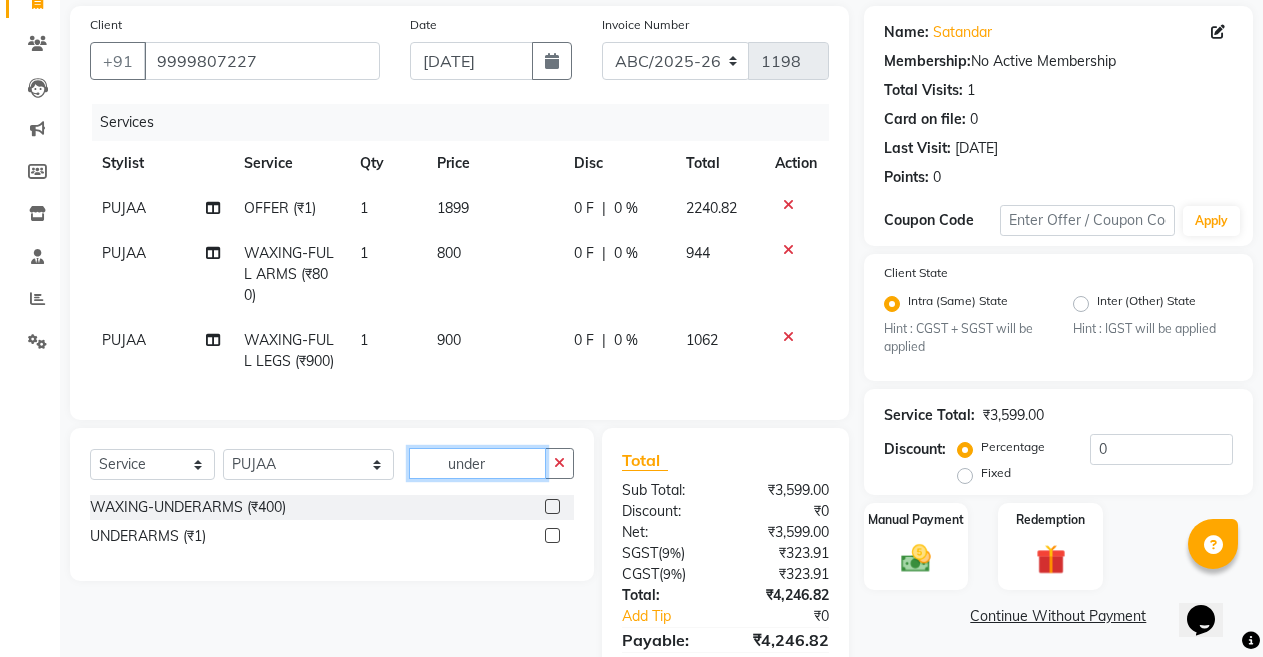 type on "under" 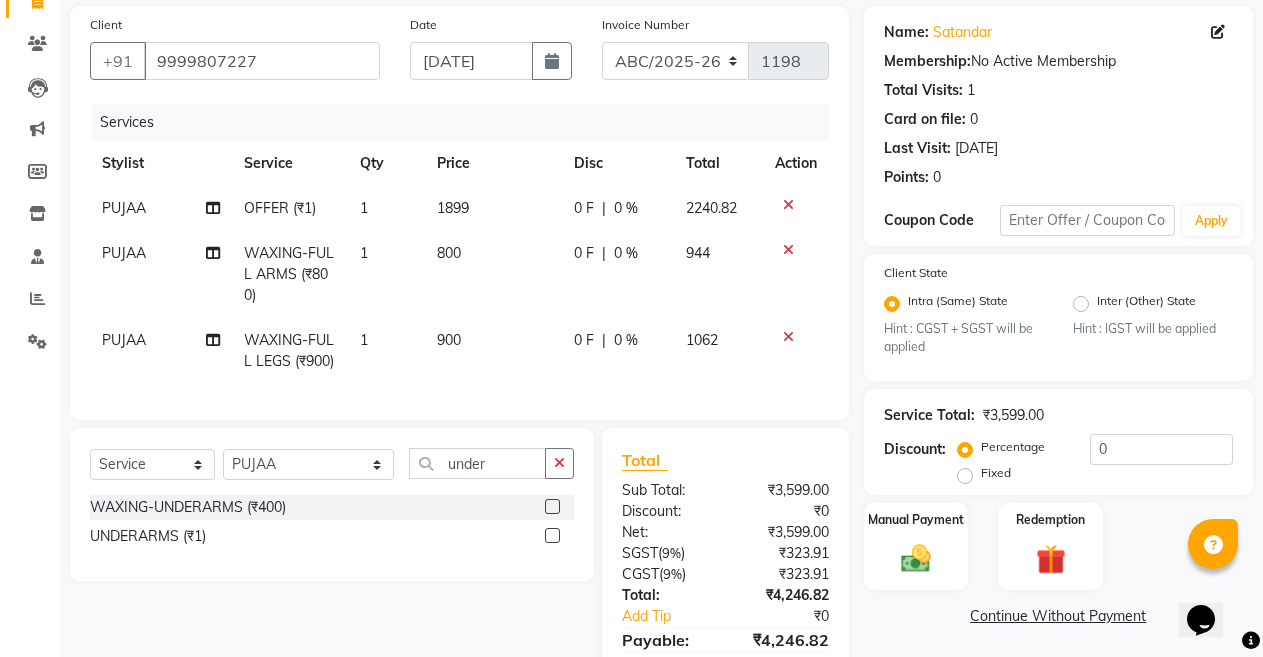 click 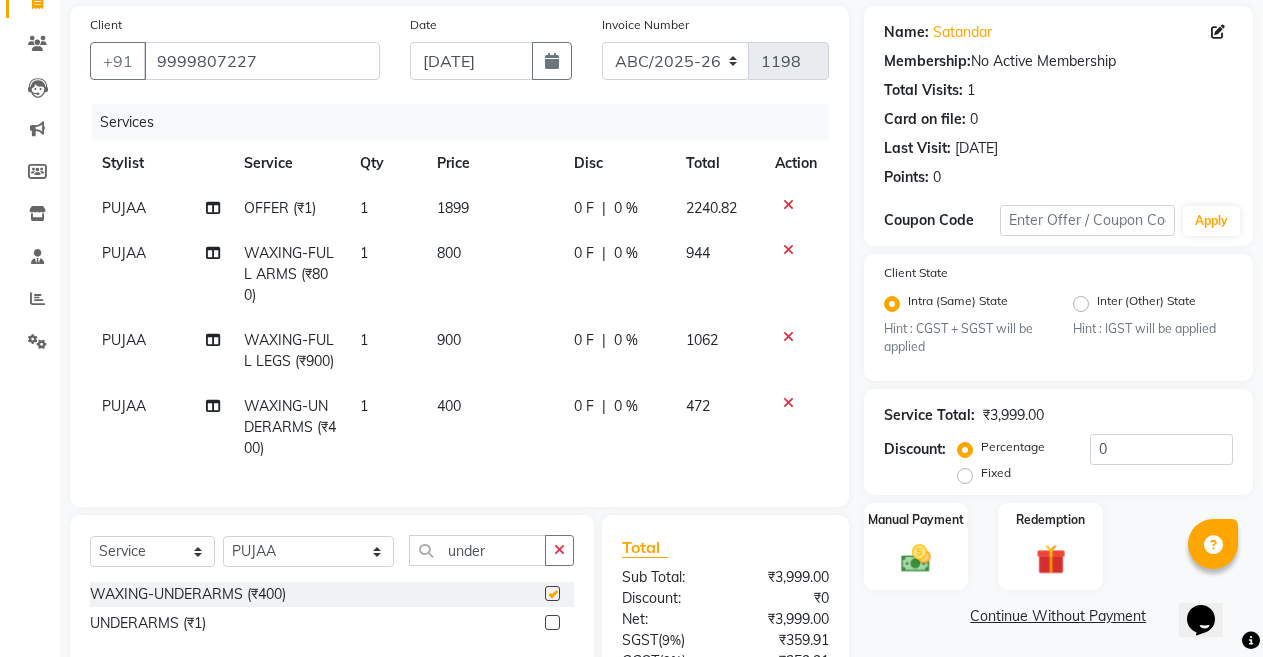 checkbox on "false" 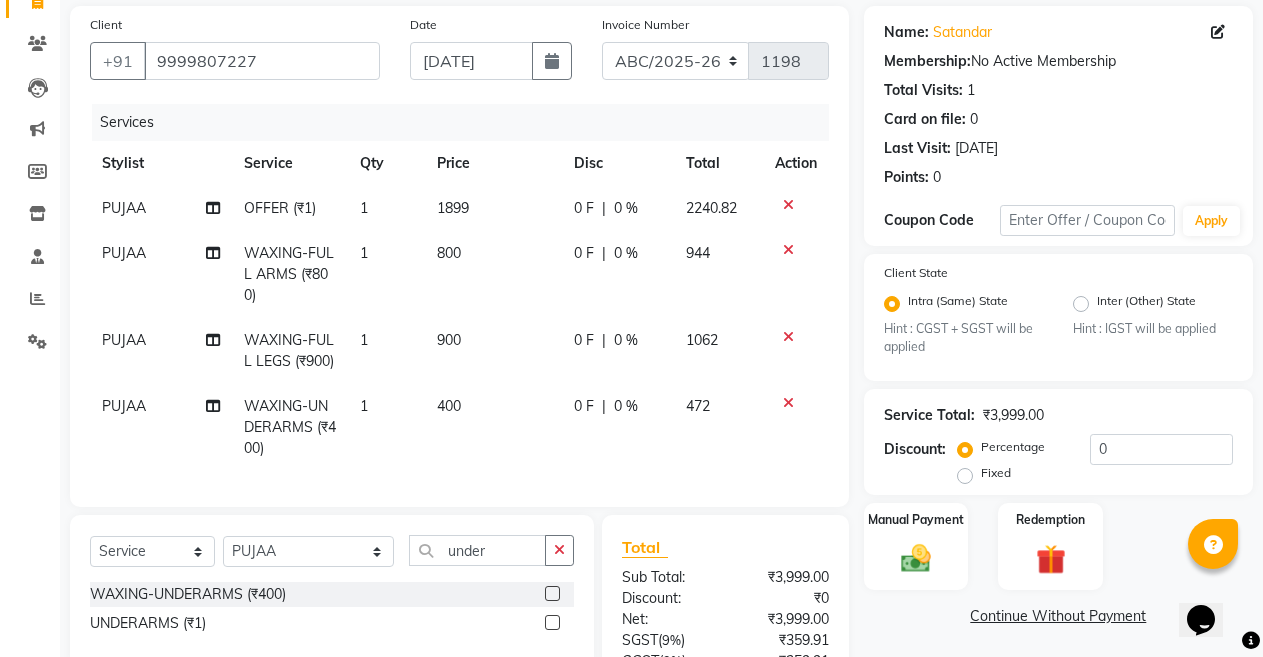 click 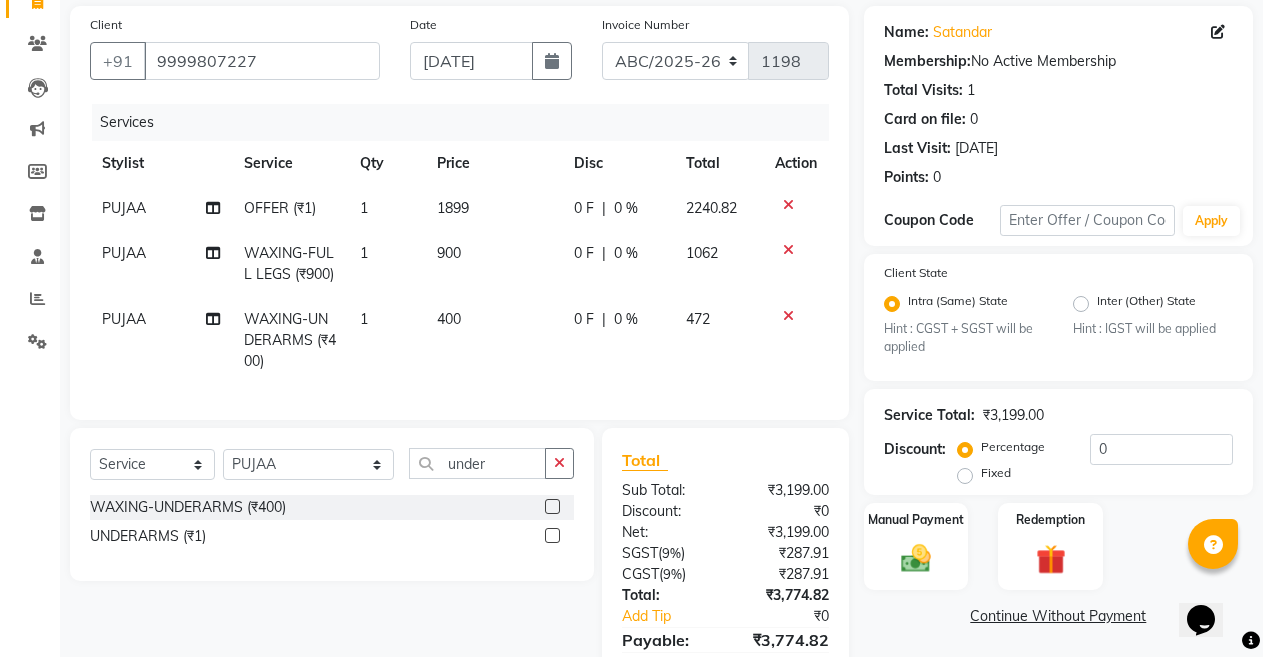 click 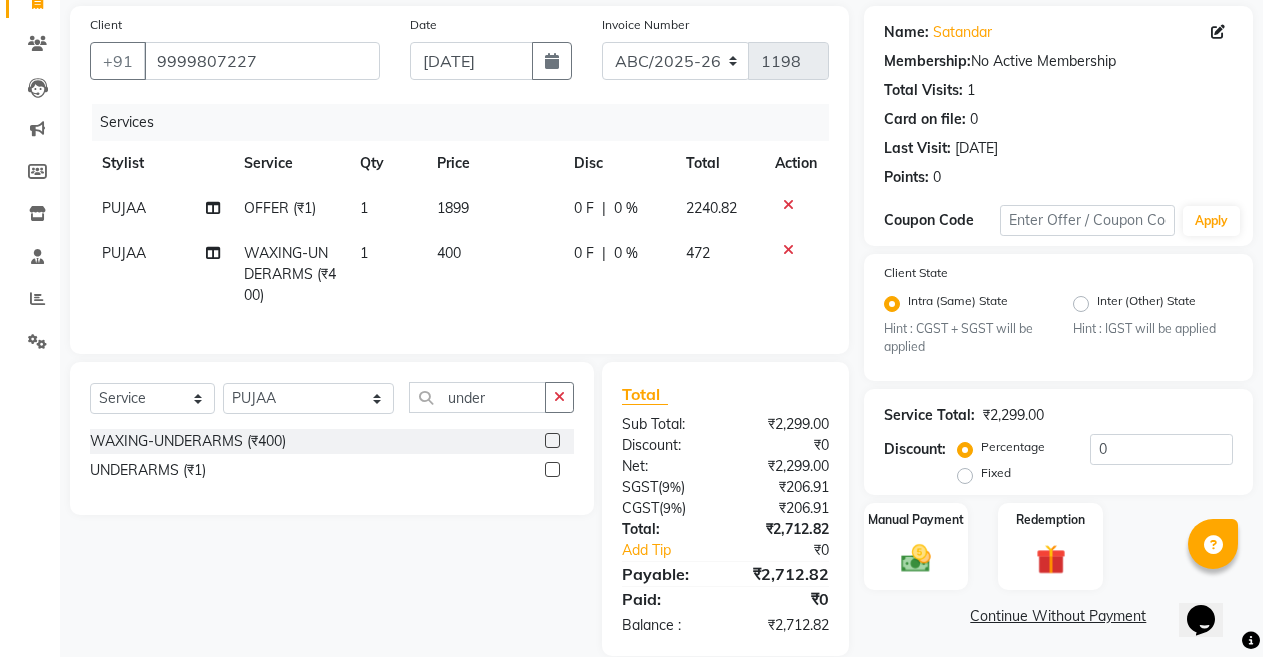 click 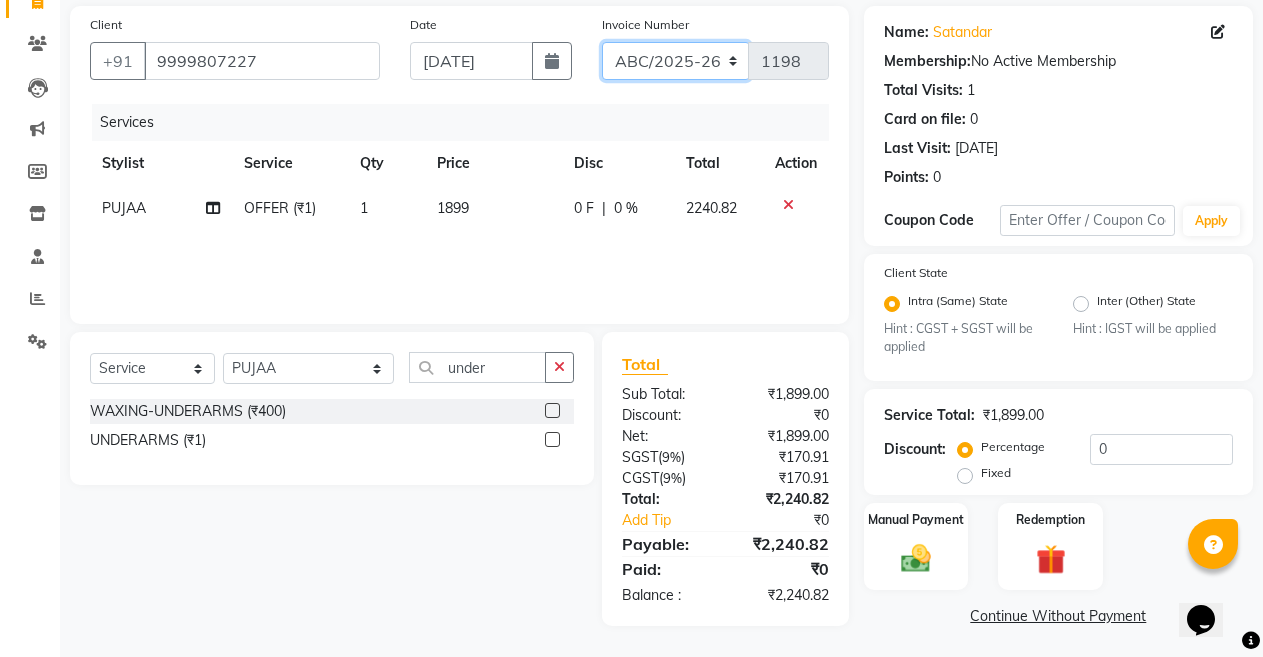 click on "ABC/2025-26 SER/24-25 V/2025-26" 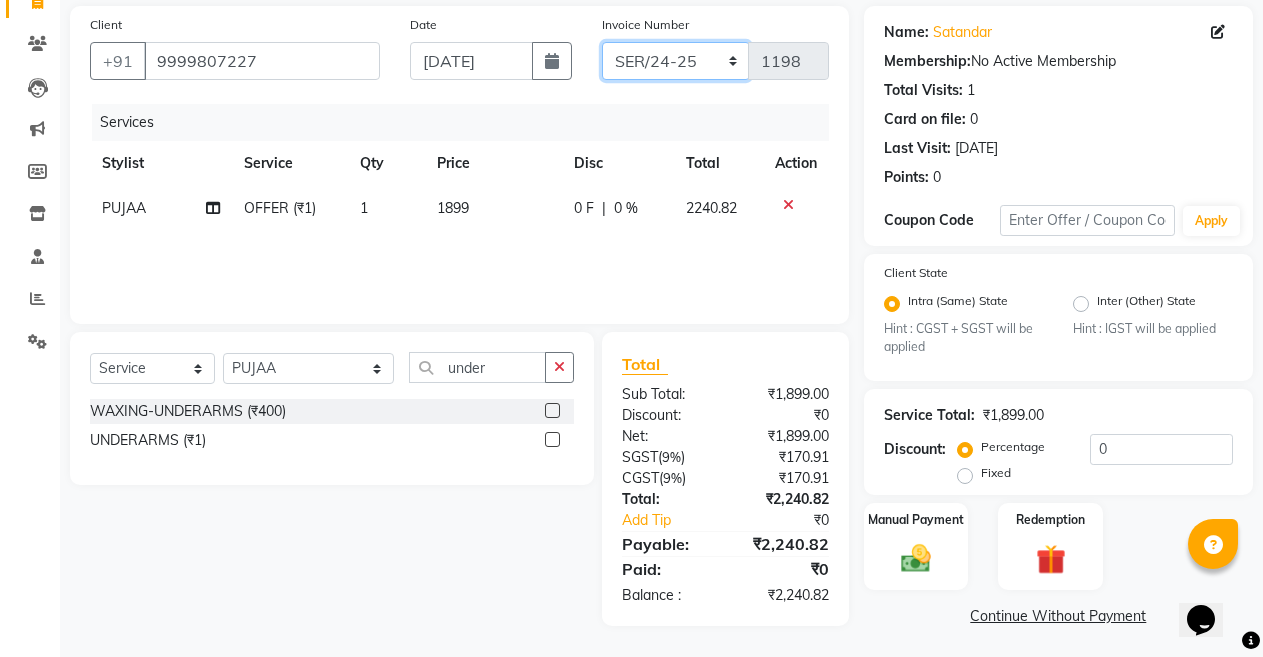 click on "ABC/2025-26 SER/24-25 V/2025-26" 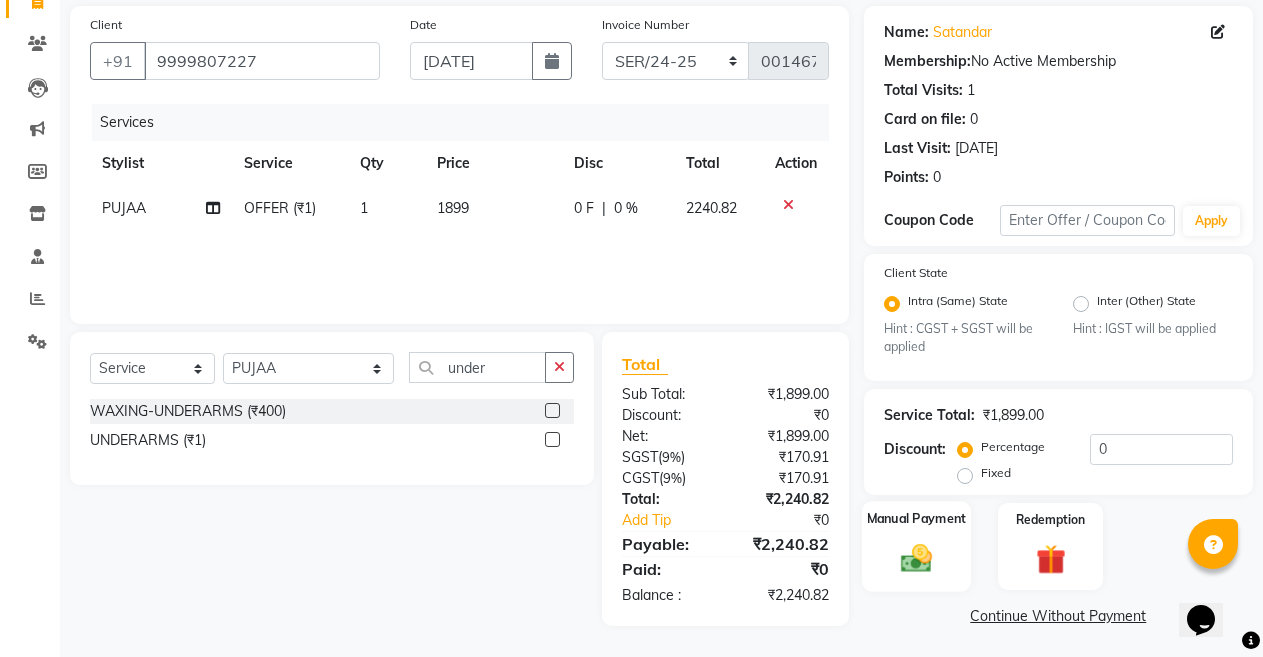 click 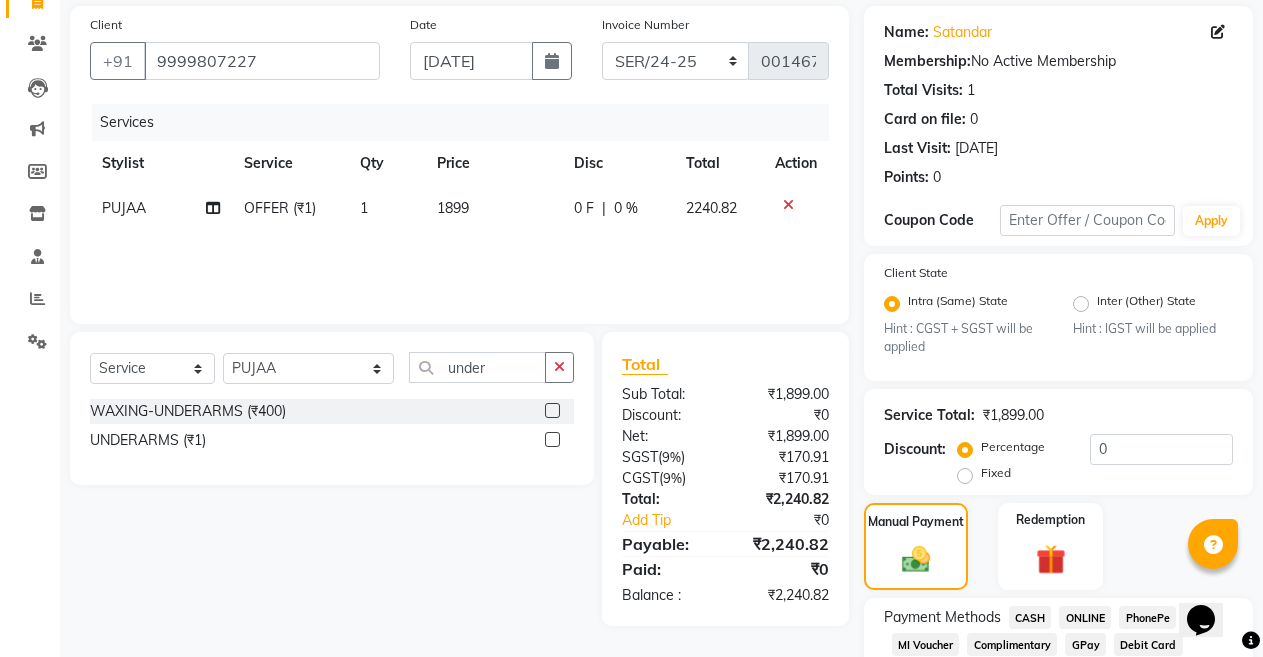 scroll, scrollTop: 276, scrollLeft: 0, axis: vertical 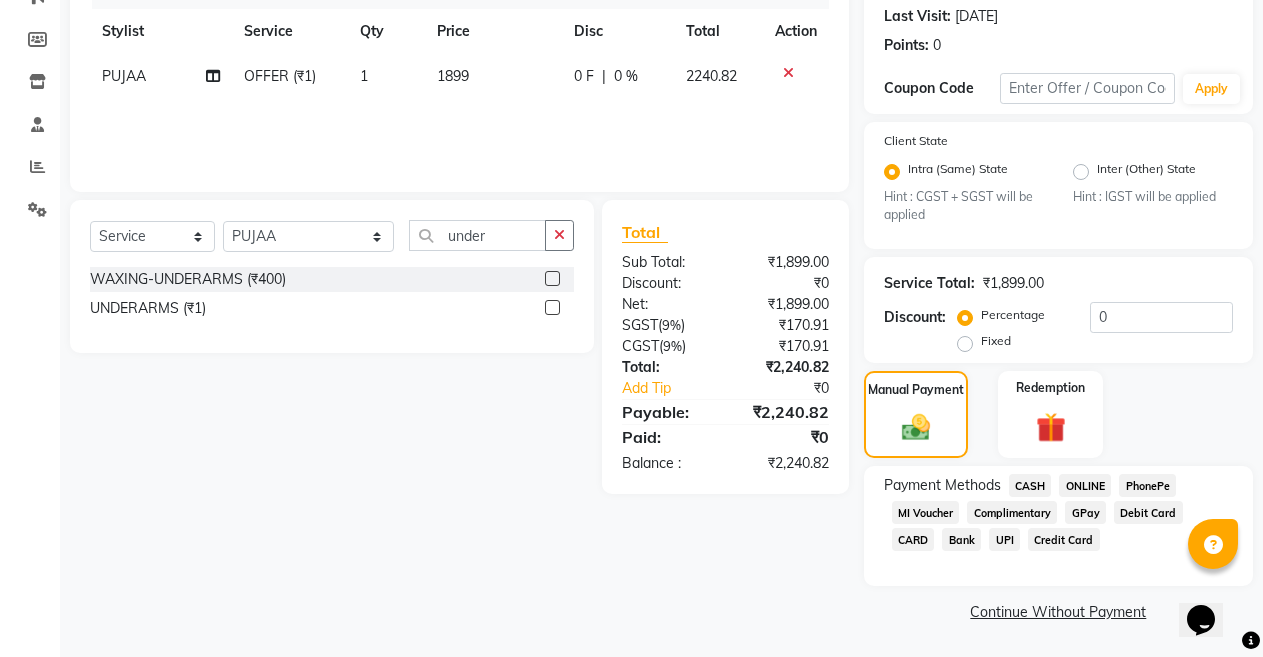 click on "CARD" 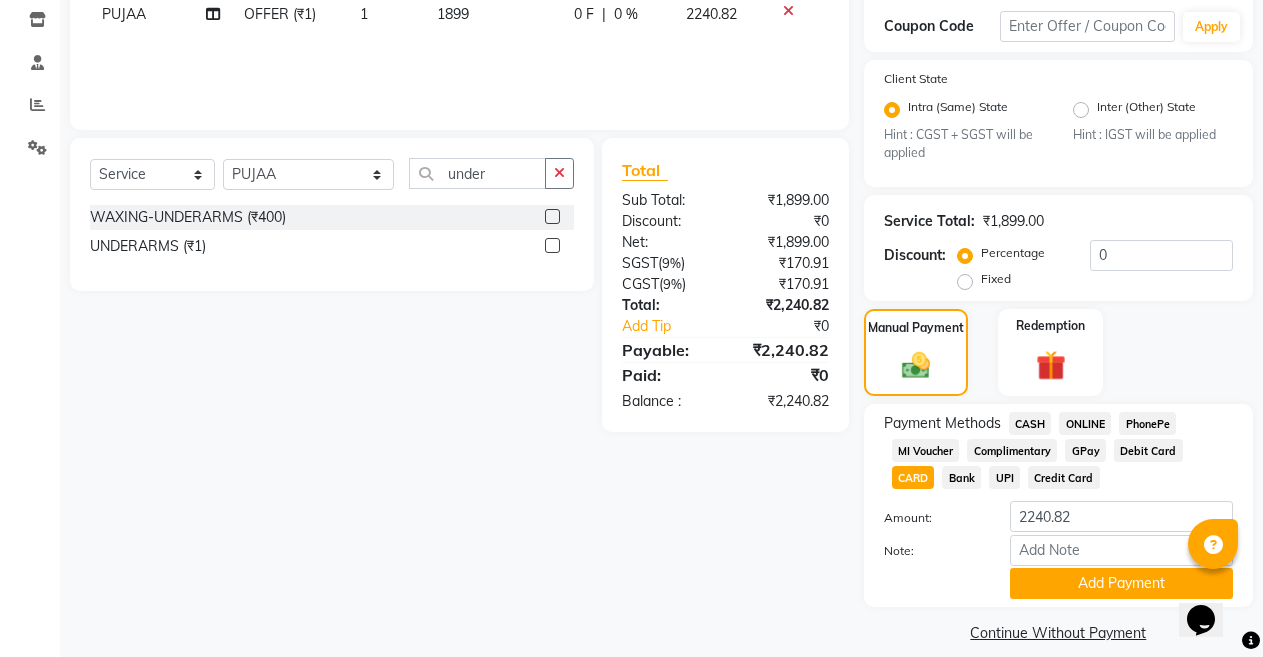 scroll, scrollTop: 356, scrollLeft: 0, axis: vertical 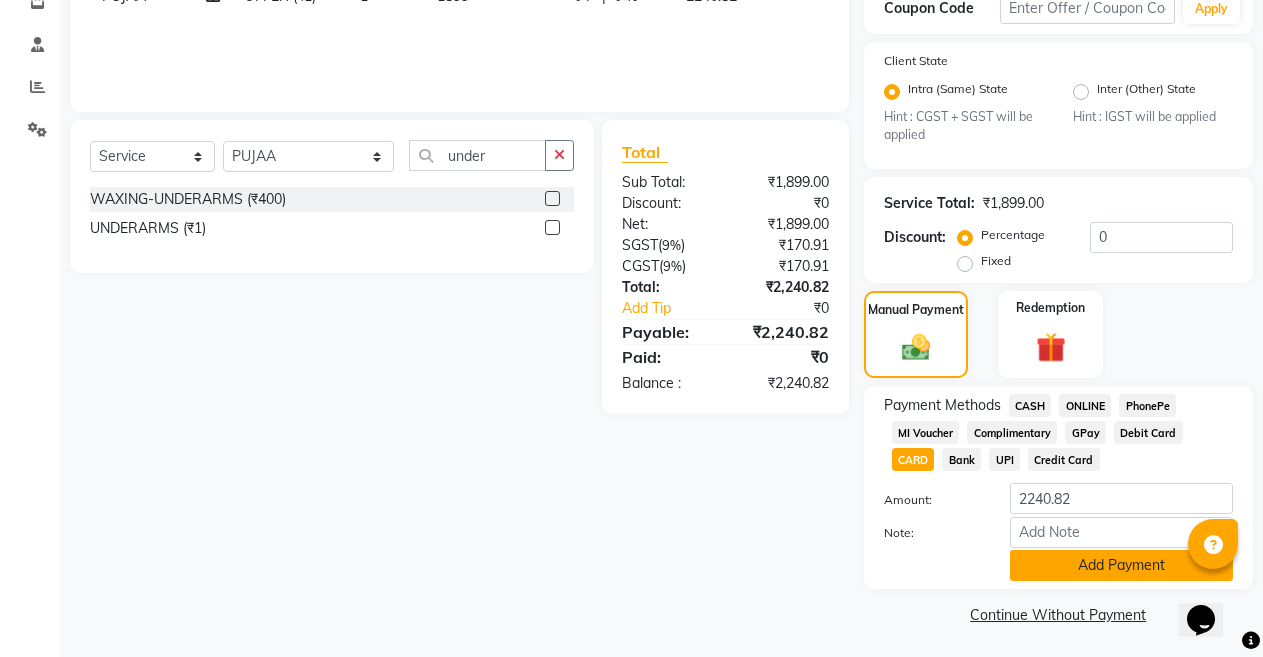 click on "Add Payment" 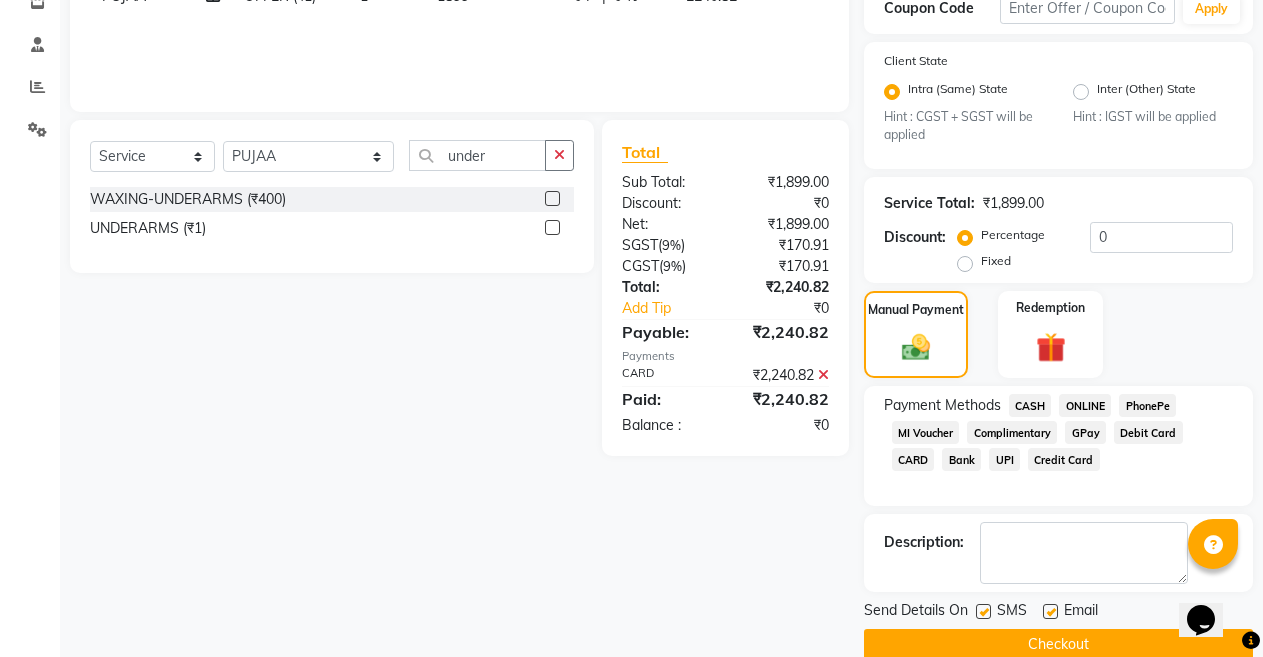 click on "Checkout" 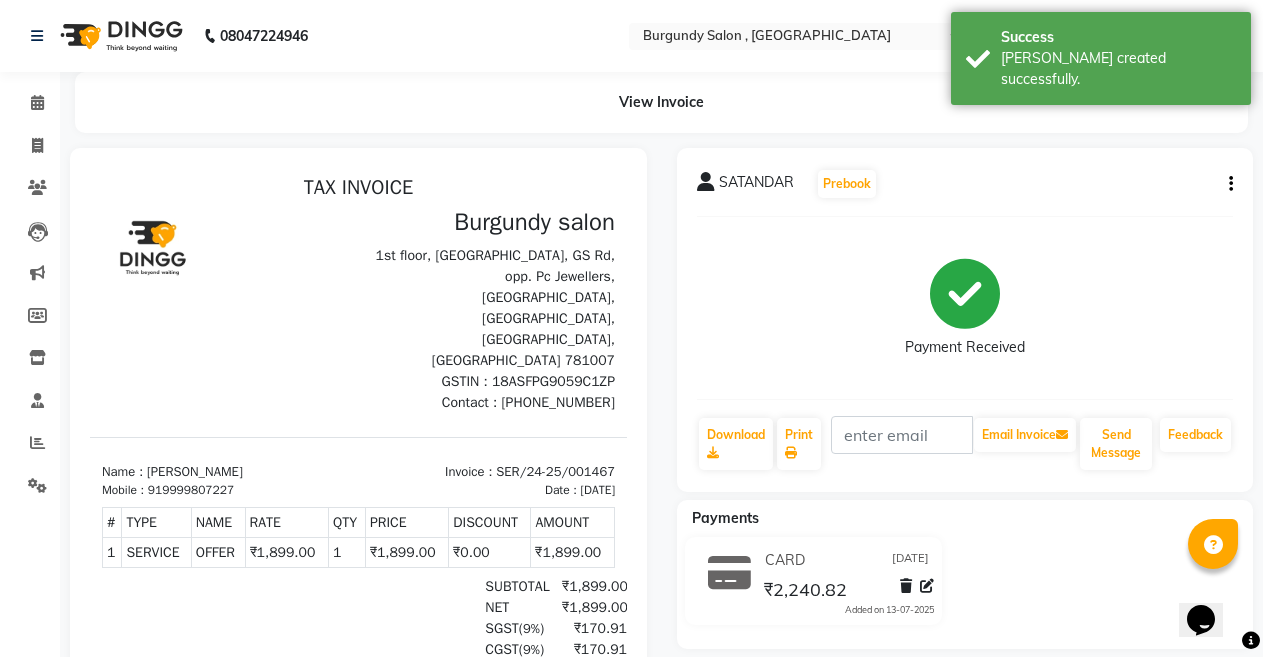 scroll, scrollTop: 0, scrollLeft: 0, axis: both 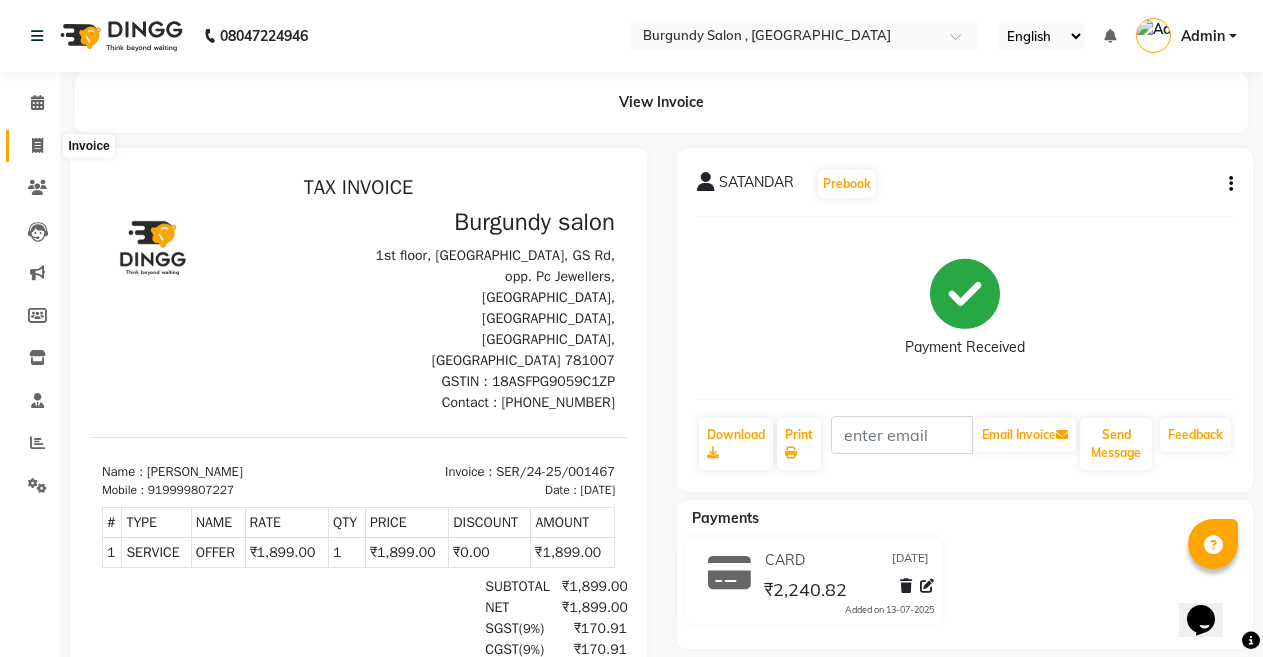 click 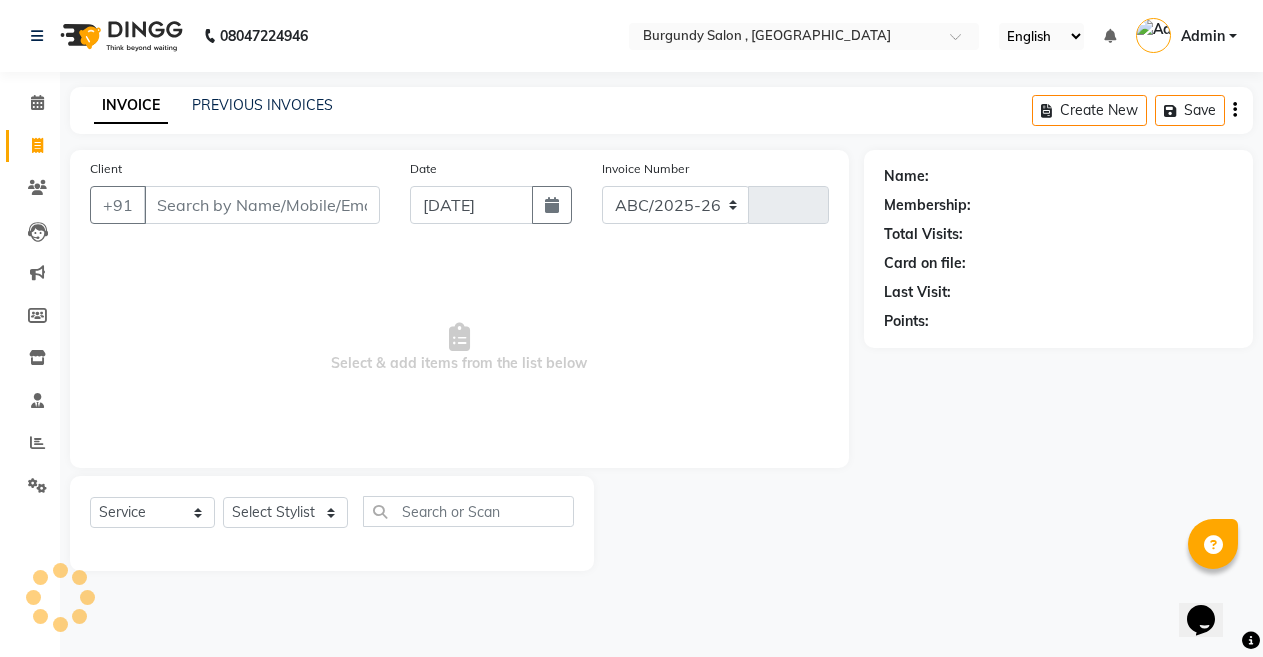 select on "5345" 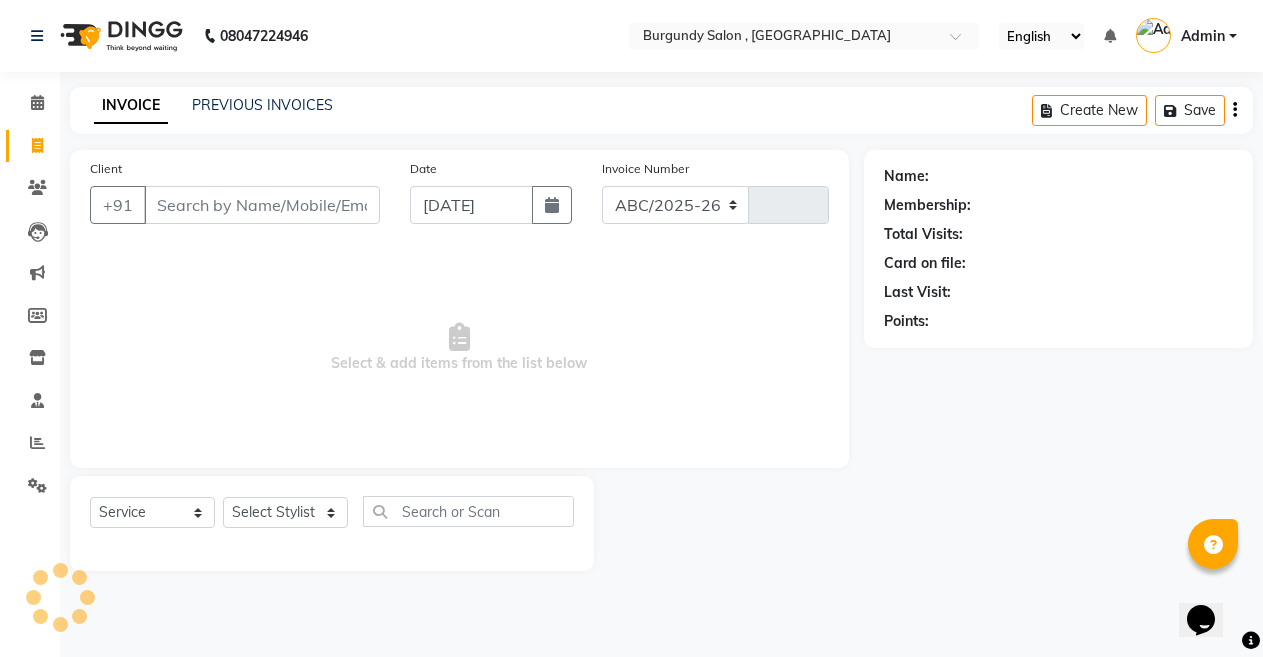 type on "1198" 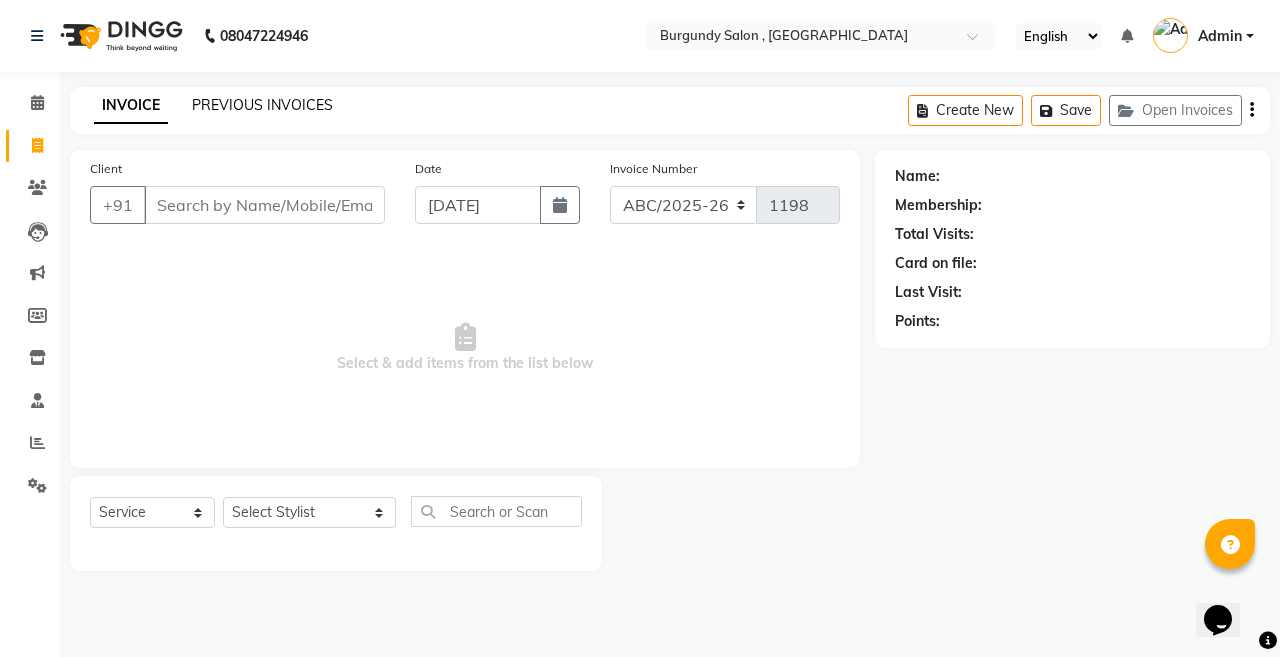 click on "PREVIOUS INVOICES" 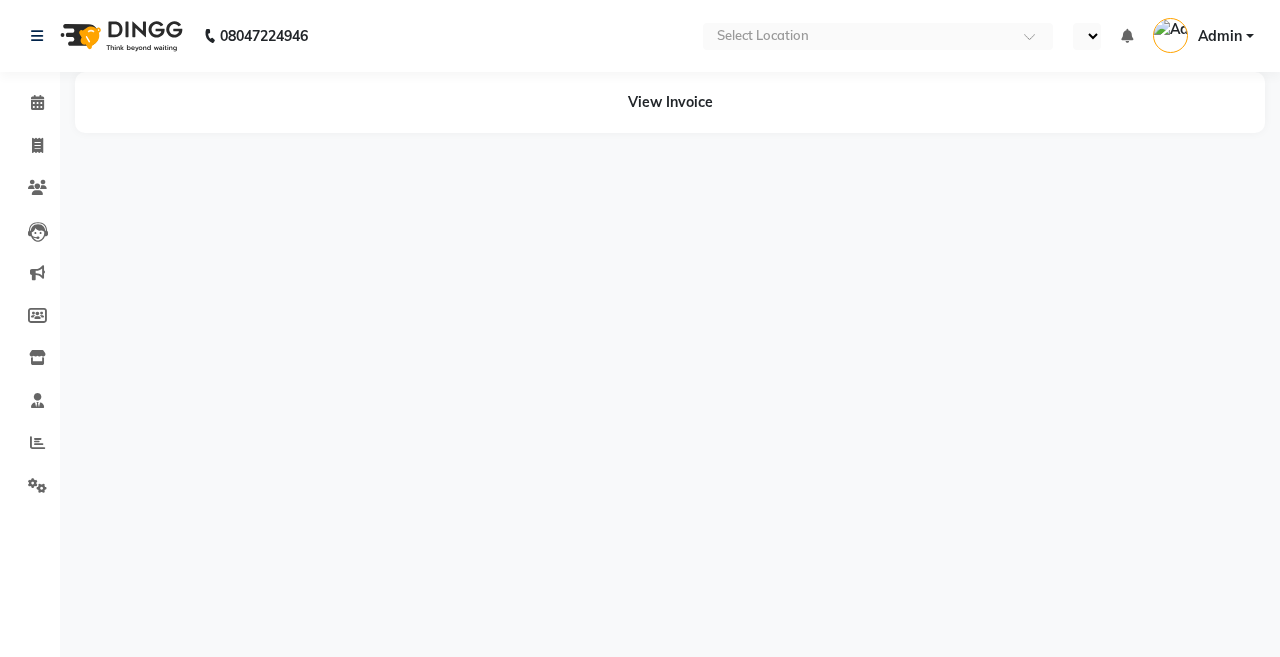 select on "en" 